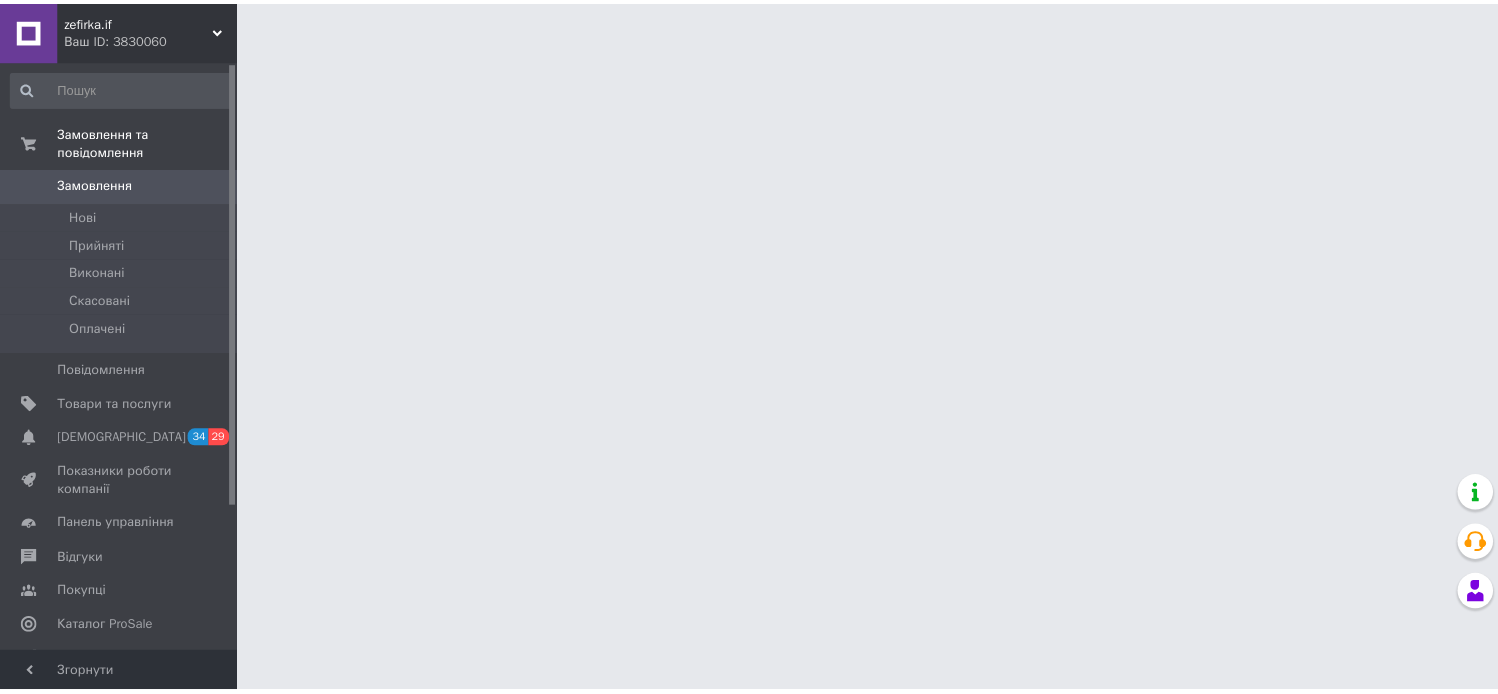 scroll, scrollTop: 0, scrollLeft: 0, axis: both 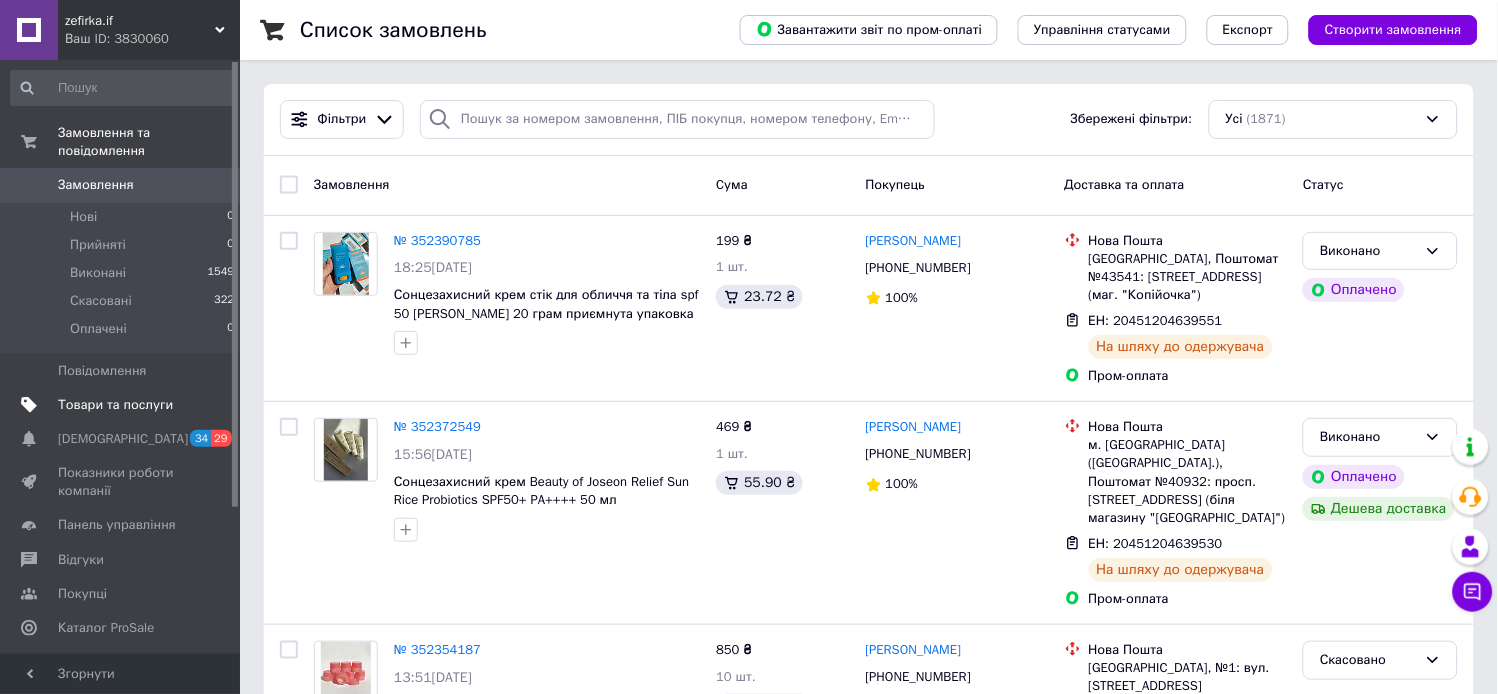 click on "Товари та послуги" at bounding box center [115, 405] 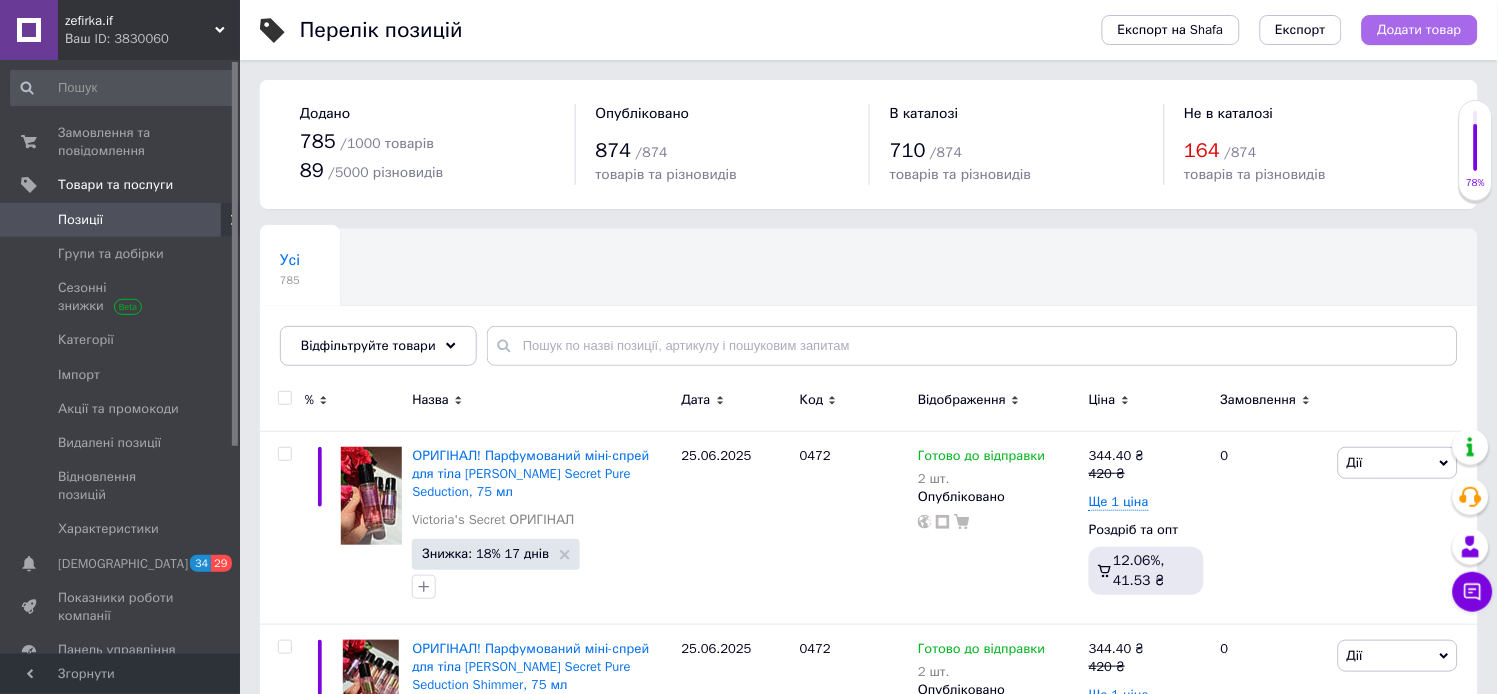 click on "Додати товар" at bounding box center [1420, 30] 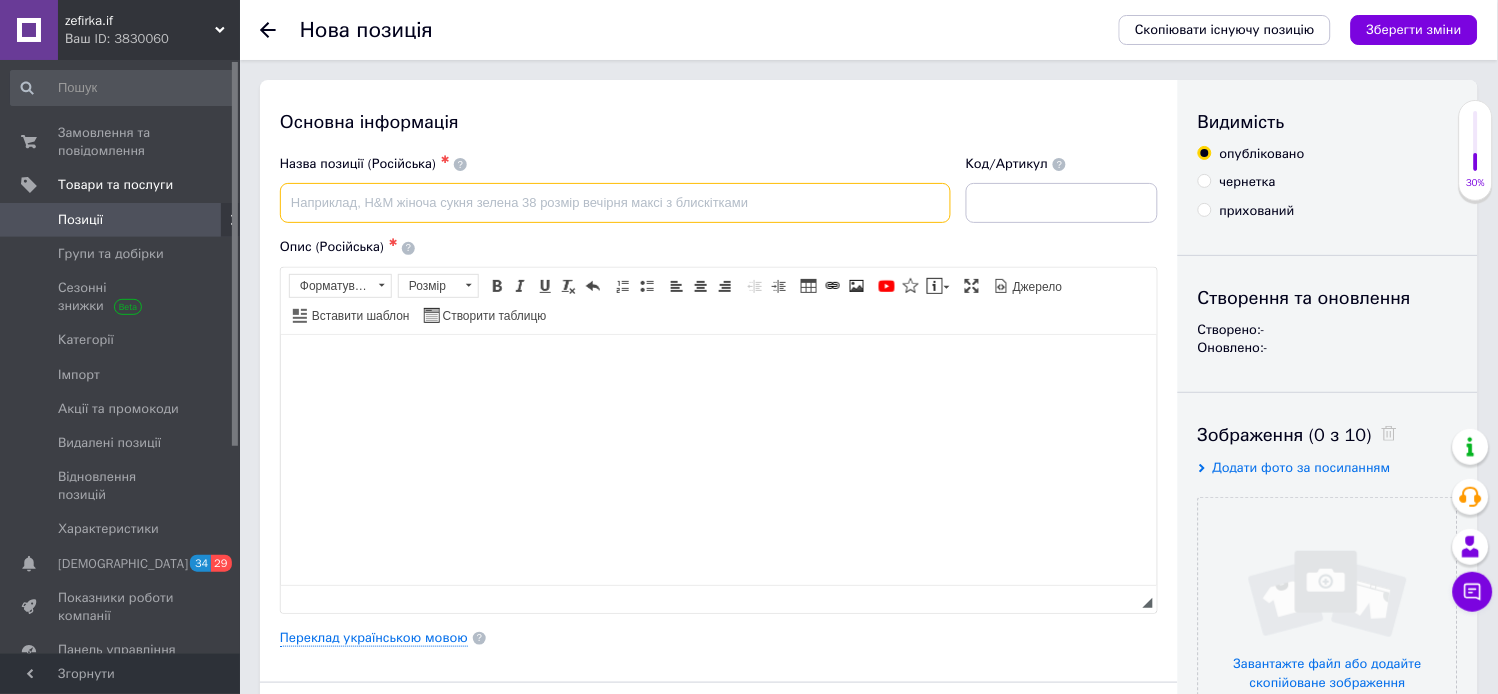 click at bounding box center (615, 203) 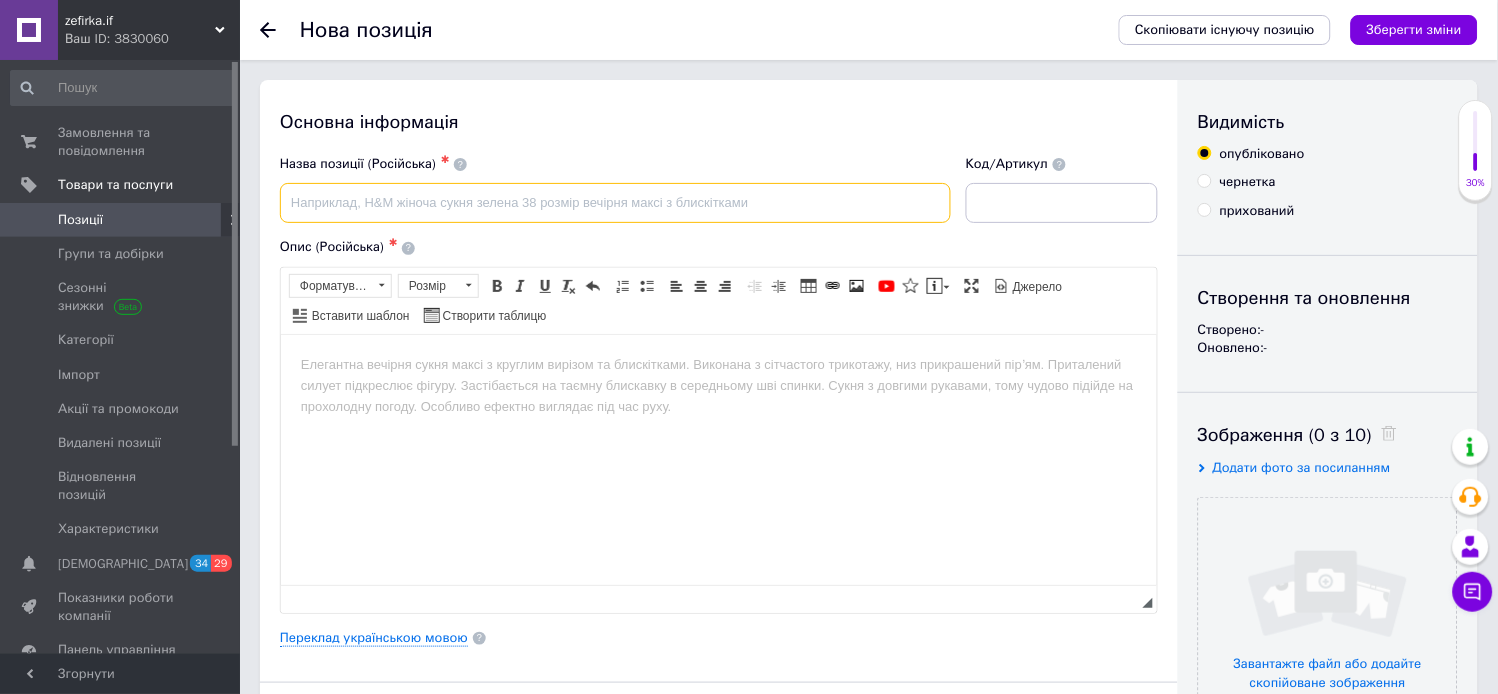 scroll, scrollTop: 0, scrollLeft: 0, axis: both 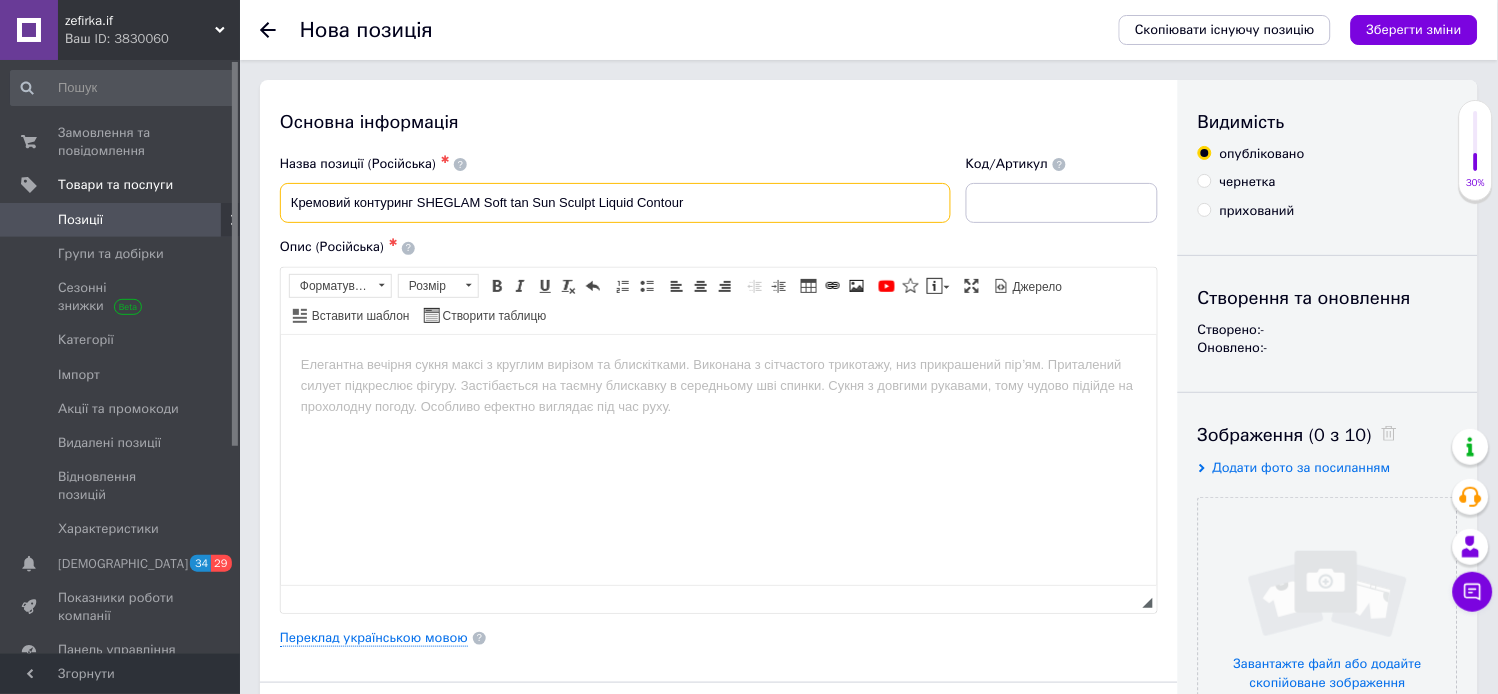 click on "Кремовий контуринг SHEGLAM Soft tan Sun Sculpt Liquid Contour" at bounding box center [615, 203] 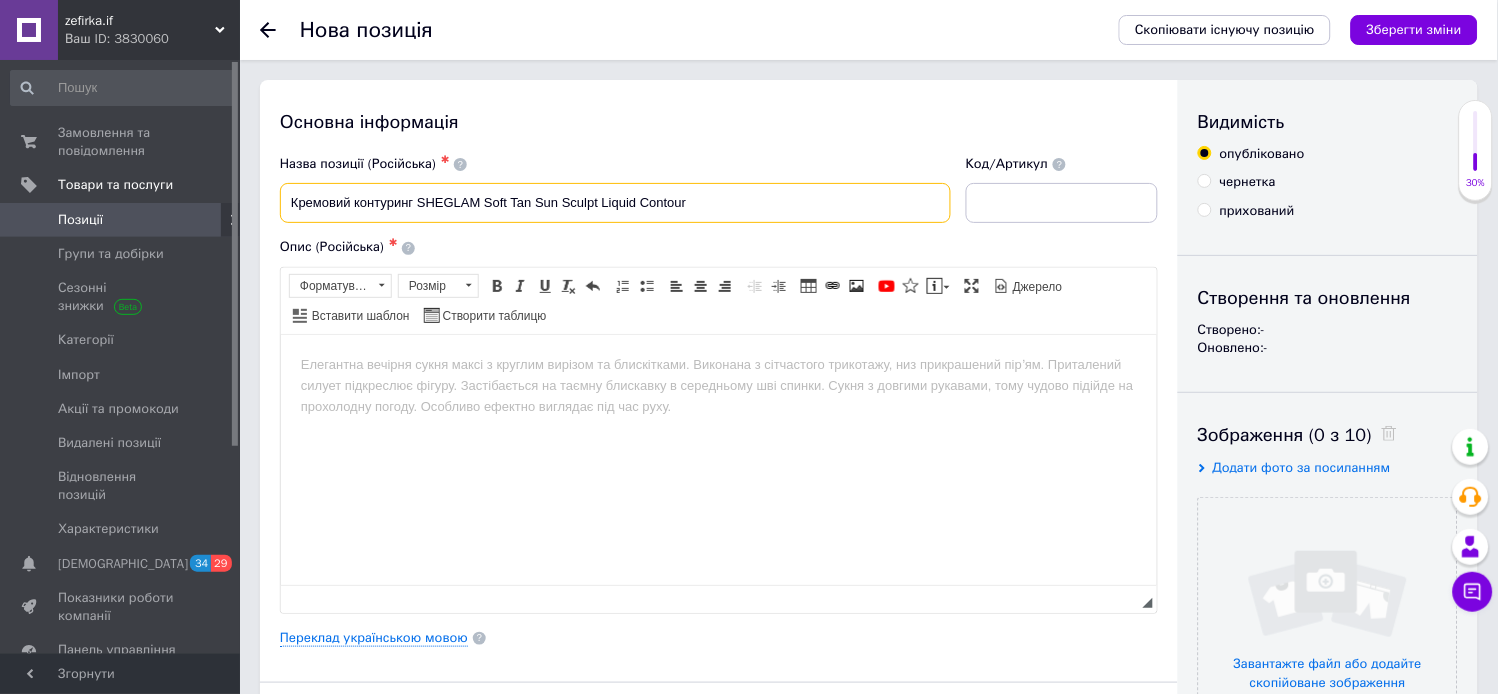 type on "Кремовий контуринг SHEGLAM Soft Tan Sun Sculpt Liquid Contour" 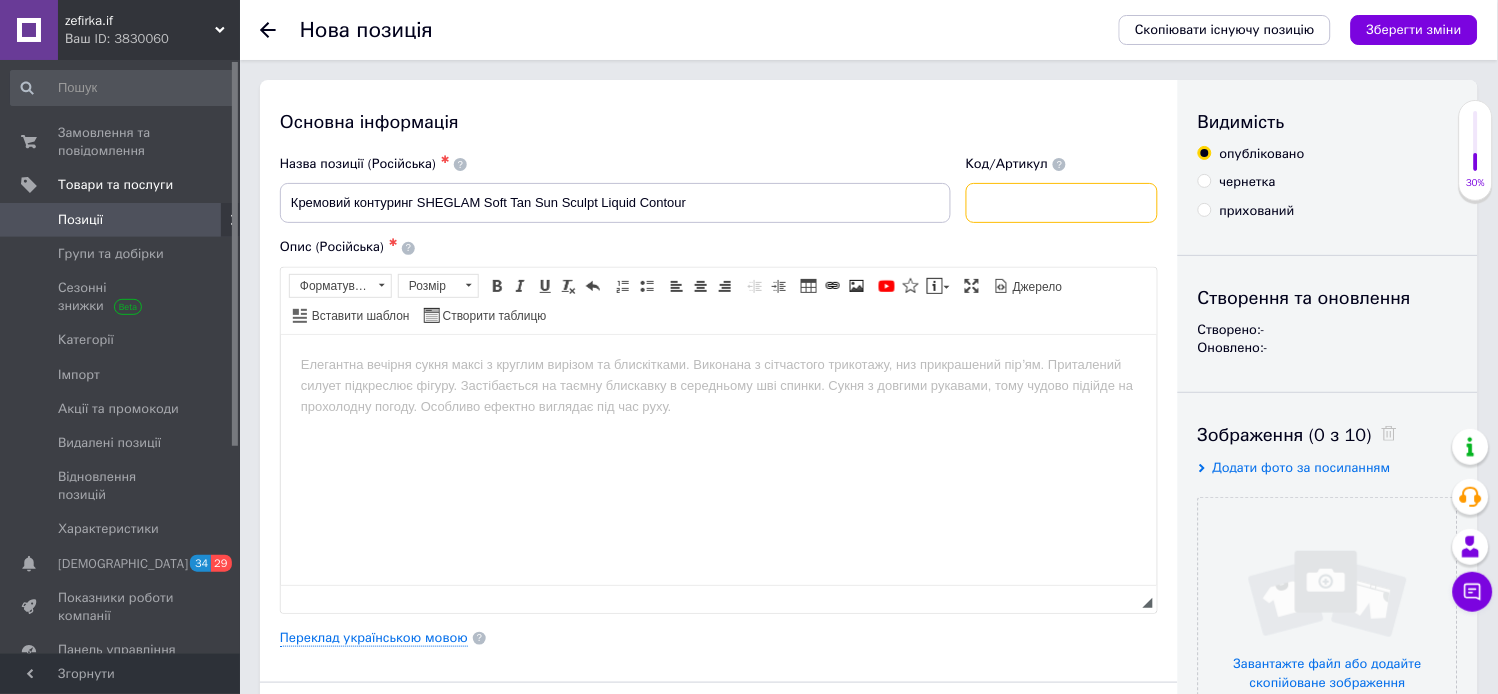 click at bounding box center [1062, 203] 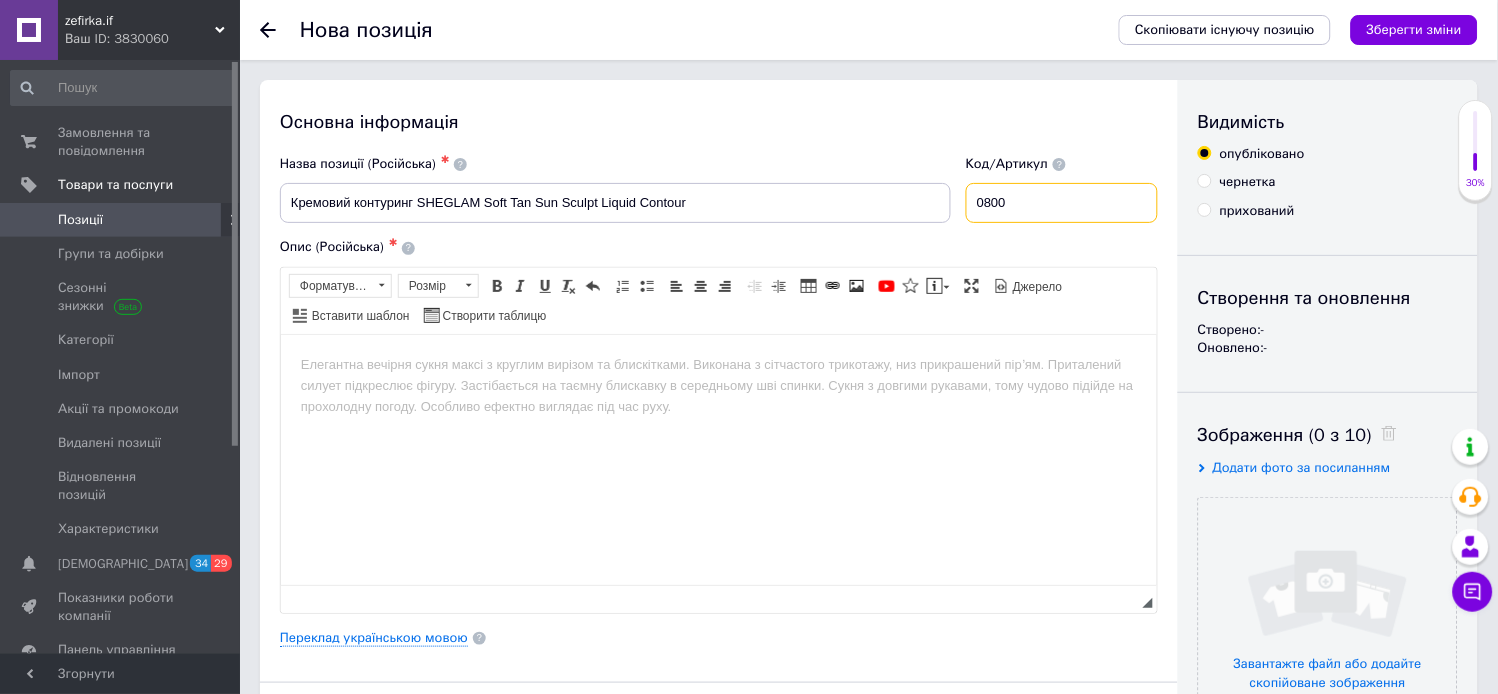 type on "0800" 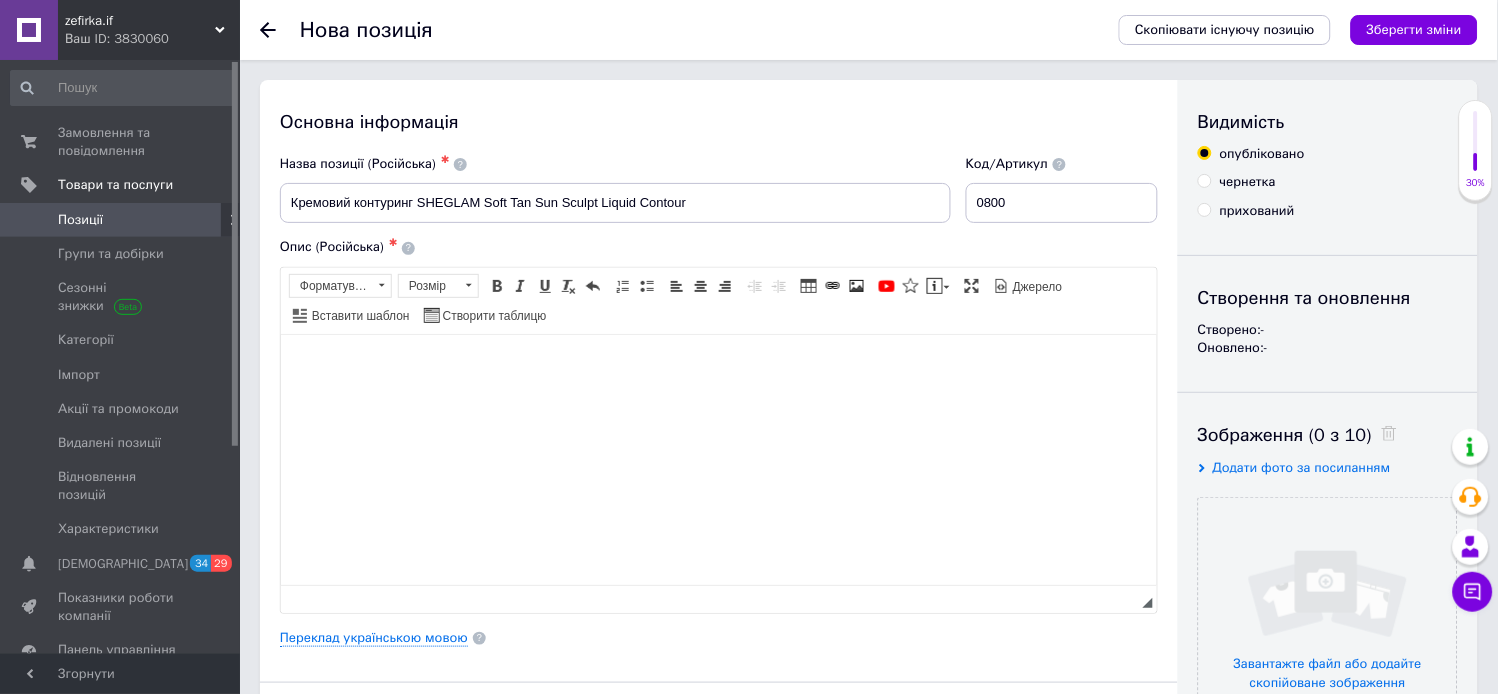 click at bounding box center [718, 364] 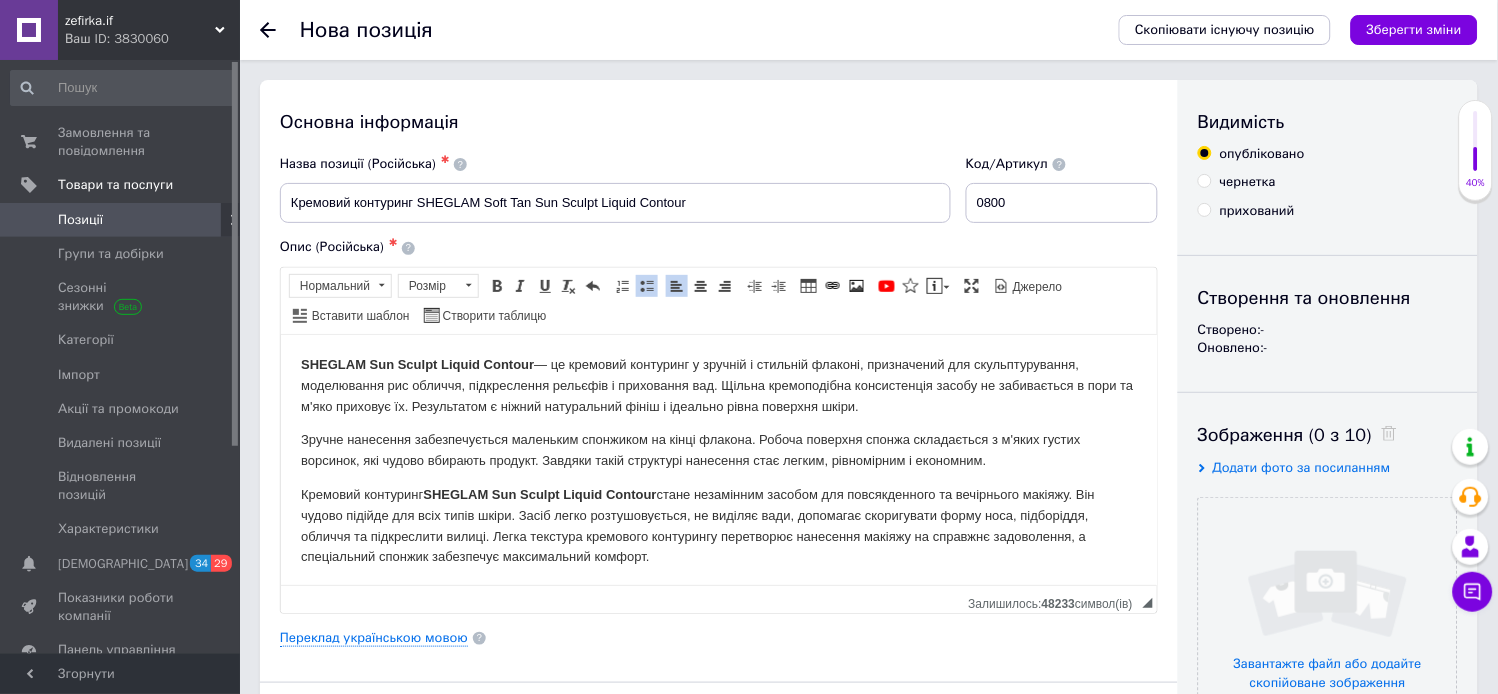scroll, scrollTop: 216, scrollLeft: 0, axis: vertical 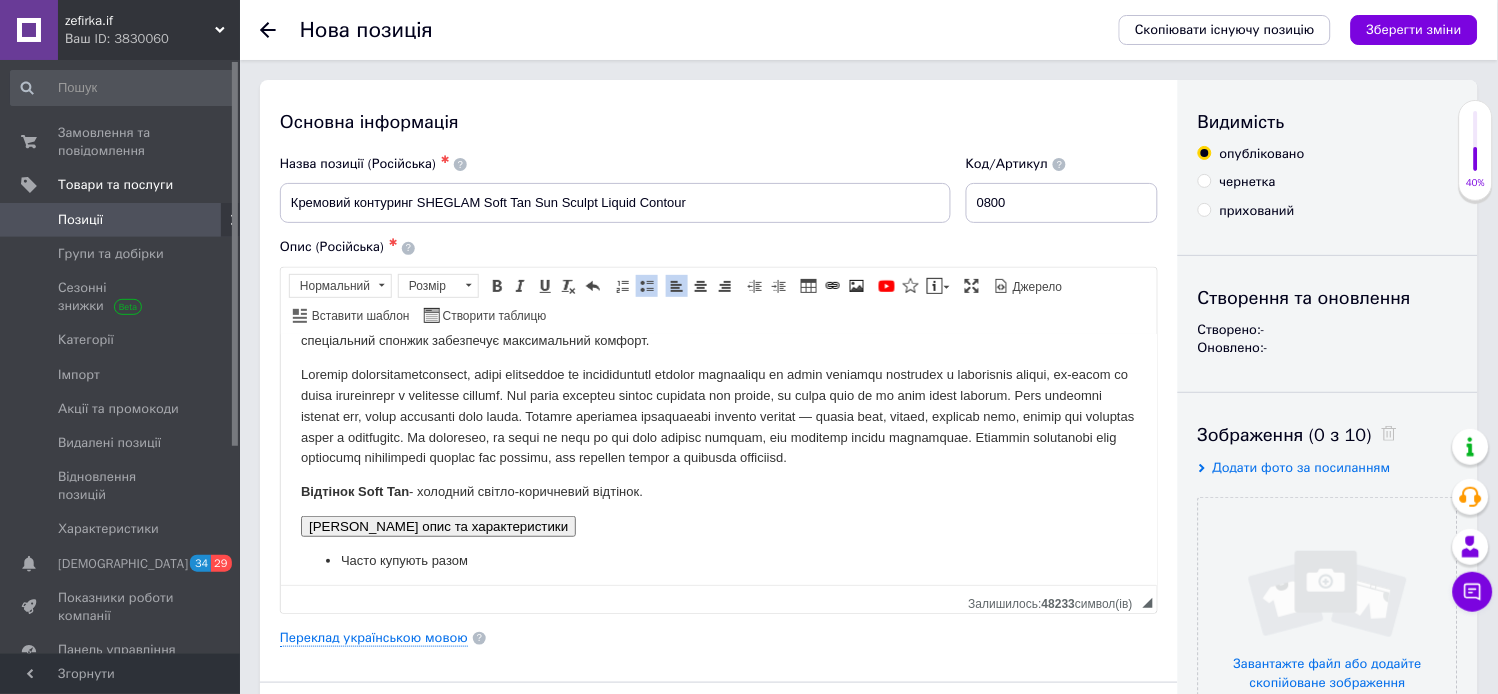 type 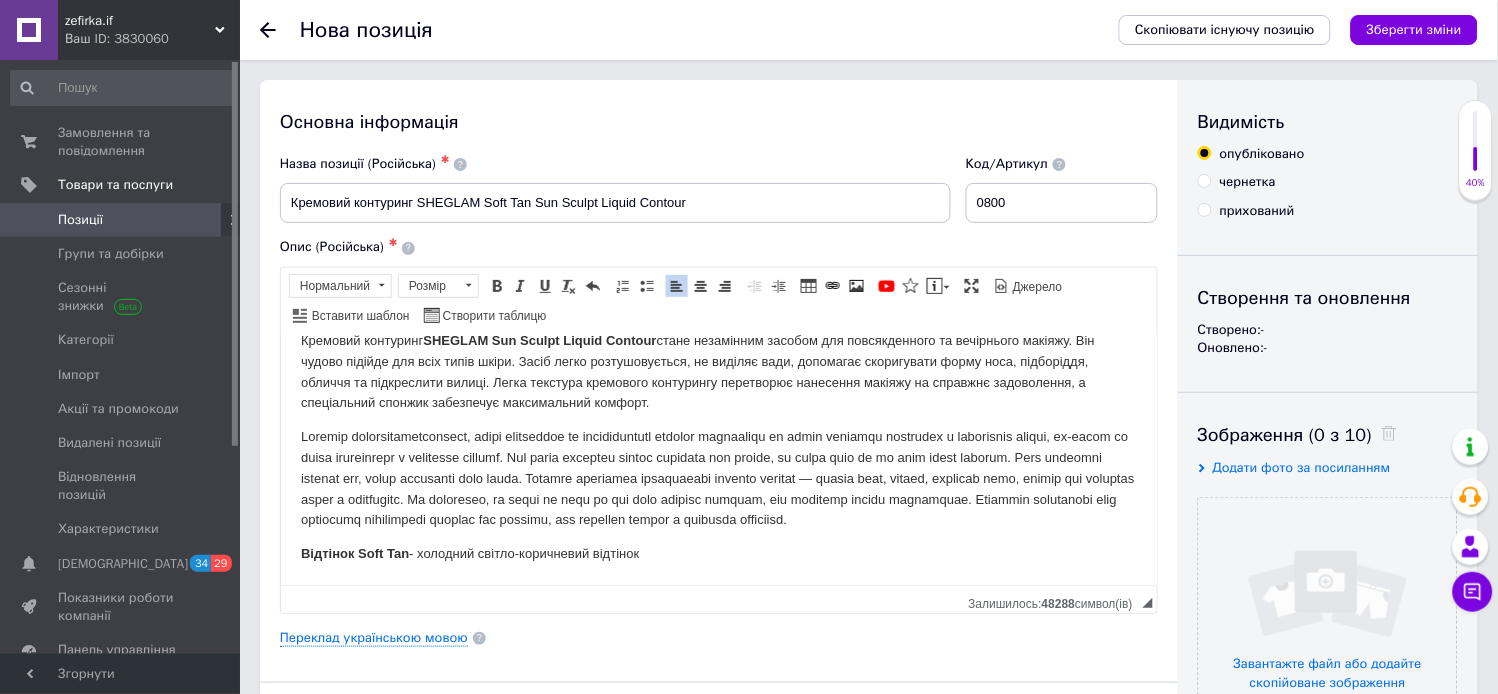 scroll, scrollTop: 174, scrollLeft: 0, axis: vertical 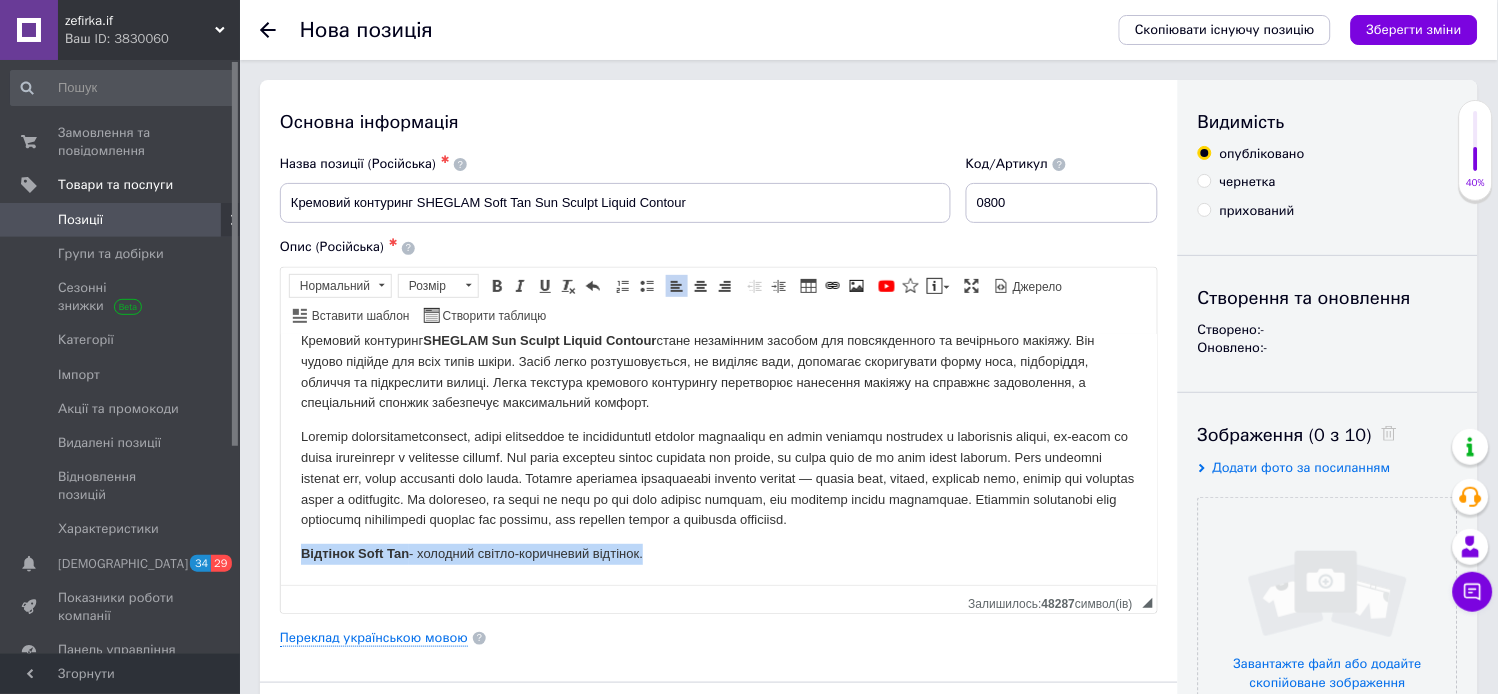 drag, startPoint x: 657, startPoint y: 548, endPoint x: 287, endPoint y: 547, distance: 370.00134 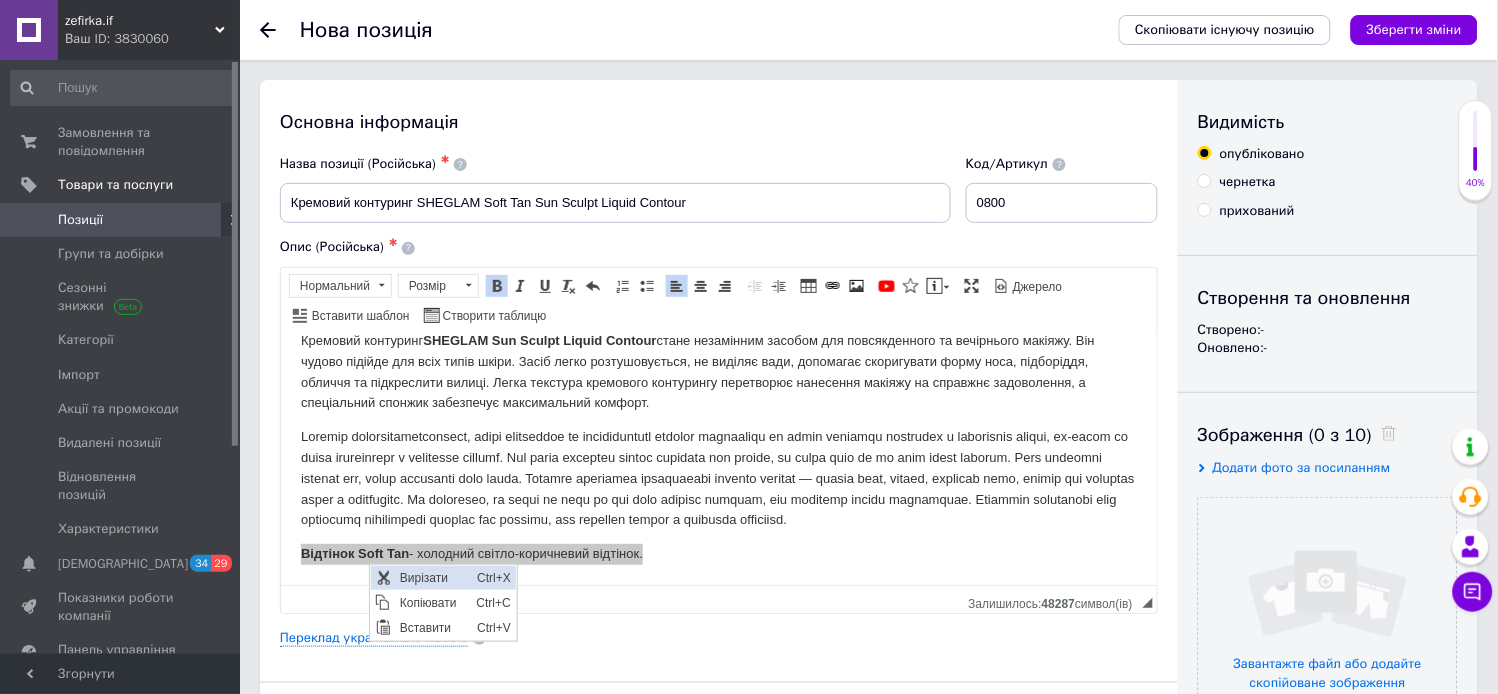 scroll, scrollTop: 0, scrollLeft: 0, axis: both 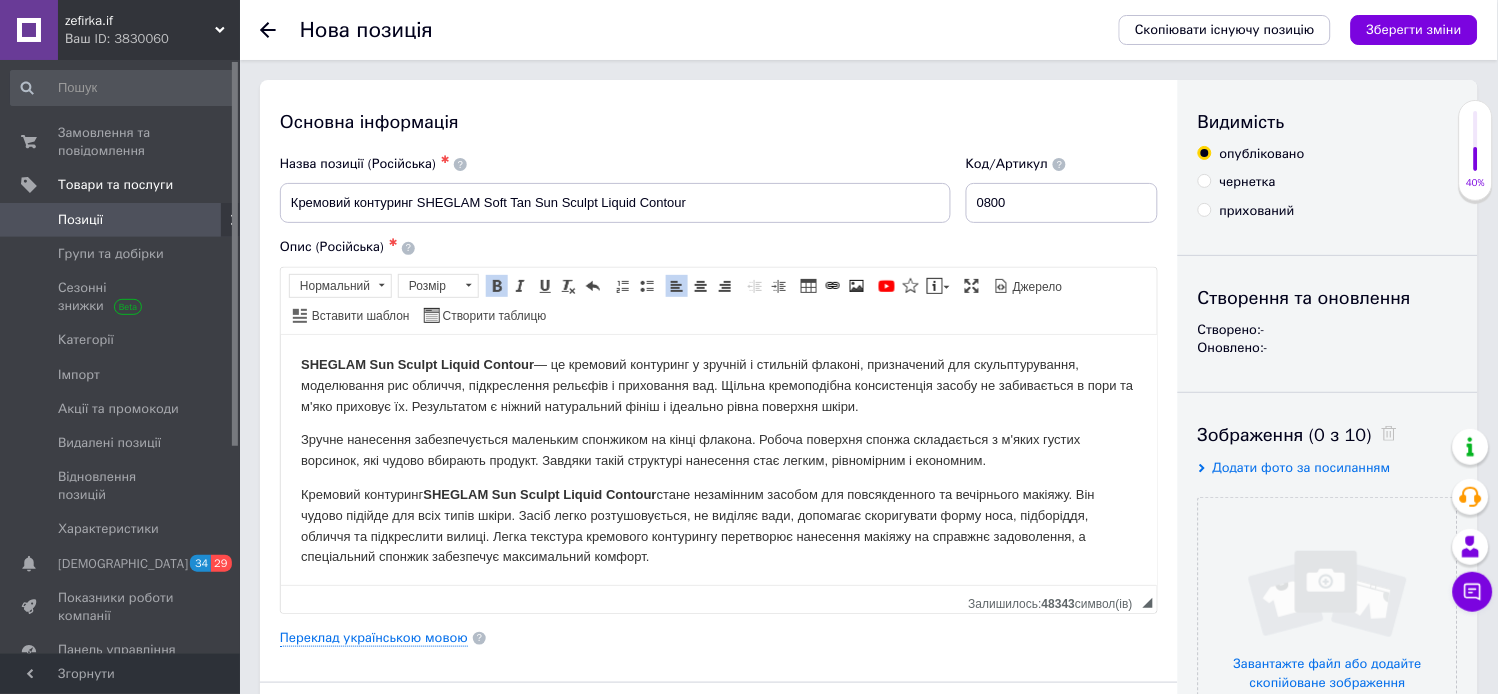 click on "SHEGLAM Sun Sculpt Liquid Contour  — це кремовий контуринг у зручній і стильній флаконі, призначений для скульптурування, моделювання рис обличчя, підкреслення рельєфів і приховання вад. Щільна кремоподібна консистенція засобу не забивається в пори та м'яко приховує їх. Результатом є ніжний натуральний фініш і ідеально рівна поверхня шкіри.  Кремовий контуринг  SHEGLAM Sun Sculpt Liquid Contour" at bounding box center [718, 536] 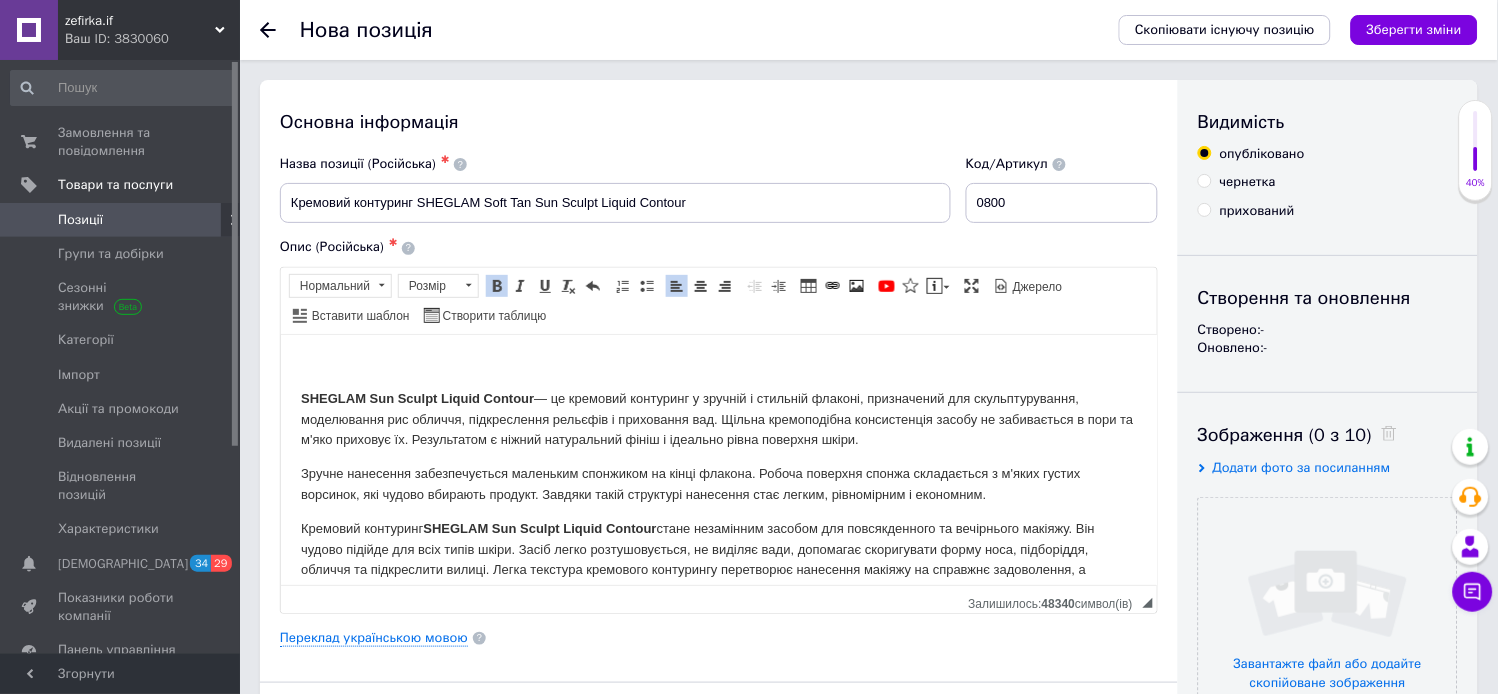 click on "SHEGLAM Sun Sculpt Liquid Contour  — це кремовий контуринг у зручній і стильній флаконі, призначений для скульптурування, моделювання рис обличчя, підкреслення рельєфів і приховання вад. Щільна кремоподібна консистенція засобу не забивається в пори та м'яко приховує їх. Результатом є ніжний натуральний фініш і ідеально рівна поверхня шкіри." at bounding box center (718, 419) 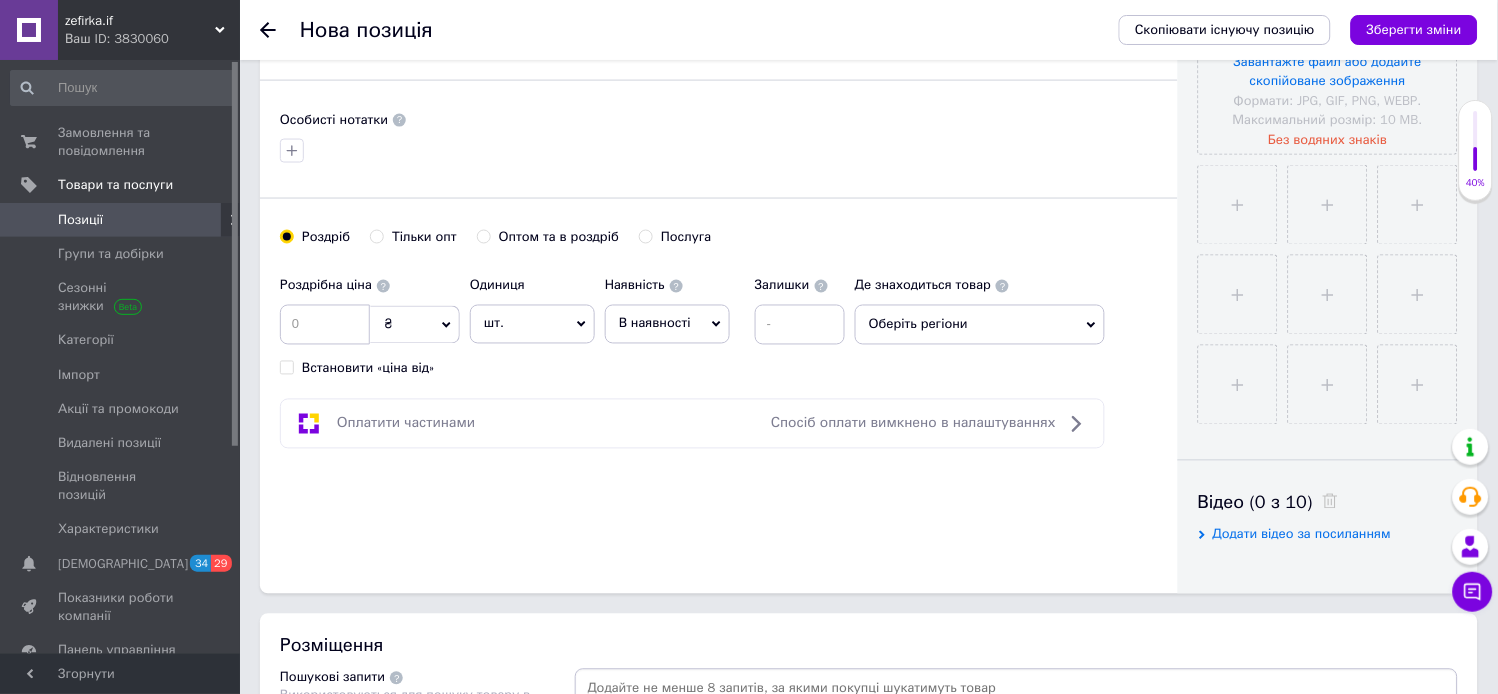 scroll, scrollTop: 610, scrollLeft: 0, axis: vertical 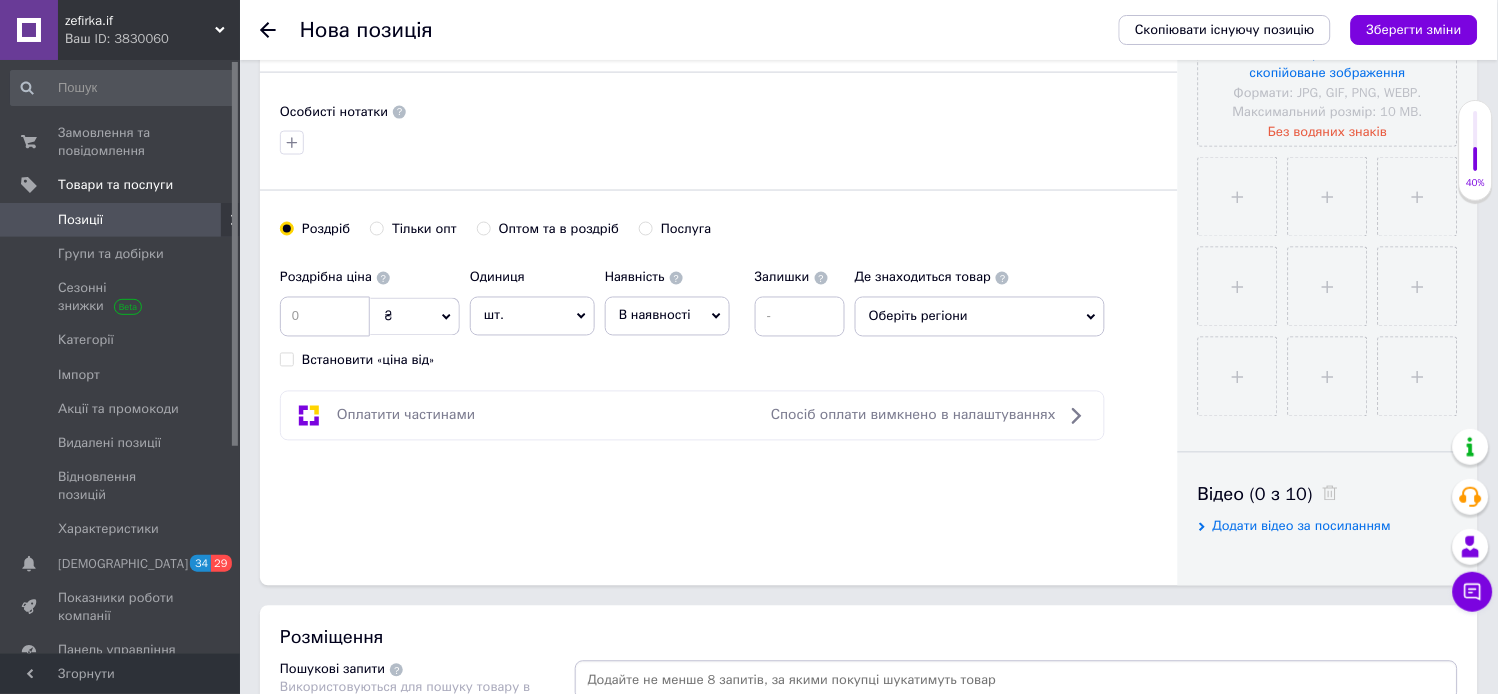 click on "Оптом та в роздріб" at bounding box center (483, 228) 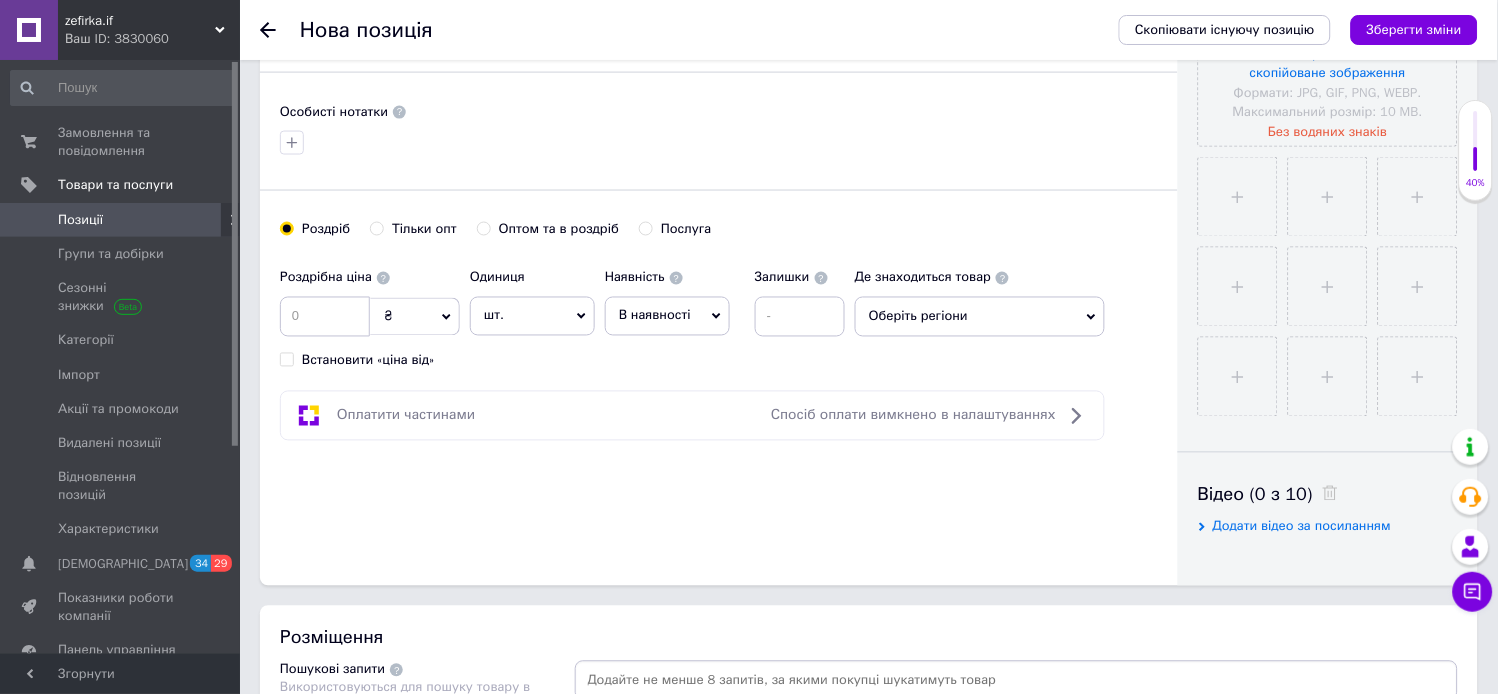 radio on "true" 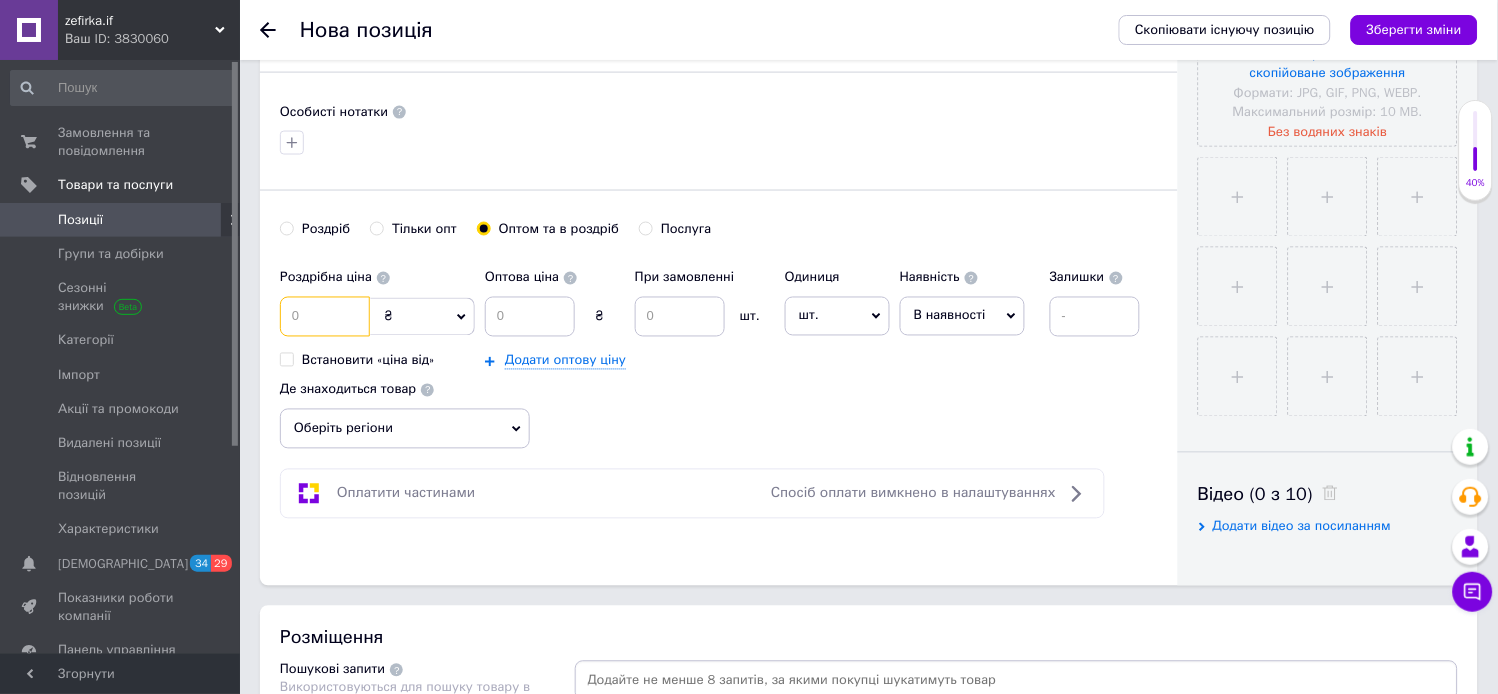 click at bounding box center (325, 317) 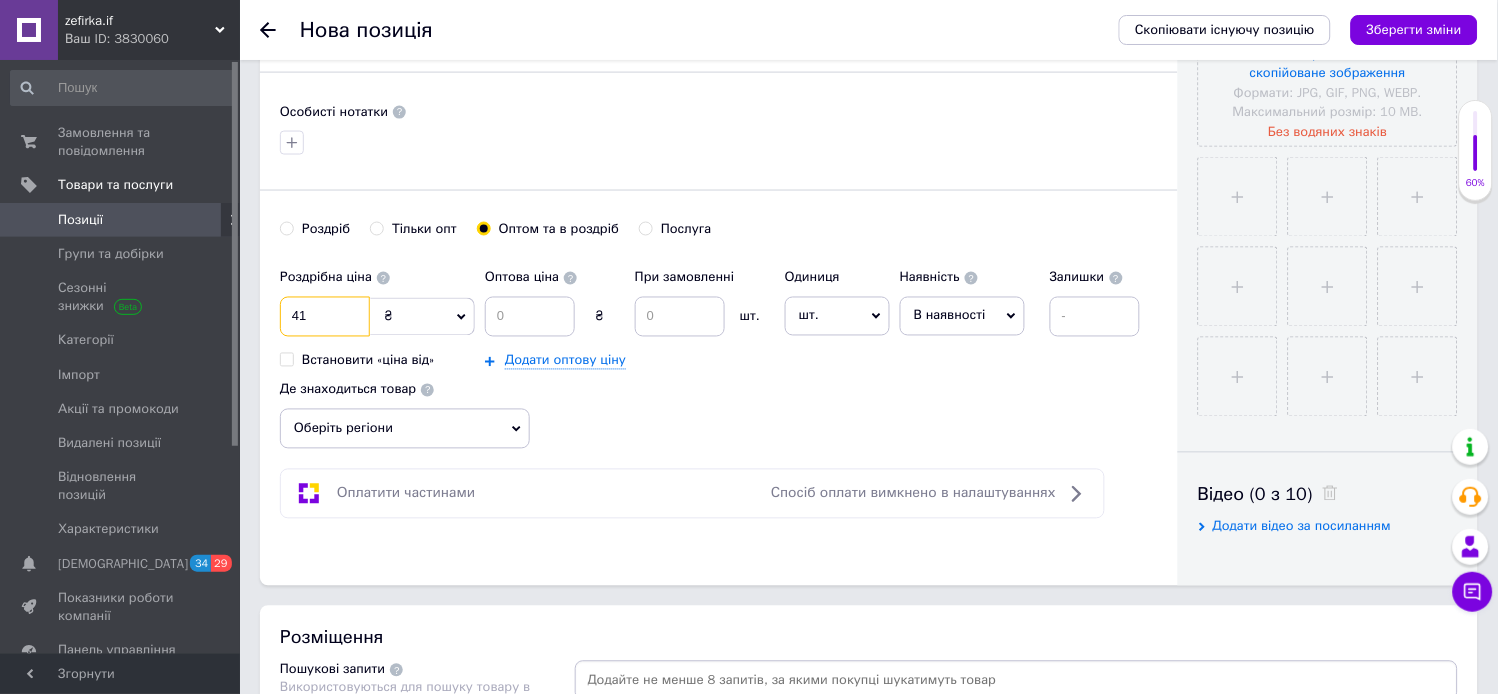 type on "4" 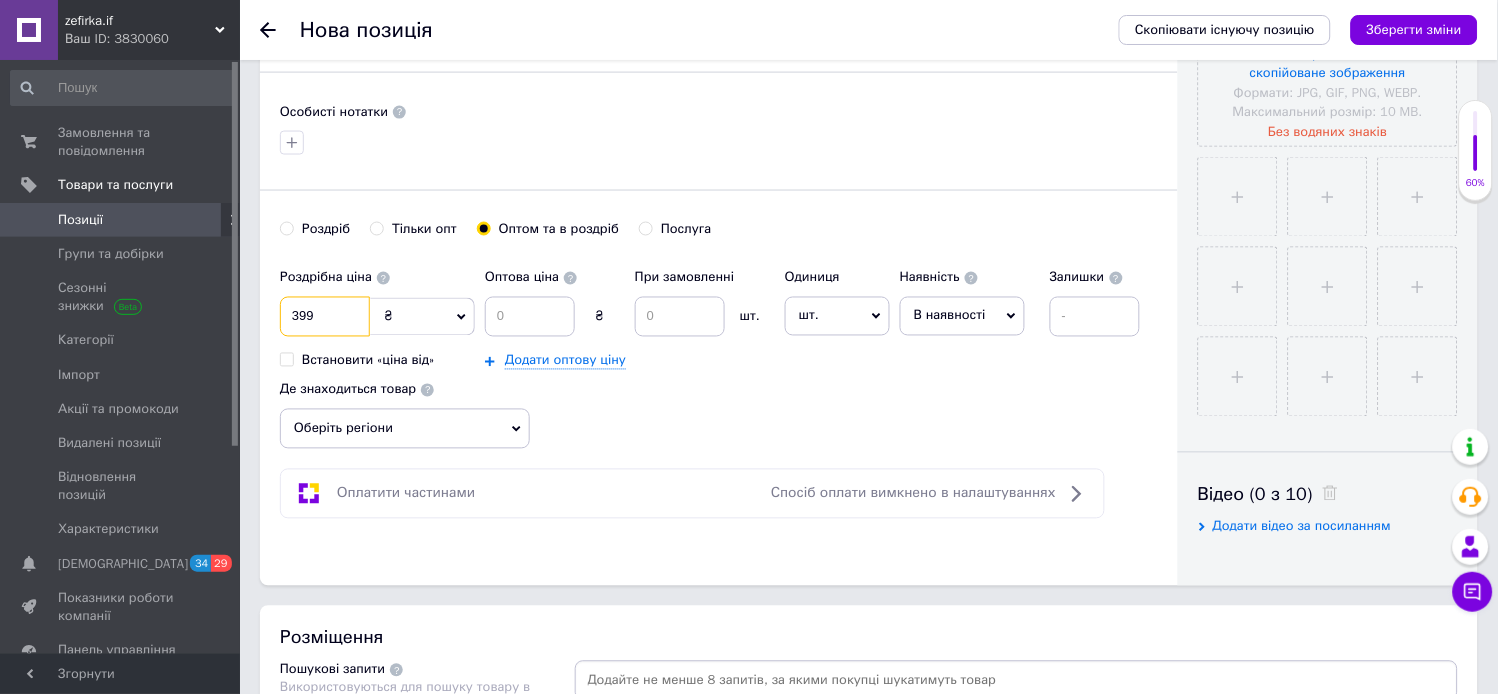 type on "399" 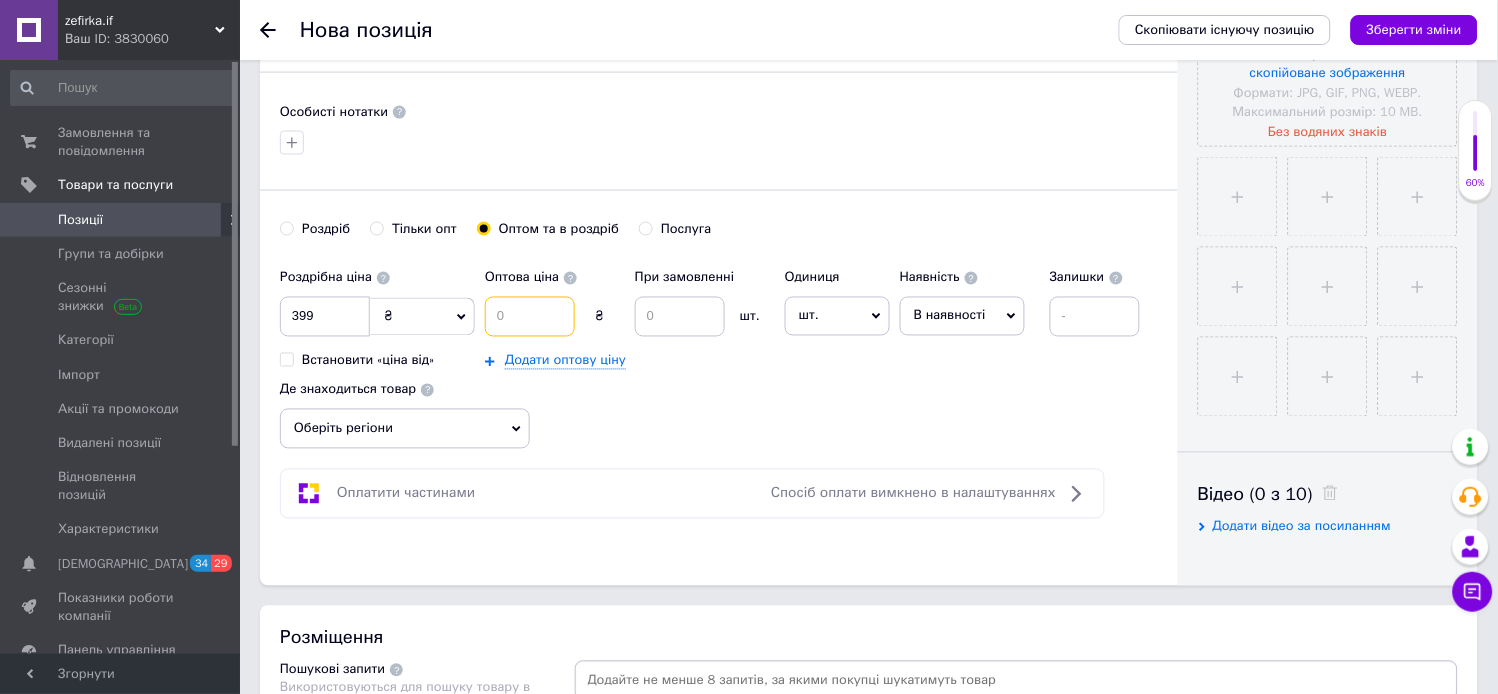 click at bounding box center (530, 317) 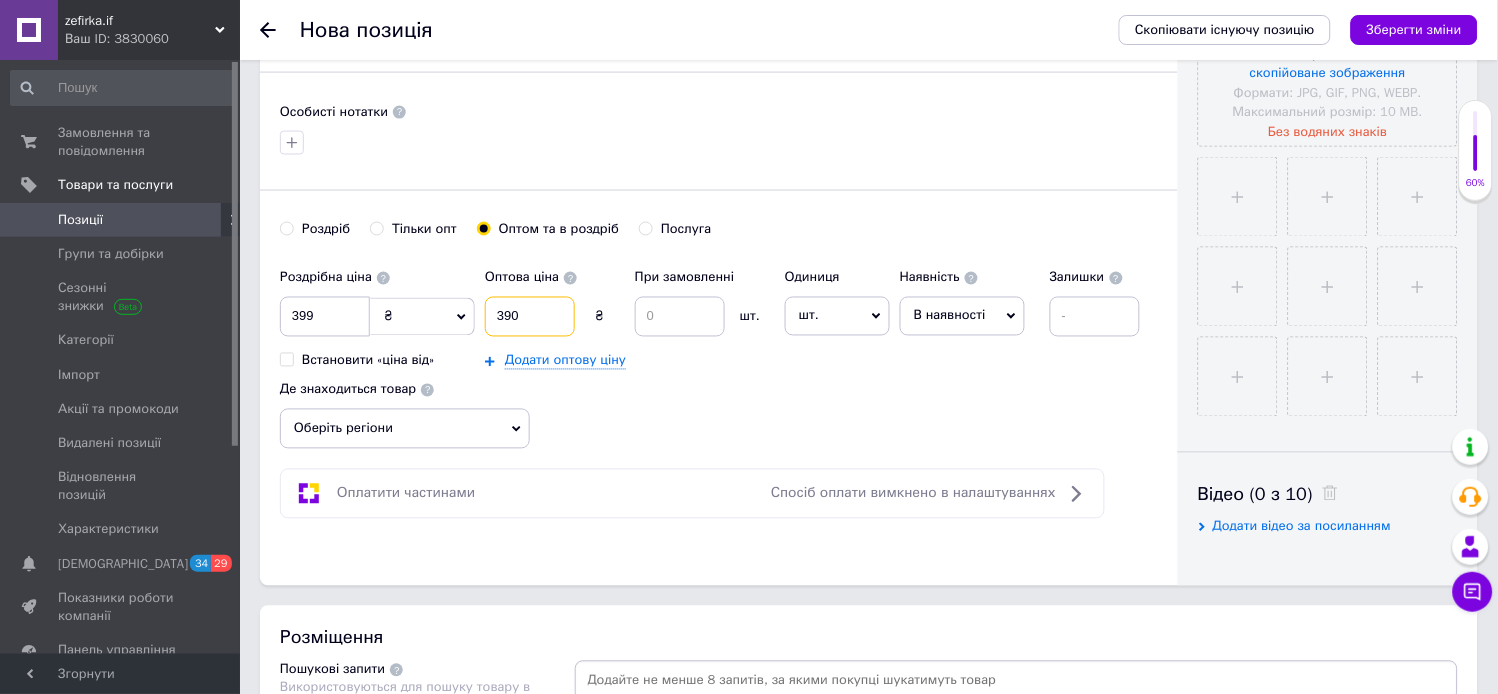 type on "390" 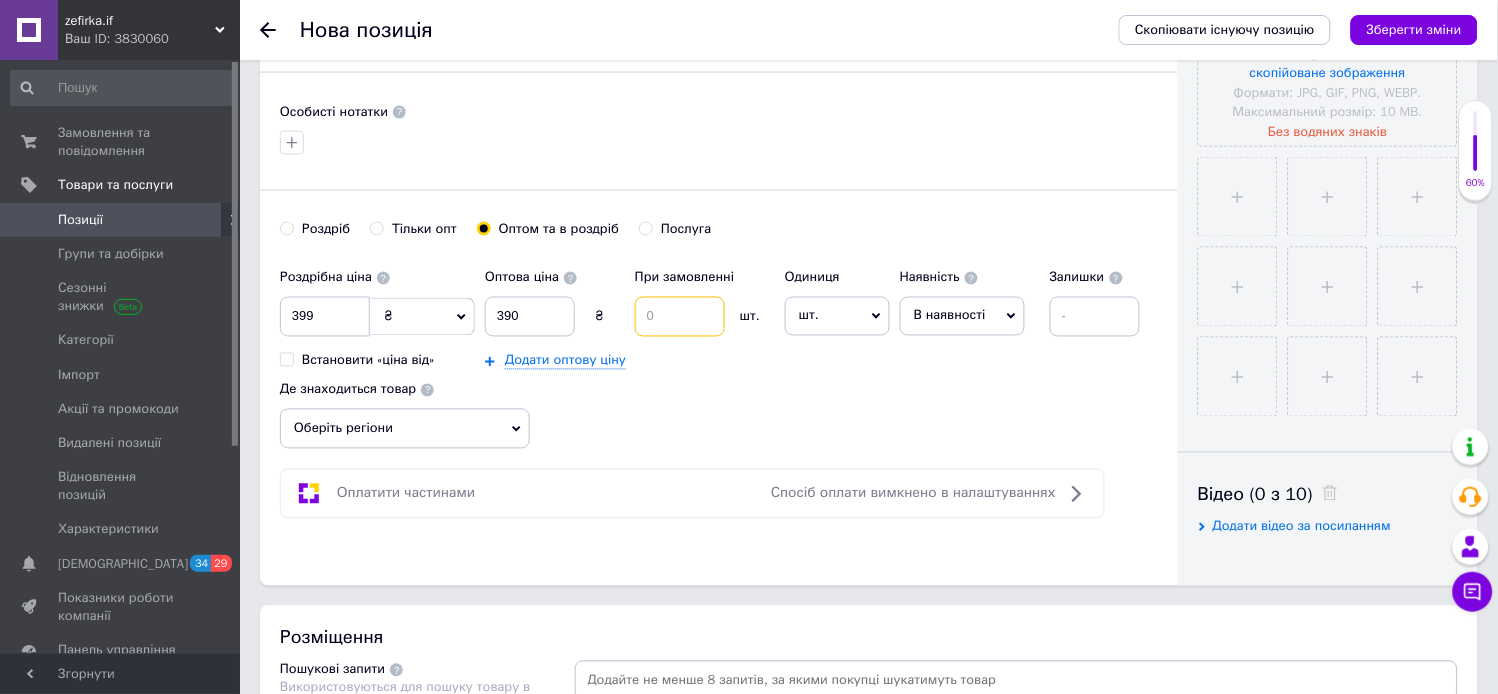 click at bounding box center (680, 317) 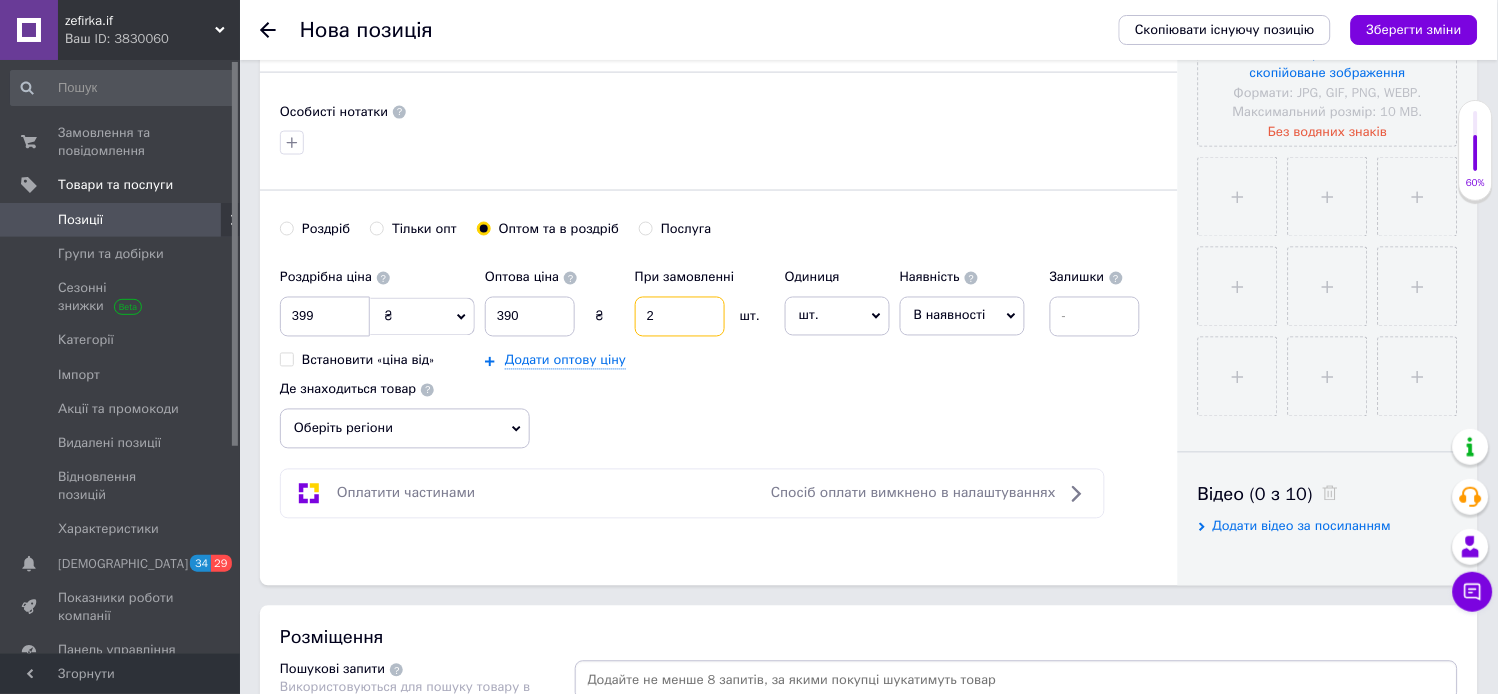 type on "2" 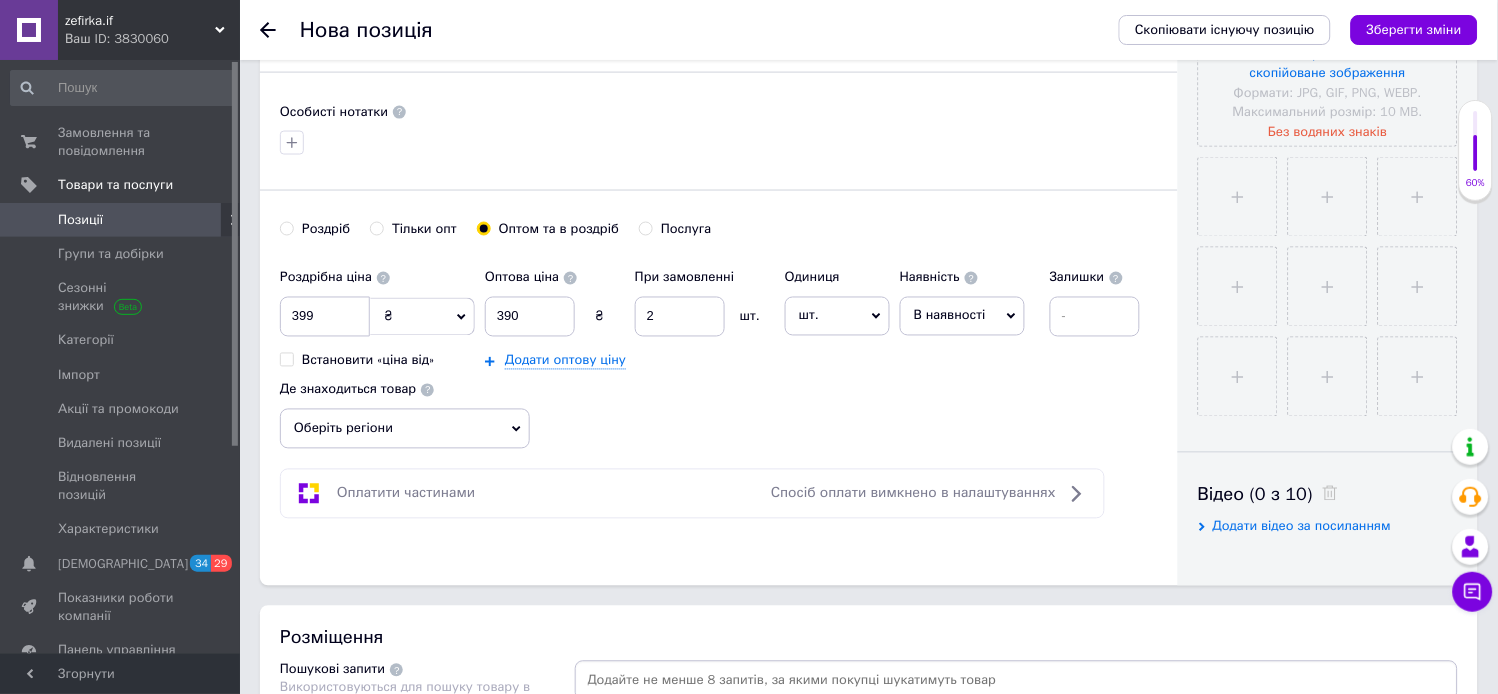 click on "В наявності" at bounding box center (950, 315) 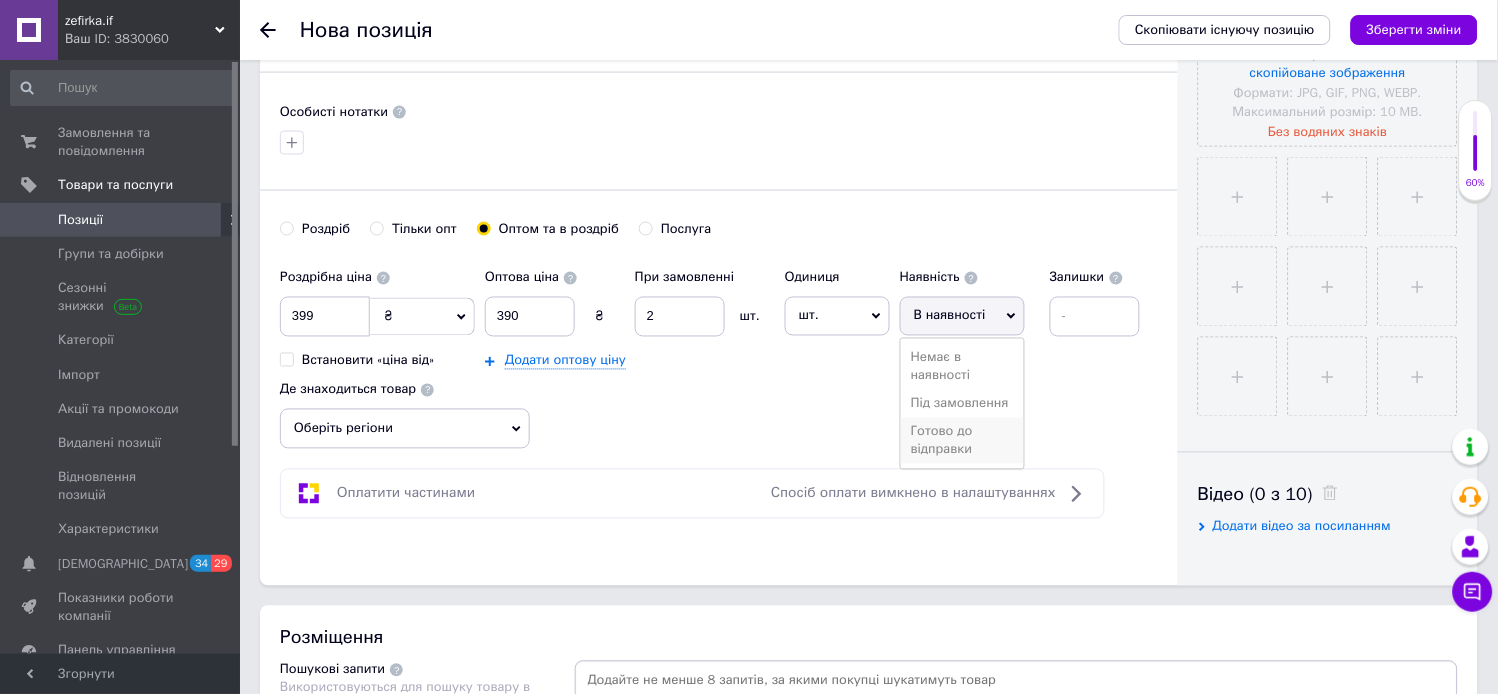 click on "Готово до відправки" at bounding box center [962, 441] 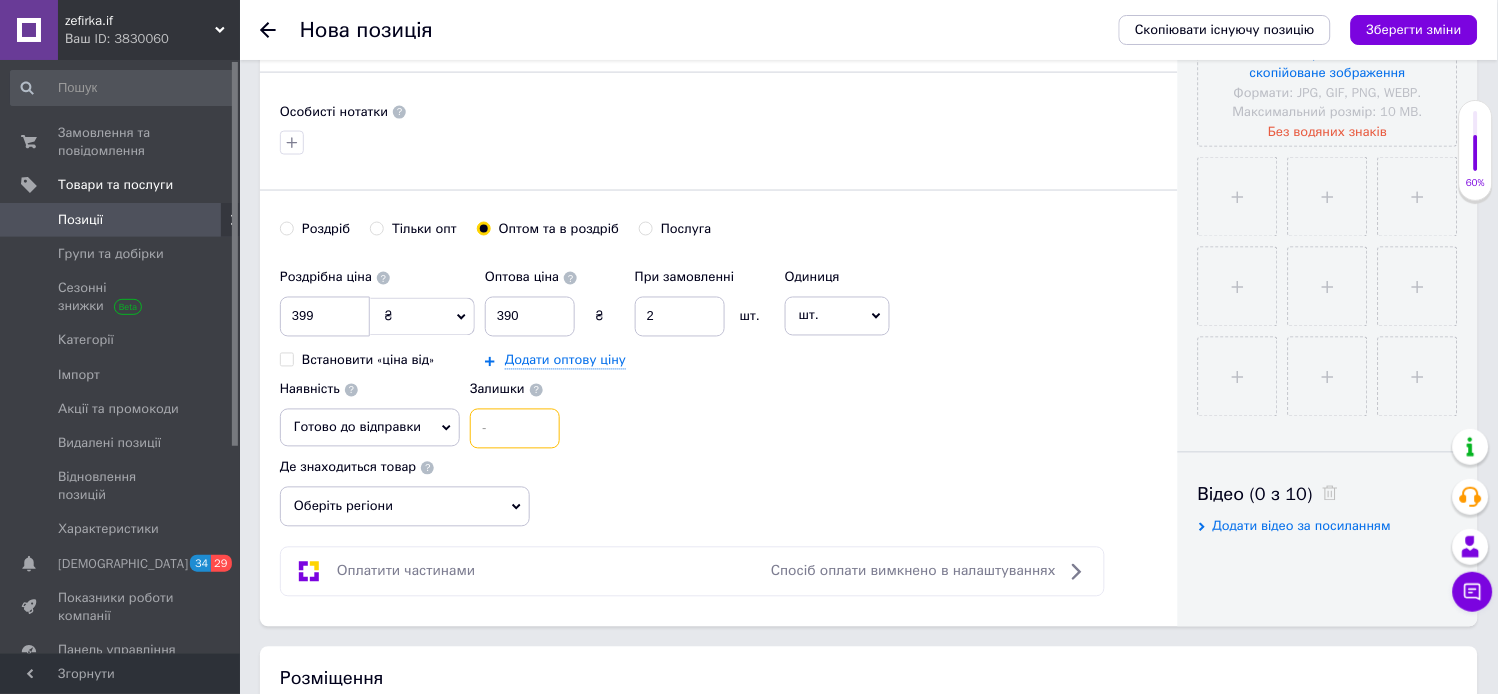 click at bounding box center (515, 429) 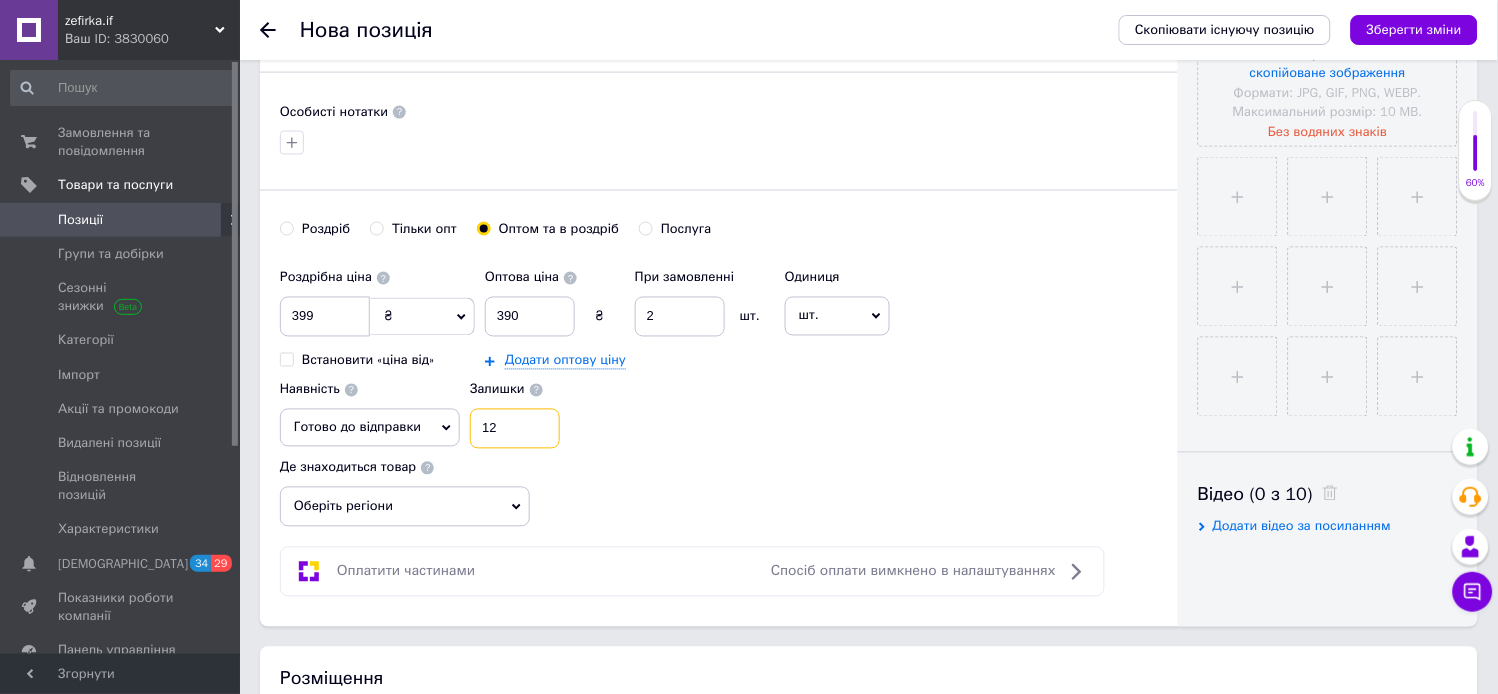 type on "12" 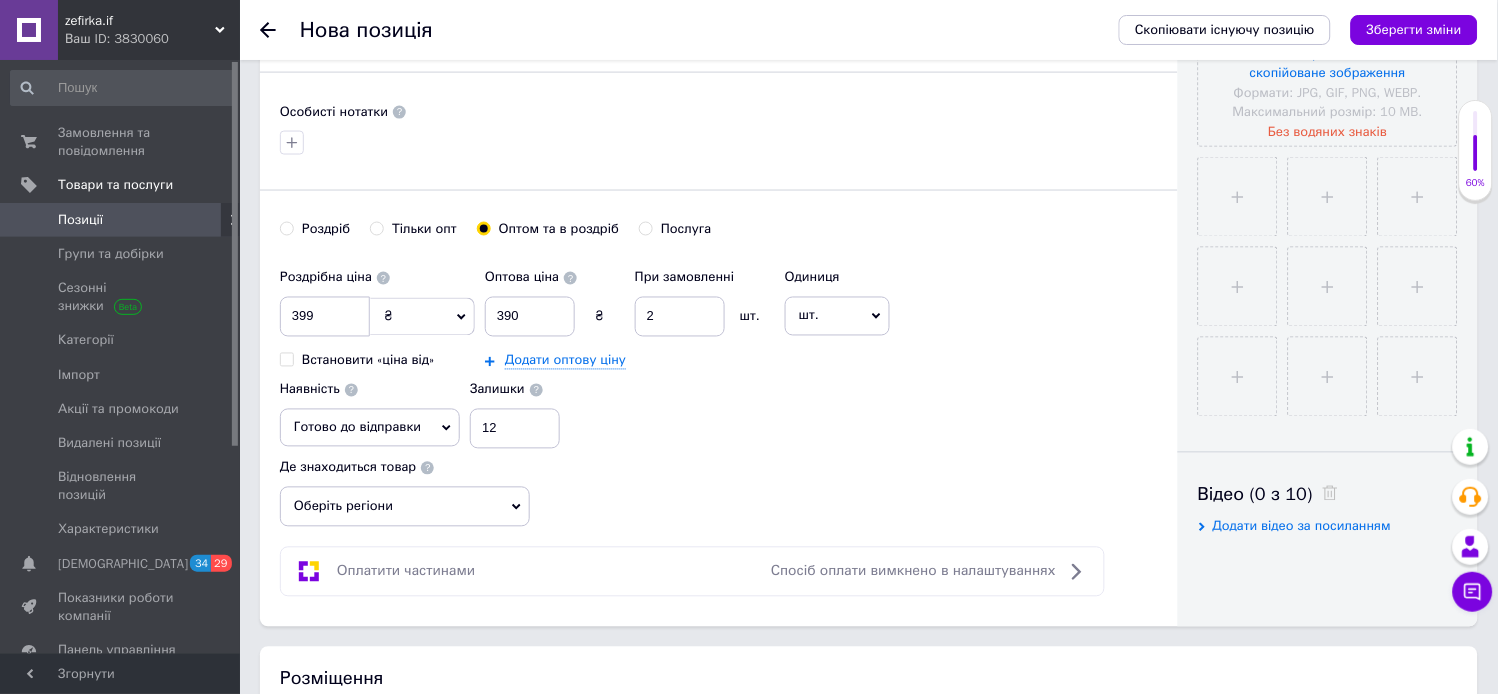 click 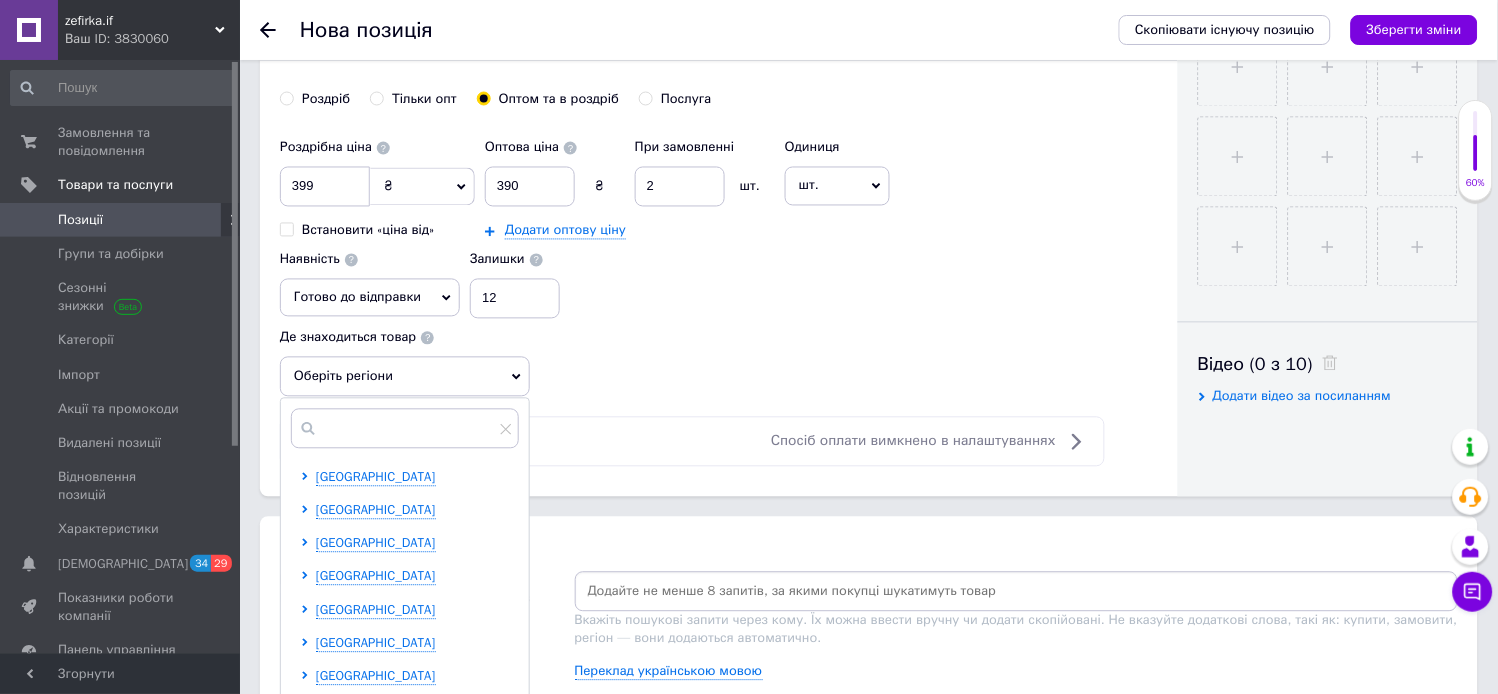 scroll, scrollTop: 877, scrollLeft: 0, axis: vertical 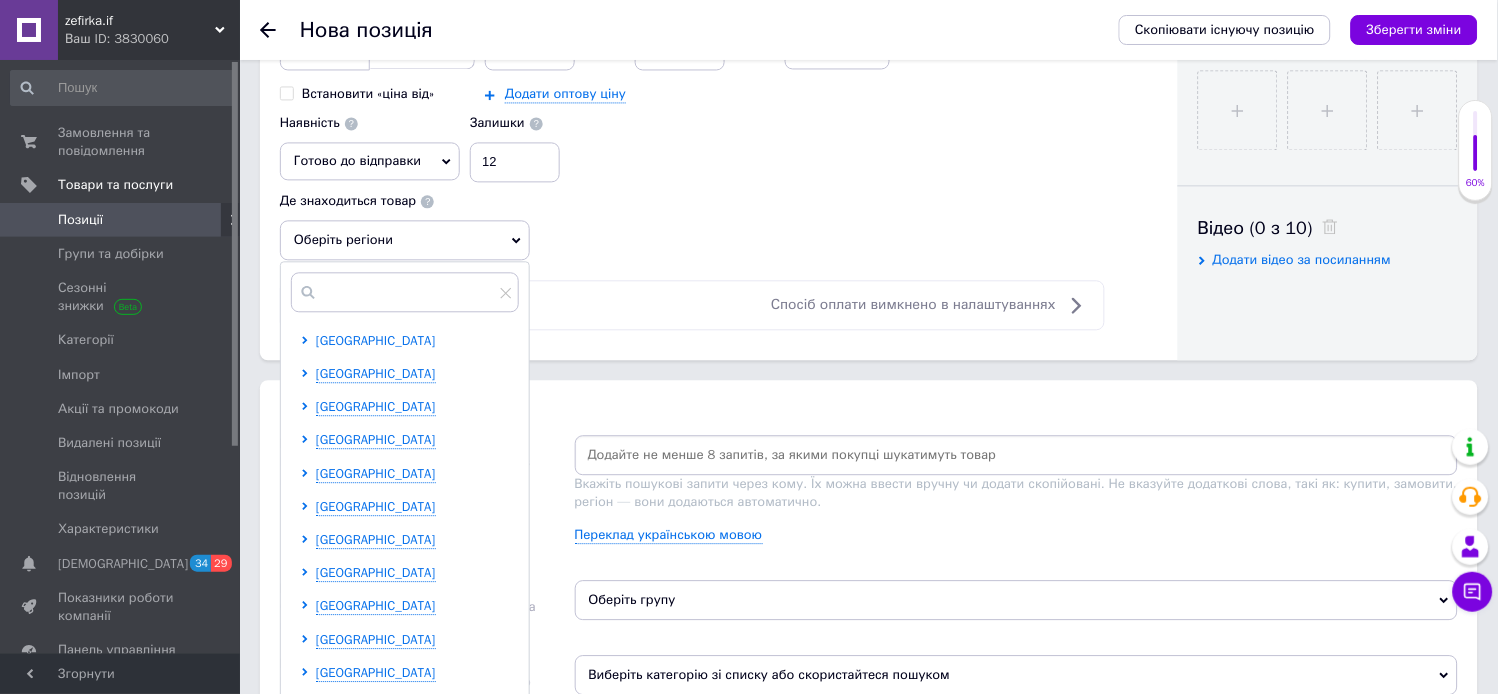 click on "[GEOGRAPHIC_DATA]" at bounding box center [376, 340] 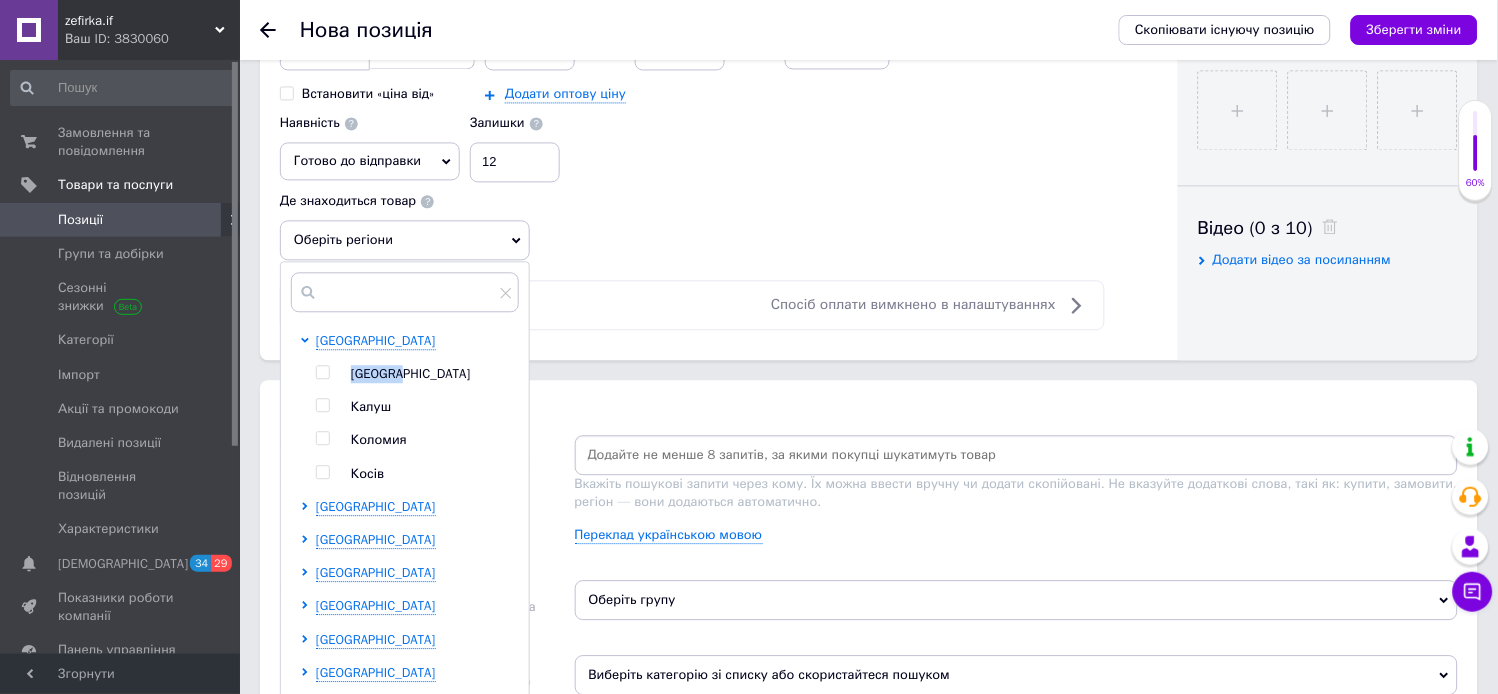 drag, startPoint x: 396, startPoint y: 374, endPoint x: 316, endPoint y: 374, distance: 80 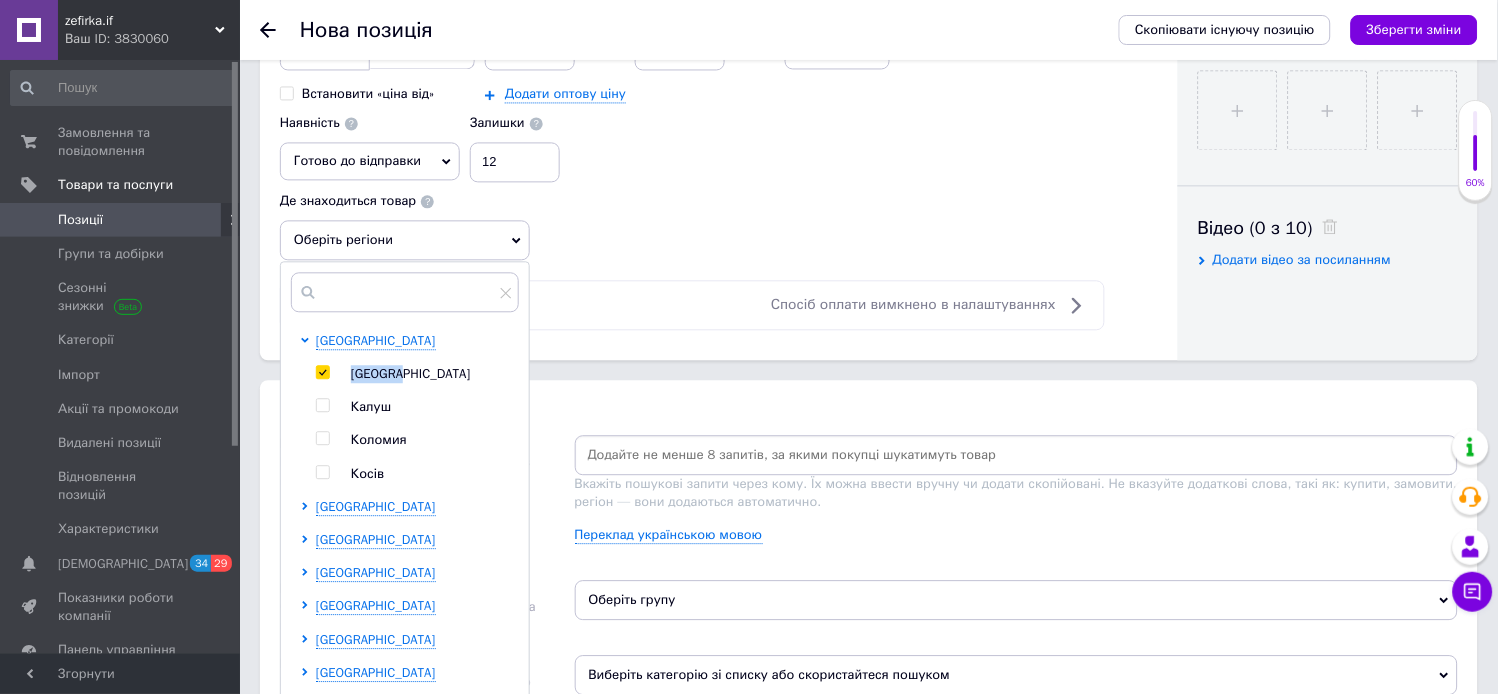 checkbox on "true" 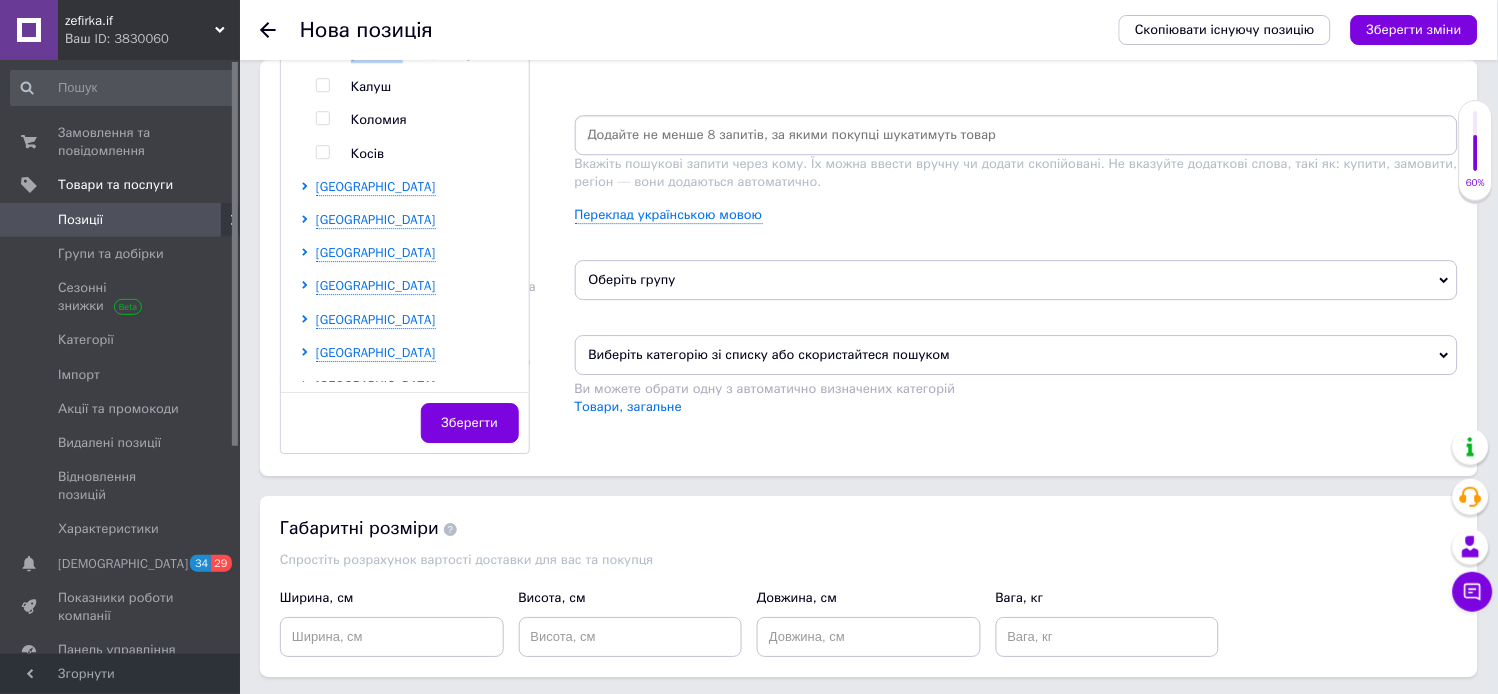 scroll, scrollTop: 1212, scrollLeft: 0, axis: vertical 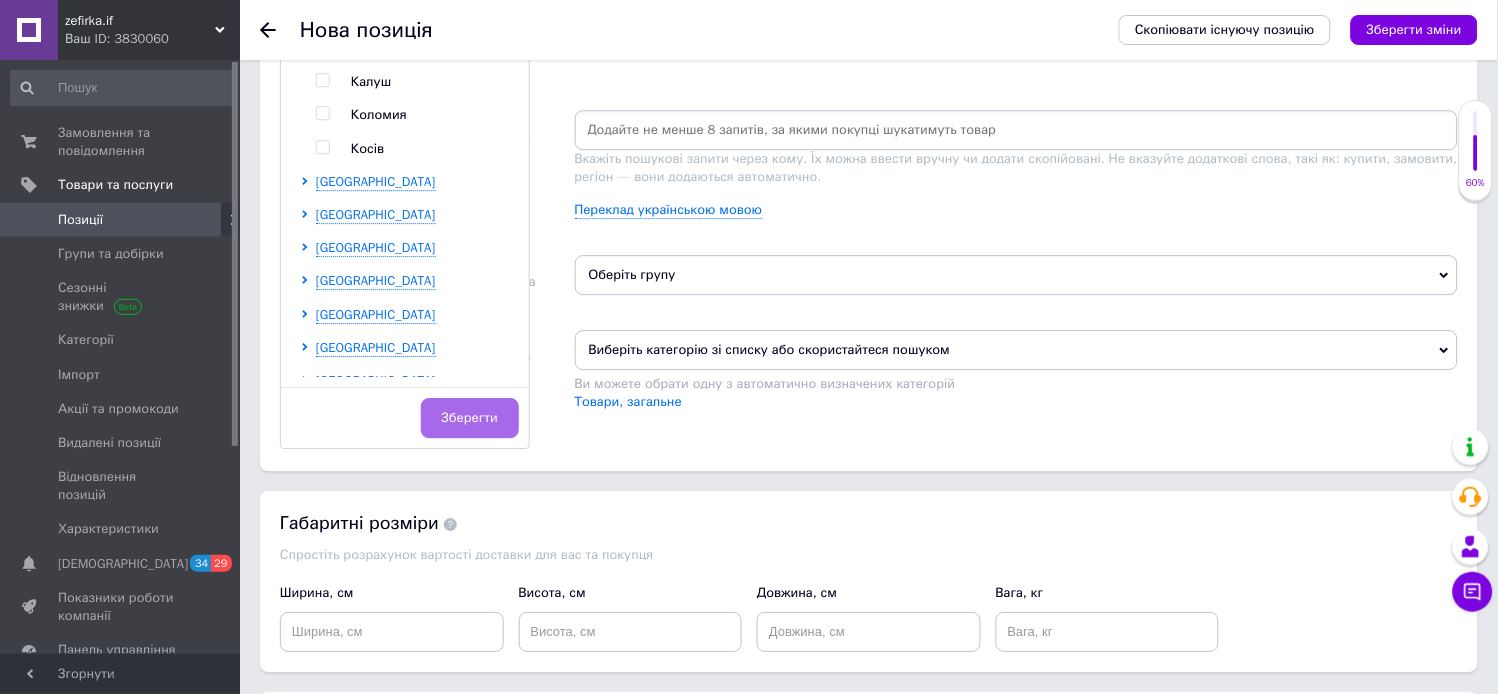 click on "Зберегти" at bounding box center (470, 418) 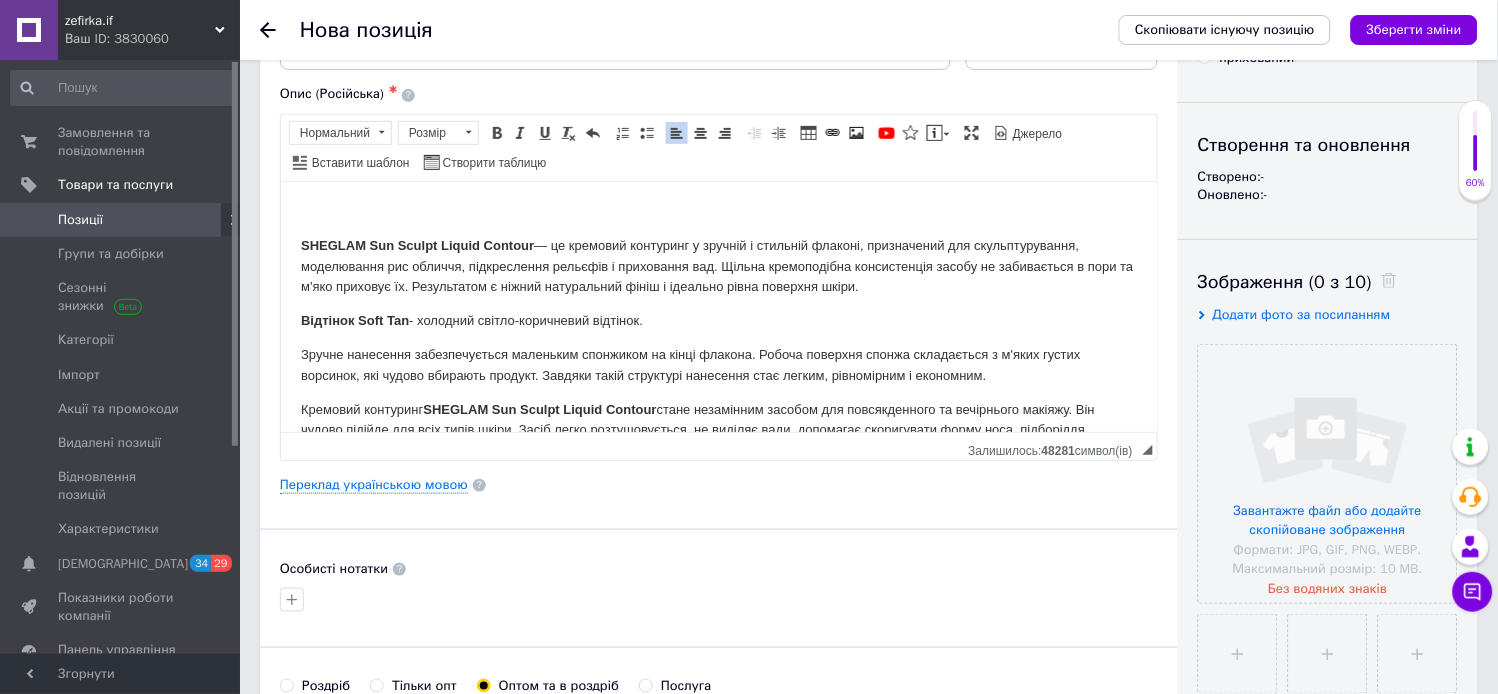 scroll, scrollTop: 150, scrollLeft: 0, axis: vertical 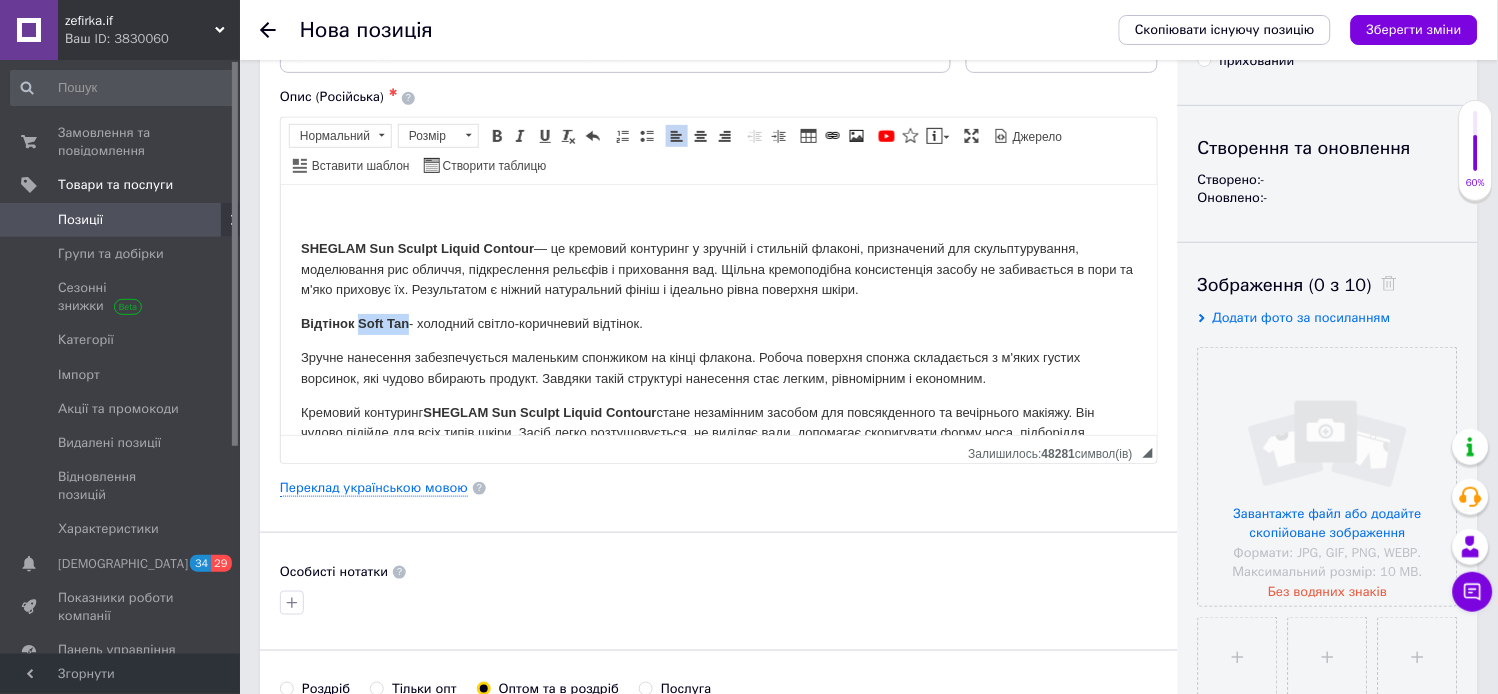 drag, startPoint x: 407, startPoint y: 319, endPoint x: 356, endPoint y: 319, distance: 51 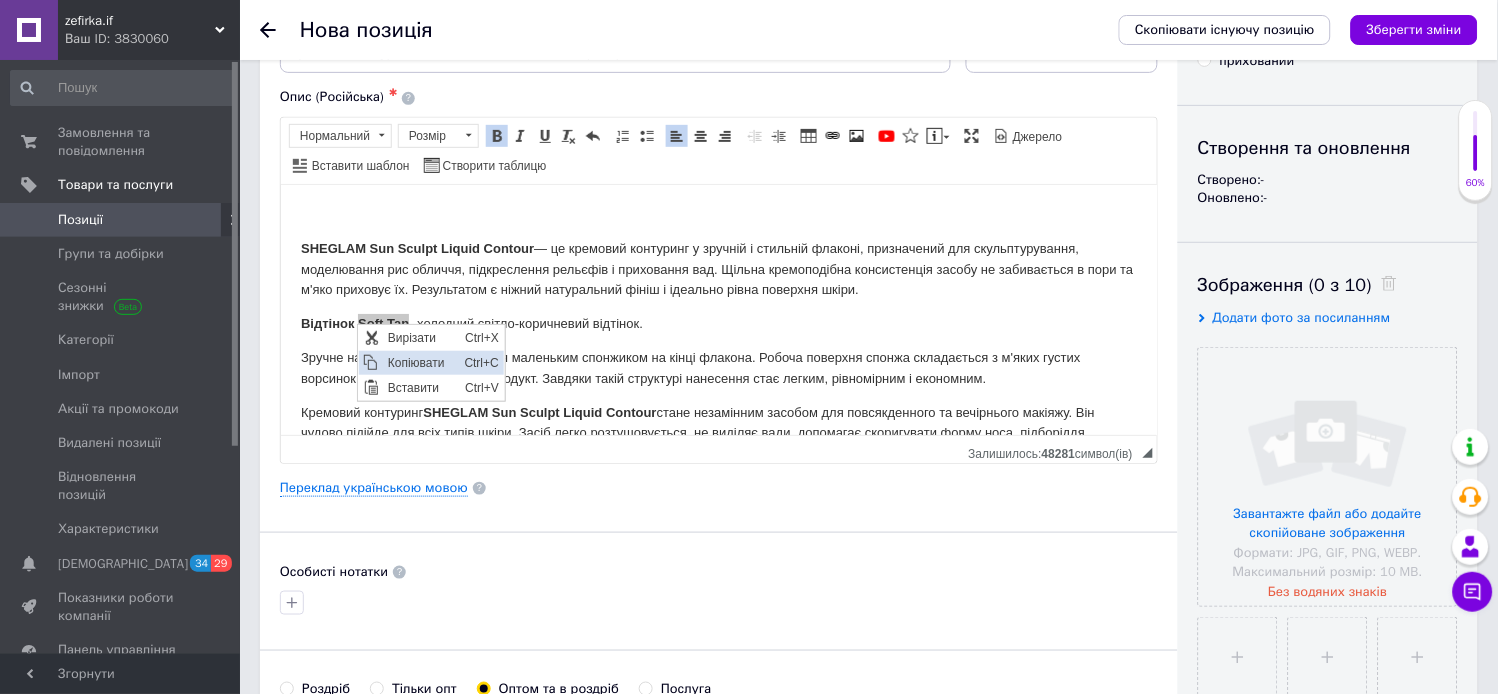 click on "Копіювати" at bounding box center [420, 363] 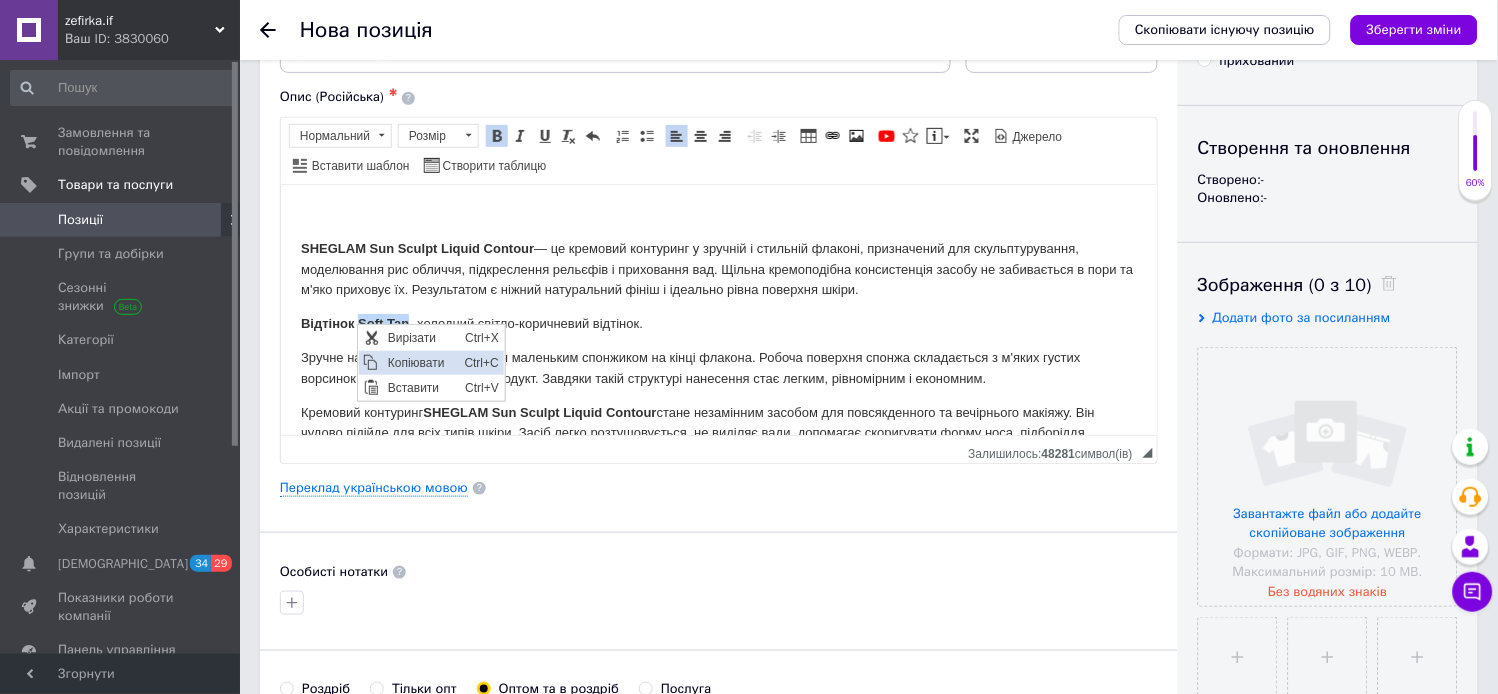copy on "Soft Tan" 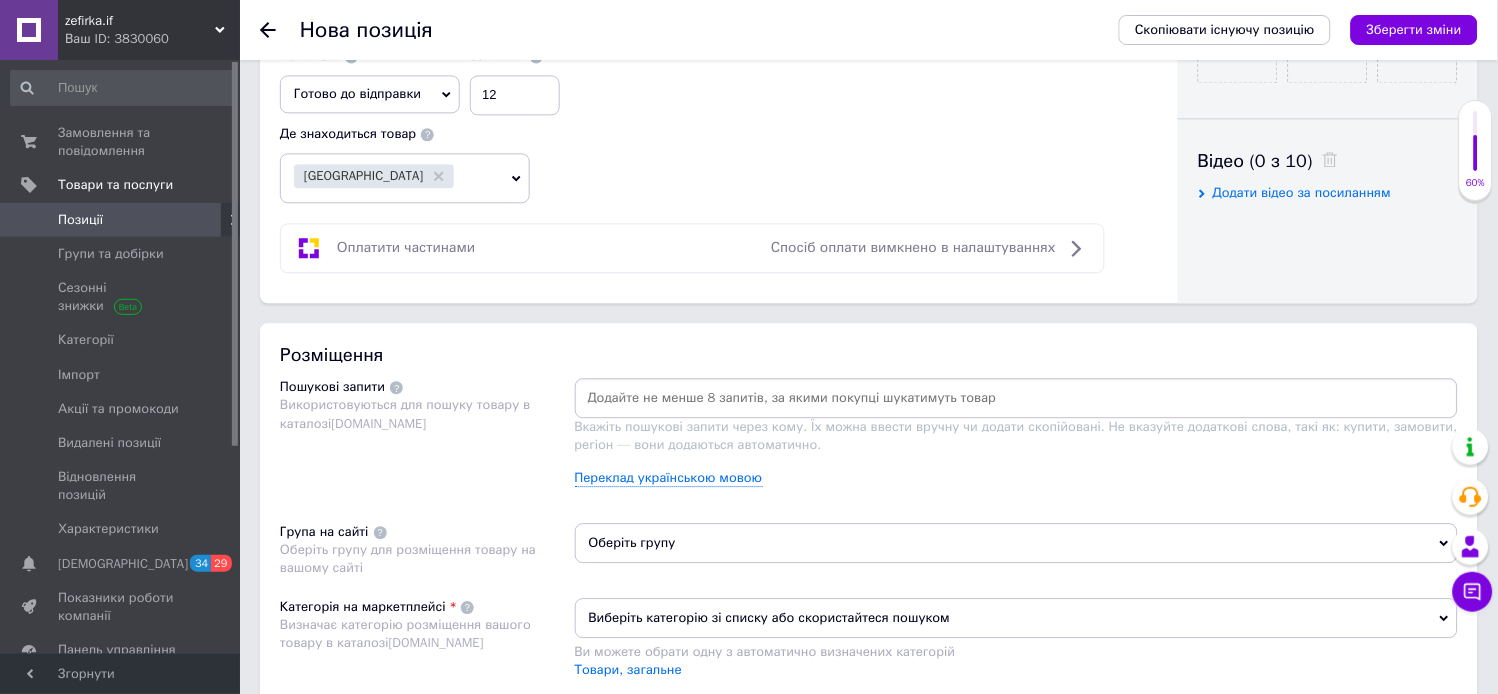 scroll, scrollTop: 972, scrollLeft: 0, axis: vertical 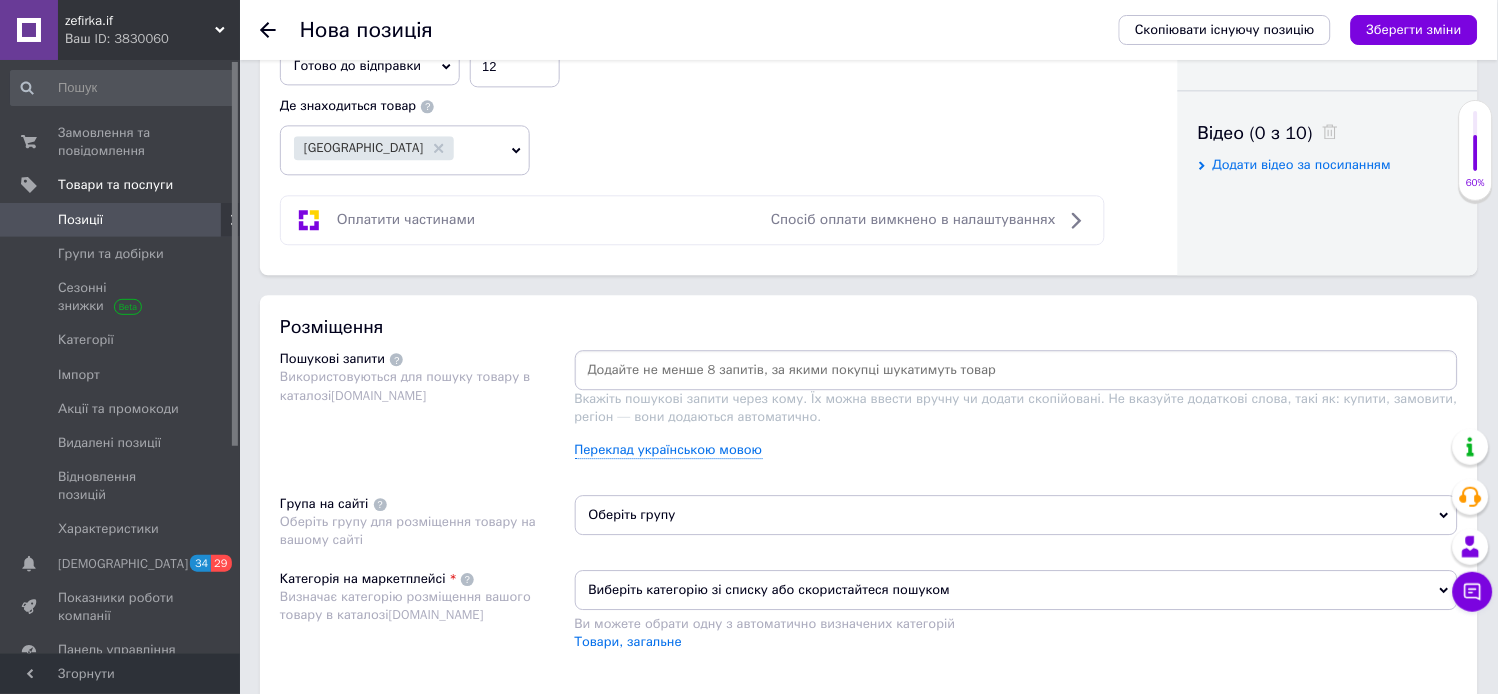 paste on "Soft Tan" 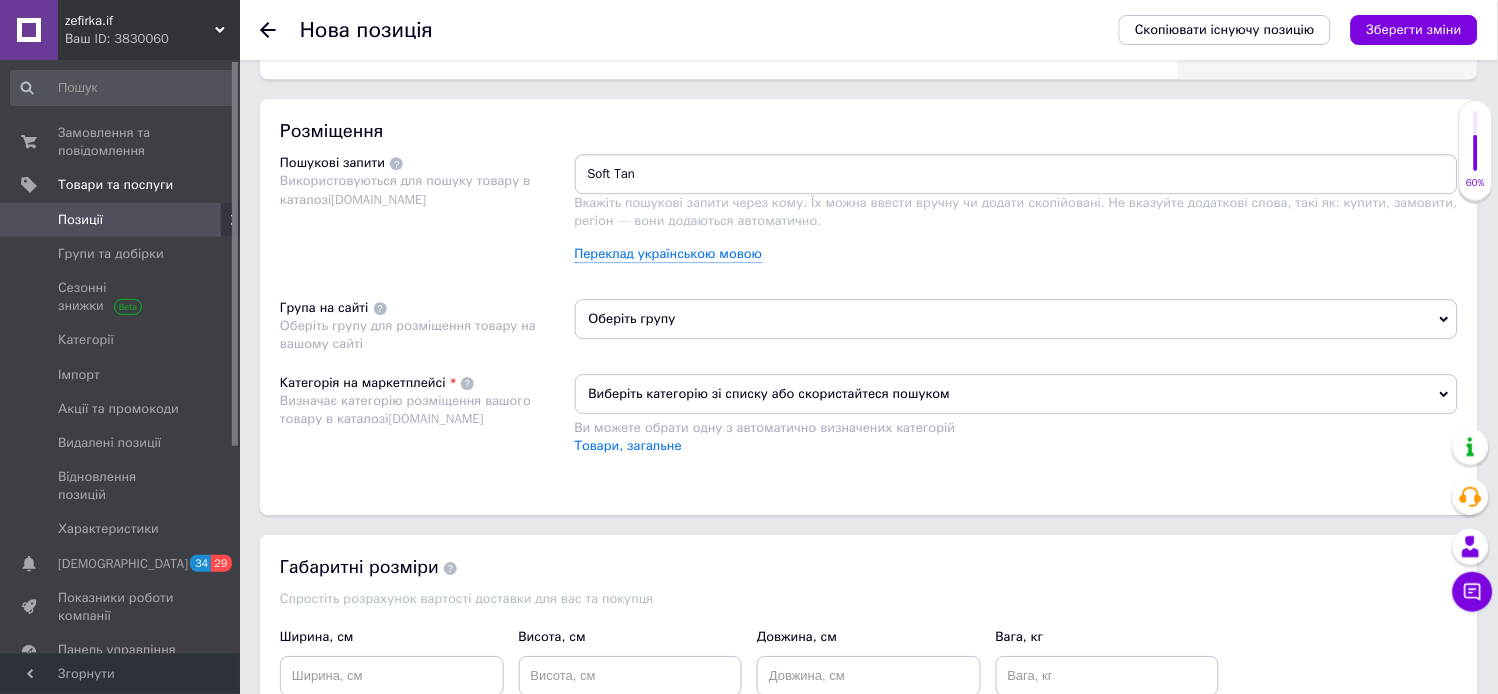 scroll, scrollTop: 1200, scrollLeft: 0, axis: vertical 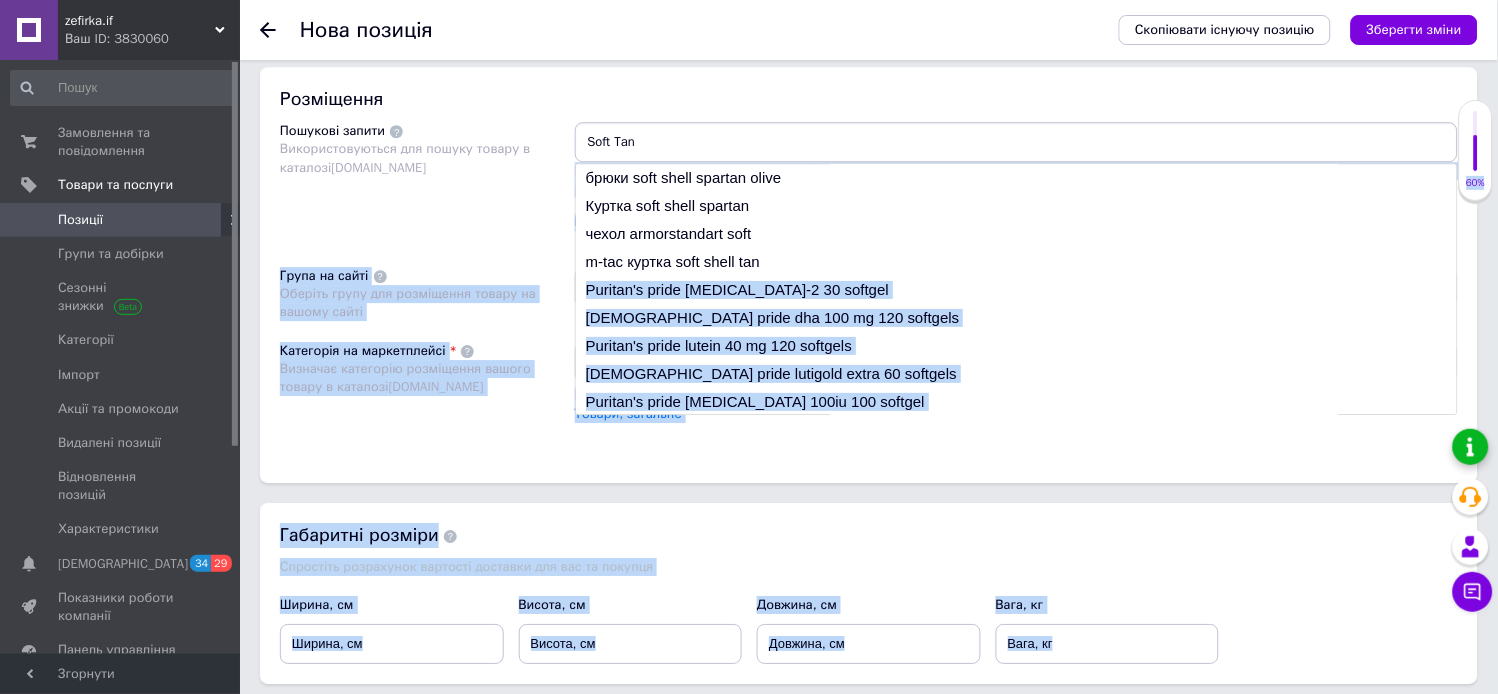 drag, startPoint x: 1450, startPoint y: 385, endPoint x: 1456, endPoint y: 428, distance: 43.416588 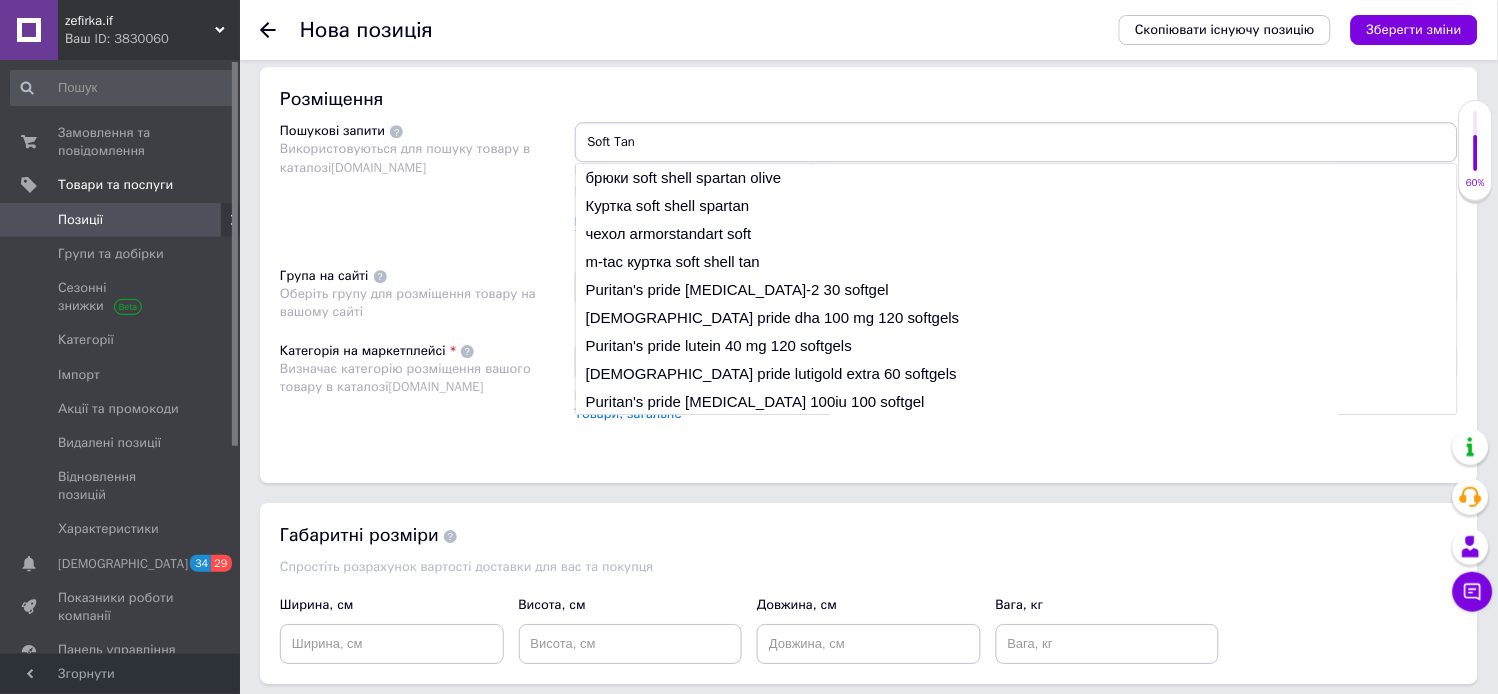 click on "Soft Tan" at bounding box center [1017, 142] 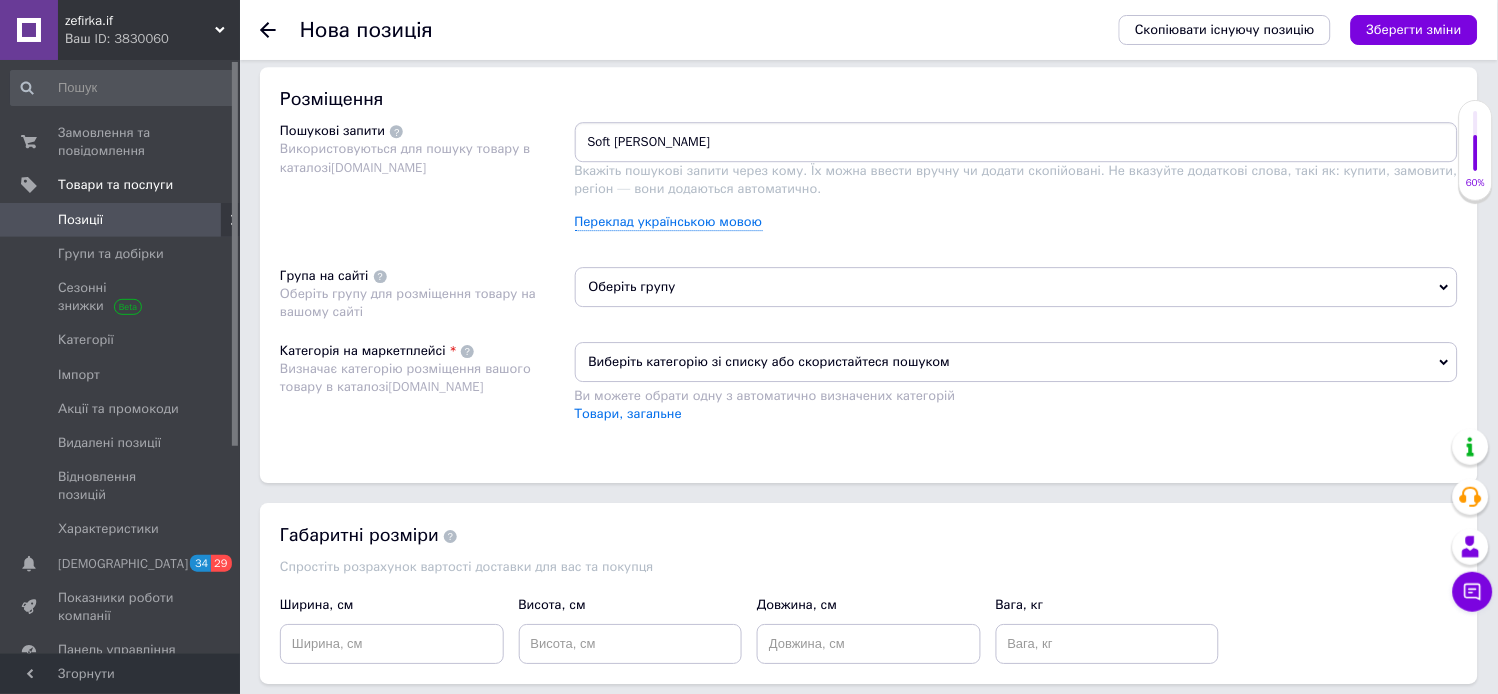 type on "Soft Tan sheglam" 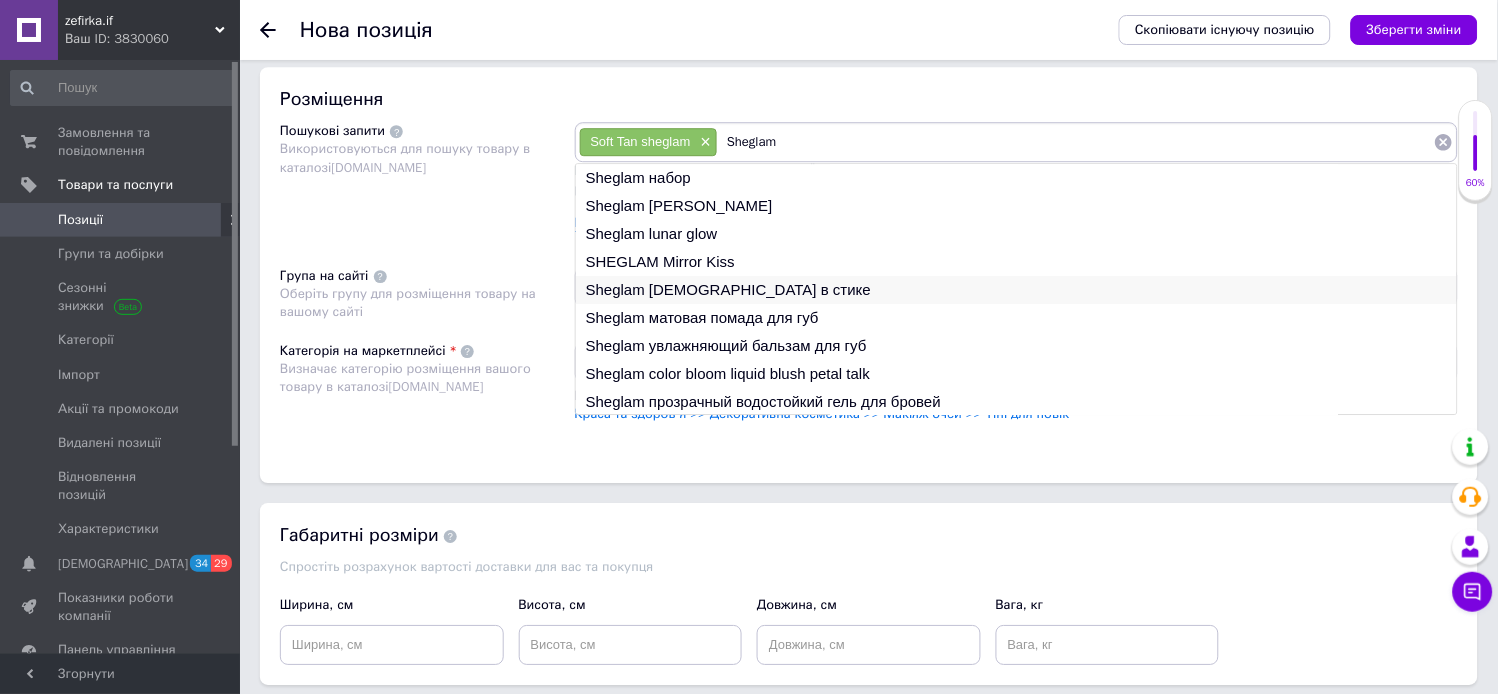 type on "Sheglam" 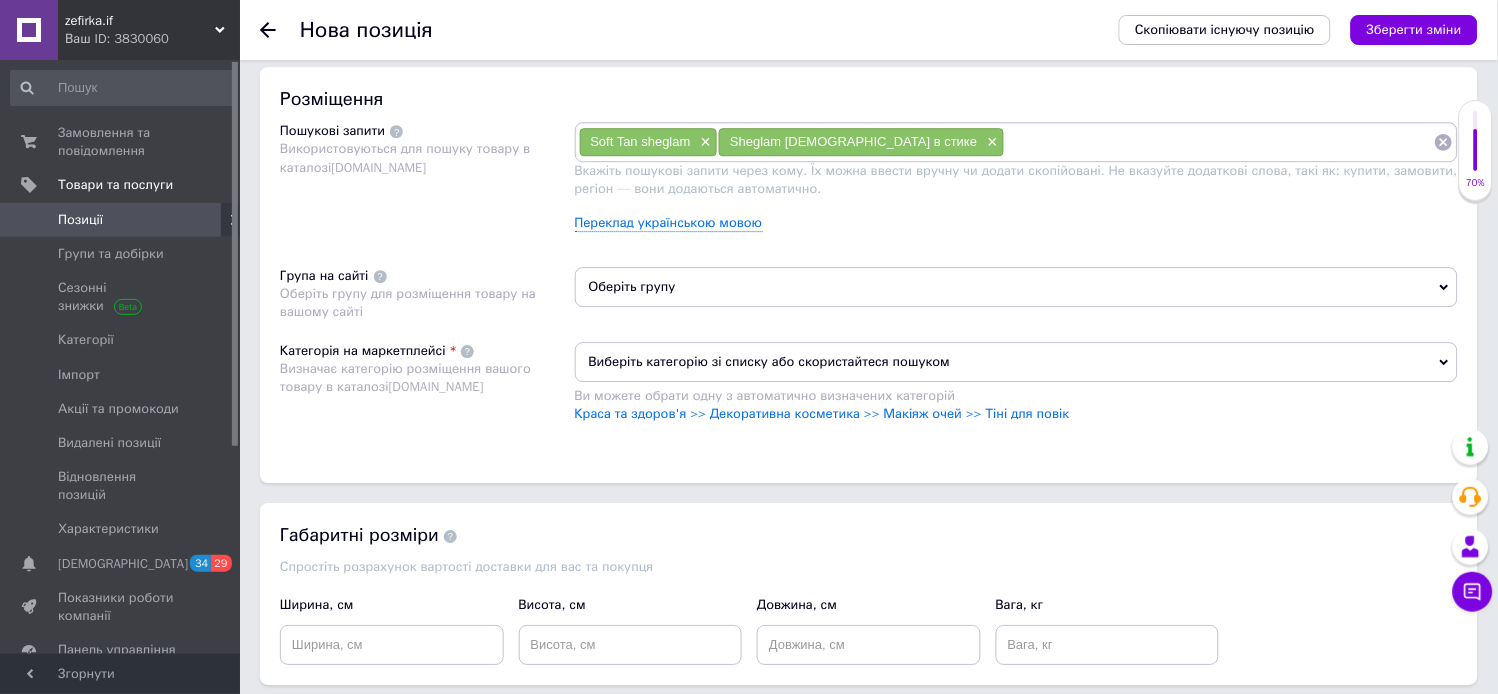 click at bounding box center [1219, 142] 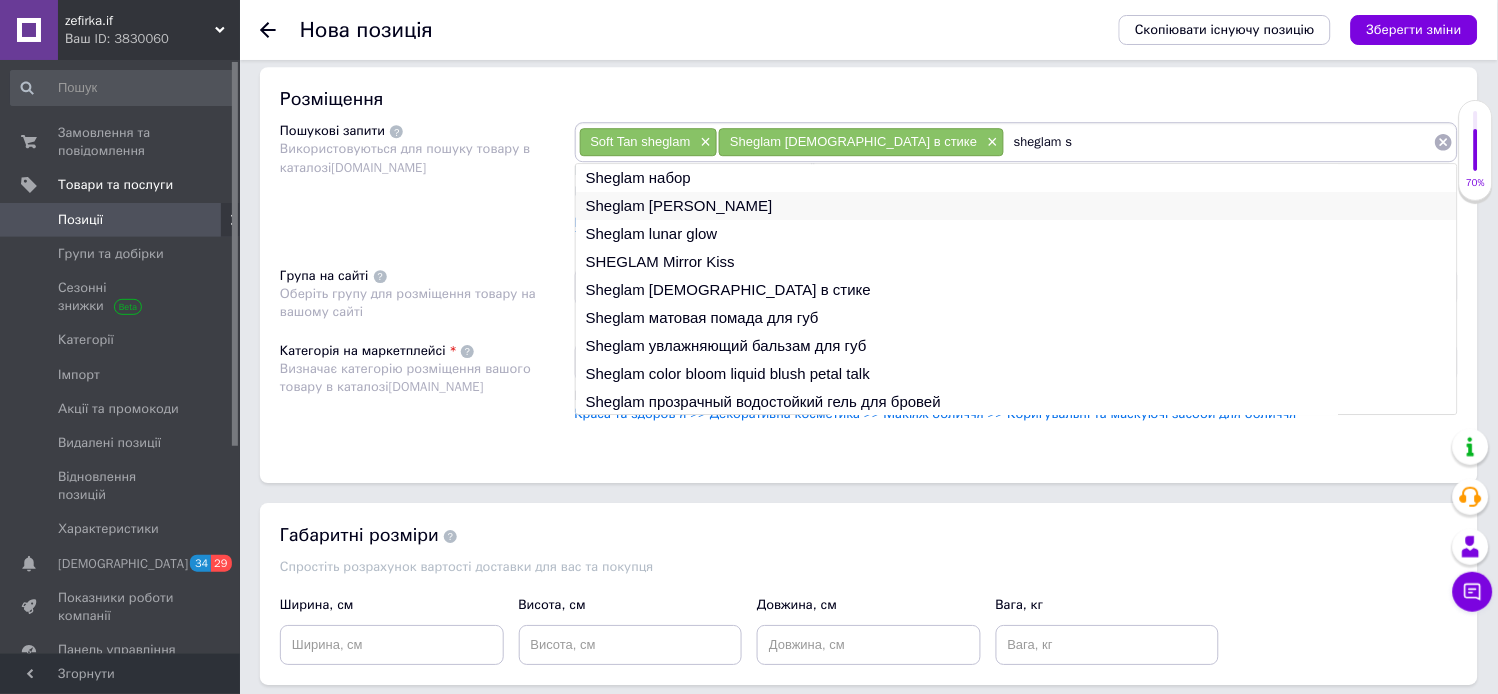 type on "sheglam s" 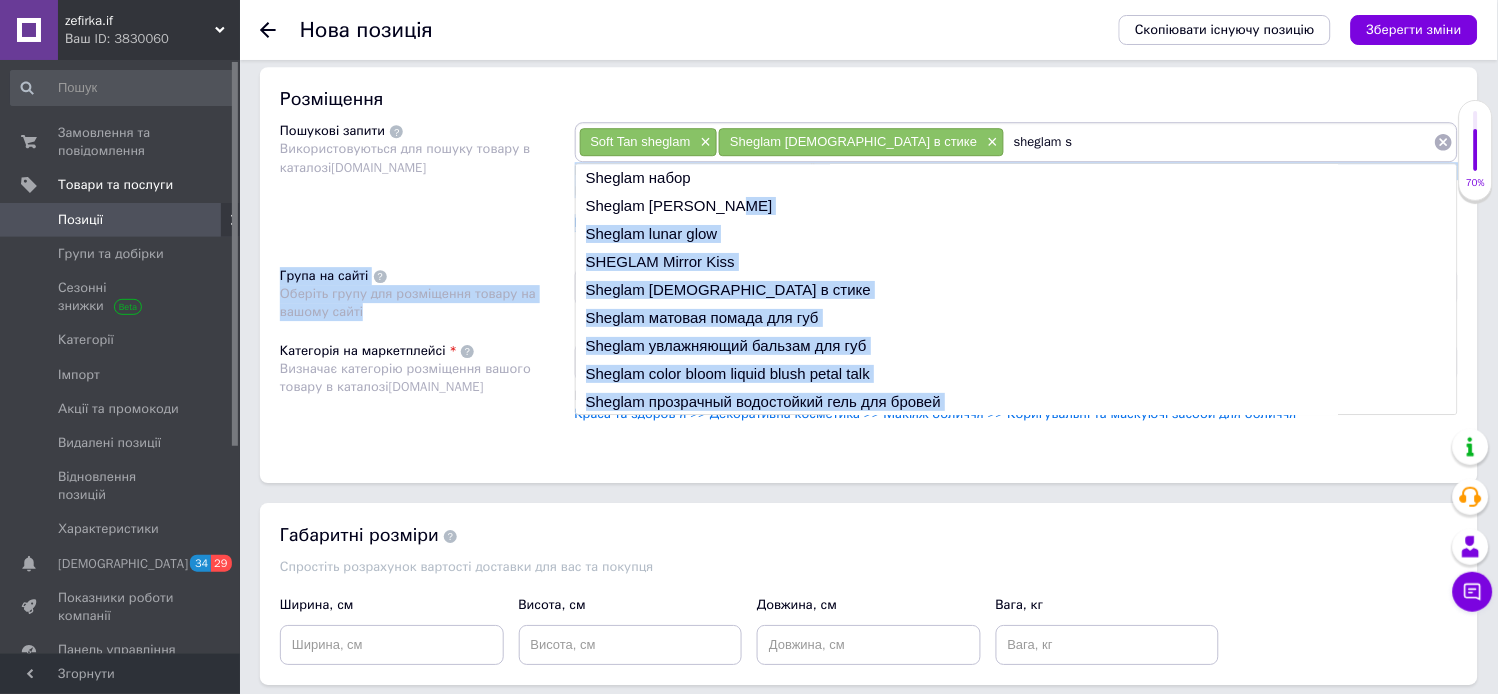 drag, startPoint x: 1448, startPoint y: 350, endPoint x: 1461, endPoint y: 384, distance: 36.40055 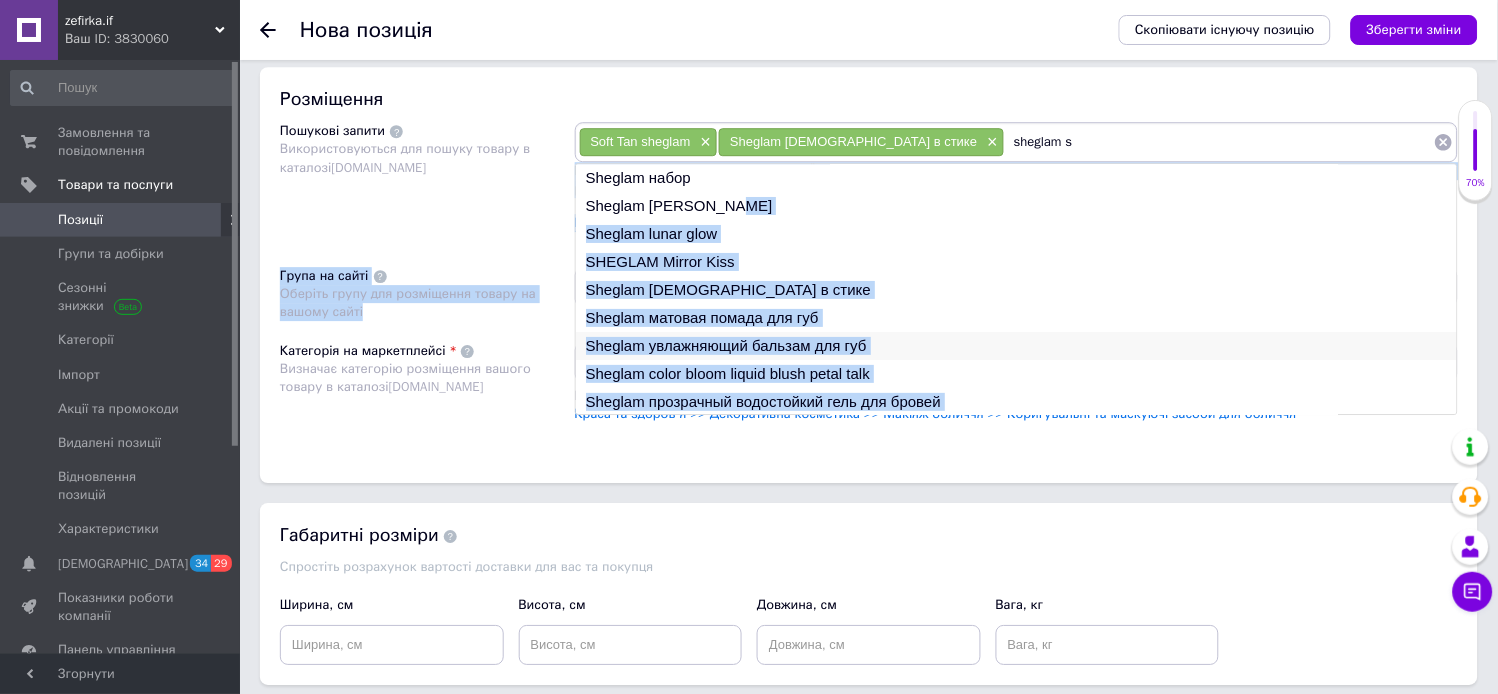 click on "Sheglam увлажняющий бальзам для губ" at bounding box center [1017, 346] 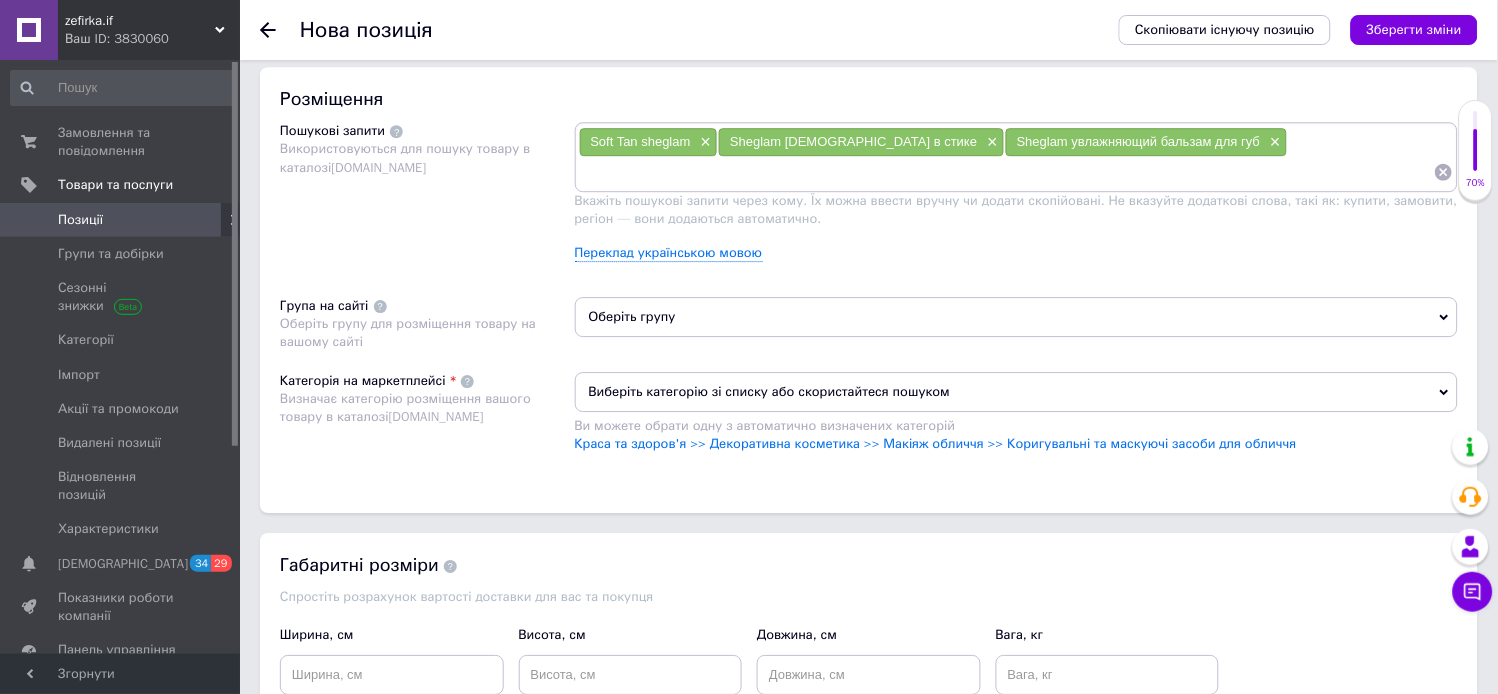 click at bounding box center [1007, 172] 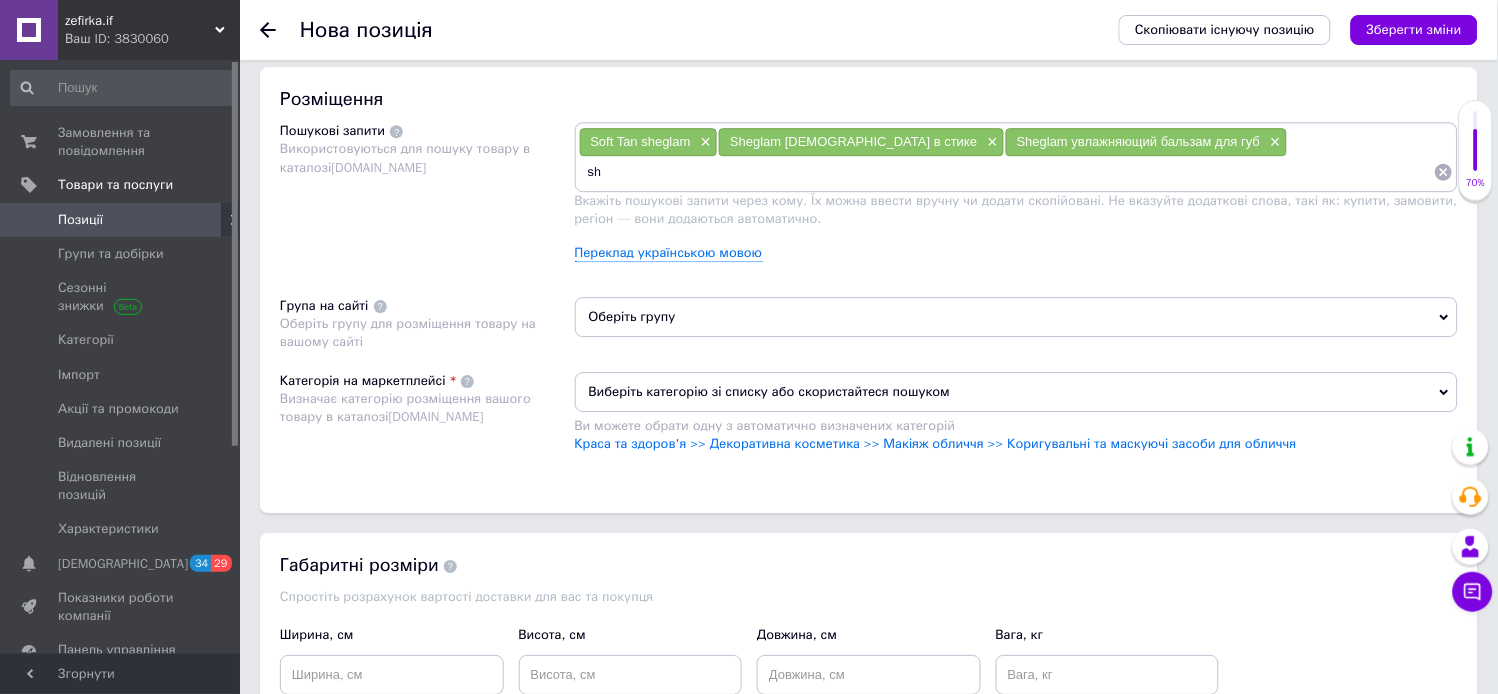 type on "s" 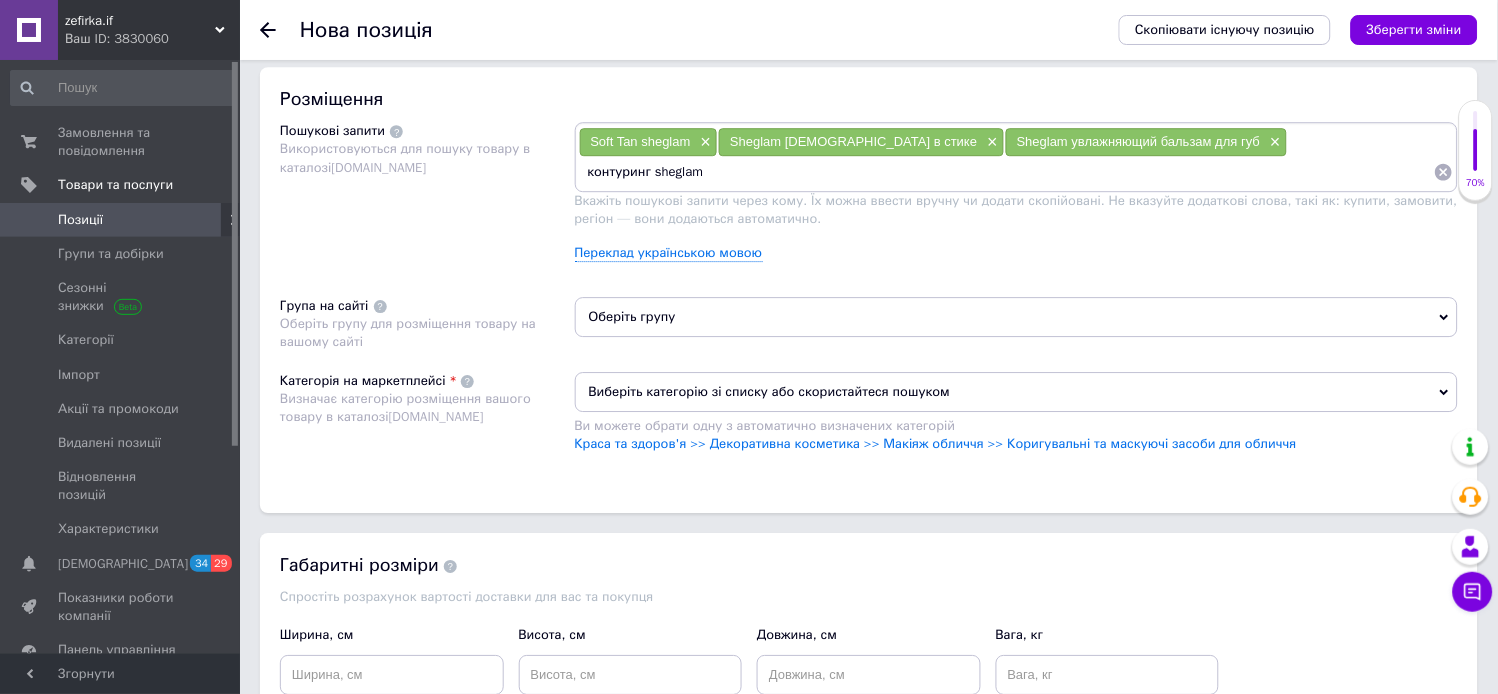 paste on "Soft Tan" 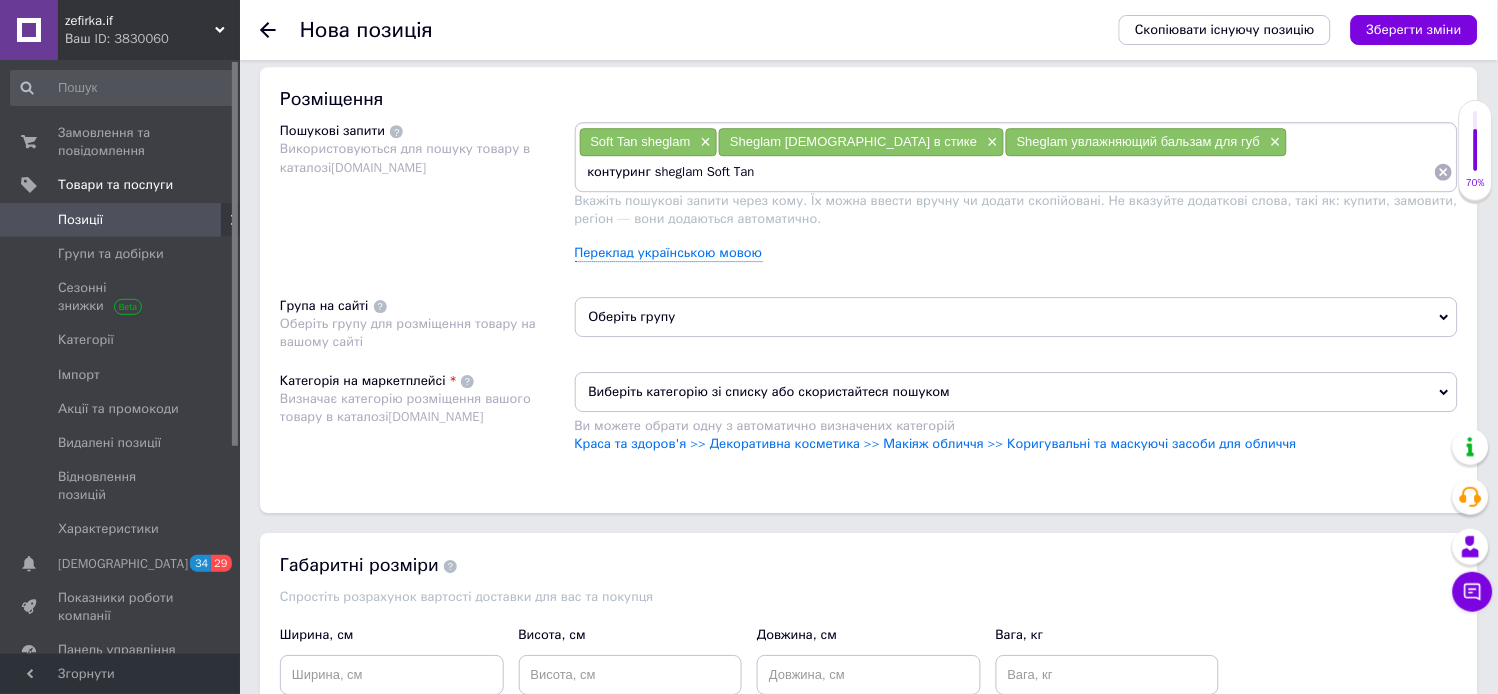 click on "контуринг sheglam Soft Tan" at bounding box center (1007, 172) 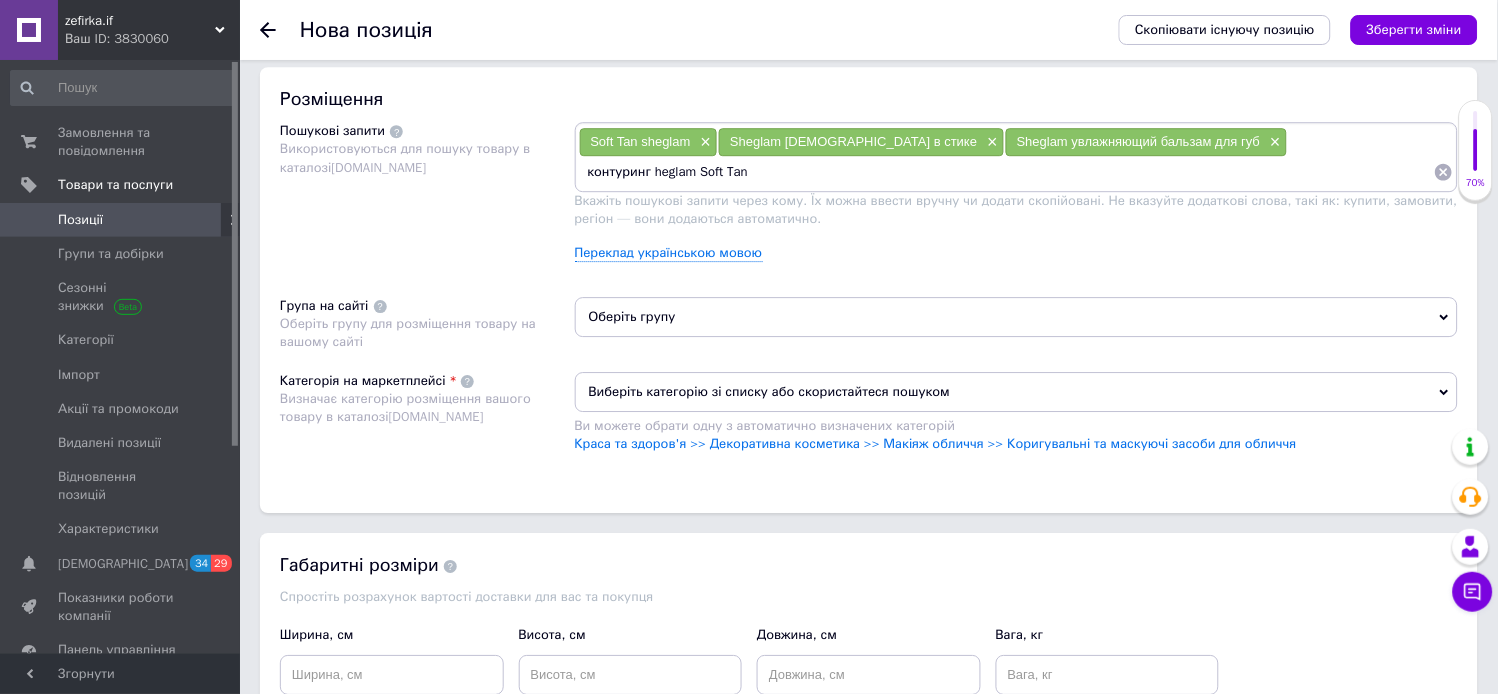 type on "контуринг Sheglam Soft Tan" 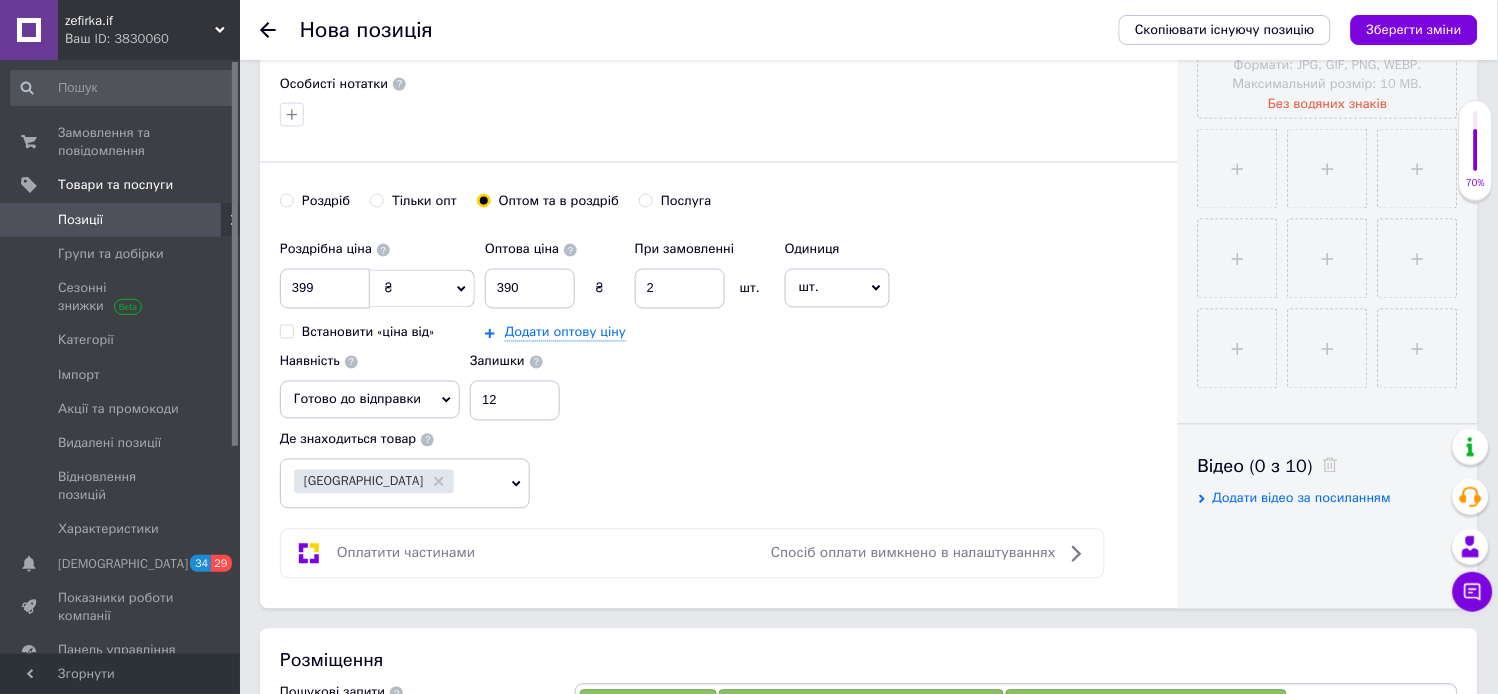 scroll, scrollTop: 0, scrollLeft: 0, axis: both 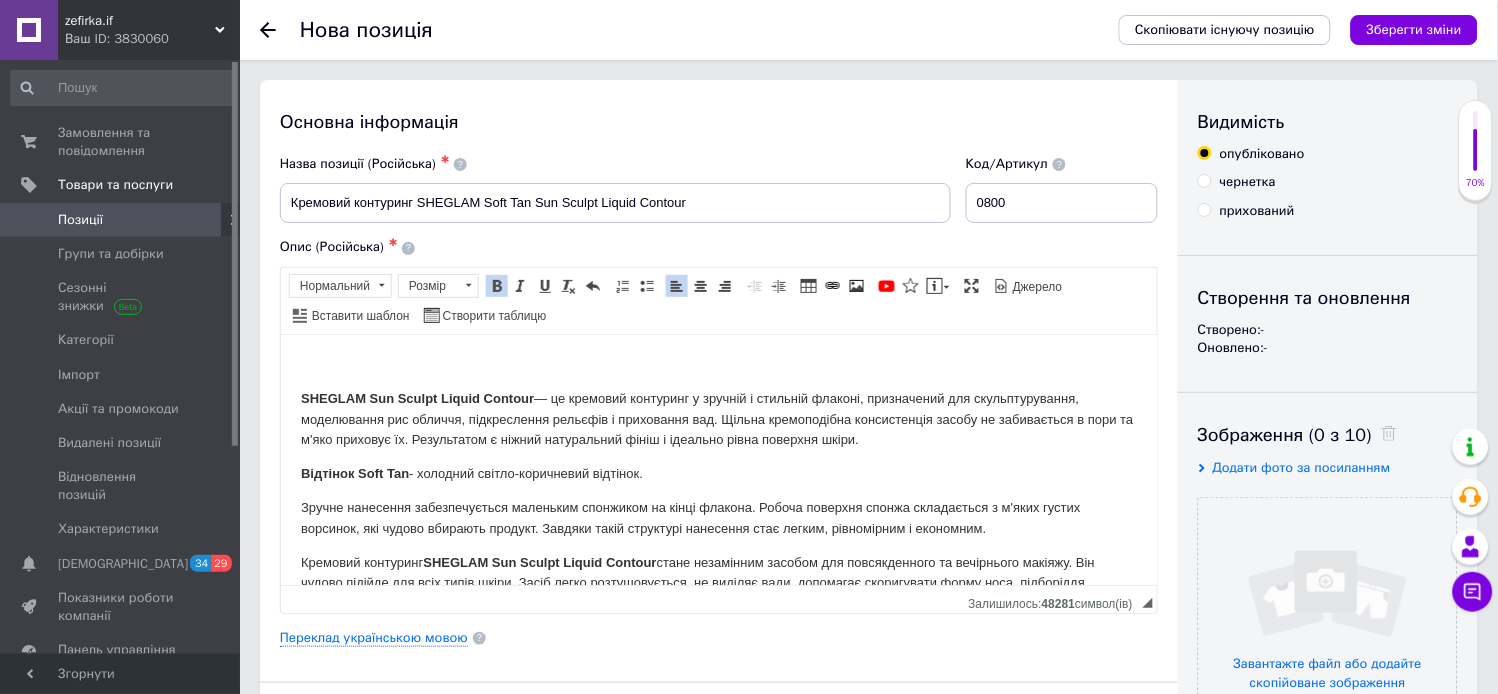 click on "SHEGLAM Sun Sculpt Liquid Contour  — це кремовий контуринг у зручній і стильній флаконі, призначений для скульптурування, моделювання рис обличчя, підкреслення рельєфів і приховання вад. Щільна кремоподібна консистенція засобу не забивається в пори та м'яко приховує їх. Результатом є ніжний натуральний фініш і ідеально рівна поверхня шкіри.  Відтінок Soft Tan  - холодний світло-коричневий відтінок. Кремовий контуринг  SHEGLAM Sun Sculpt Liquid Contour" at bounding box center (718, 570) 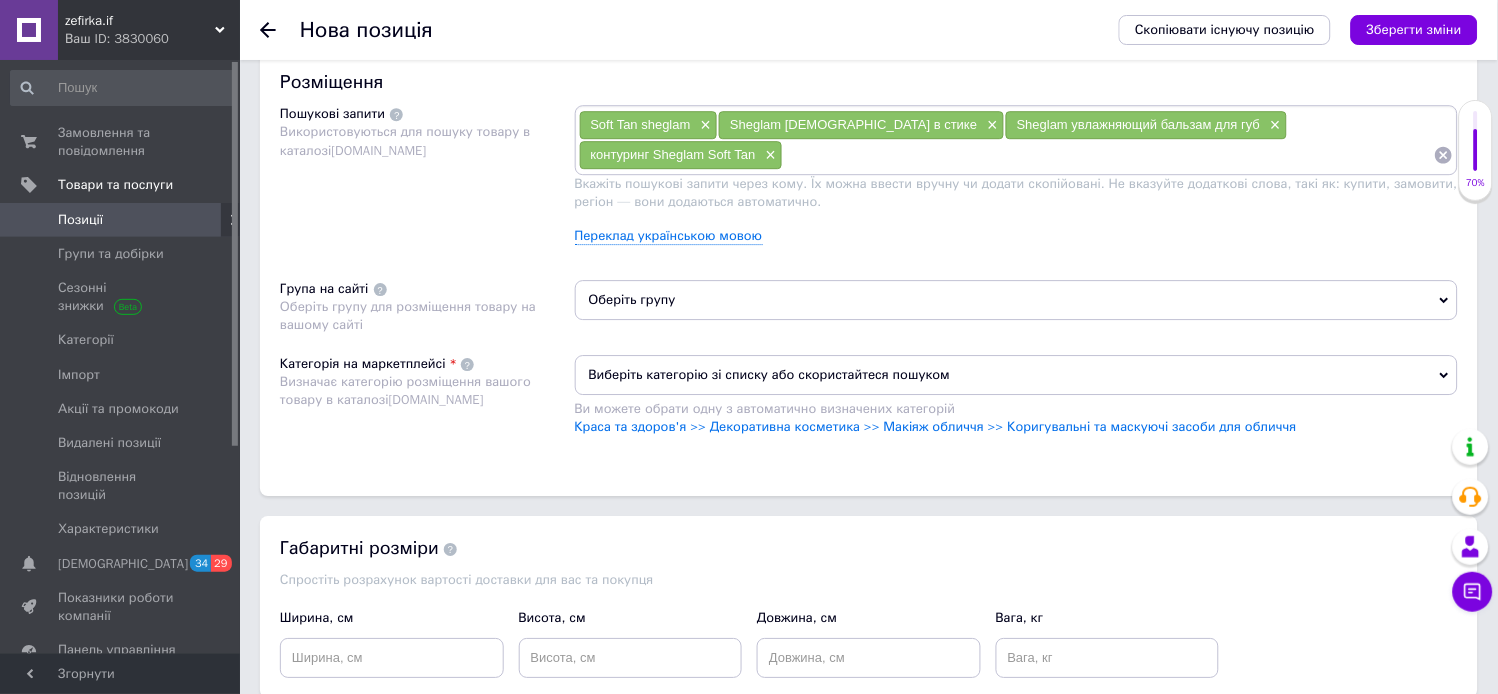 scroll, scrollTop: 1225, scrollLeft: 0, axis: vertical 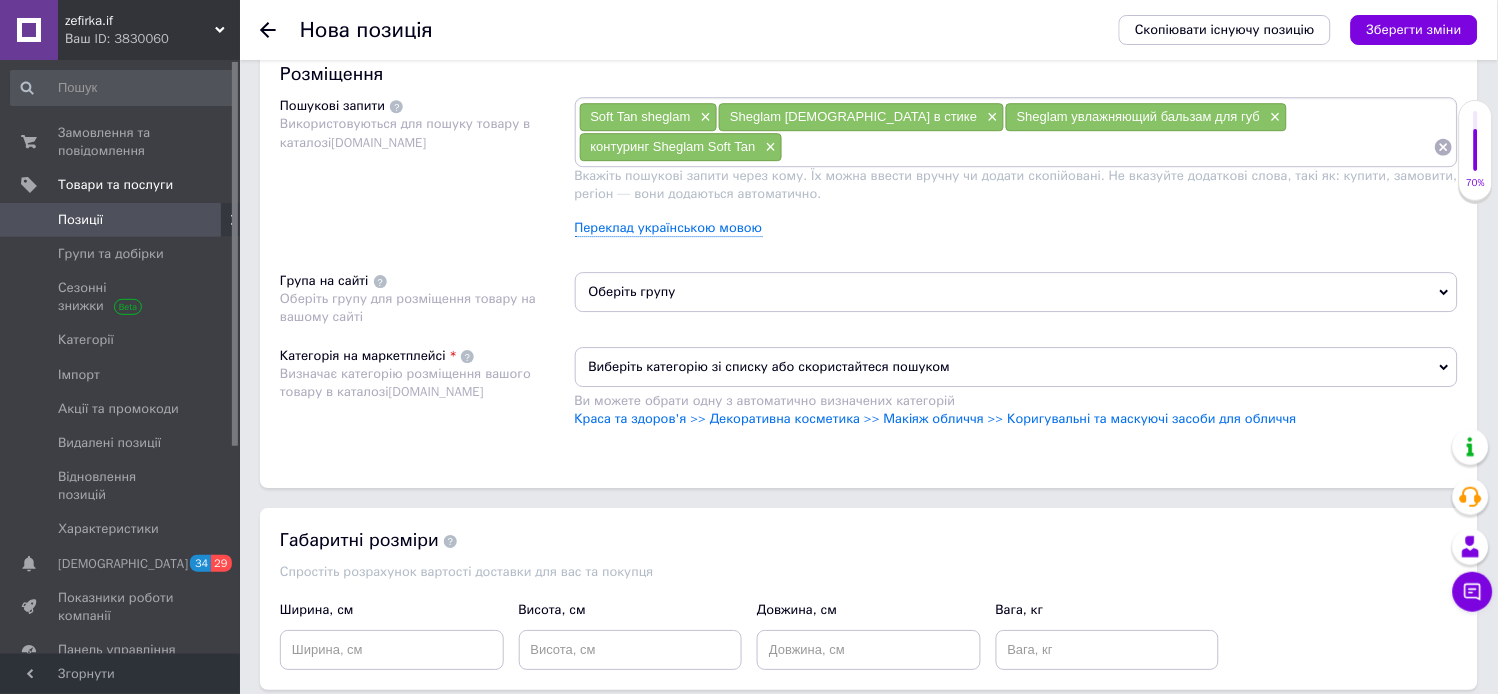 click at bounding box center [1108, 147] 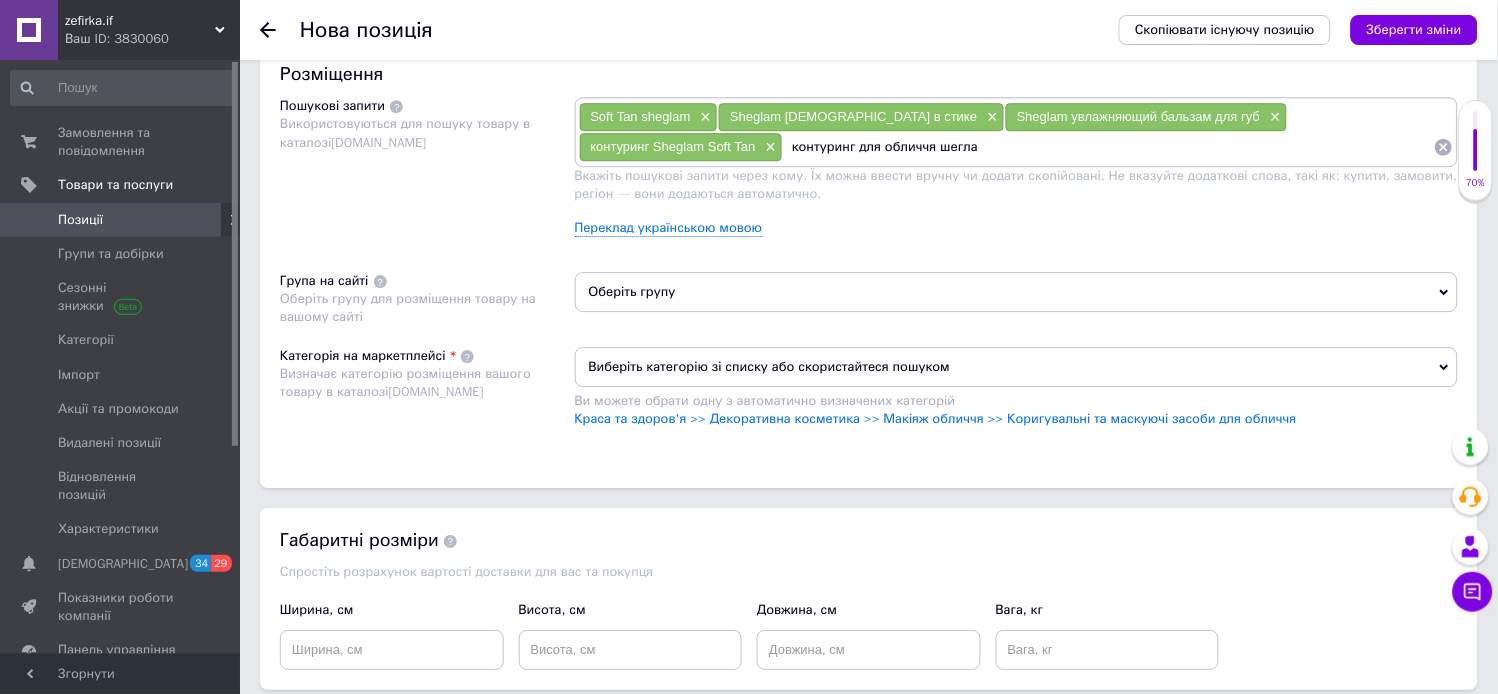 type on "контуринг для обличчя шеглам" 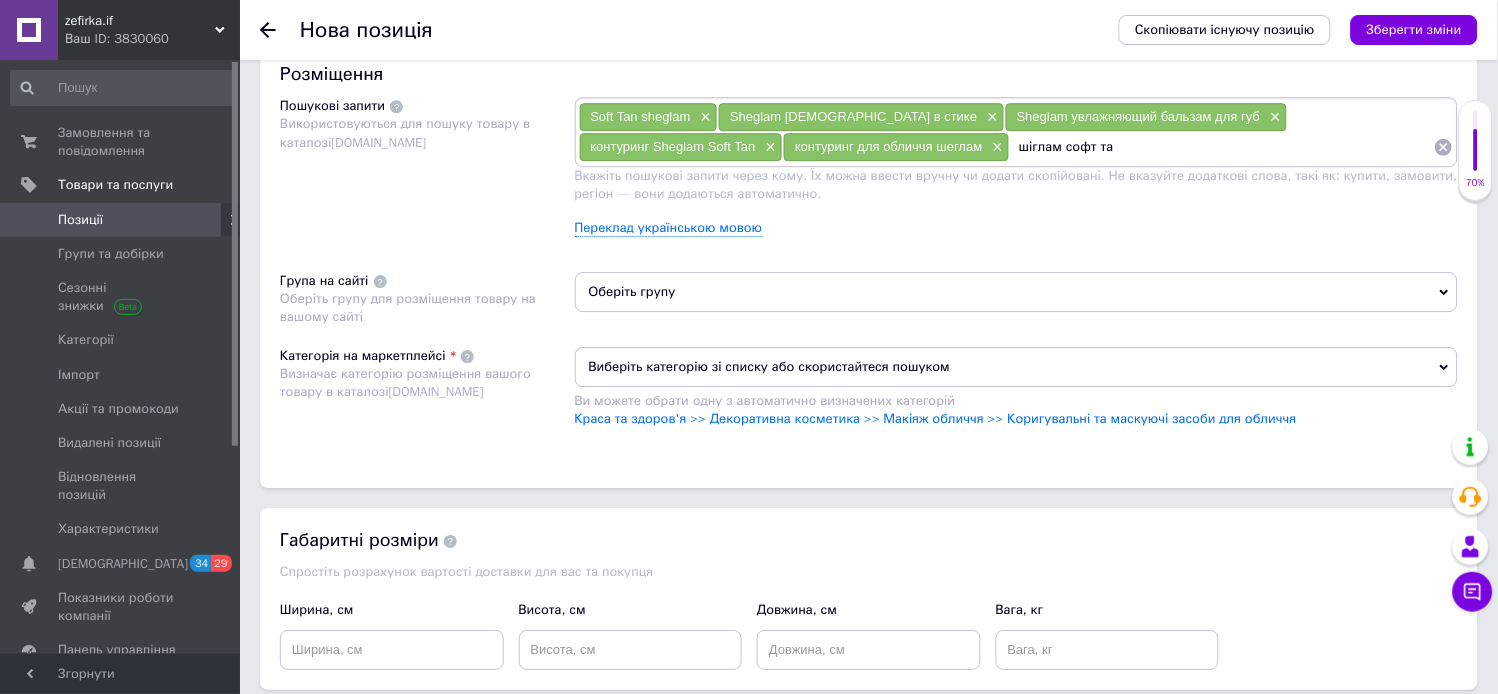 type on "шіглам софт тан" 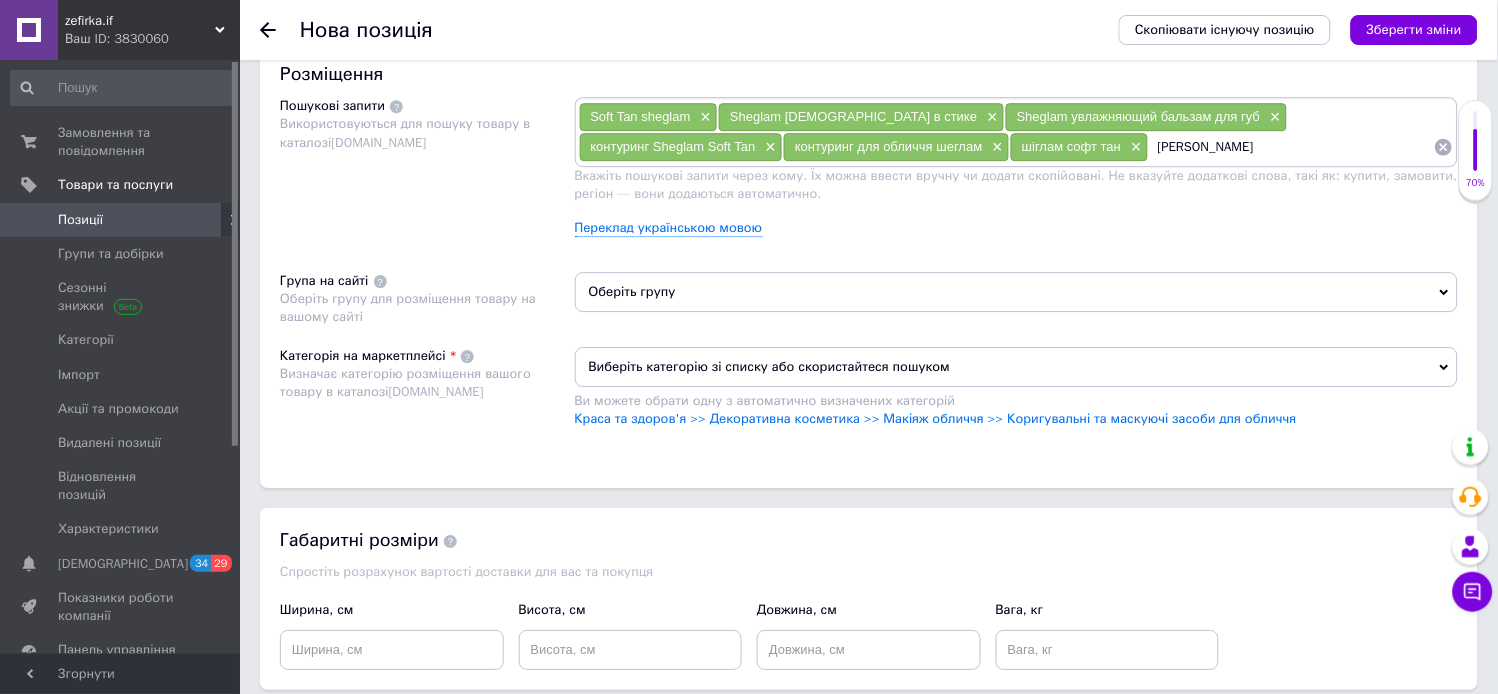 type on "шеглам контуринг" 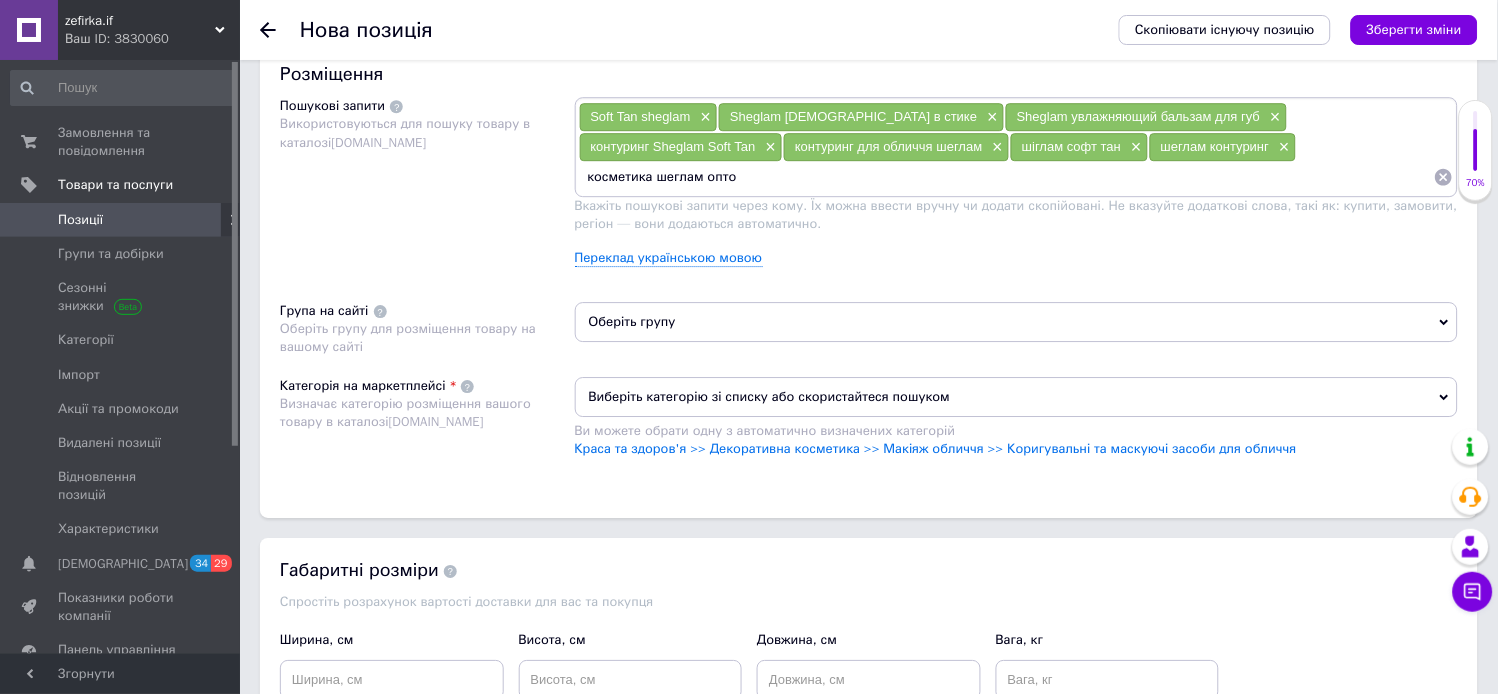 type on "косметика шеглам оптом" 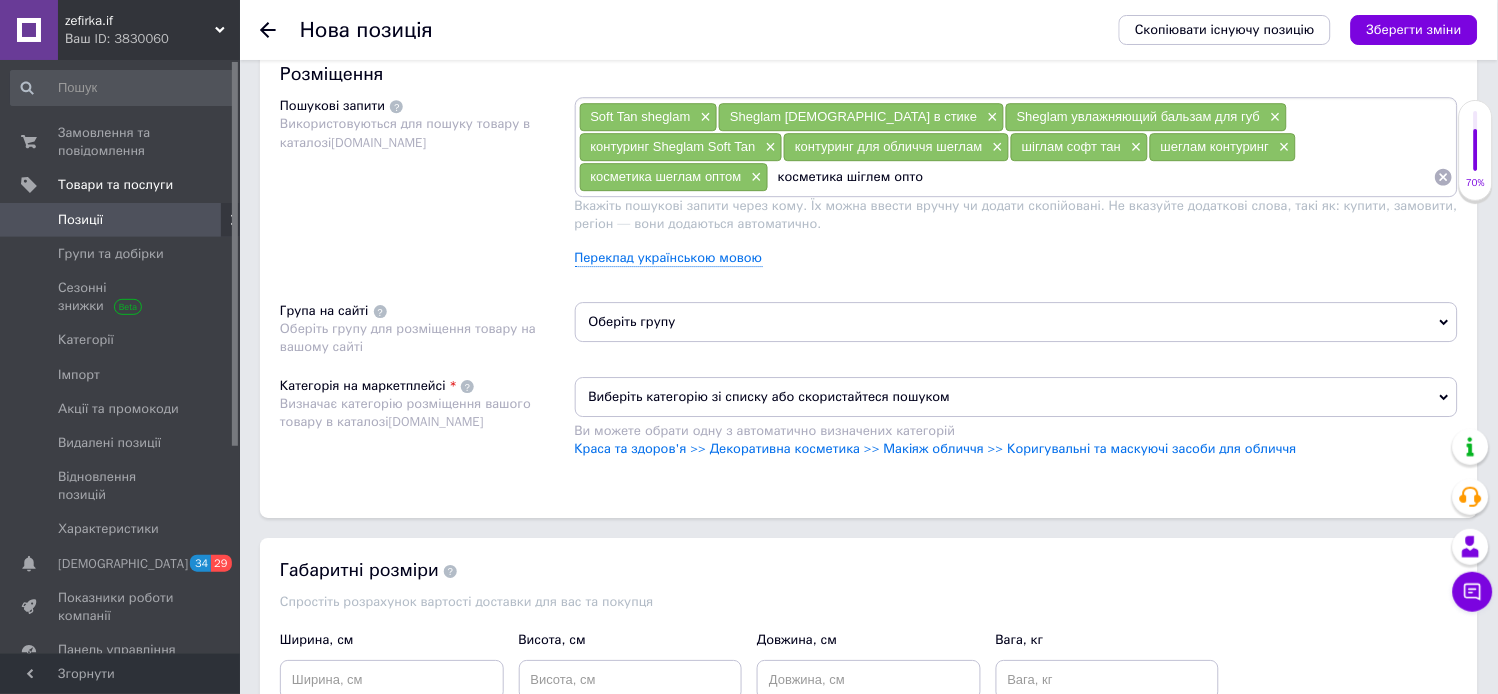 type on "косметика шіглем оптом" 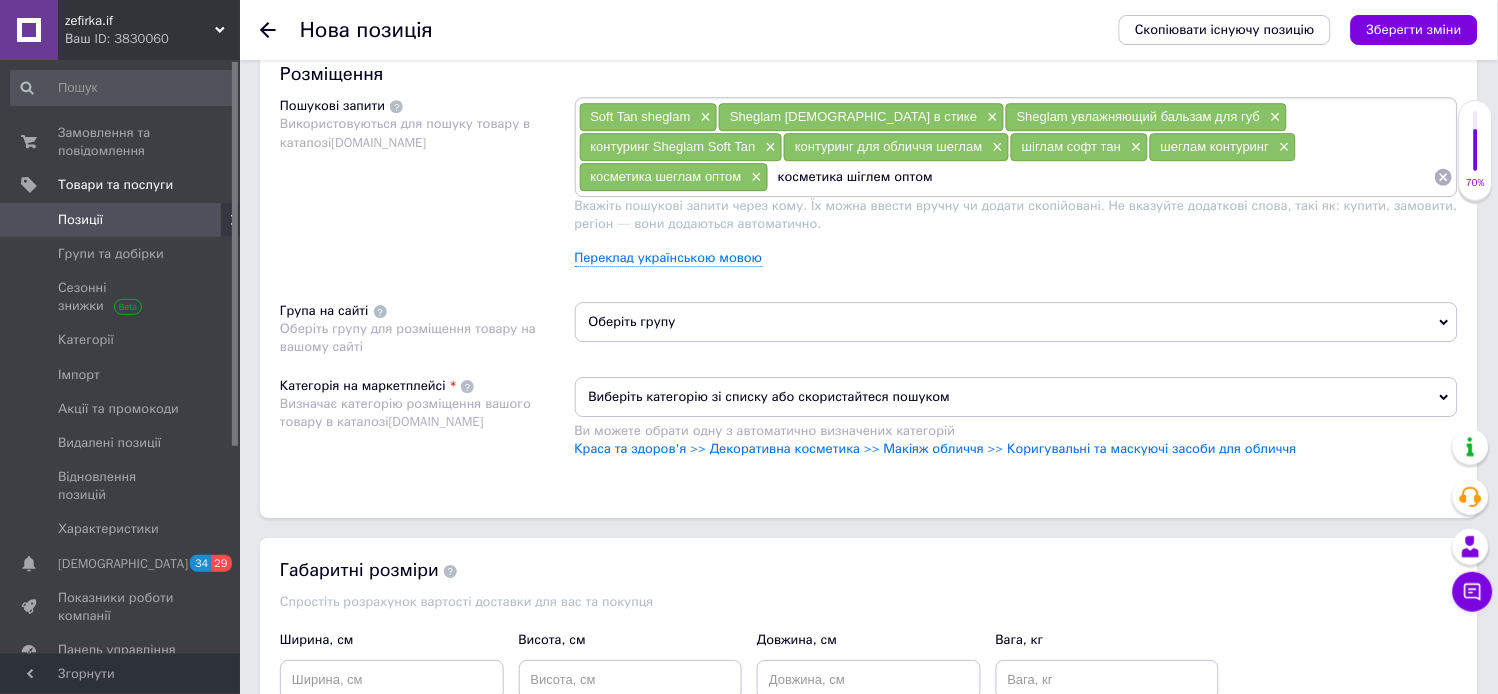type 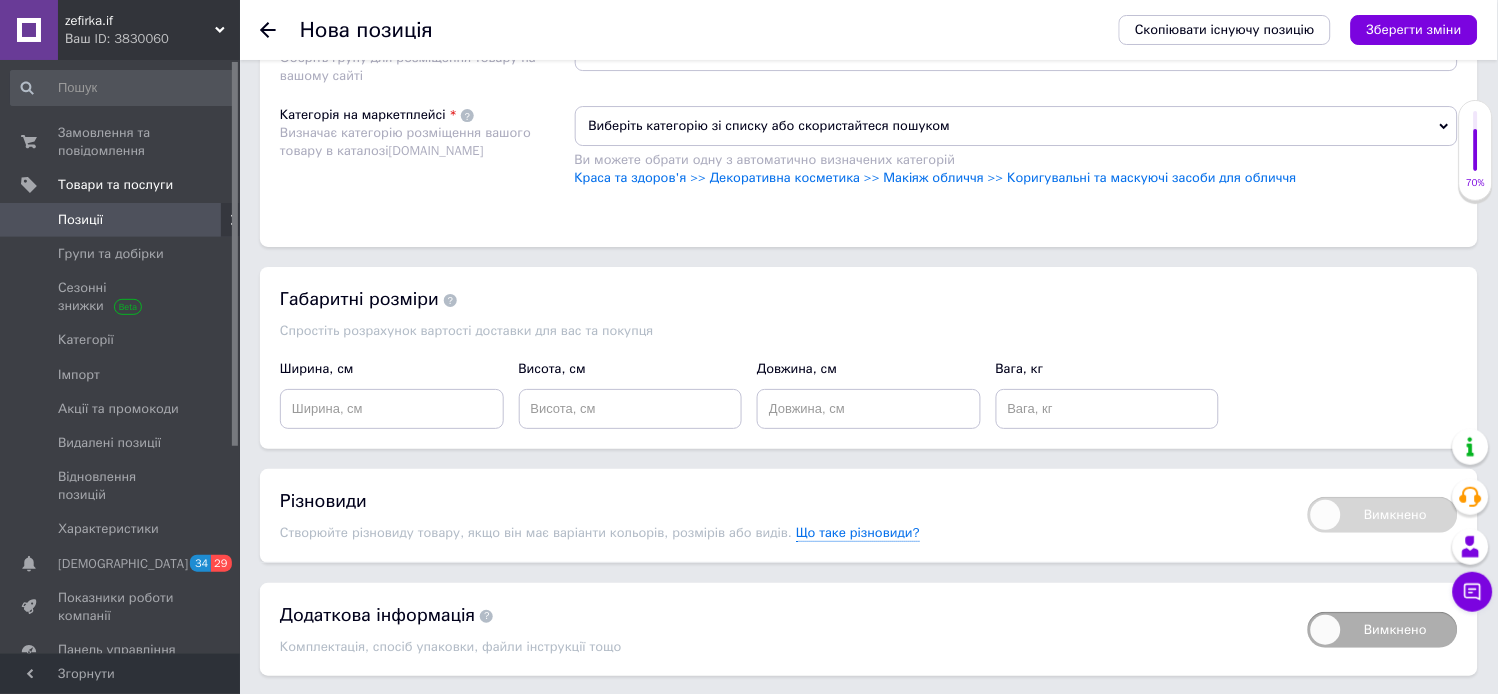 scroll, scrollTop: 1528, scrollLeft: 0, axis: vertical 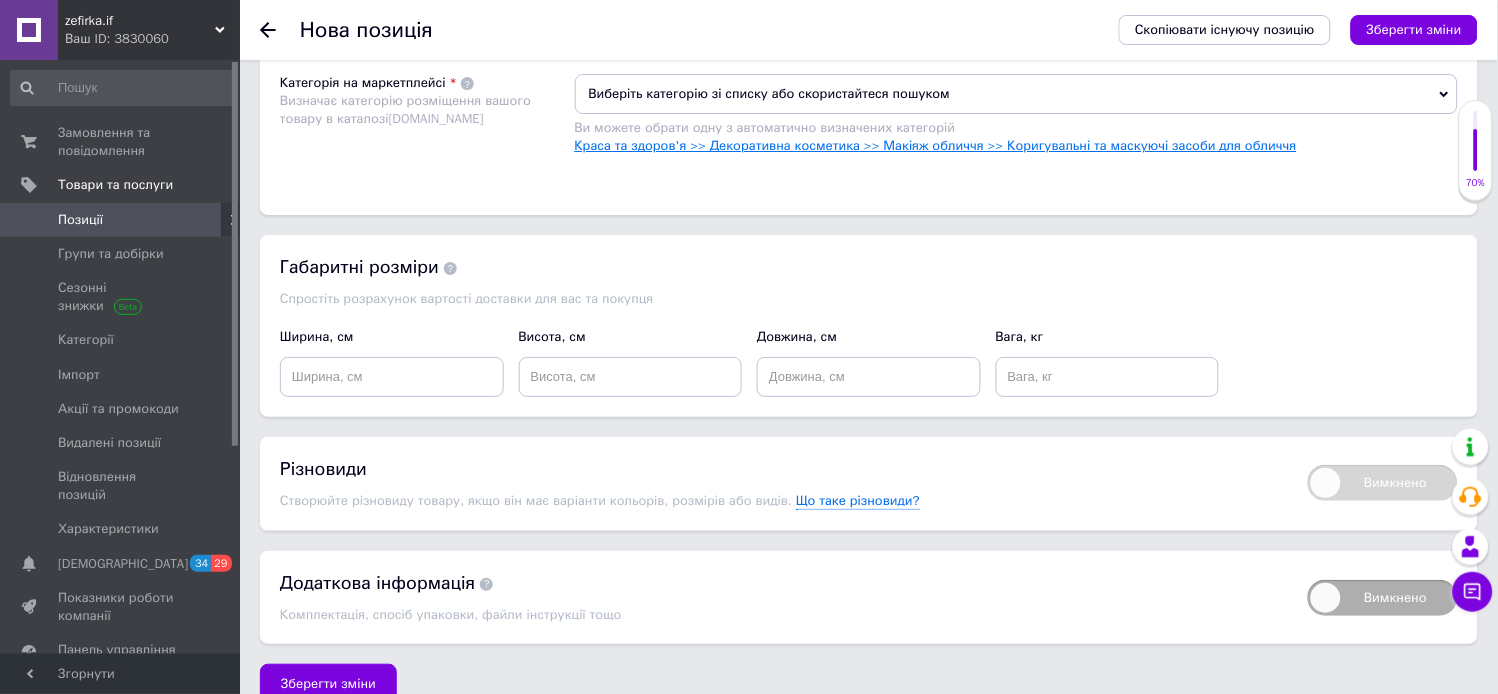 click on "Краса та здоров'я >> Декоративна косметика >> Макіяж обличчя >> Коригувальні та маскуючі засоби для обличчя" at bounding box center [936, 145] 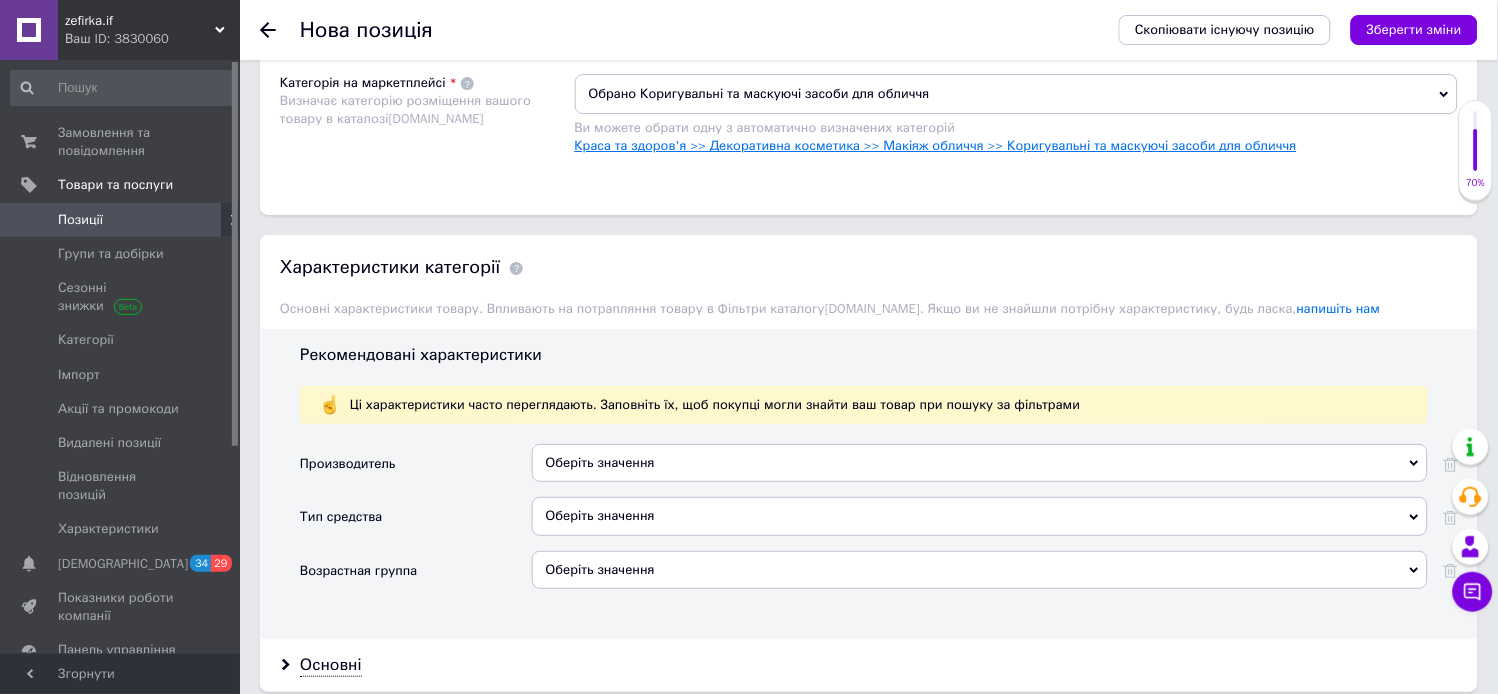 click on "Краса та здоров'я >> Декоративна косметика >> Макіяж обличчя >> Коригувальні та маскуючі засоби для обличчя" at bounding box center [936, 145] 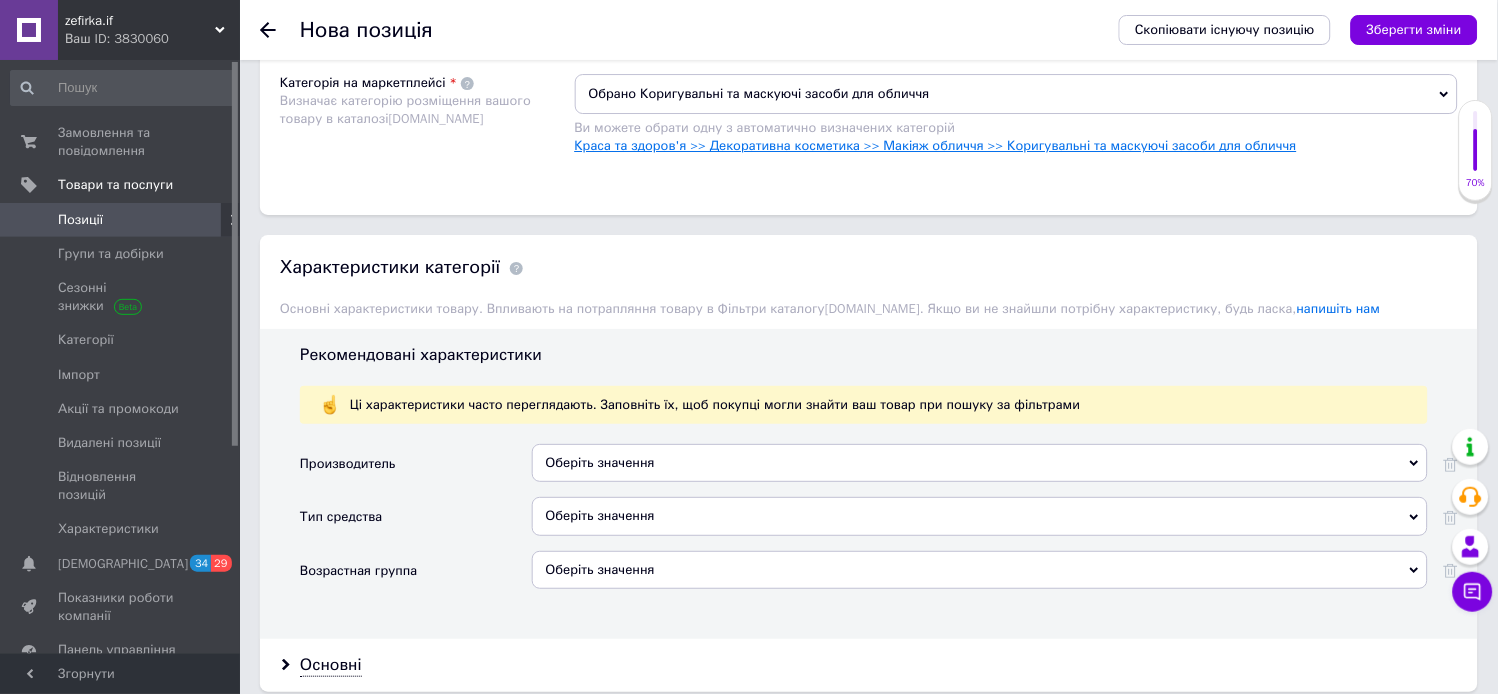 click on "Краса та здоров'я >> Декоративна косметика >> Макіяж обличчя >> Коригувальні та маскуючі засоби для обличчя" at bounding box center (936, 145) 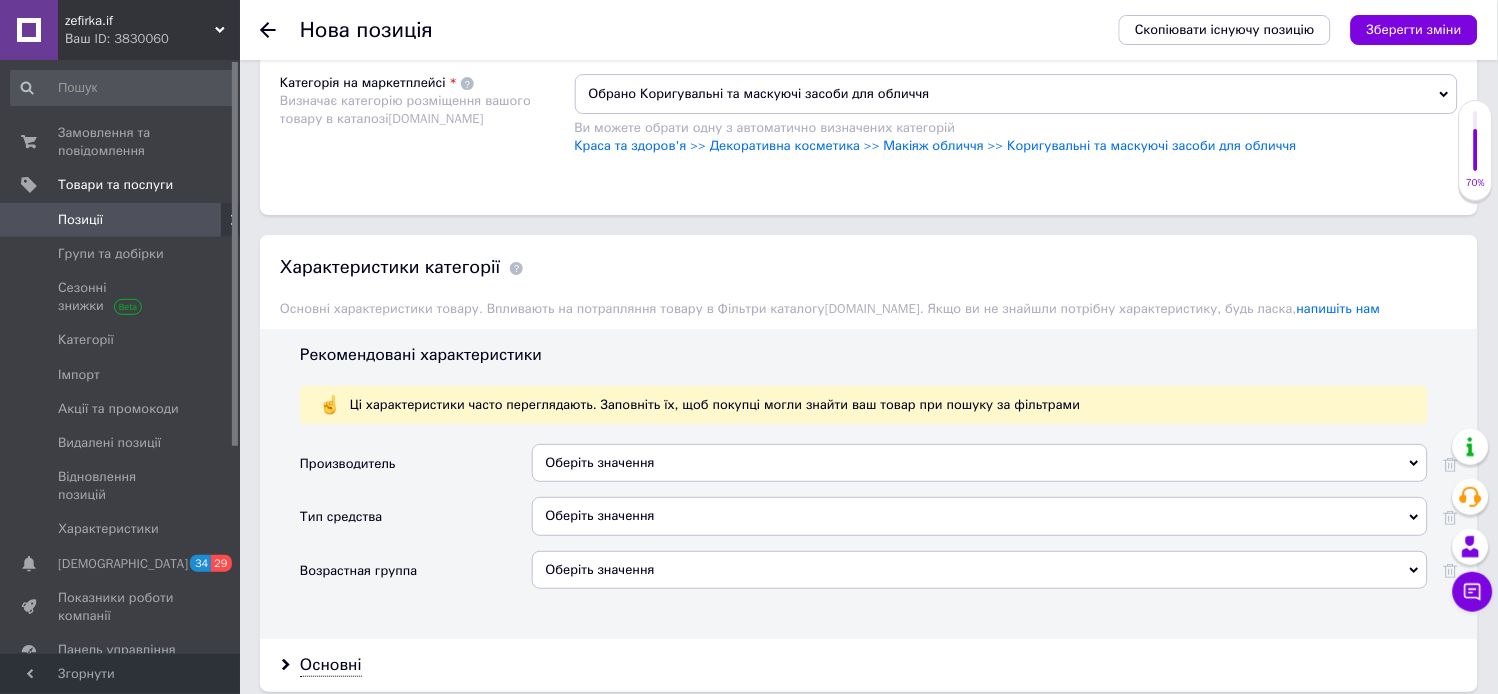 click on "Оберіть групу" at bounding box center (1017, 19) 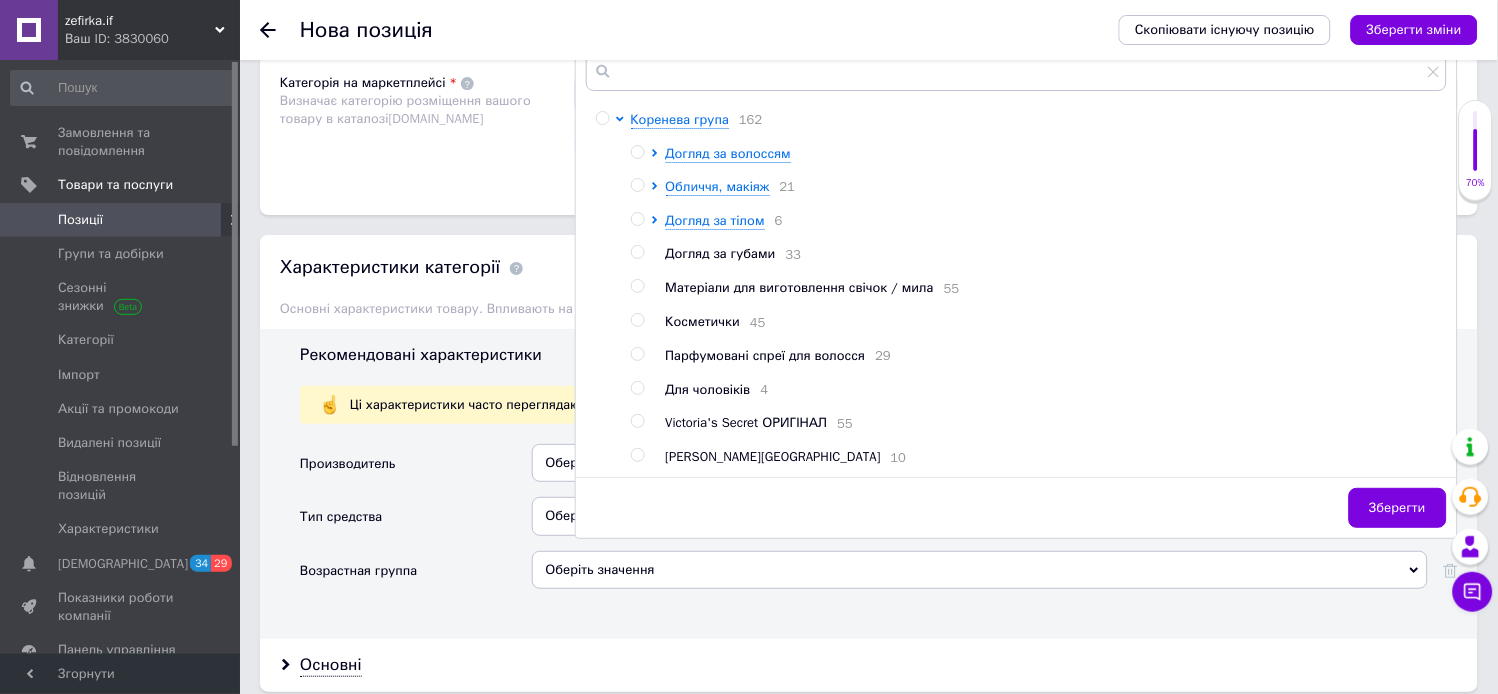 click at bounding box center [602, 118] 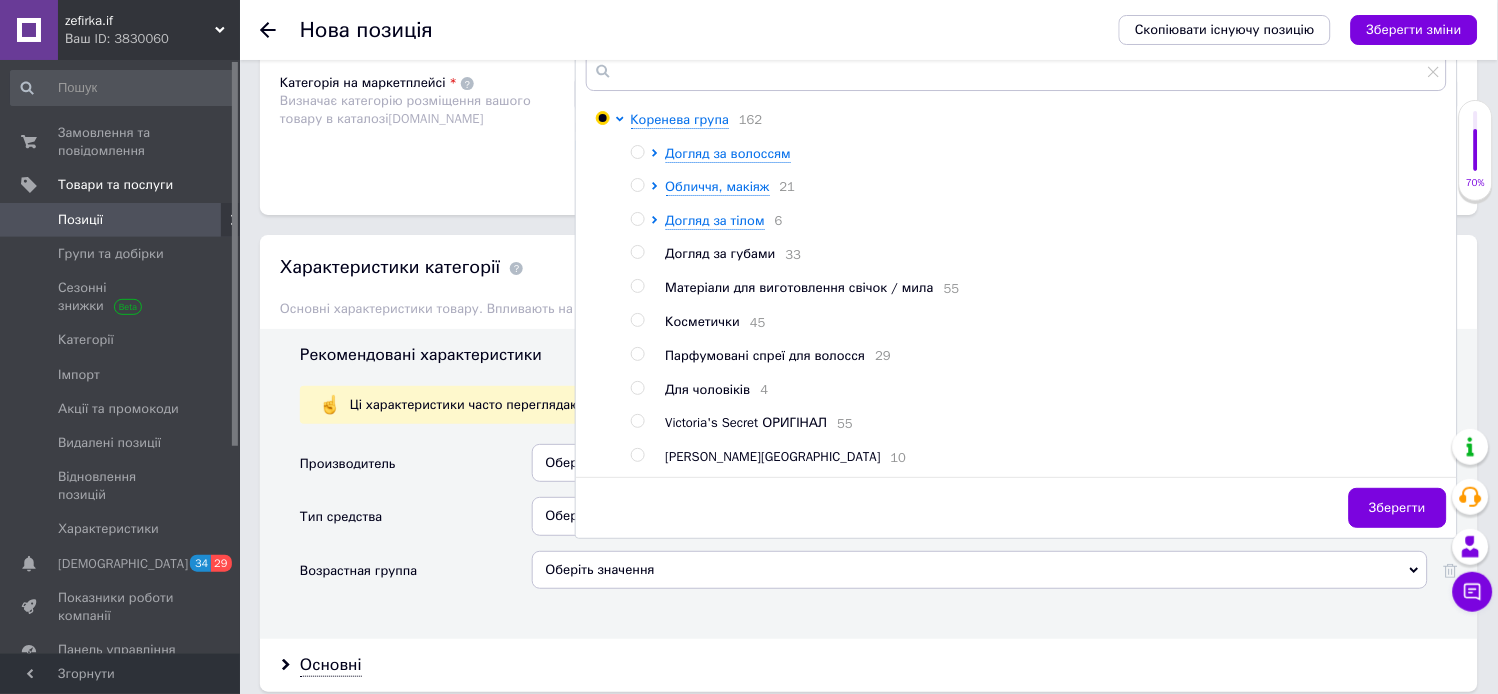 radio on "true" 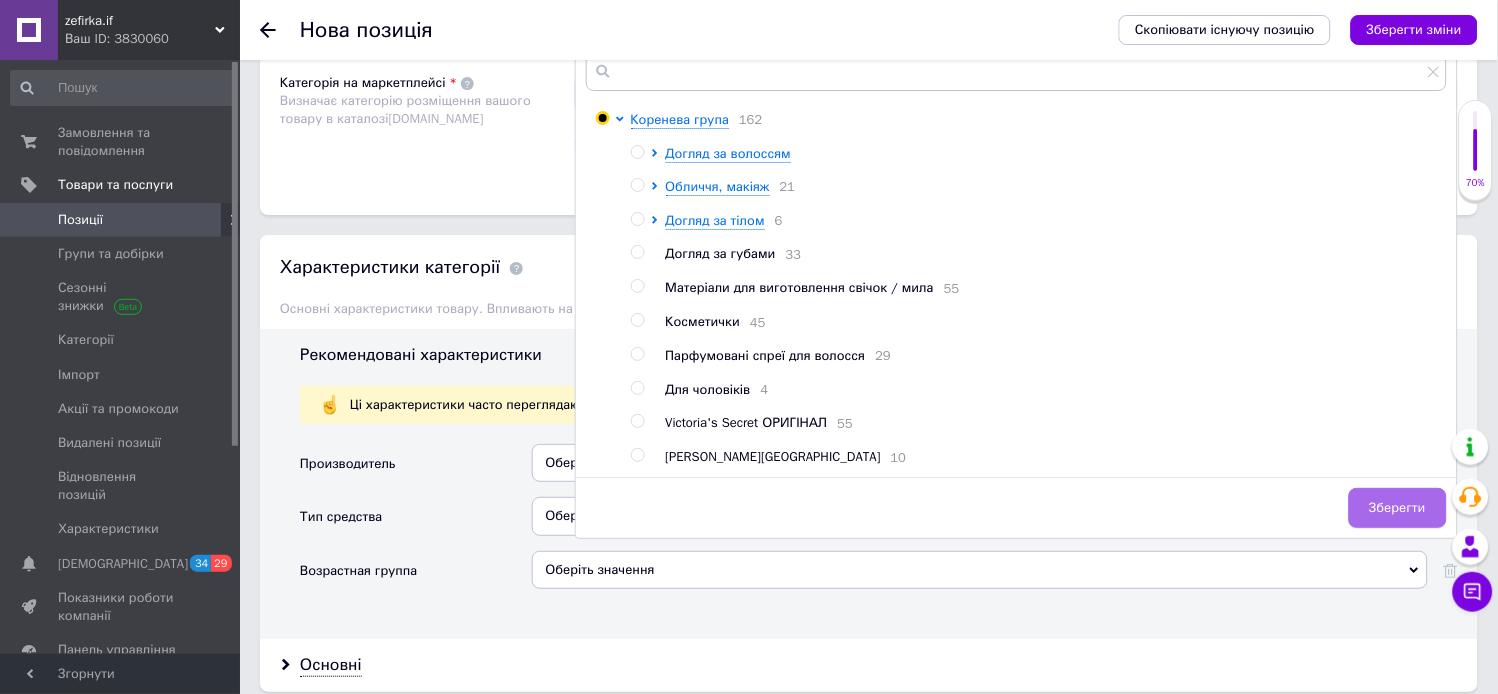 click on "Зберегти" at bounding box center (1398, 508) 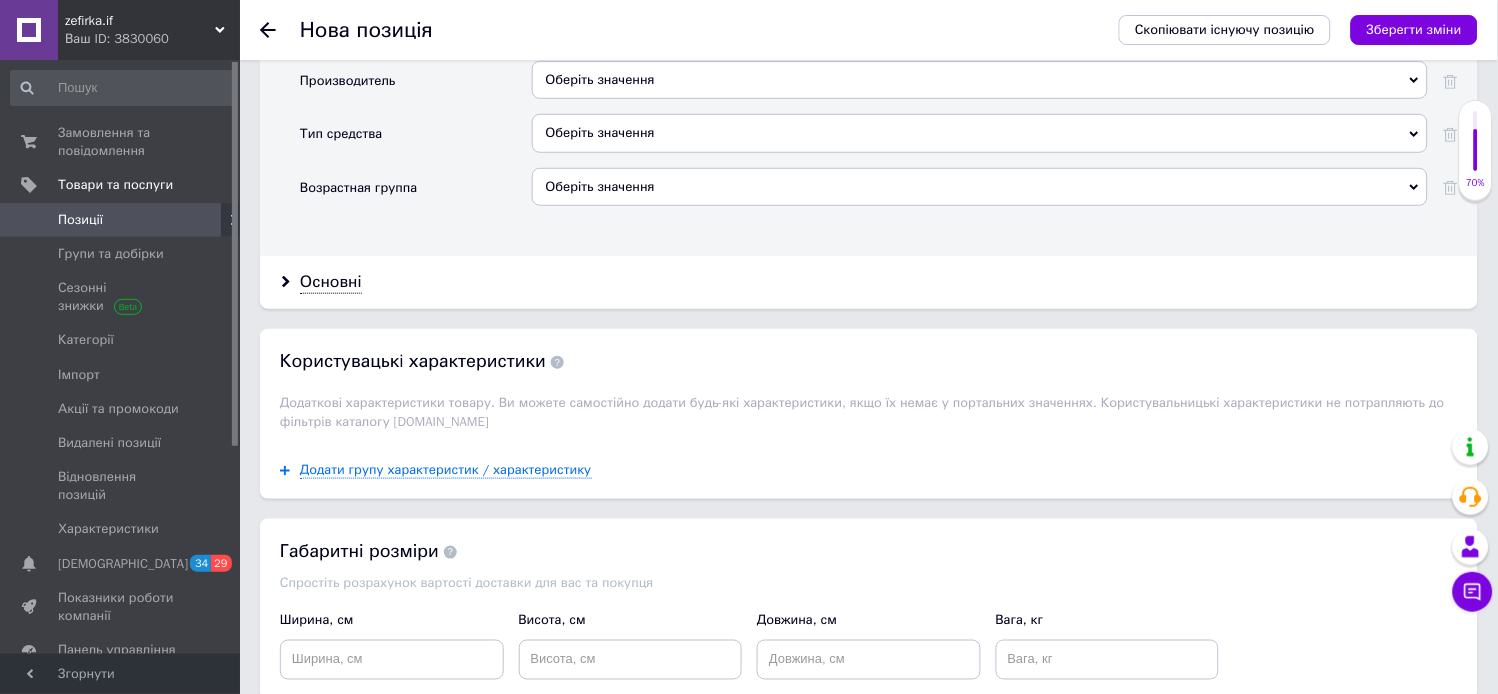 scroll, scrollTop: 1931, scrollLeft: 0, axis: vertical 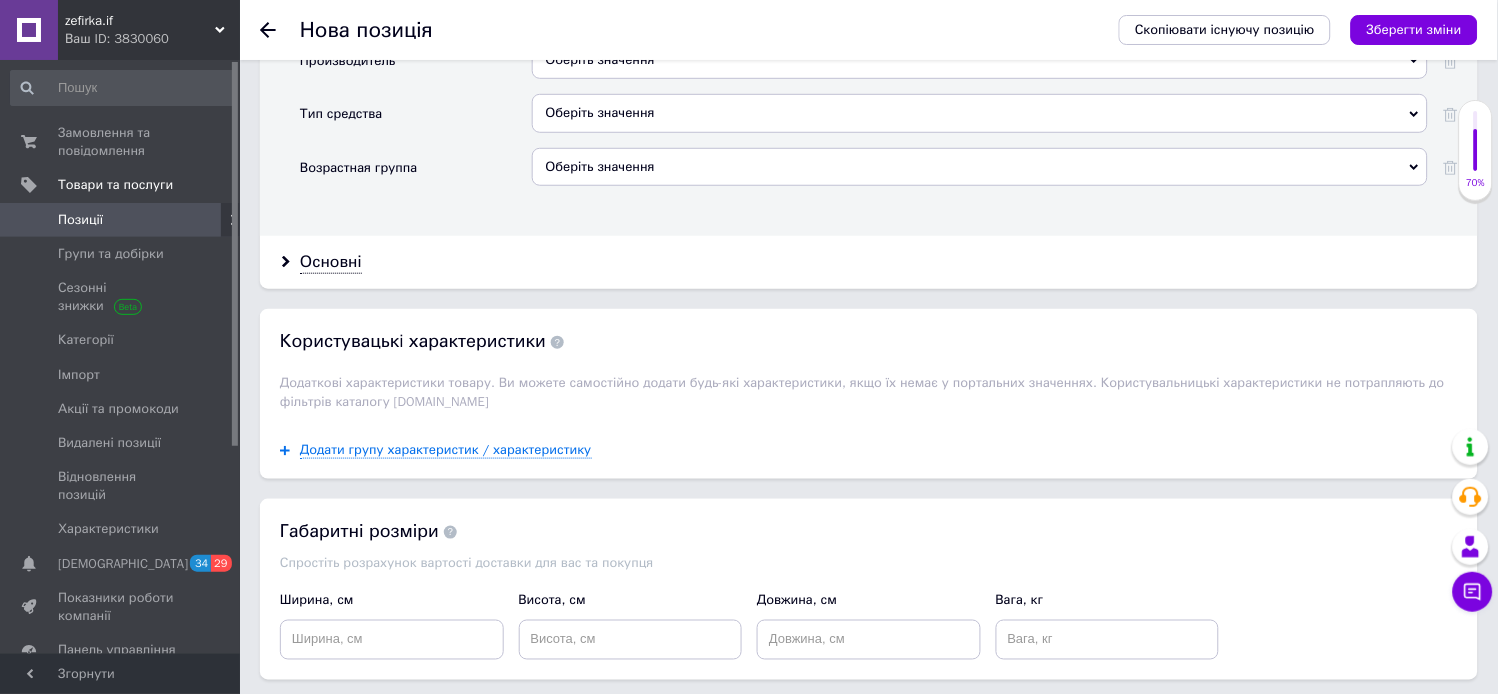click on "Оберіть значення" at bounding box center (980, 60) 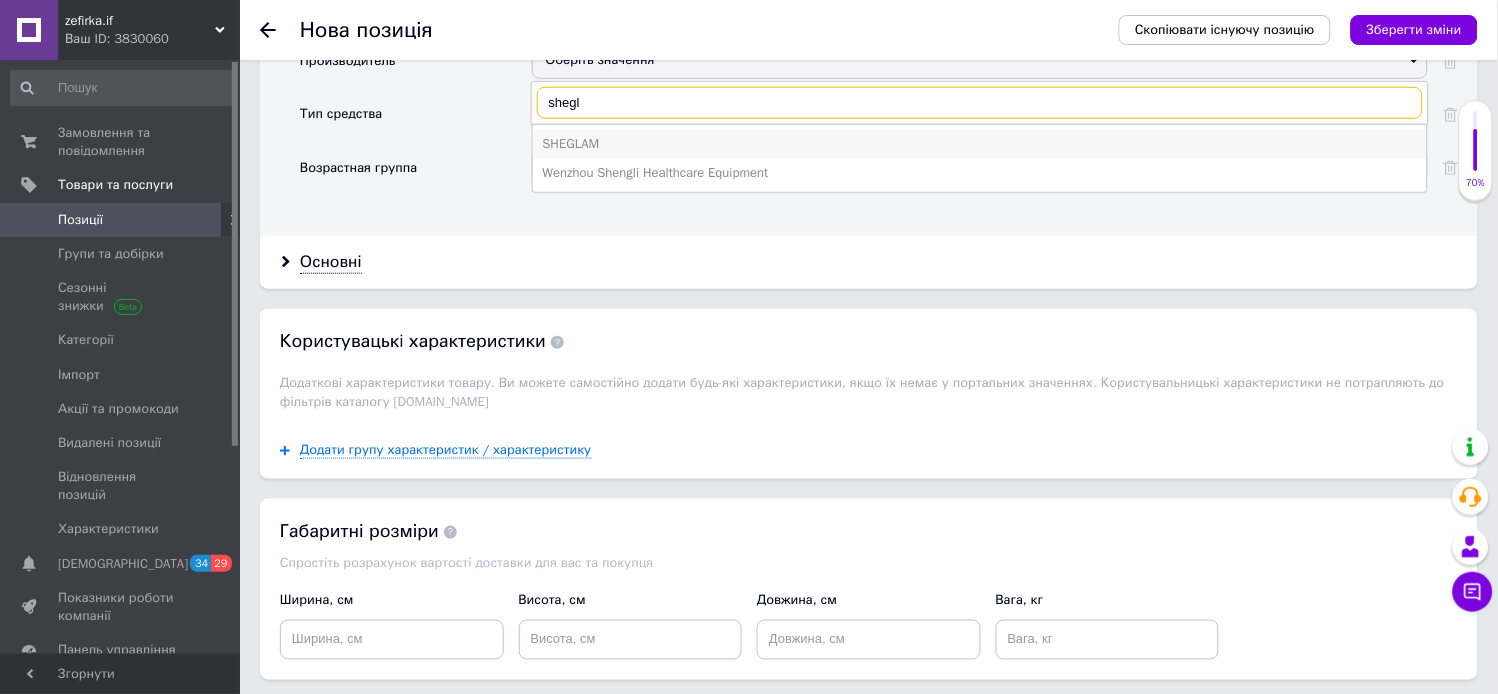 type on "shegl" 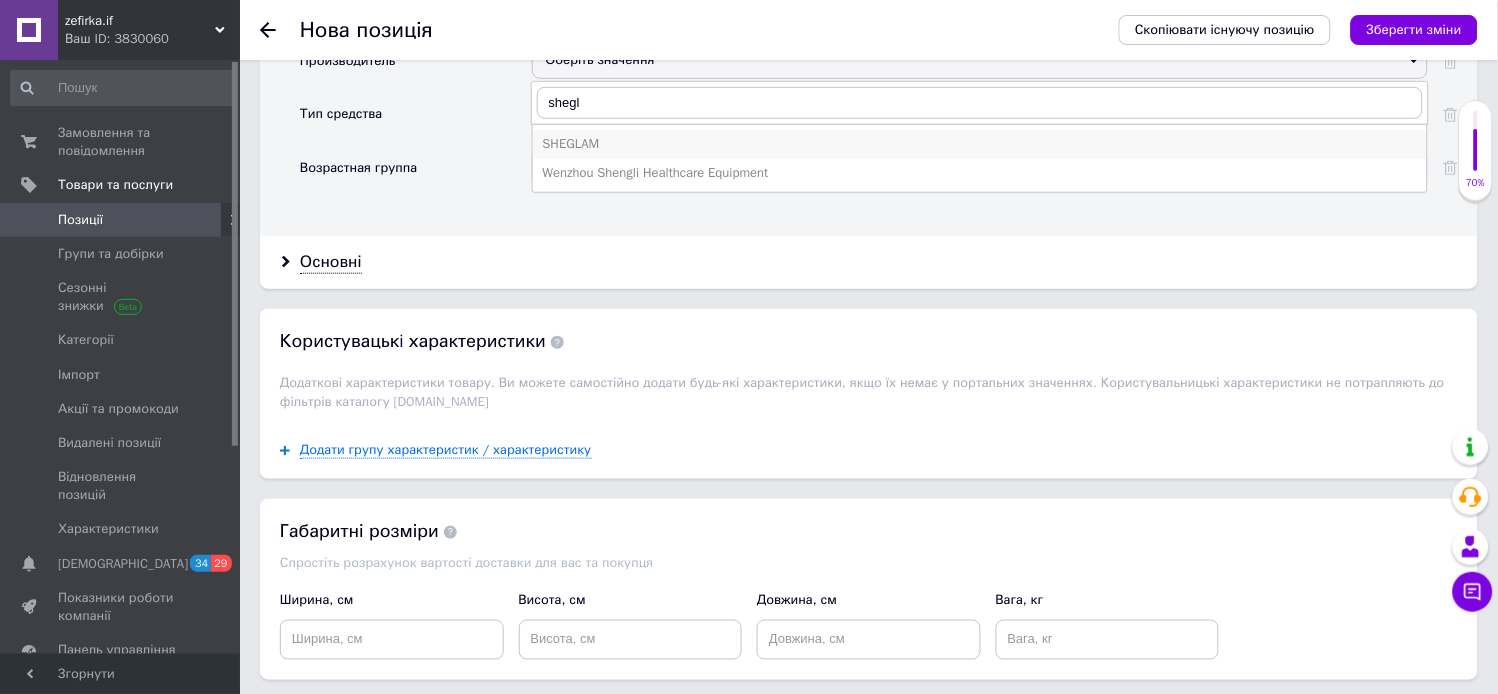 click on "SHEGLAM" at bounding box center [980, 144] 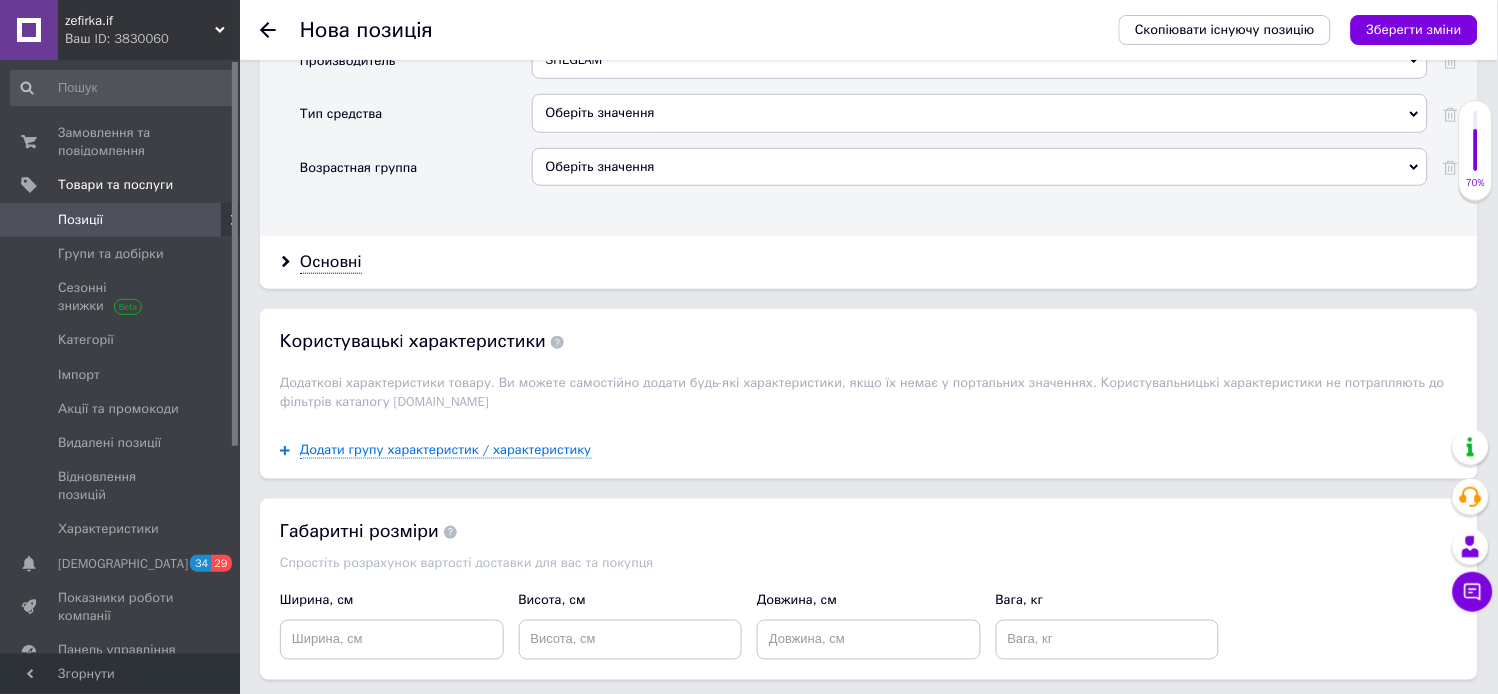 click on "Оберіть значення" at bounding box center (980, 113) 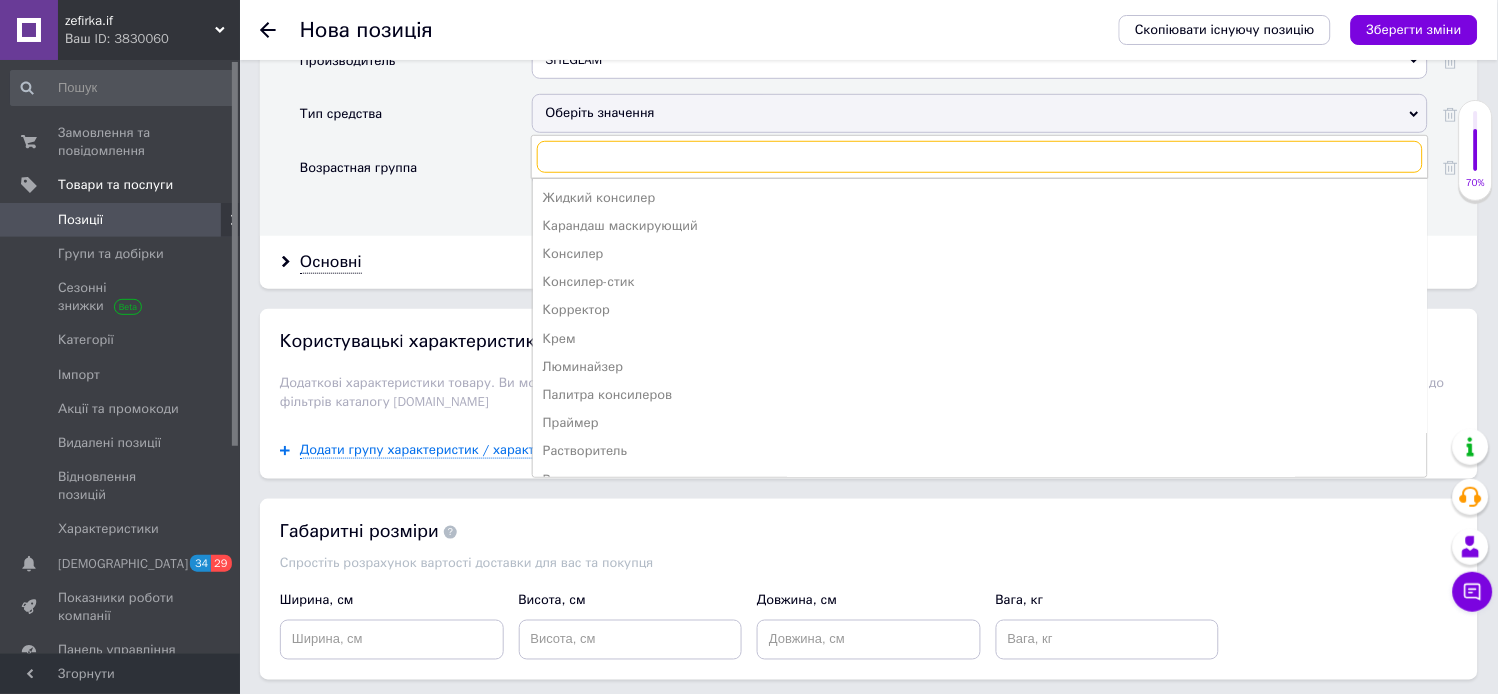 type on "r" 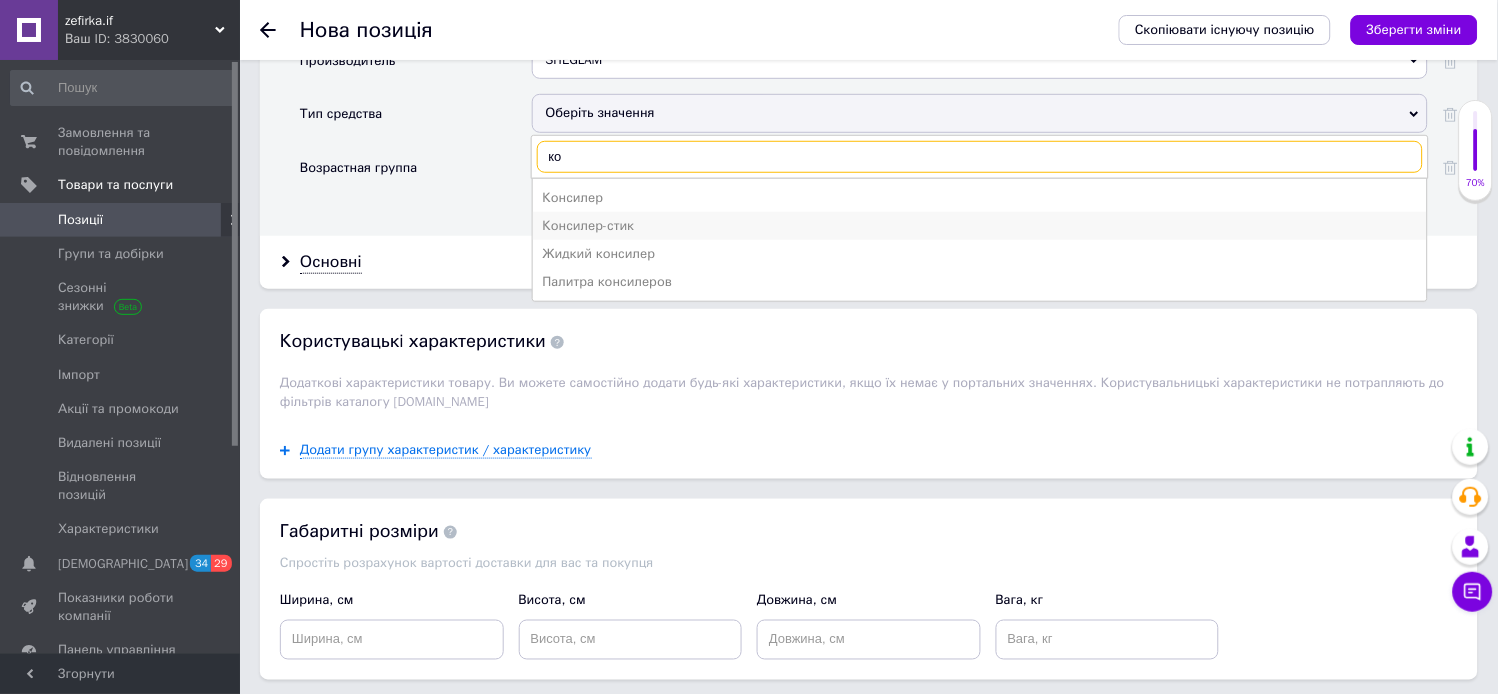 type on "к" 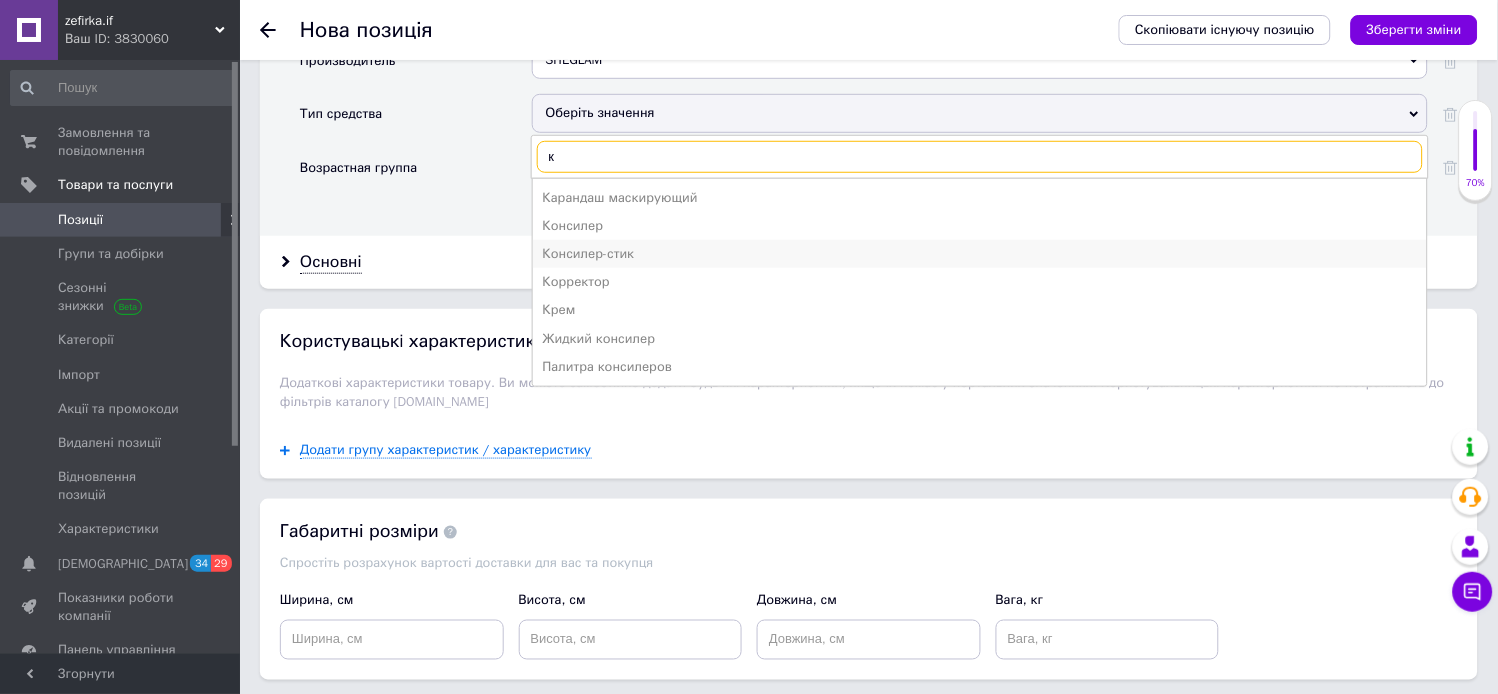 type 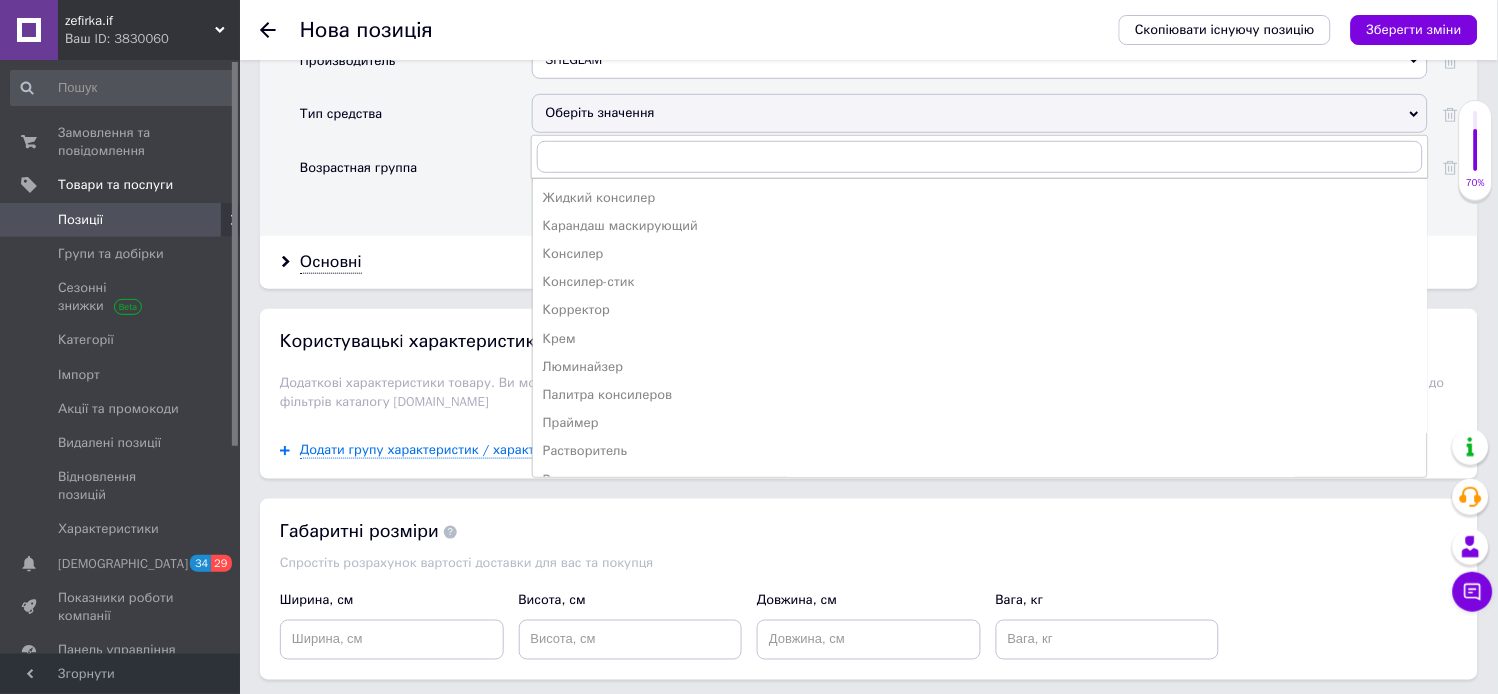 click on "Производитель SHEGLAM SH SH-SEA She She.She SHL SHS SHY SHAD Shai SHAN Shik Shio SHIP SH Korea Shom Shon Show Shot SHOW+ D&She He&She Sacsh Saysh Shade Shaft Shahe Shaik Shaka Shaki Shaky Shale Shama Samo Shamp Shams Shane Shany SHARF Shark Sharm Sharp SHARP SharX Shato SHAWS SHAYU SHCET Sheba Sheff Shein SHEGLAM Wenzhou Shengli Healthcare Equipment Тип средства Оберіть значення Жидкий консилер Карандаш маскирующий Консилер Консилер-стик Корректор Крем Люминайзер Палитра консилеров Праймер Растворитель Румяна Хайлайтер Возрастная группа Оберіть значення" at bounding box center (879, 131) 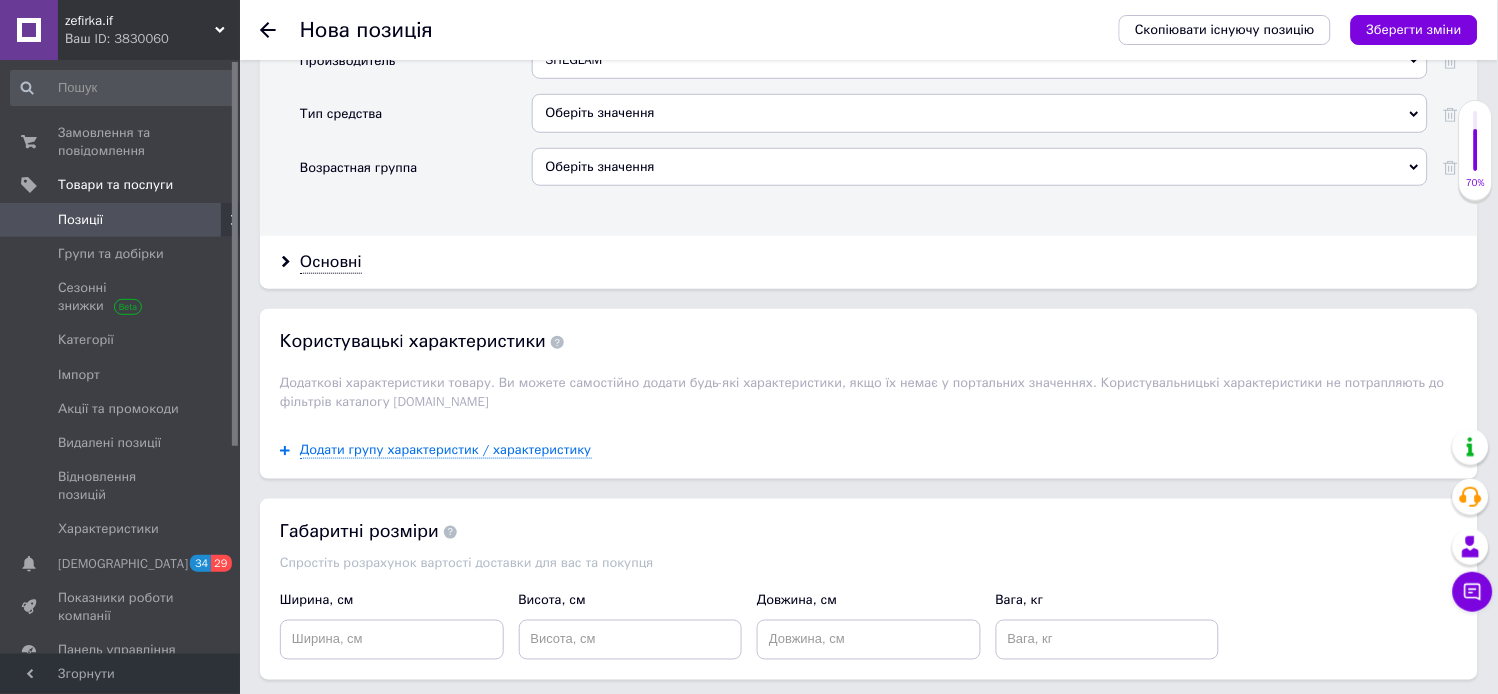 click on "Оберіть значення" at bounding box center [980, 167] 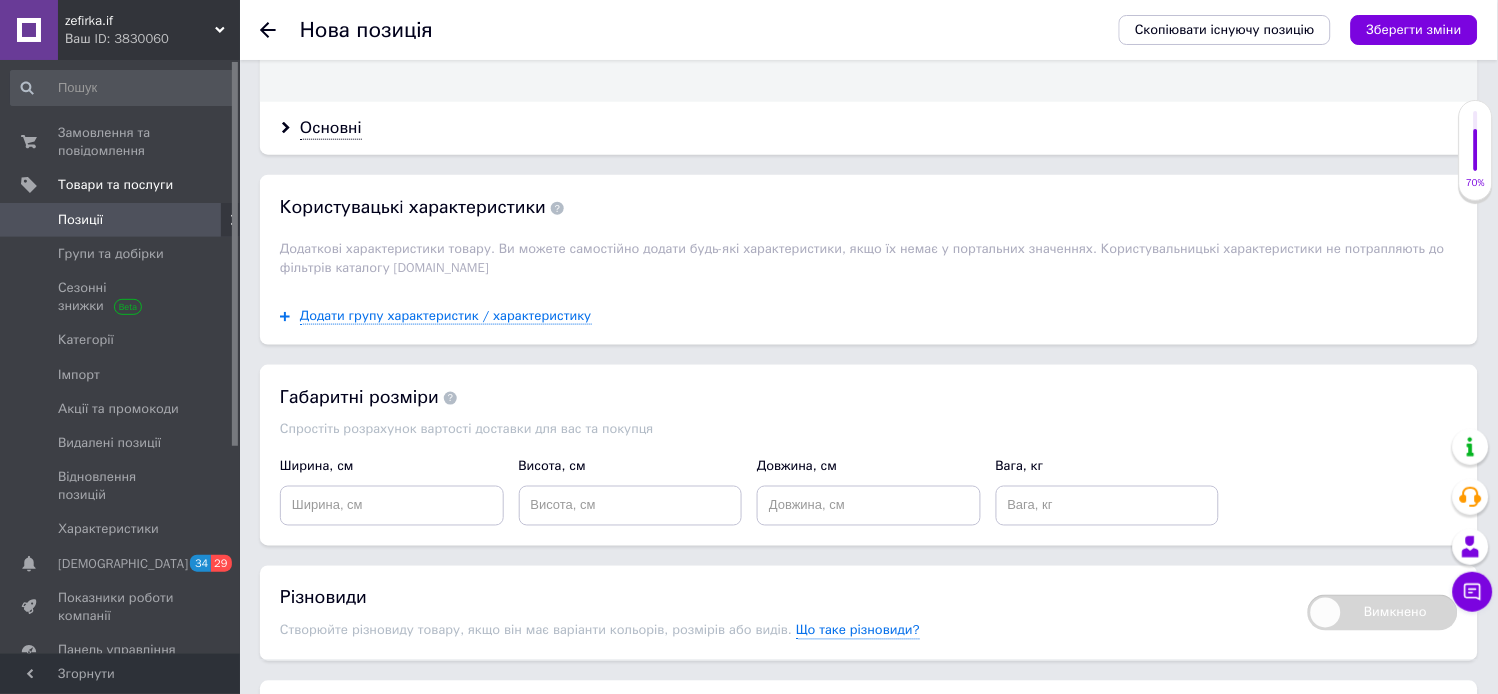 scroll, scrollTop: 2070, scrollLeft: 0, axis: vertical 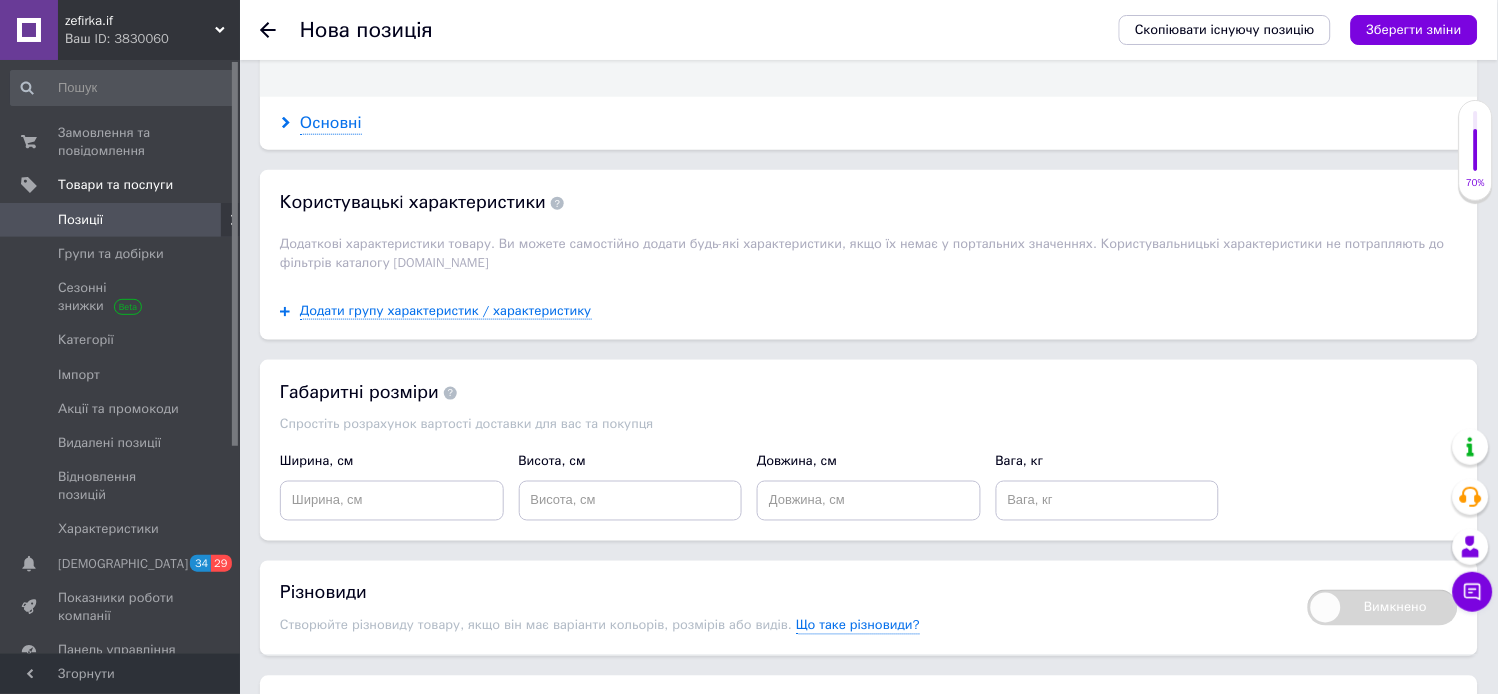 click on "Основні" at bounding box center [331, 123] 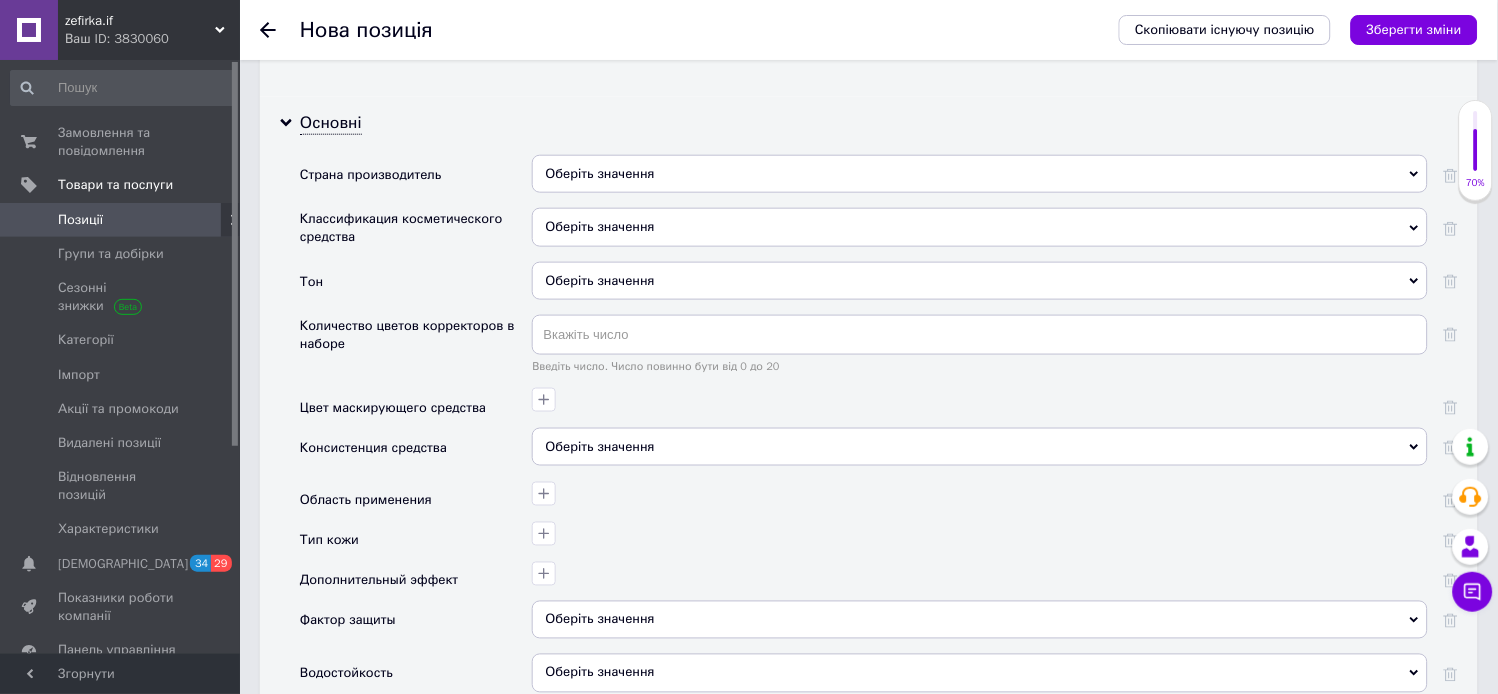click on "Оберіть значення" at bounding box center [980, 174] 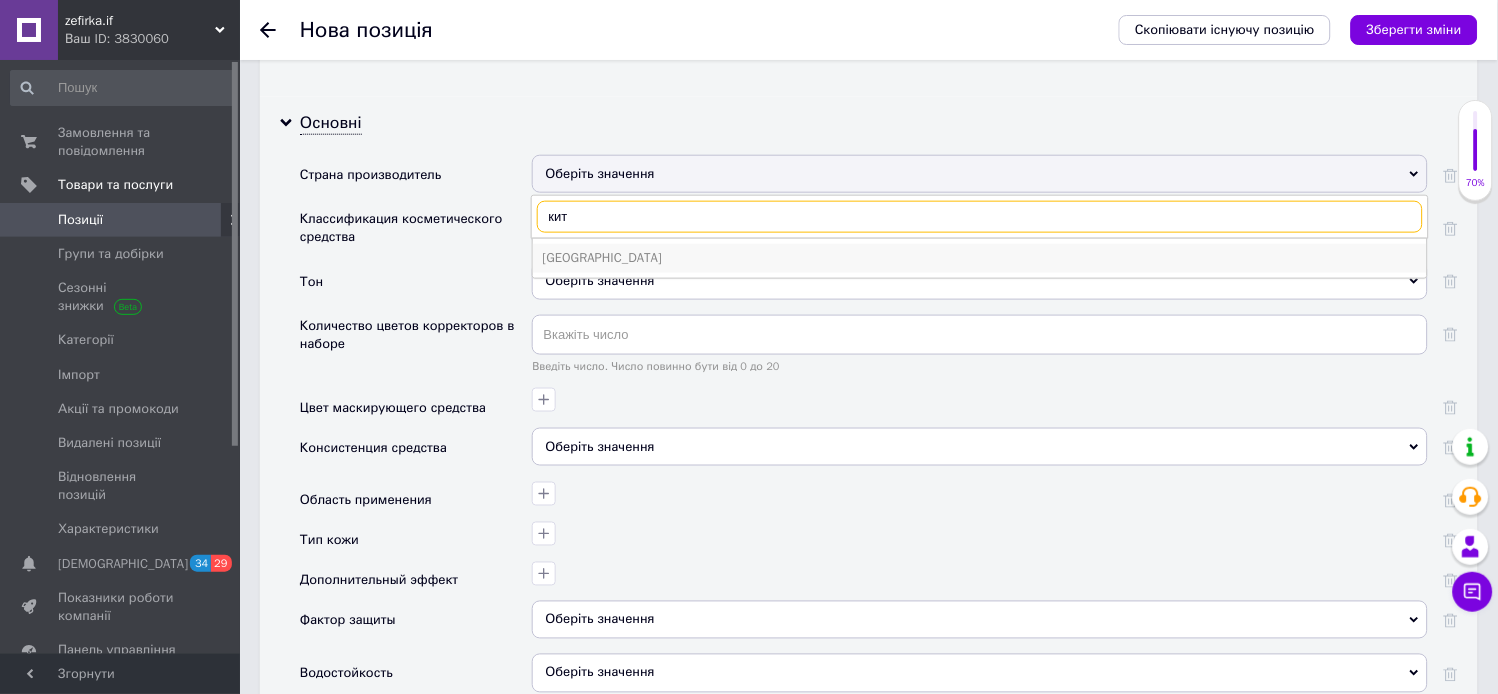 type on "кит" 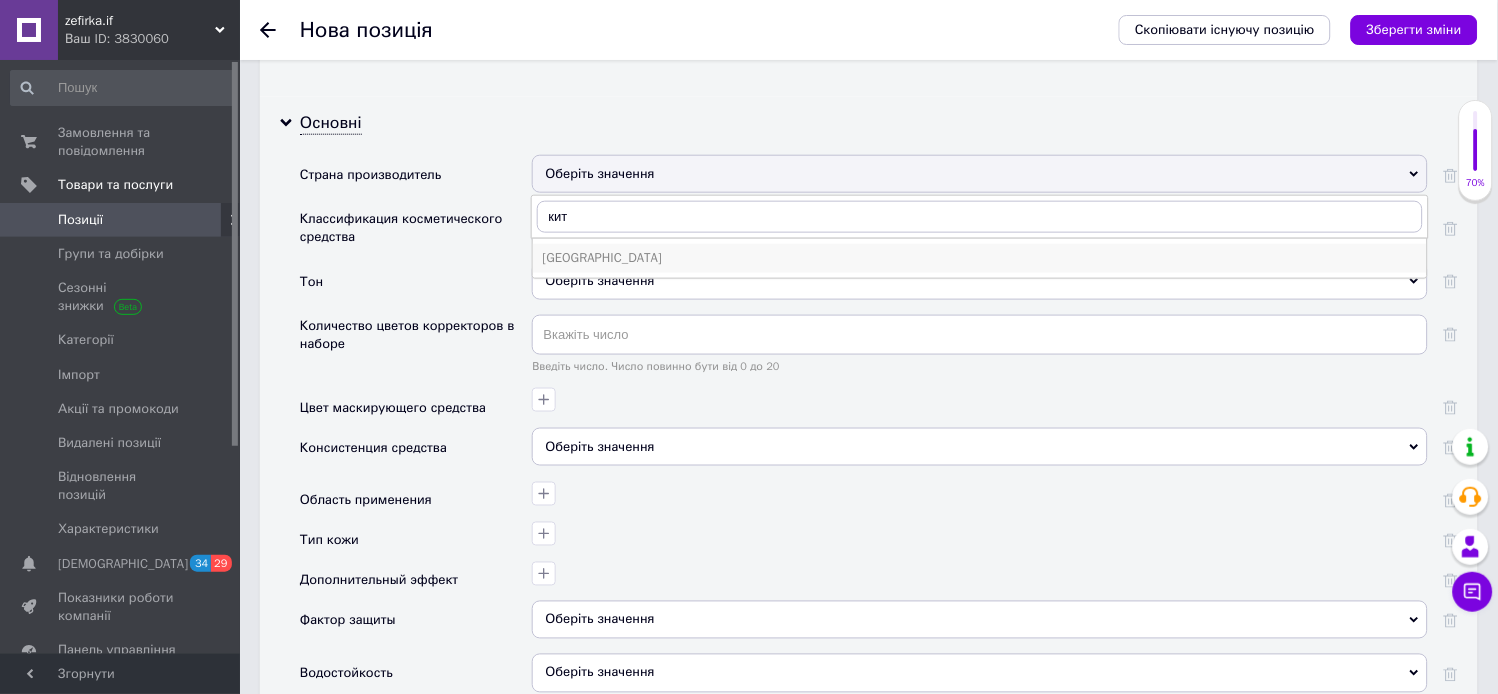 click on "Китай" at bounding box center (980, 258) 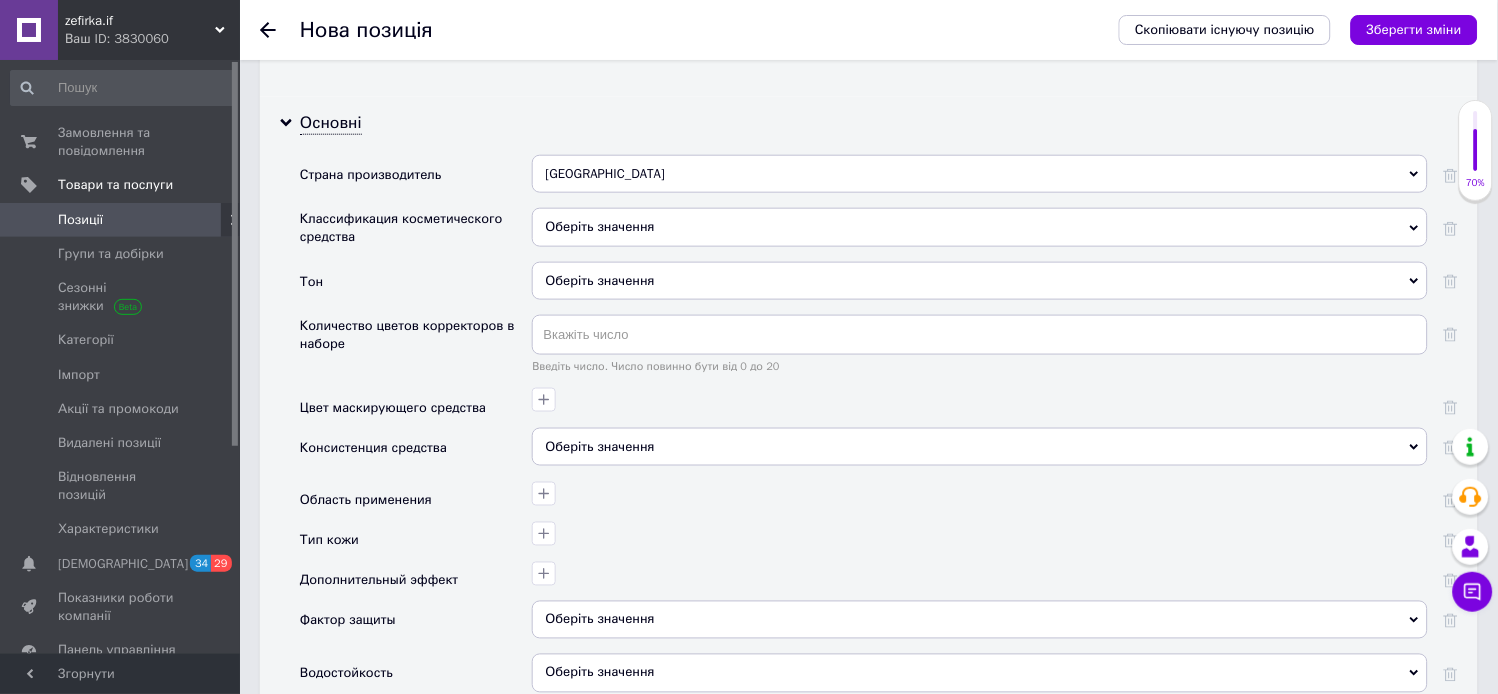 click on "Оберіть значення" at bounding box center (980, 227) 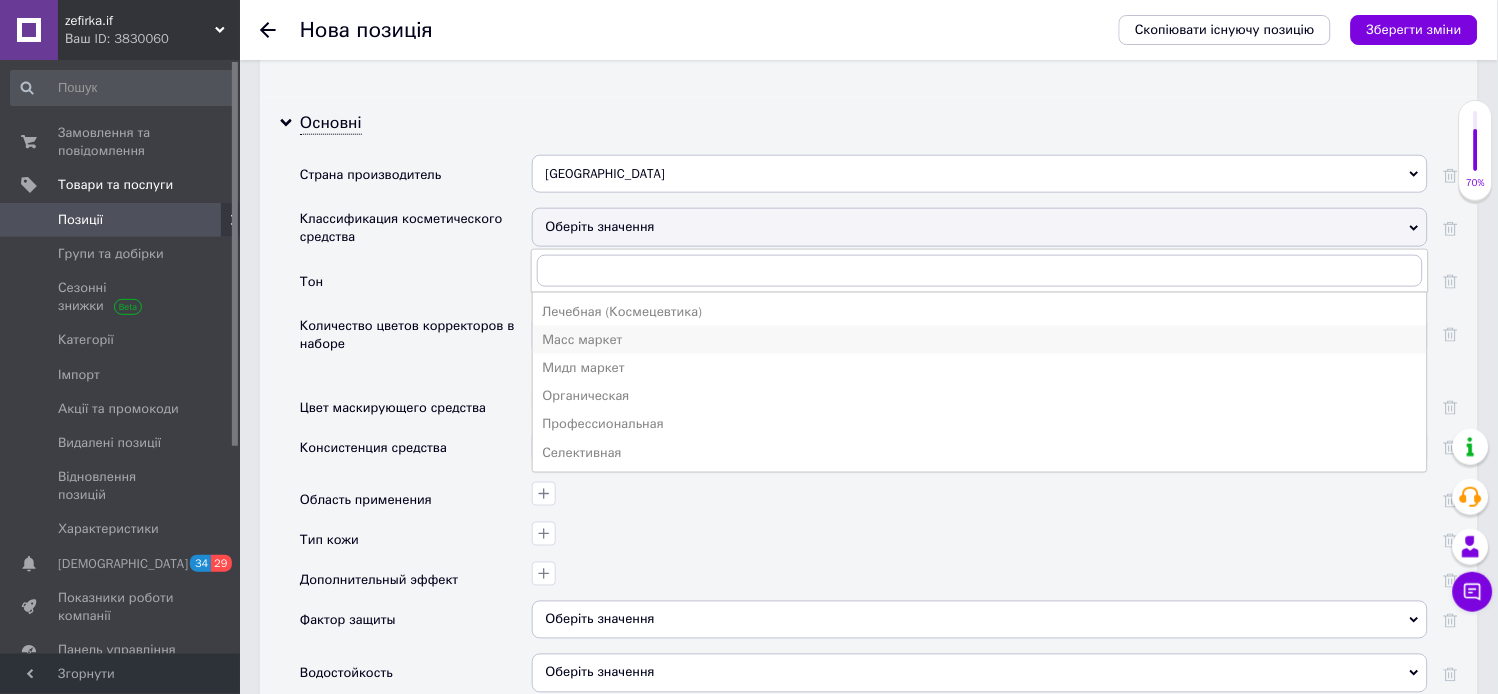 click on "Масс маркет" at bounding box center [980, 340] 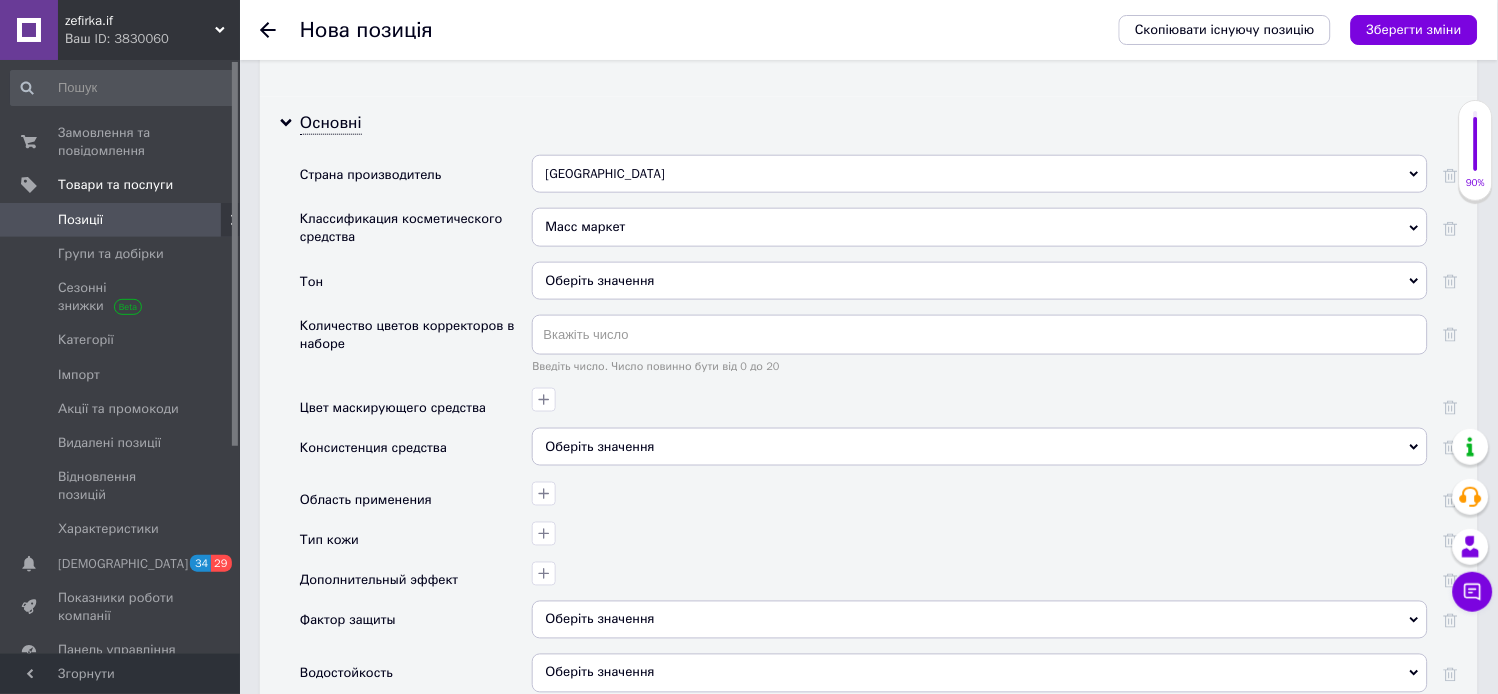 click on "Оберіть значення" at bounding box center [980, 281] 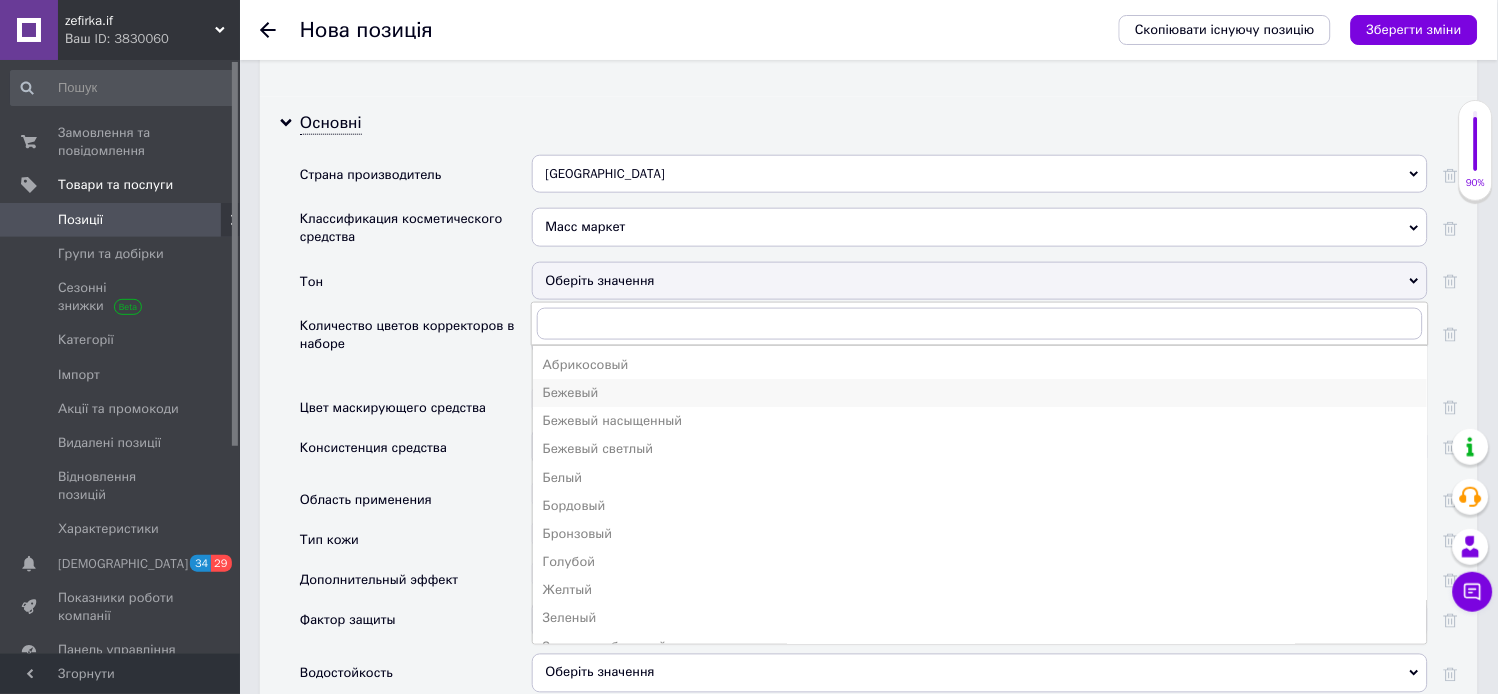 click on "Бежевый" at bounding box center [980, 393] 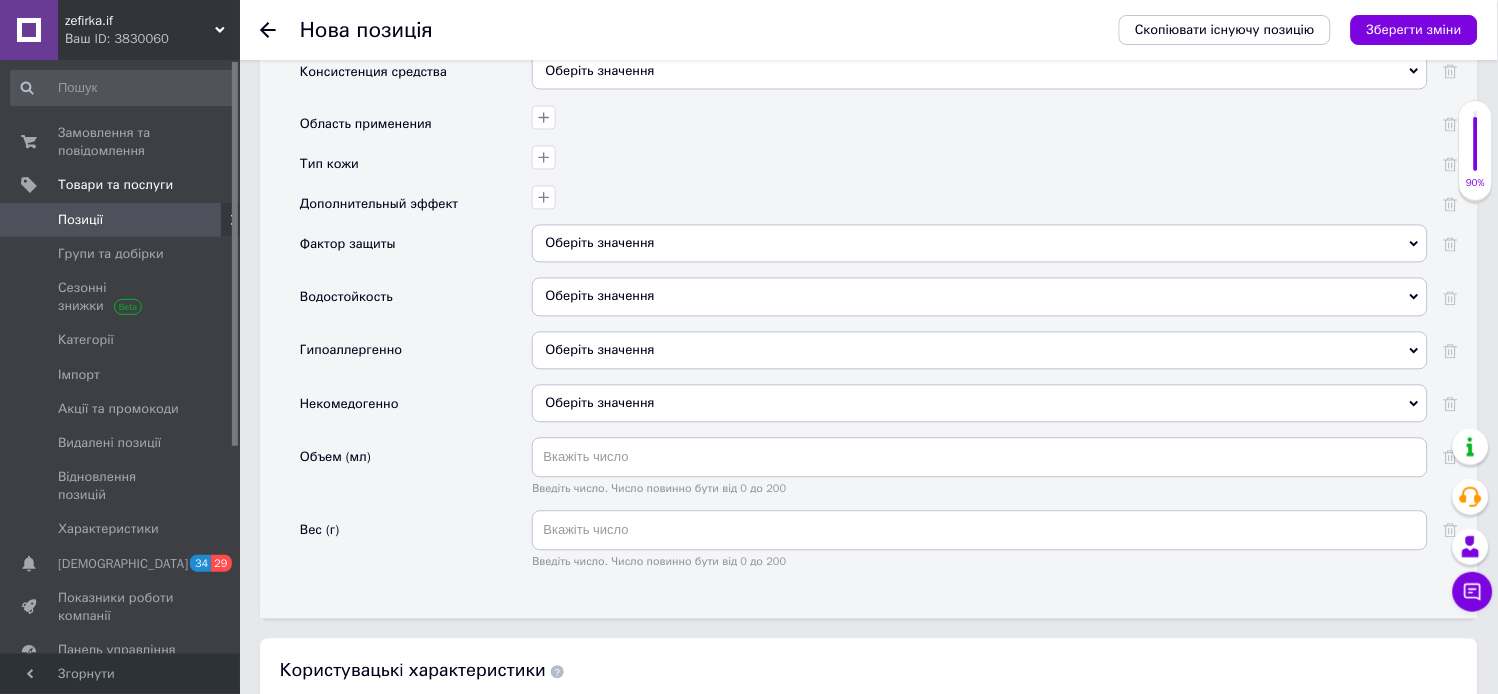 scroll, scrollTop: 2440, scrollLeft: 0, axis: vertical 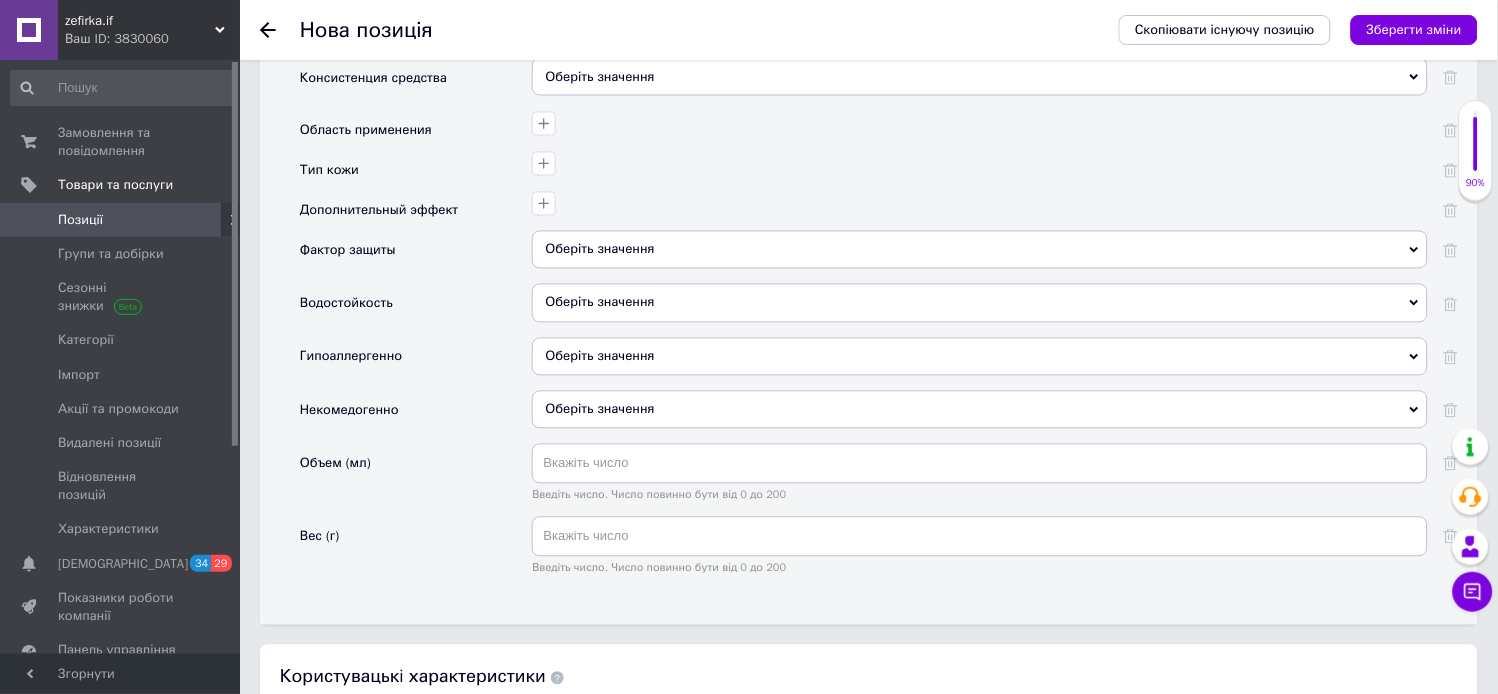 click on "Оберіть значення" at bounding box center [980, 77] 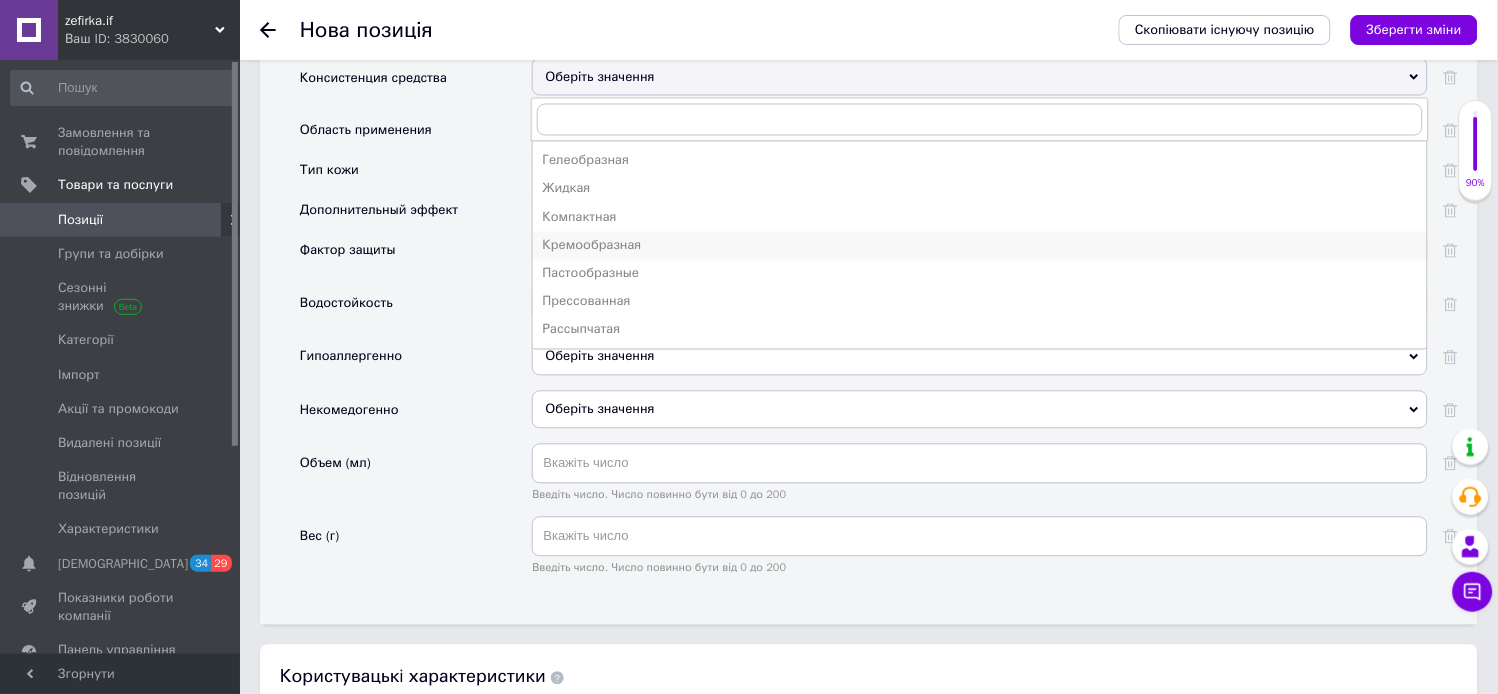 click on "Кремообразная" at bounding box center [980, 246] 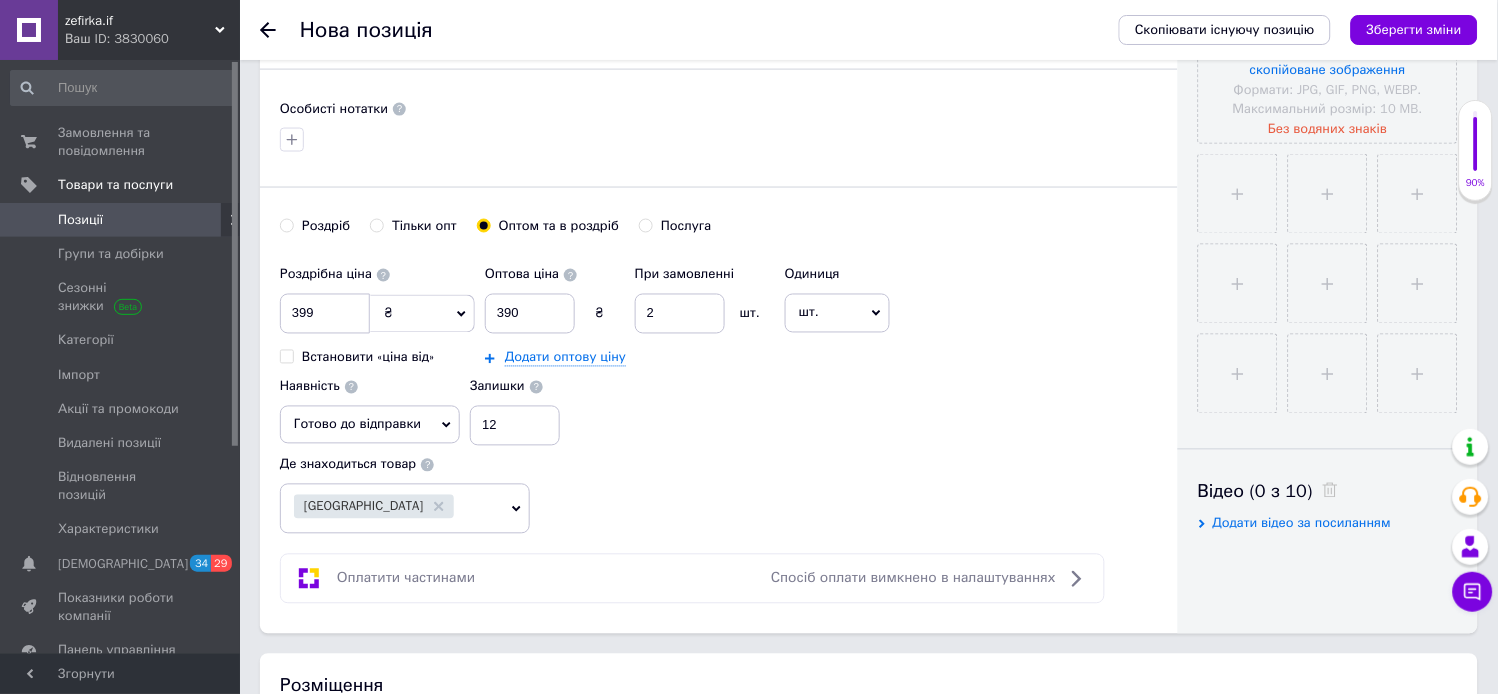 scroll, scrollTop: 0, scrollLeft: 0, axis: both 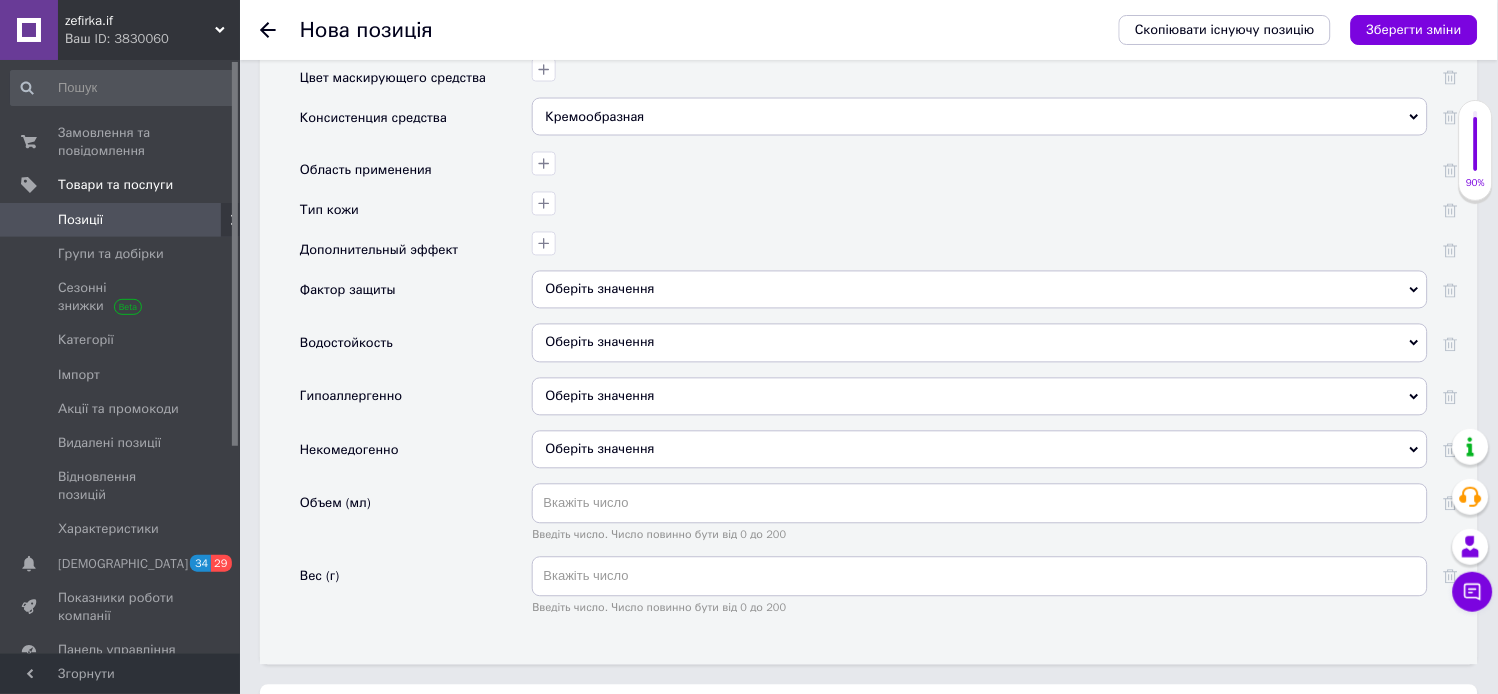 click 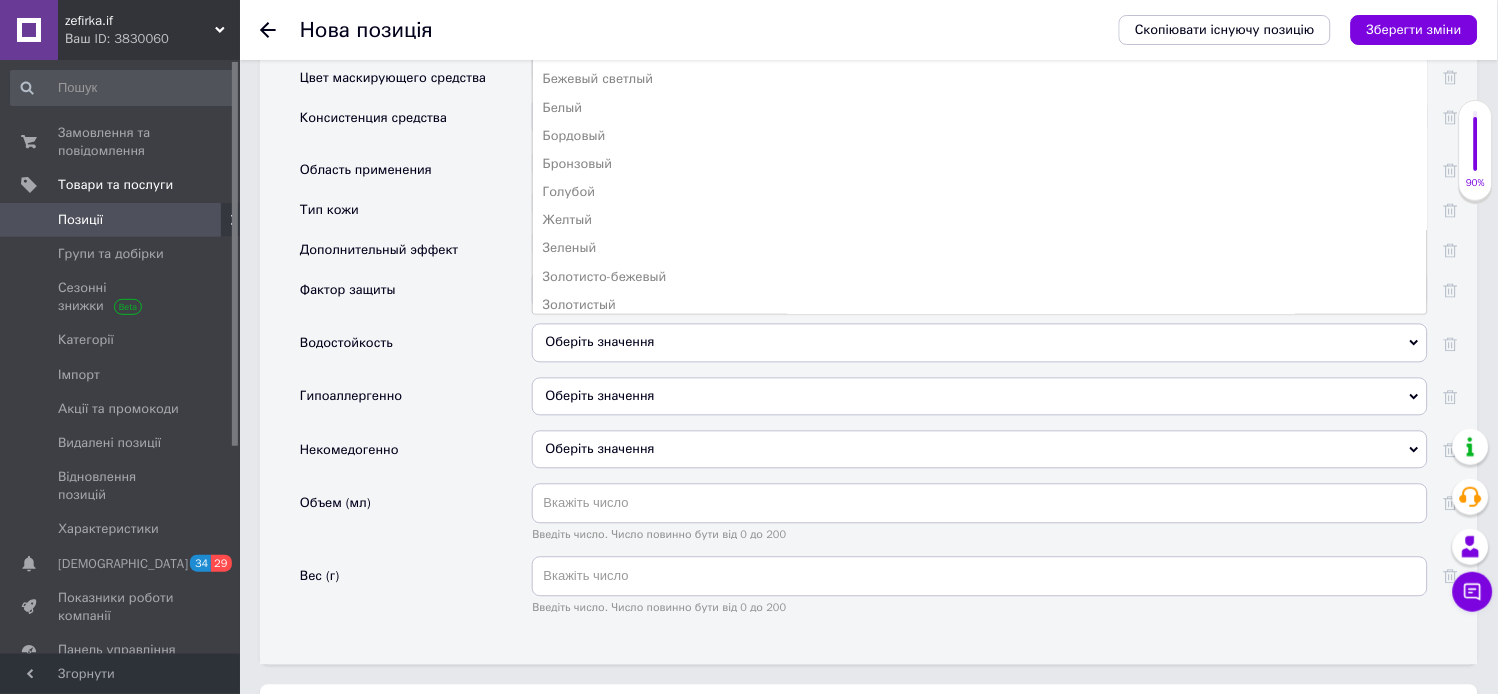 scroll, scrollTop: 0, scrollLeft: 0, axis: both 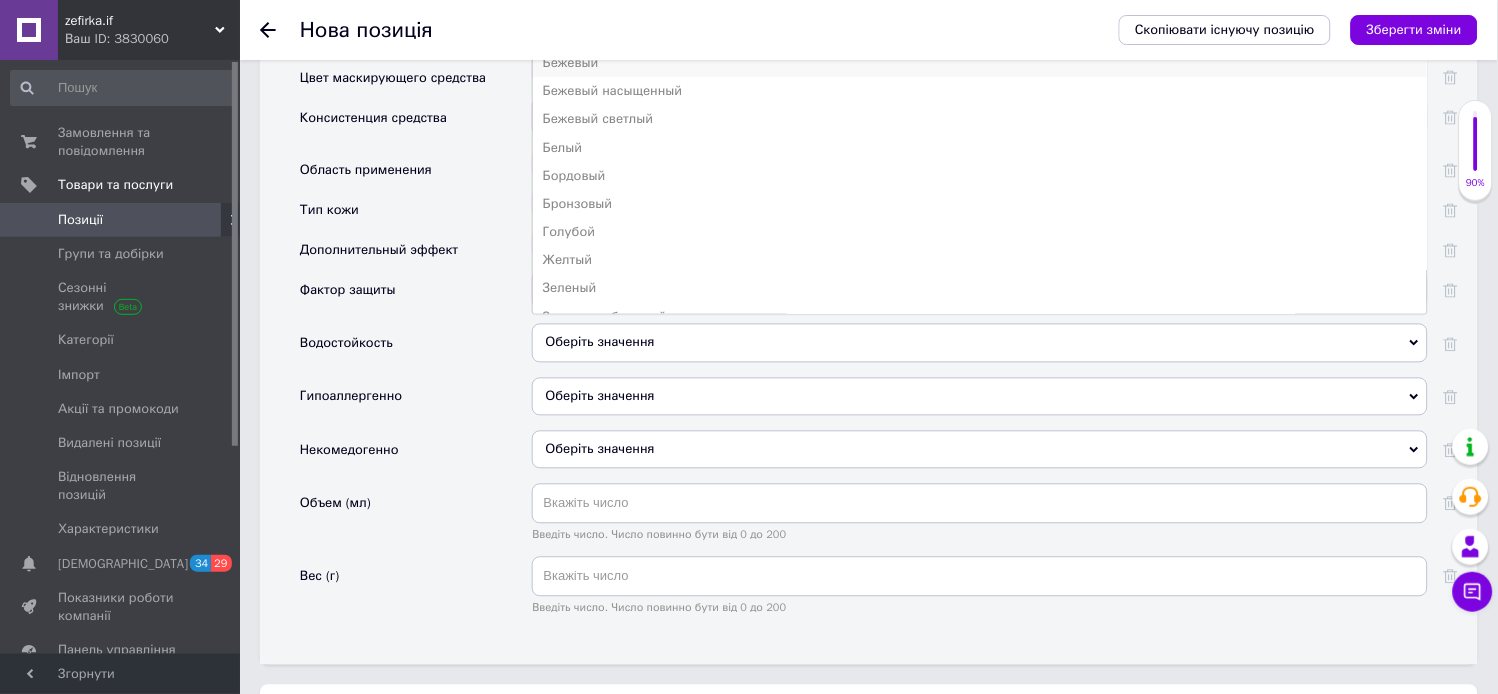 click on "Бежевый" at bounding box center [980, 63] 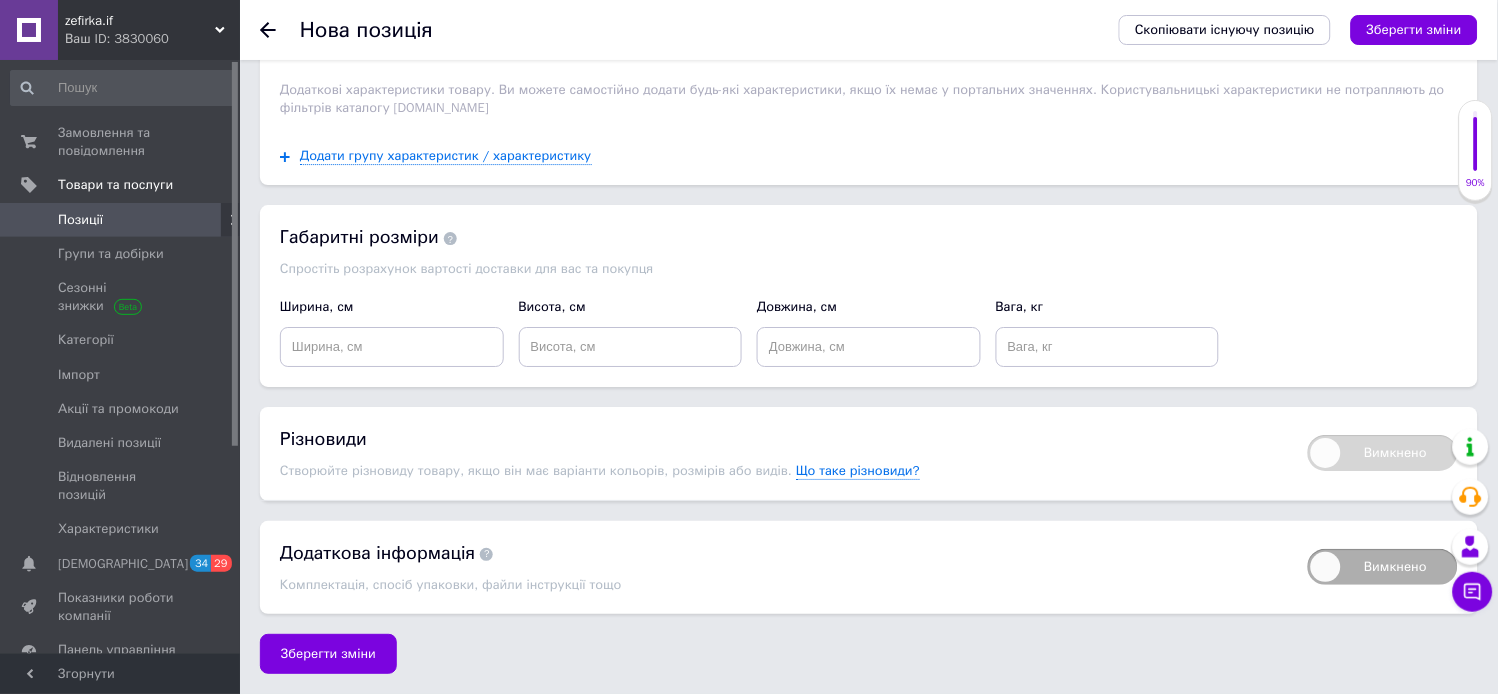 scroll, scrollTop: 3205, scrollLeft: 0, axis: vertical 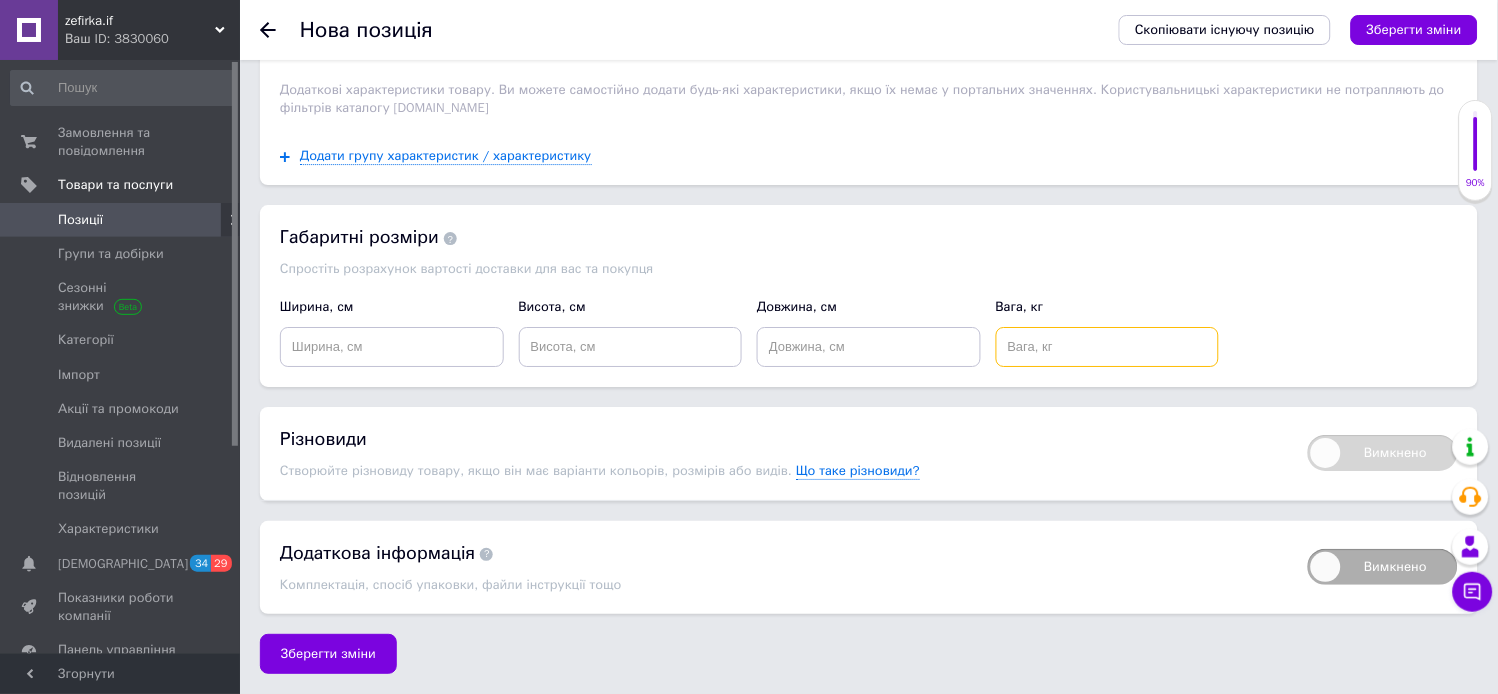 click at bounding box center [1108, 347] 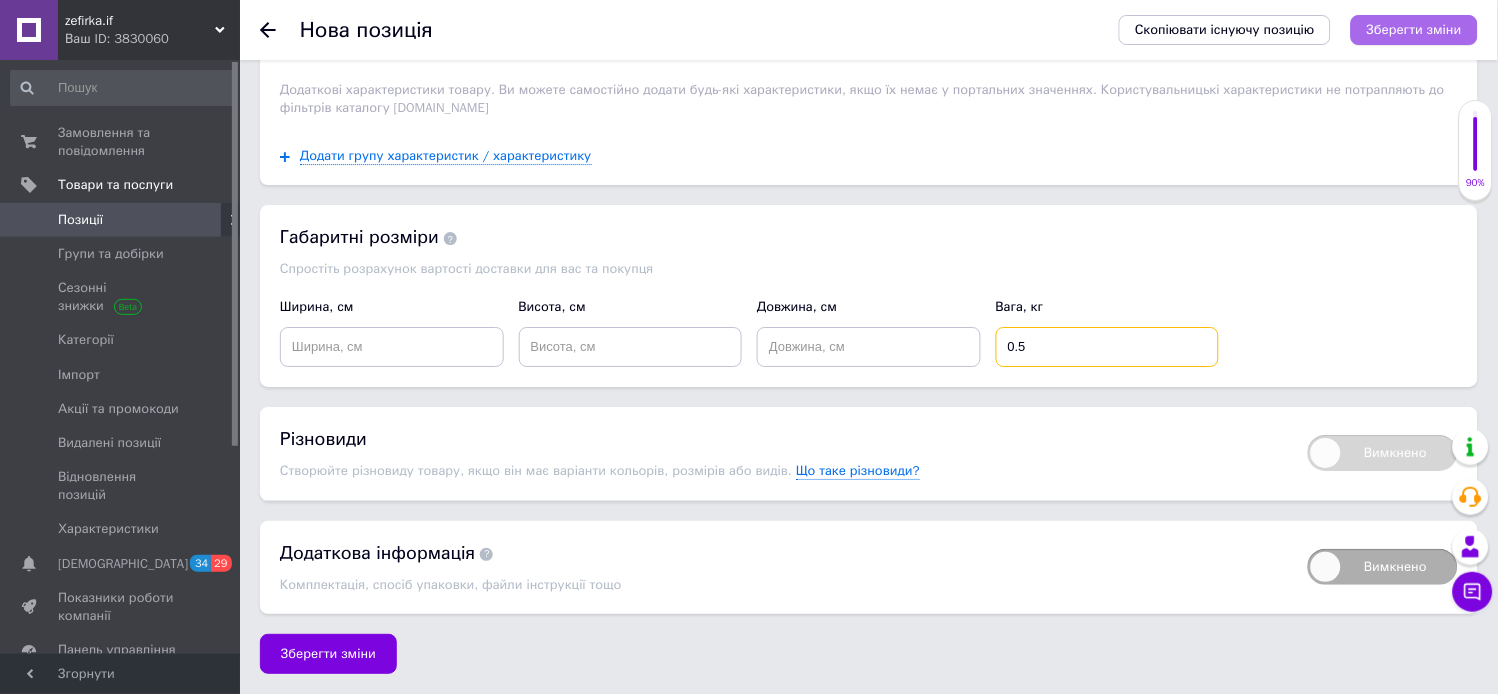 type on "0.5" 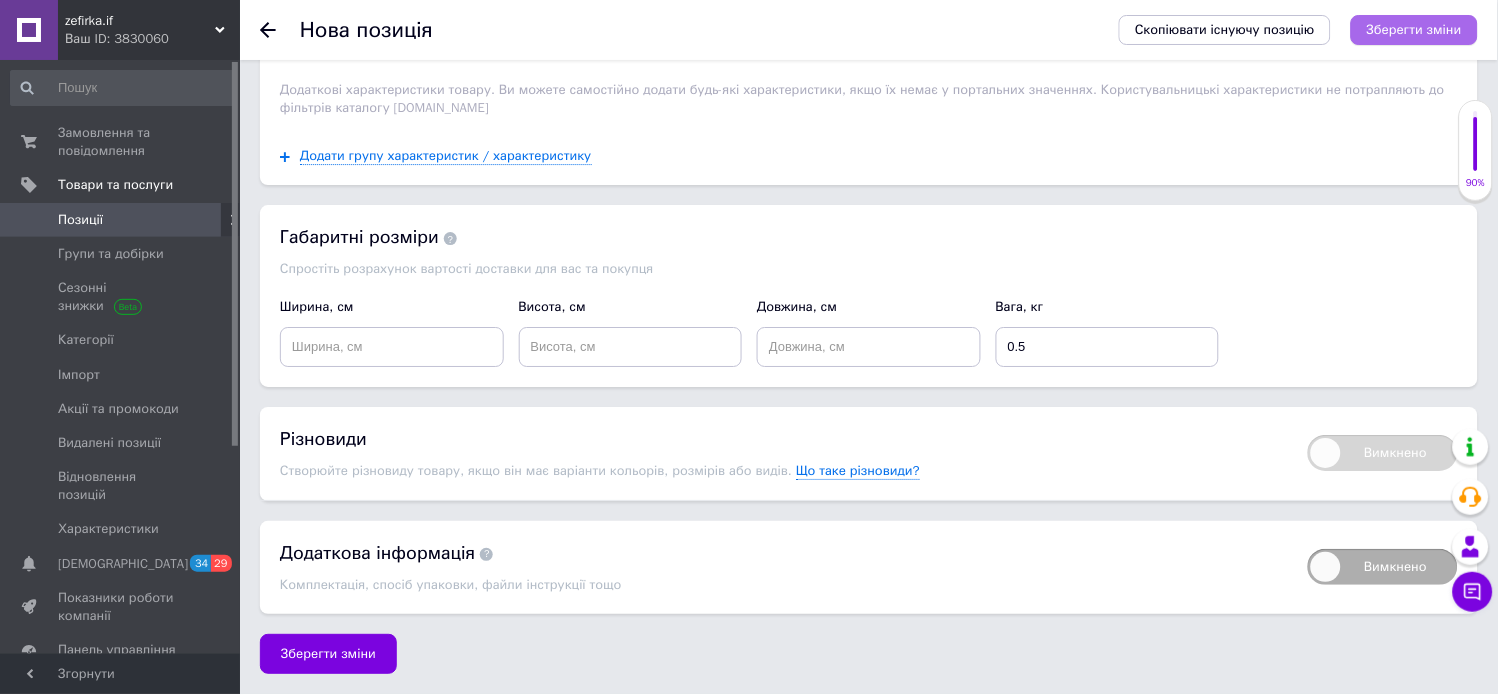 click on "Зберегти зміни" at bounding box center (1414, 29) 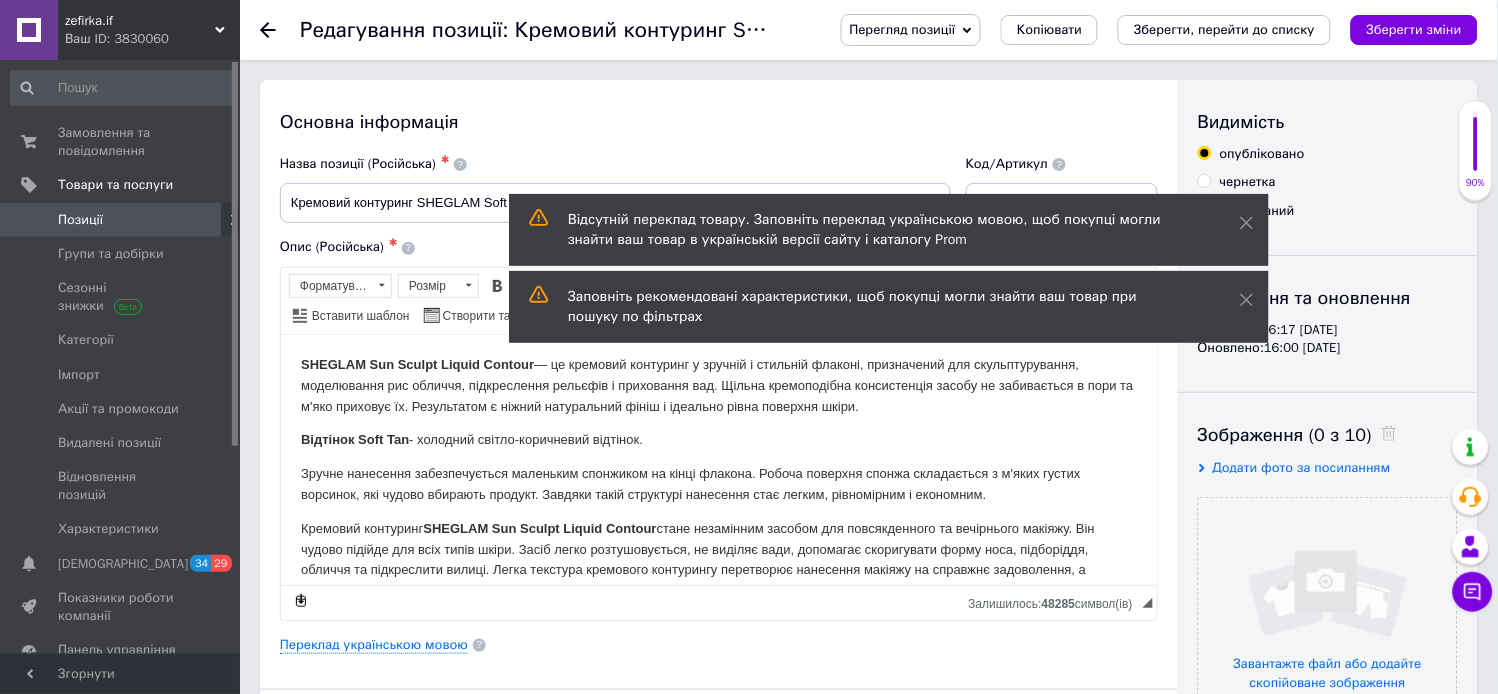 scroll, scrollTop: 0, scrollLeft: 0, axis: both 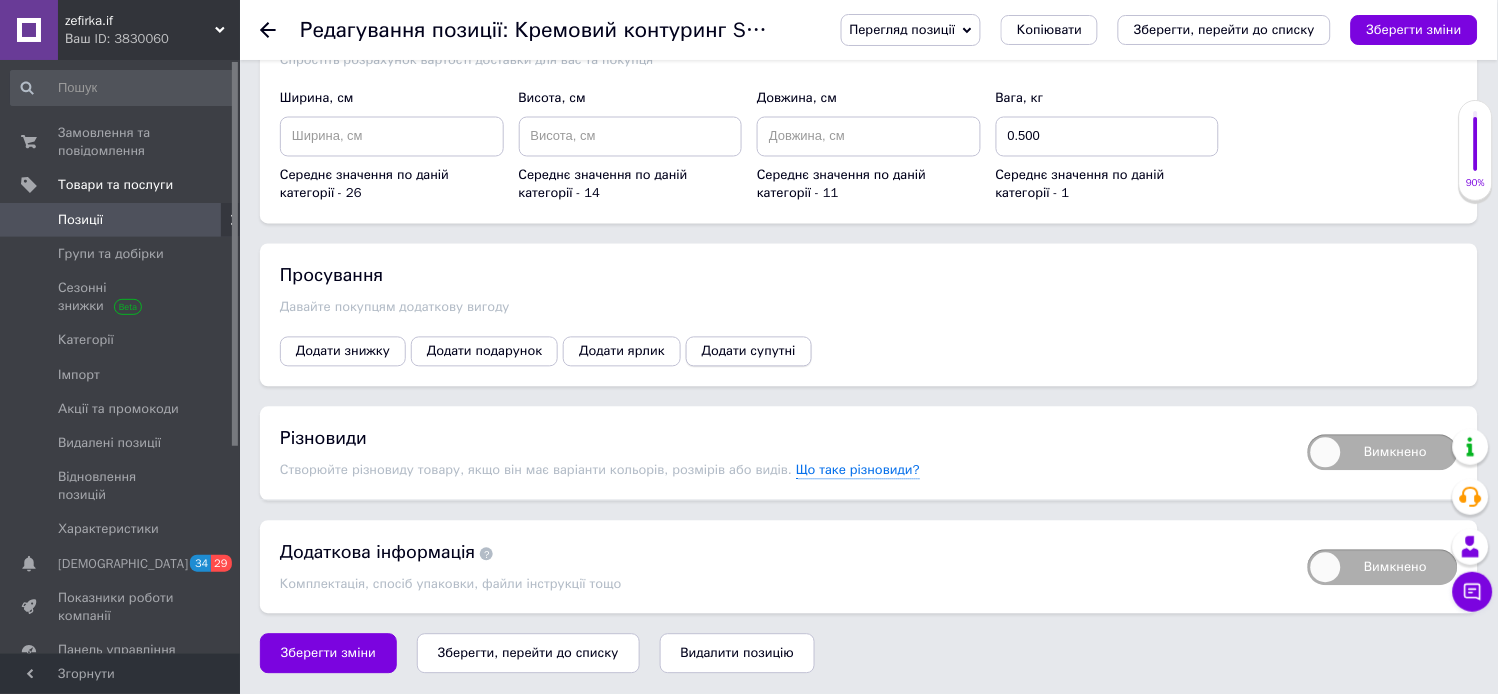 click on "Додати супутні" at bounding box center (749, 352) 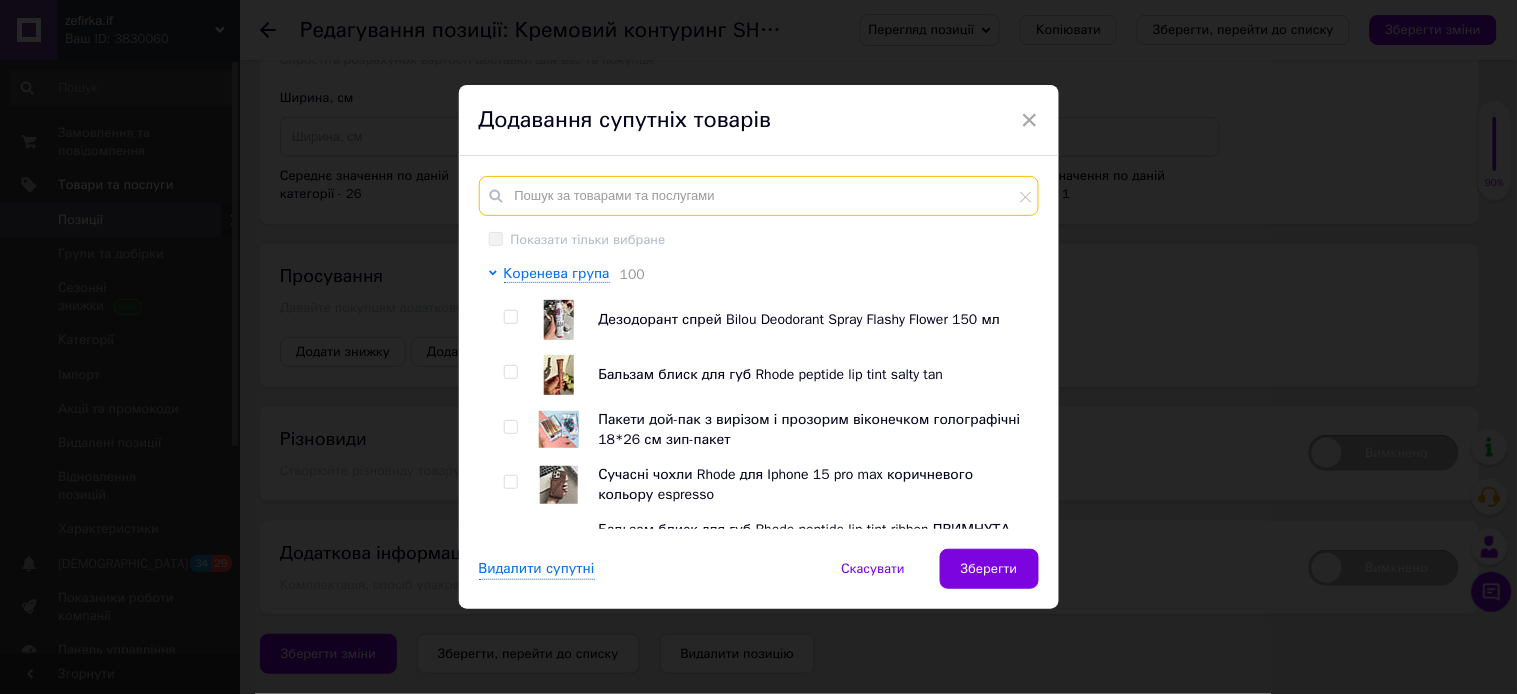 click at bounding box center [759, 196] 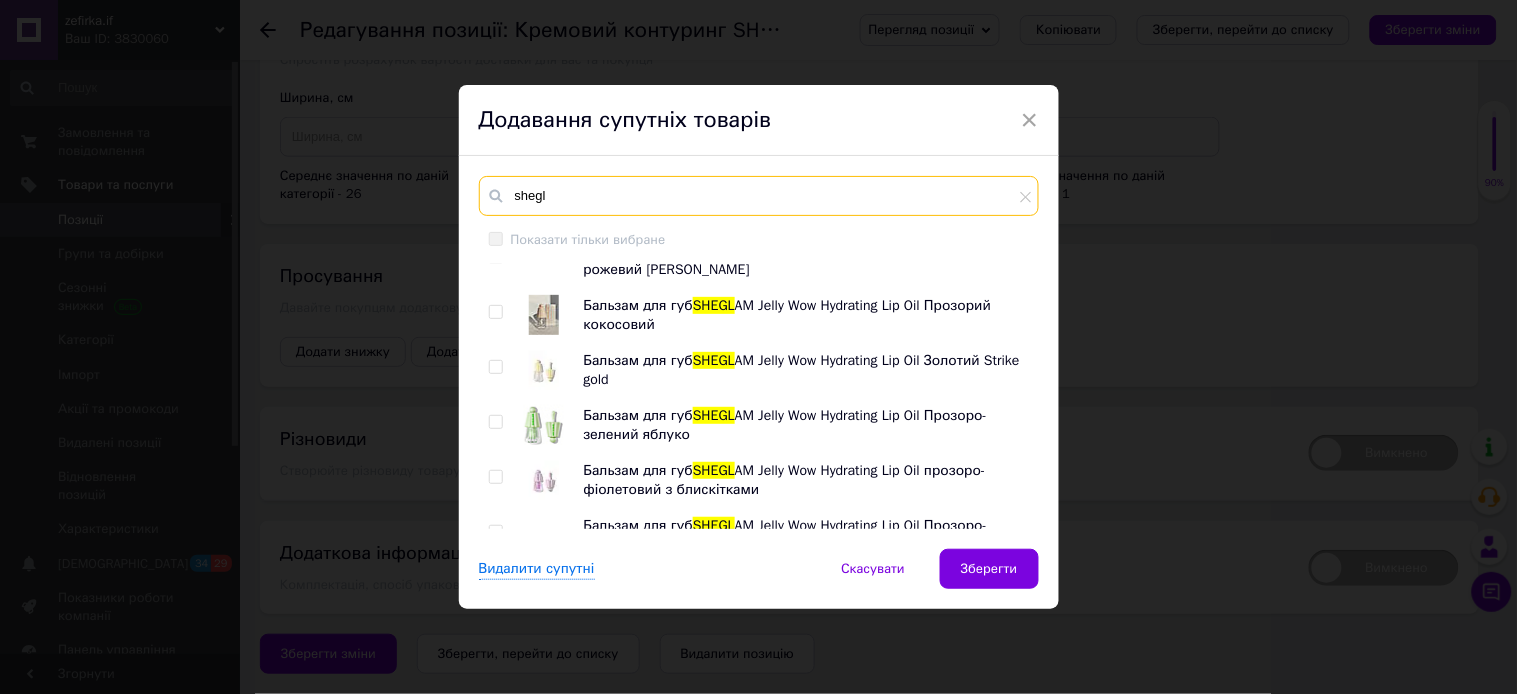 scroll, scrollTop: 447, scrollLeft: 0, axis: vertical 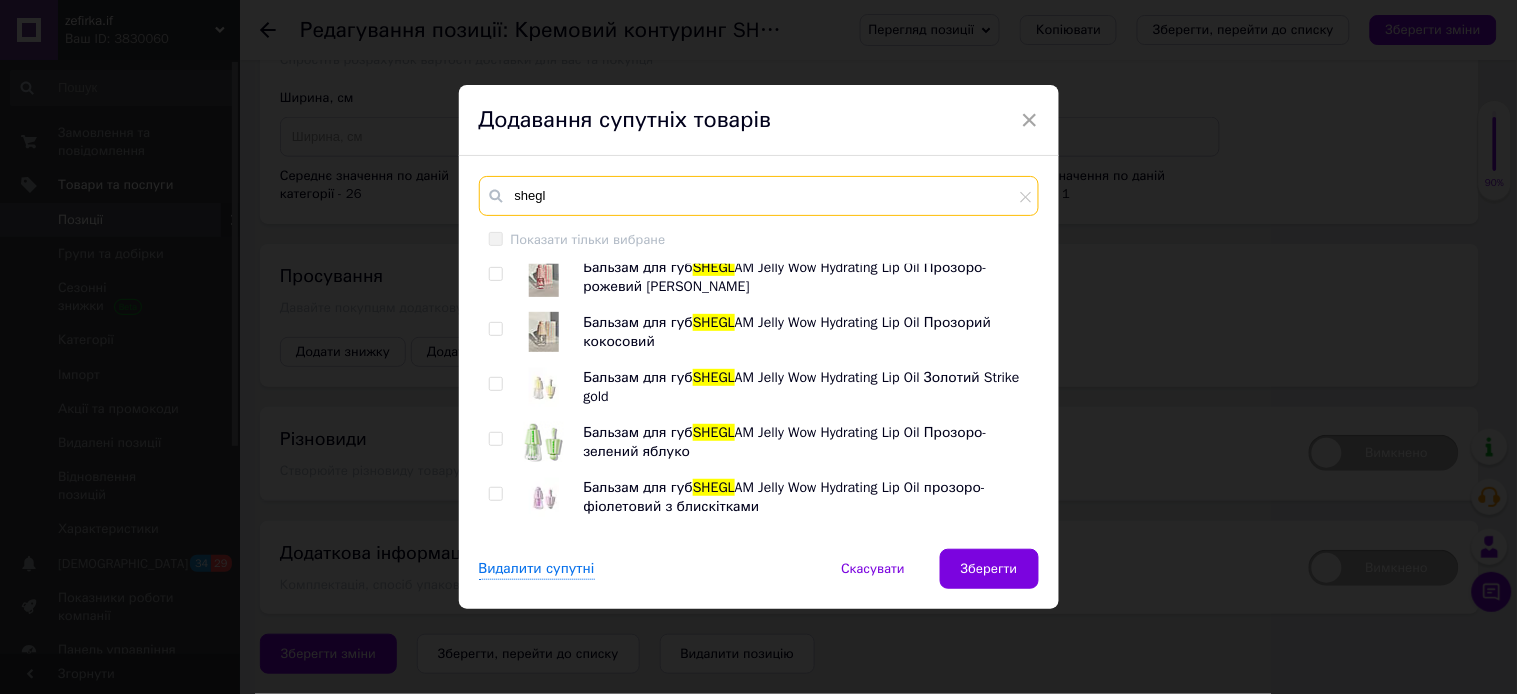 type on "shegl" 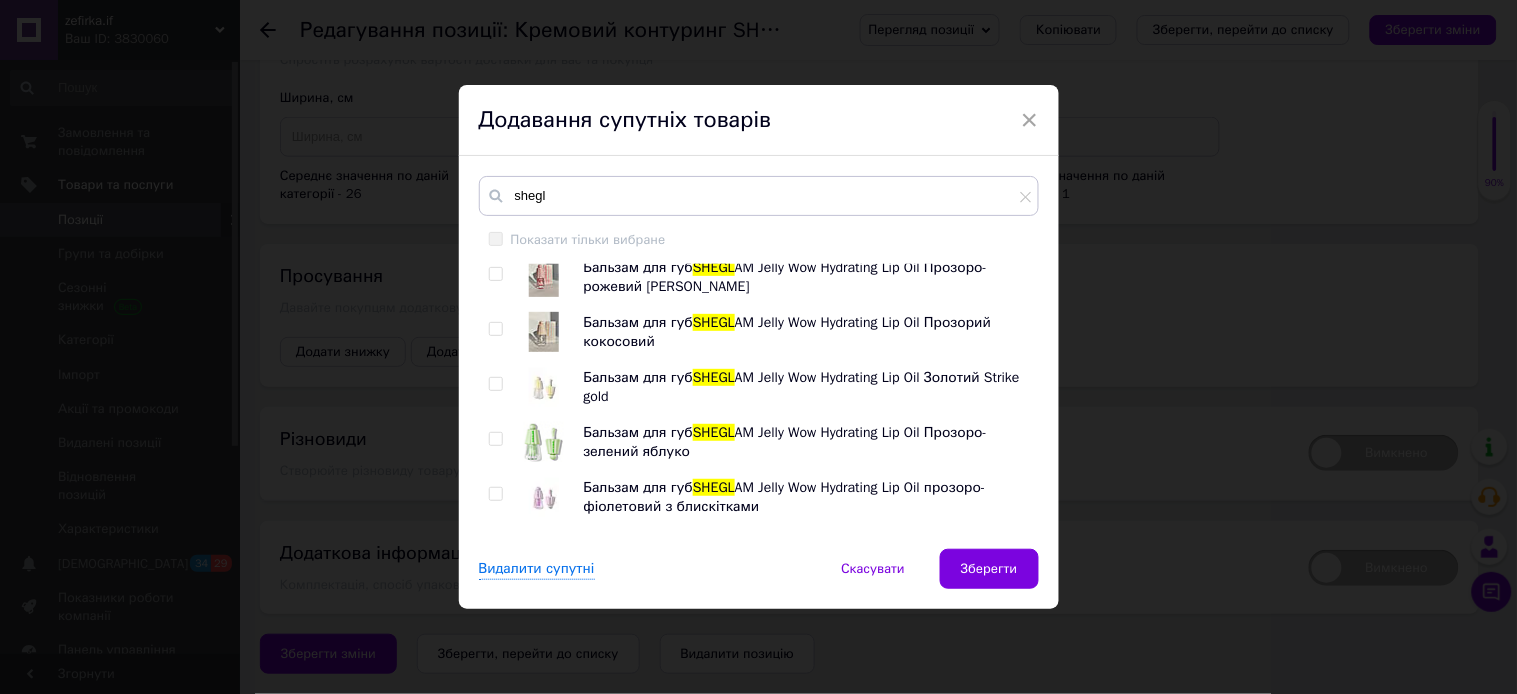 click at bounding box center [495, 329] 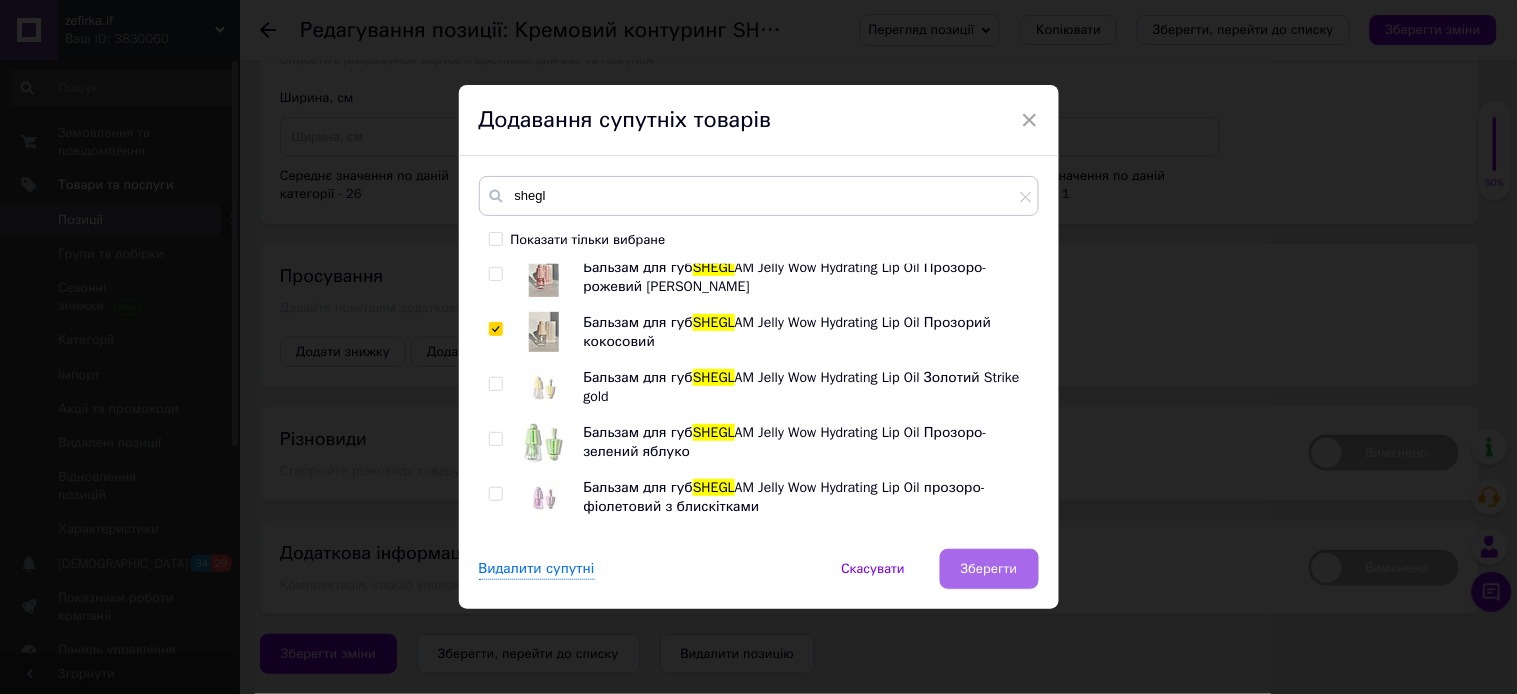 click on "Зберегти" at bounding box center [989, 569] 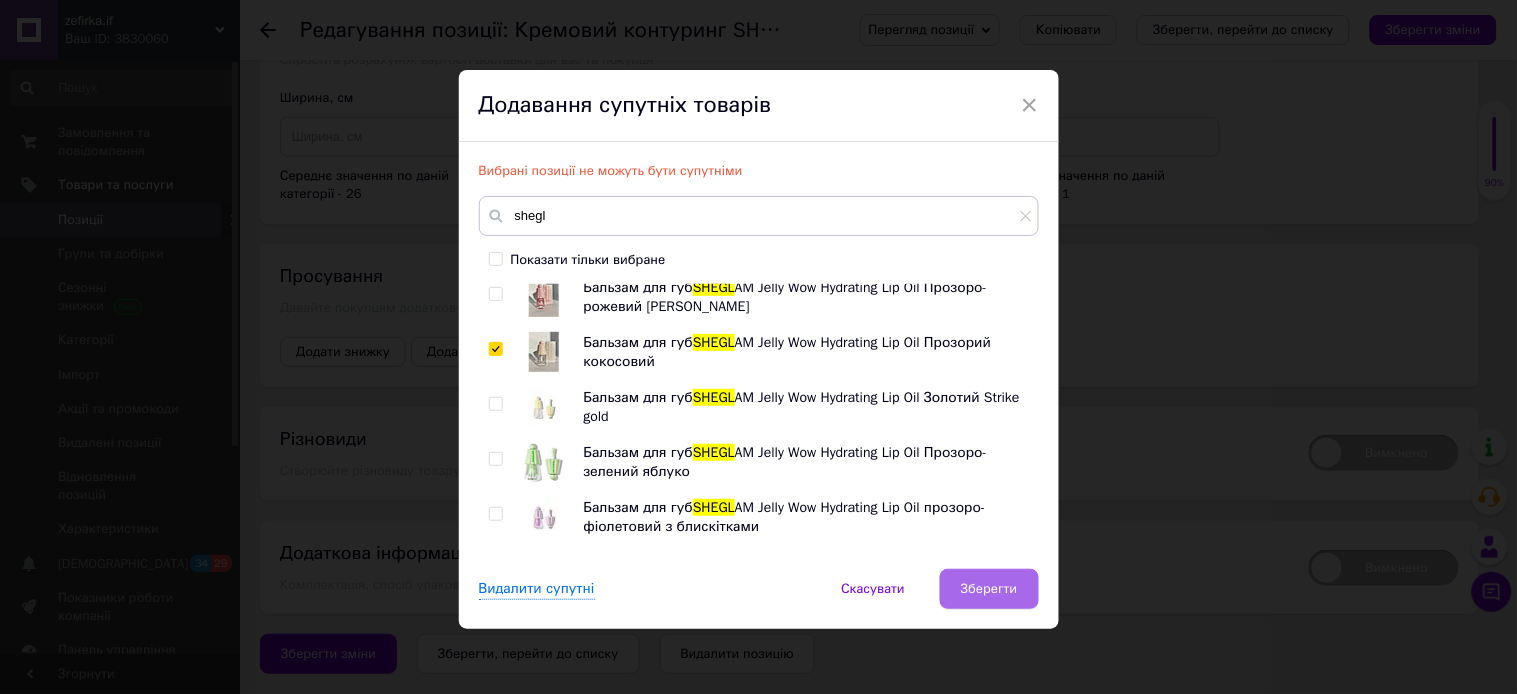 click on "Зберегти" at bounding box center [989, 589] 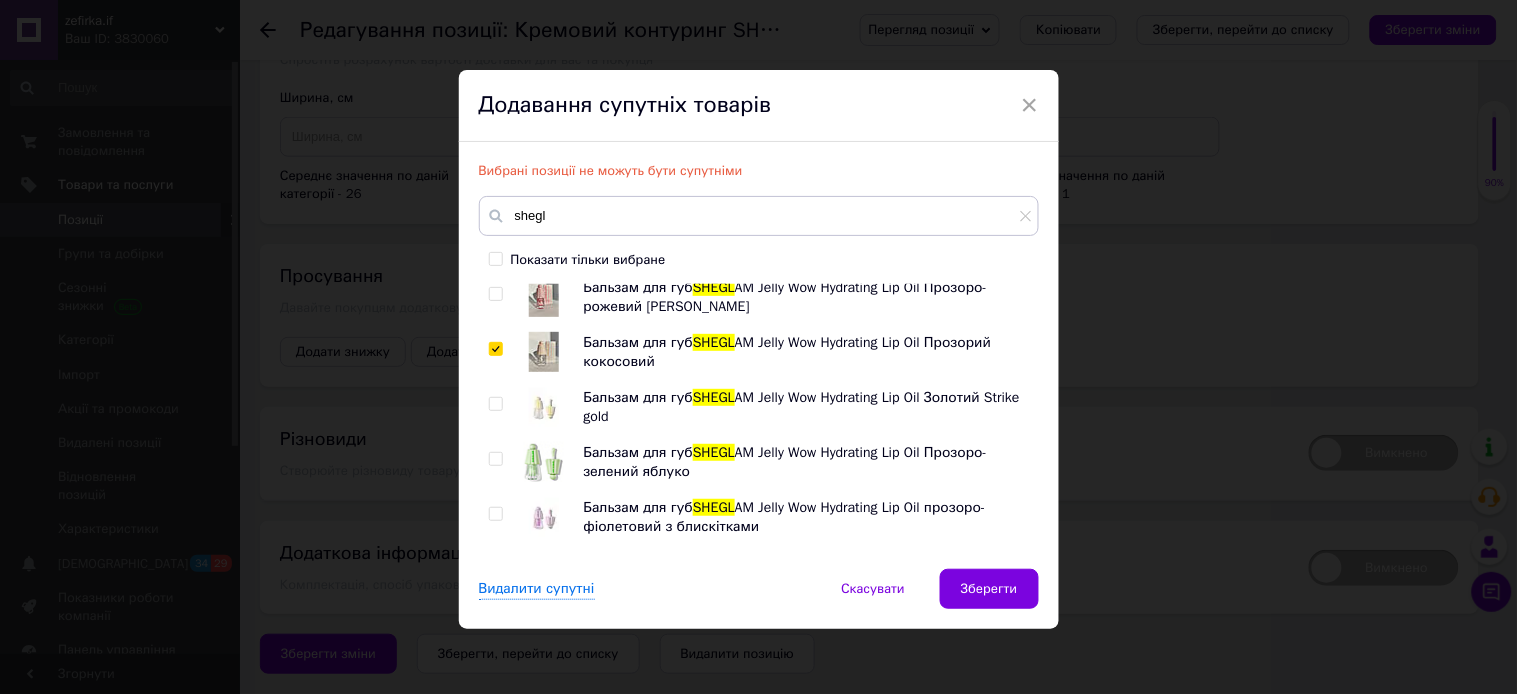 scroll, scrollTop: 5, scrollLeft: 0, axis: vertical 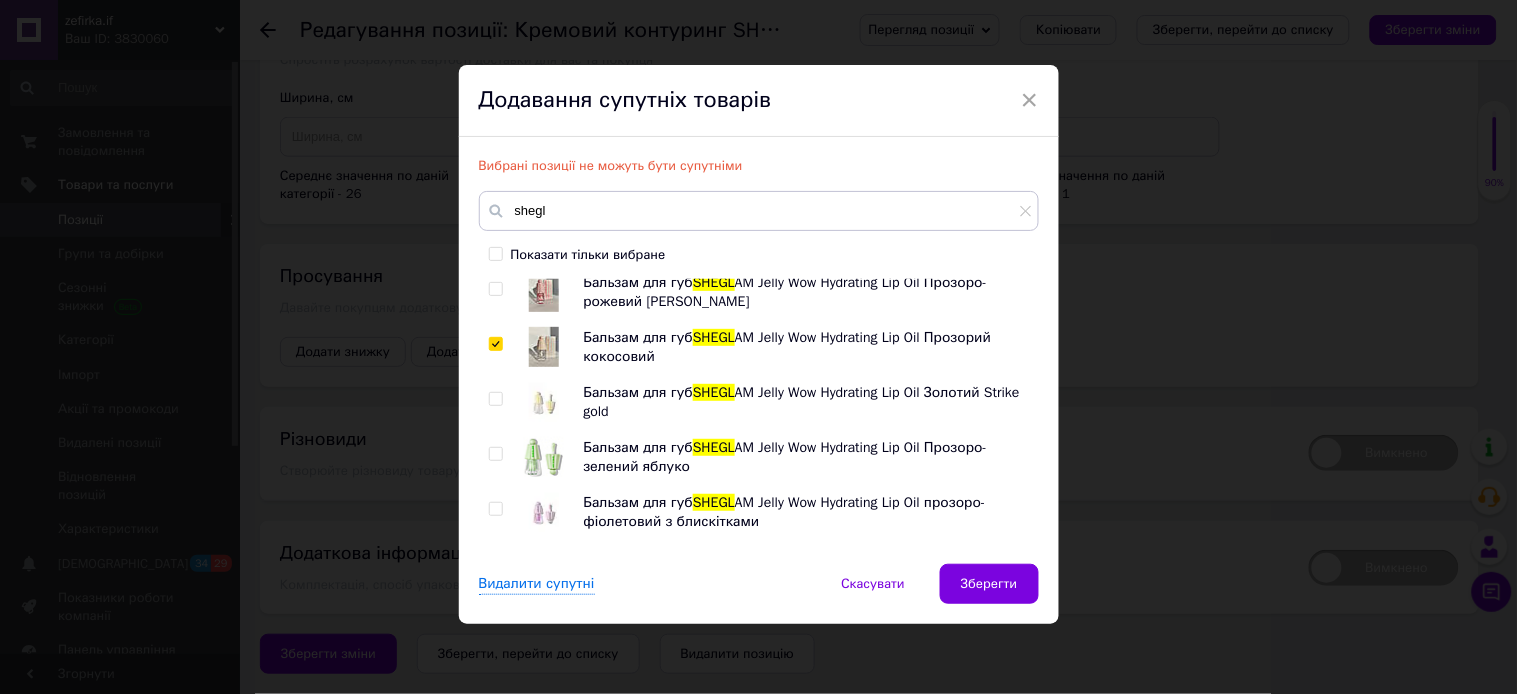 click at bounding box center [495, 344] 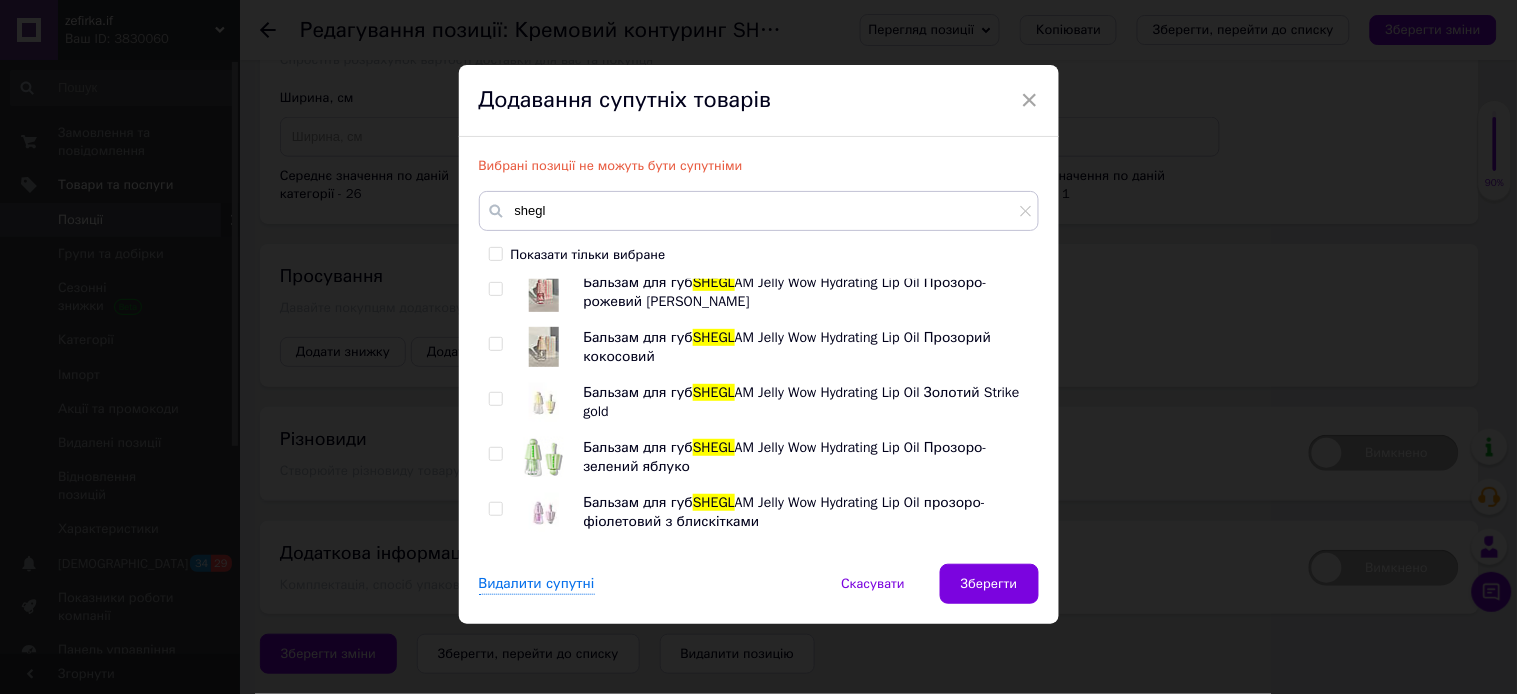 checkbox on "false" 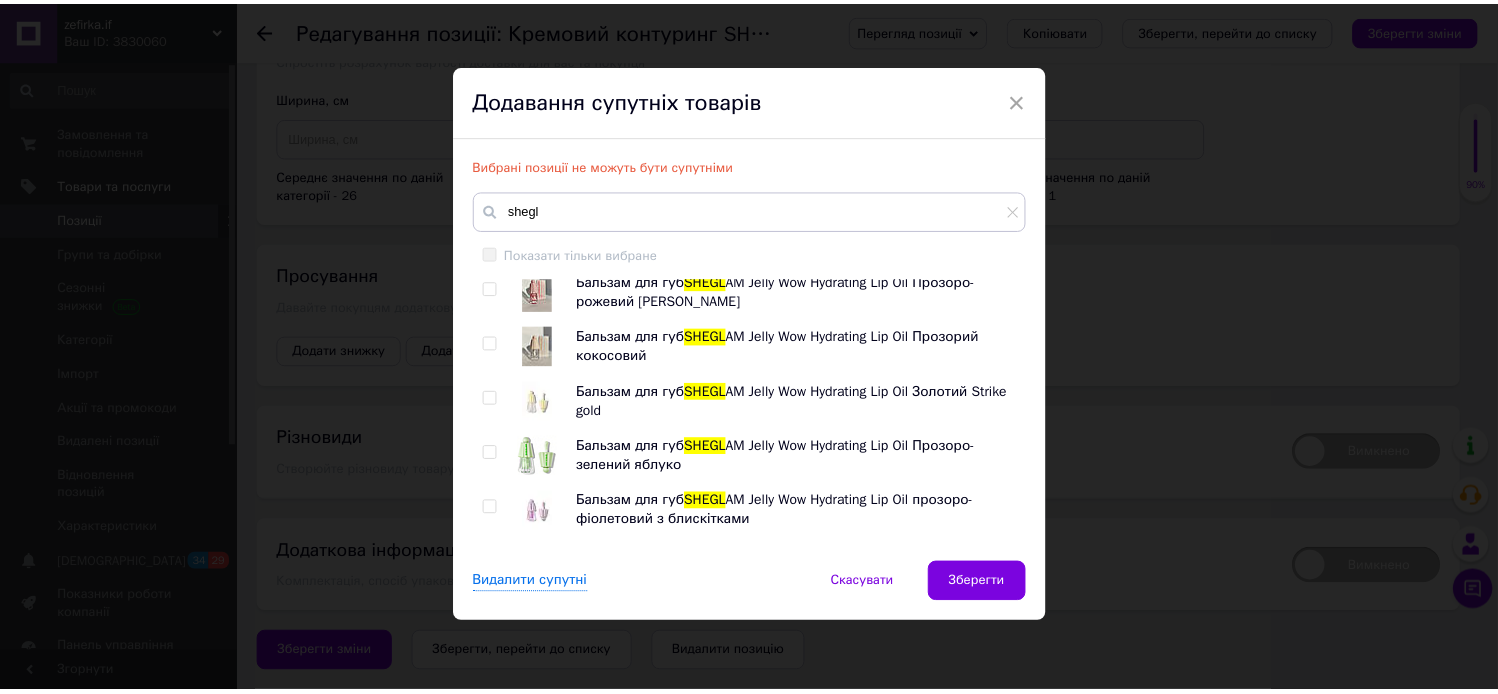 scroll, scrollTop: 544, scrollLeft: 0, axis: vertical 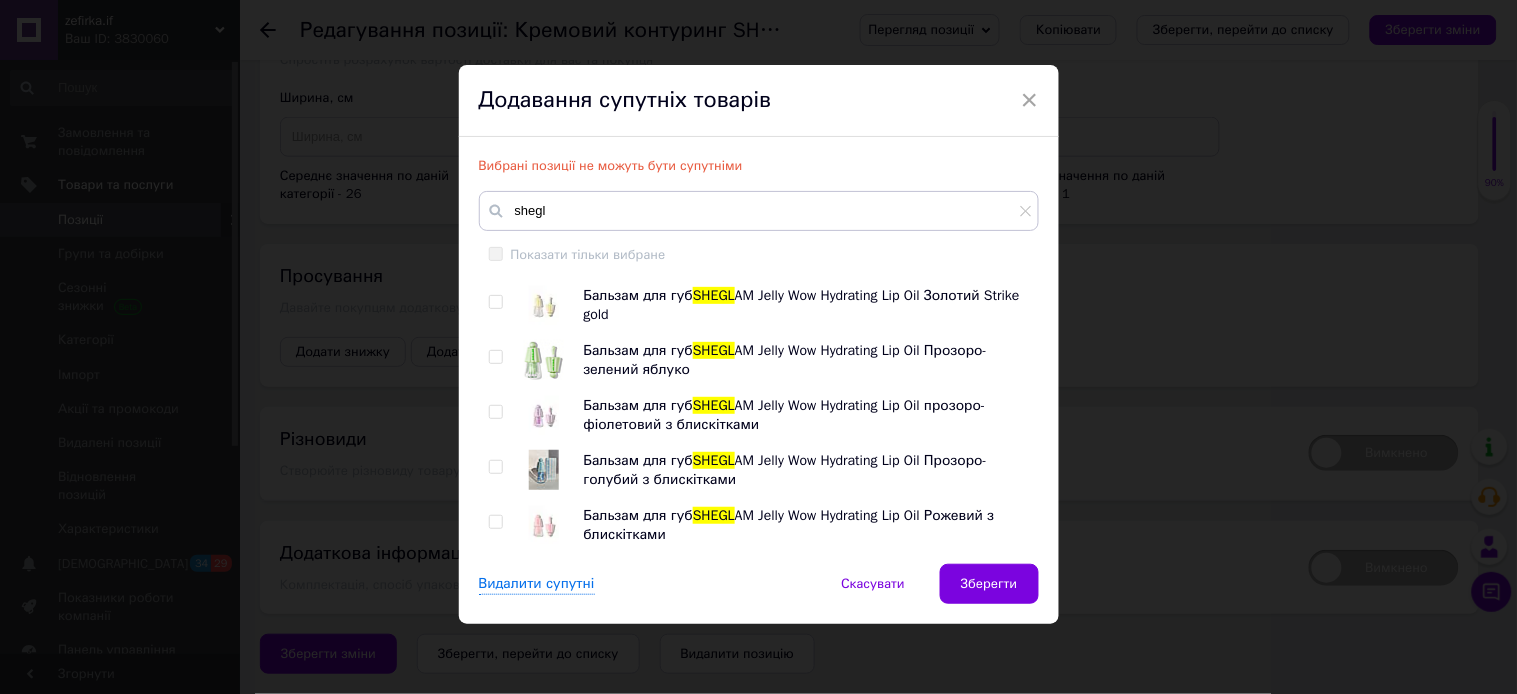 click at bounding box center [495, 467] 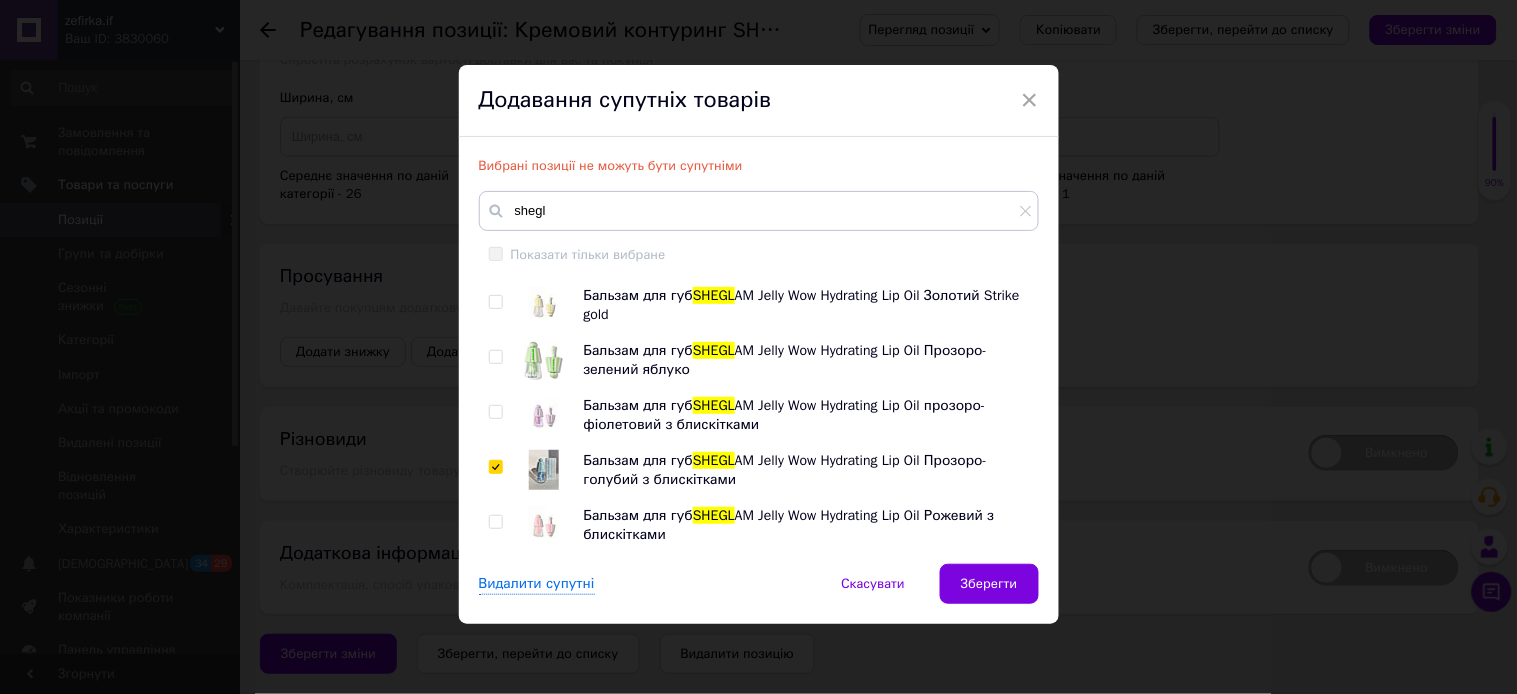 checkbox on "true" 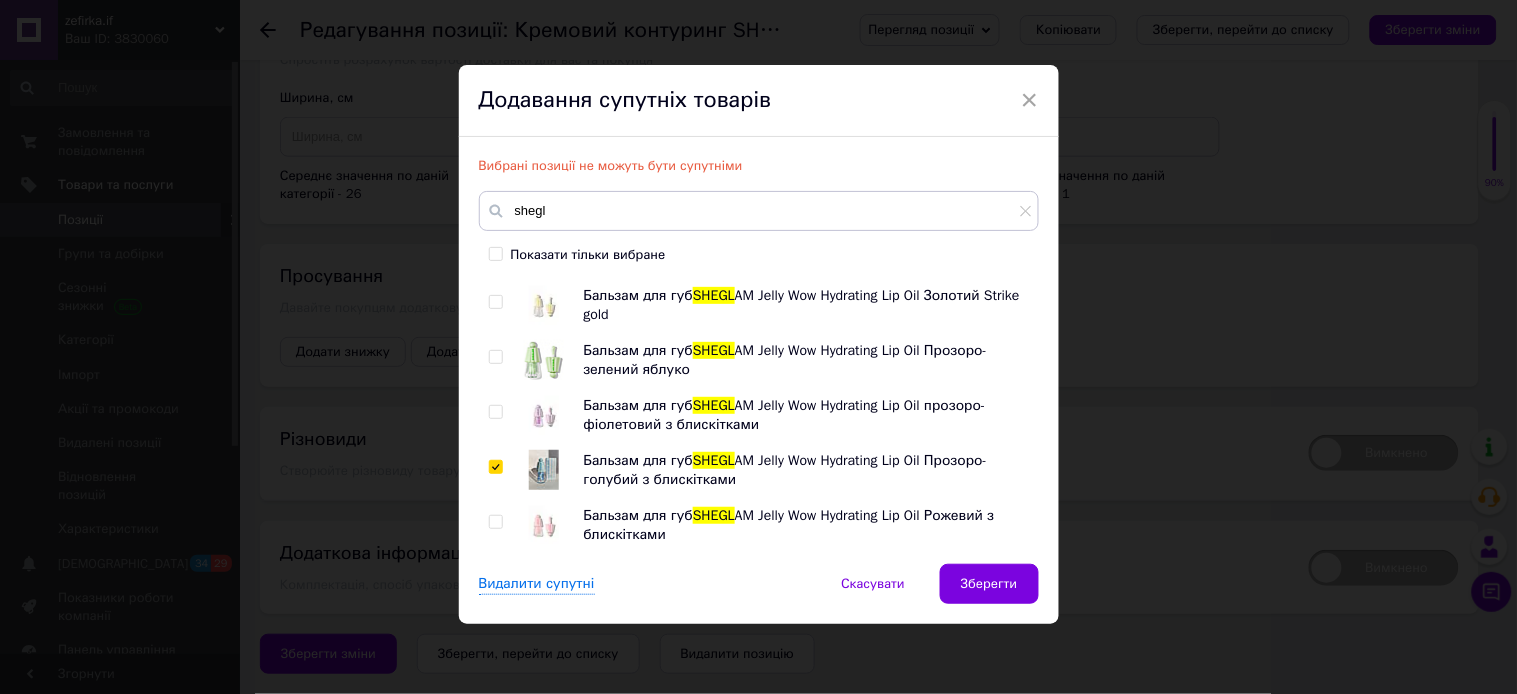 drag, startPoint x: 497, startPoint y: 465, endPoint x: 1028, endPoint y: 612, distance: 550.97186 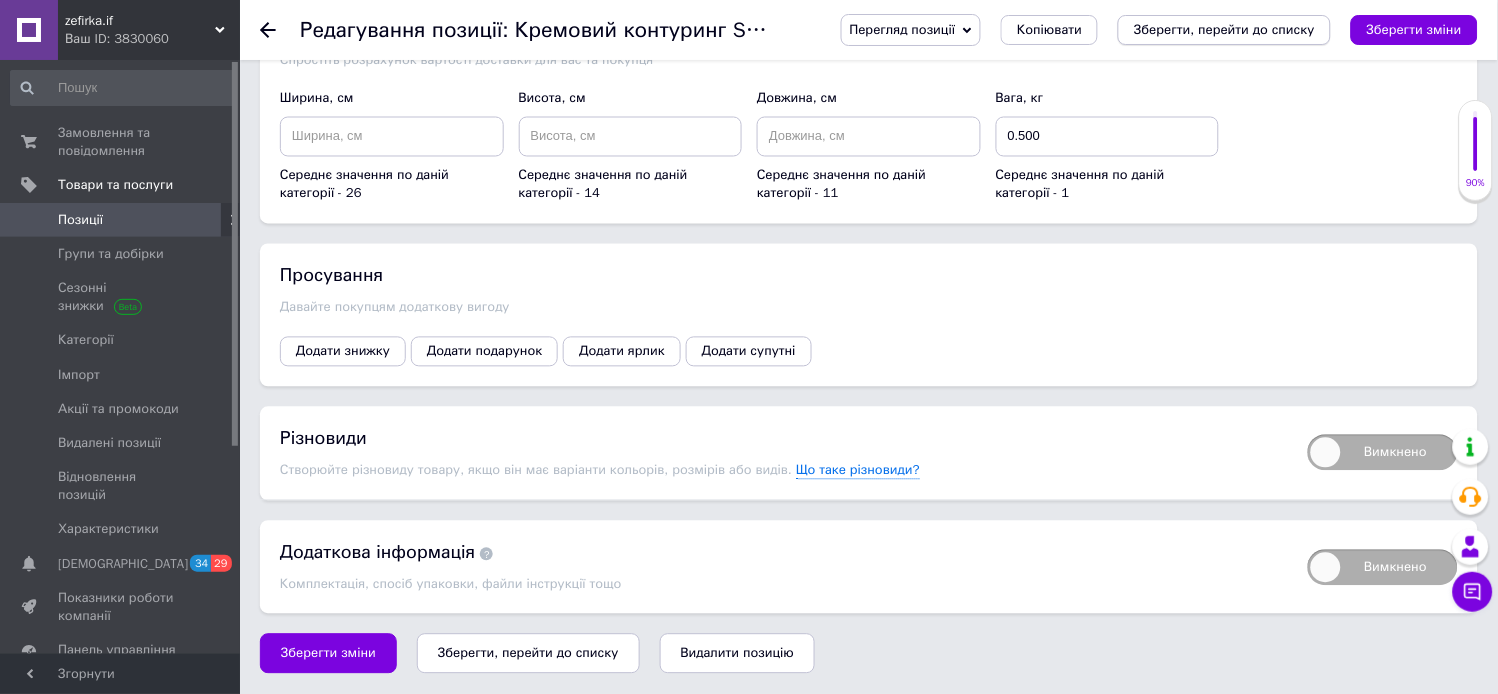 click on "Зберегти, перейти до списку" at bounding box center (1224, 29) 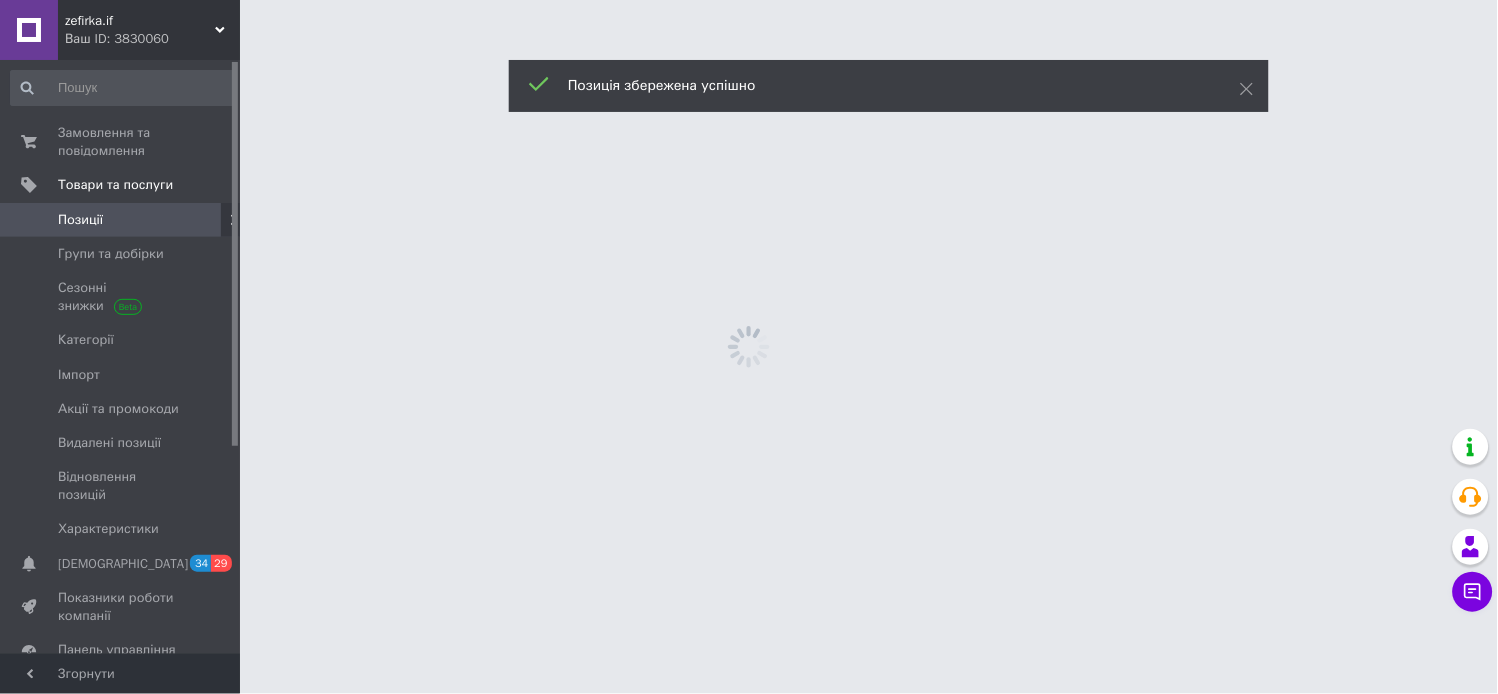 scroll, scrollTop: 0, scrollLeft: 0, axis: both 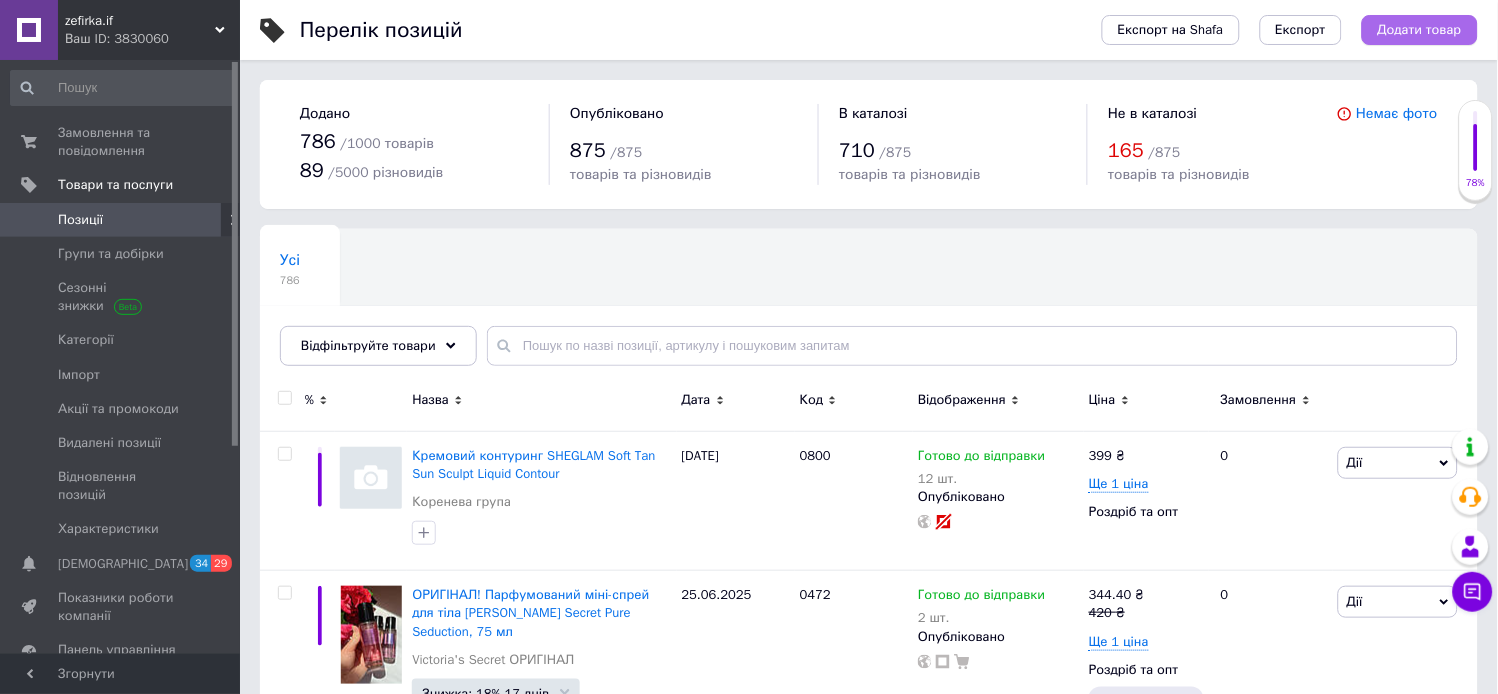click on "Додати товар" at bounding box center [1420, 30] 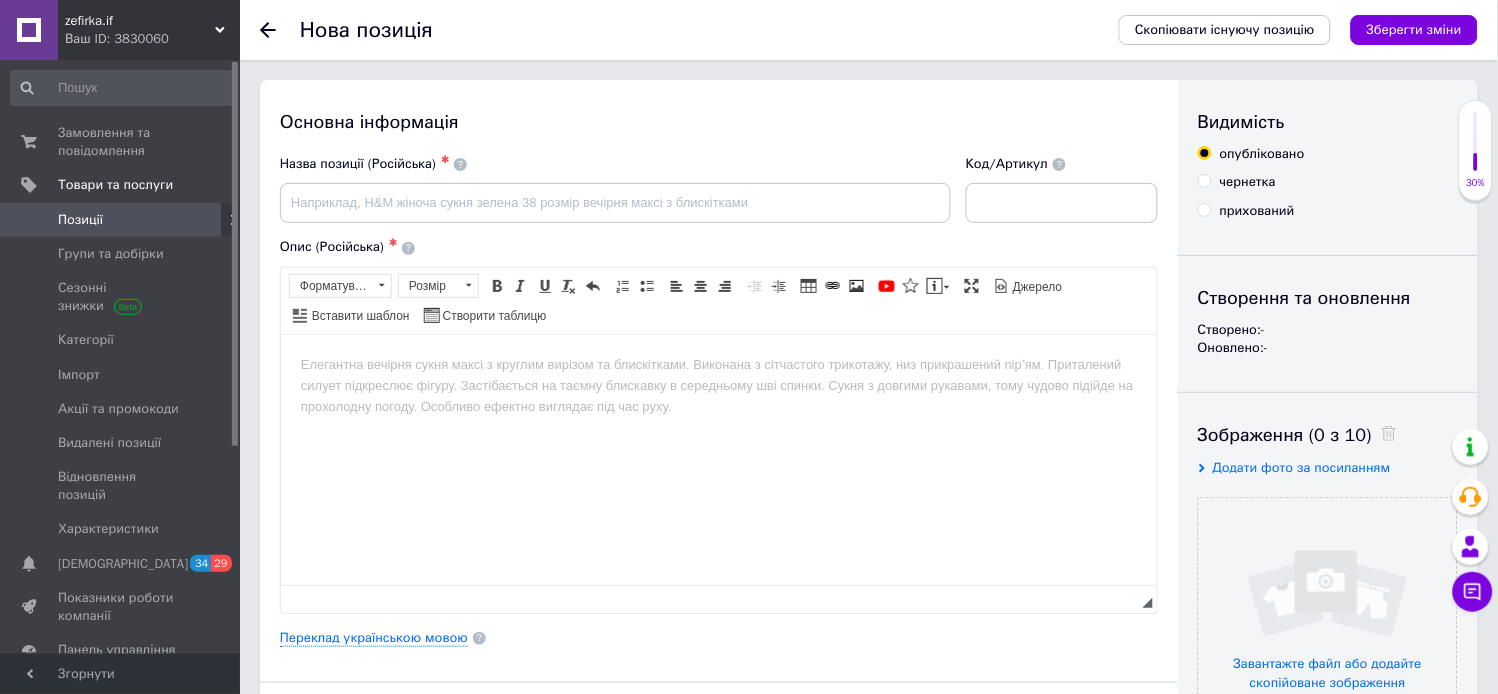 scroll, scrollTop: 0, scrollLeft: 0, axis: both 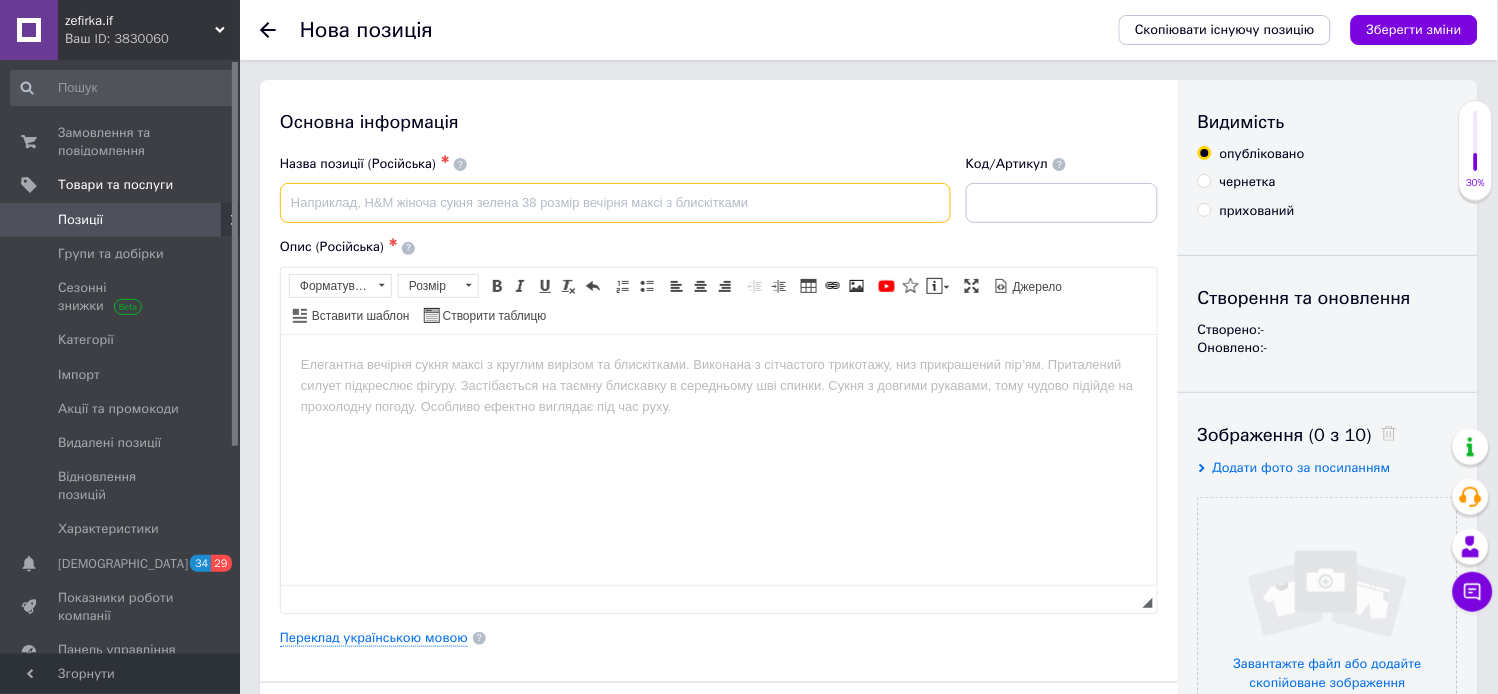 paste on "База праймер під макіяж GOOD GRIP HYDRATING PRIMER Sheglam" 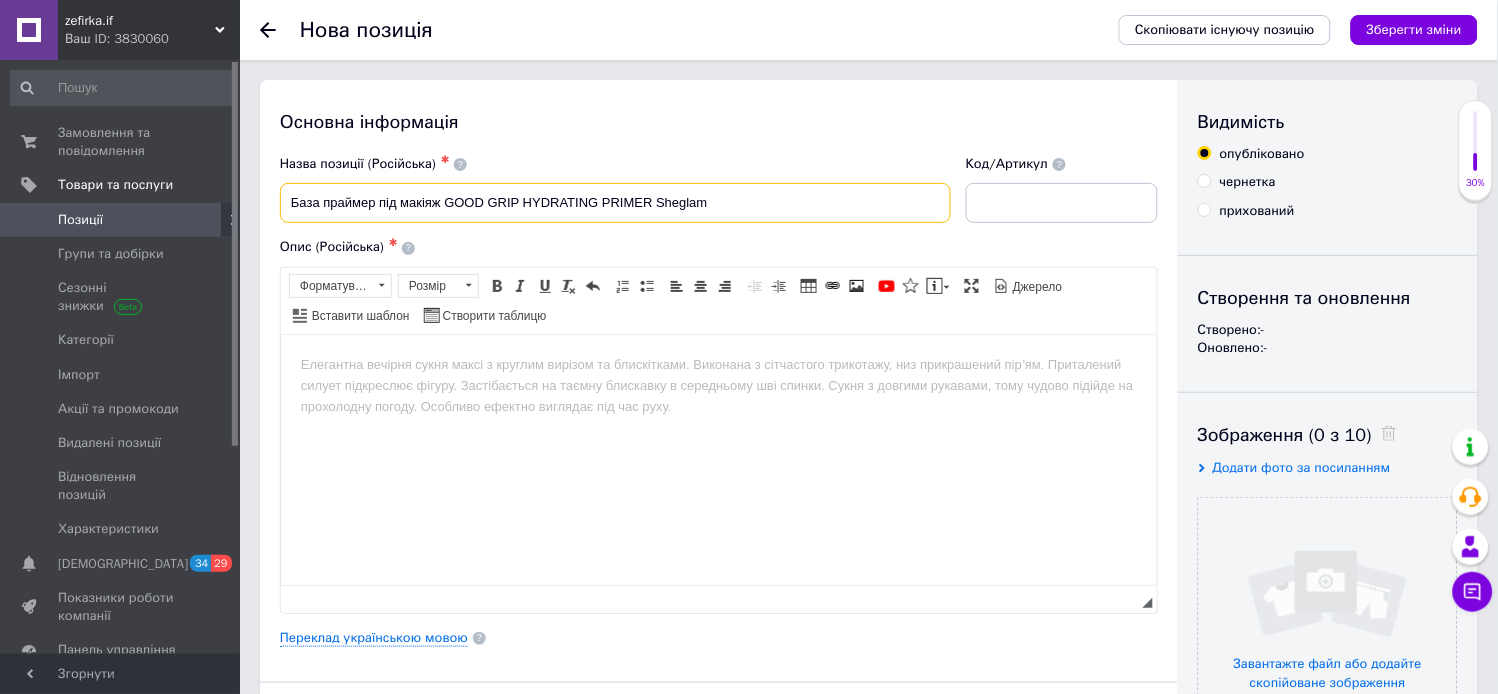 type on "База праймер під макіяж GOOD GRIP HYDRATING PRIMER Sheglam" 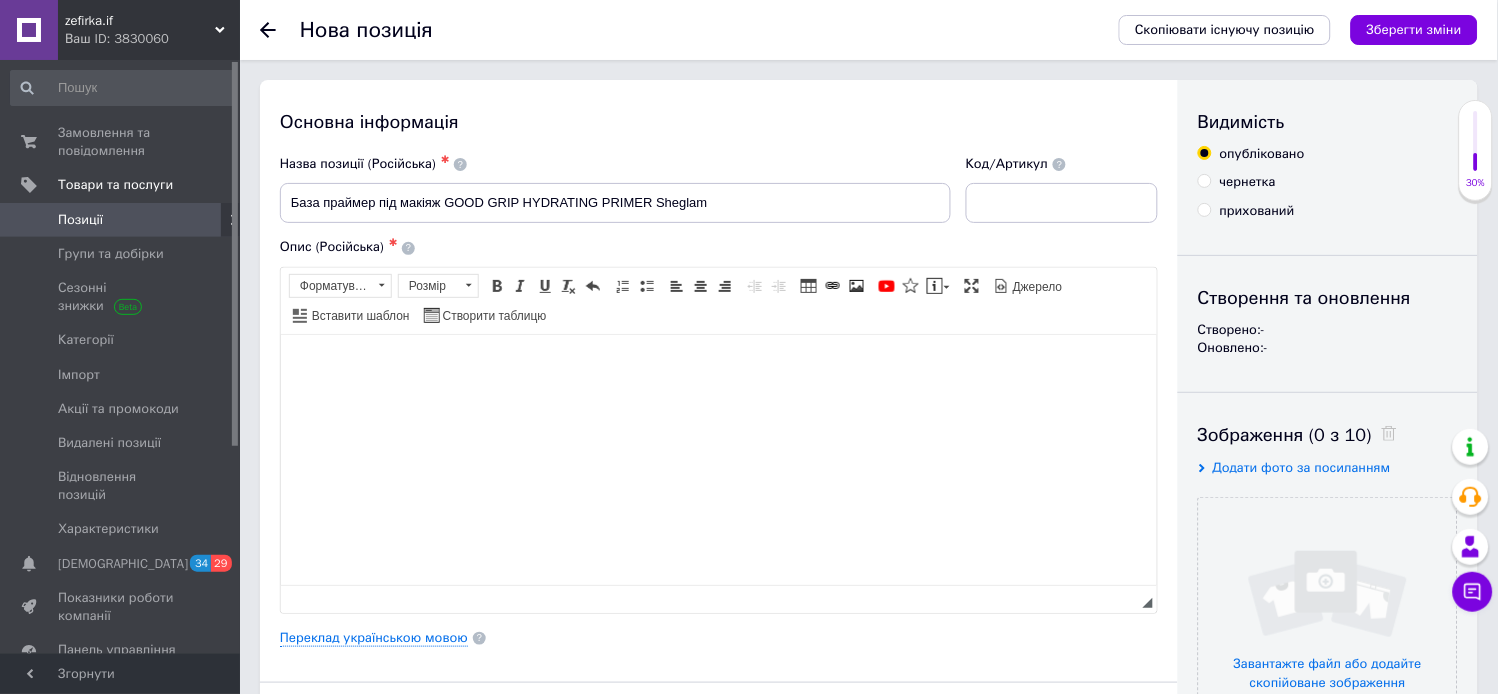 click at bounding box center (718, 364) 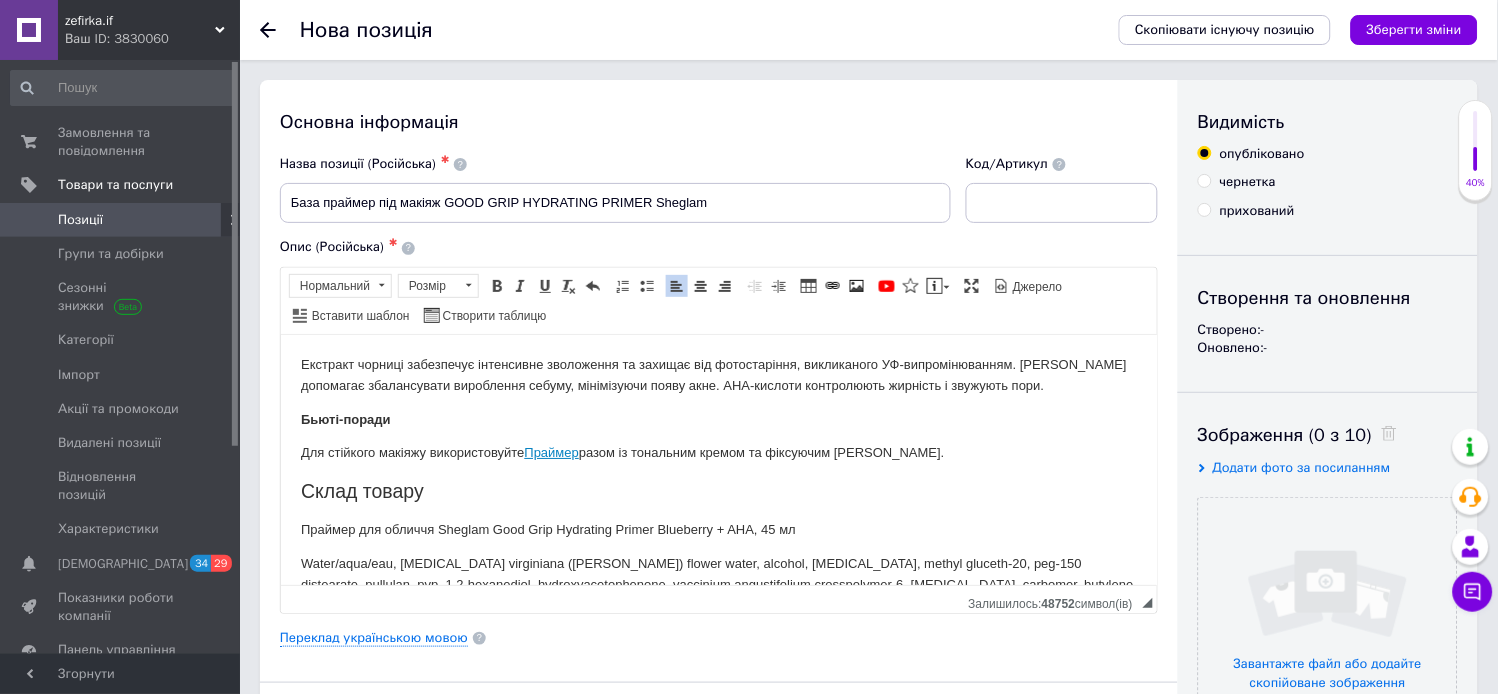 scroll, scrollTop: 260, scrollLeft: 0, axis: vertical 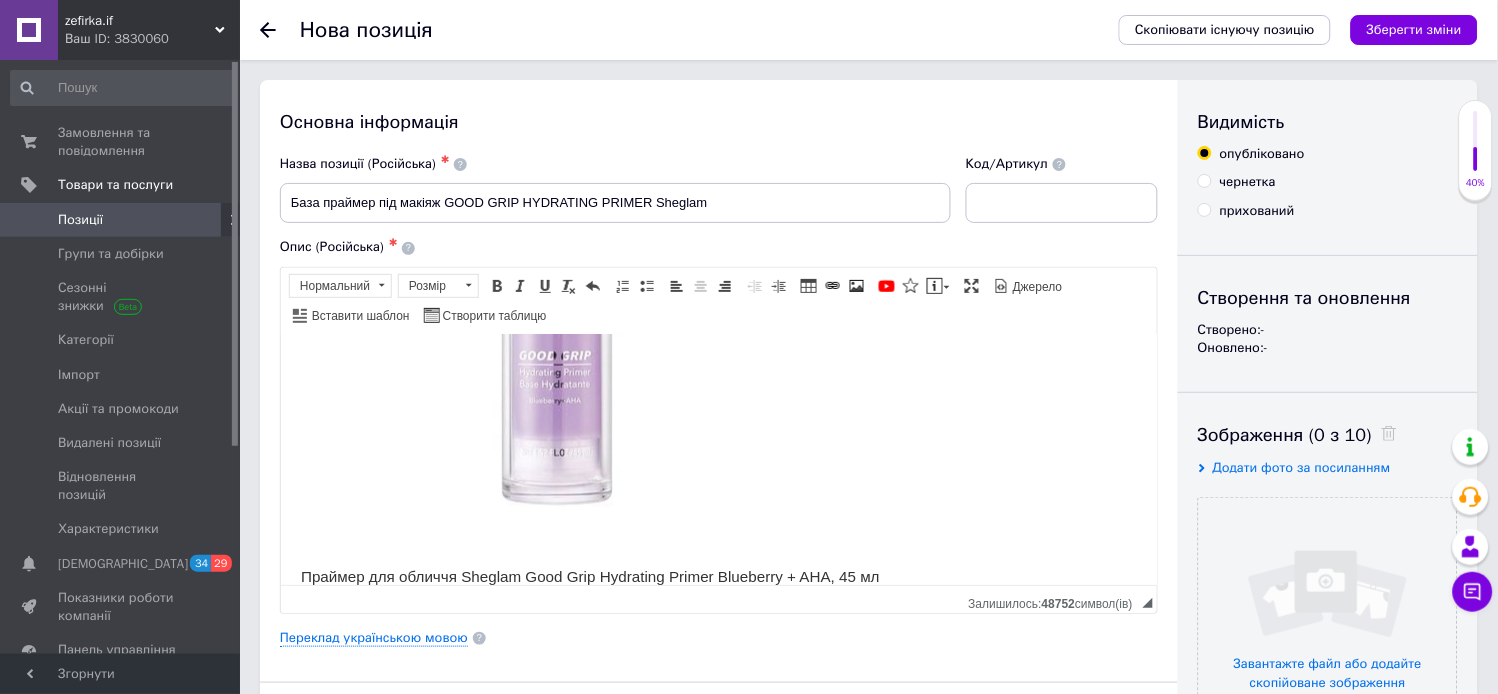 click at bounding box center (556, 290) 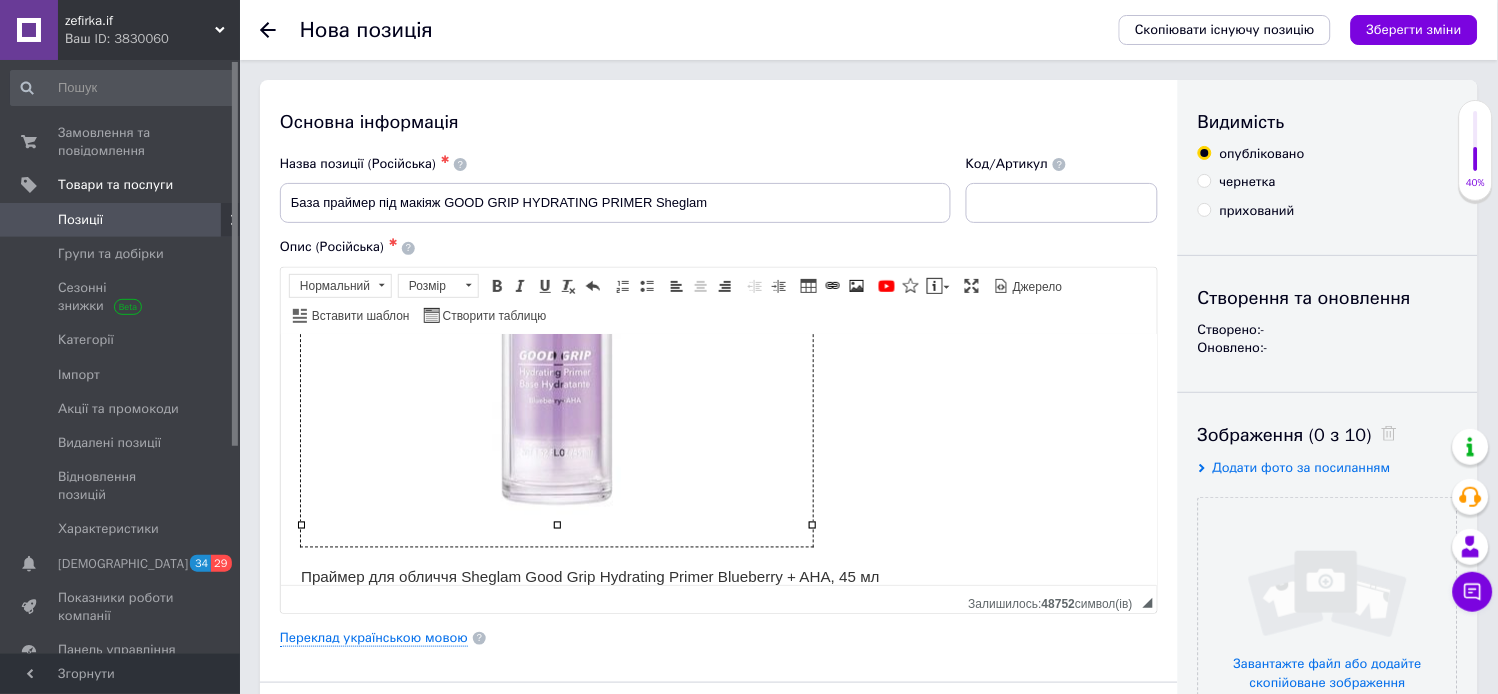 type 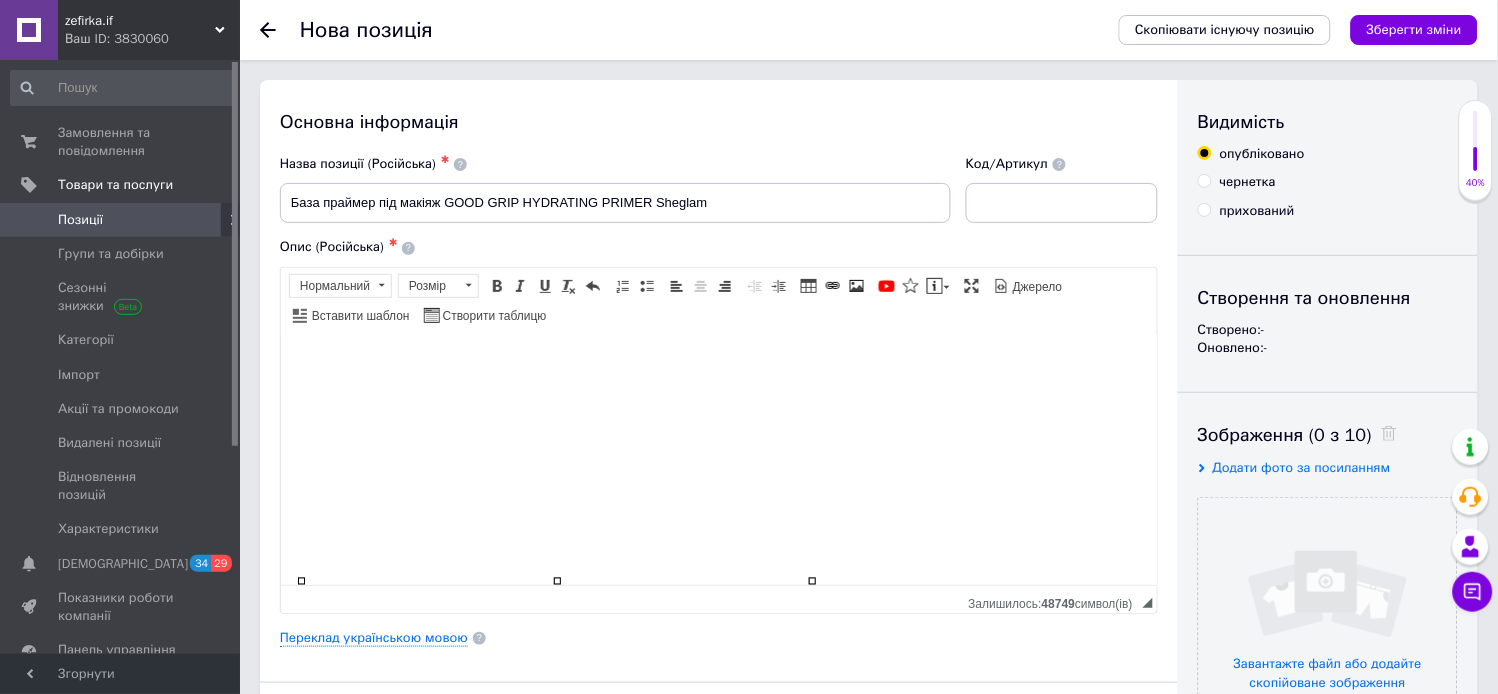 scroll, scrollTop: 285, scrollLeft: 0, axis: vertical 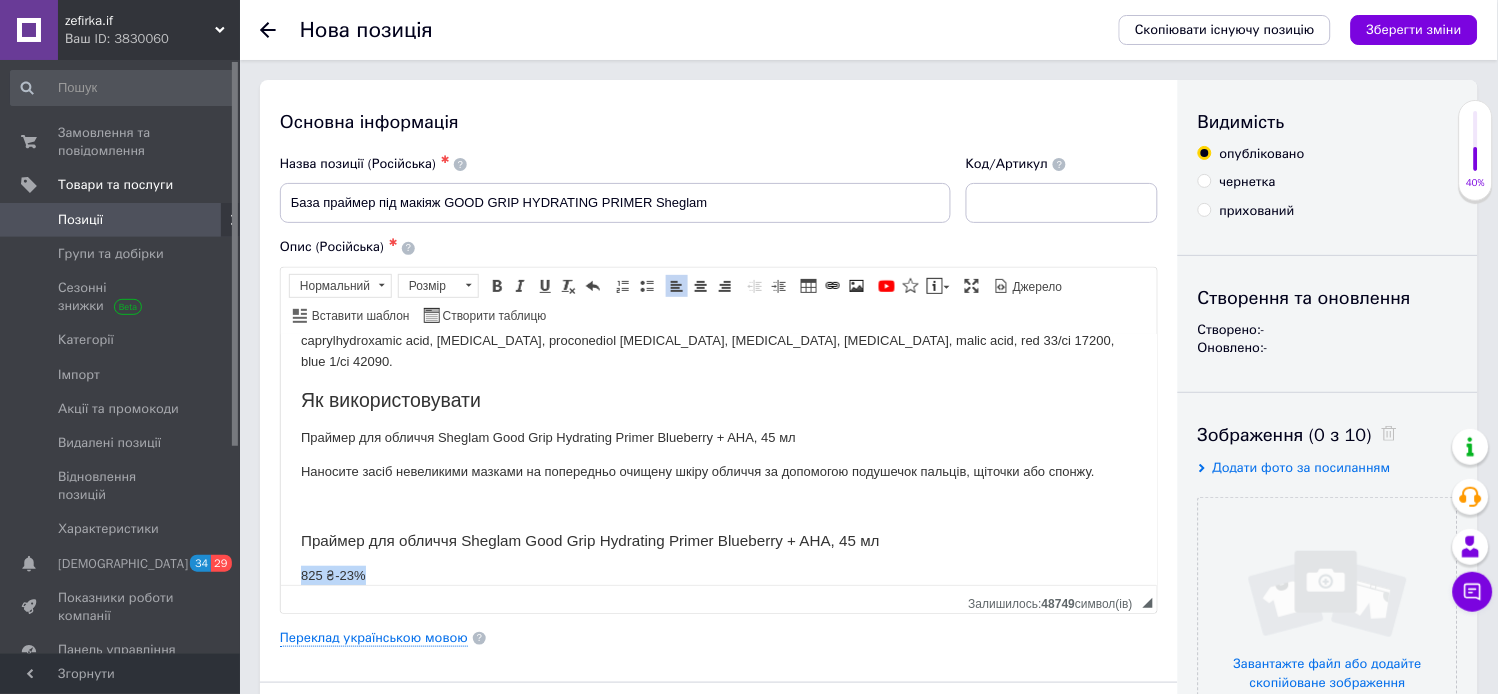 drag, startPoint x: 452, startPoint y: 546, endPoint x: 278, endPoint y: 561, distance: 174.64536 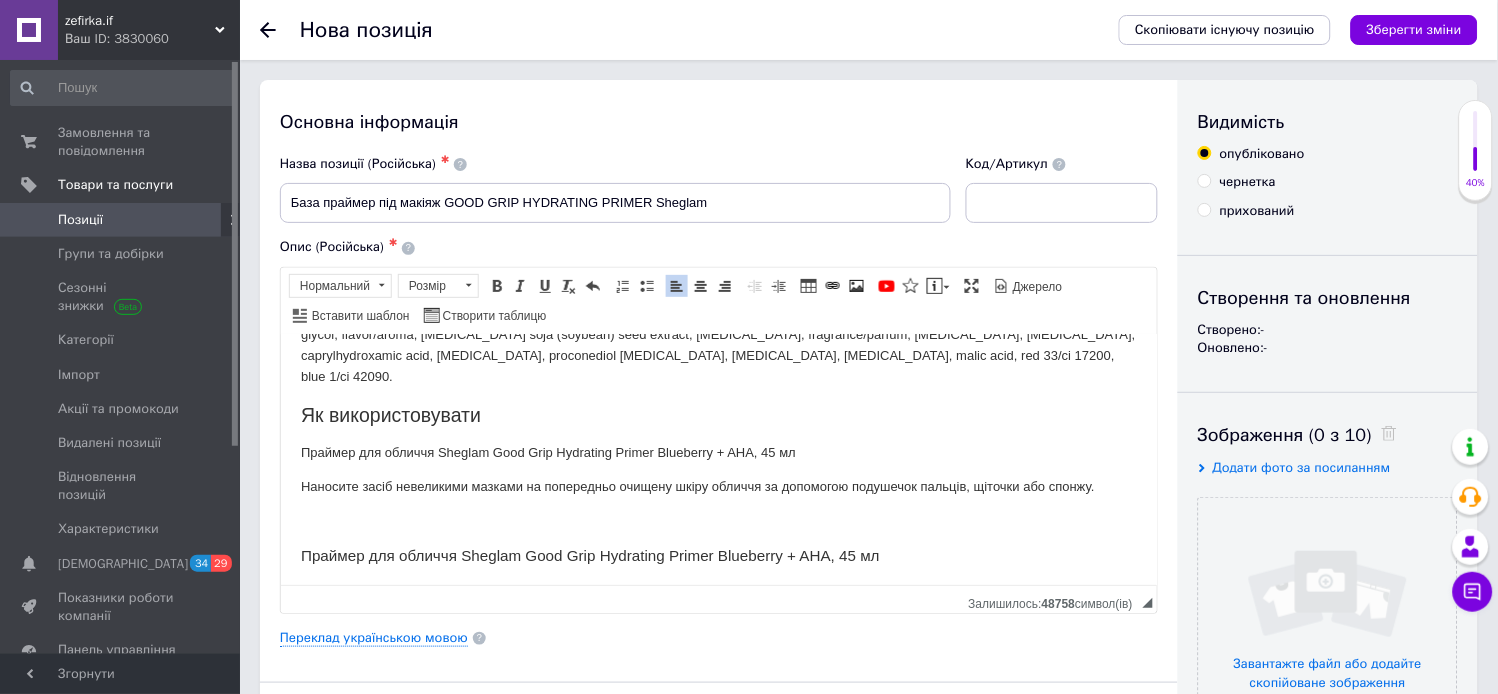 scroll, scrollTop: 250, scrollLeft: 0, axis: vertical 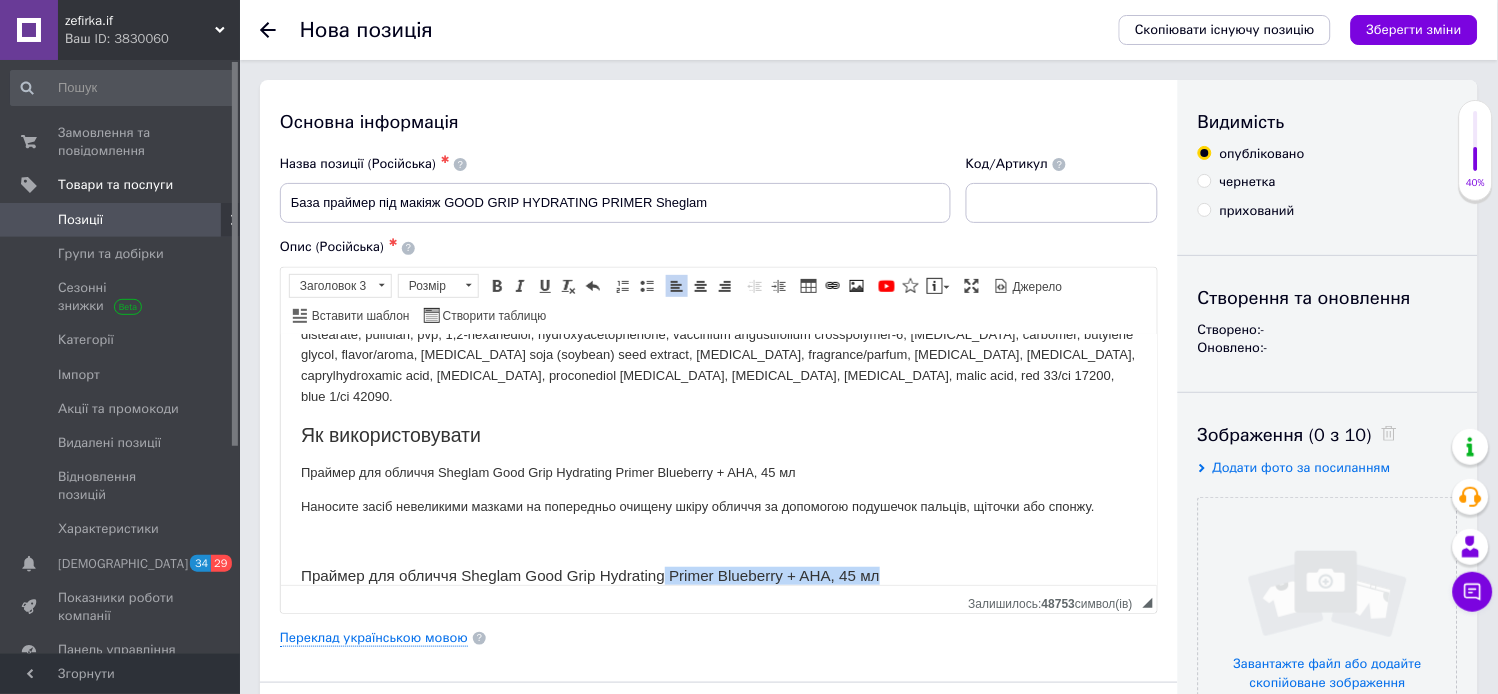 drag, startPoint x: 665, startPoint y: 550, endPoint x: 895, endPoint y: 553, distance: 230.01956 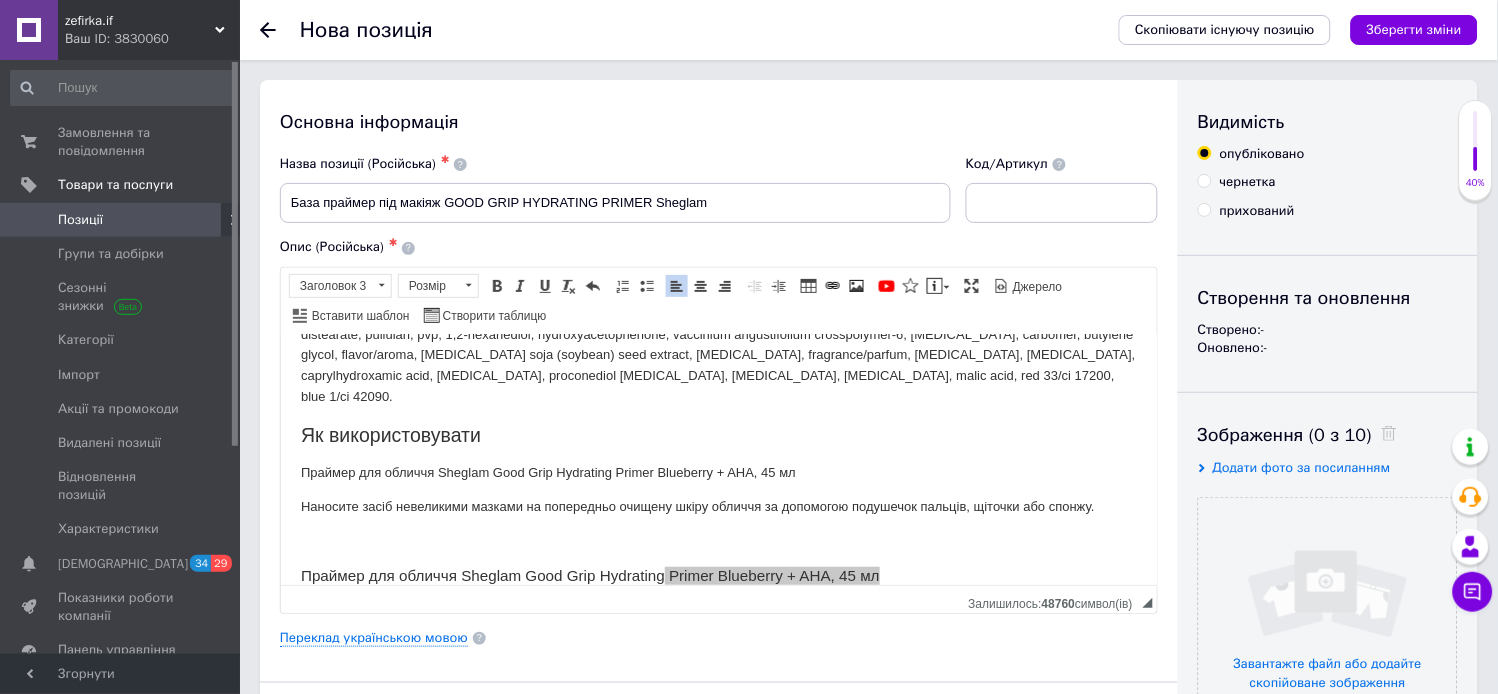scroll, scrollTop: 0, scrollLeft: 0, axis: both 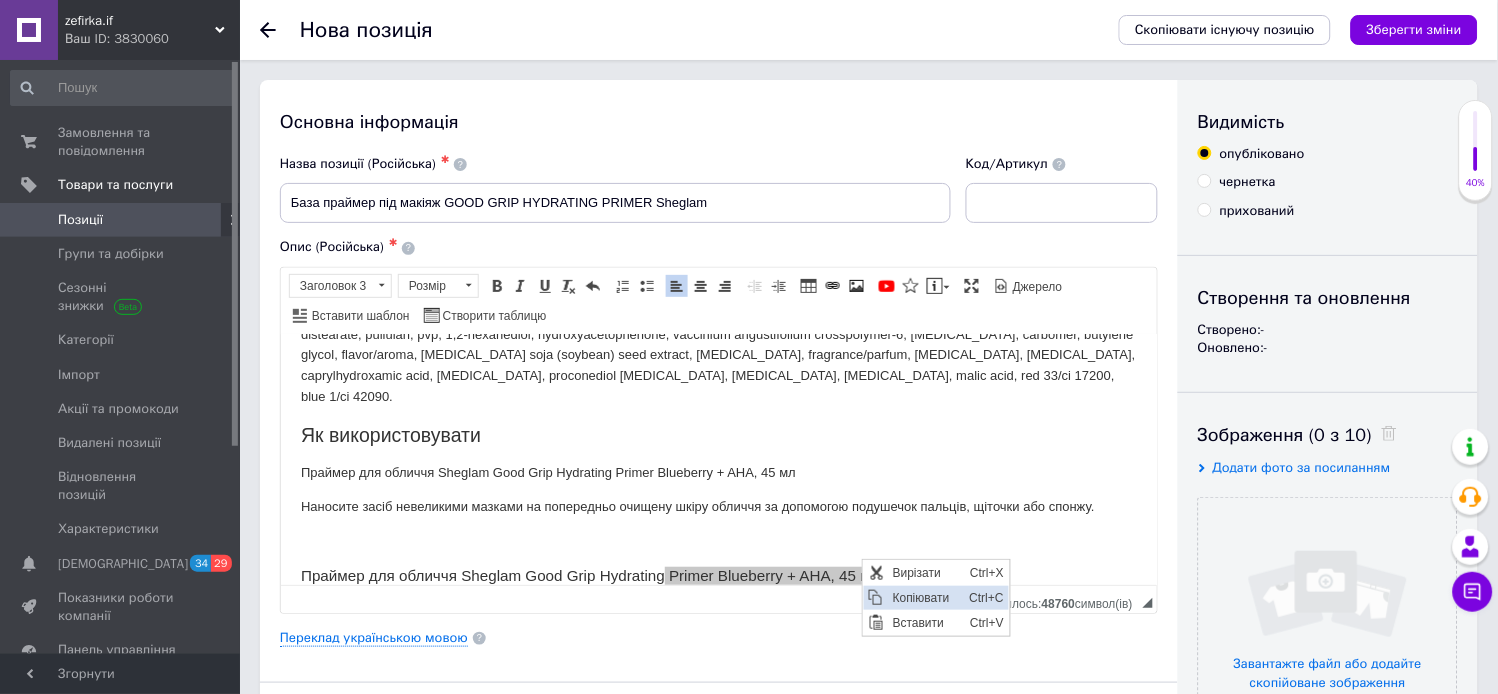 click on "Копіювати" at bounding box center (925, 598) 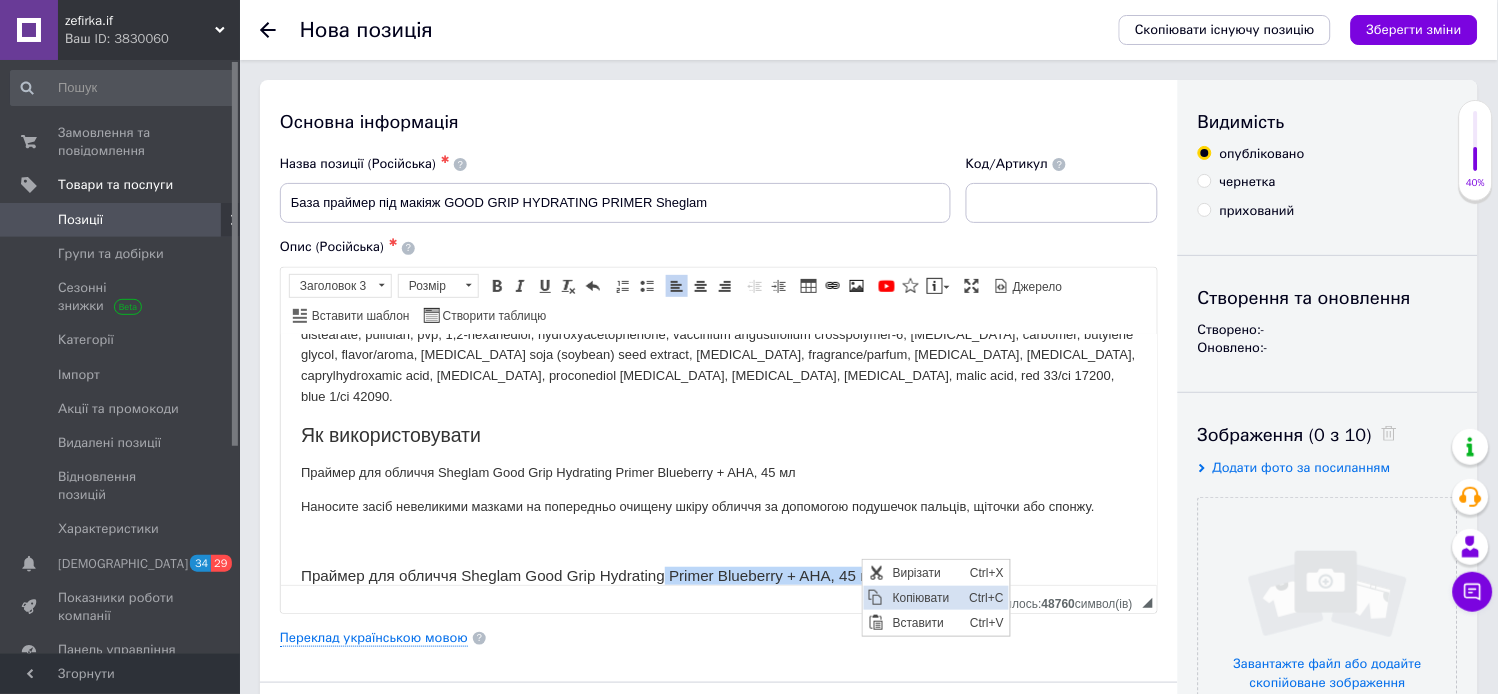 copy on "Primer Blueberry + AHA, 45 мл" 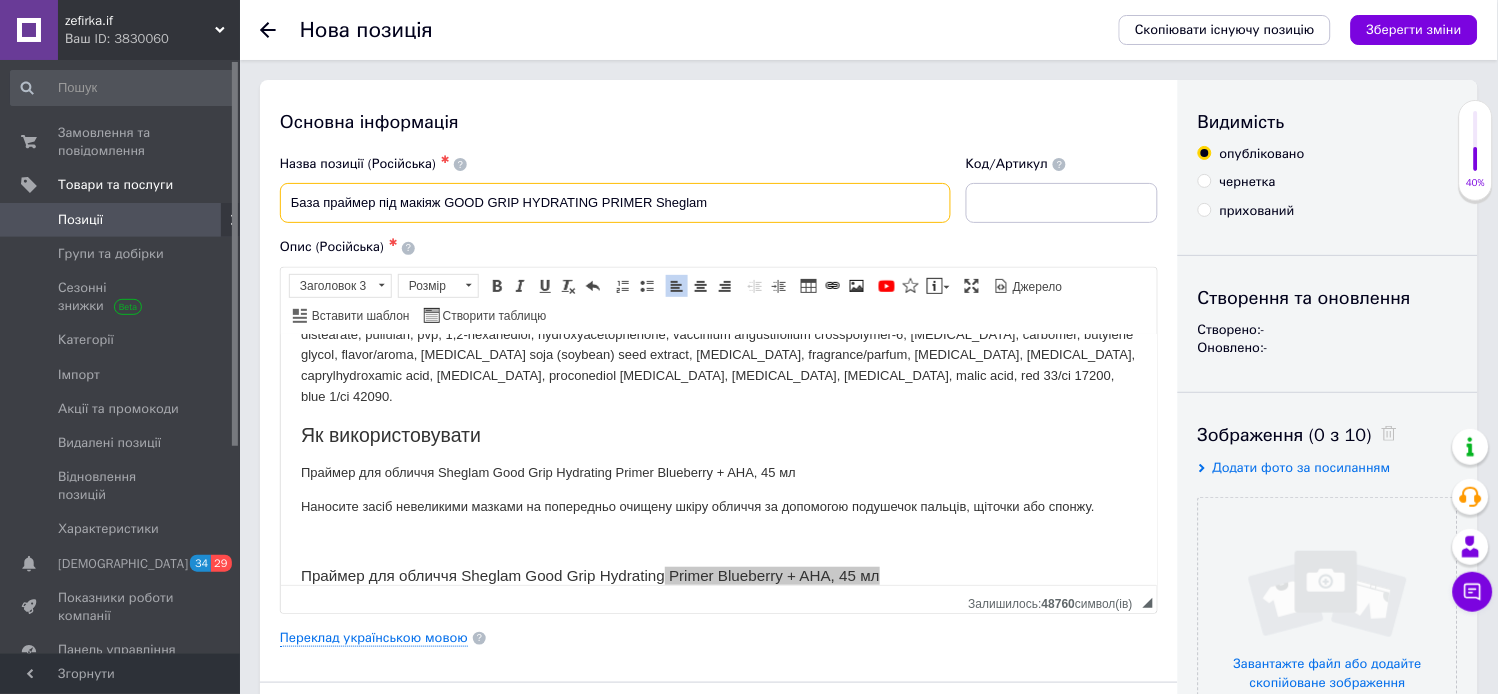 click on "База праймер під макіяж GOOD GRIP HYDRATING PRIMER Sheglam" at bounding box center [615, 203] 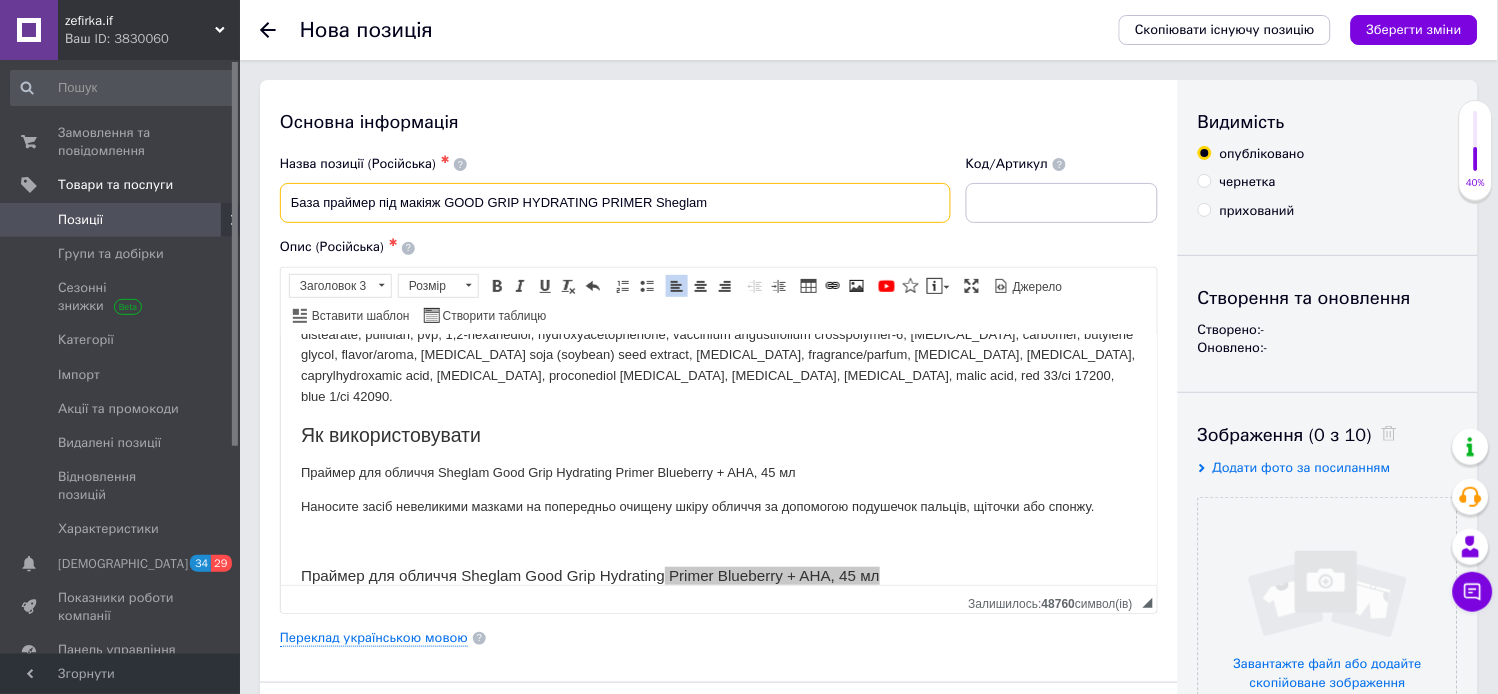 paste on "Primer Blueberry + AHA, 45 мл" 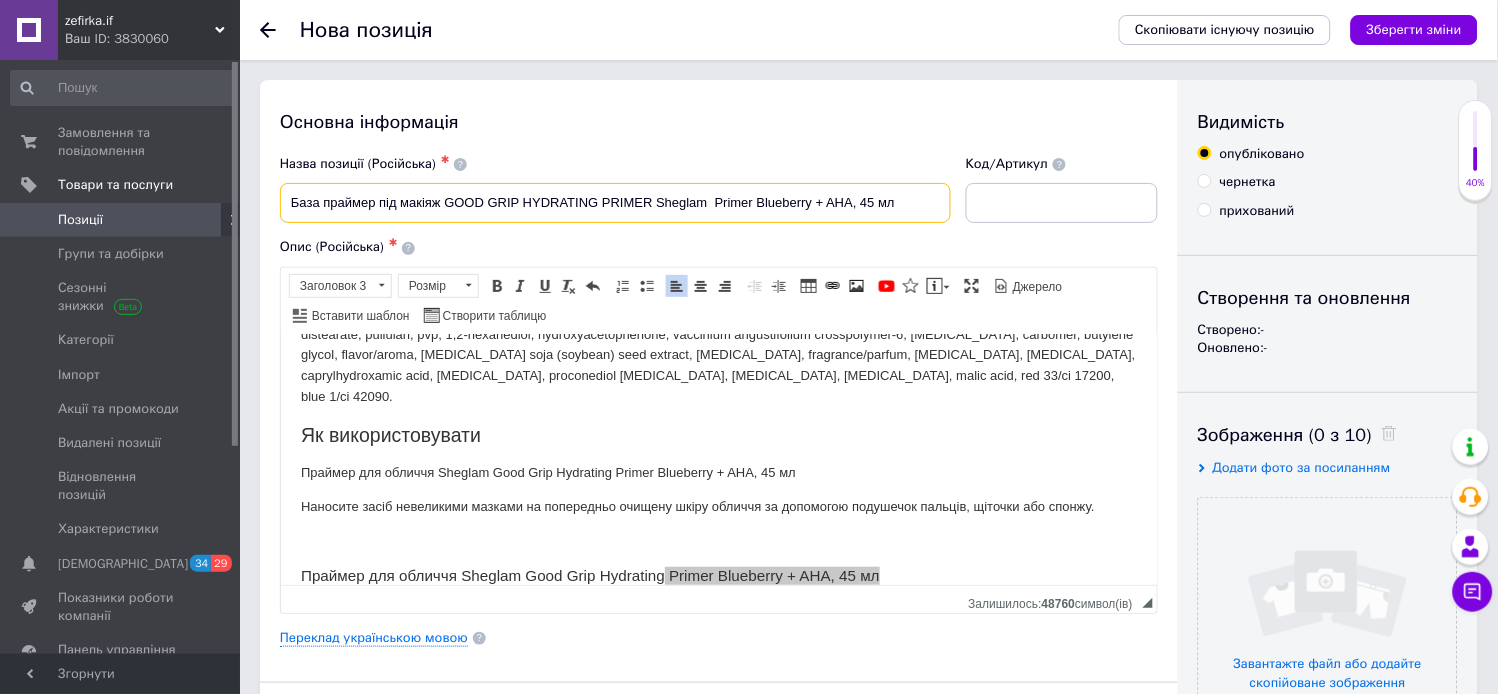 type on "База праймер під макіяж GOOD GRIP HYDRATING PRIMER Sheglam  Primer Blueberry + AHA, 45 мл" 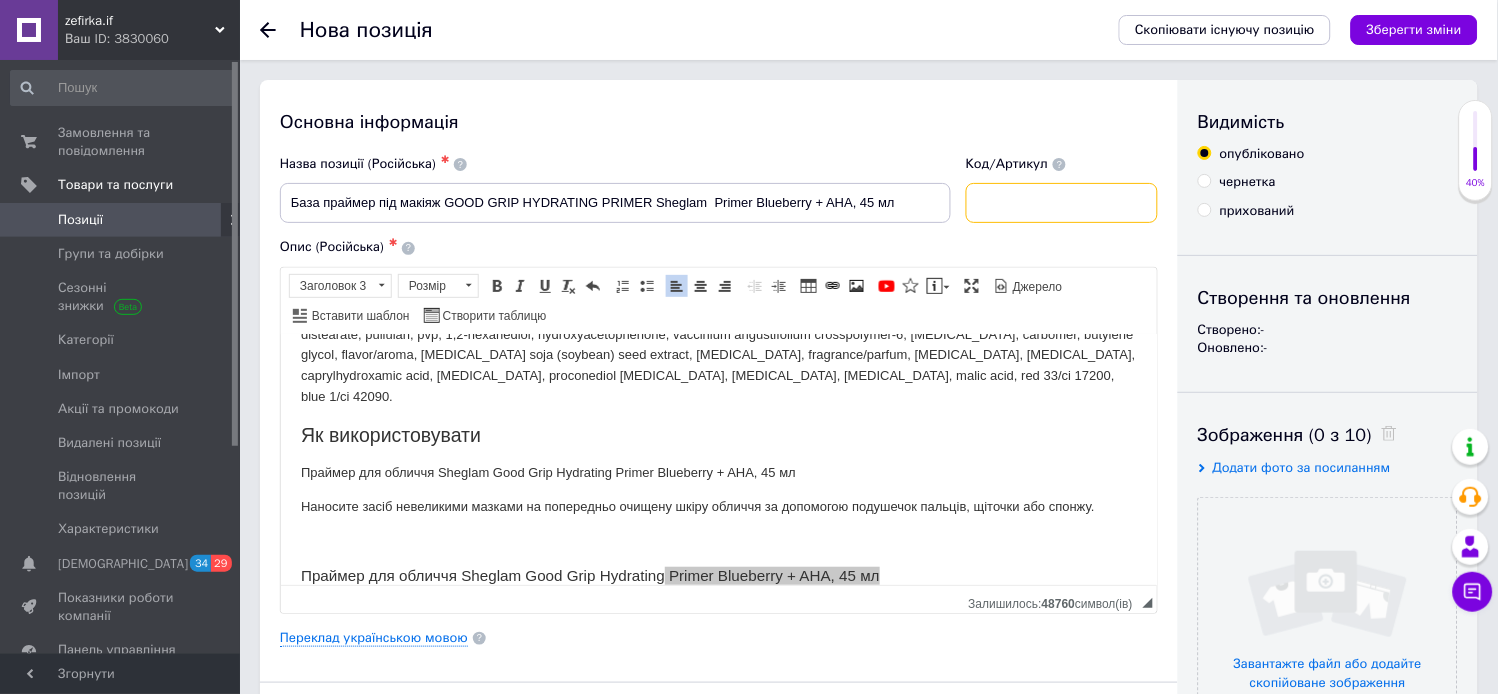 click at bounding box center [1062, 203] 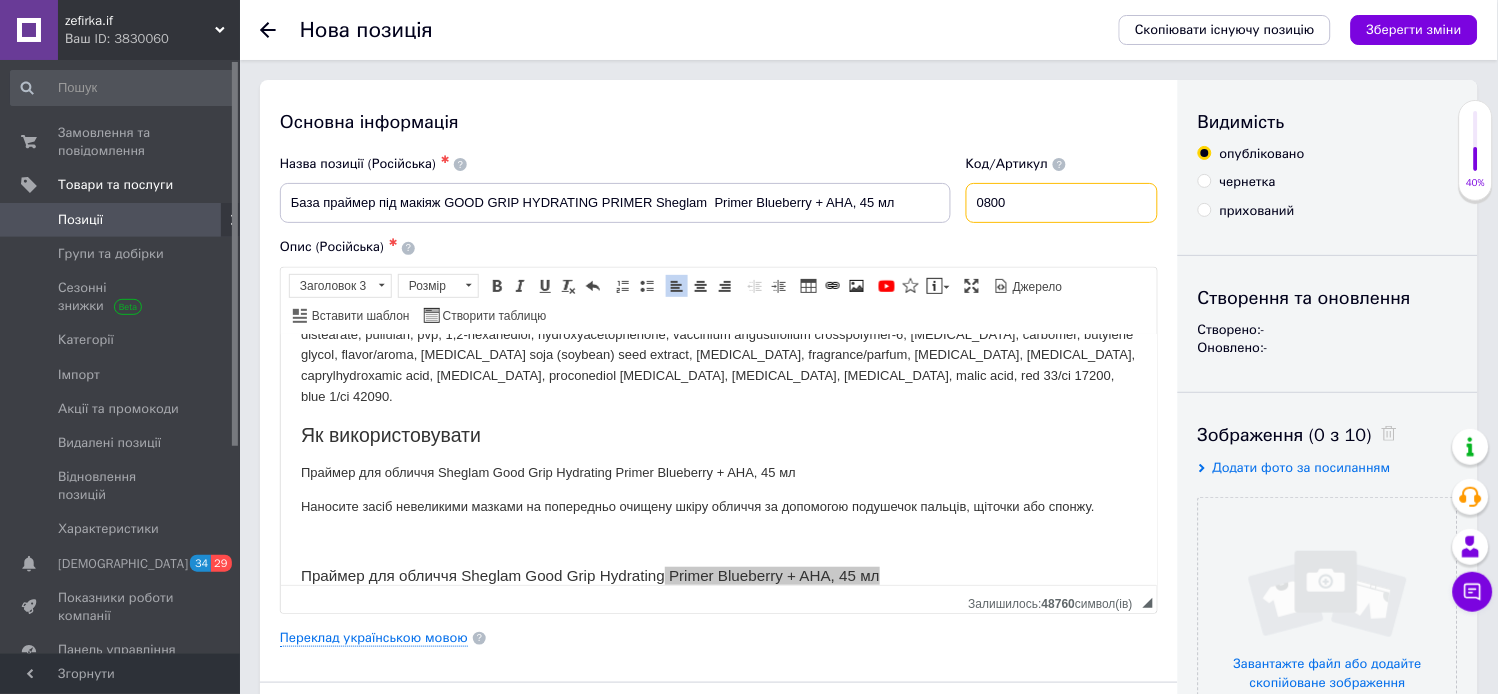 type on "0800" 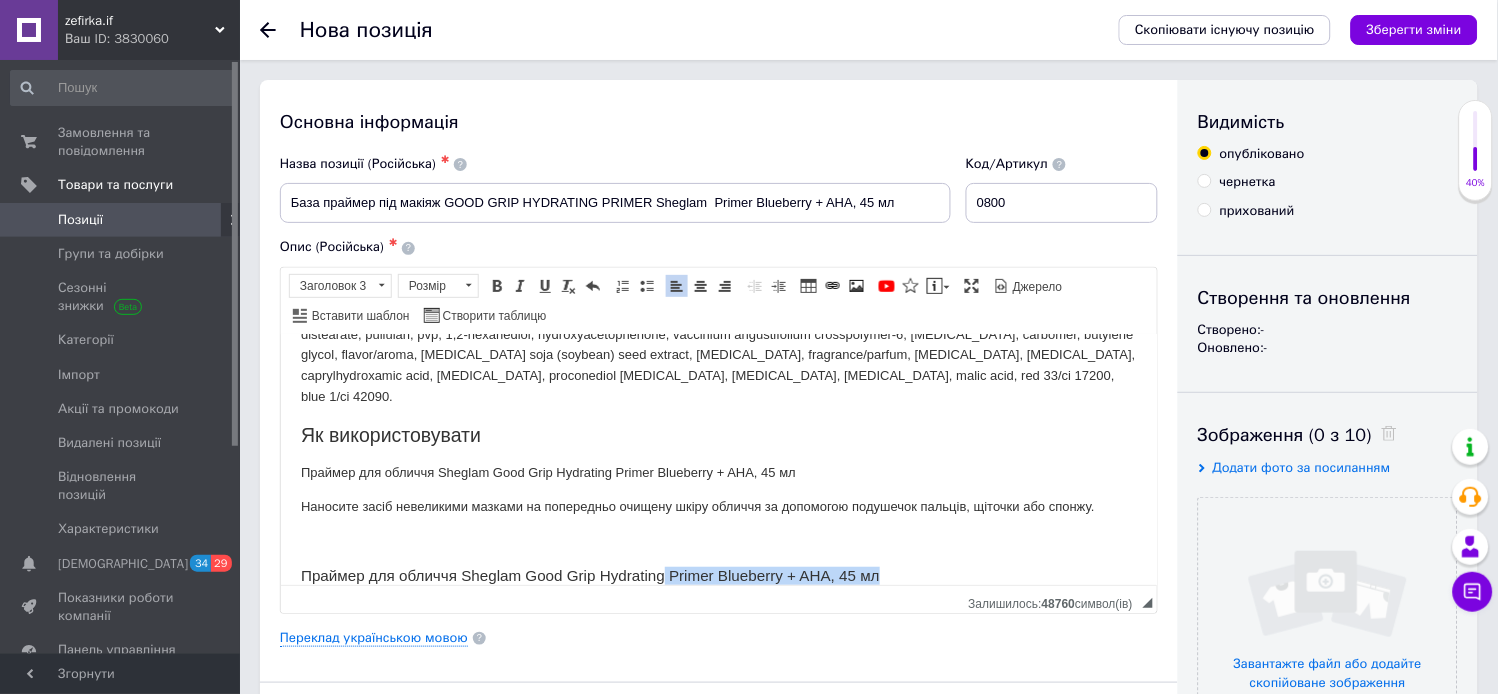 click on "Праймер для обличчя Sheglam Good Grip Hydrating Primer Blueberry + AHA, 45 мл" at bounding box center (718, 575) 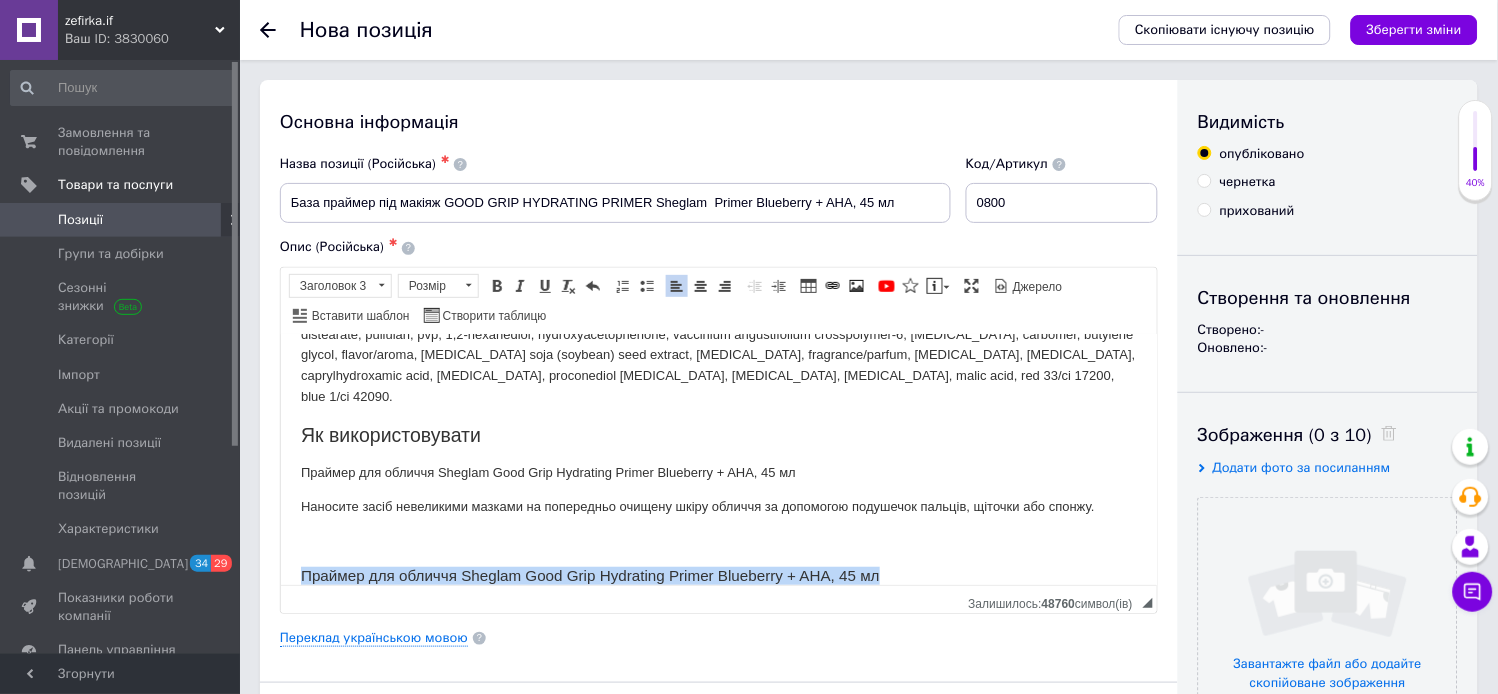 drag, startPoint x: 917, startPoint y: 556, endPoint x: 293, endPoint y: 555, distance: 624.0008 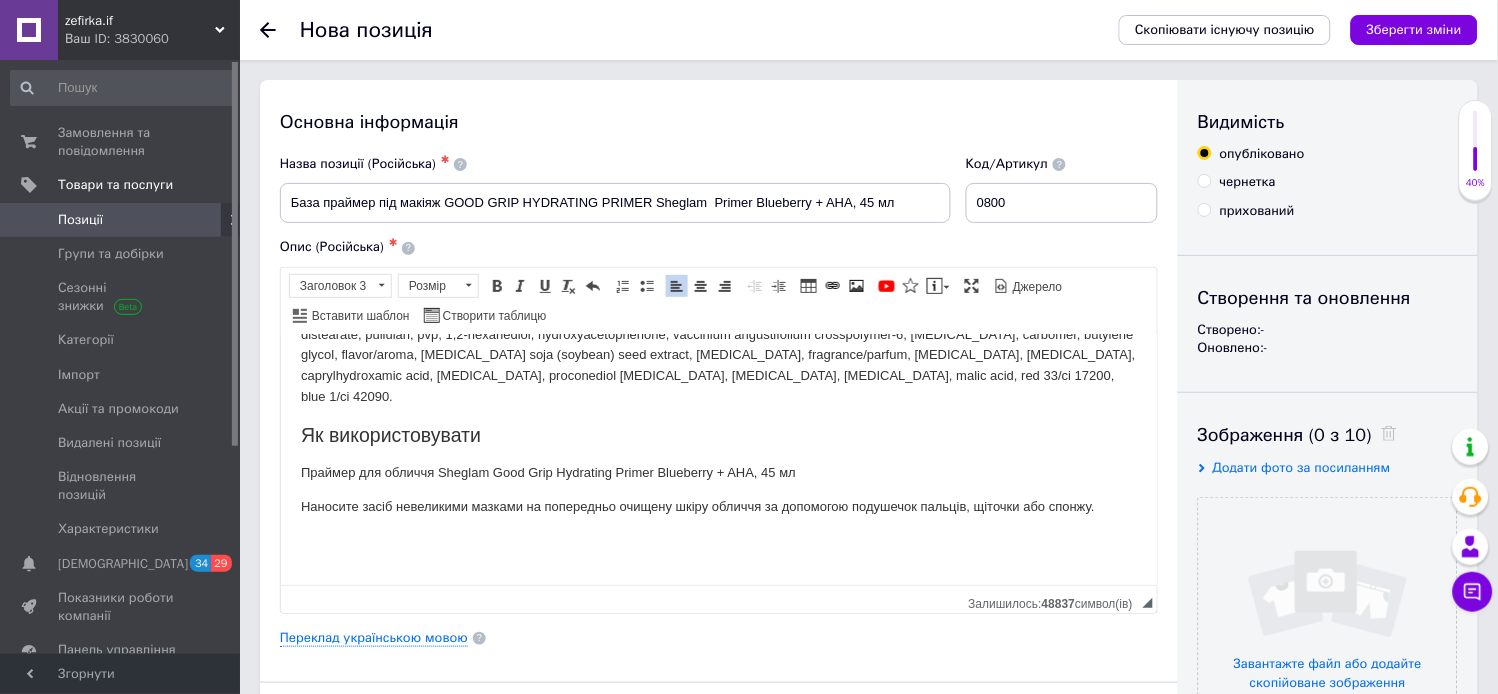 scroll, scrollTop: 215, scrollLeft: 0, axis: vertical 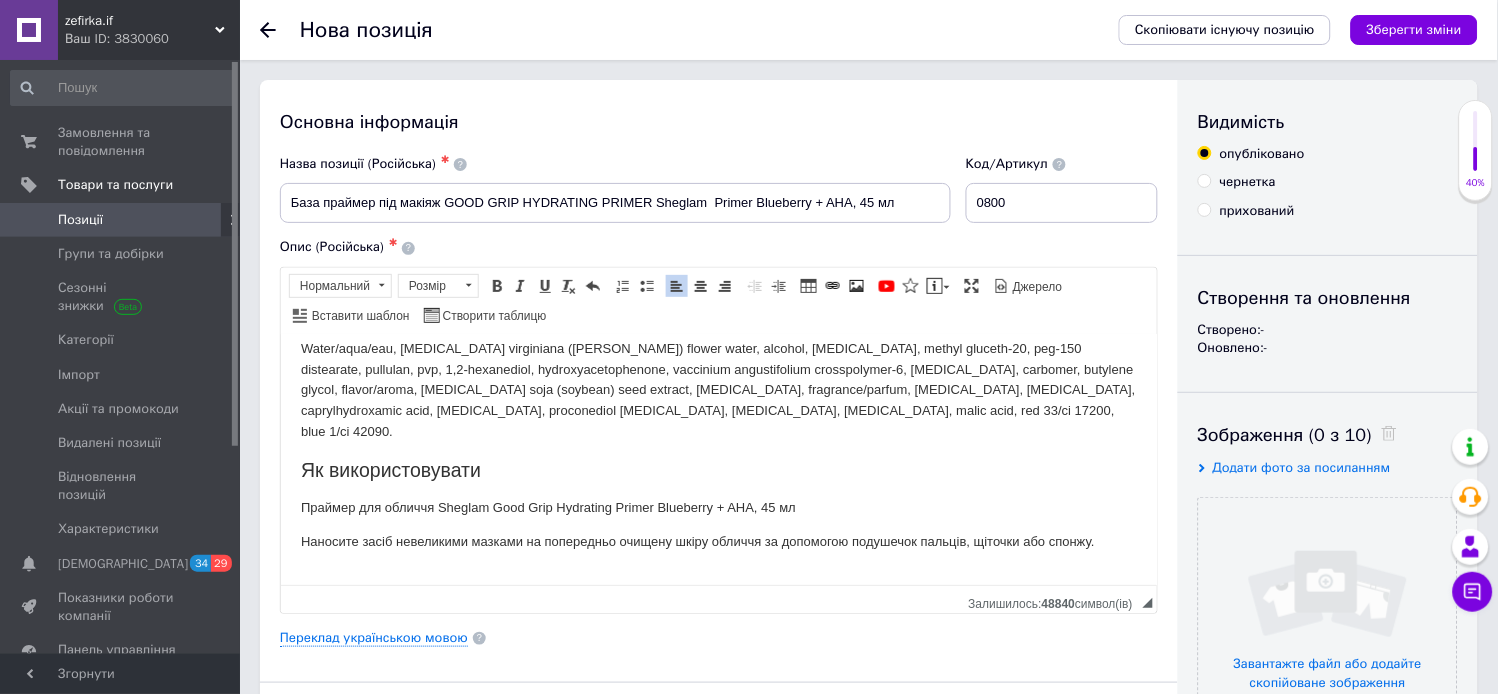 click on "Екстракт чорниці забезпечує інтенсивне зволоження та захищає від фотостаріння, викликаного УФ-випромінюванням. Гамамеліс допомагає збалансувати вироблення себуму, мінімізуючи появу акне. AHA-кислоти контролюють жирність і звужують пори. Бьюті-поради Для стійкого макіяжу використовуйте  Праймер  разом із тональним кремом та фіксуючим спреєм Sheglam. Склад товару  Праймер для обличчя Sheglam Good Grip Hydrating Primer Blueberry + AHA, 45 мл Як використовувати  Праймер для обличчя Sheglam Good Grip Hydrating Primer Blueberry + AHA, 45 мл" at bounding box center [718, 362] 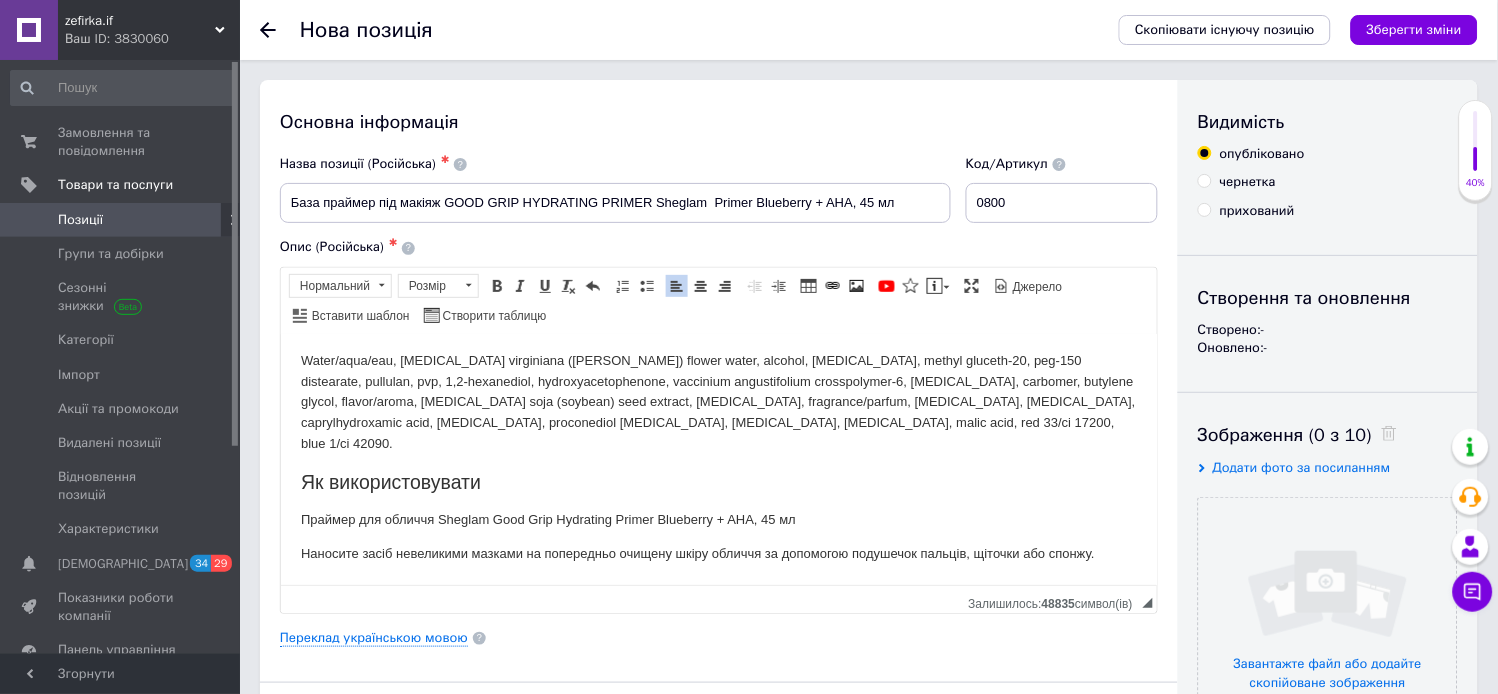 scroll, scrollTop: 182, scrollLeft: 0, axis: vertical 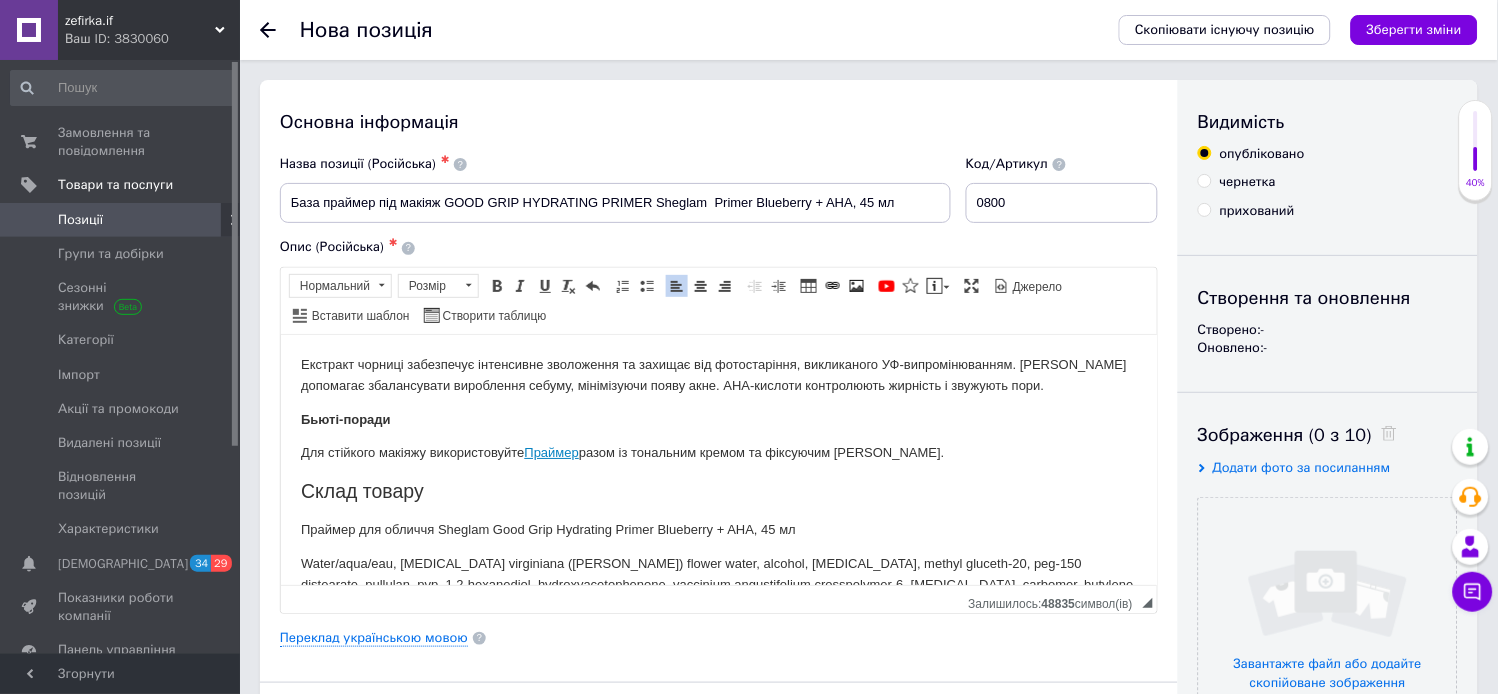 click on "Праймер" at bounding box center [550, 451] 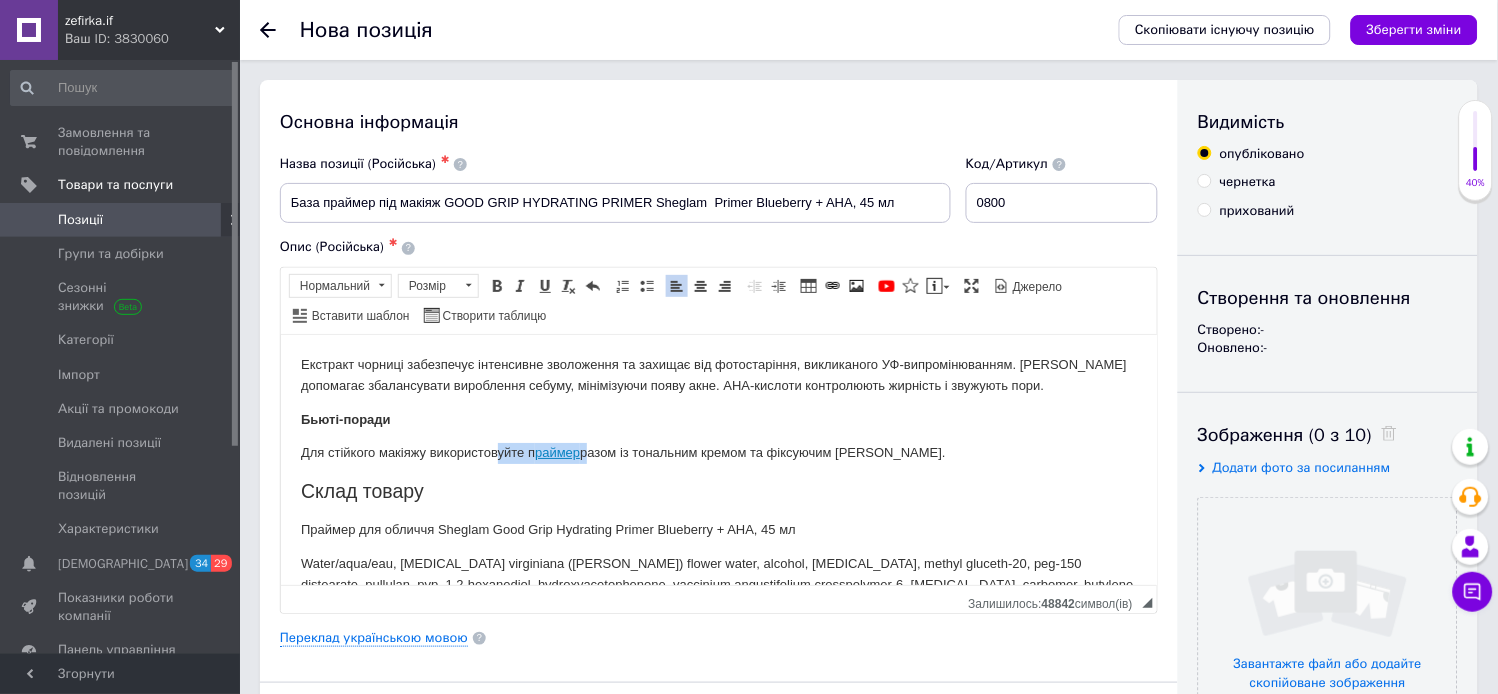 drag, startPoint x: 585, startPoint y: 451, endPoint x: 495, endPoint y: 451, distance: 90 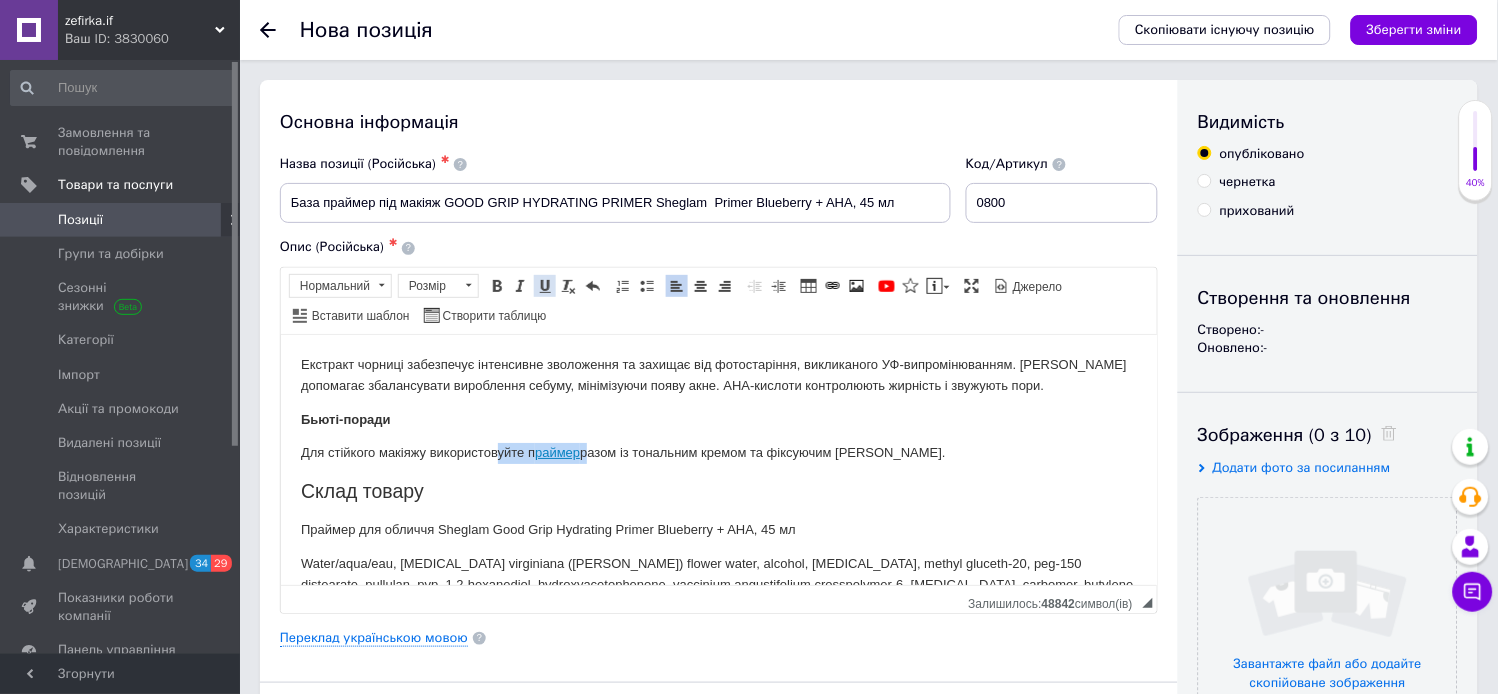 click at bounding box center (545, 286) 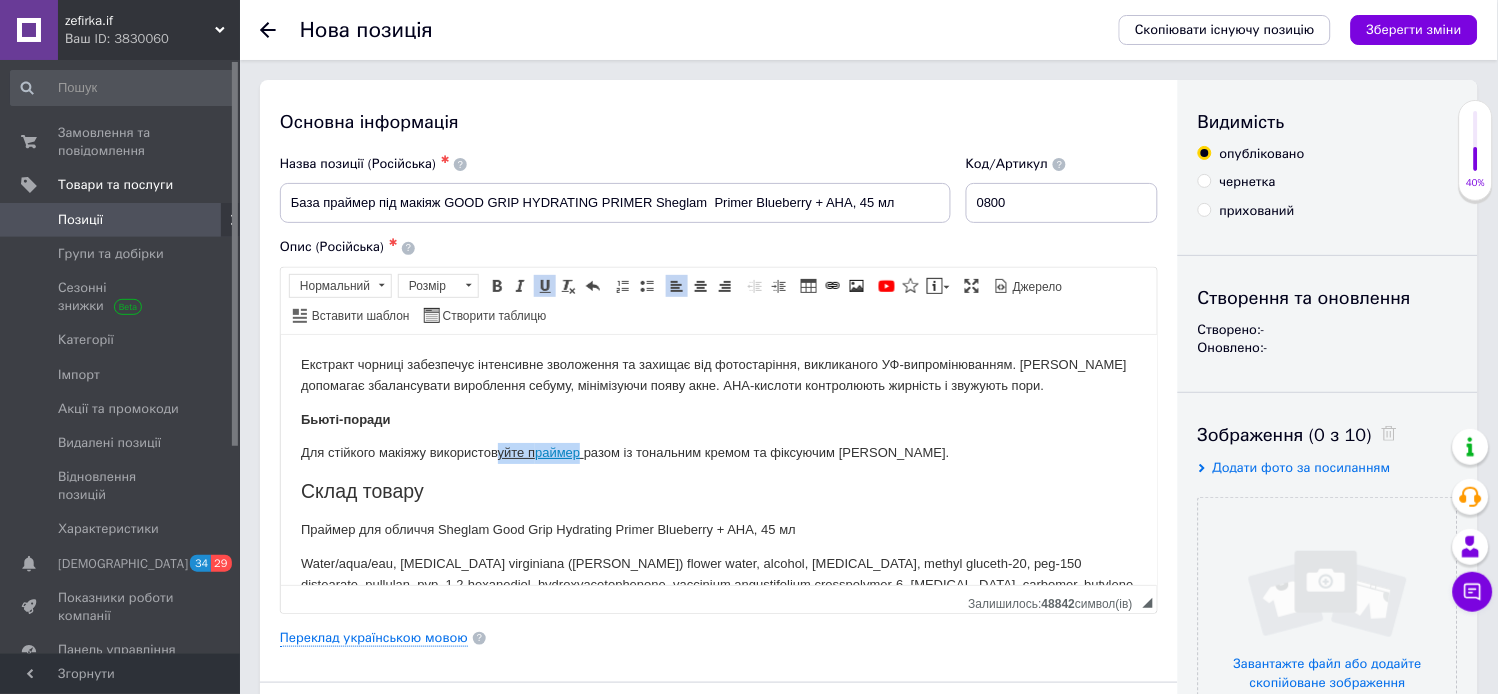 click at bounding box center [545, 286] 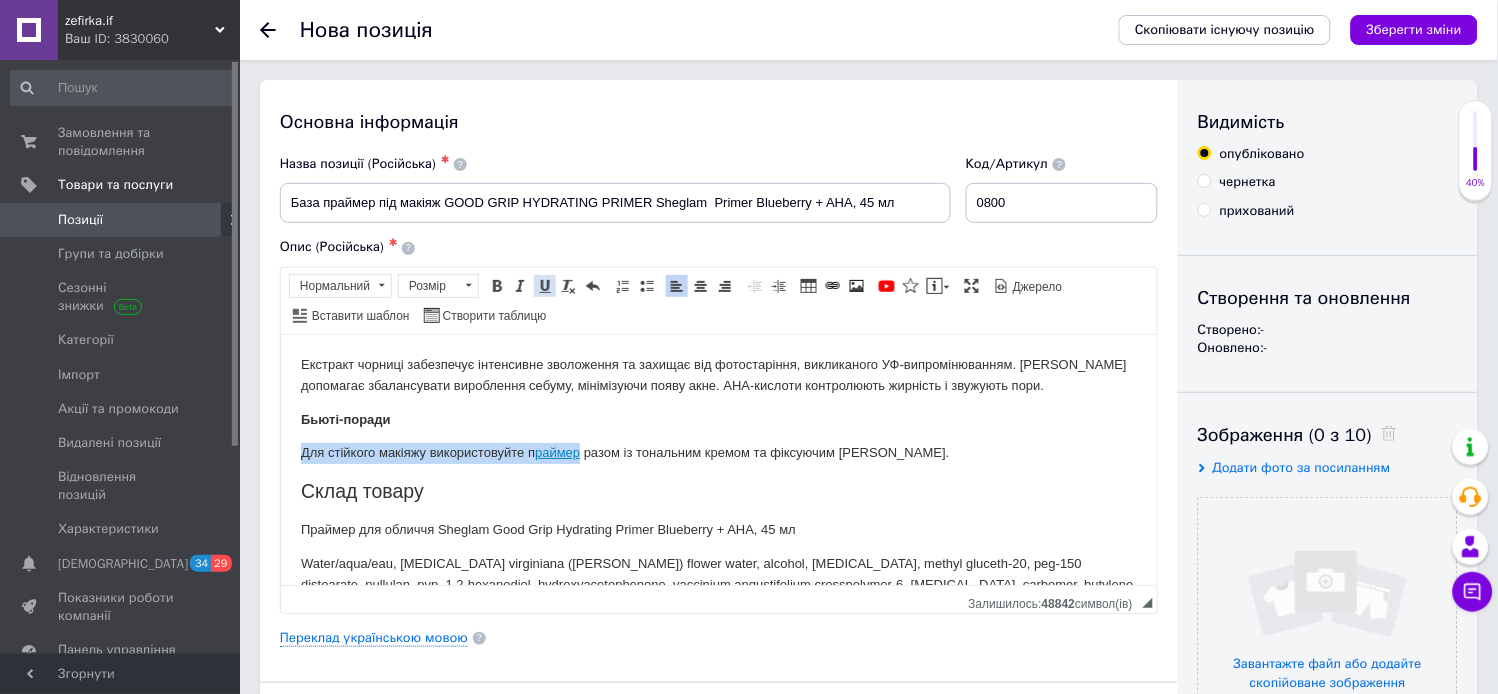 click at bounding box center [545, 286] 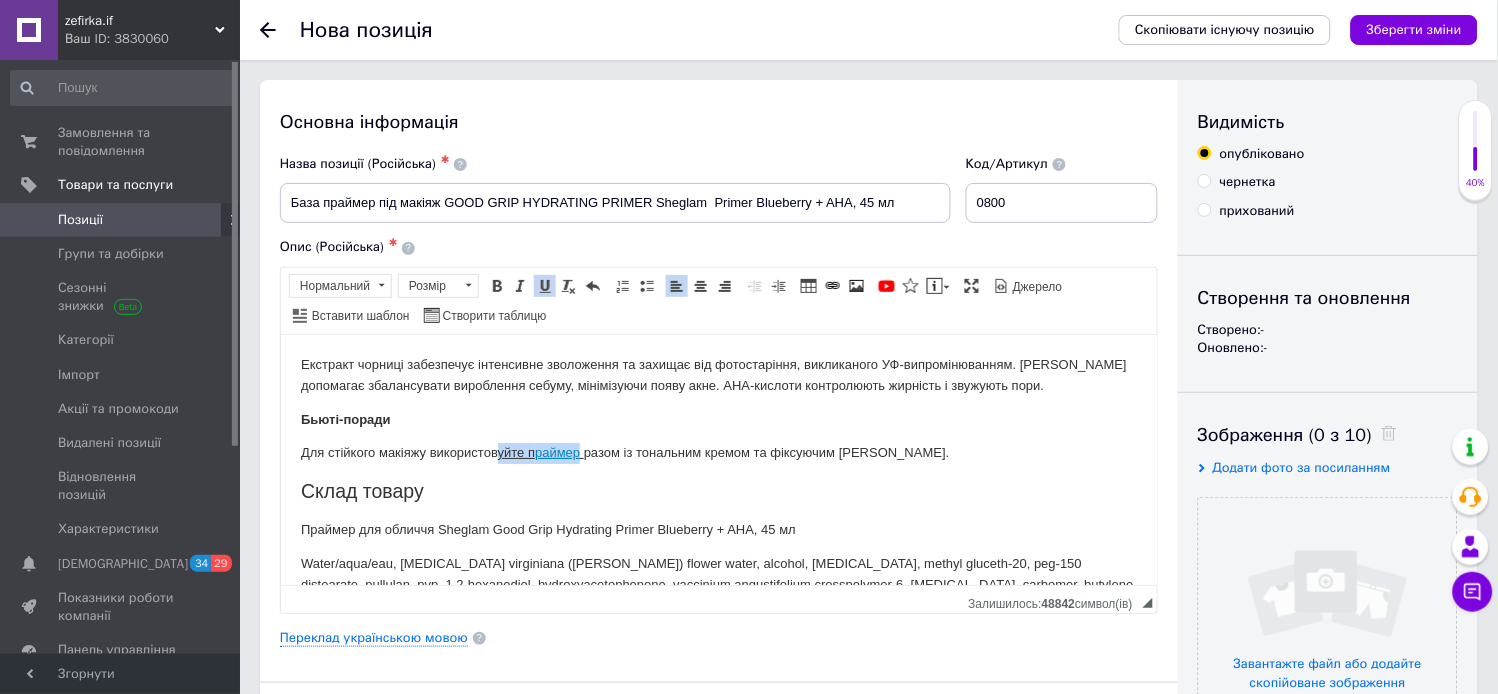 click at bounding box center (545, 286) 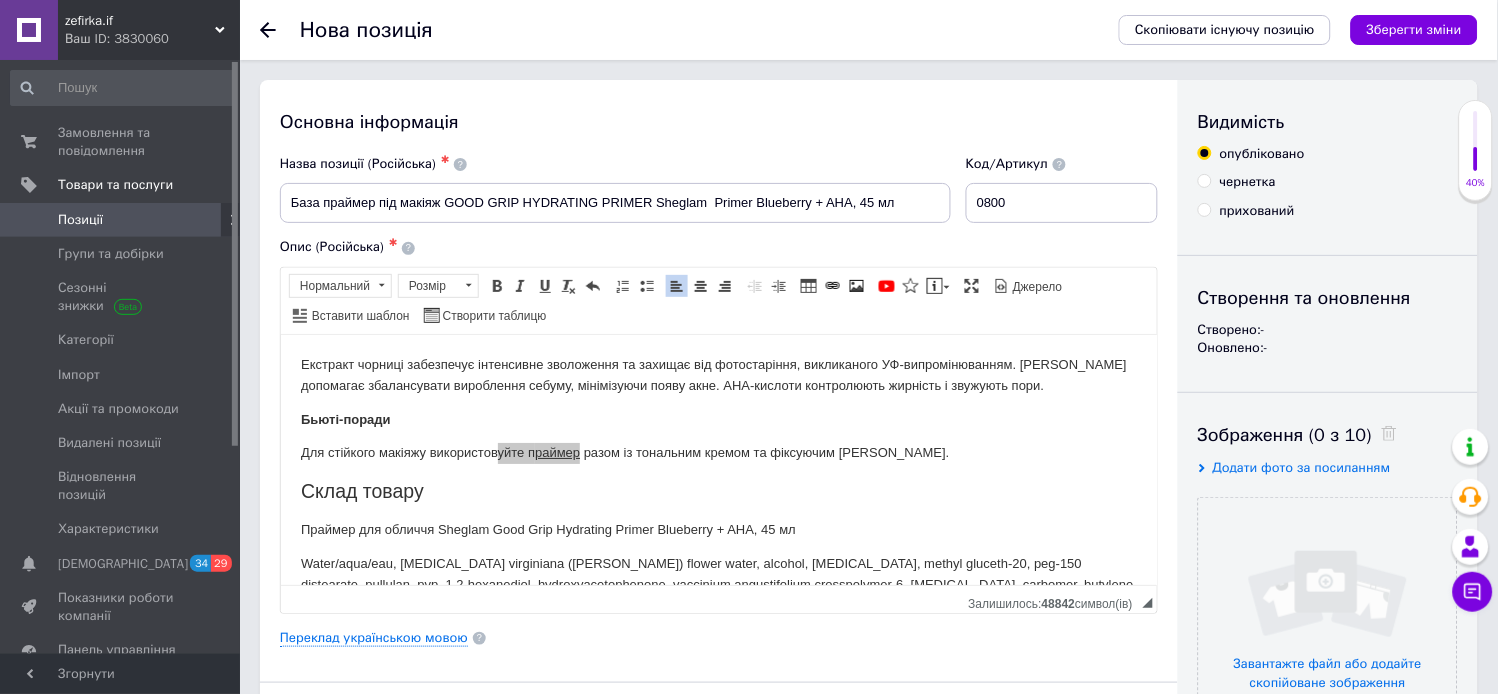 drag, startPoint x: 1438, startPoint y: 755, endPoint x: 1151, endPoint y: 397, distance: 458.83875 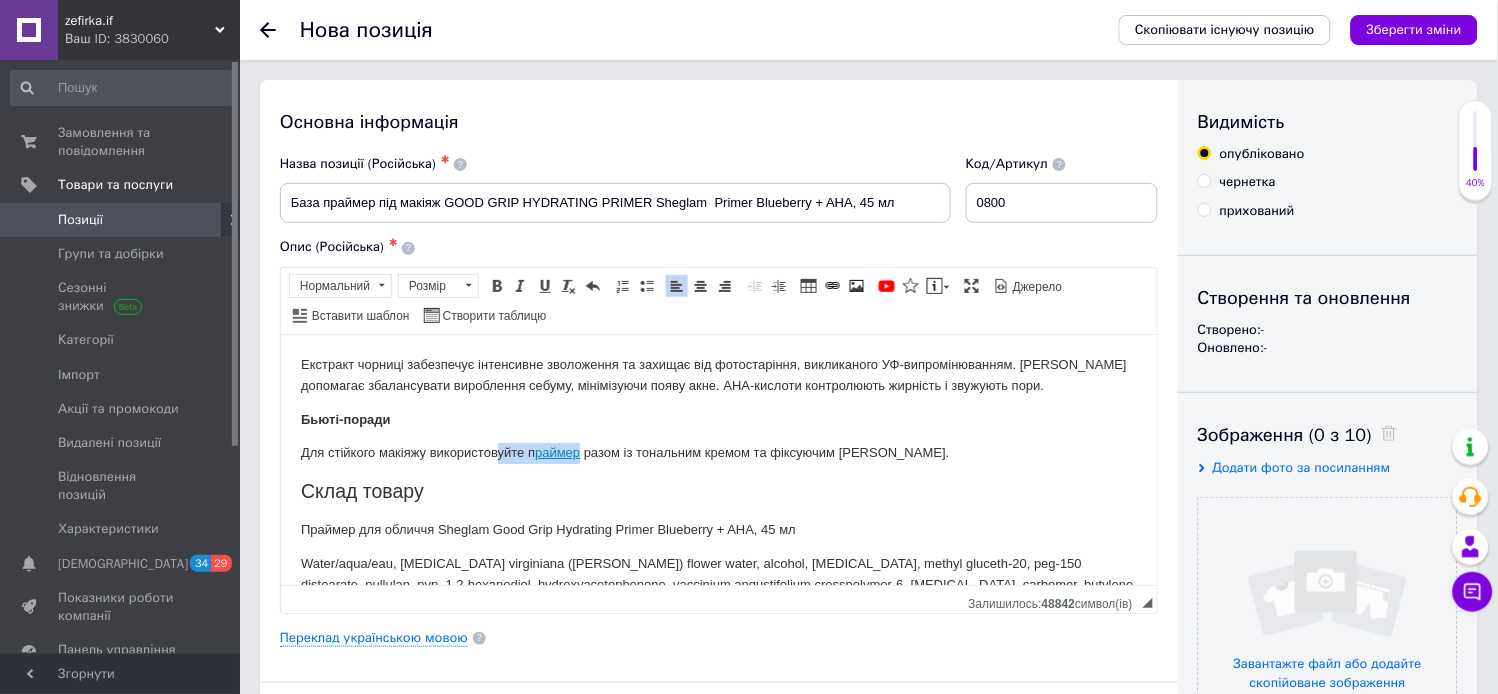 drag, startPoint x: 433, startPoint y: 490, endPoint x: 290, endPoint y: 496, distance: 143.12582 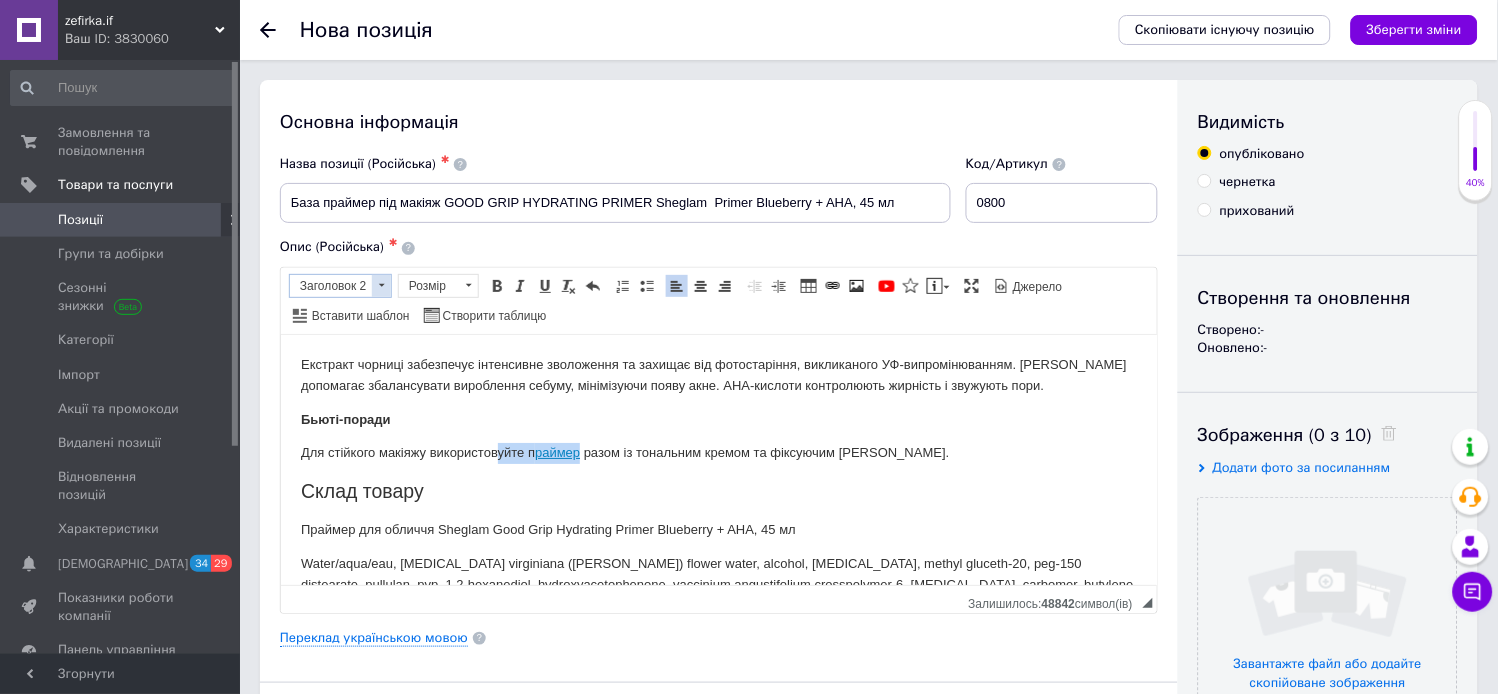 click at bounding box center (381, 286) 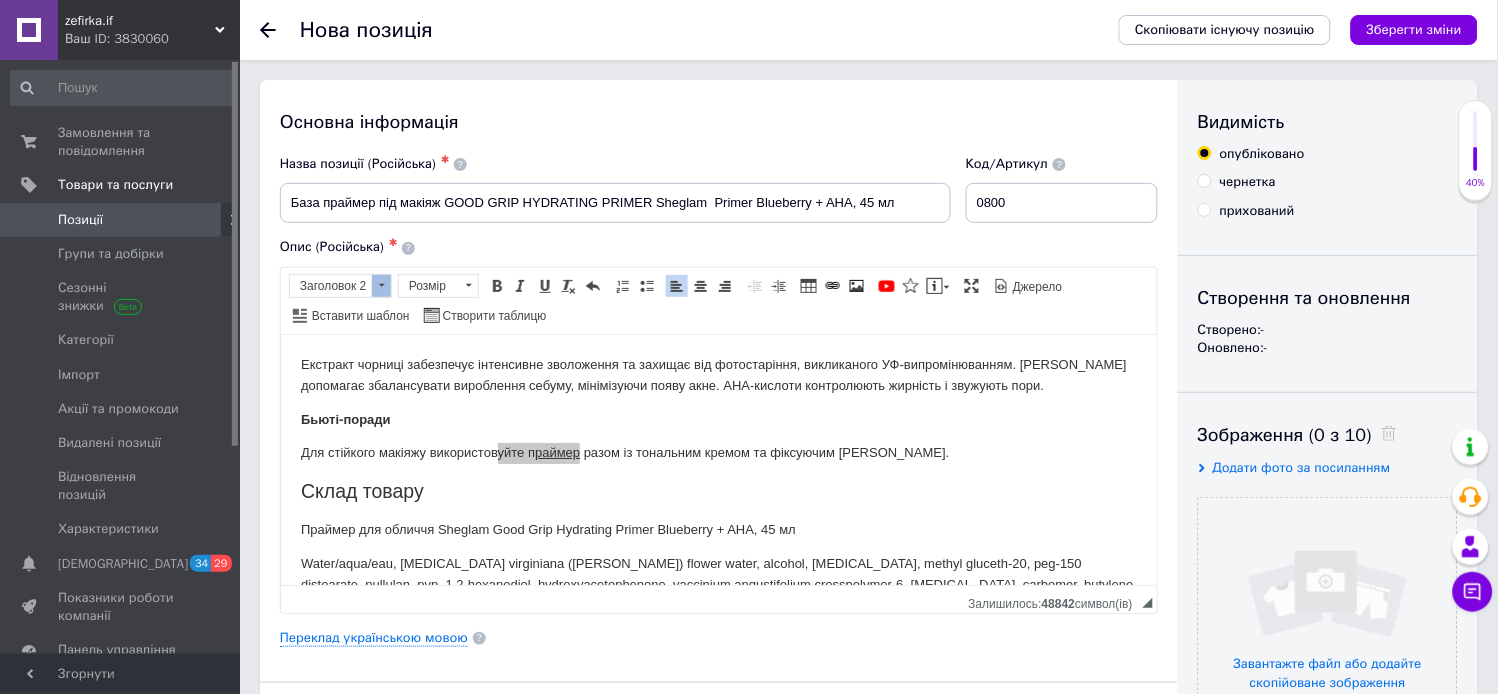 scroll, scrollTop: 0, scrollLeft: 0, axis: both 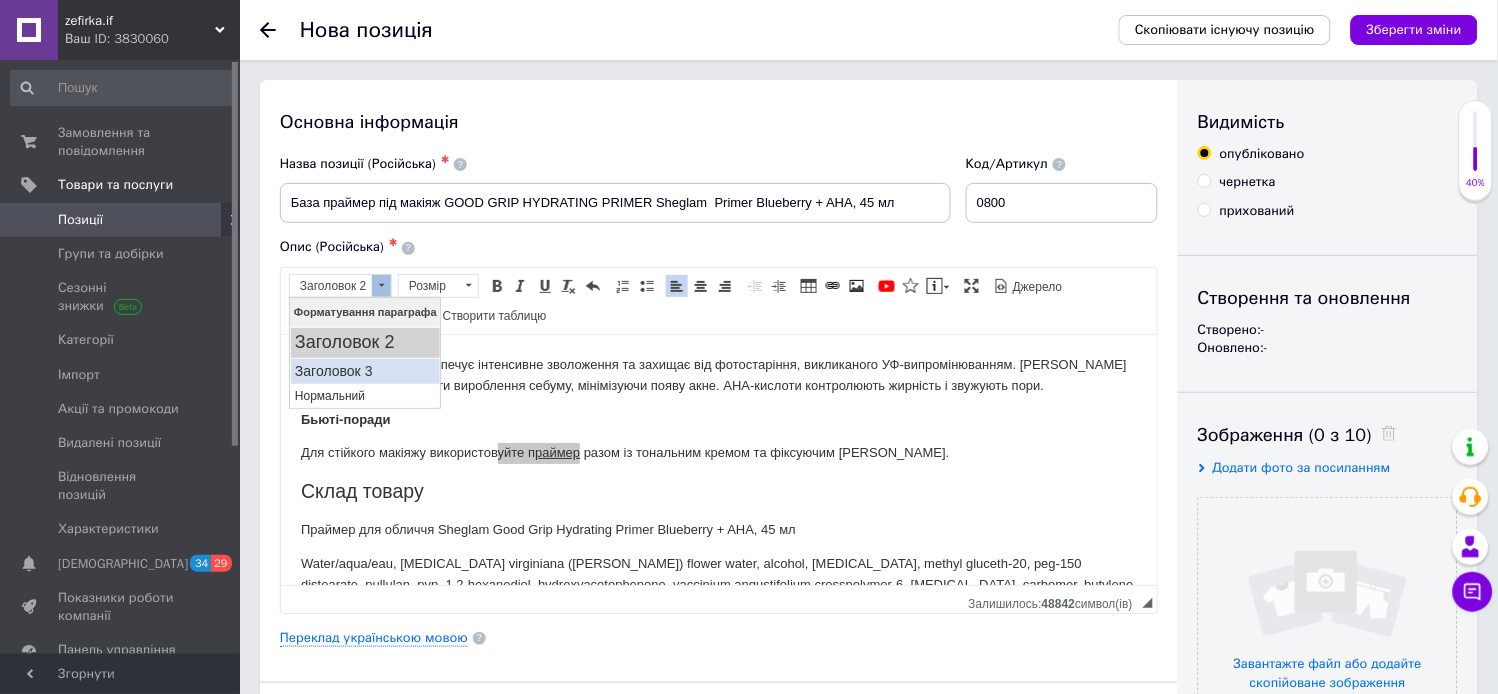 click on "Заголовок 3" at bounding box center [364, 370] 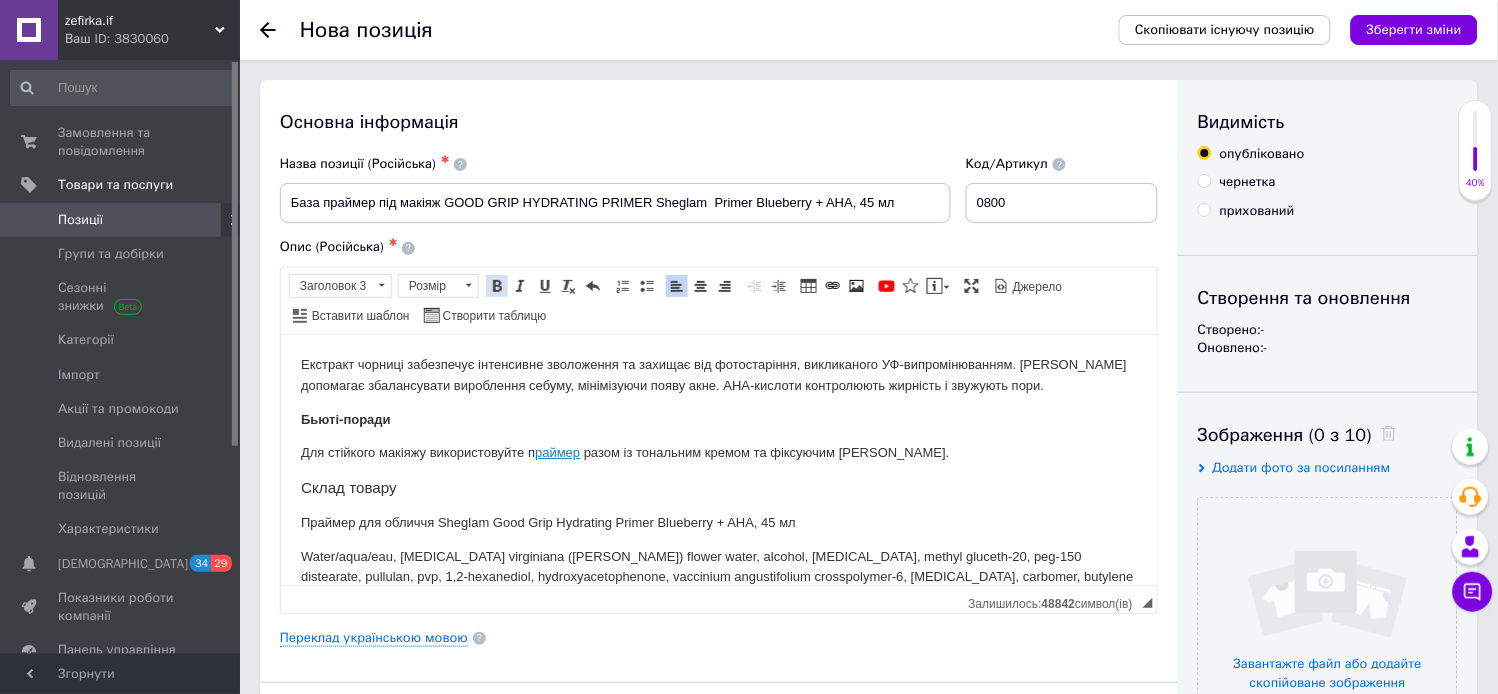 click at bounding box center (497, 286) 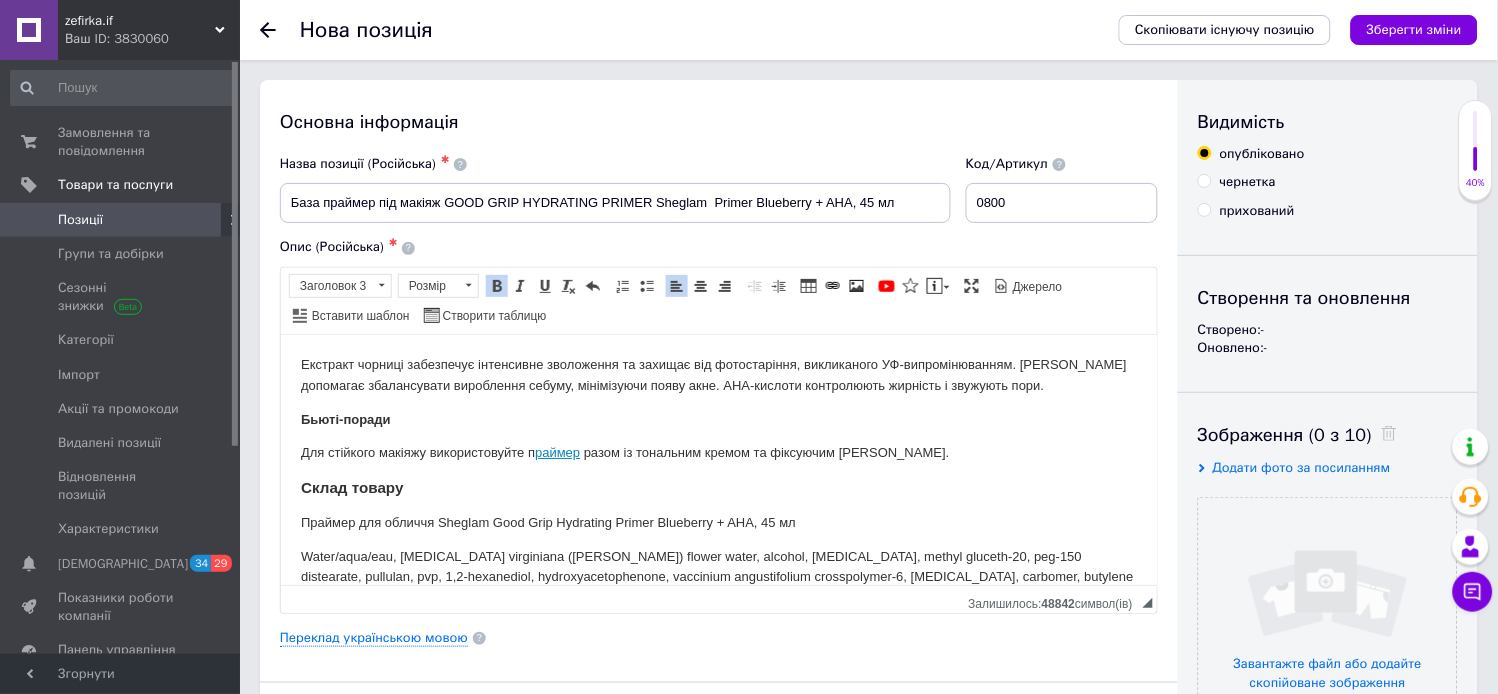 click on "Склад товару  Праймер для обличчя Sheglam Good Grip Hydrating Primer Blueberry + AHA, 45 мл" at bounding box center (718, 505) 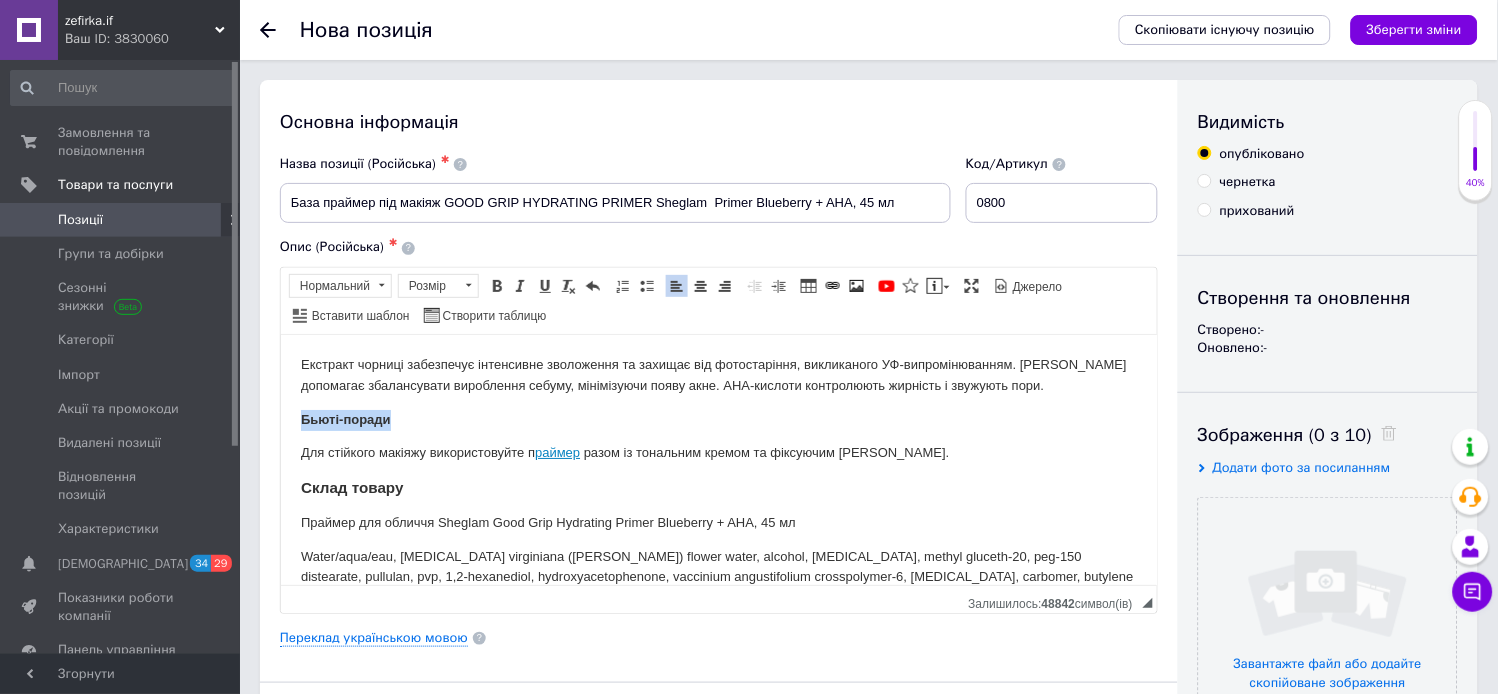 drag, startPoint x: 405, startPoint y: 418, endPoint x: 291, endPoint y: 416, distance: 114.01754 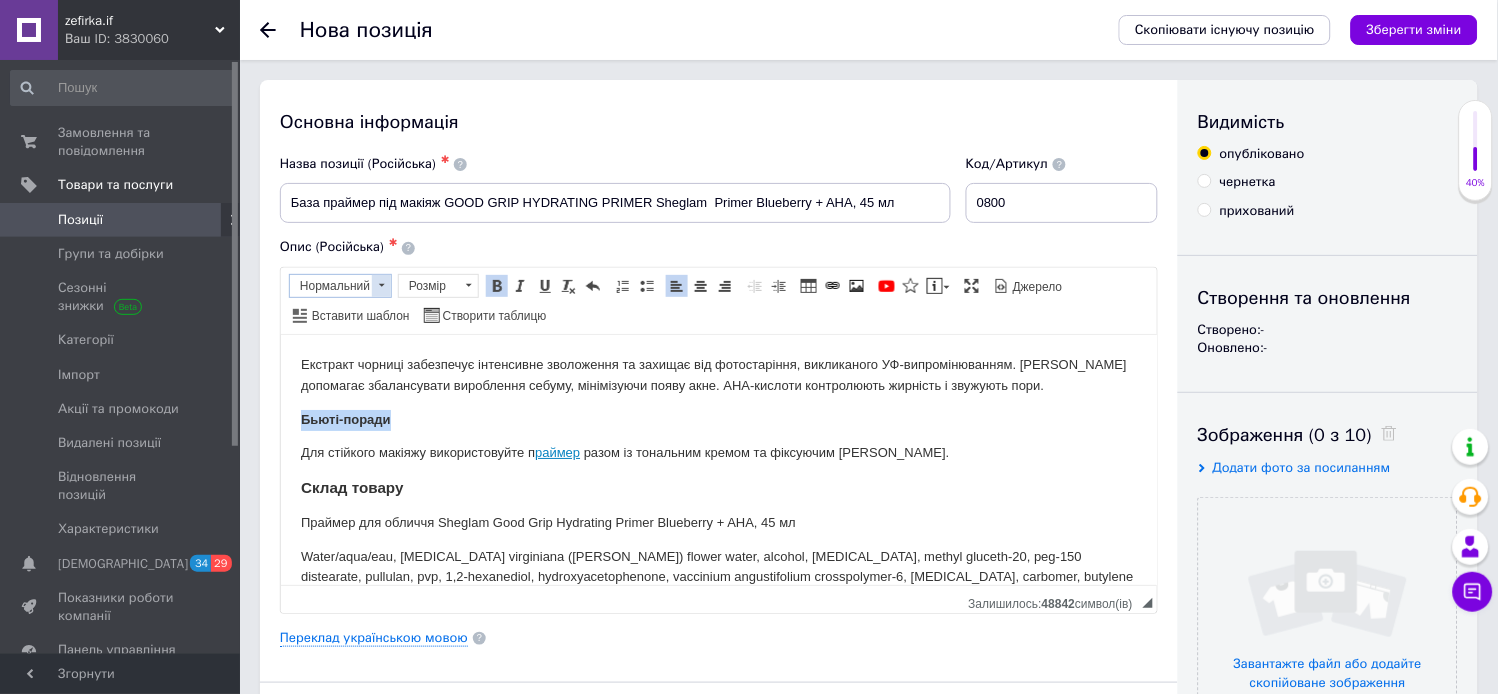 click at bounding box center [381, 286] 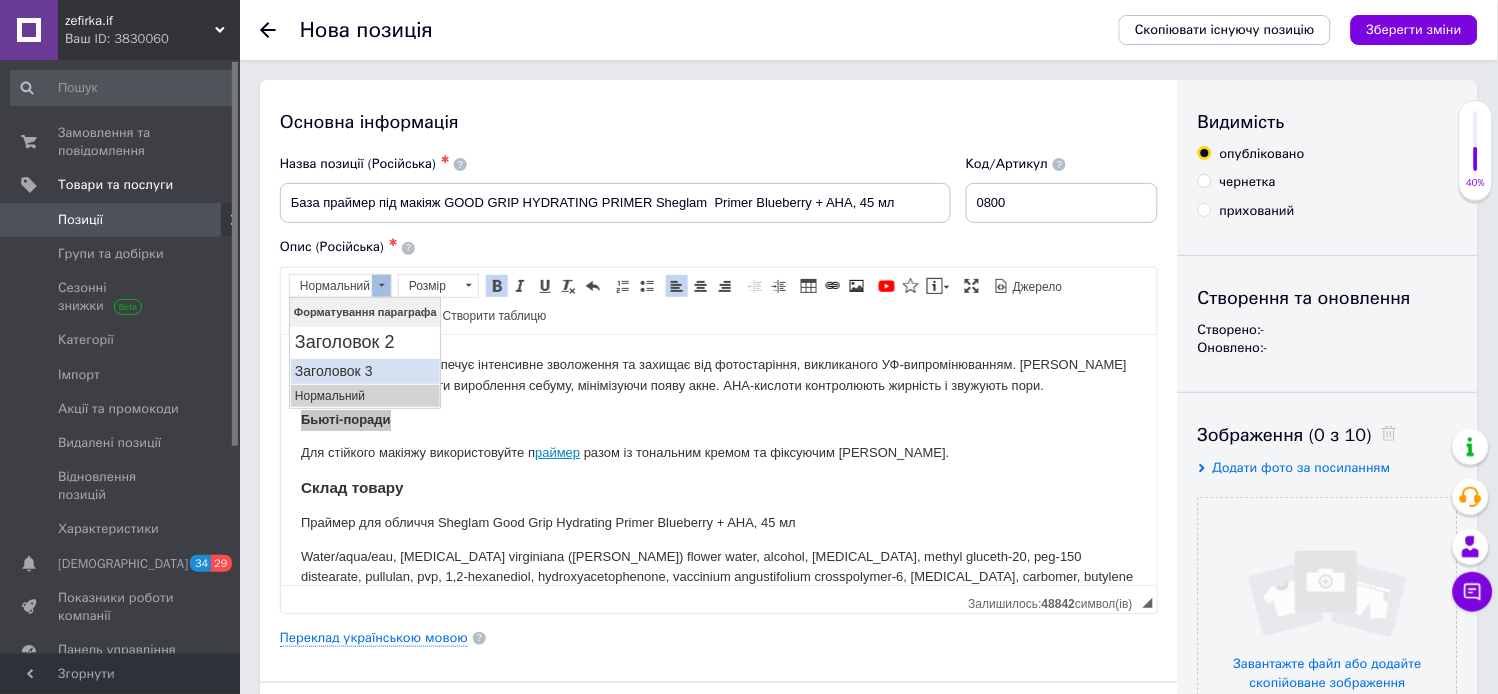 click on "Заголовок 3" at bounding box center [364, 370] 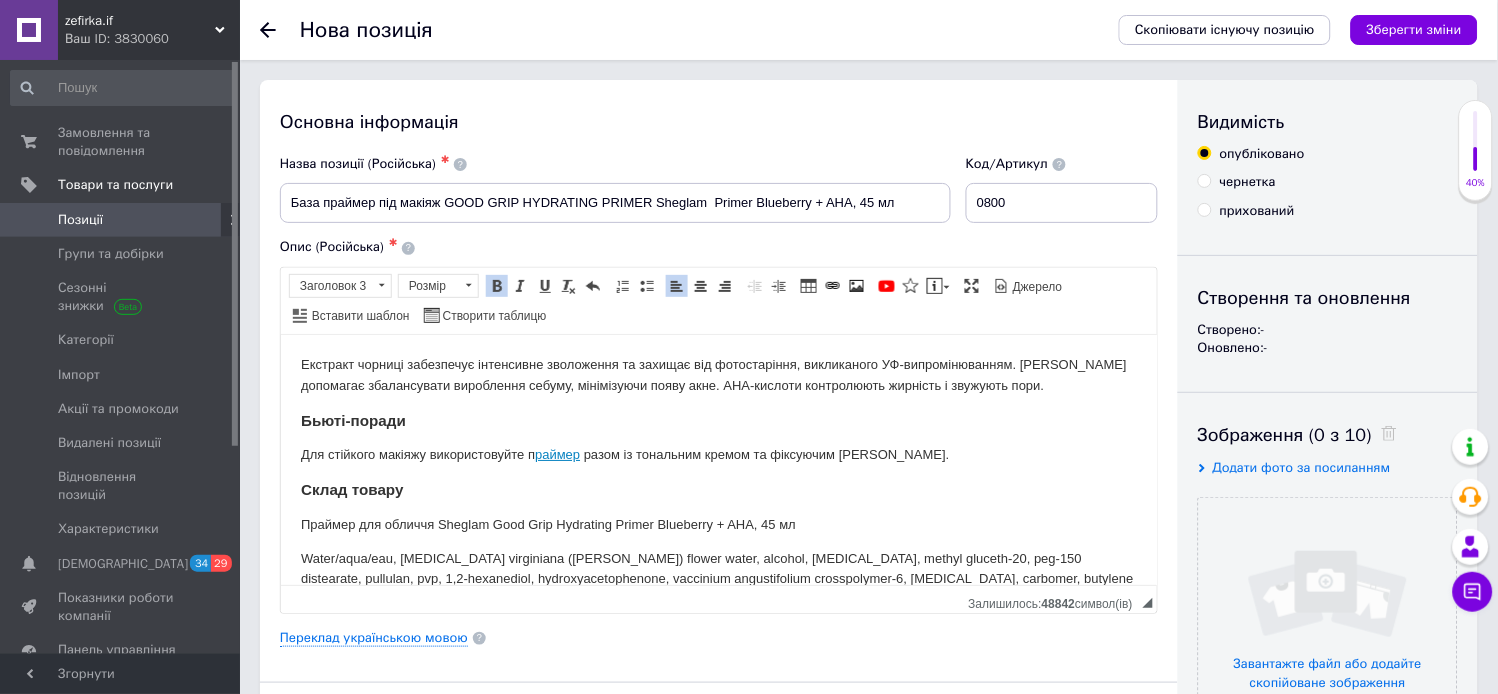 click on "Бьюті-поради" at bounding box center (352, 419) 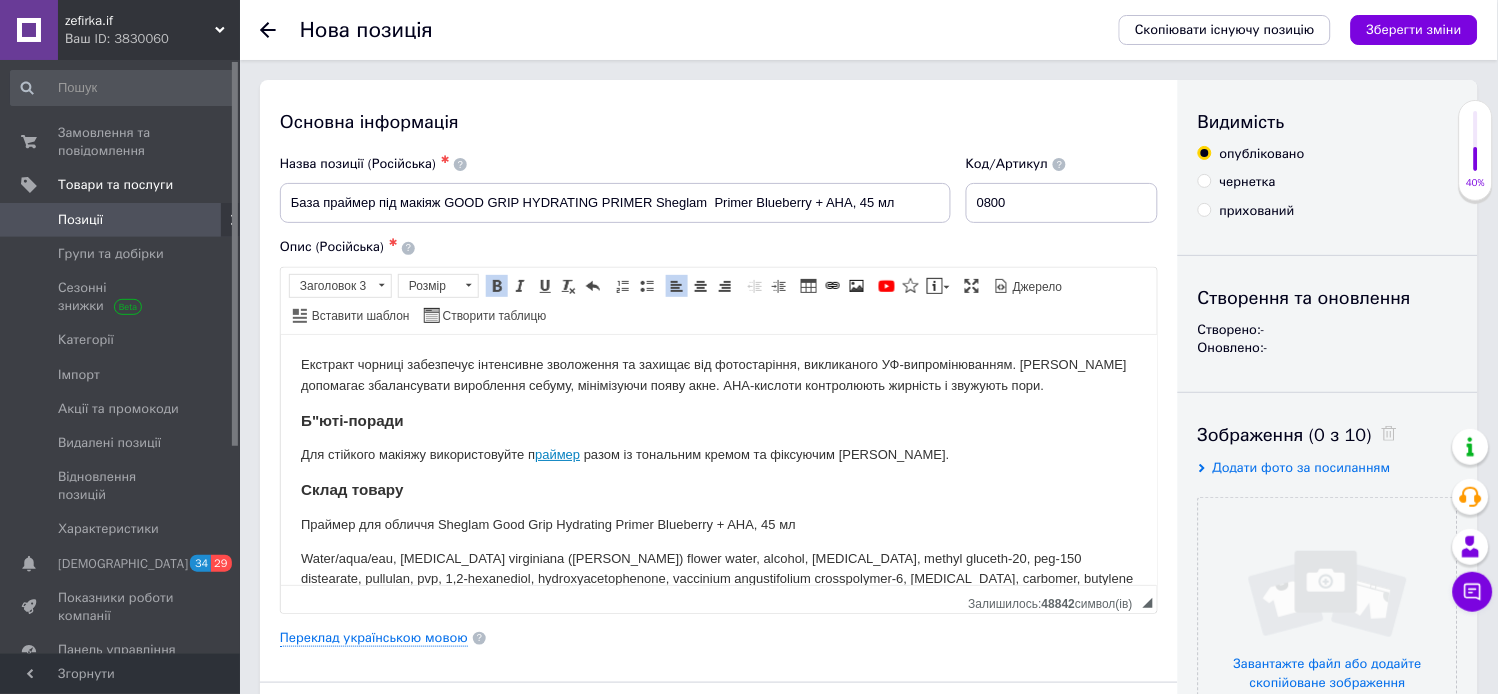 drag, startPoint x: 961, startPoint y: 458, endPoint x: 287, endPoint y: 409, distance: 675.7788 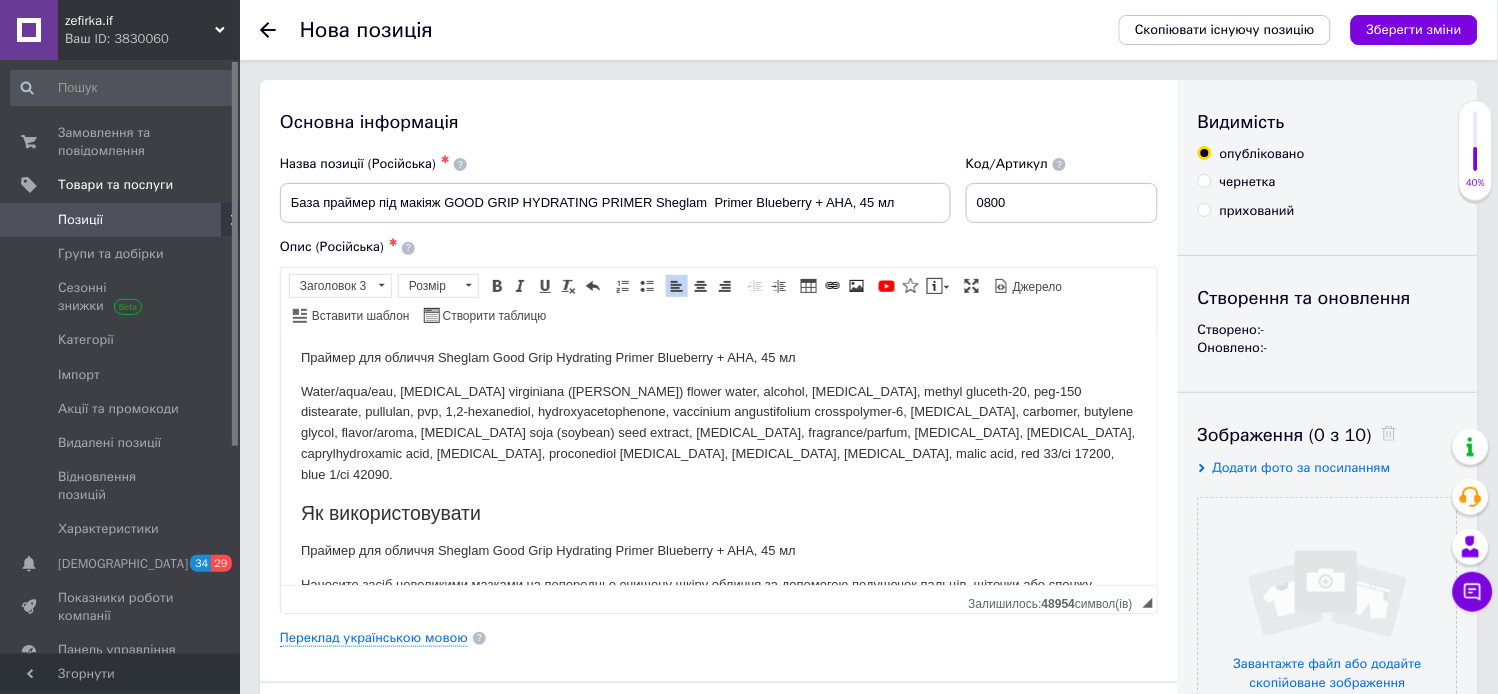 scroll, scrollTop: 141, scrollLeft: 0, axis: vertical 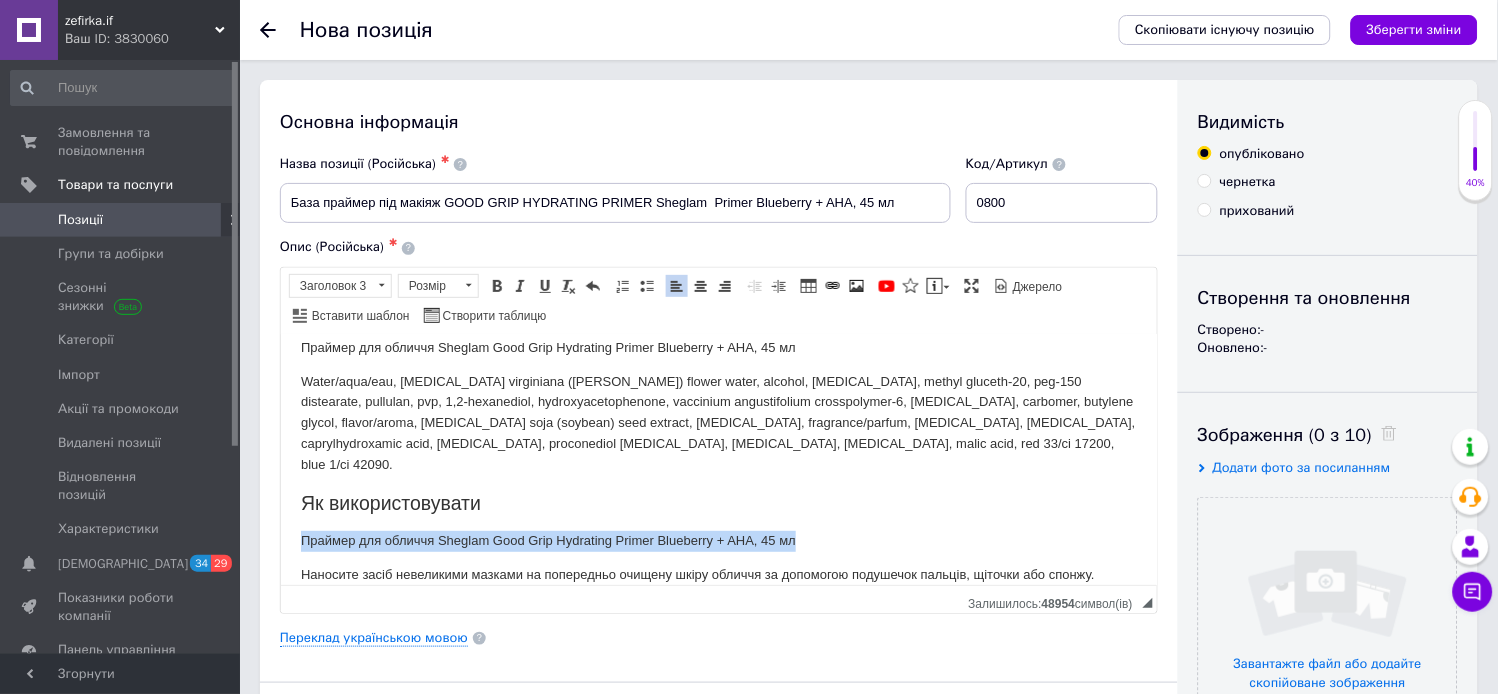 drag, startPoint x: 818, startPoint y: 524, endPoint x: 260, endPoint y: 514, distance: 558.0896 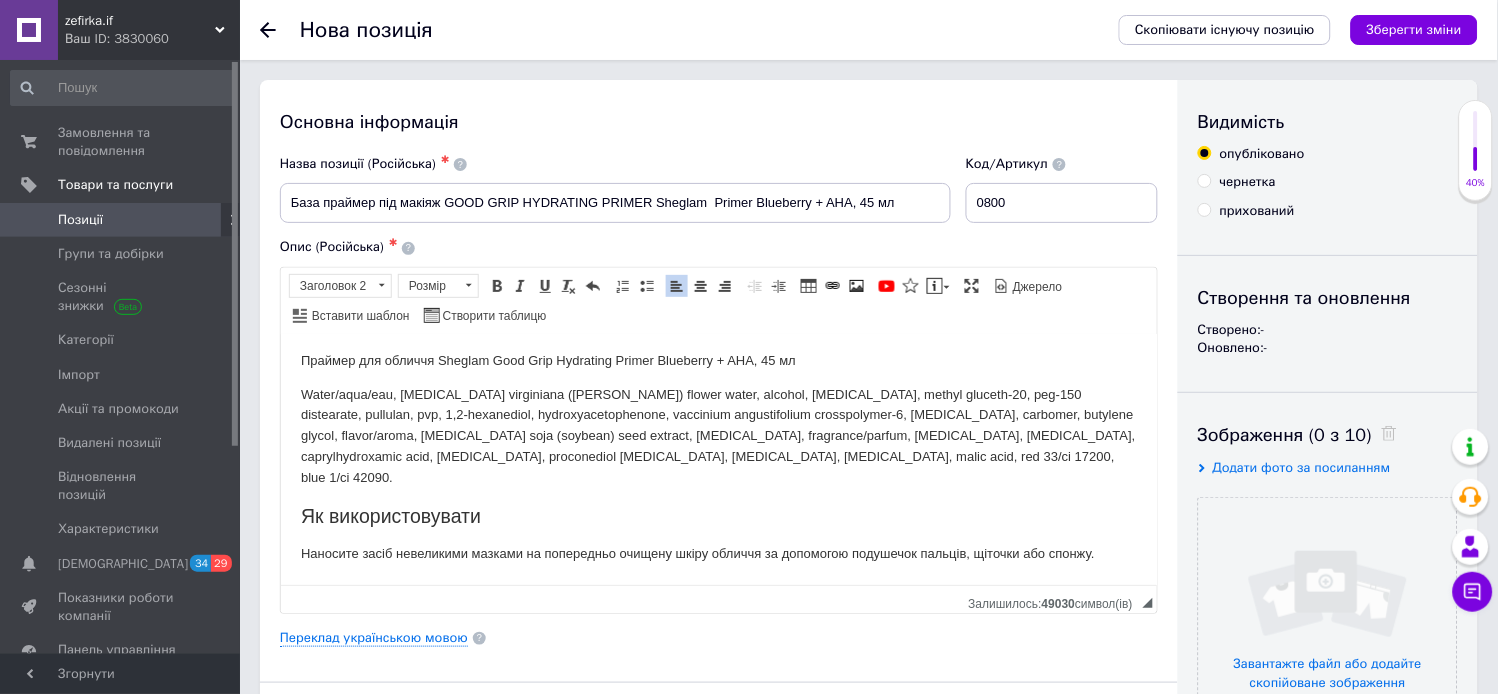 scroll, scrollTop: 107, scrollLeft: 0, axis: vertical 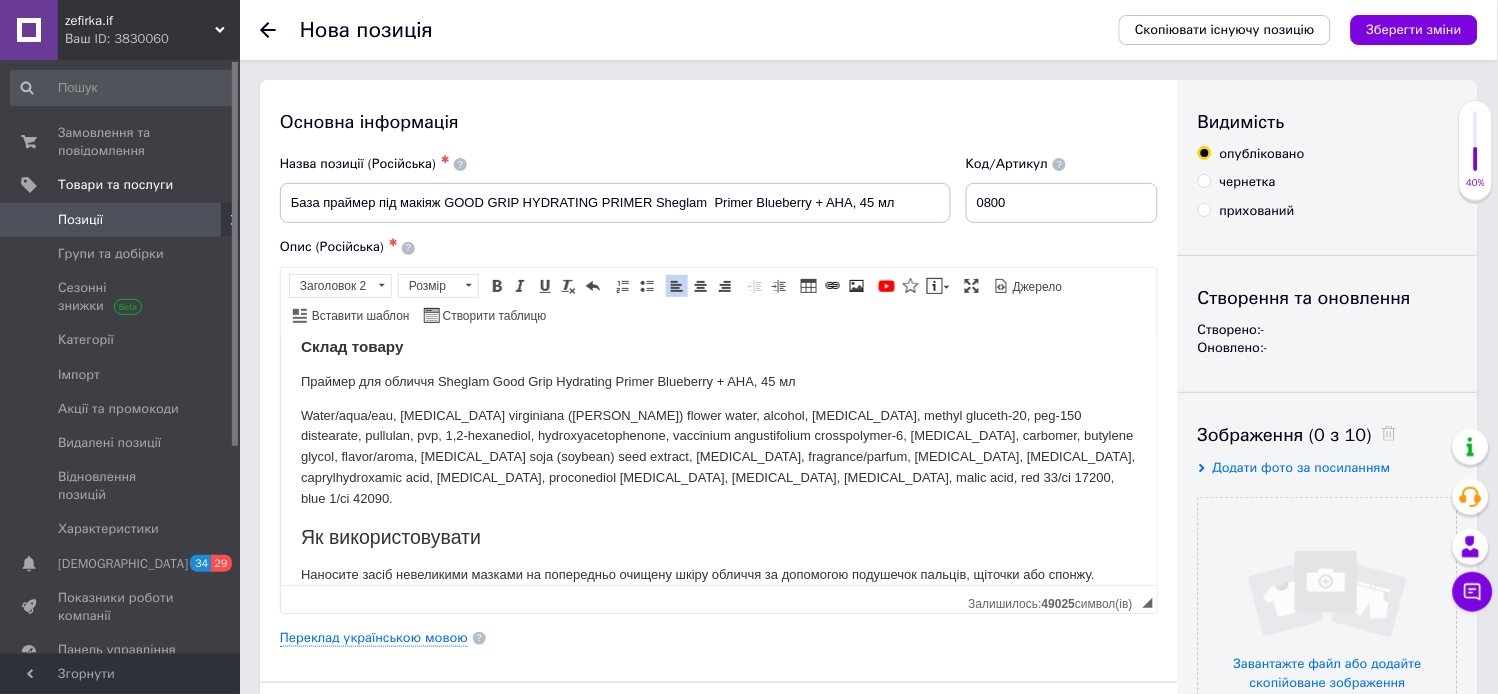 drag, startPoint x: 497, startPoint y: 513, endPoint x: 295, endPoint y: 513, distance: 202 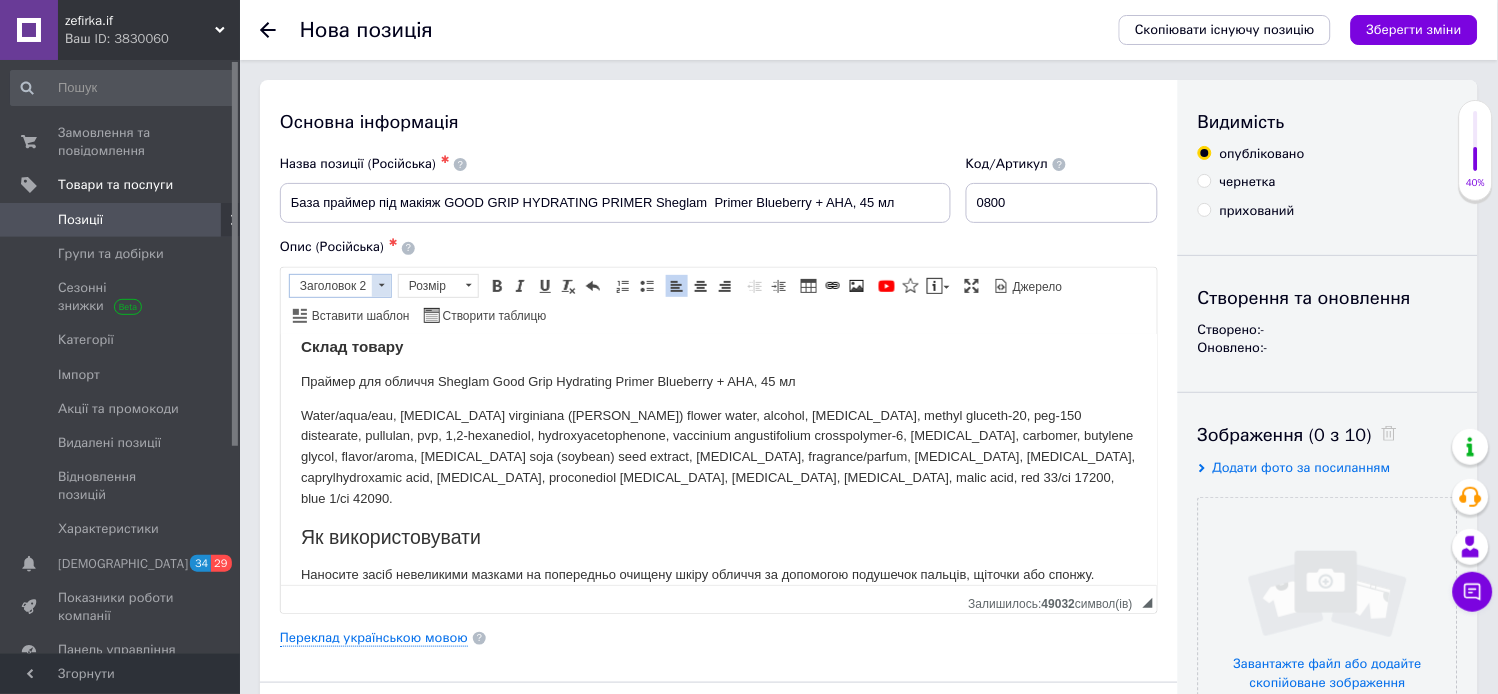 click at bounding box center (381, 286) 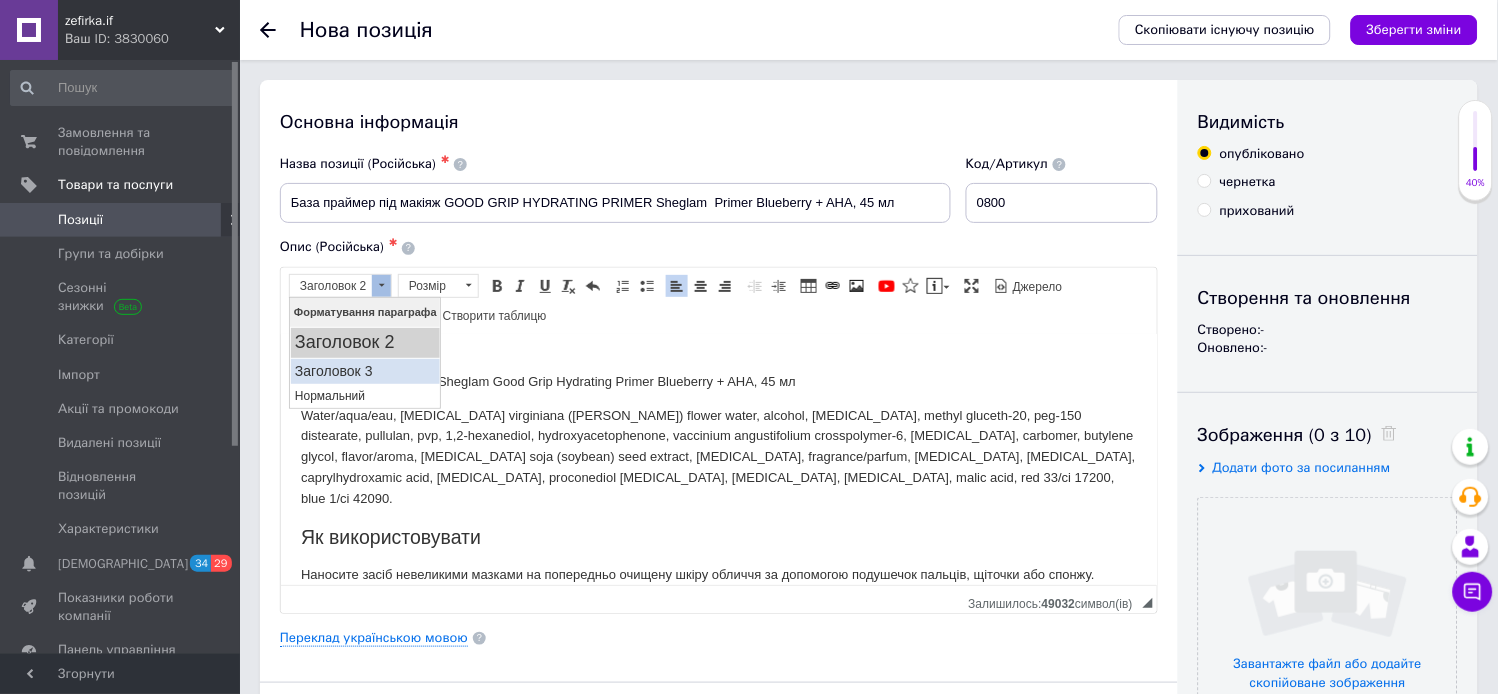 click on "Заголовок 3" at bounding box center [364, 370] 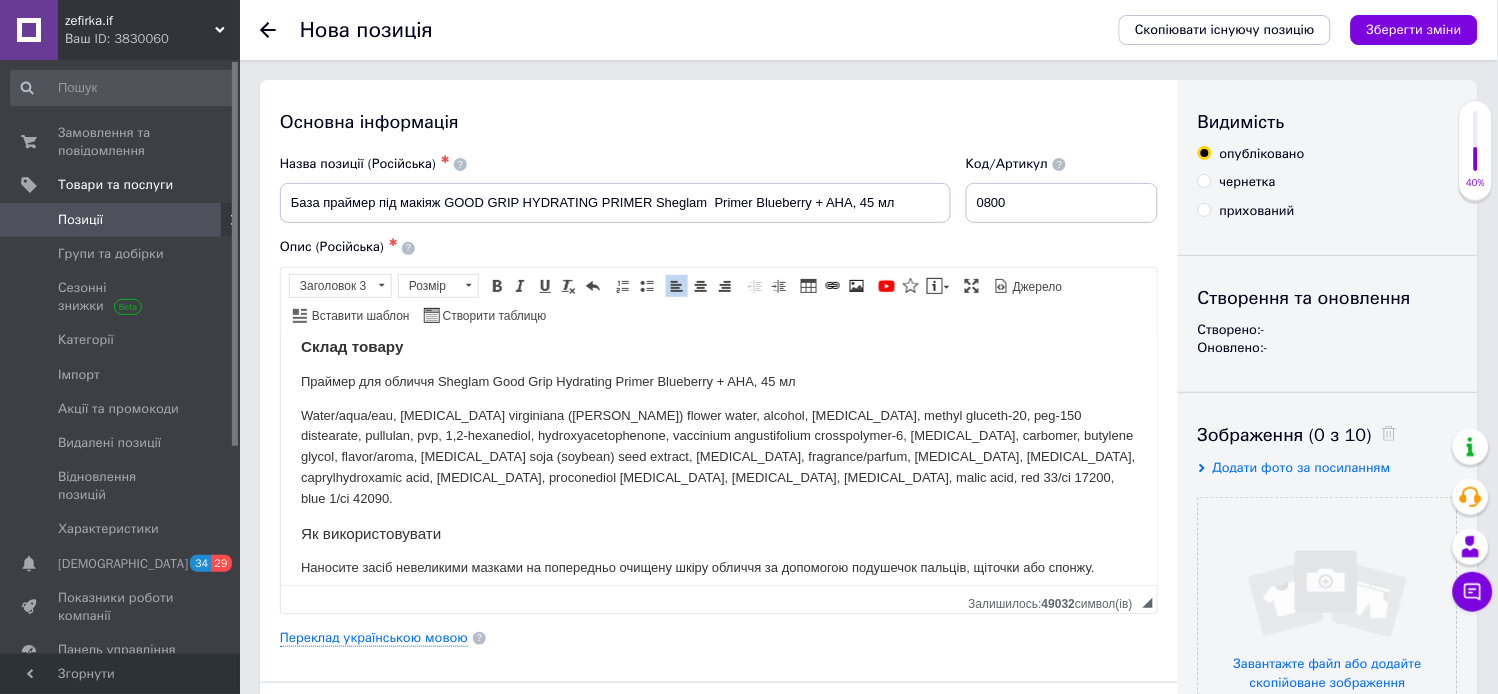 scroll, scrollTop: 100, scrollLeft: 0, axis: vertical 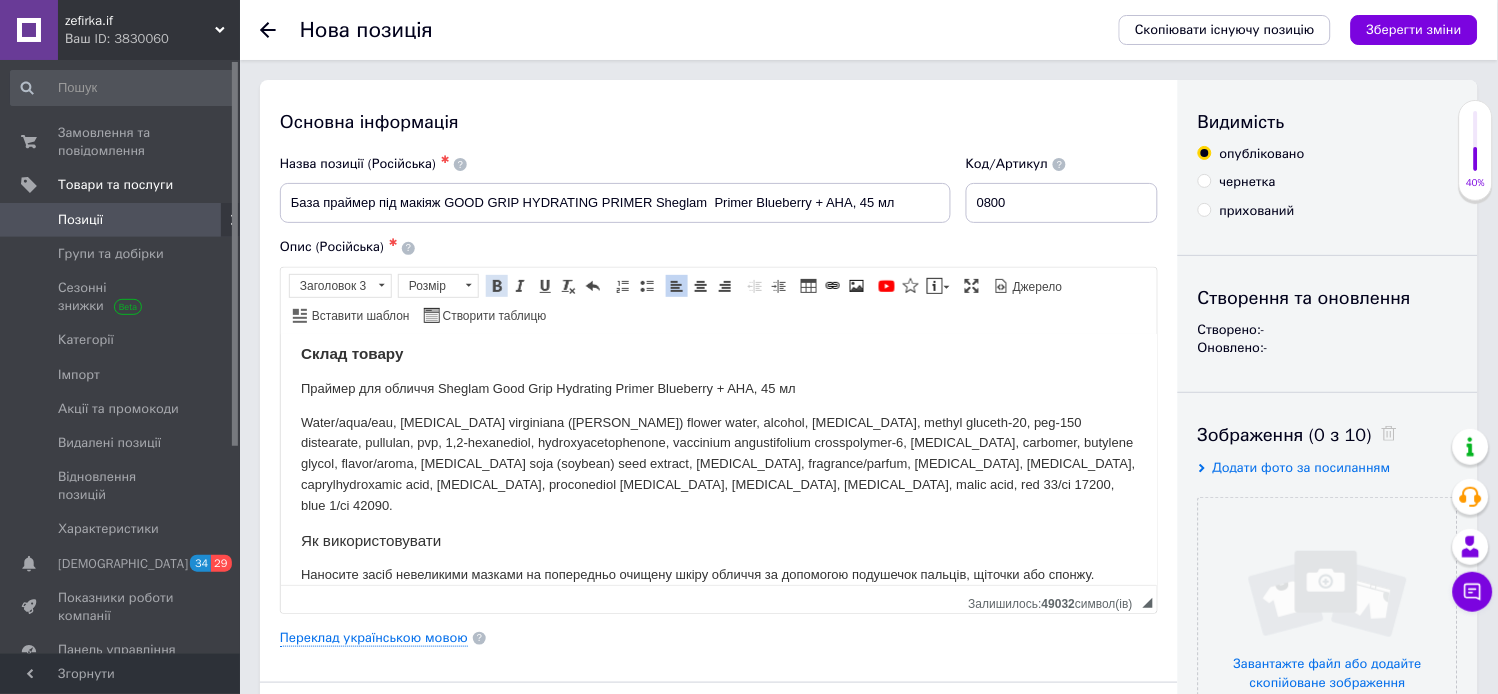 click at bounding box center [497, 286] 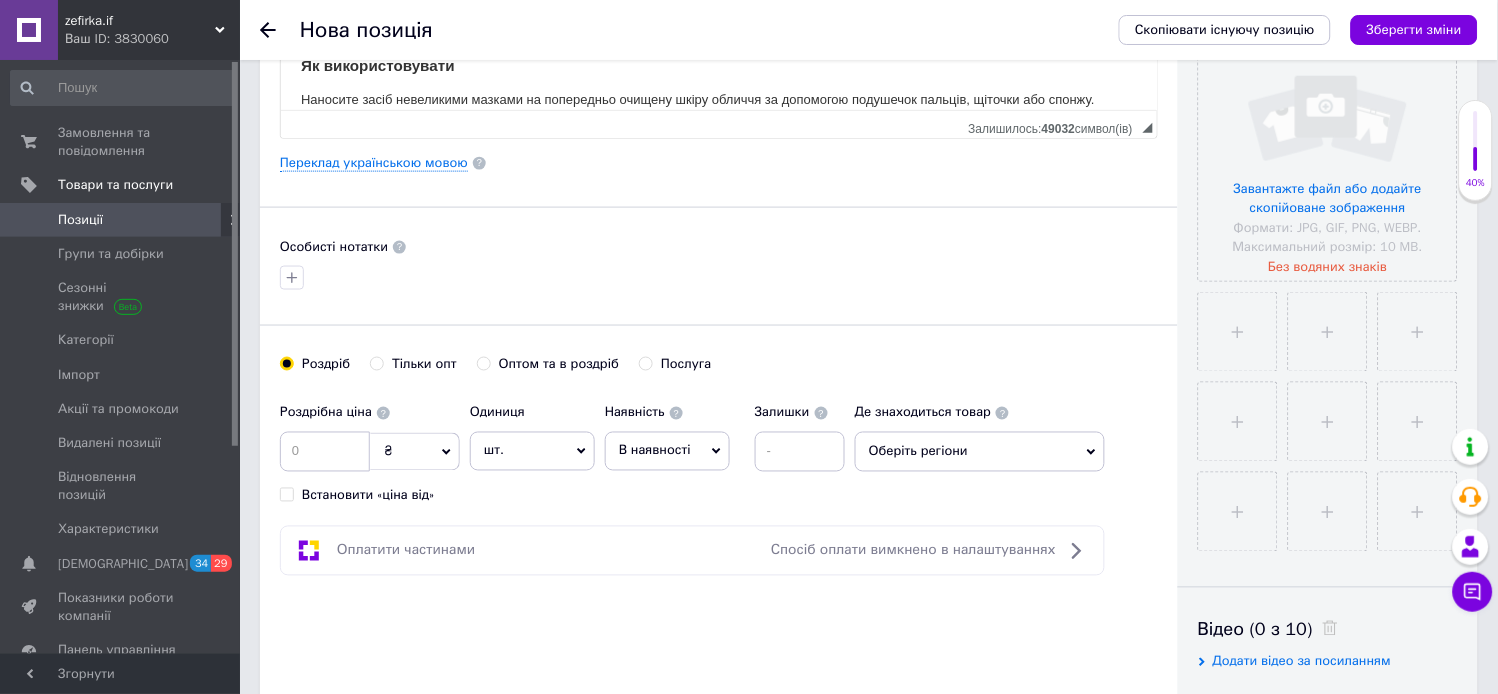 scroll, scrollTop: 480, scrollLeft: 0, axis: vertical 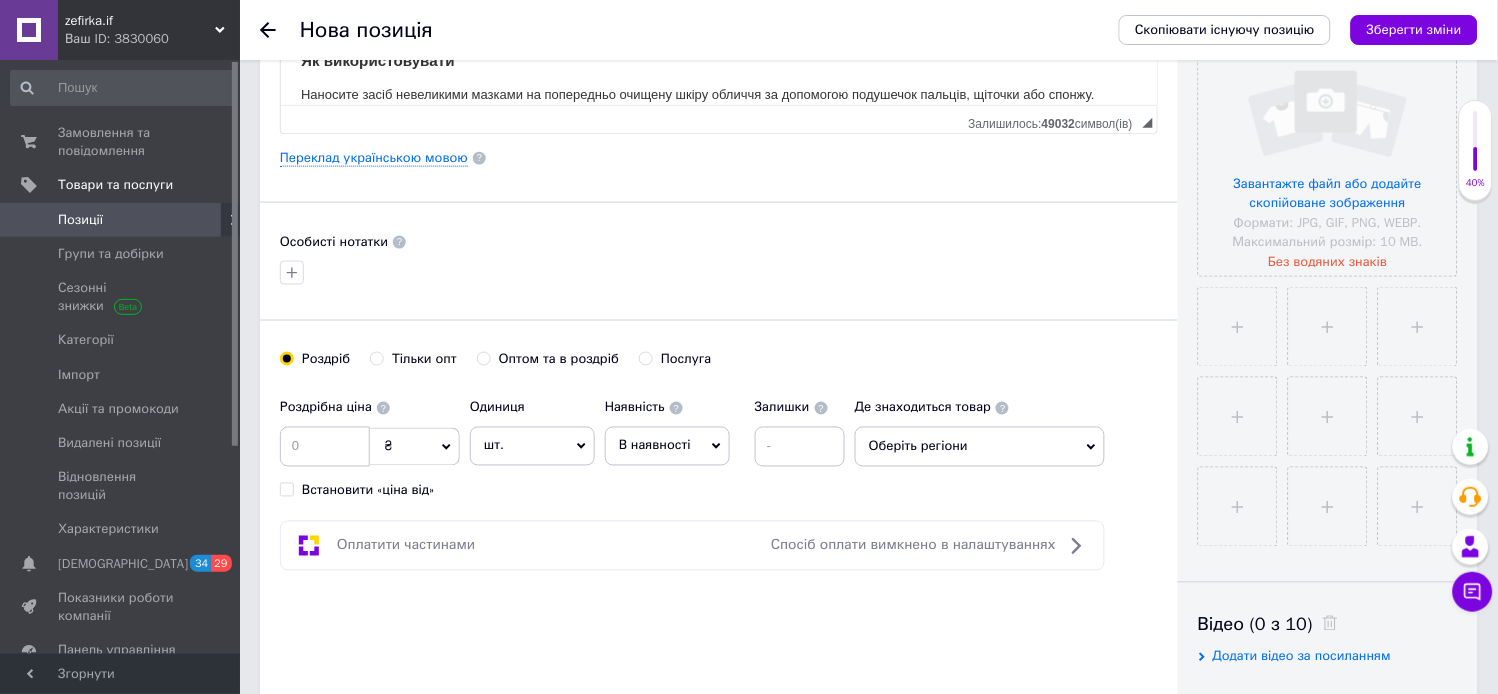 click on "Оптом та в роздріб" at bounding box center [483, 358] 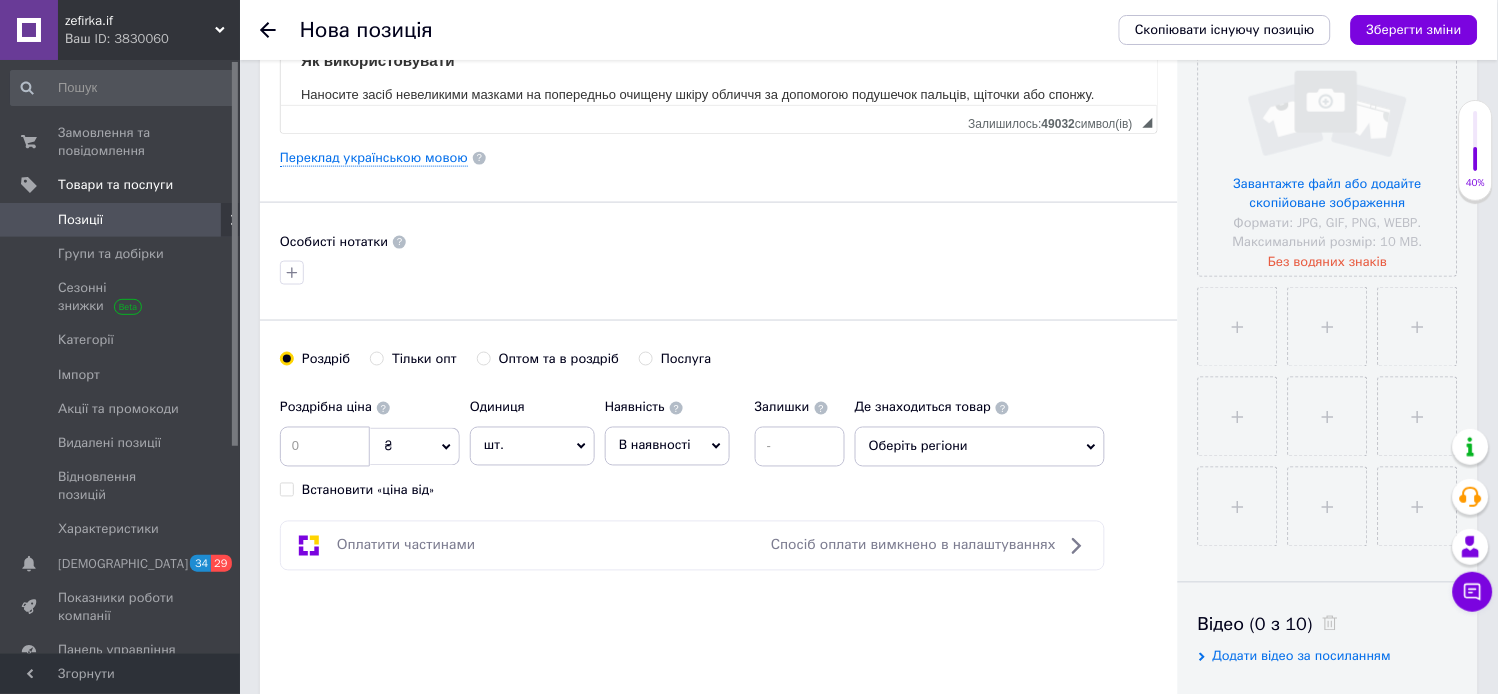 radio on "true" 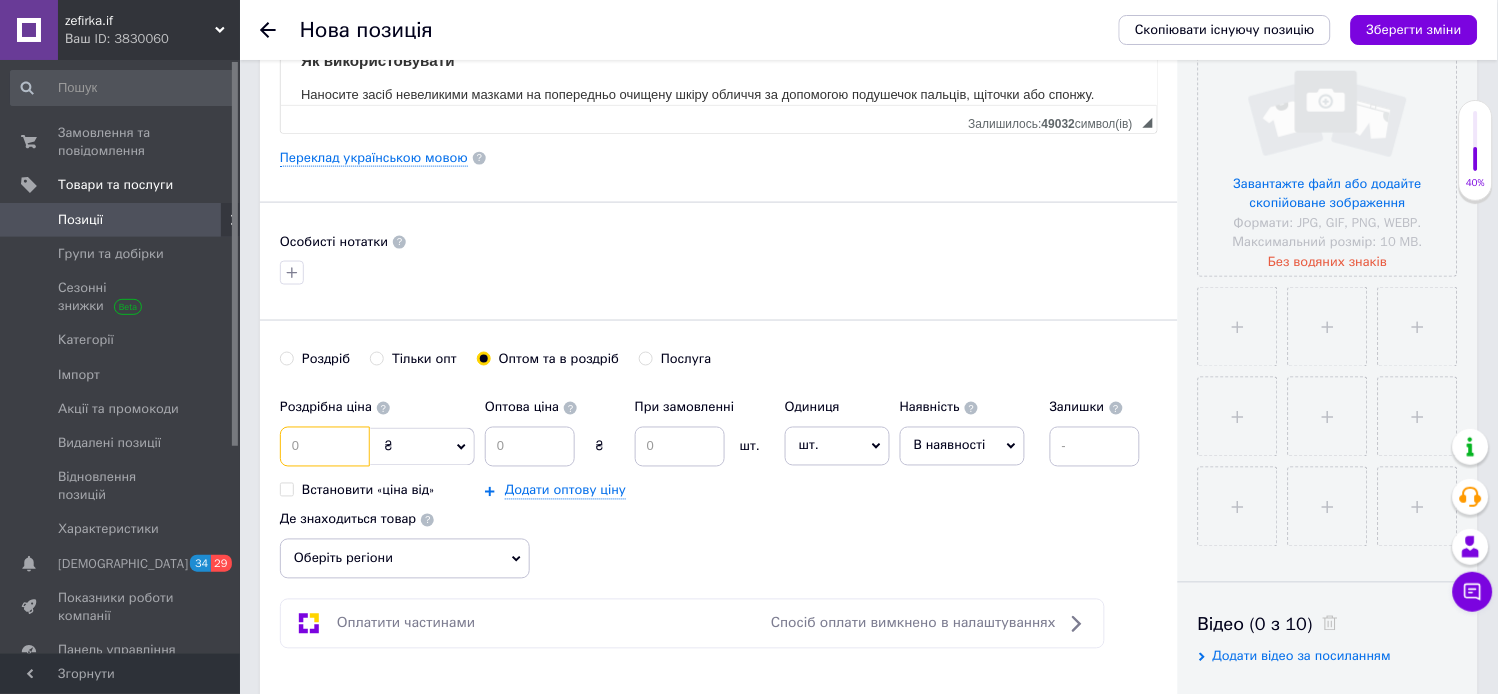click at bounding box center (325, 447) 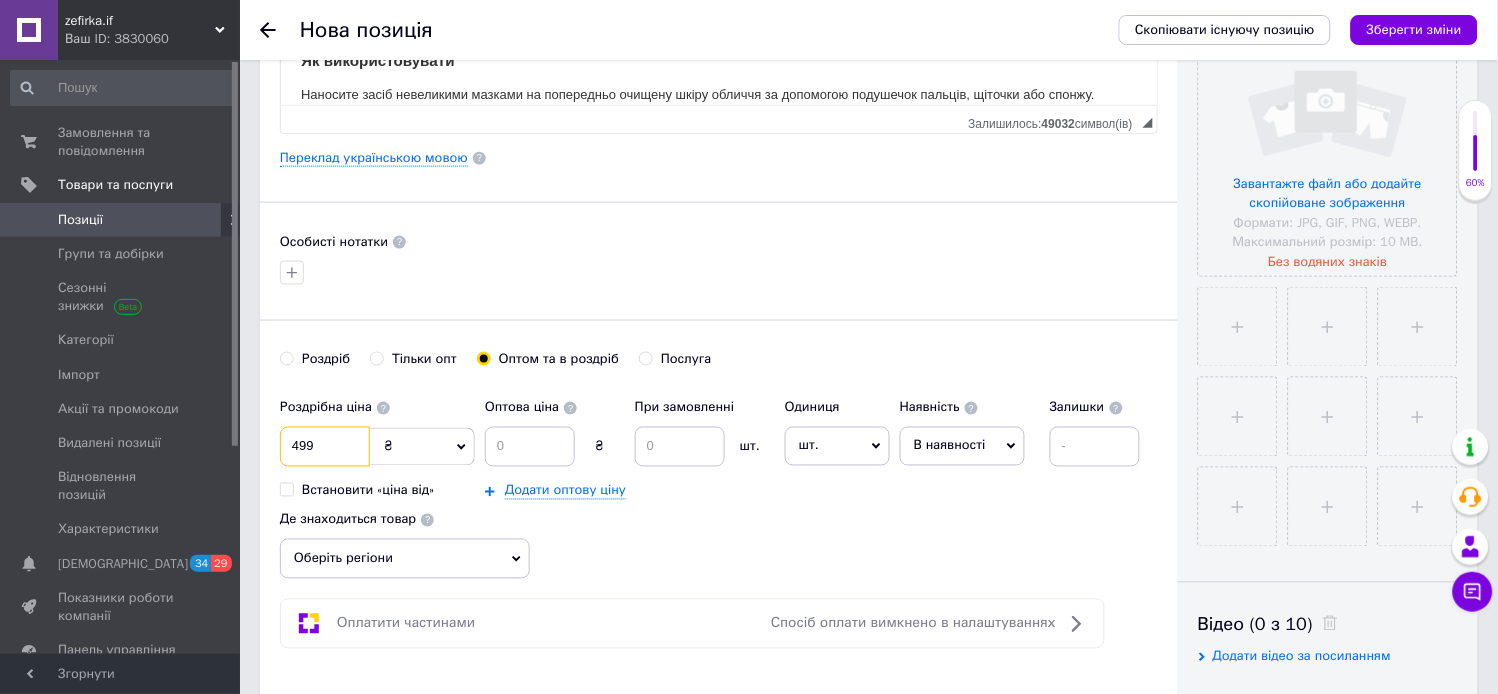 type on "499" 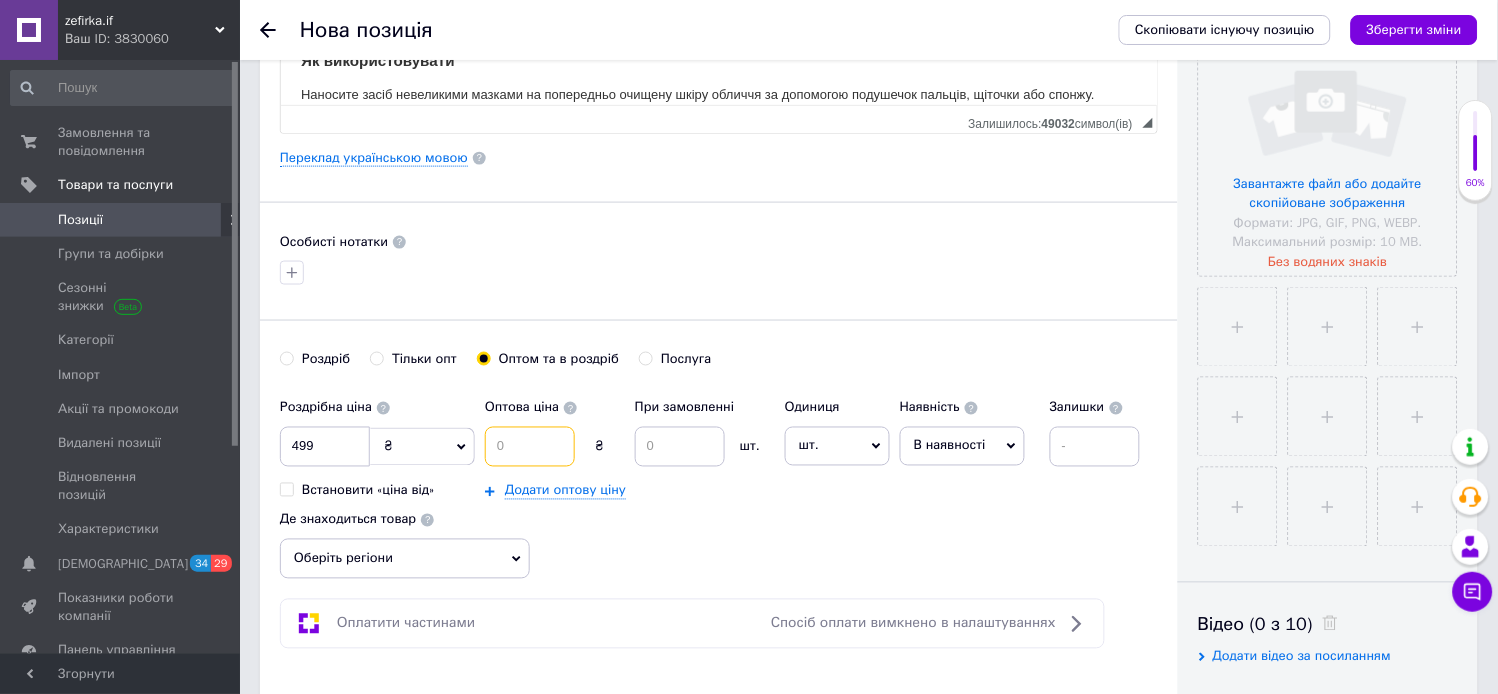 click at bounding box center (530, 447) 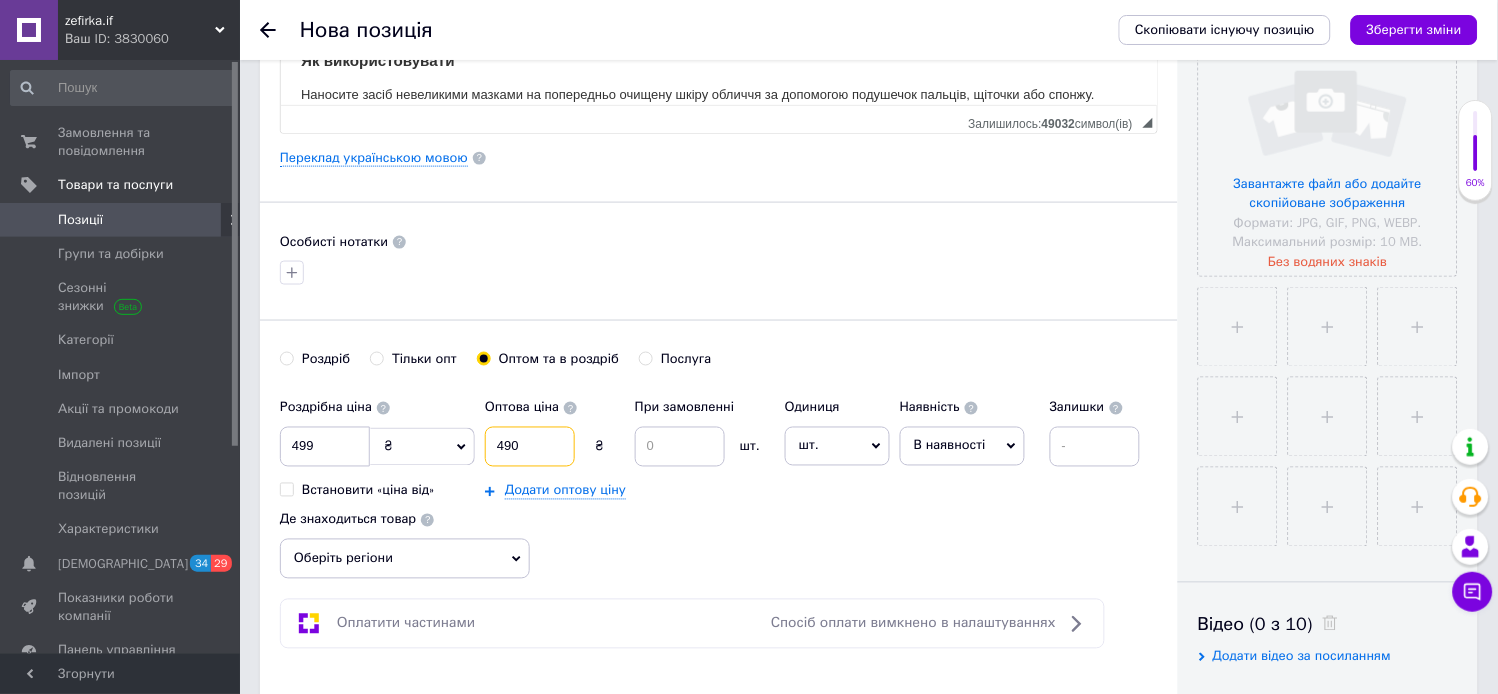type on "490" 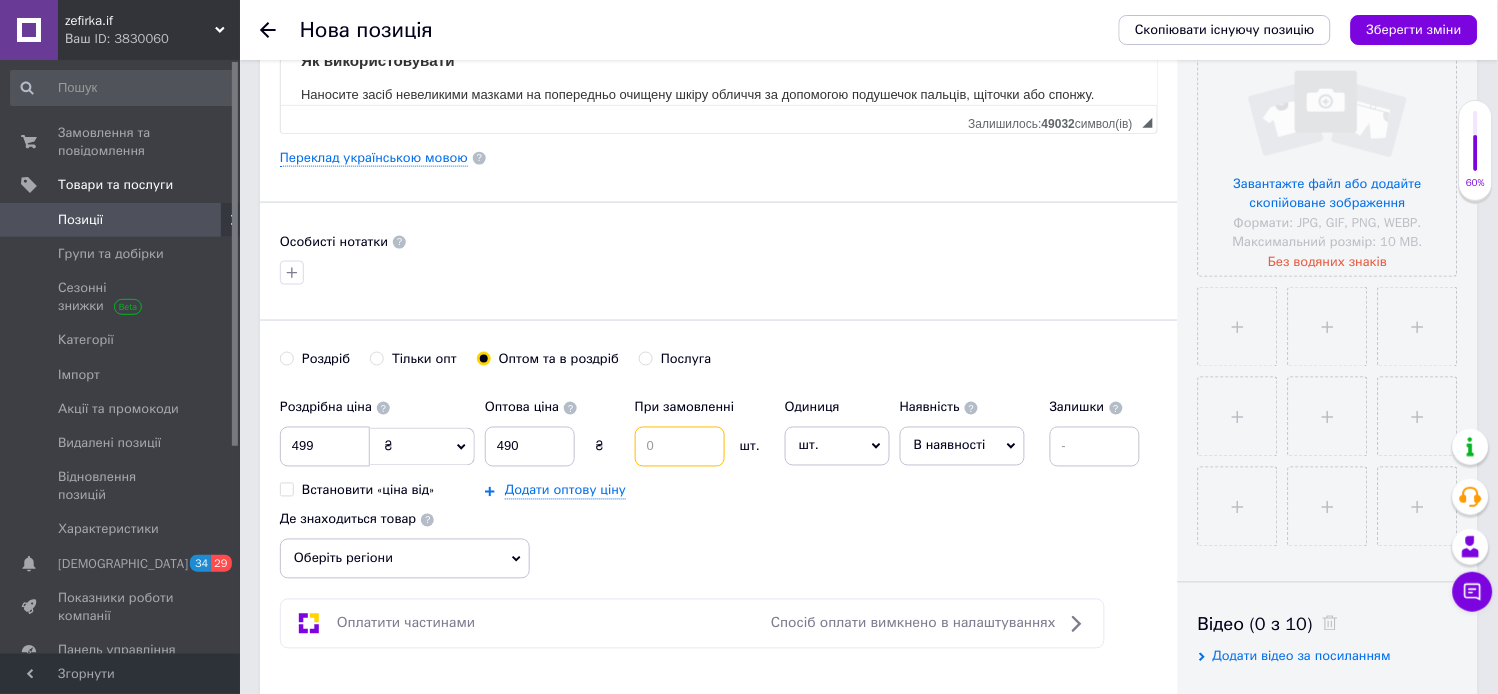 click at bounding box center (680, 447) 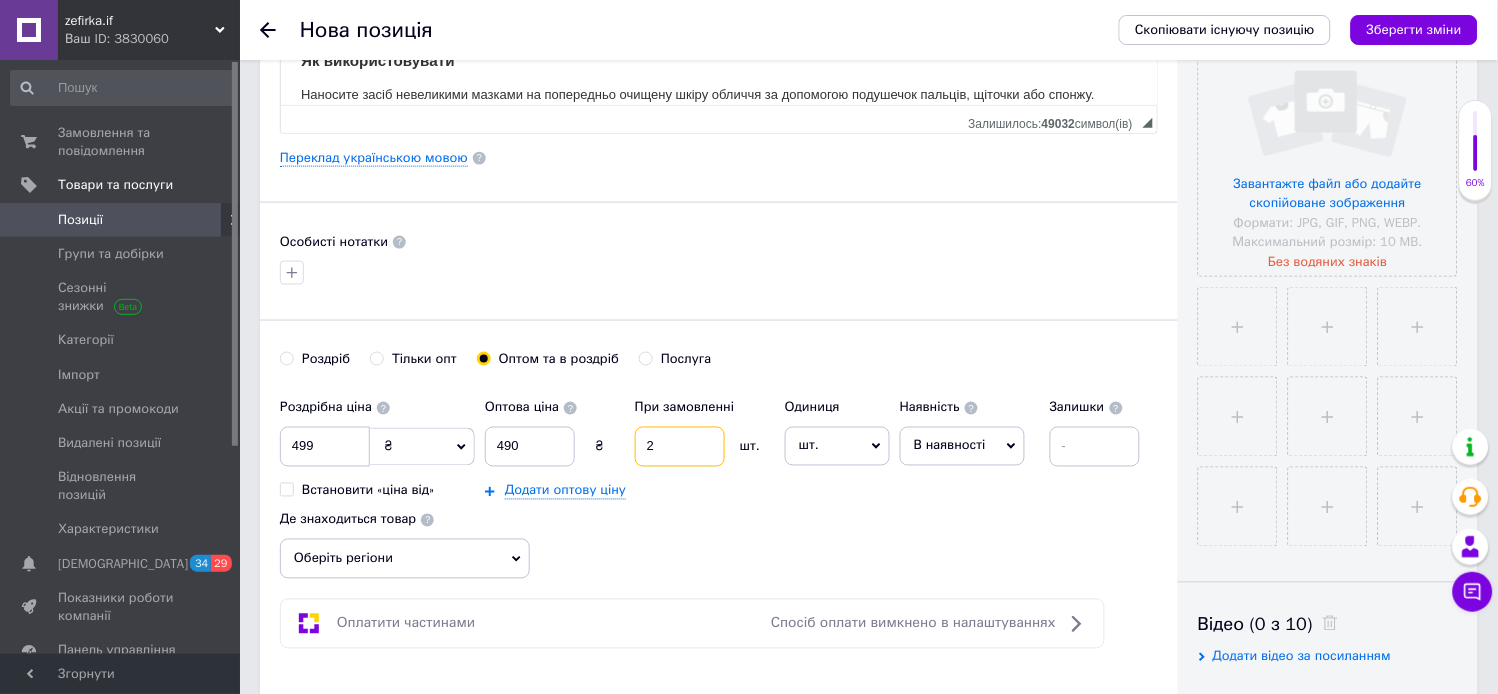 type on "2" 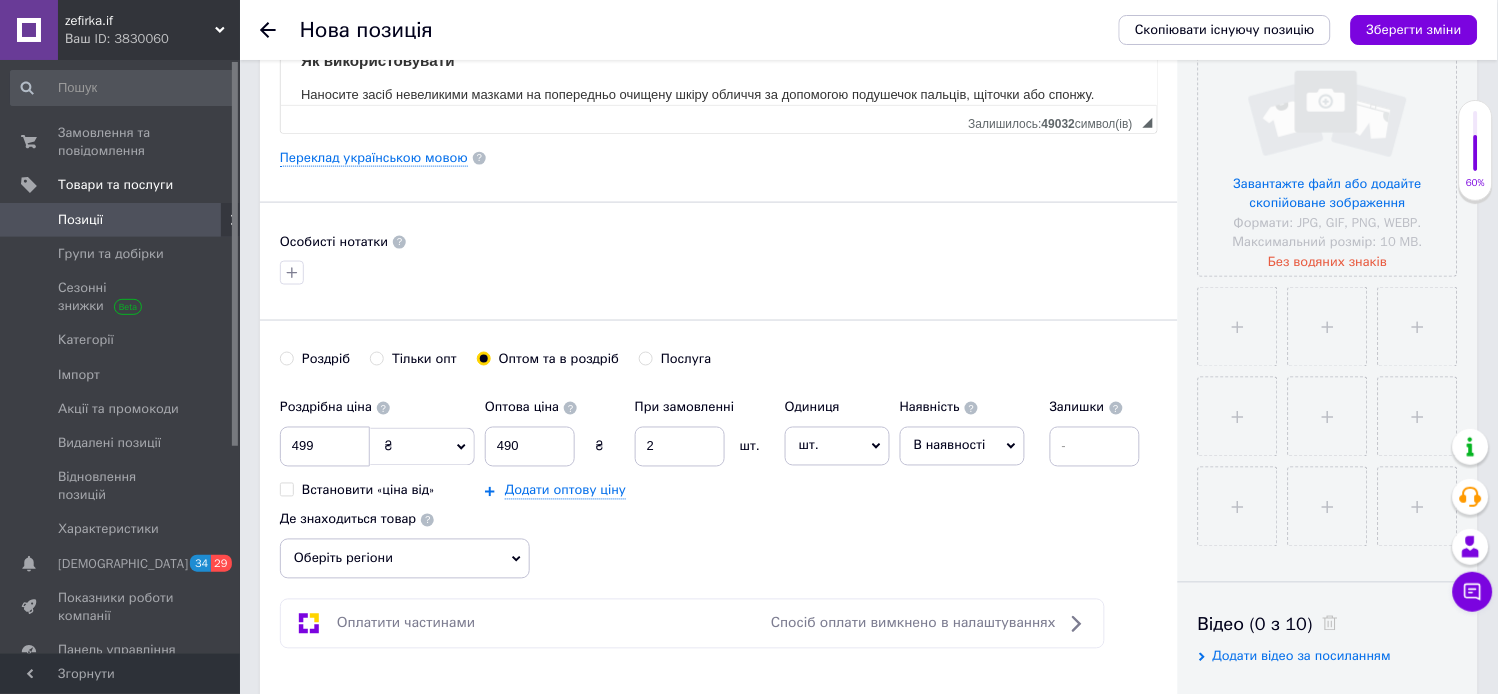 click on "Оберіть регіони" at bounding box center (405, 559) 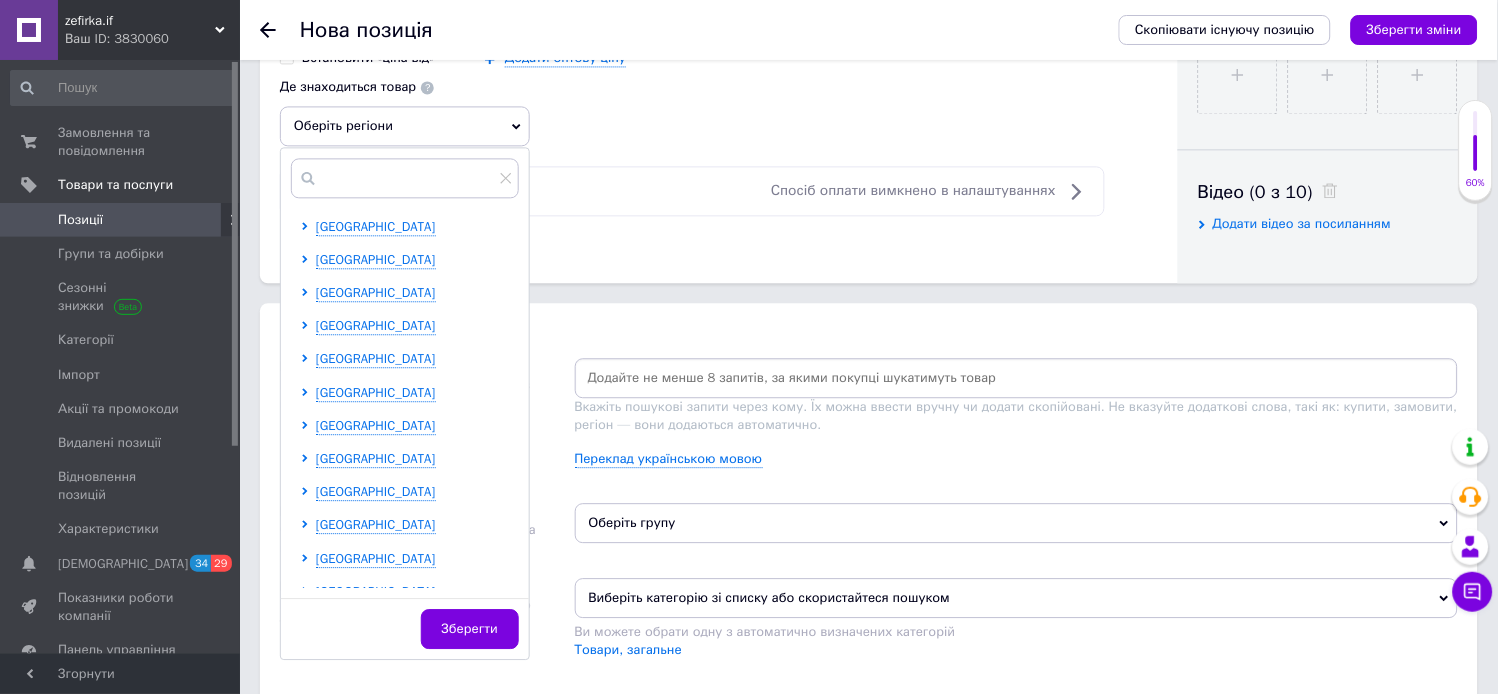 scroll, scrollTop: 955, scrollLeft: 0, axis: vertical 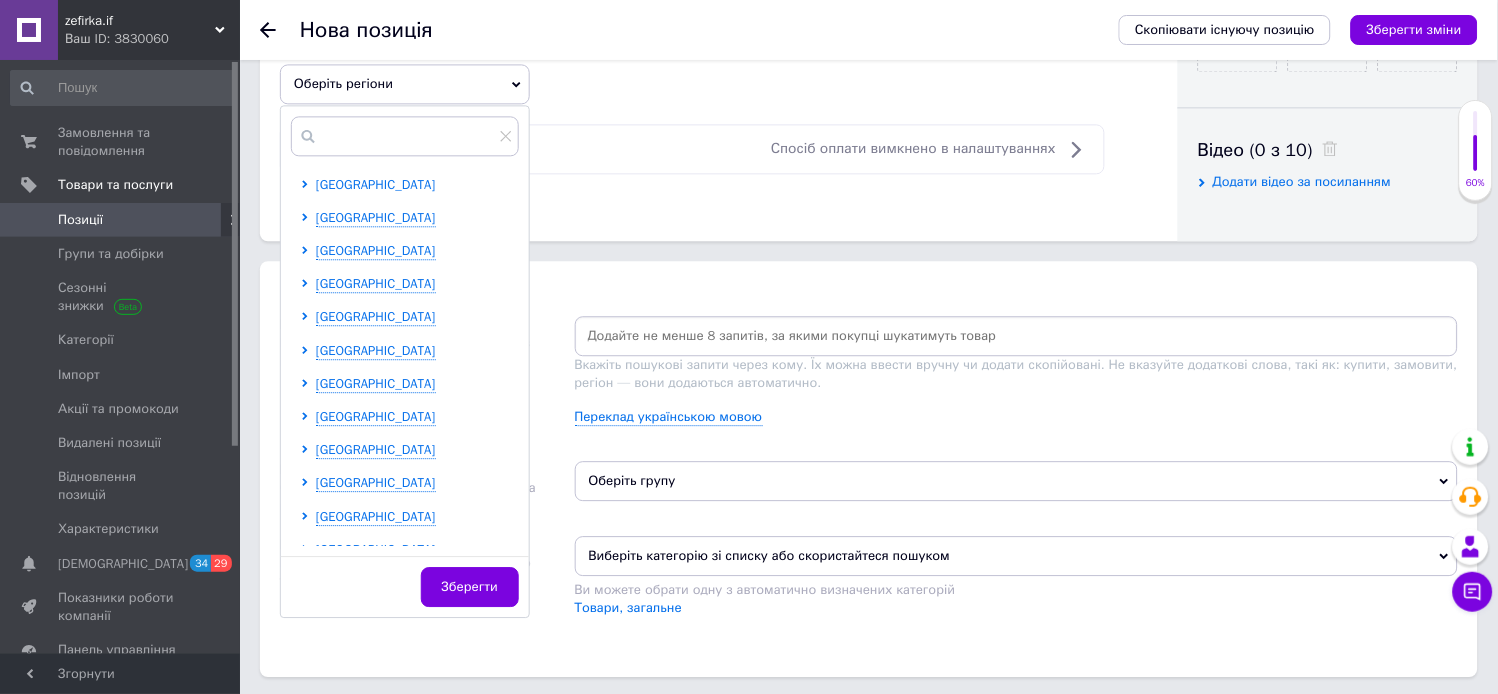 click on "[GEOGRAPHIC_DATA]" at bounding box center (376, 184) 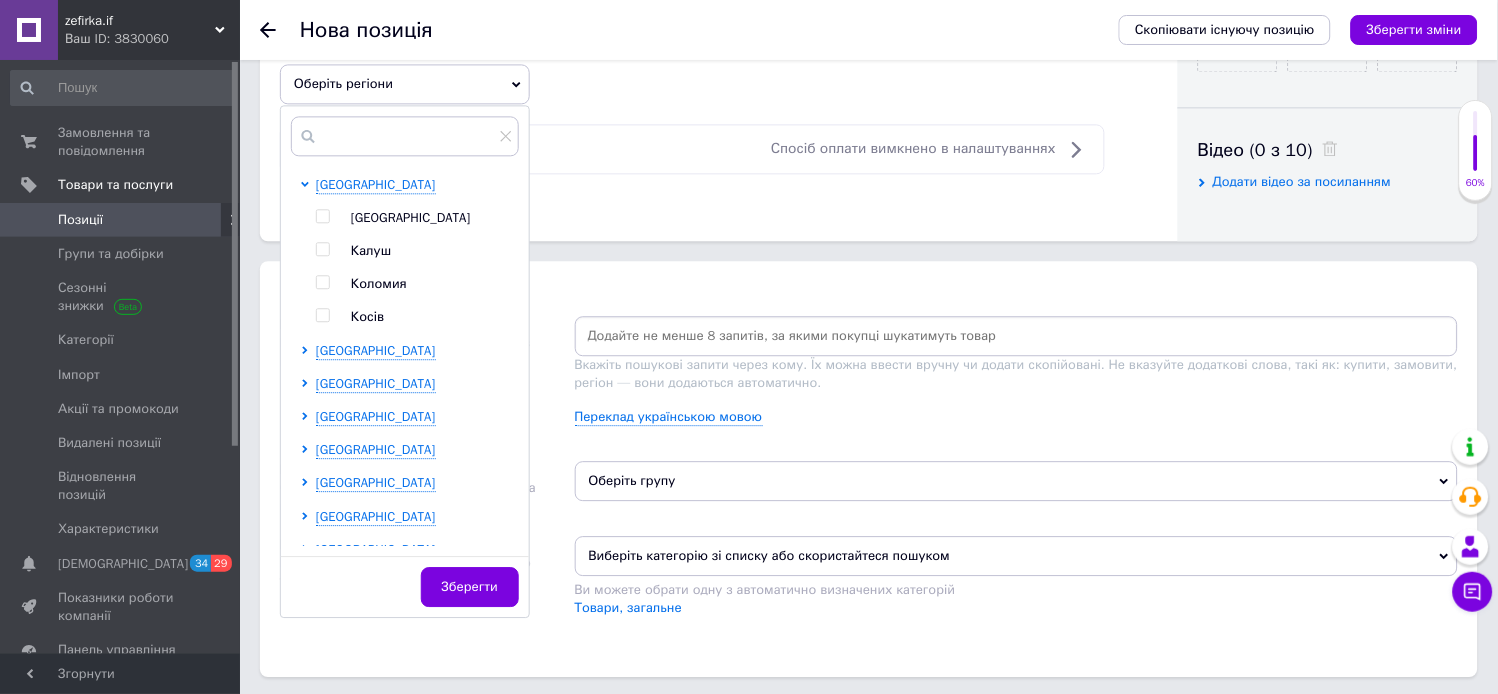 click at bounding box center [322, 216] 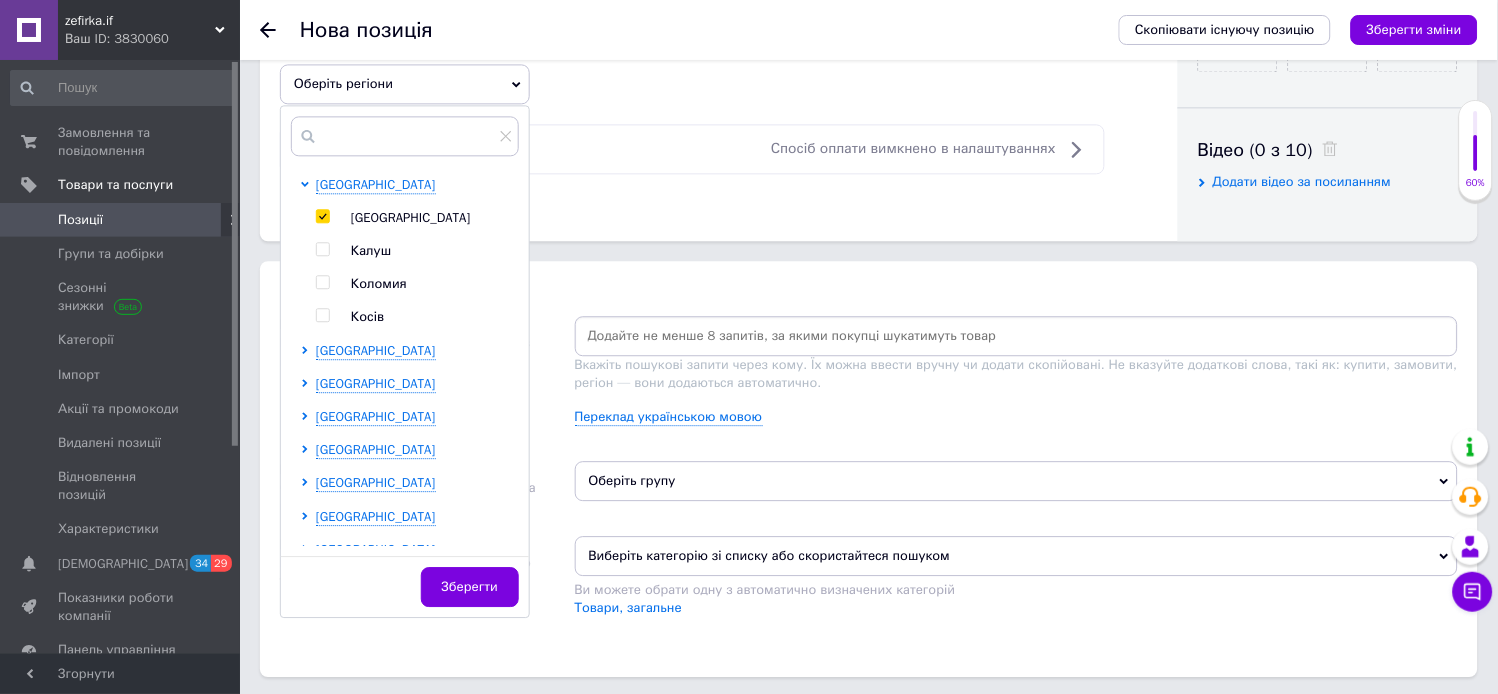 checkbox on "true" 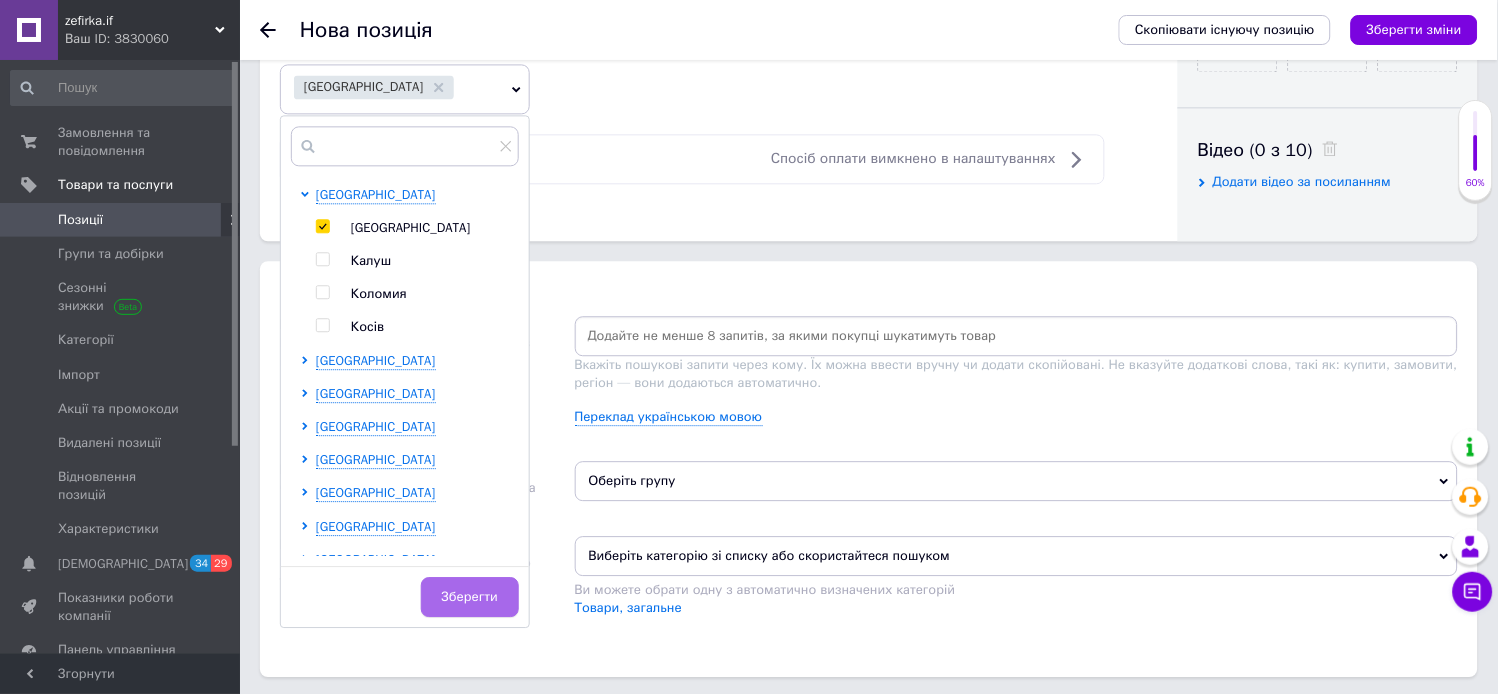 click on "Зберегти" at bounding box center (470, 597) 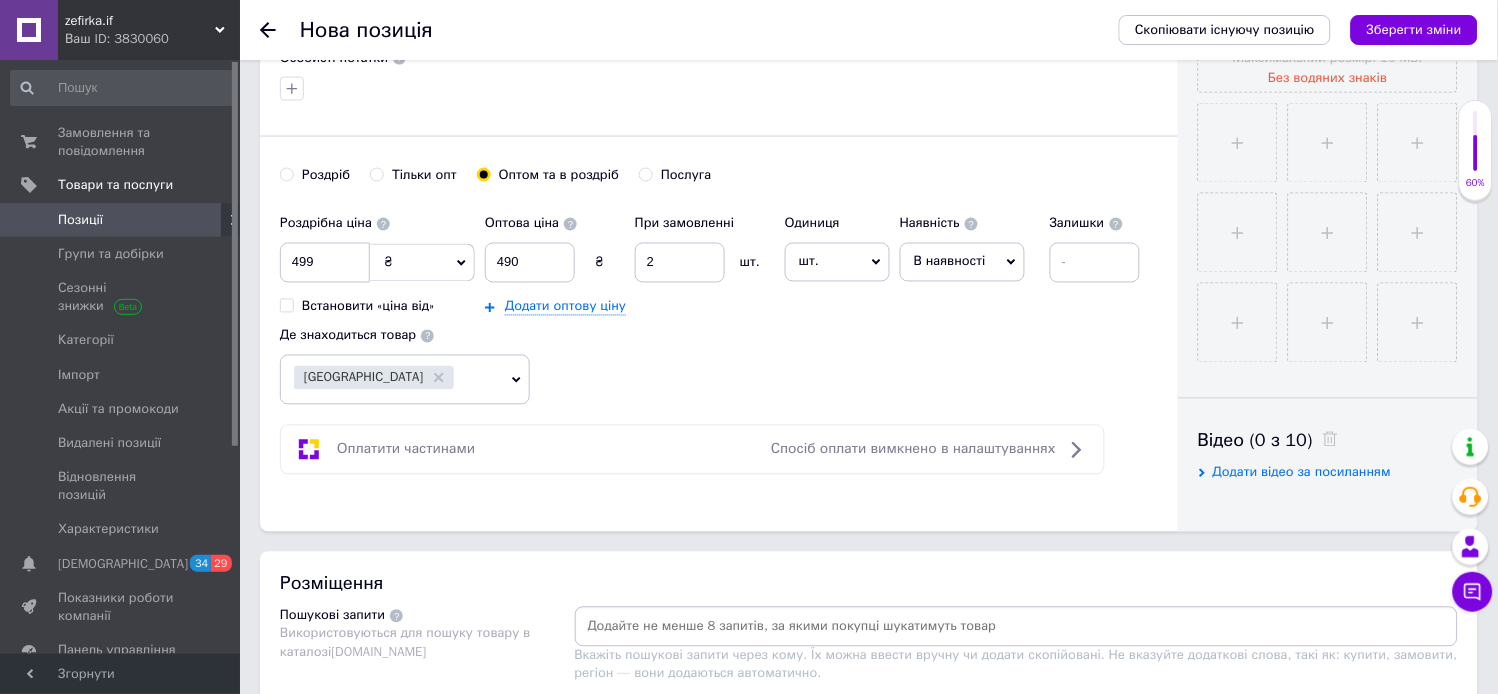 scroll, scrollTop: 605, scrollLeft: 0, axis: vertical 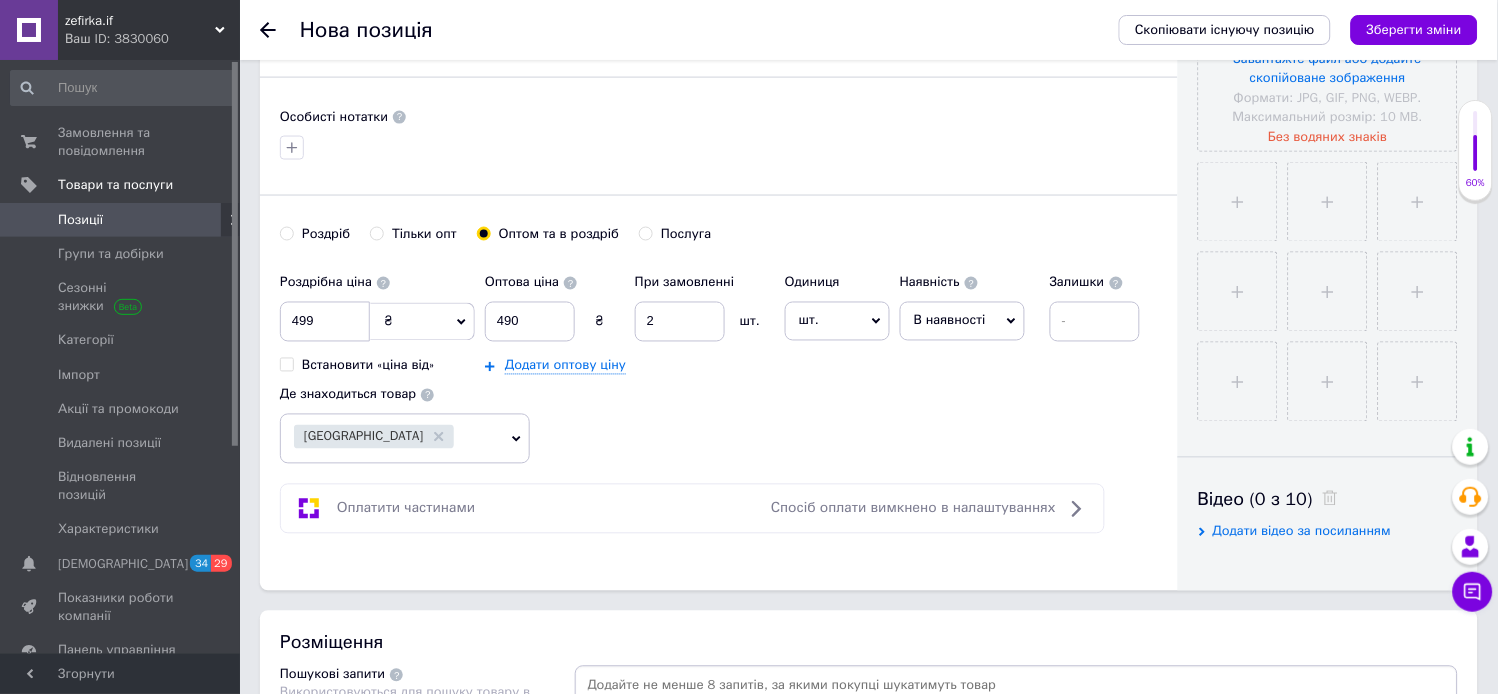 click 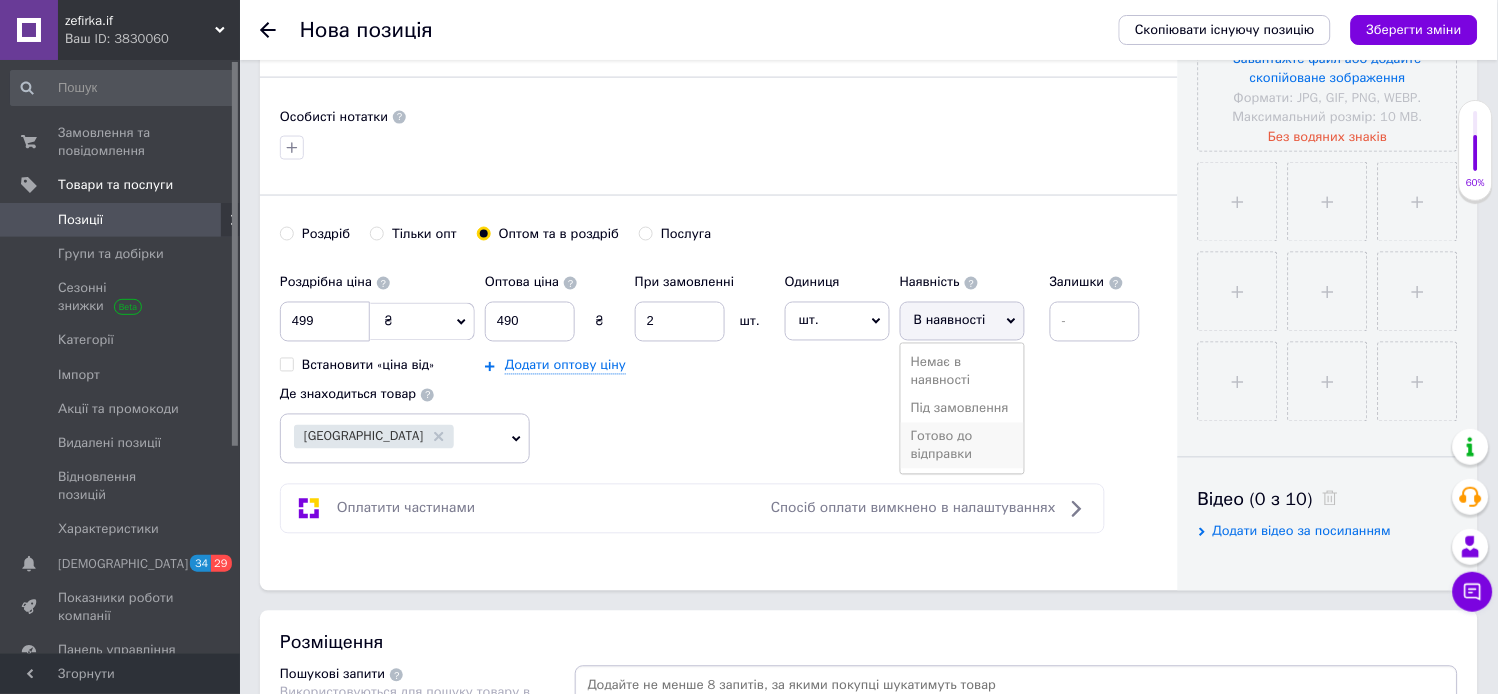 click on "Готово до відправки" at bounding box center [962, 446] 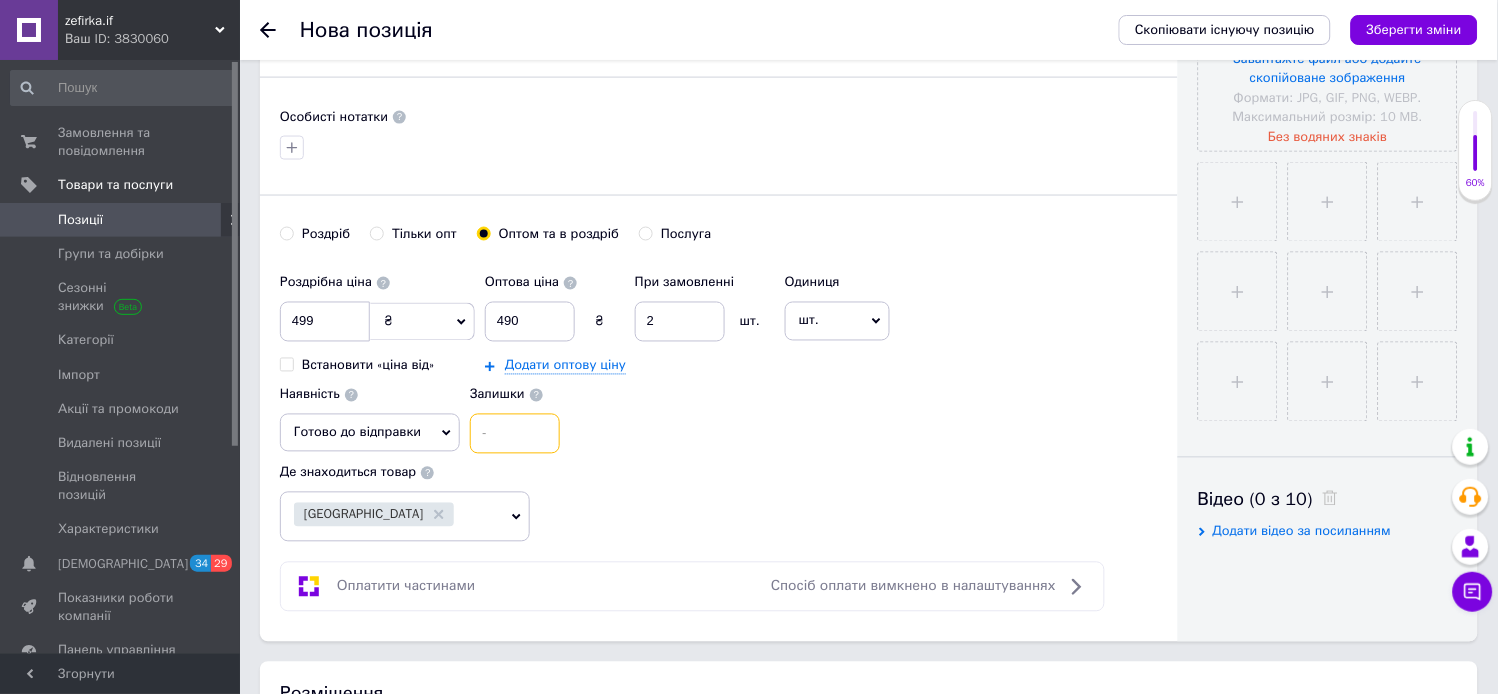 click at bounding box center (515, 434) 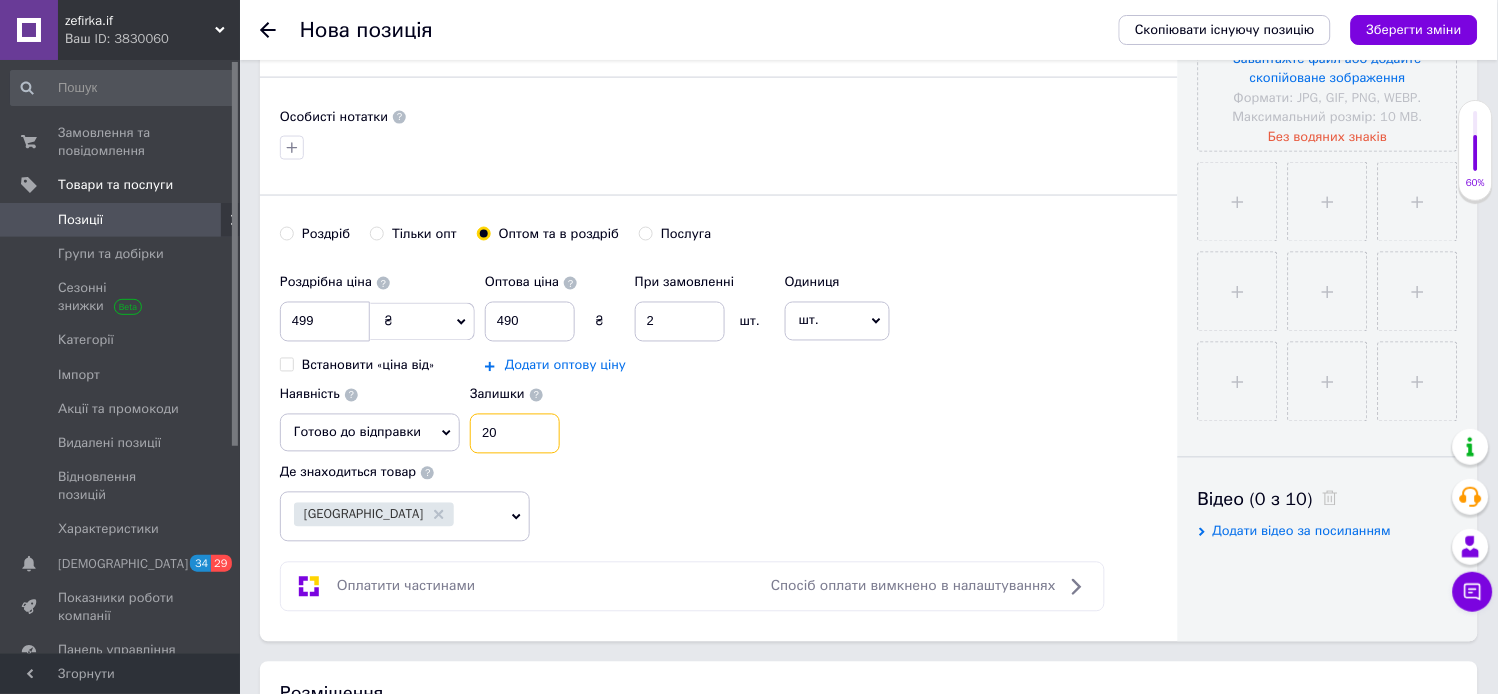 type on "20" 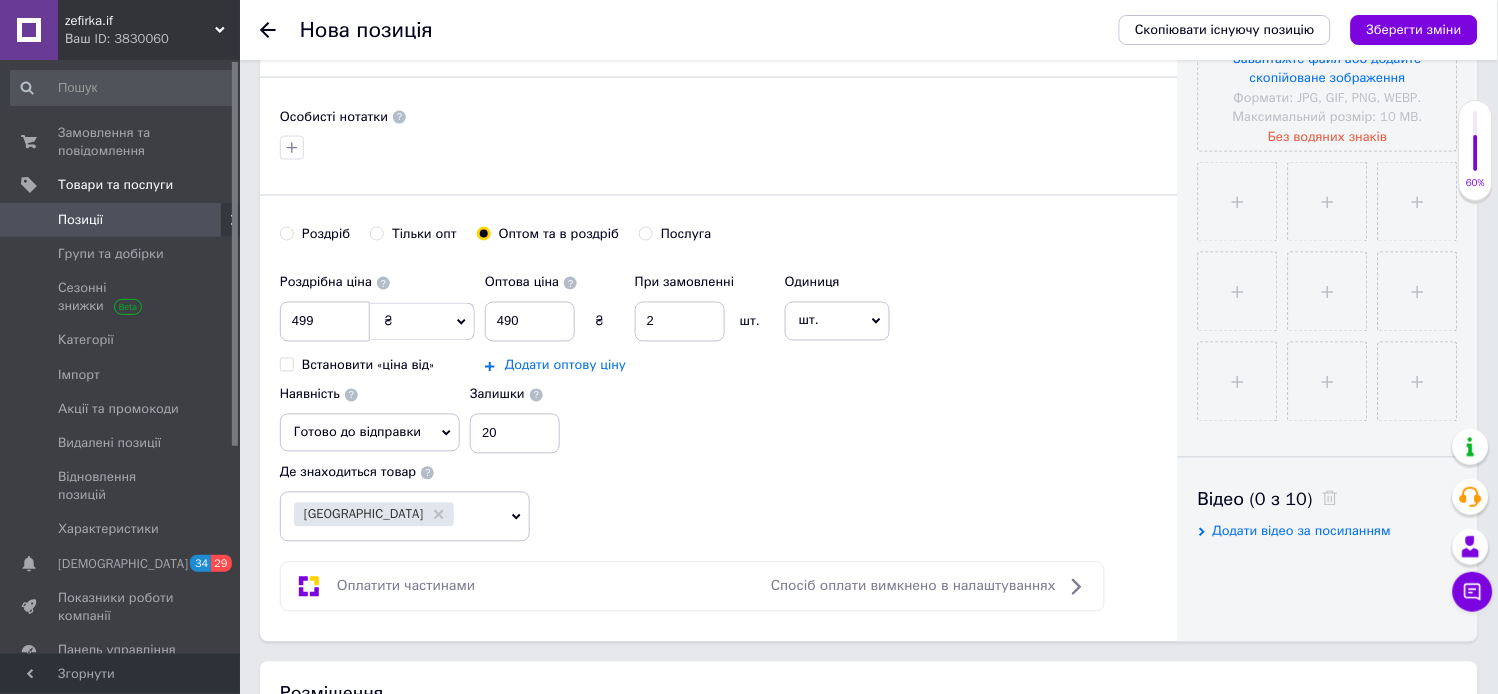 click on "Додати оптову ціну" at bounding box center (565, 366) 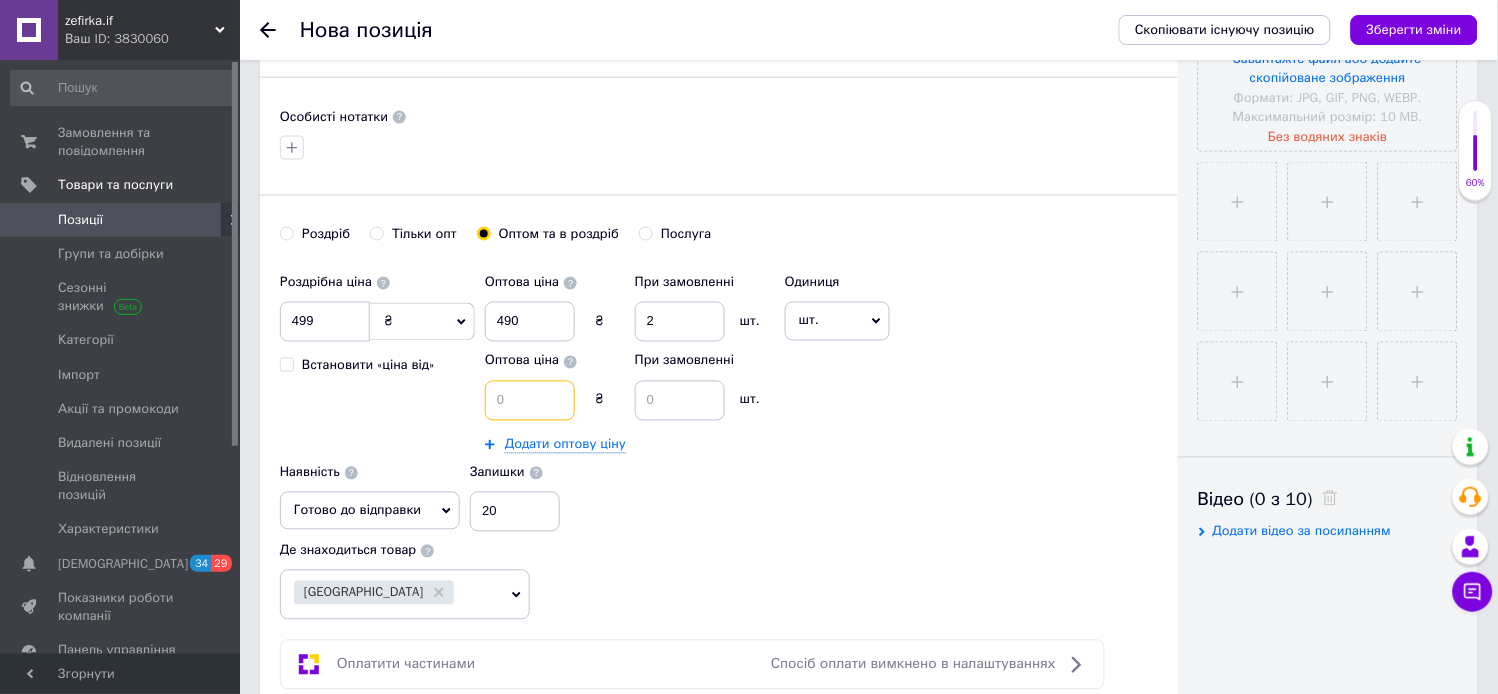click at bounding box center [530, 401] 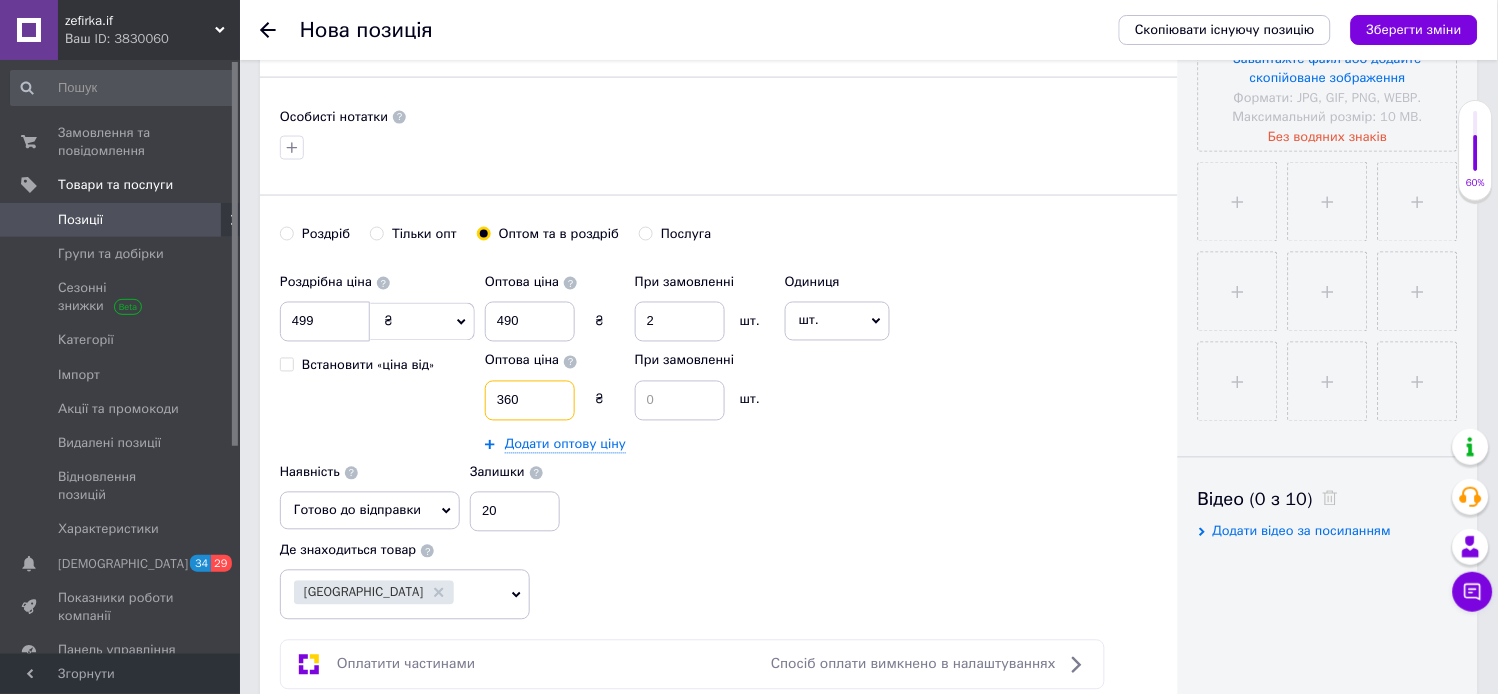 type on "360" 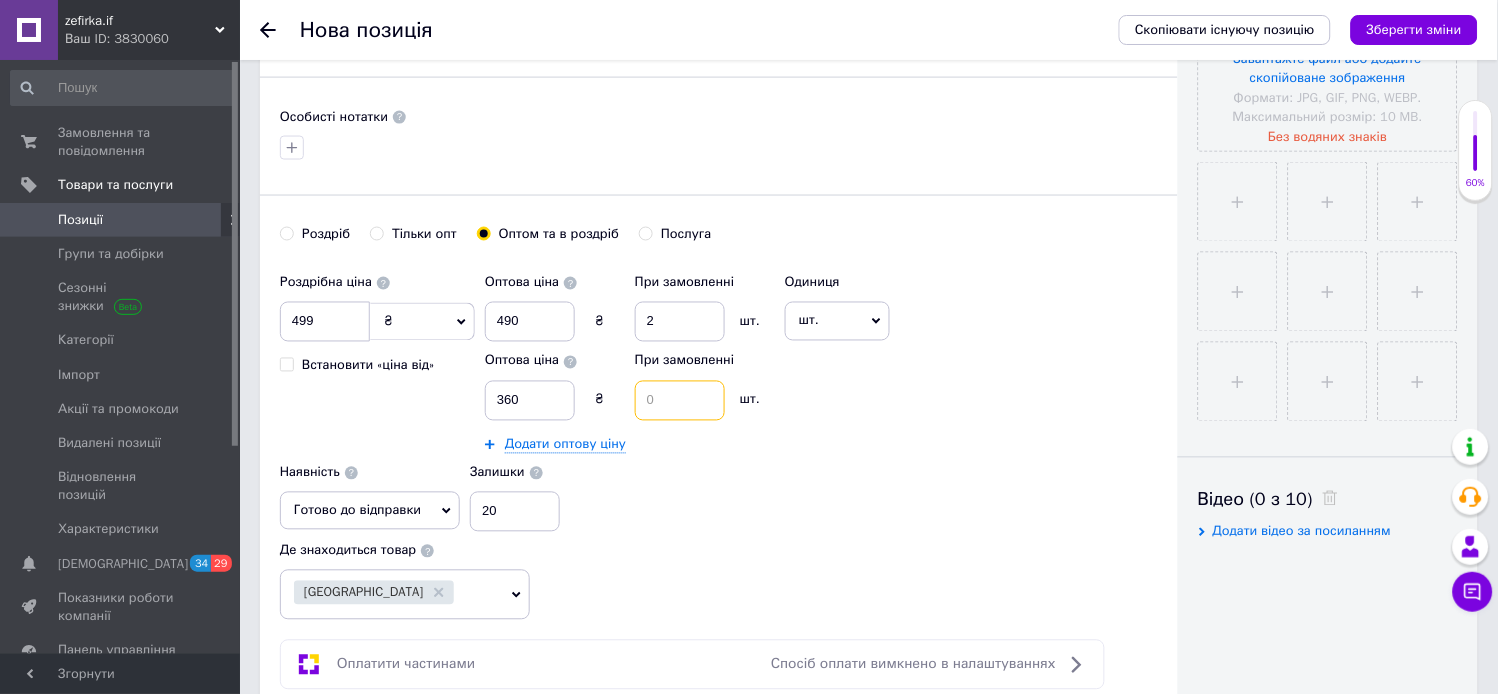 click at bounding box center [680, 401] 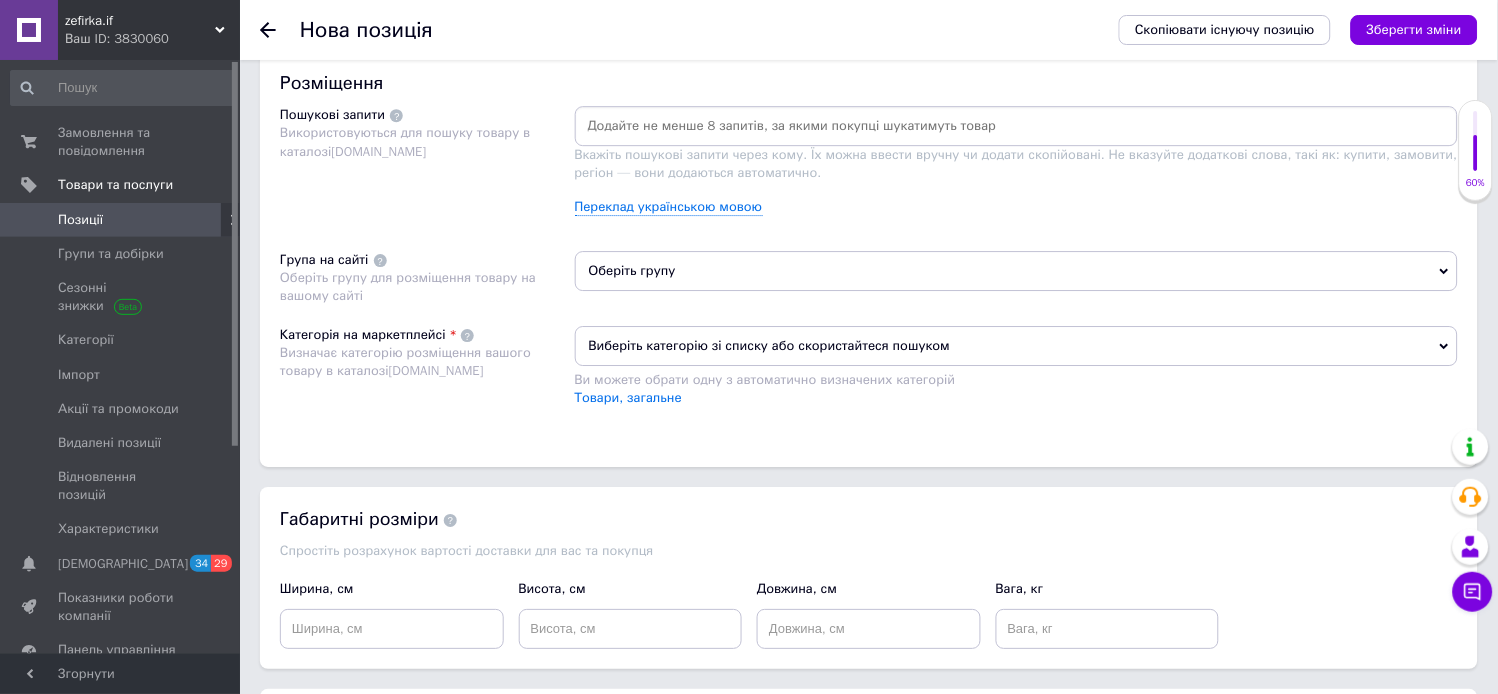 scroll, scrollTop: 1263, scrollLeft: 0, axis: vertical 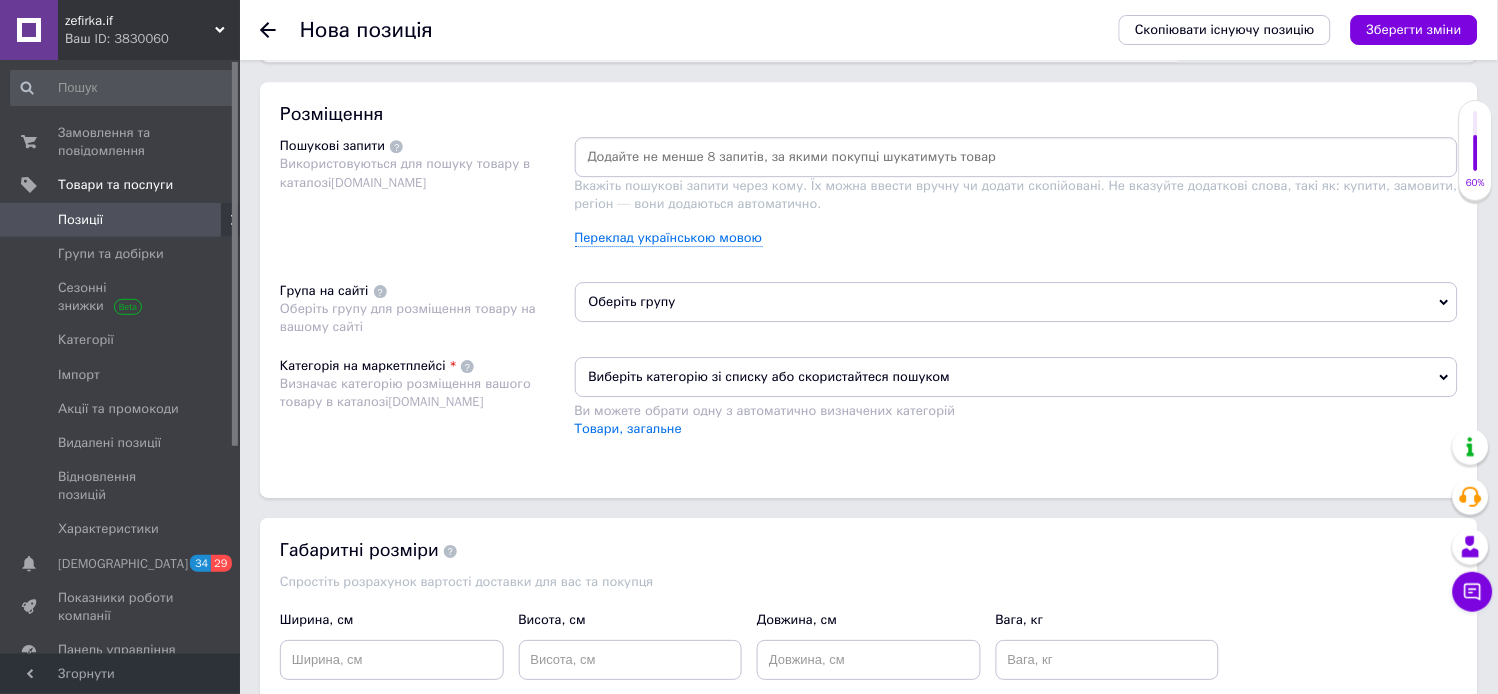 type on "20" 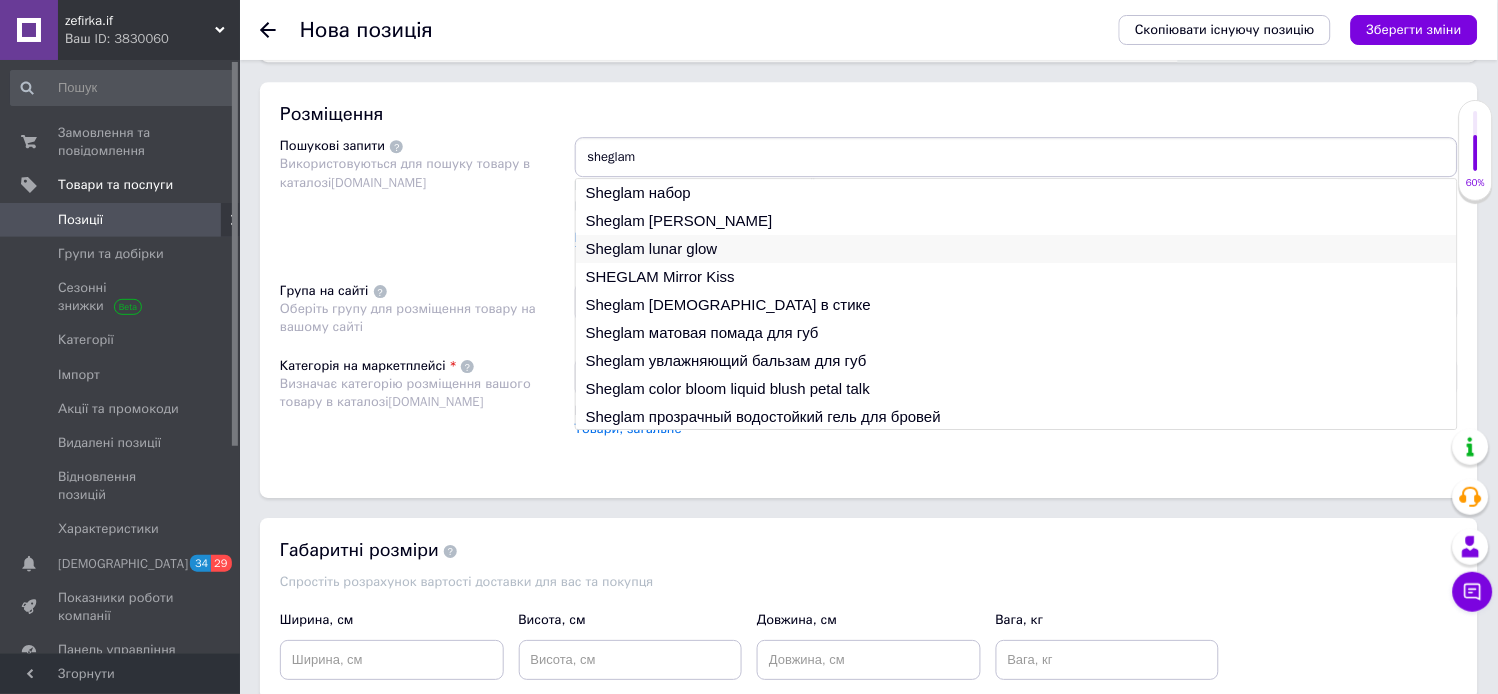 type on "sheglam" 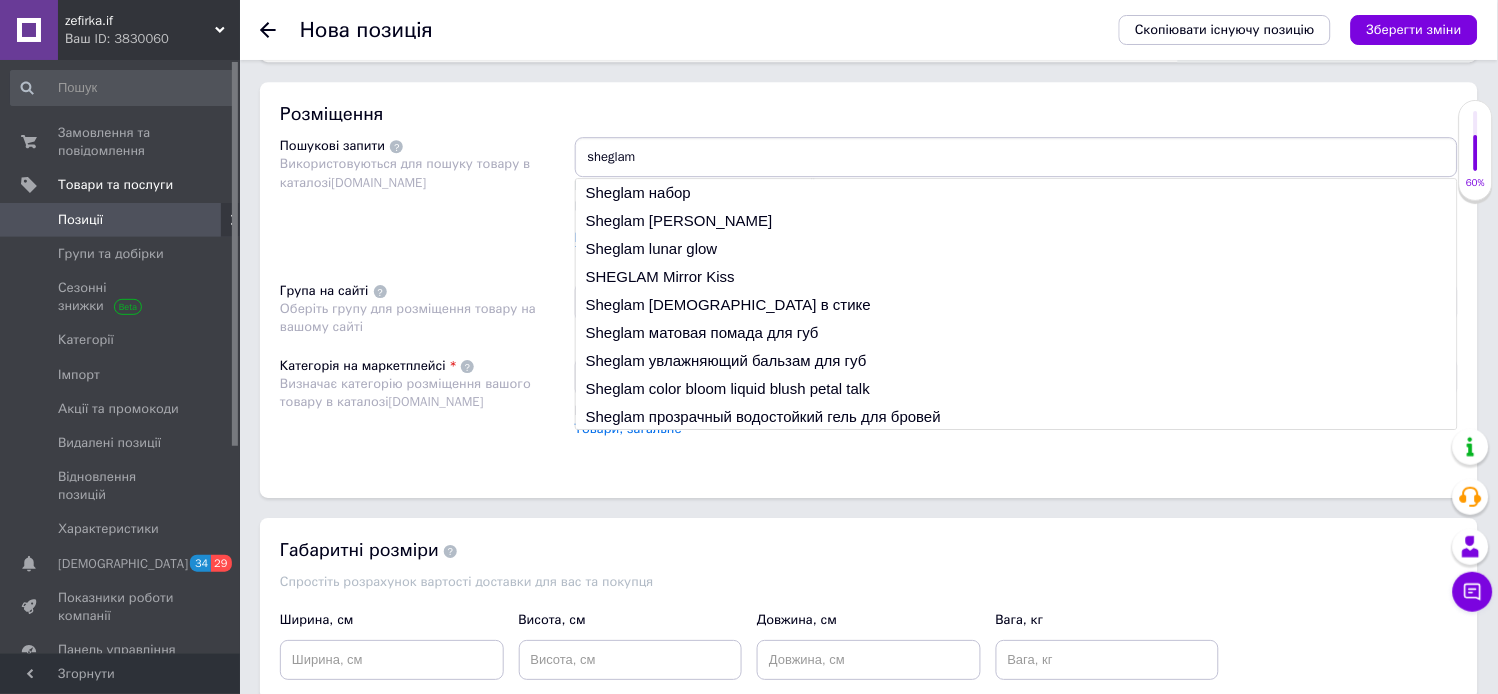 click on "Sheglam lunar glow" at bounding box center (1017, 249) 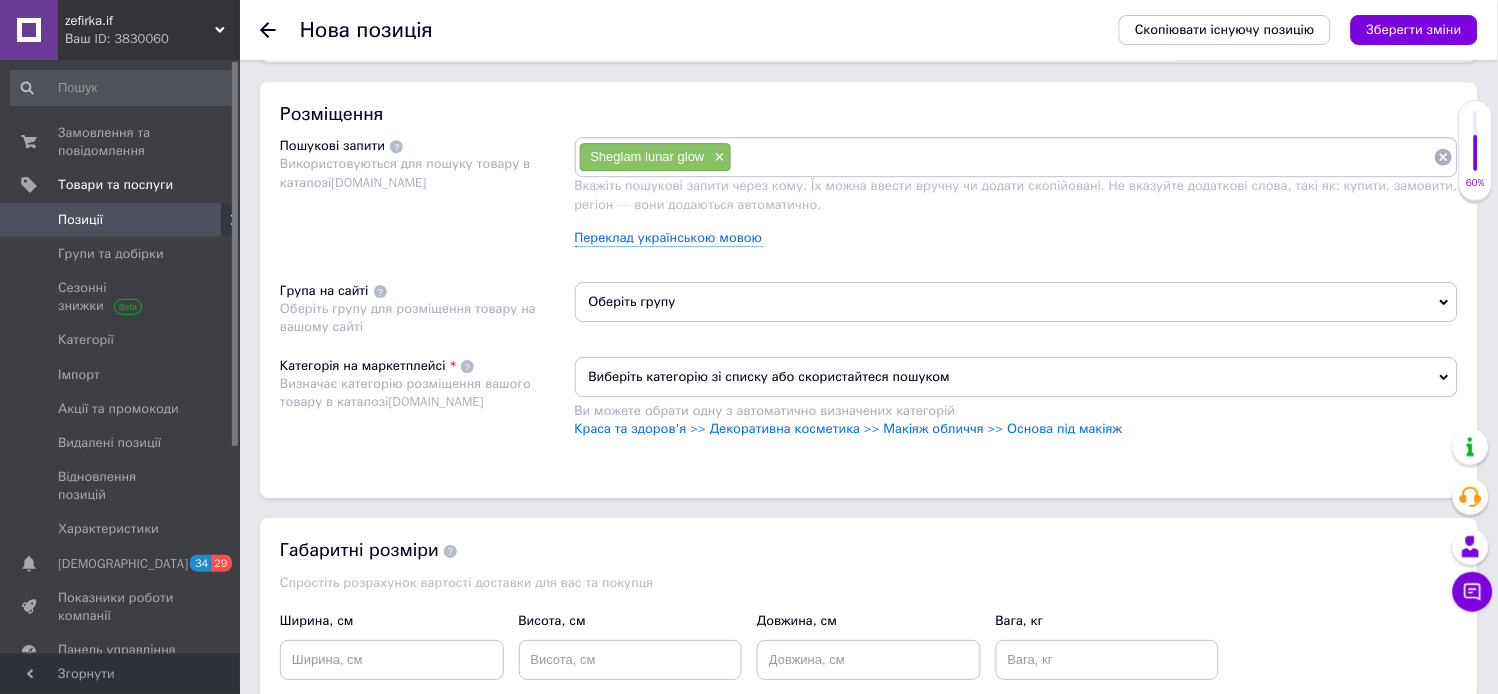 click at bounding box center (1083, 157) 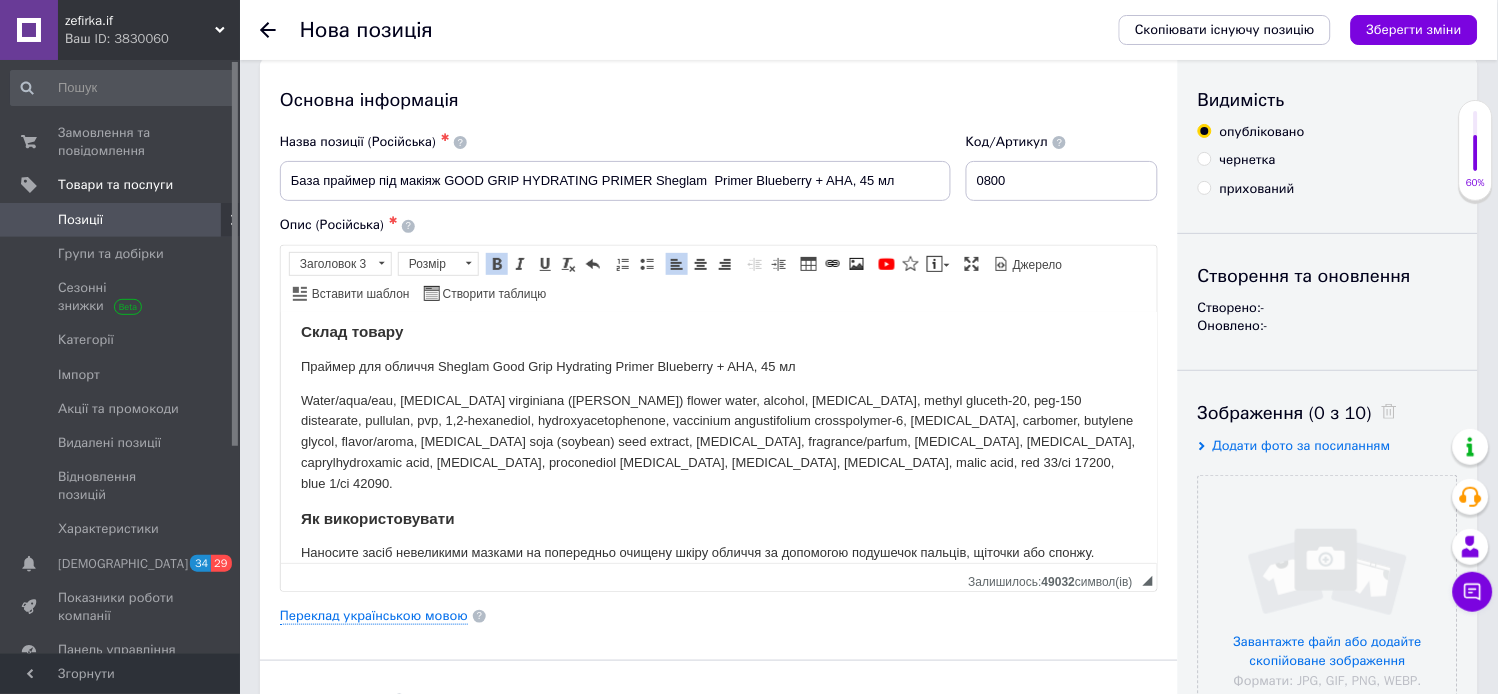 scroll, scrollTop: 0, scrollLeft: 0, axis: both 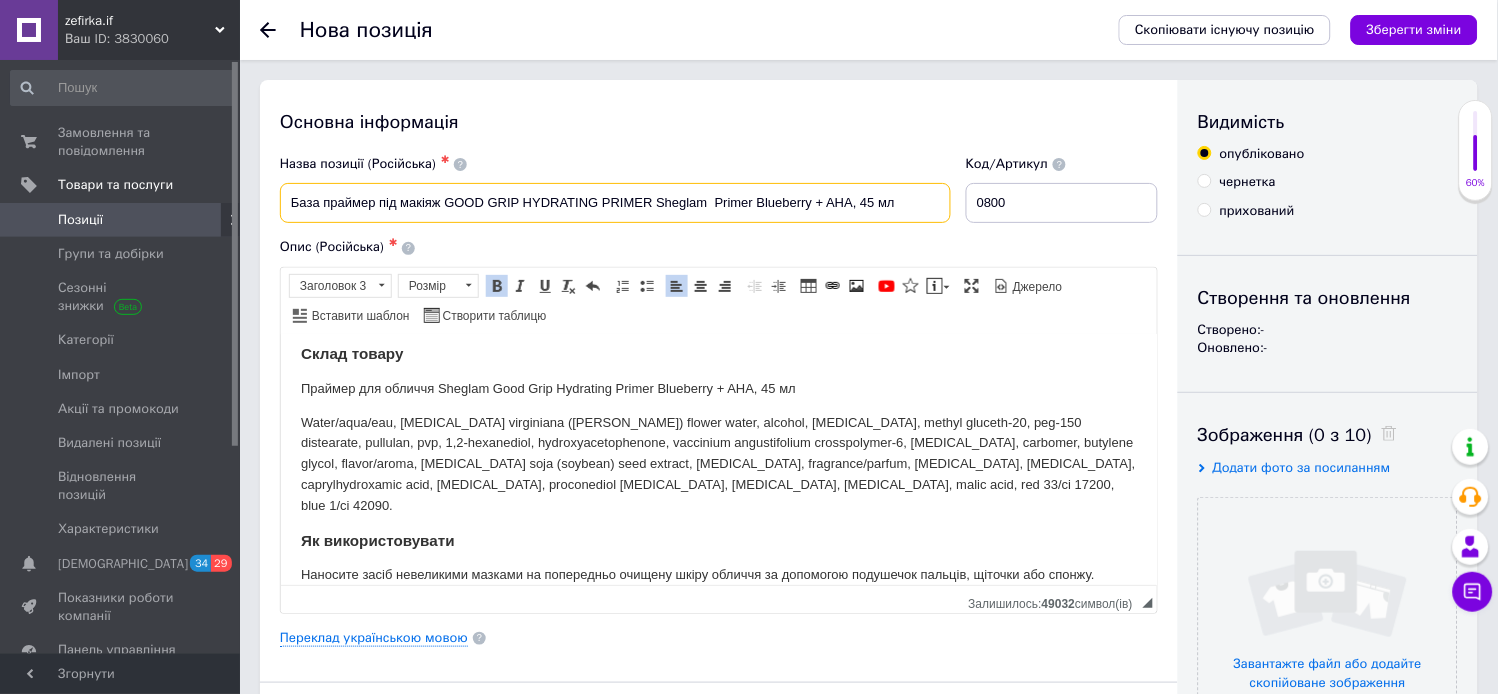 drag, startPoint x: 322, startPoint y: 200, endPoint x: 698, endPoint y: 192, distance: 376.08508 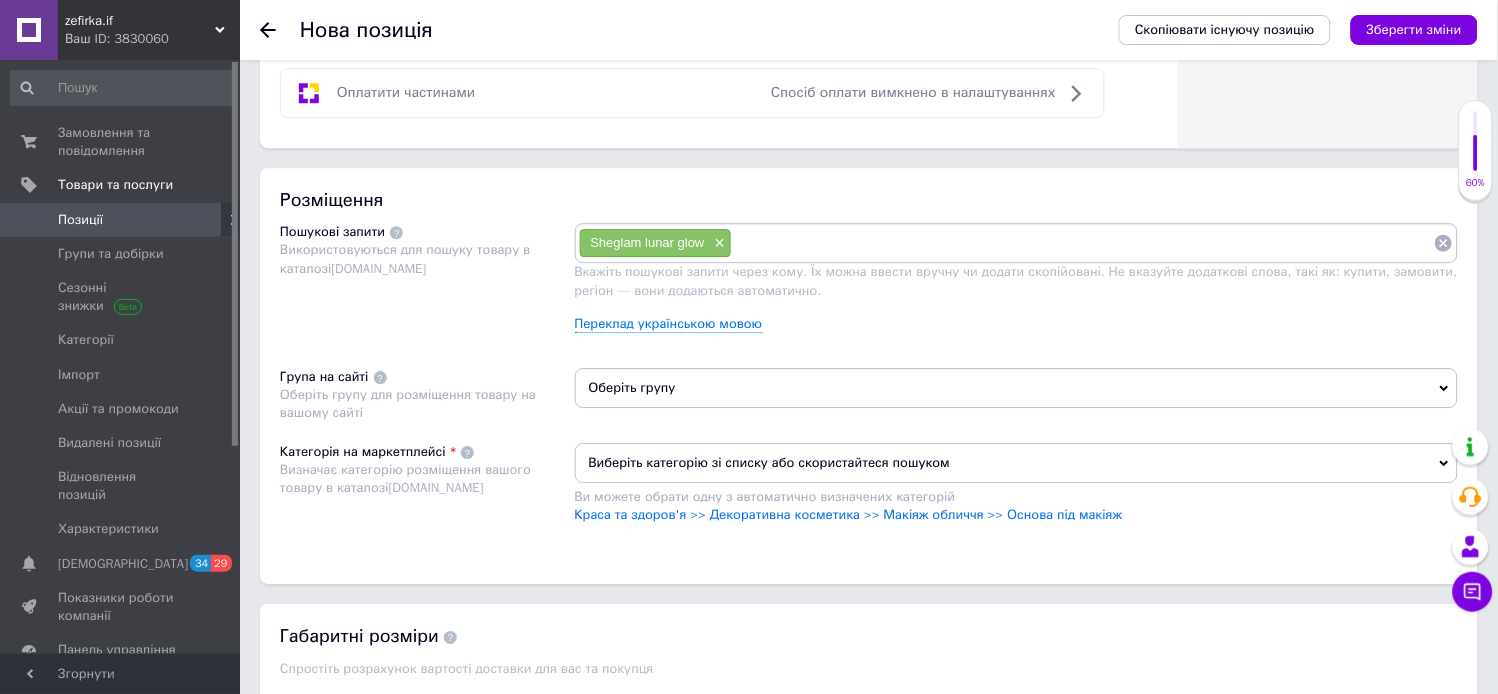 scroll, scrollTop: 1181, scrollLeft: 0, axis: vertical 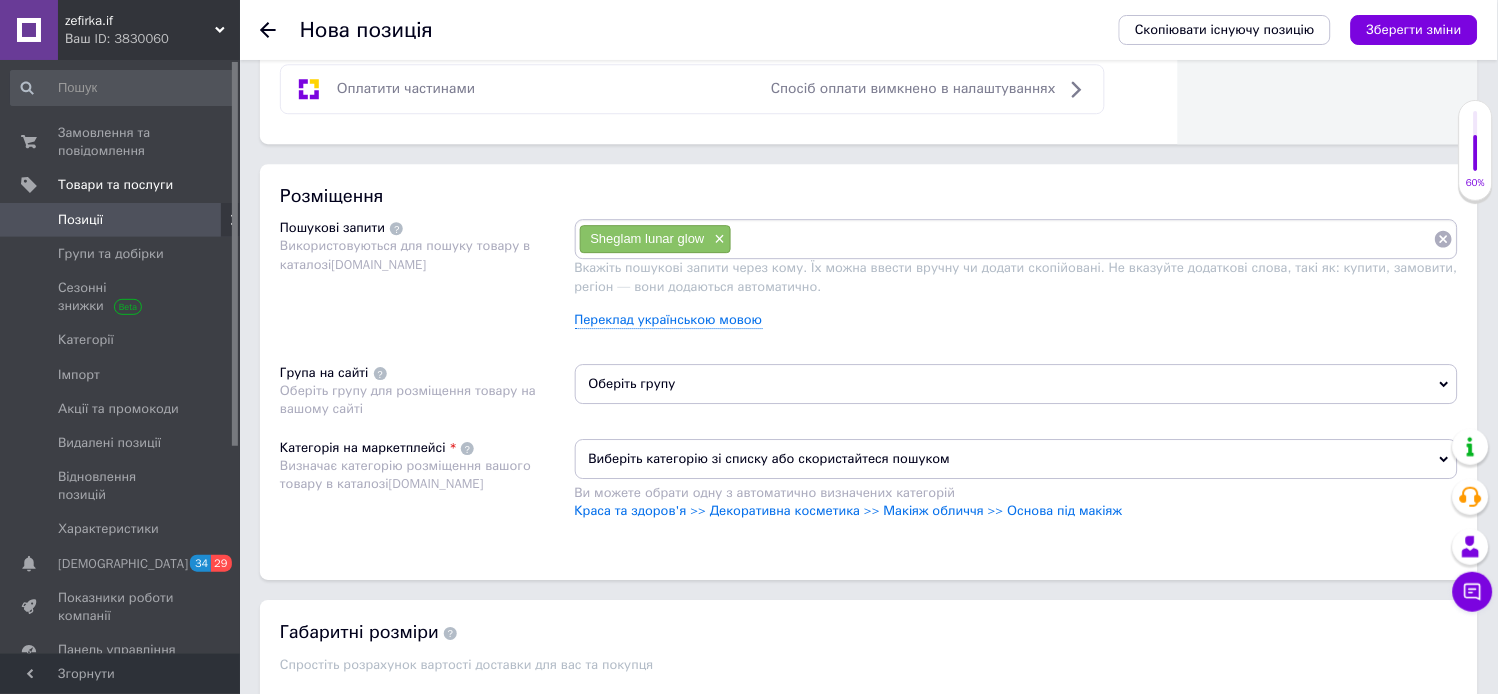 click at bounding box center [1083, 239] 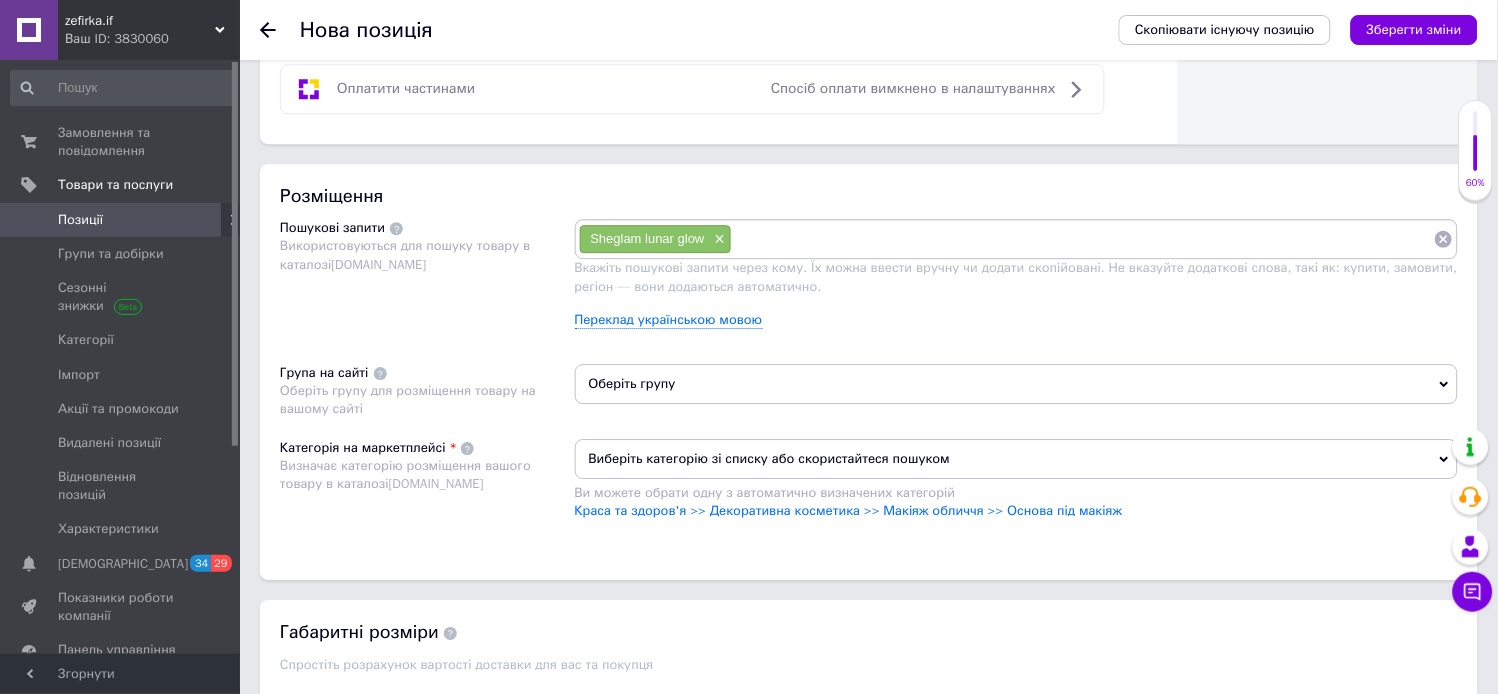 paste on "праймер під макіяж GOOD GRIP HYDRATING PRIMER Sheglam" 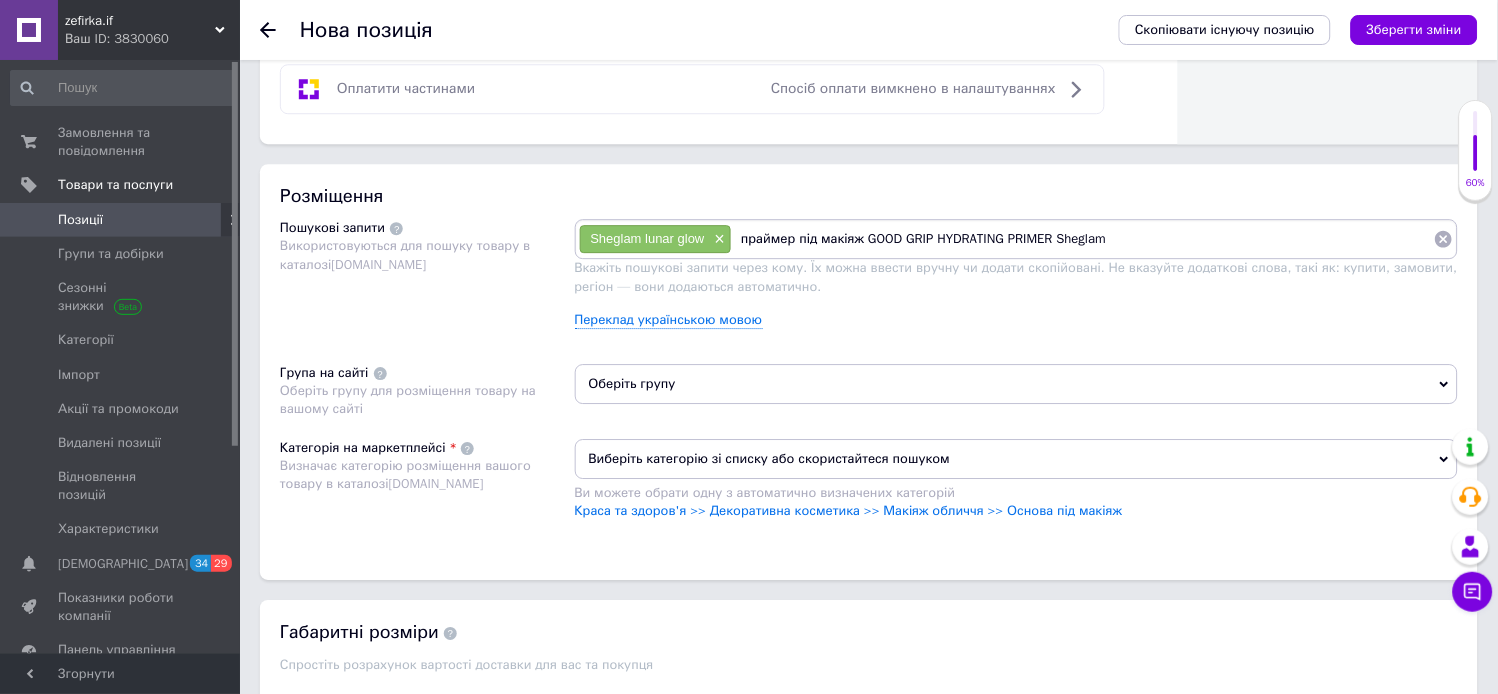 drag, startPoint x: 1061, startPoint y: 288, endPoint x: 871, endPoint y: 295, distance: 190.1289 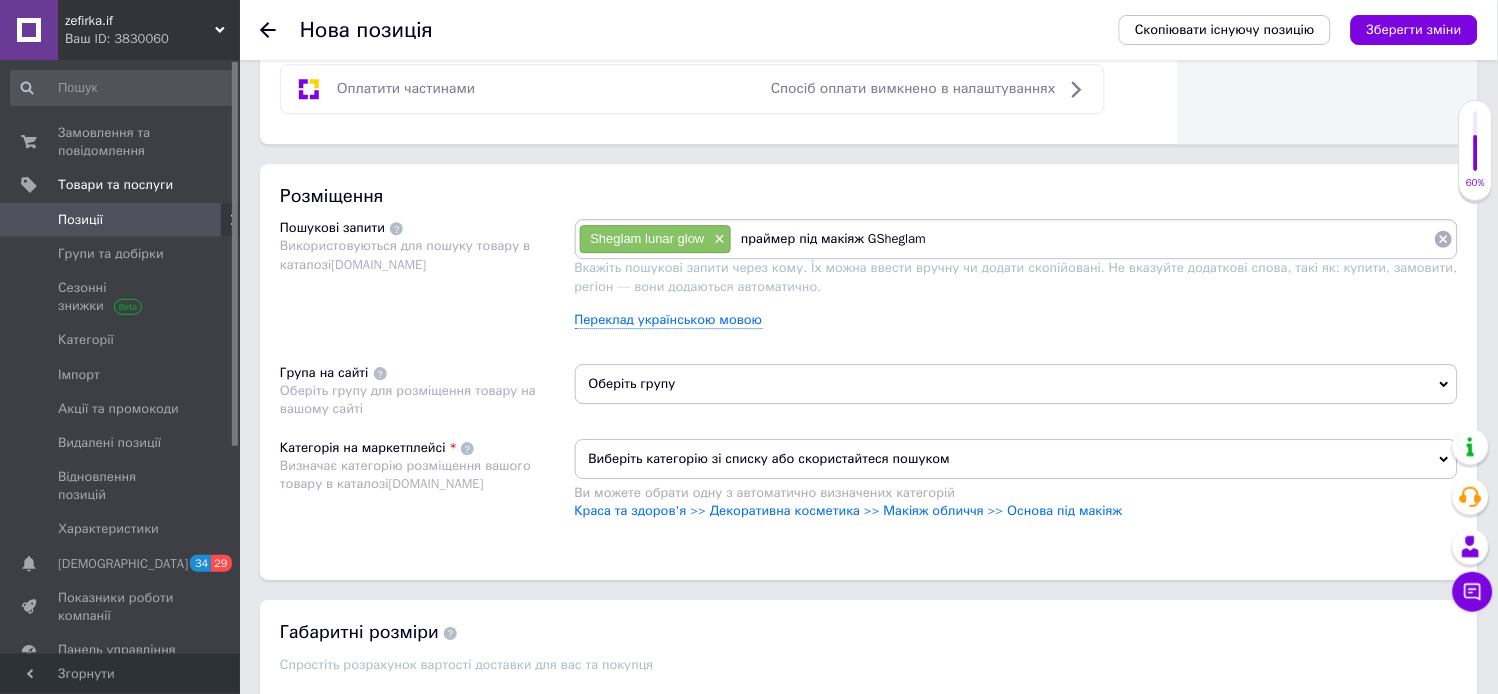 type on "праймер під макіяж Sheglam" 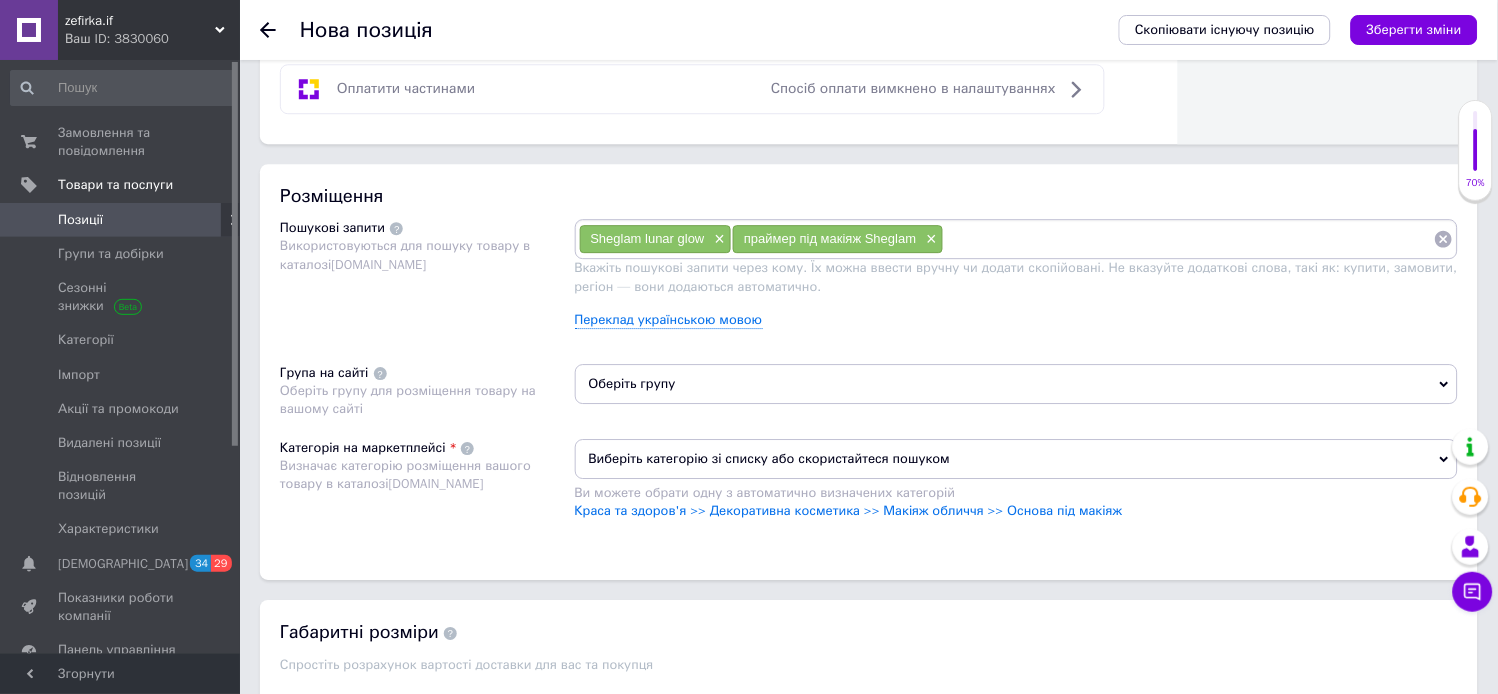paste on "праймер під макіяж GOOD GRIP HYDRATING PRIMER Sheglam" 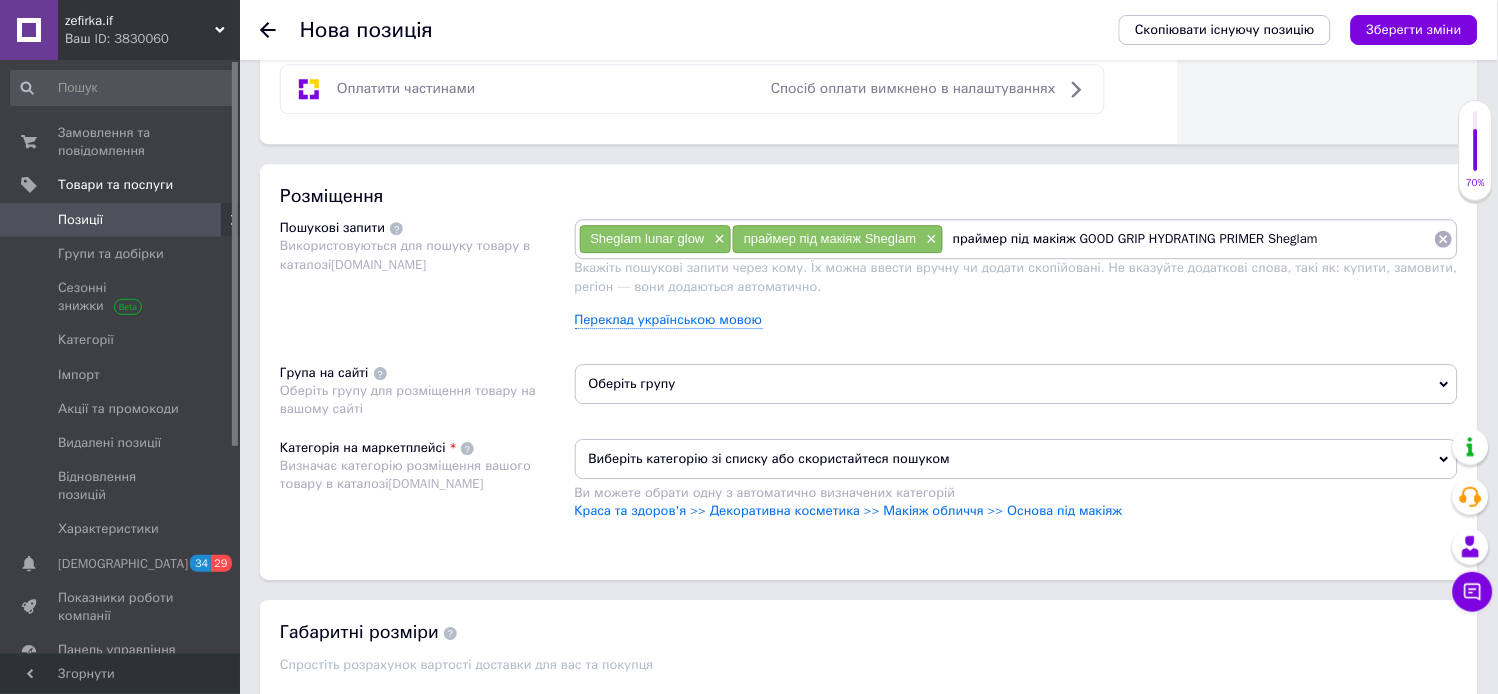 drag, startPoint x: 1004, startPoint y: 292, endPoint x: 954, endPoint y: 292, distance: 50 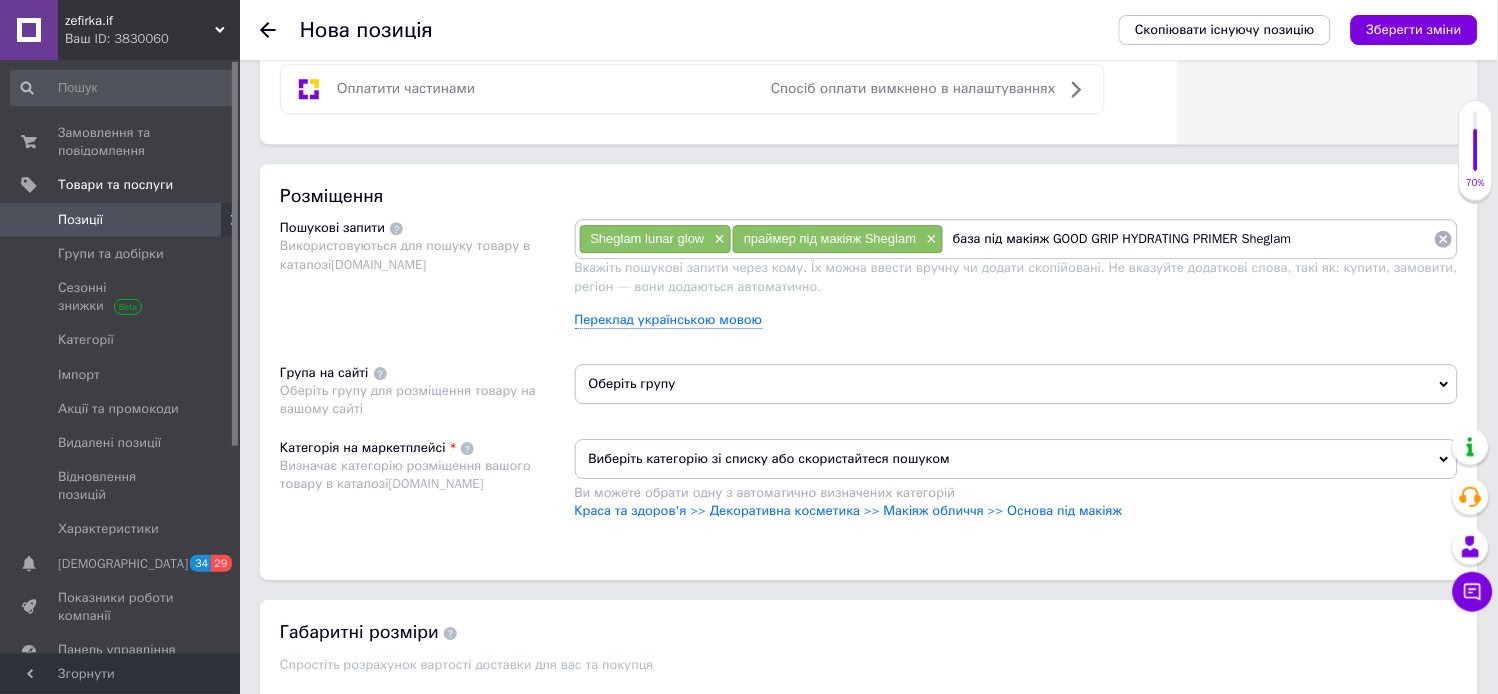 drag, startPoint x: 1241, startPoint y: 292, endPoint x: 1050, endPoint y: 300, distance: 191.16747 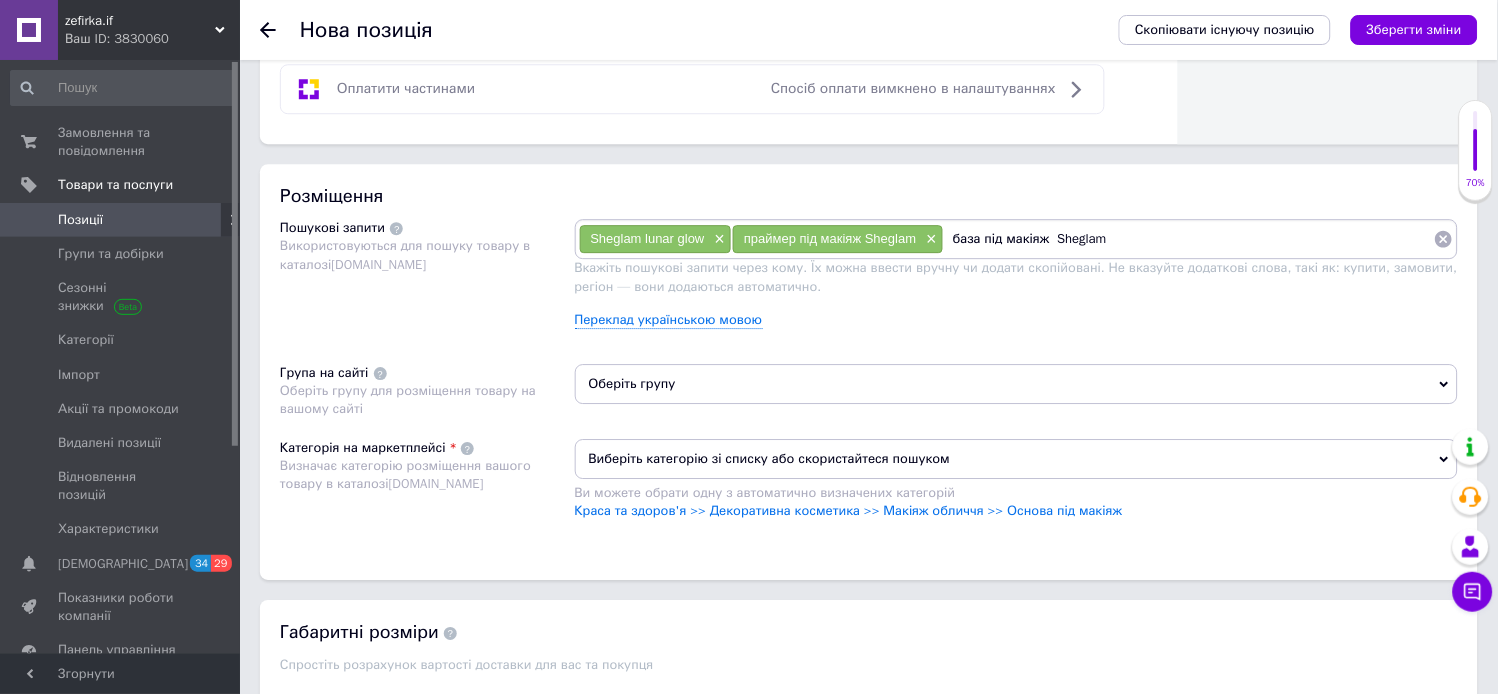 type on "база під макіяж Sheglam" 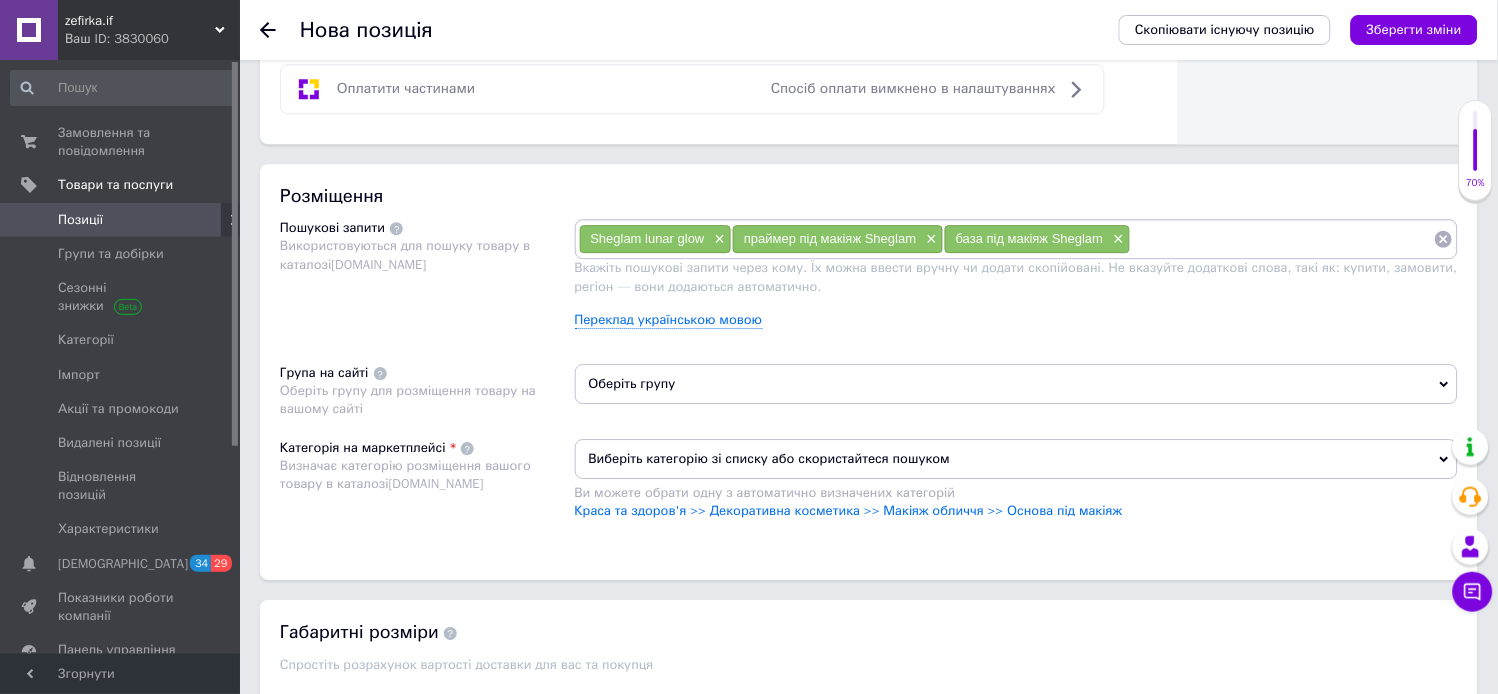 paste on "праймер під макіяж GOOD GRIP HYDRATING PRIMER Sheglam" 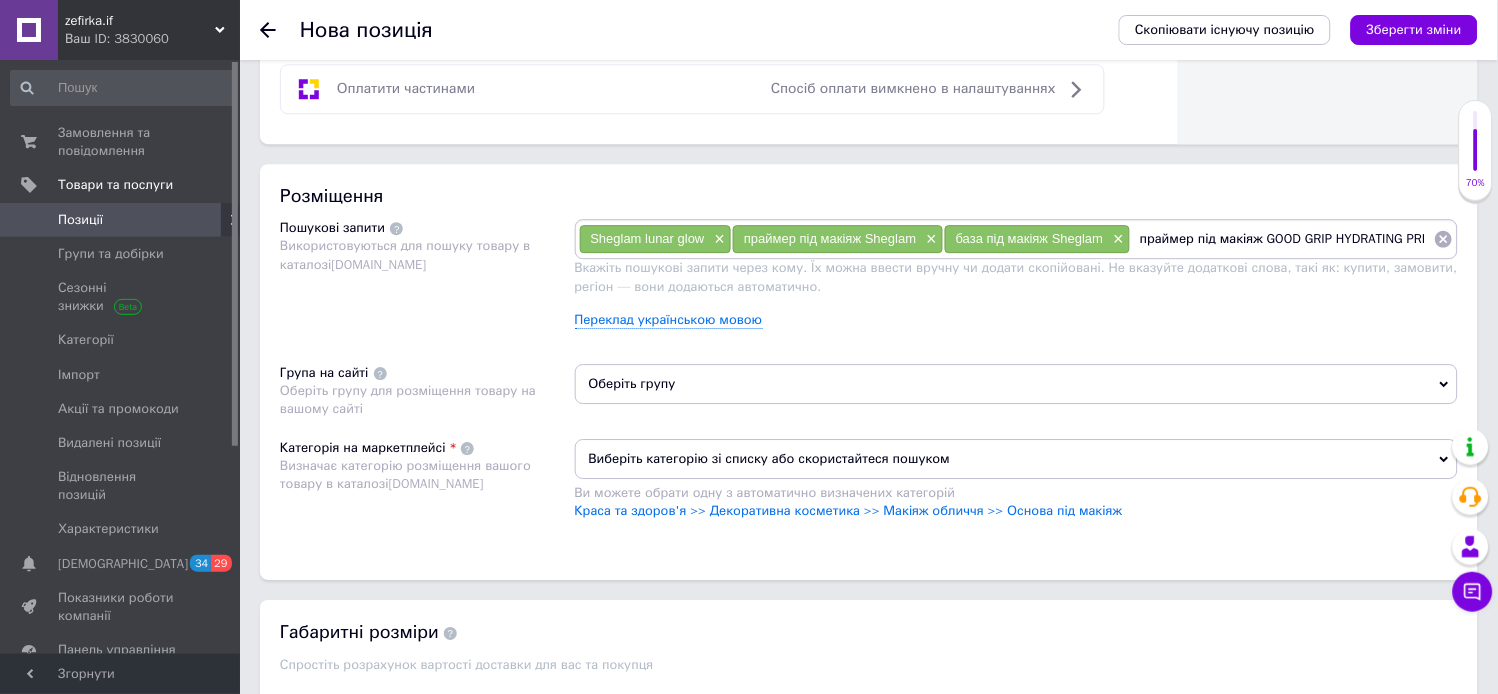 scroll, scrollTop: 0, scrollLeft: 81, axis: horizontal 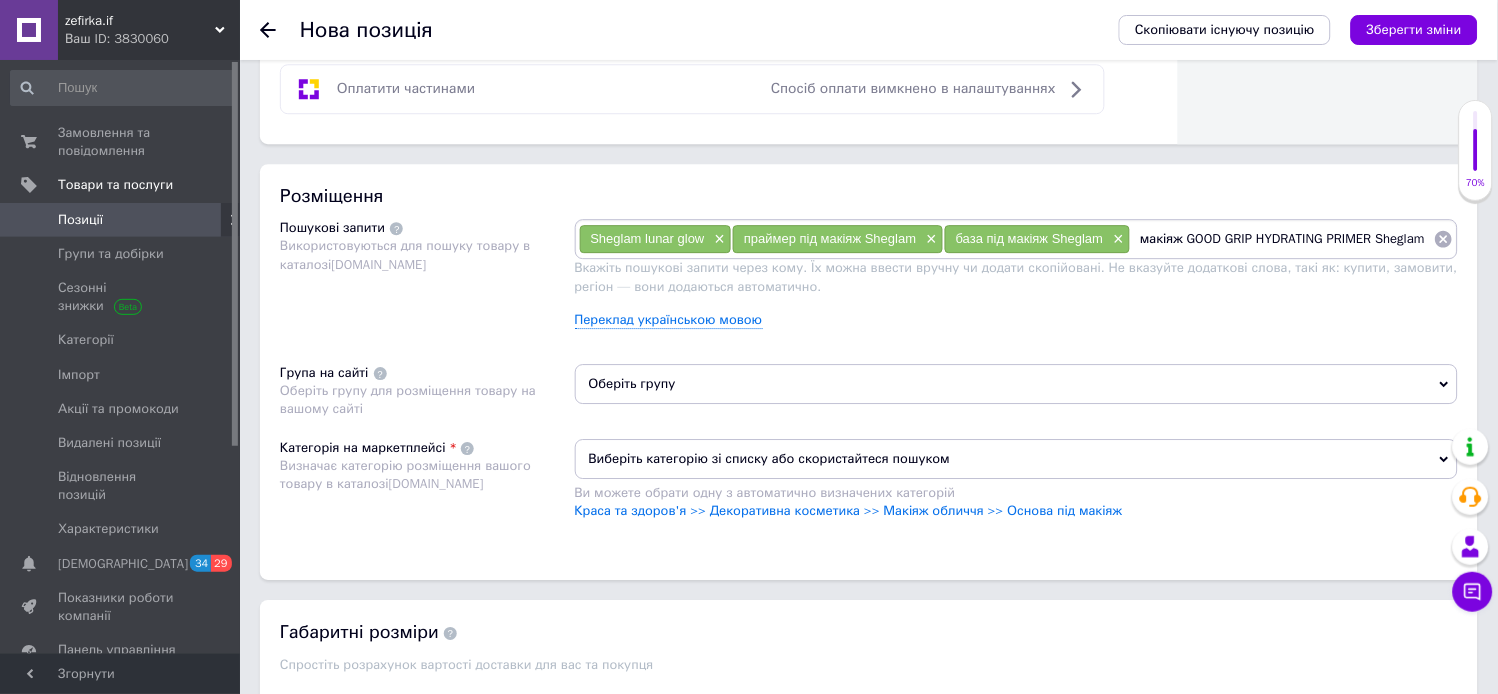 drag, startPoint x: 1376, startPoint y: 290, endPoint x: 1182, endPoint y: 310, distance: 195.0282 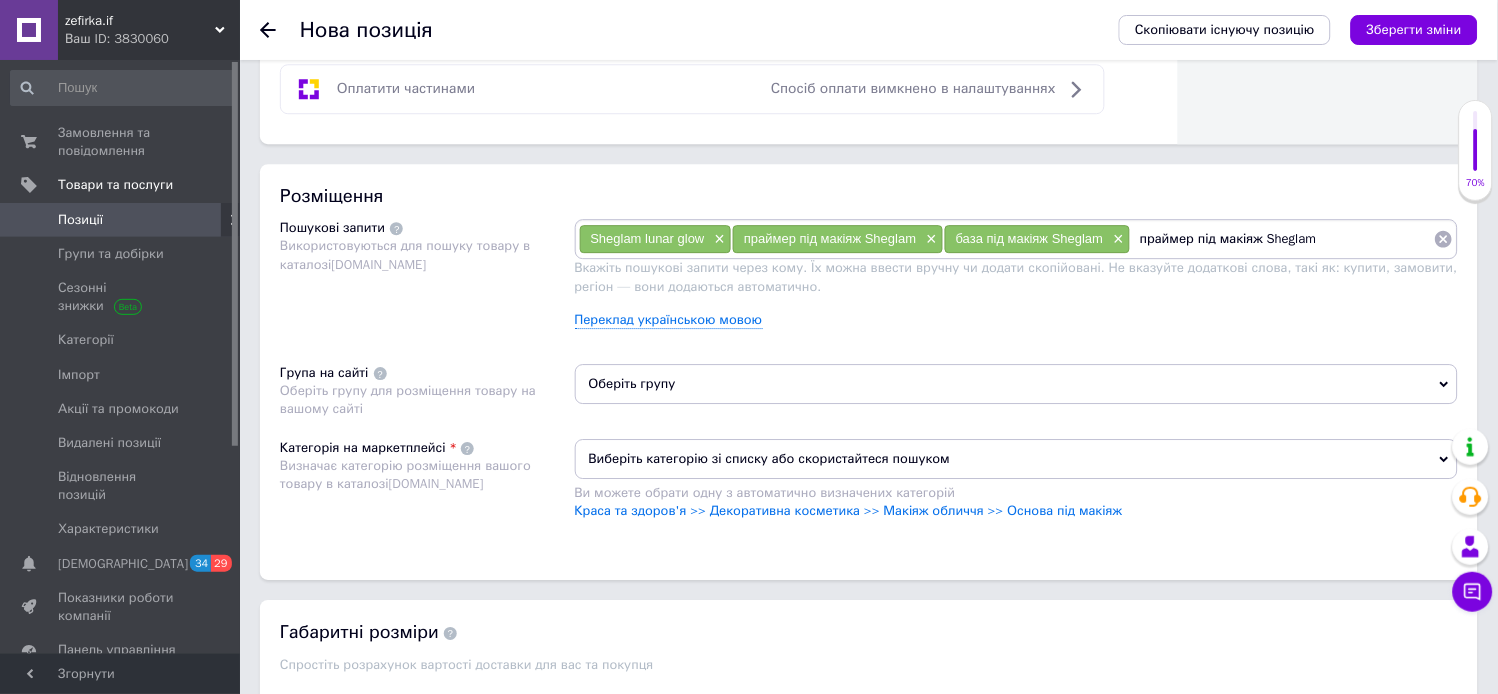 scroll, scrollTop: 0, scrollLeft: 0, axis: both 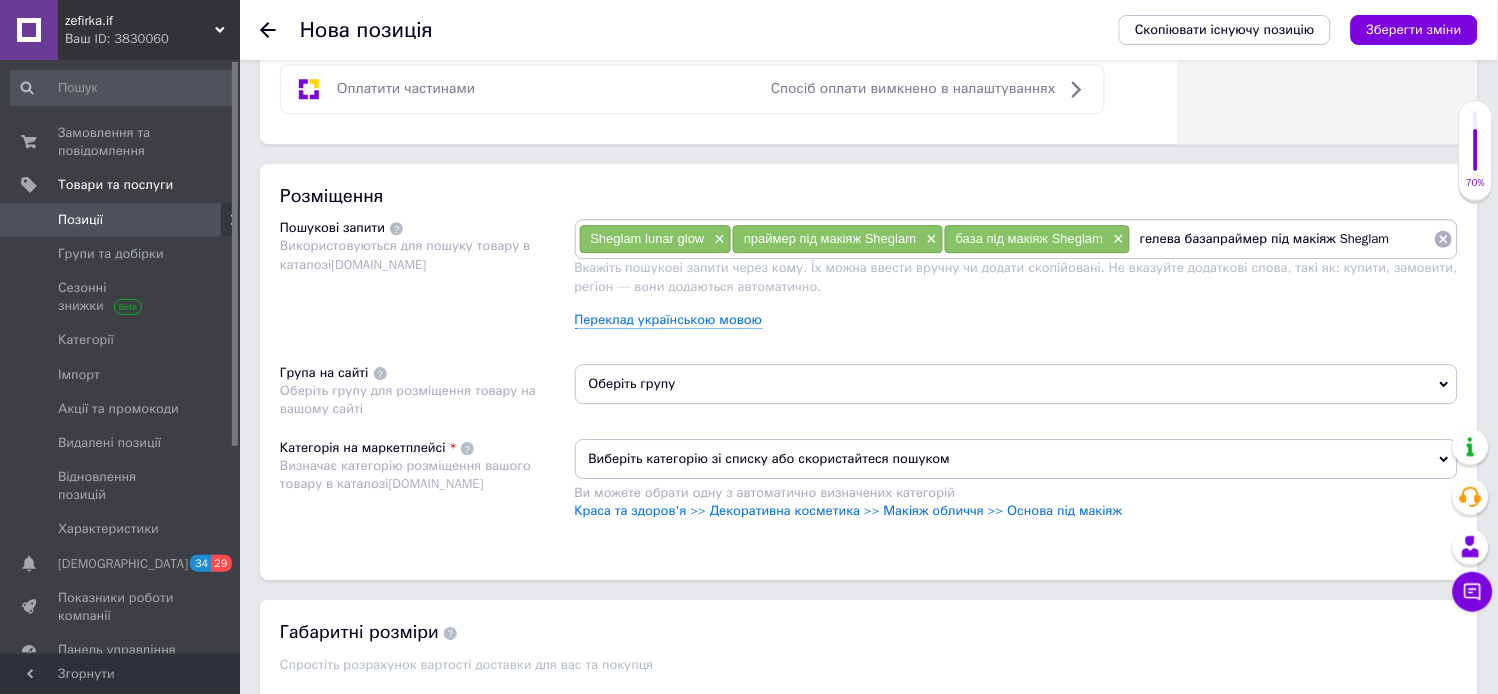 type on "гелева база праймер під макіяж Sheglam" 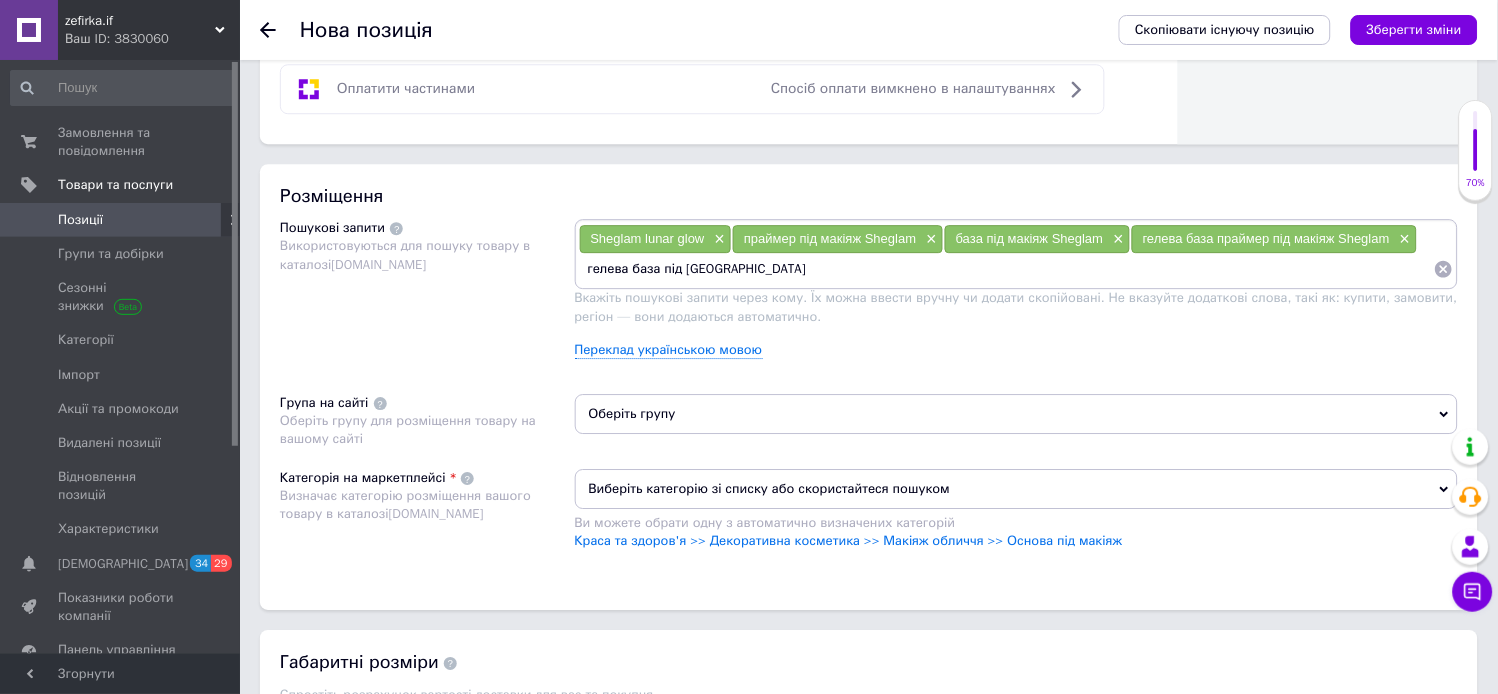 type on "гелева база під макіяж" 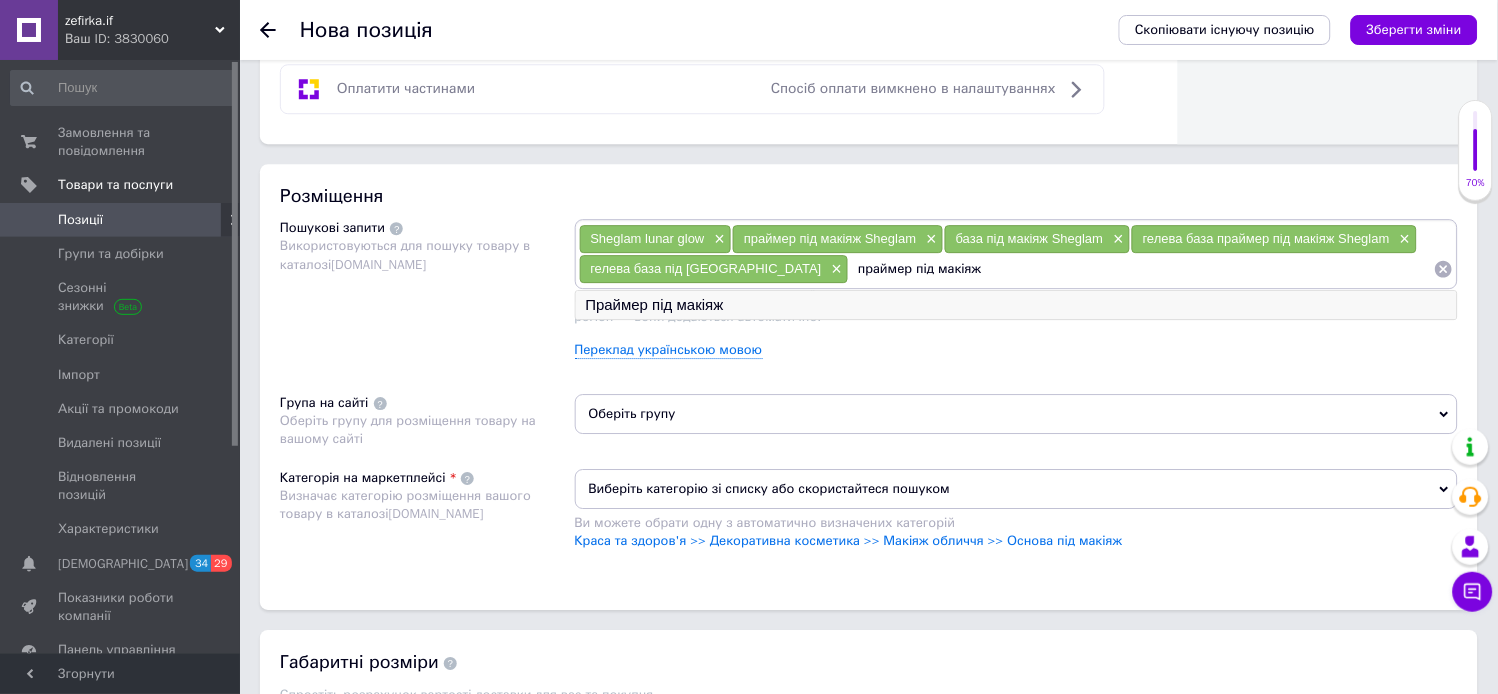 type on "праймер під макіяж" 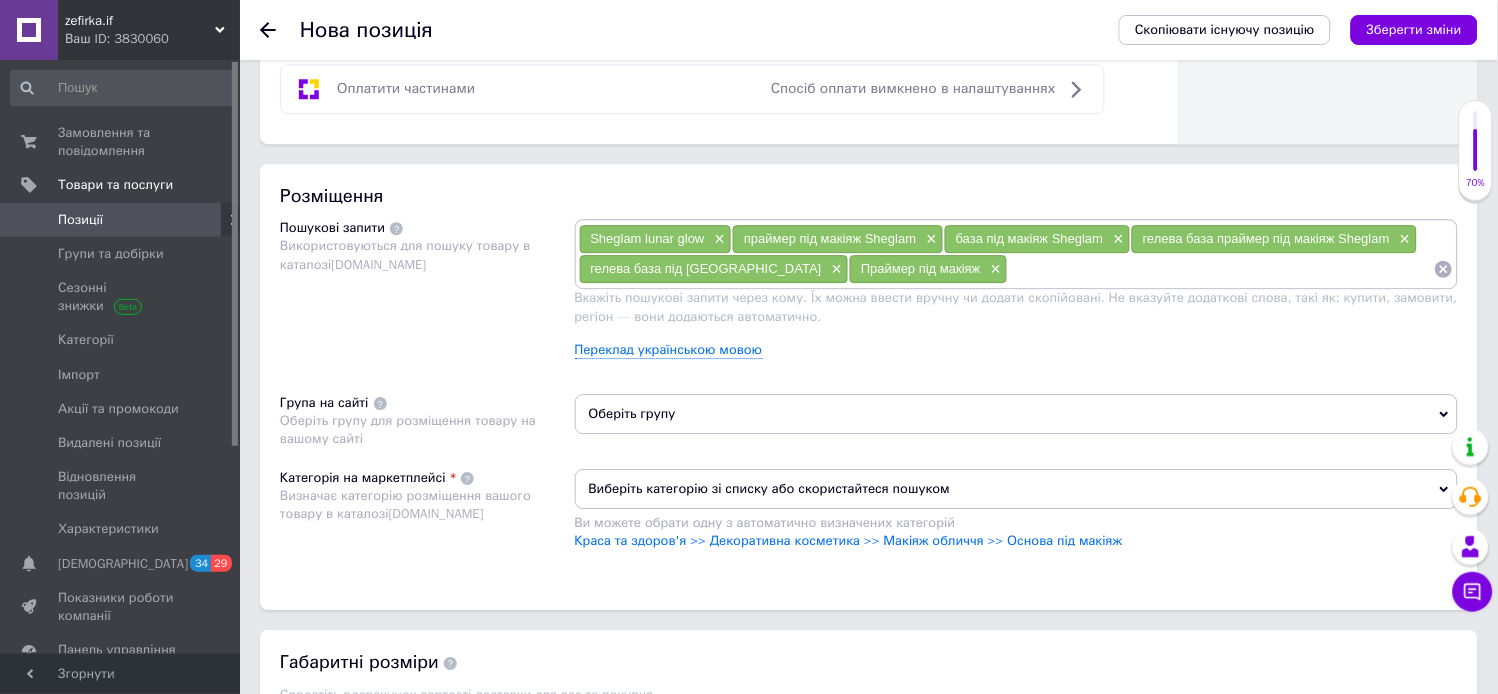 click at bounding box center [1221, 269] 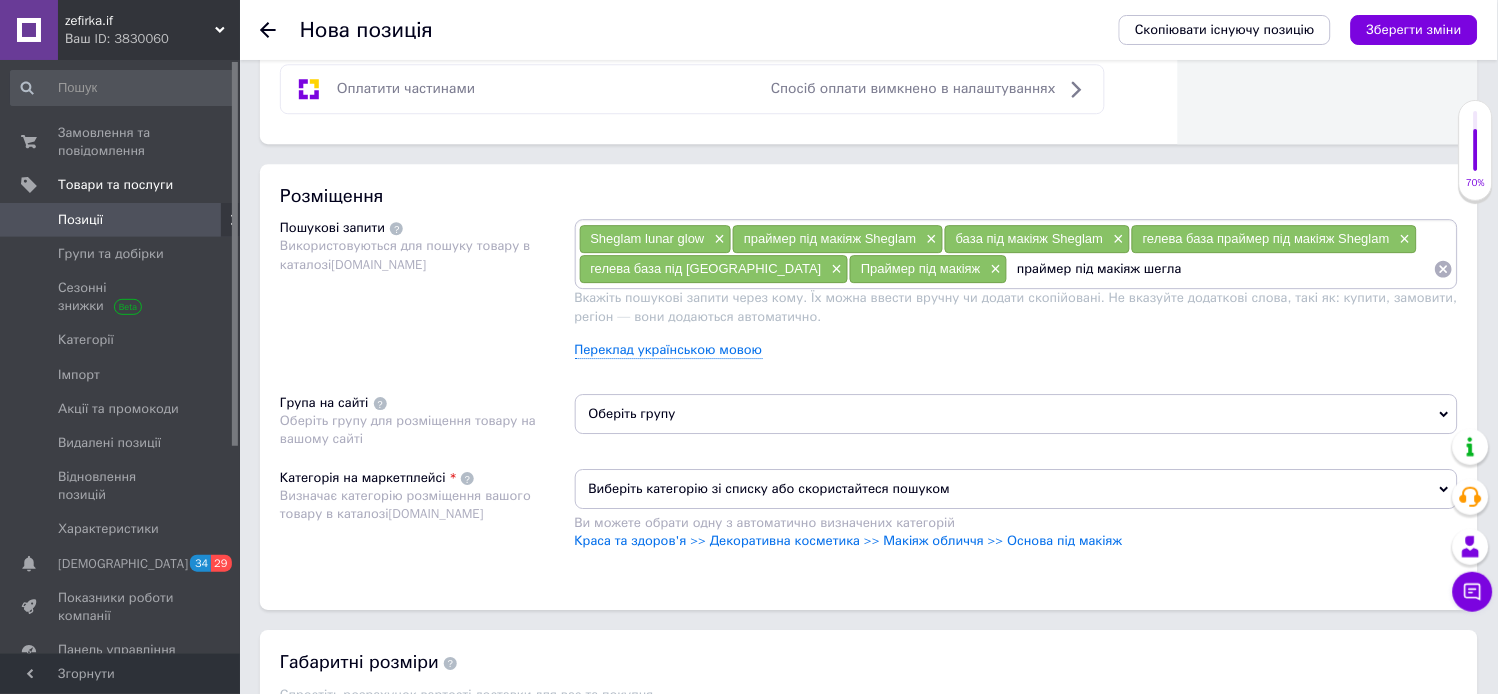 type on "праймер під макіяж шеглам" 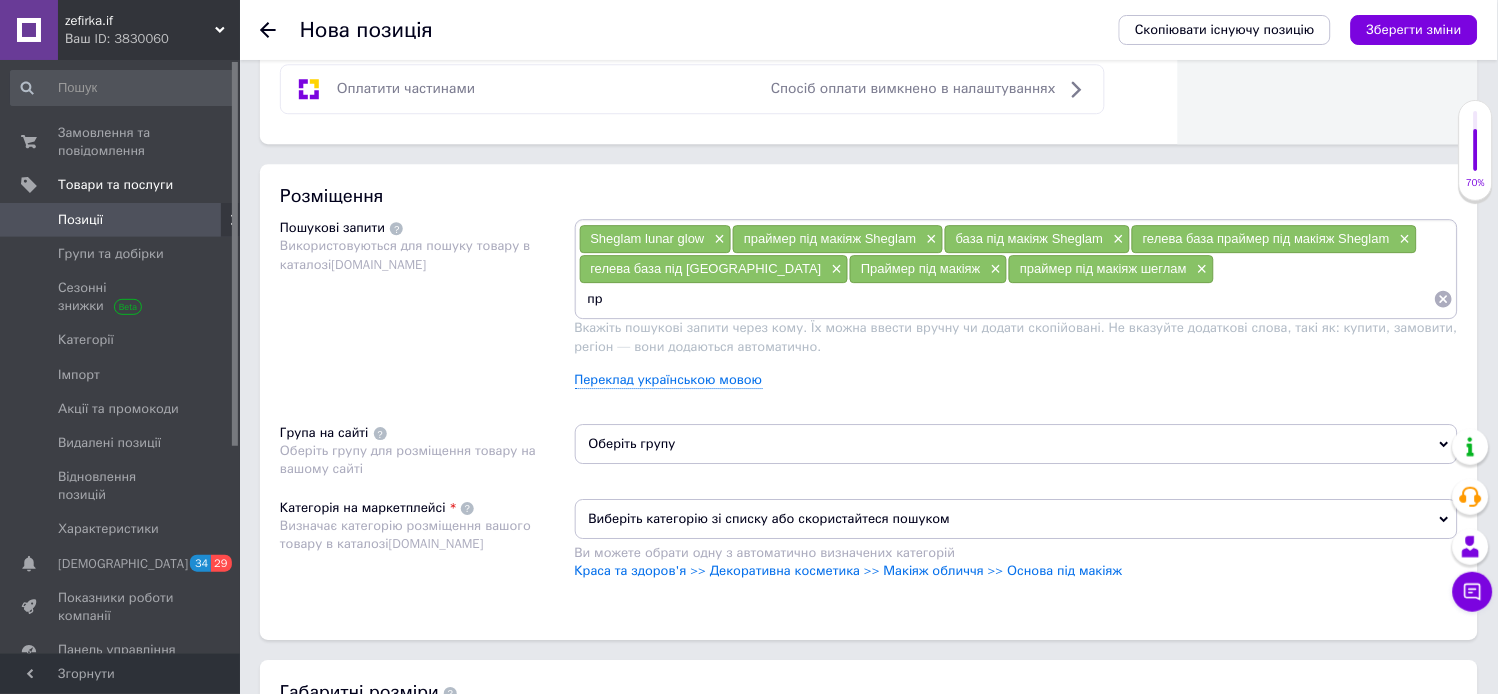 type on "п" 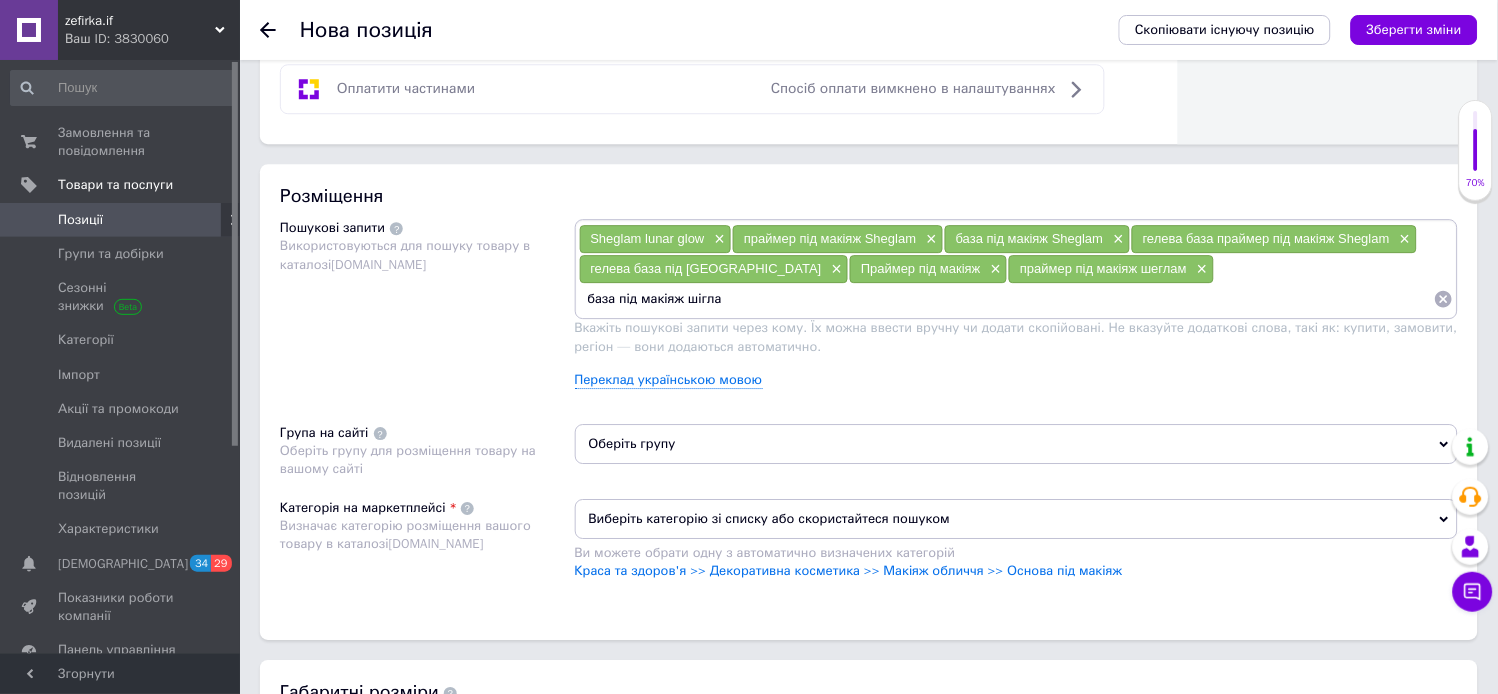 type on "база під макіяж шіглам" 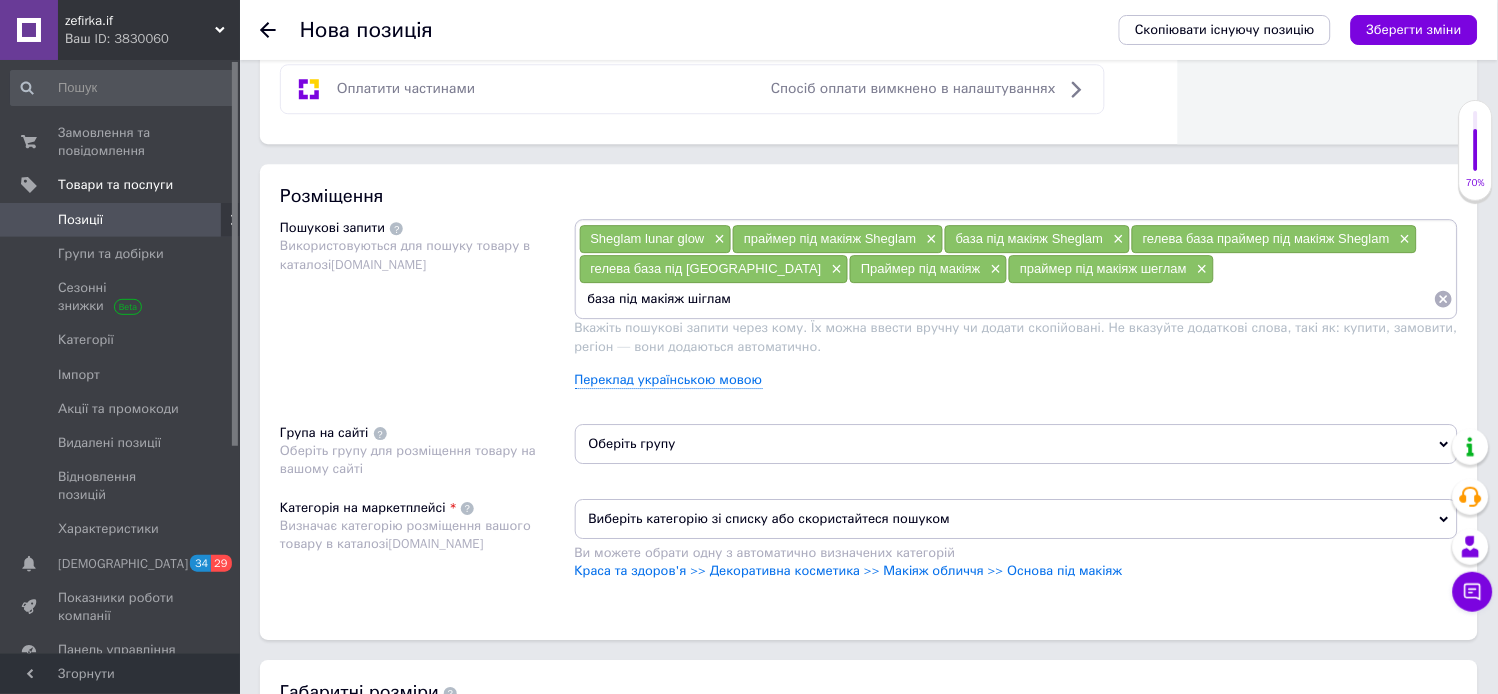 type 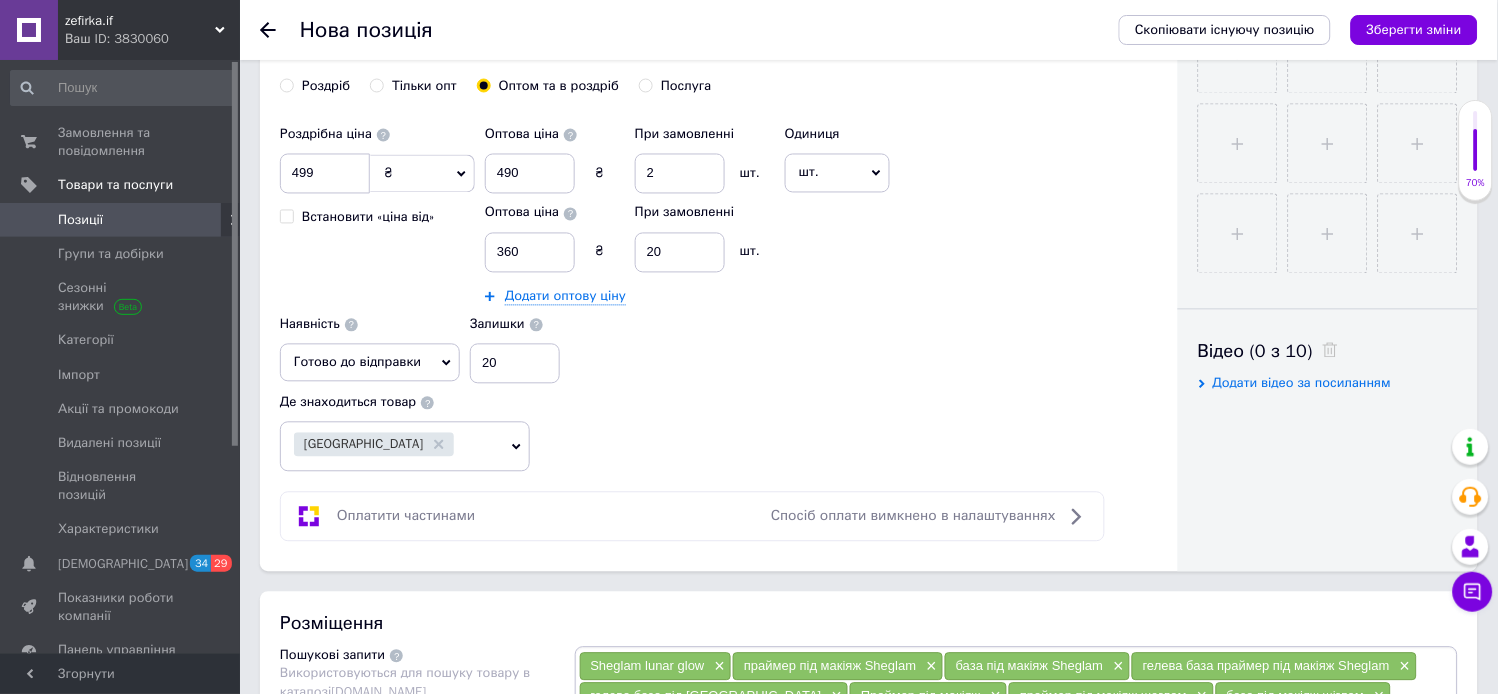 scroll, scrollTop: 717, scrollLeft: 0, axis: vertical 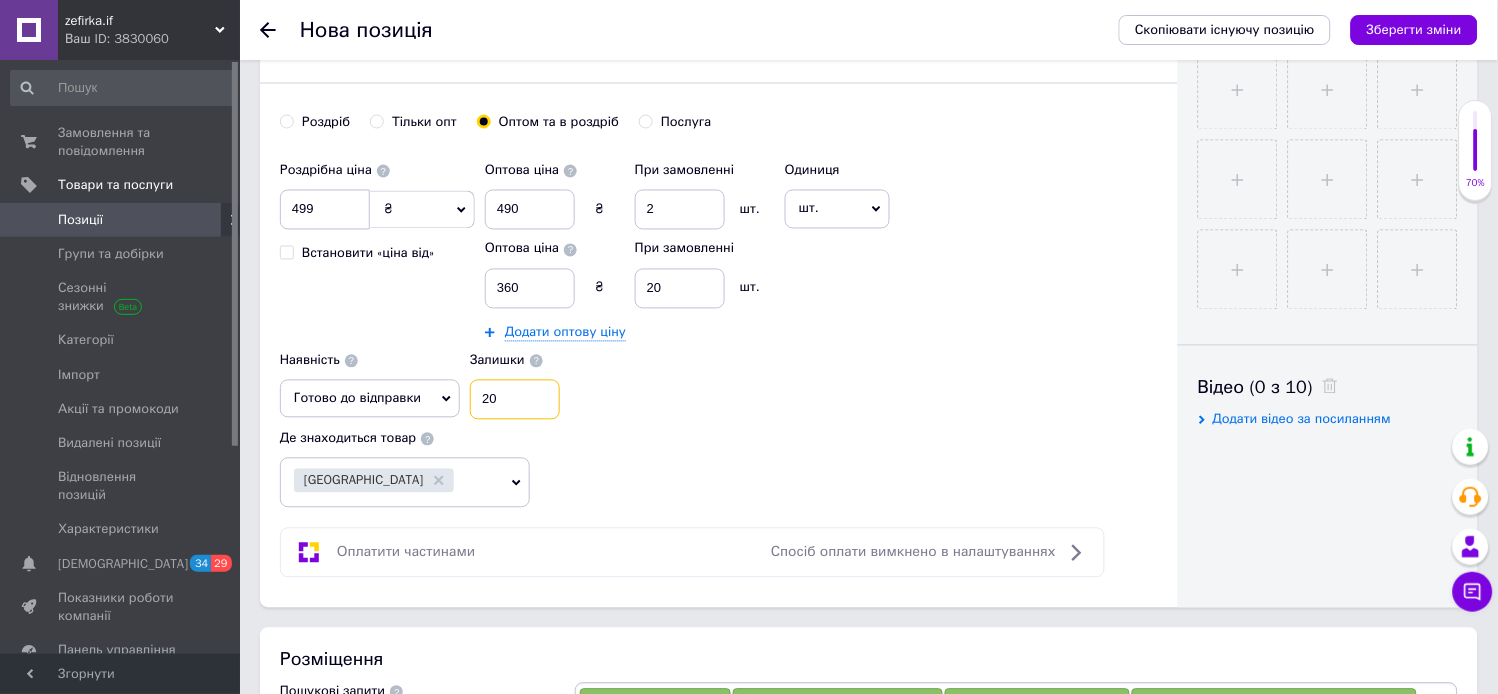 click on "20" at bounding box center (515, 400) 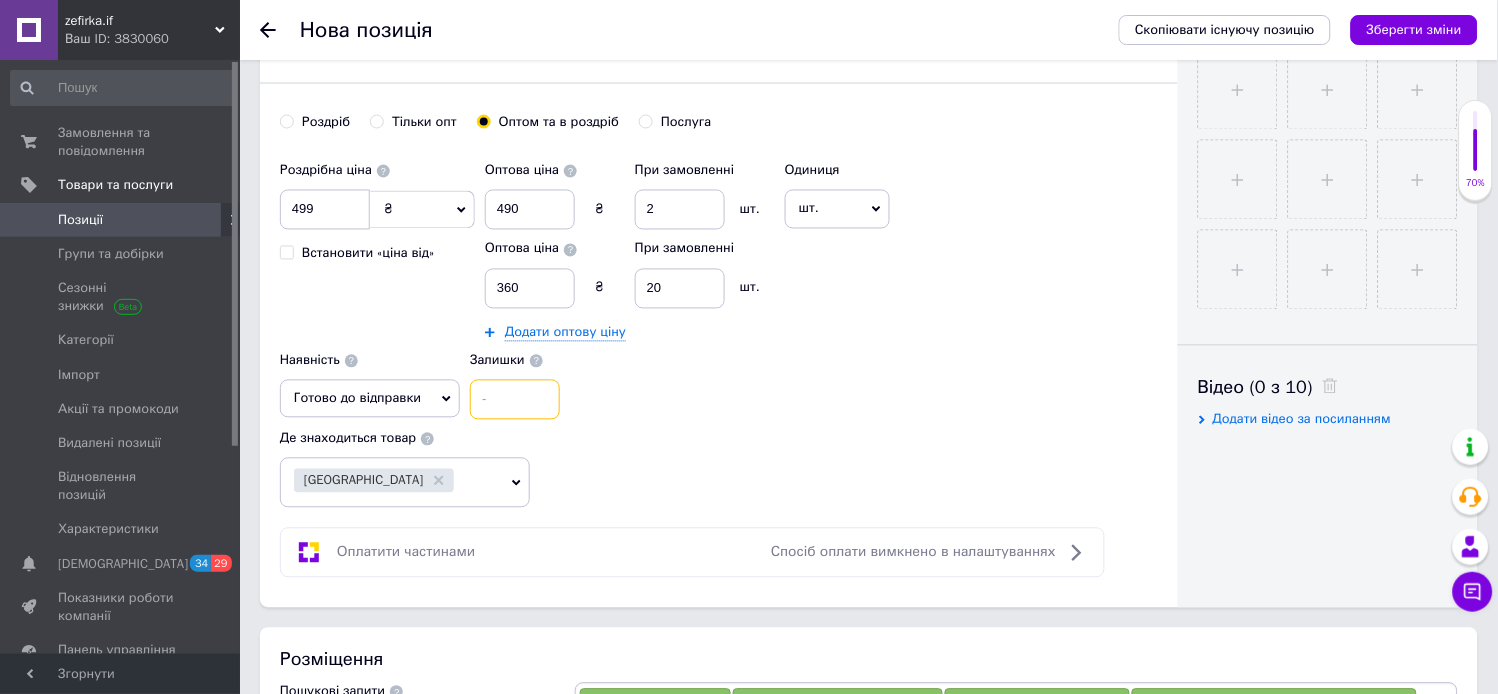scroll, scrollTop: 111, scrollLeft: 0, axis: vertical 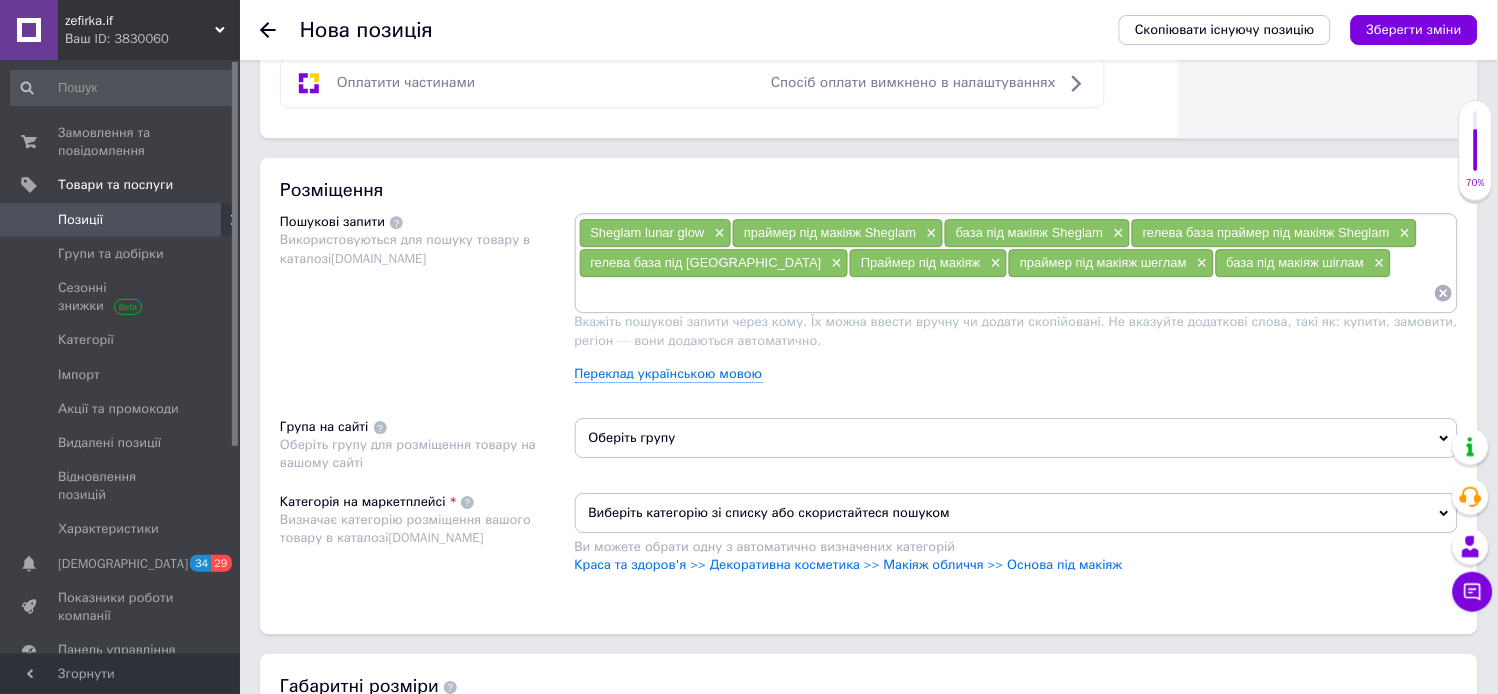 type on "19" 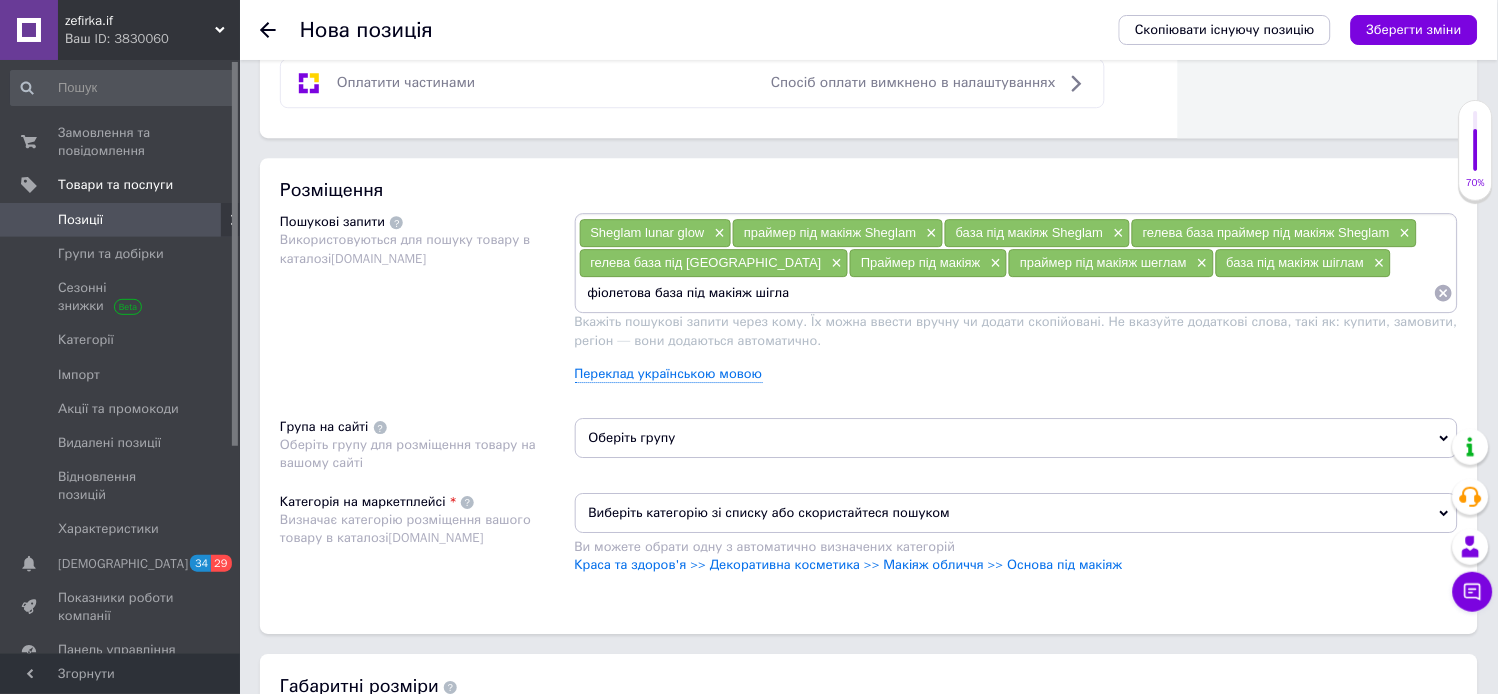 type on "фіолетова база під макіяж шіглам" 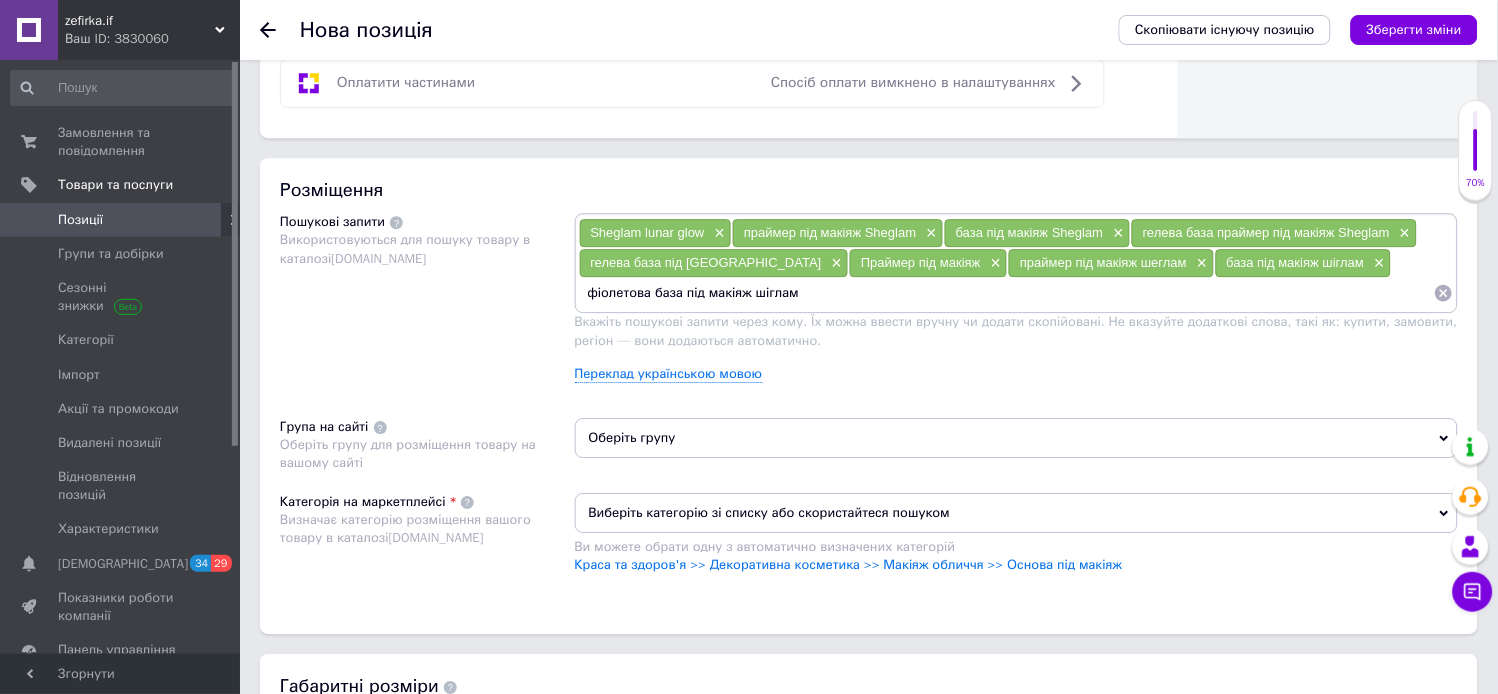 type 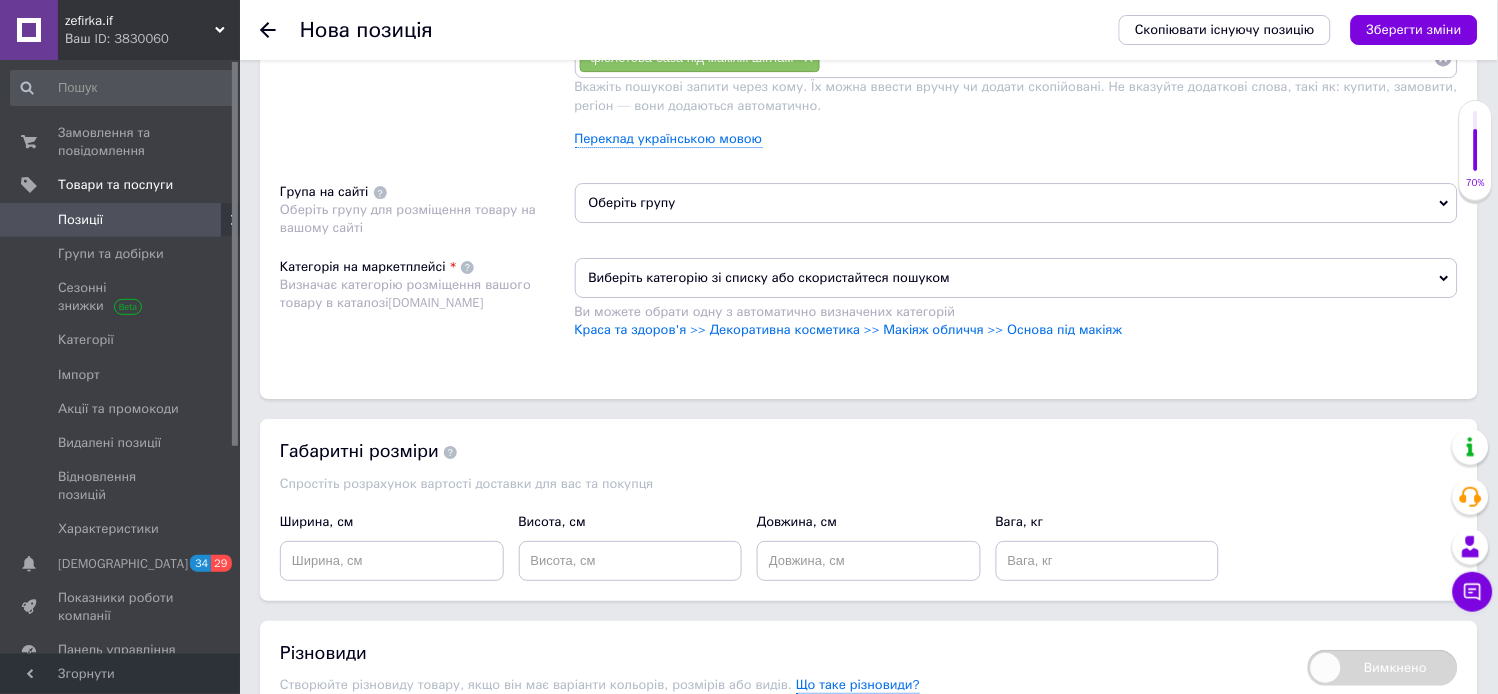 scroll, scrollTop: 1498, scrollLeft: 0, axis: vertical 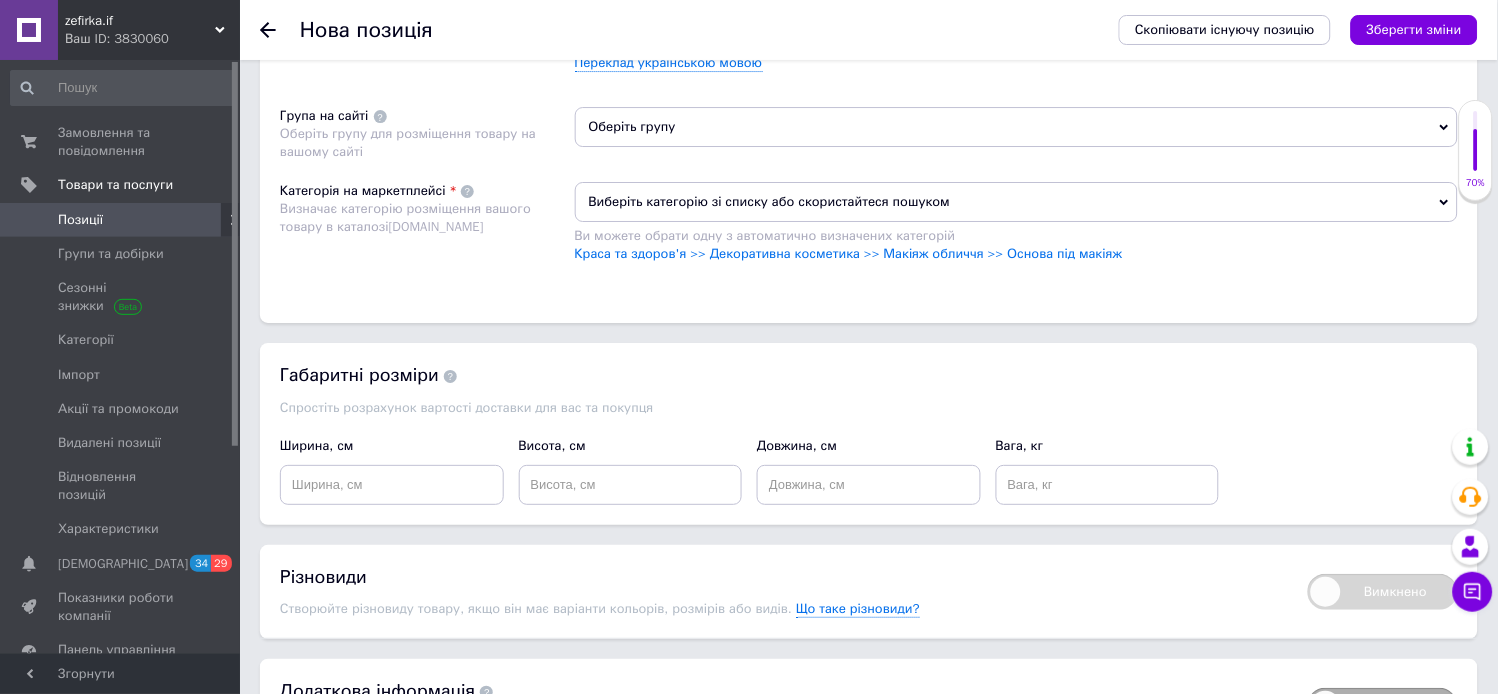 click 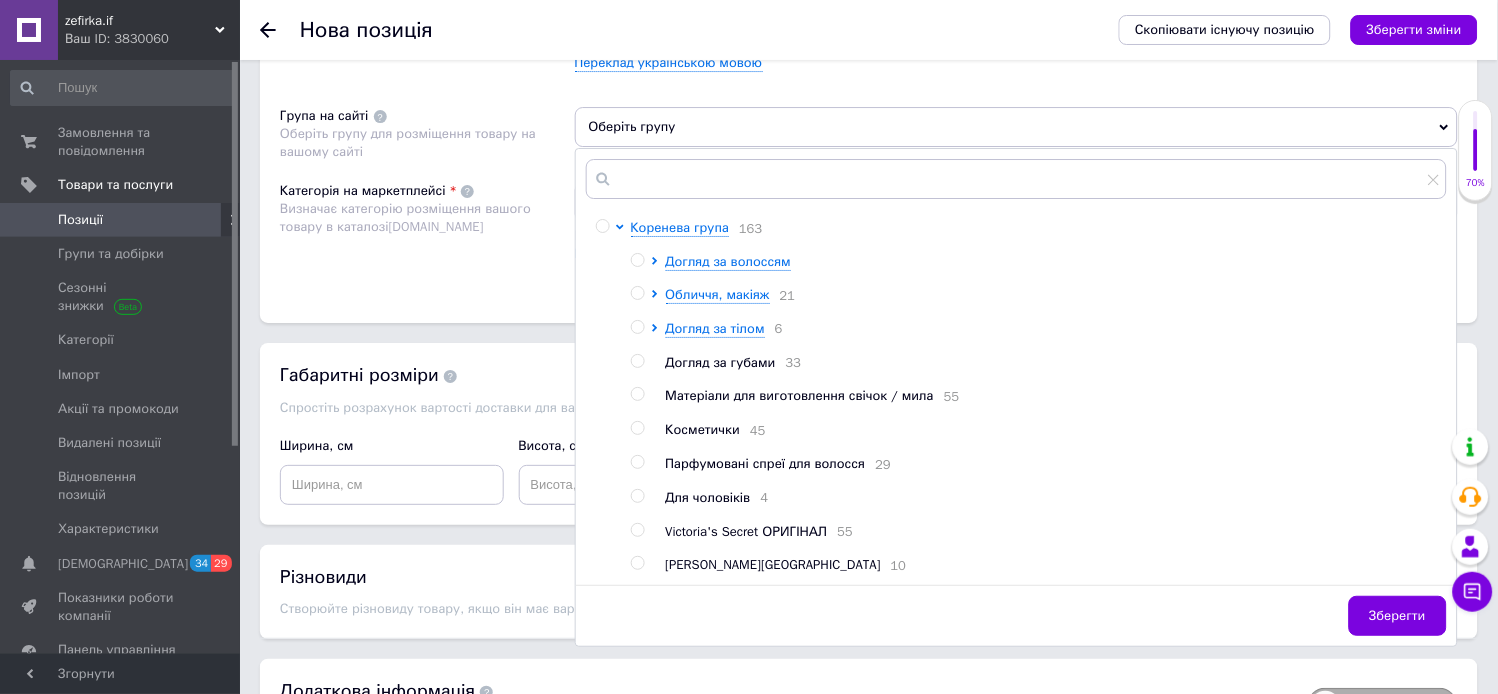 click at bounding box center (602, 226) 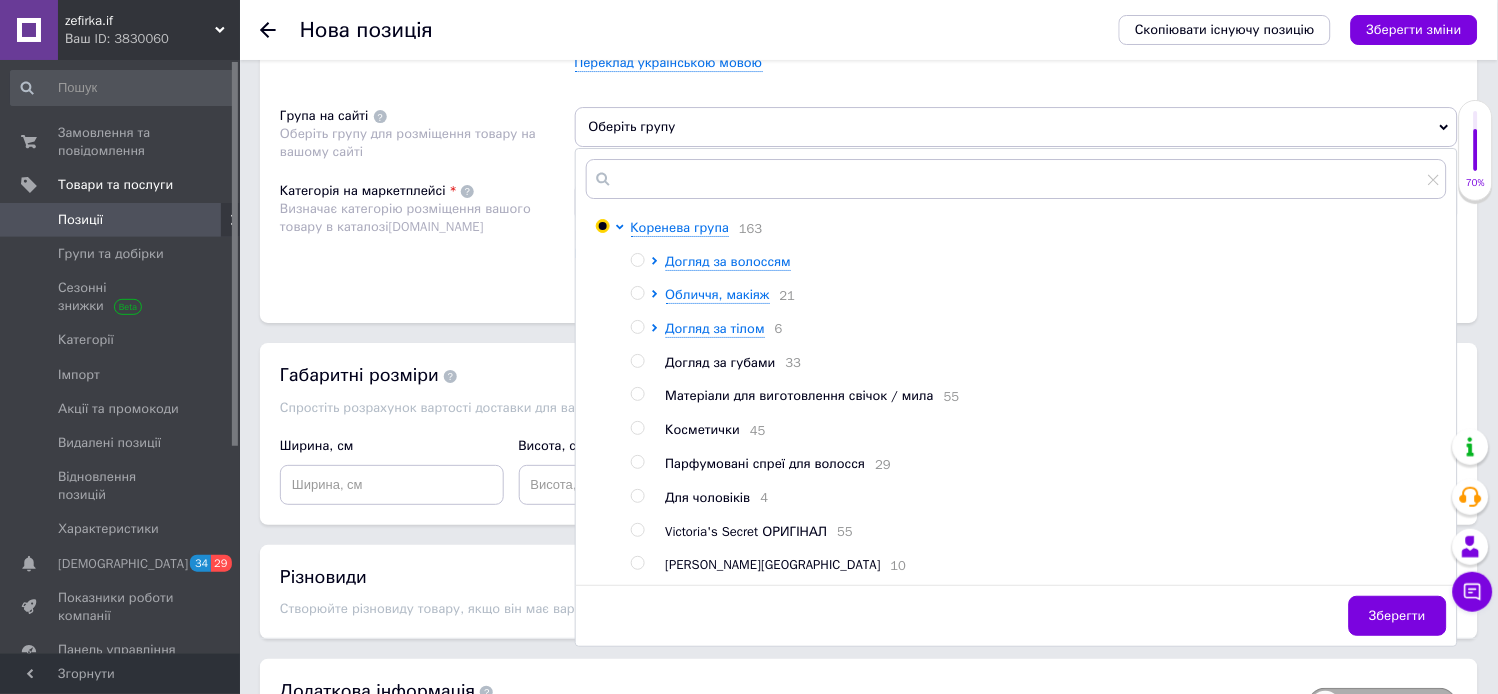 radio on "true" 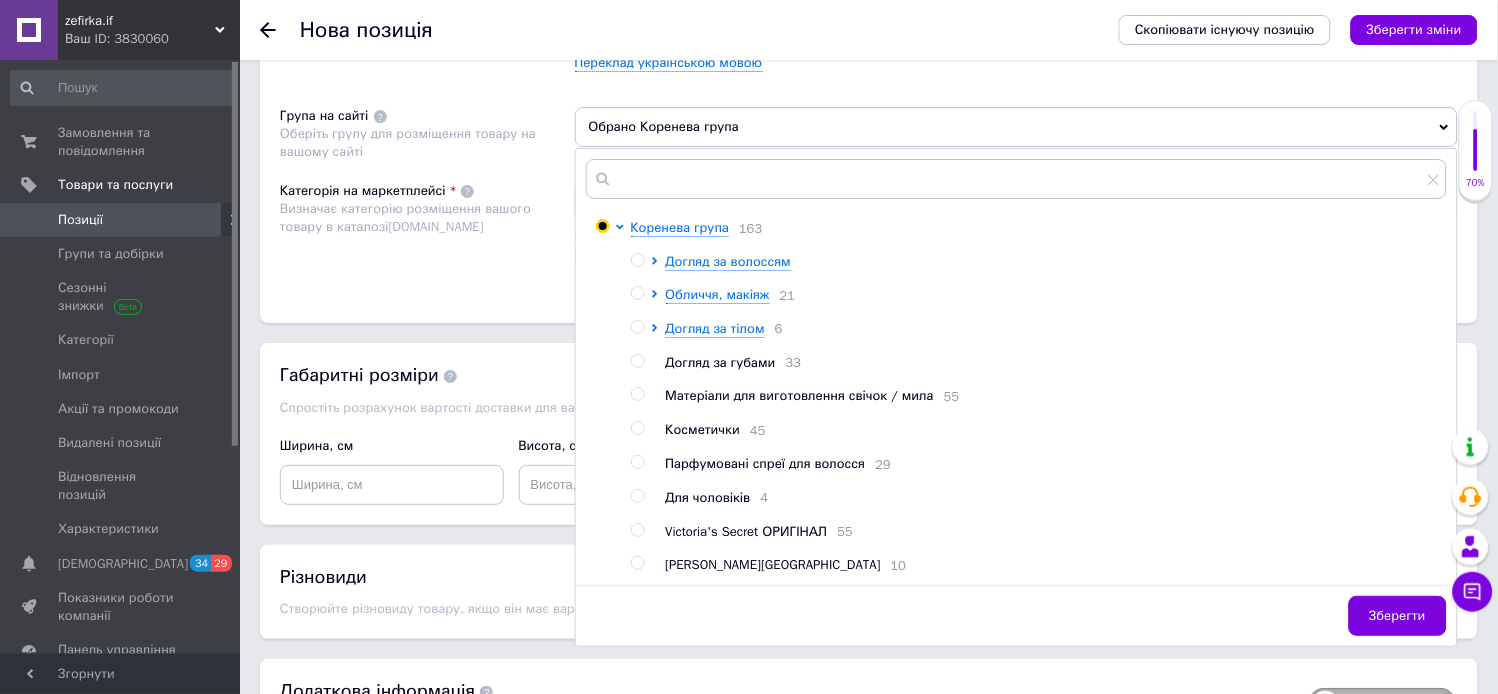 click on "Розміщення Пошукові запити Використовуються для пошуку товару в каталозі  Prom.ua Sheglam lunar glow × праймер під макіяж Sheglam × база під макіяж Sheglam × гелева база праймер під макіяж Sheglam × гелева база під макіяж × Праймер під макіяж × праймер під макіяж шеглам × база під макіяж шіглам × фіолетова база під макіяж шіглам × Вкажіть пошукові запити через кому. Їх можна ввести вручну чи додати скопійовані. Не вказуйте додаткові слова, такі як: купити, замовити, регіон — вони додаються автоматично. Переклад українською мовою Група на сайті Обрано Коренева група 163 21 6 33 55 45 29" at bounding box center (869, 85) 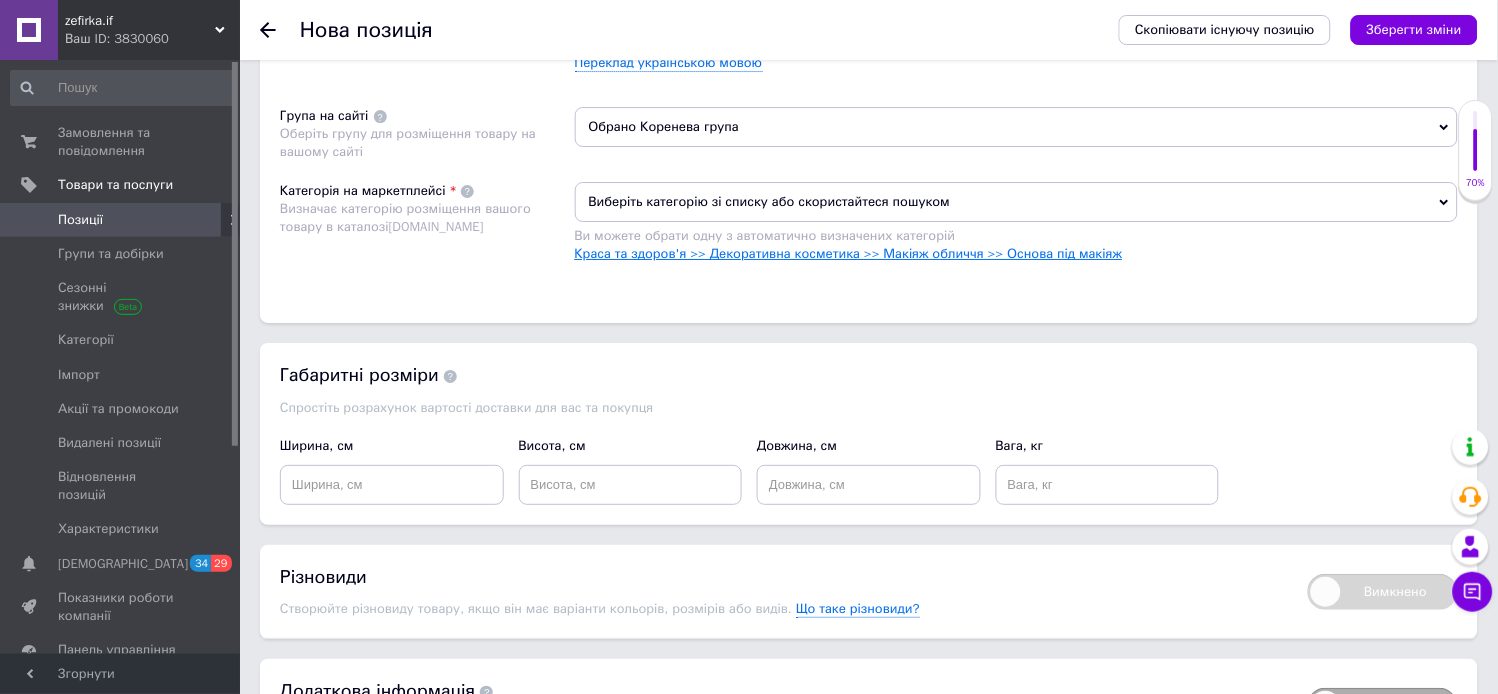click on "Краса та здоров'я >> Декоративна косметика >> Макіяж обличчя >> Основа під макіяж" at bounding box center [849, 253] 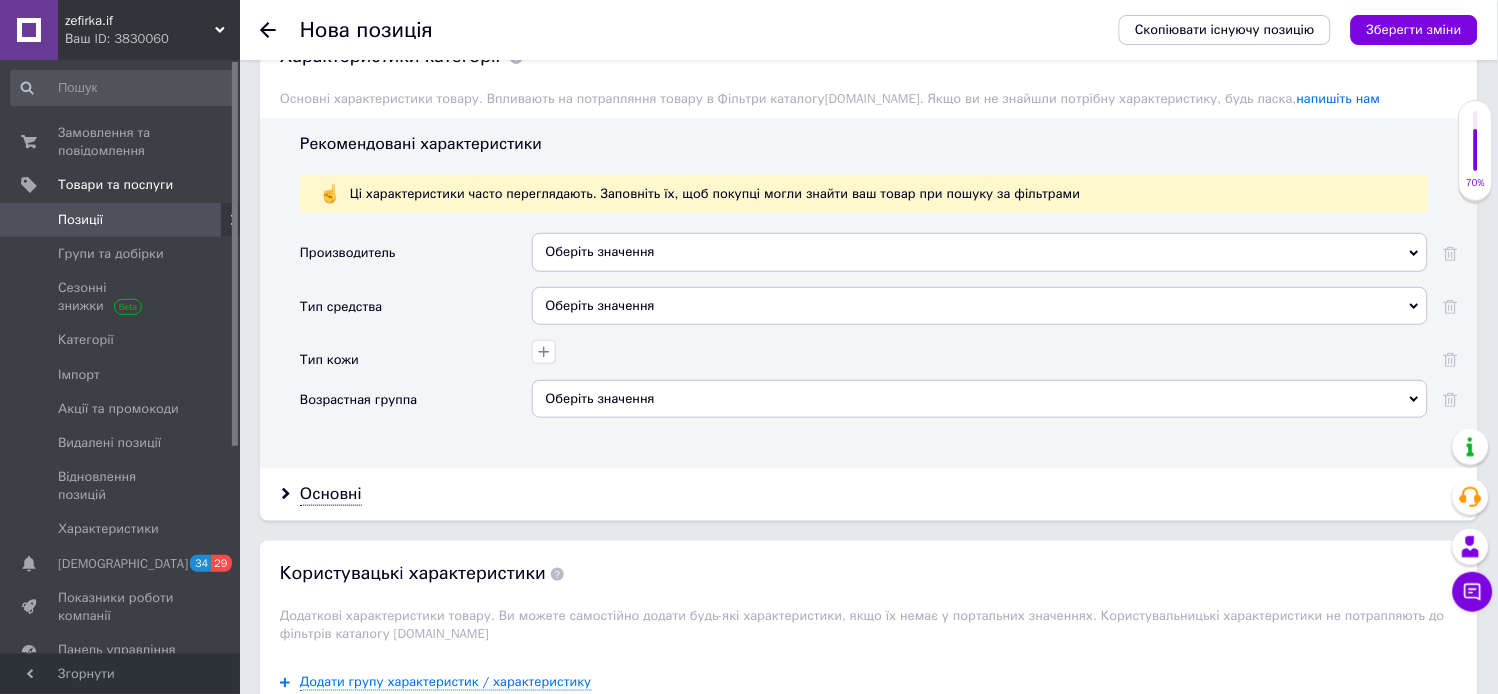 scroll, scrollTop: 1865, scrollLeft: 0, axis: vertical 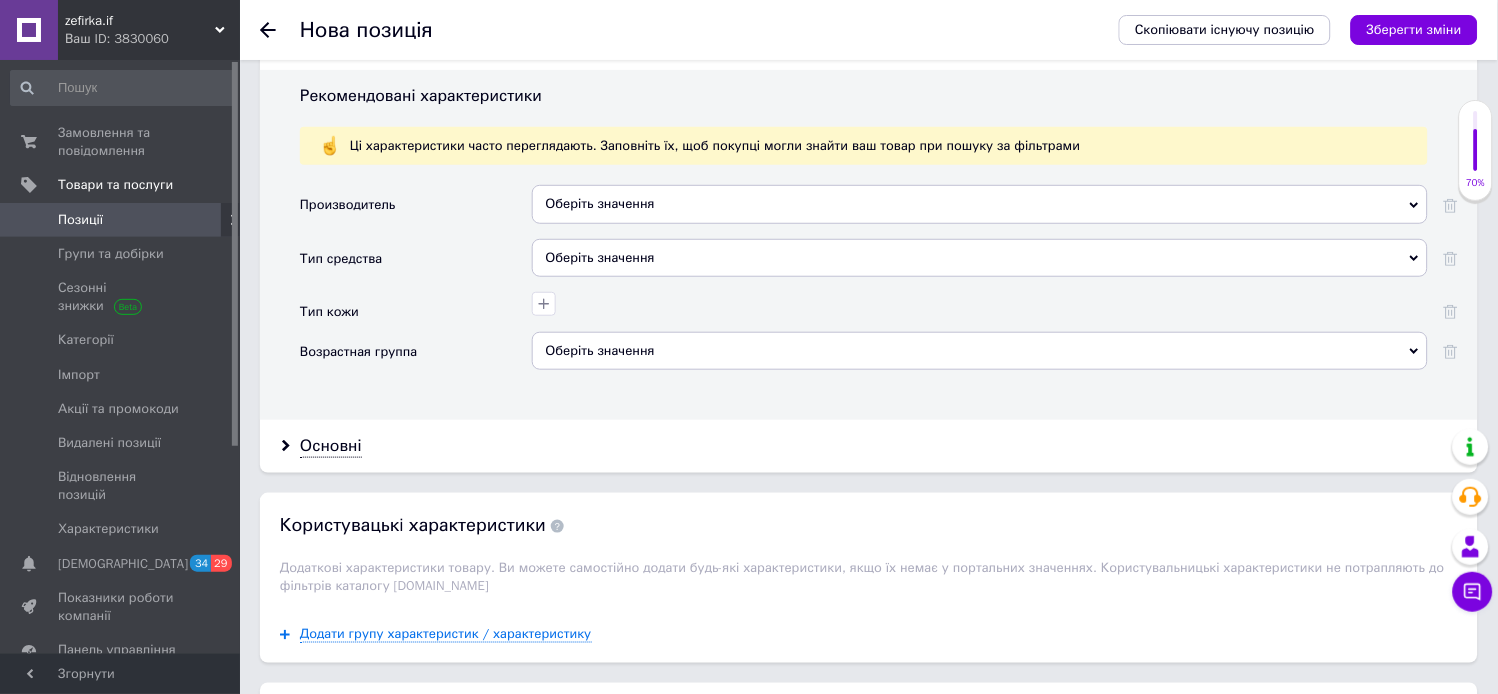 click on "Оберіть значення" at bounding box center [980, 204] 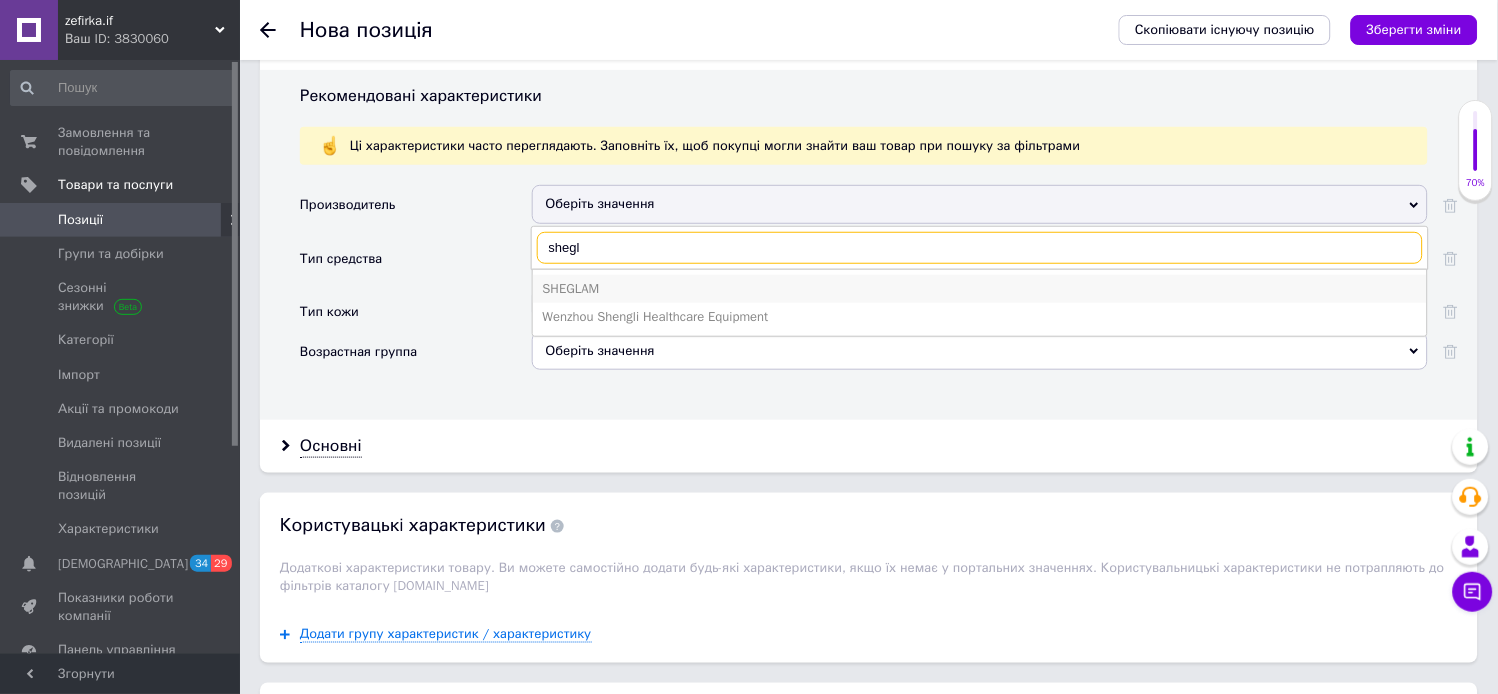 type on "shegl" 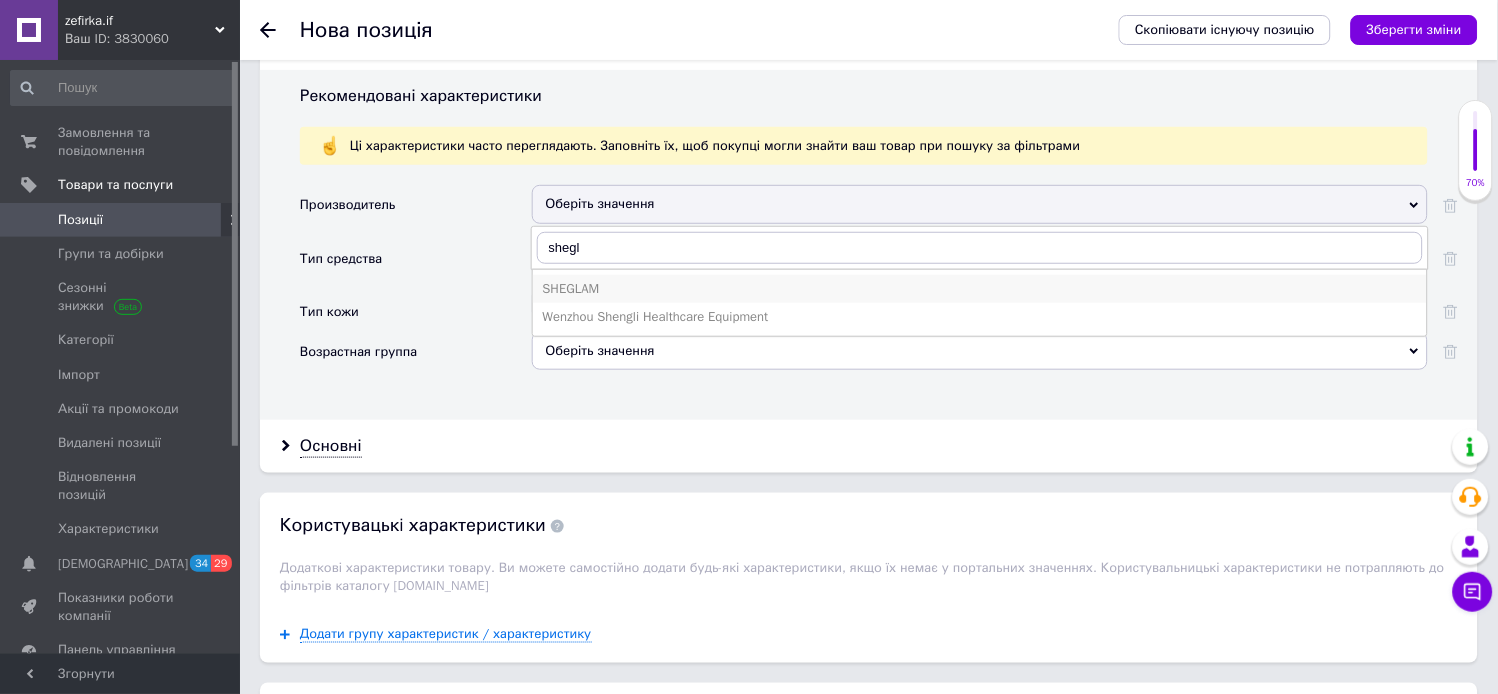 click on "SHEGLAM" at bounding box center [980, 289] 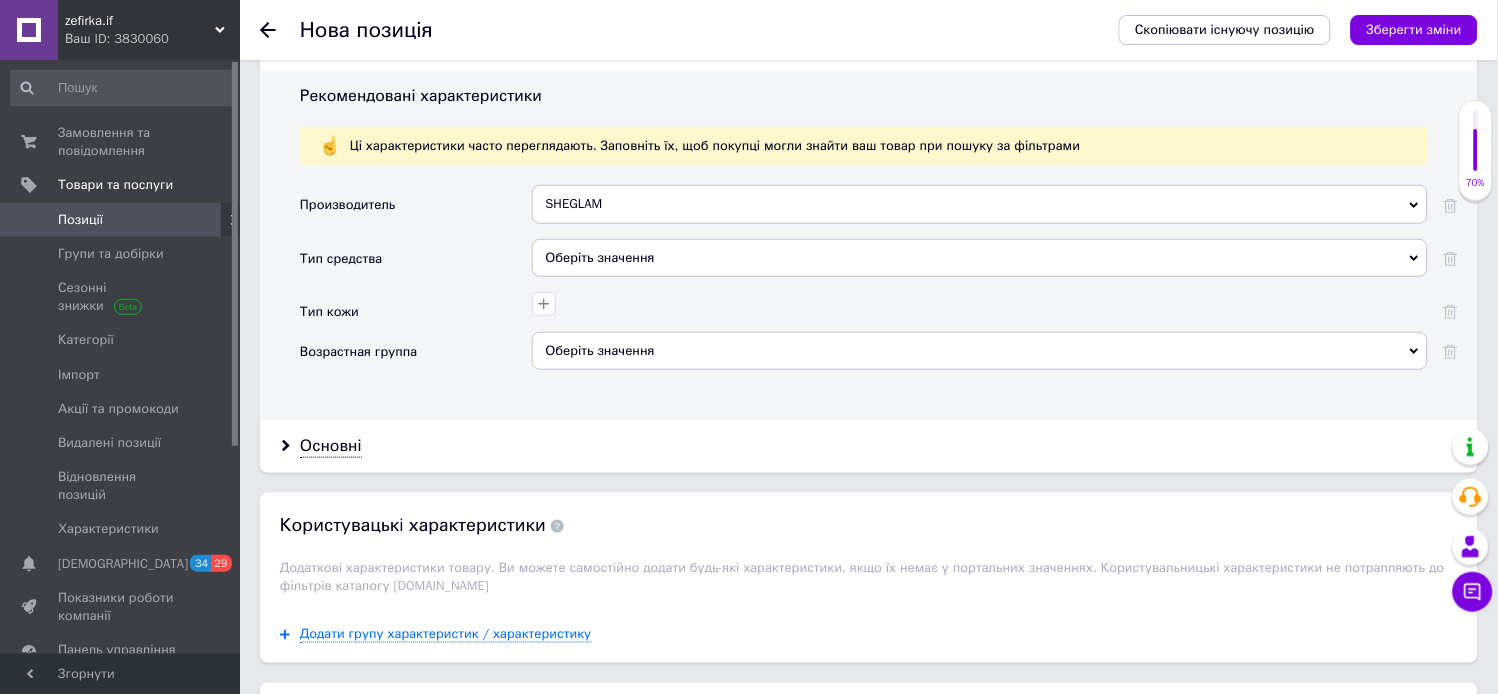 click on "Оберіть значення" at bounding box center (980, 258) 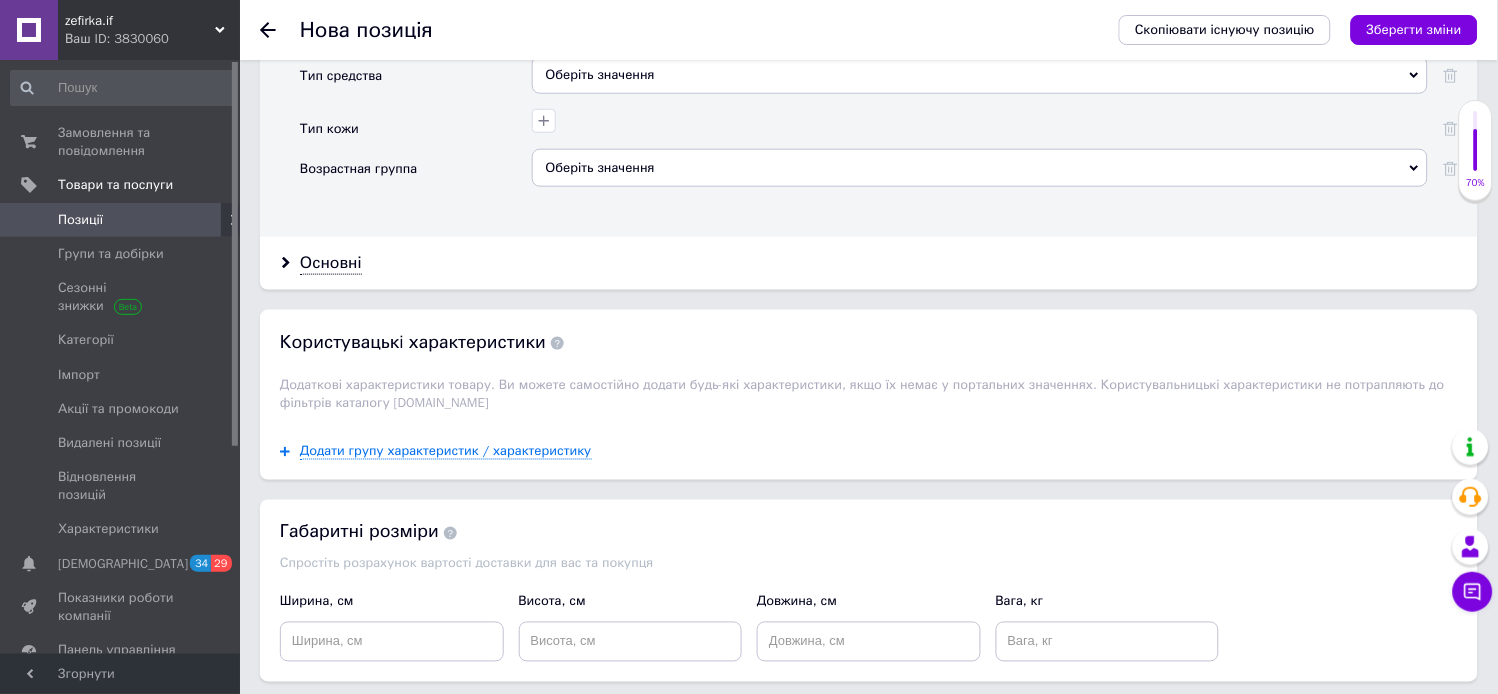 scroll, scrollTop: 2037, scrollLeft: 0, axis: vertical 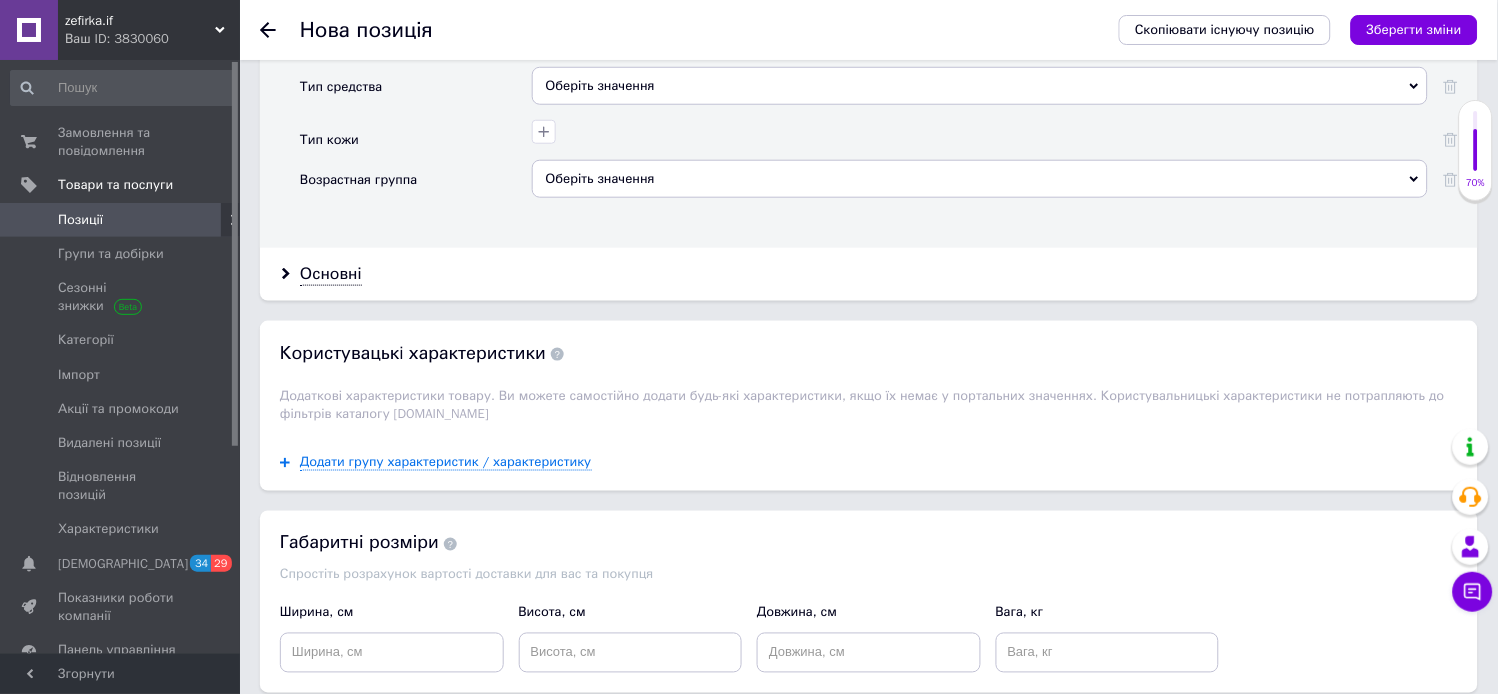 click 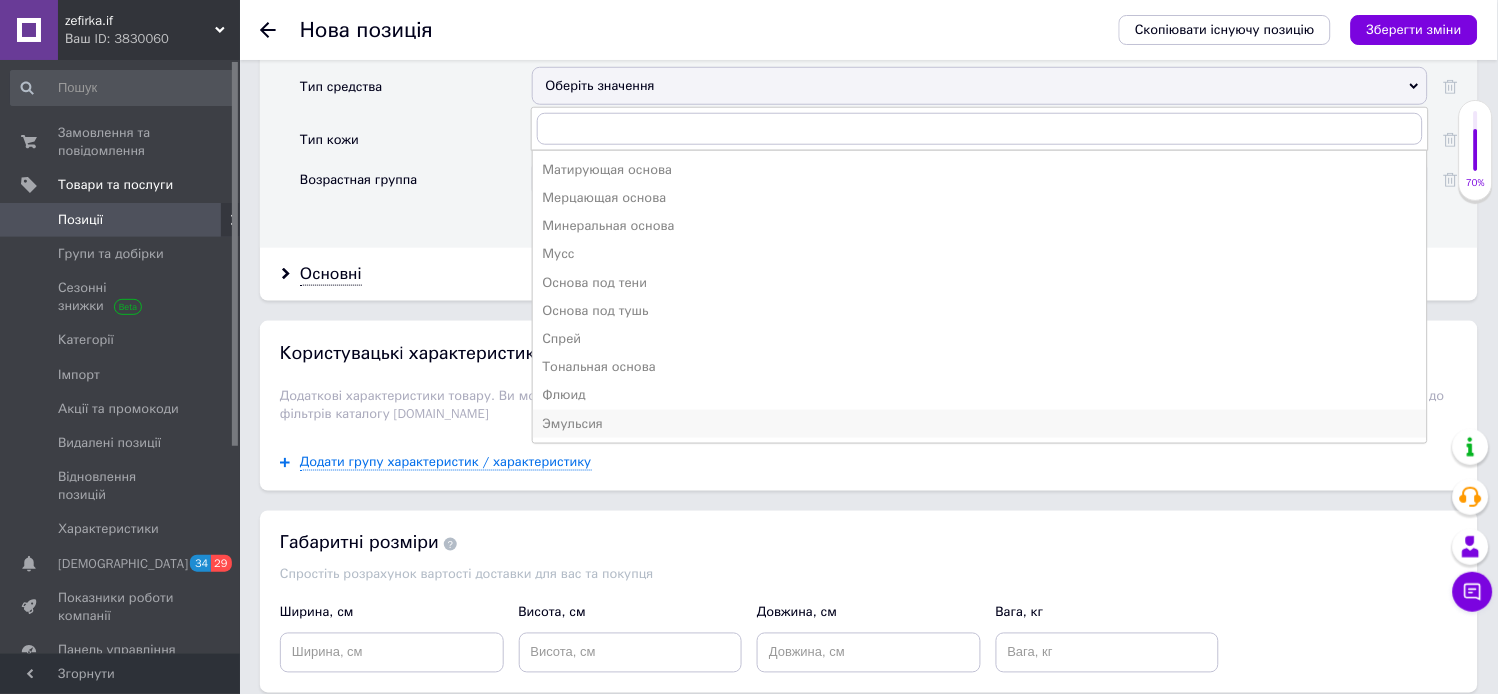 click on "Эмульсия" at bounding box center (980, 424) 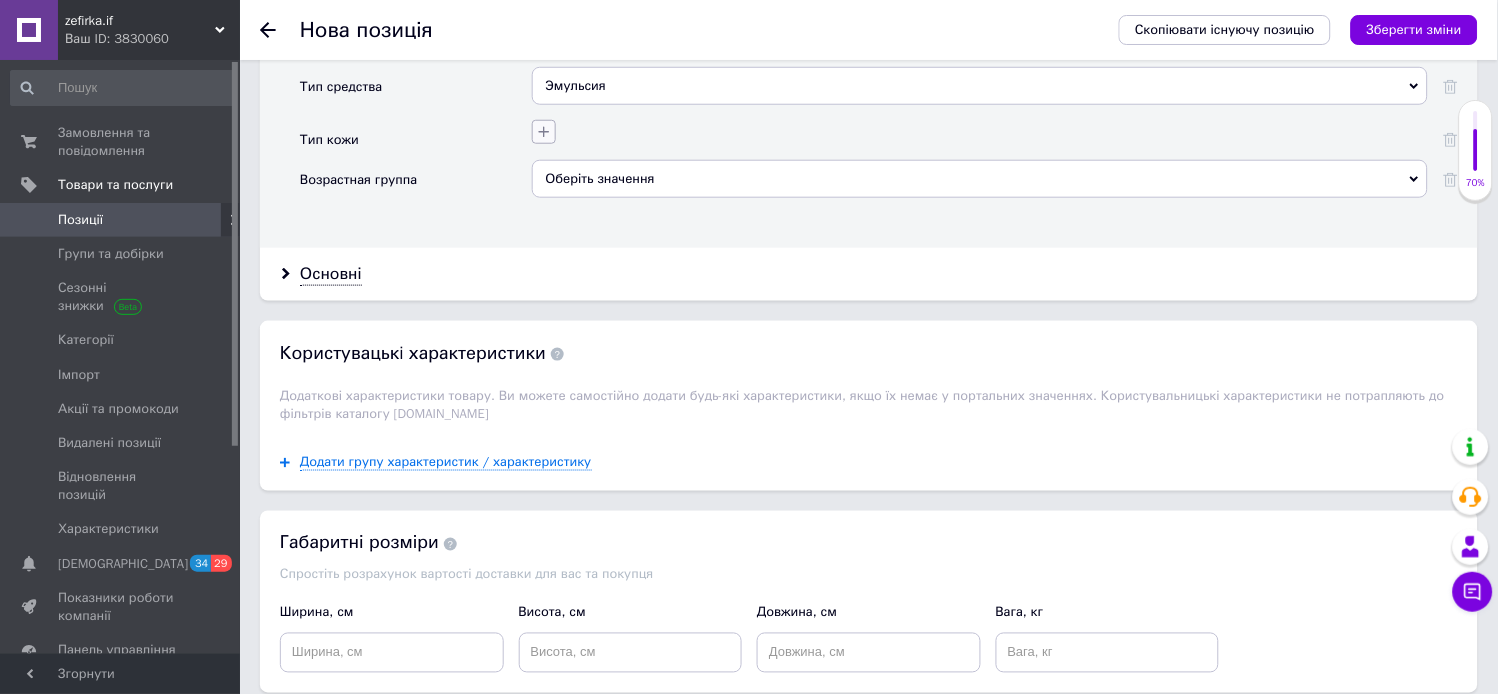 click 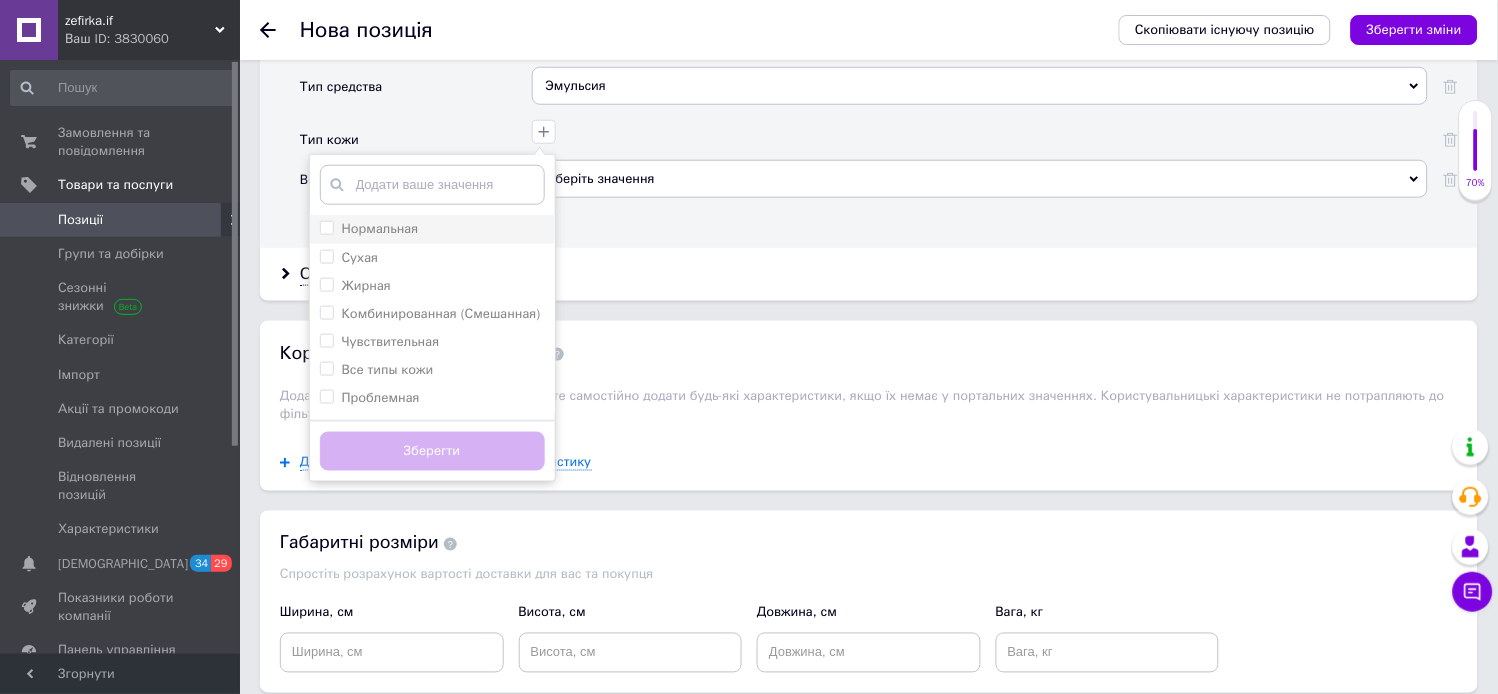 click on "Нормальная" at bounding box center [326, 227] 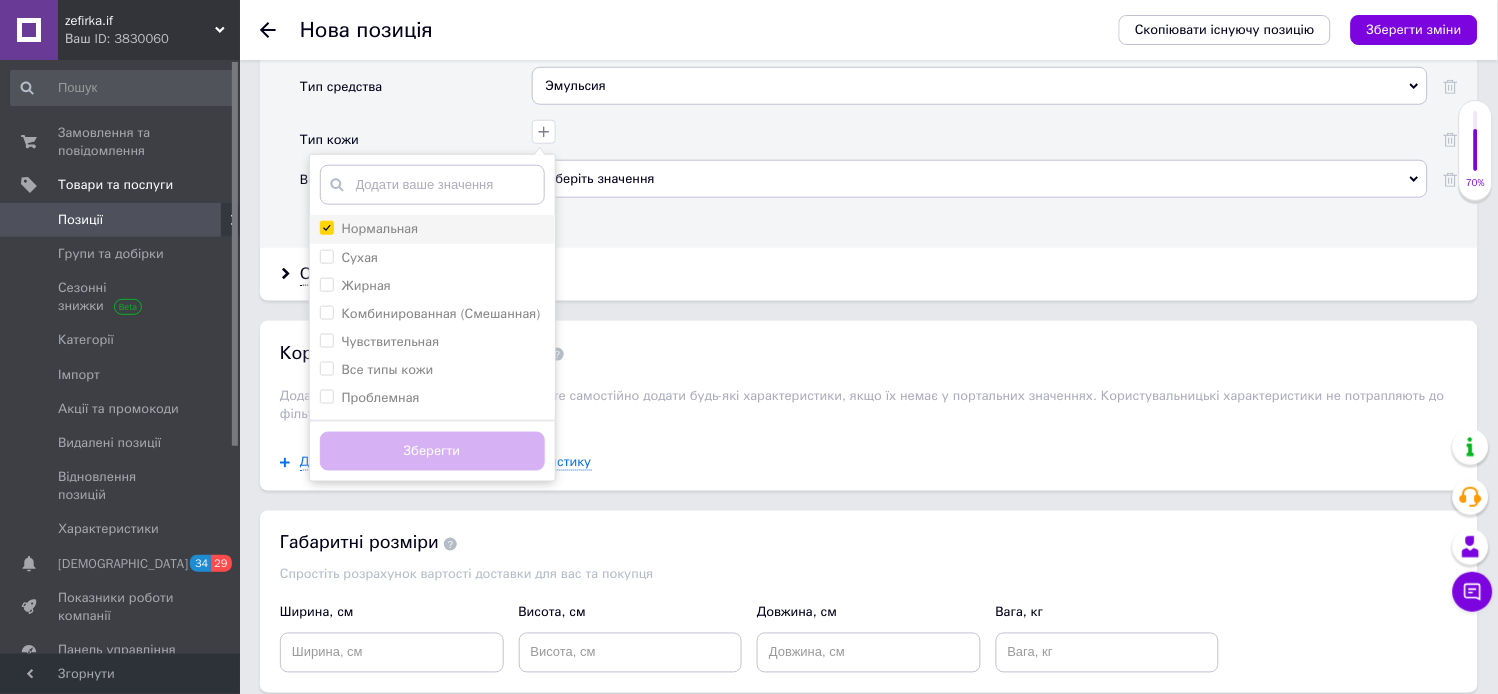 checkbox on "true" 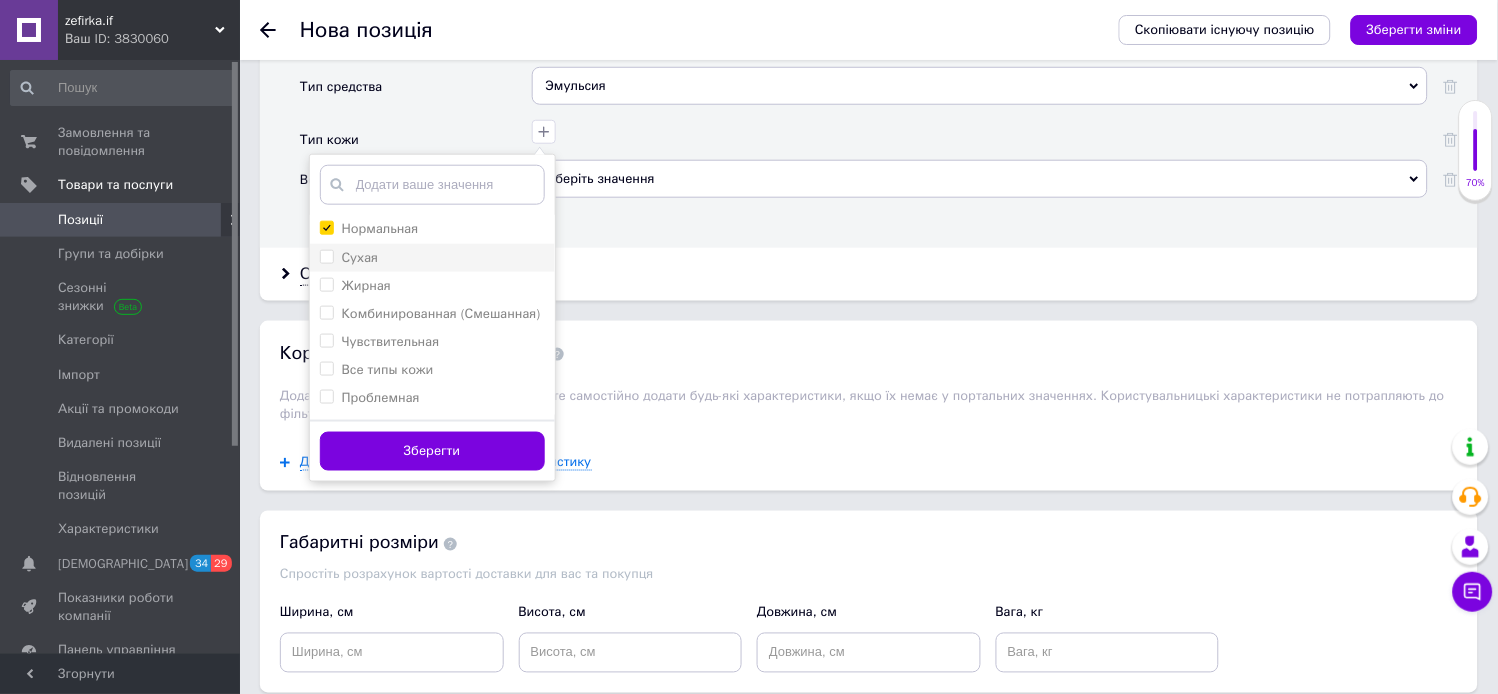 click on "Сухая" at bounding box center [326, 256] 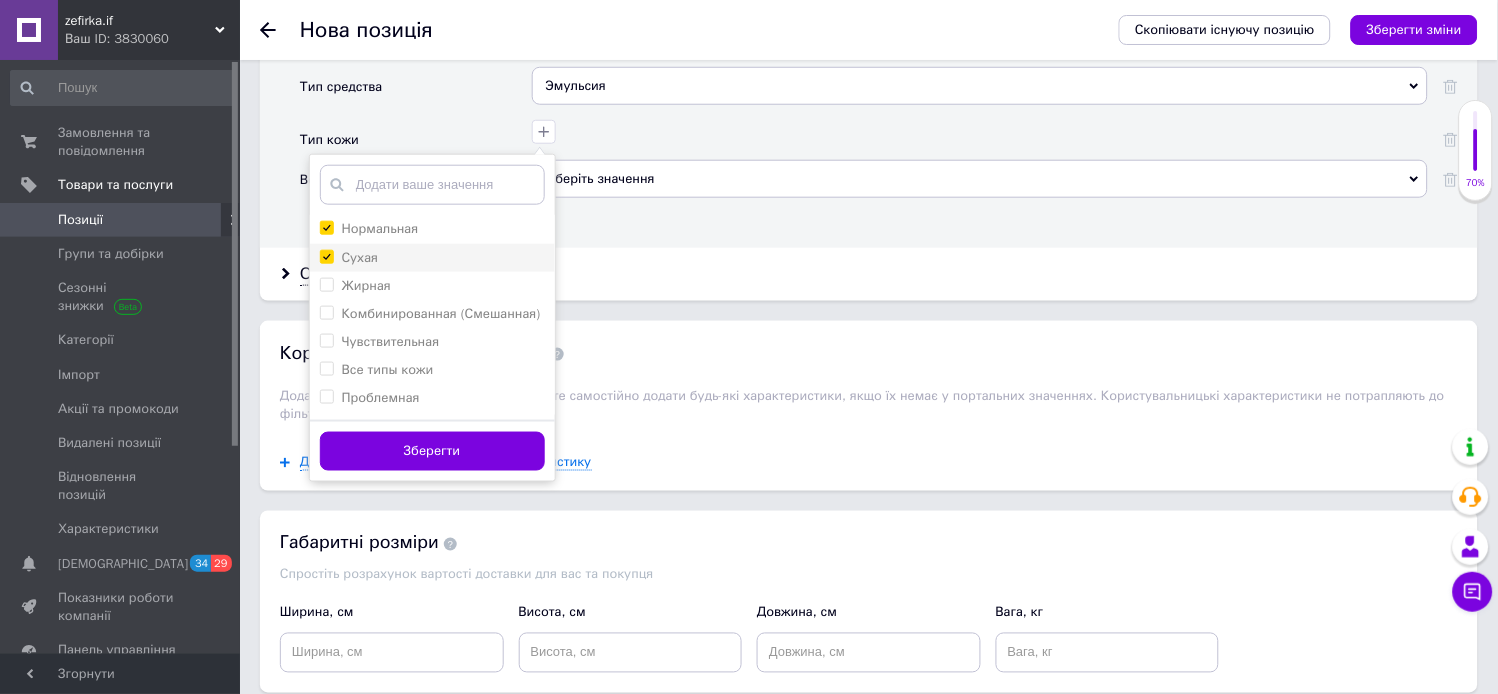 checkbox on "true" 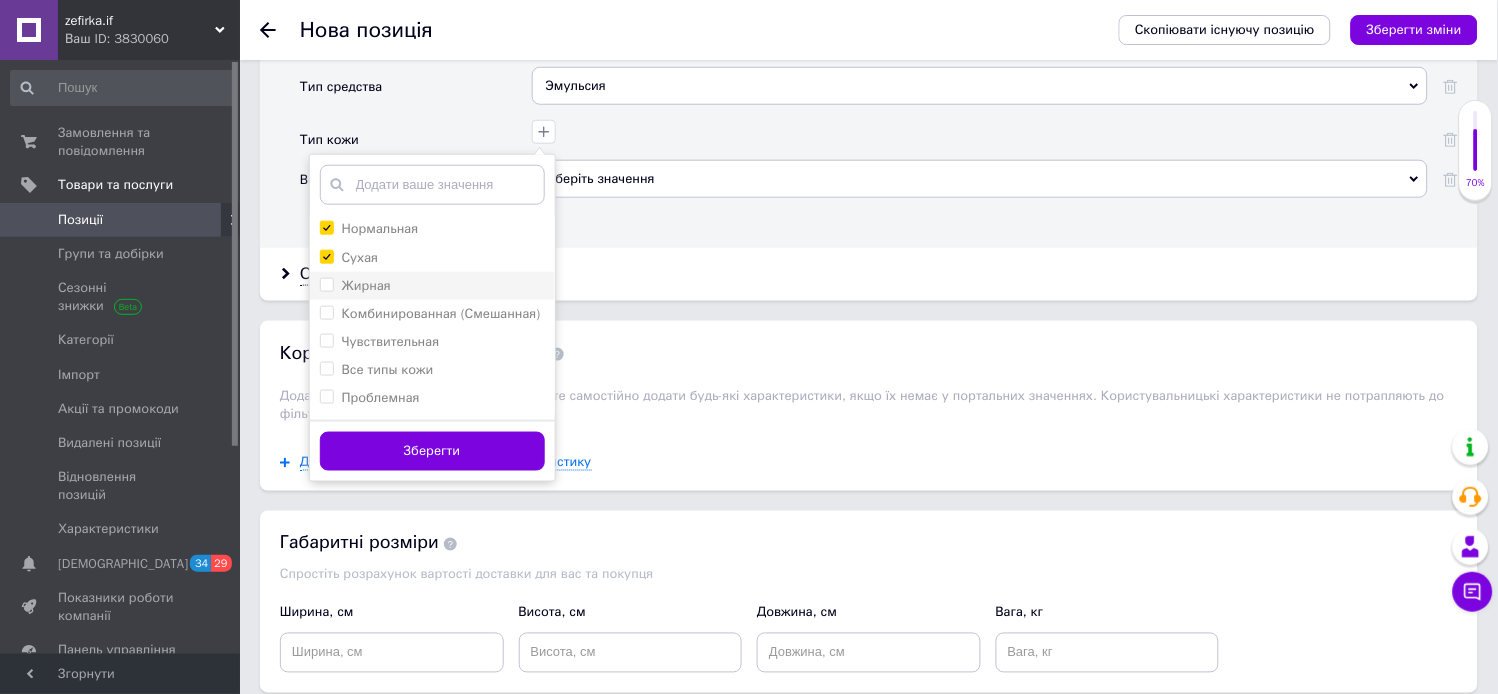 click on "Жирная" at bounding box center [326, 284] 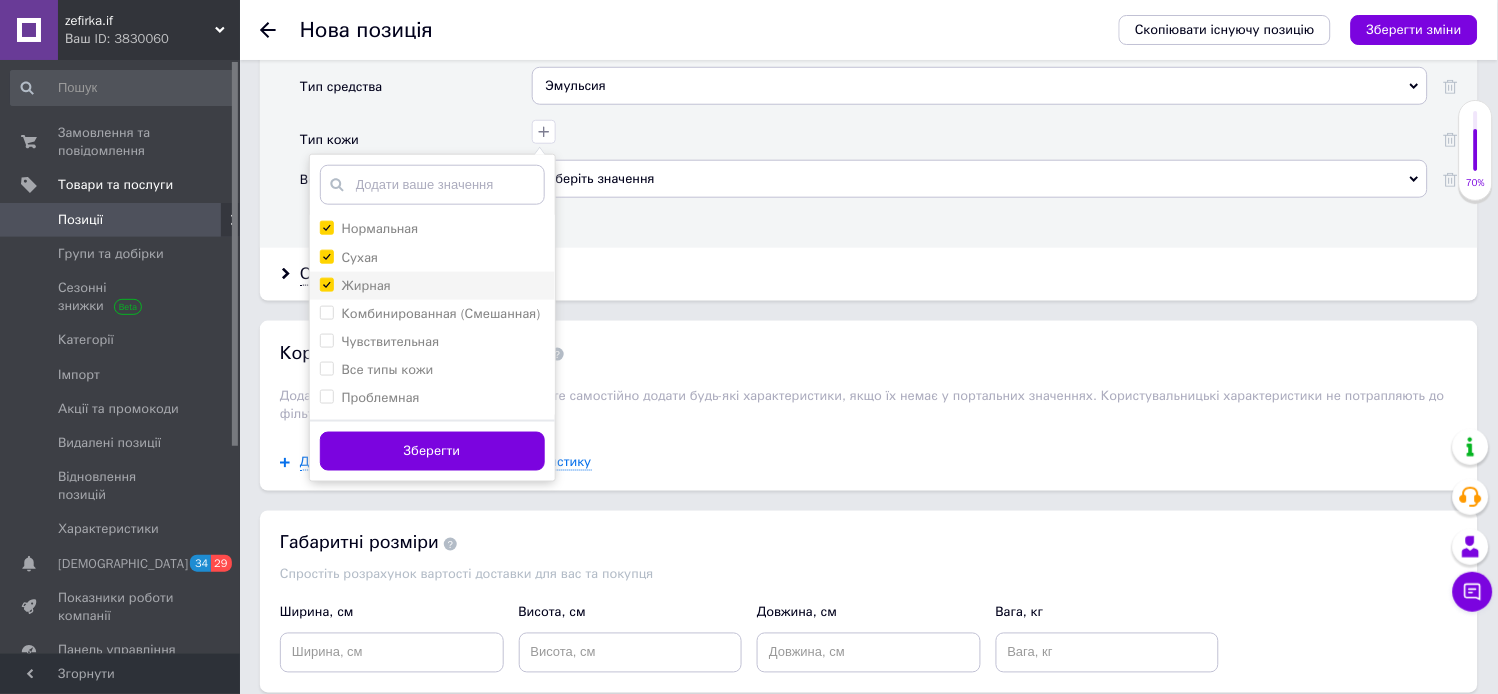 checkbox on "true" 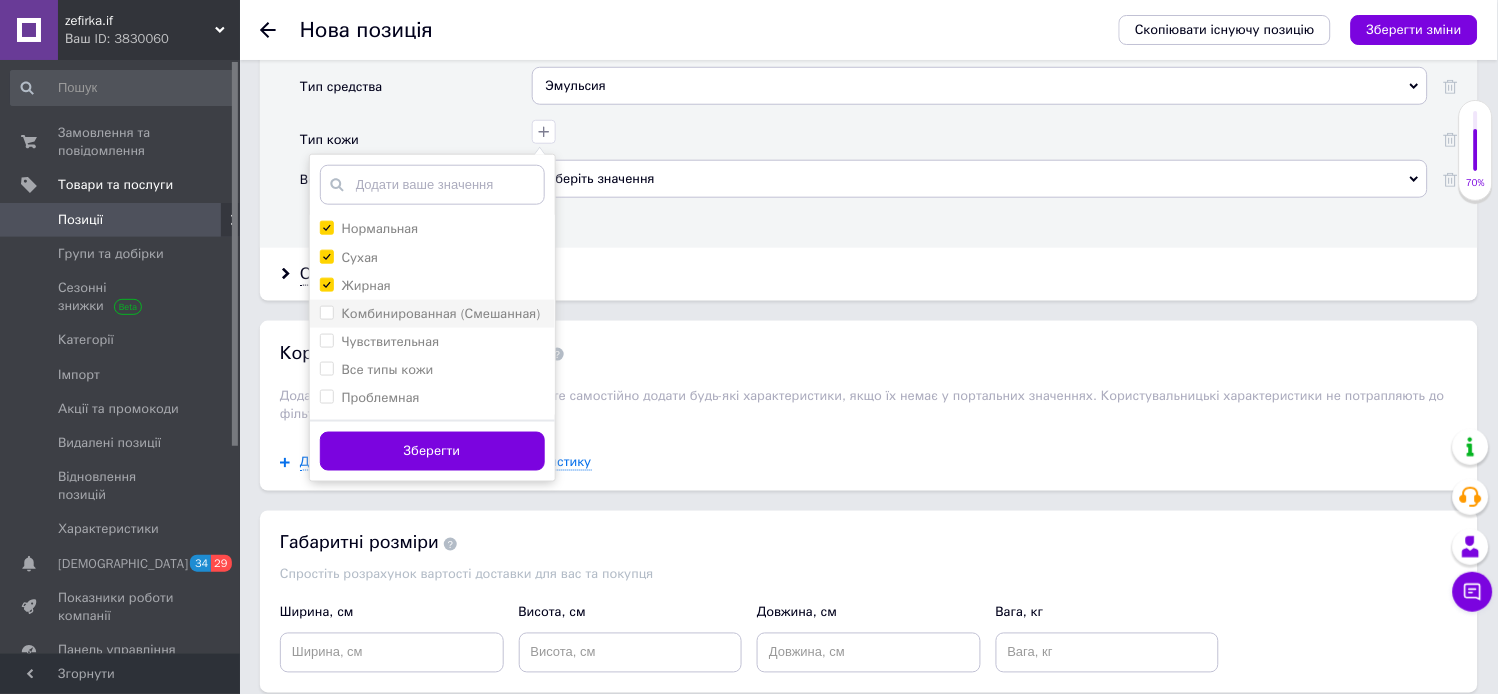 click on "Комбинированная (Смешанная)" at bounding box center [326, 312] 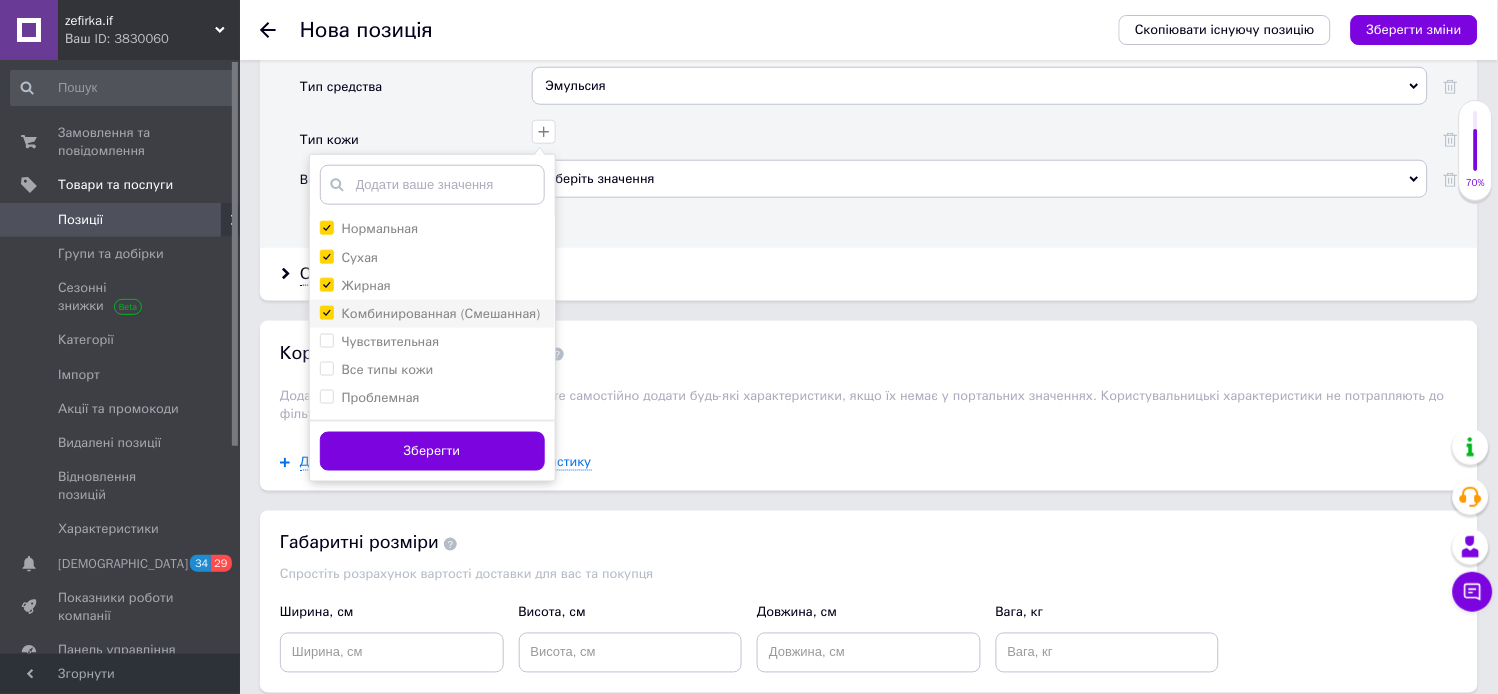 checkbox on "true" 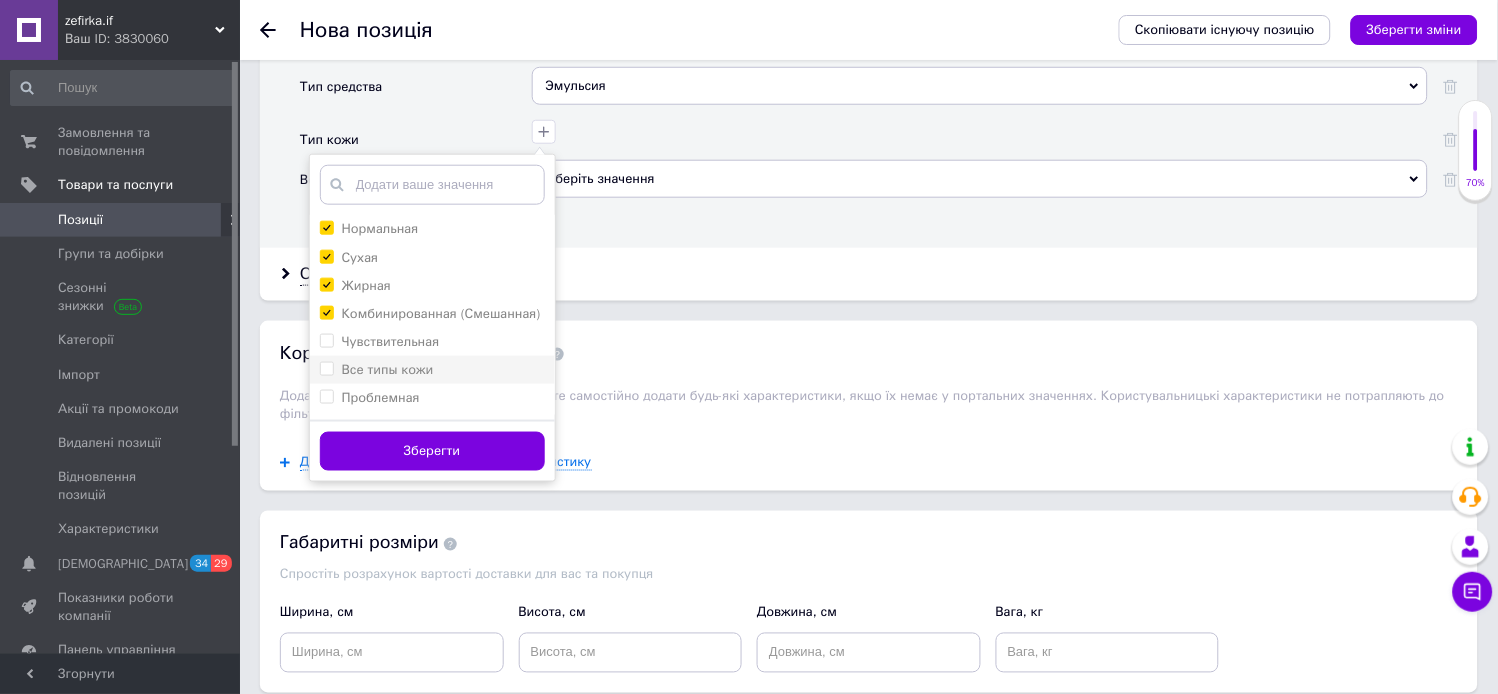 click on "Все типы кожи" at bounding box center (326, 368) 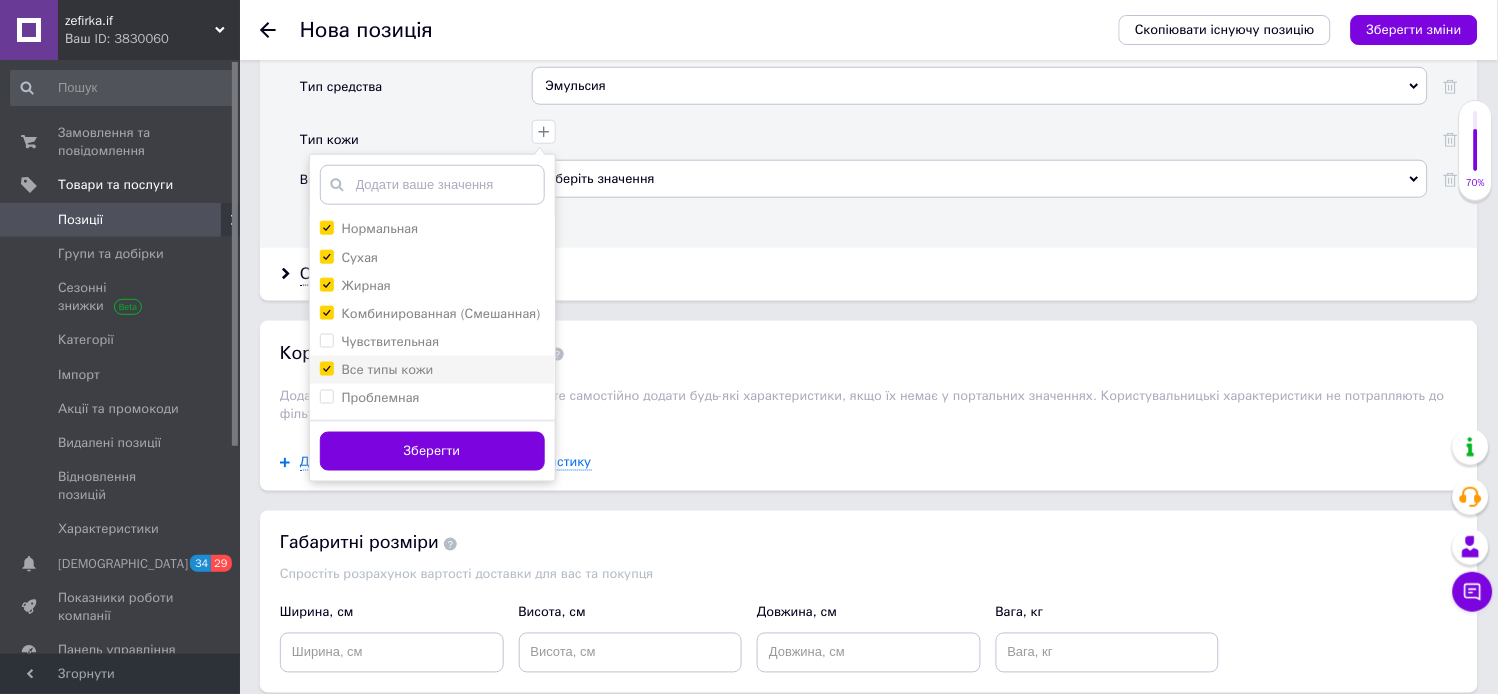 checkbox on "true" 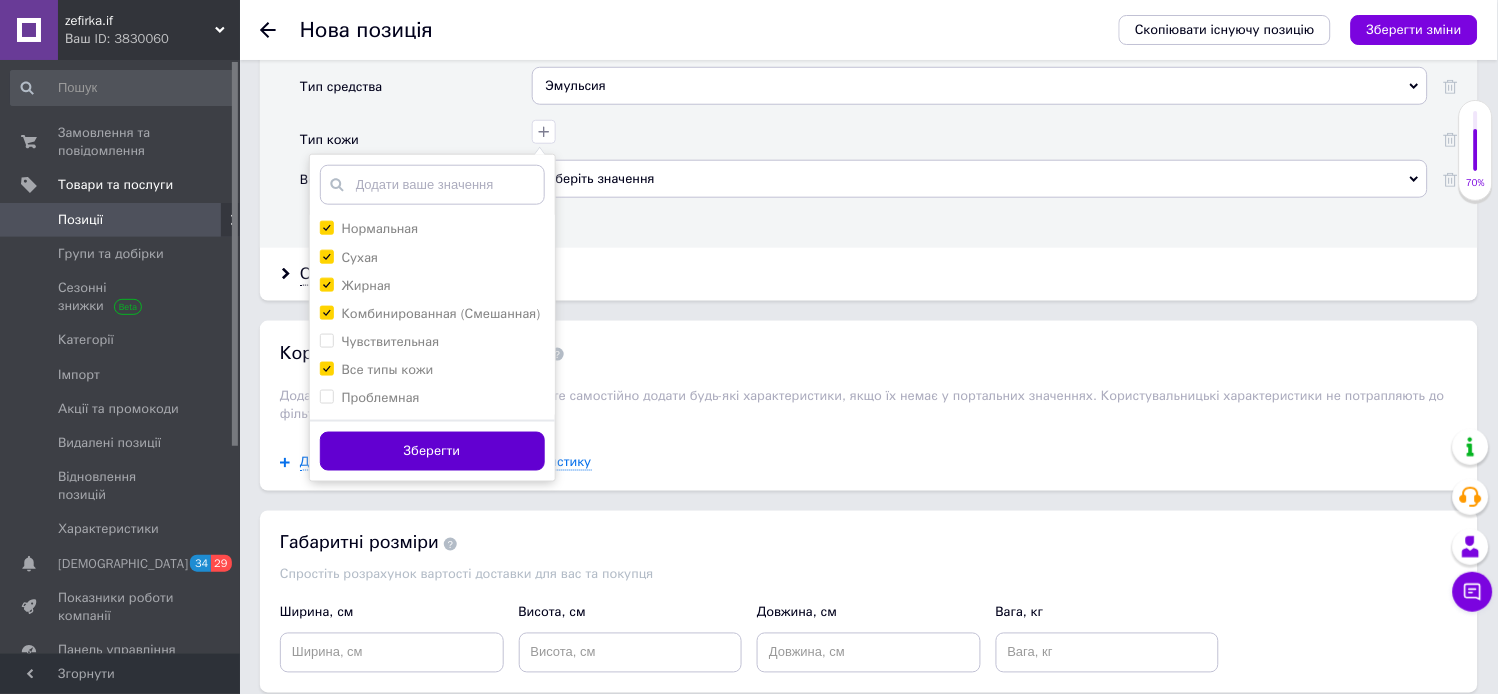 click on "Зберегти" at bounding box center (432, 451) 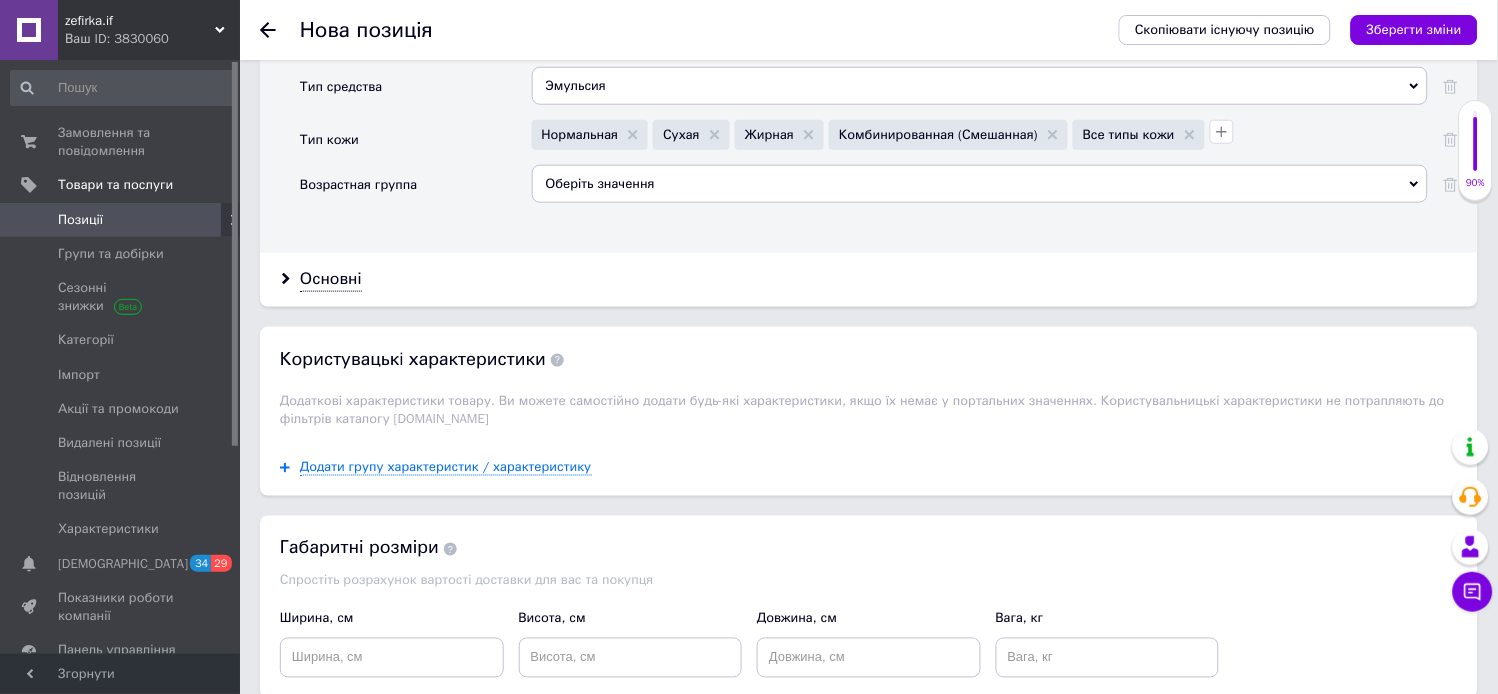 click on "Оберіть значення" at bounding box center [980, 184] 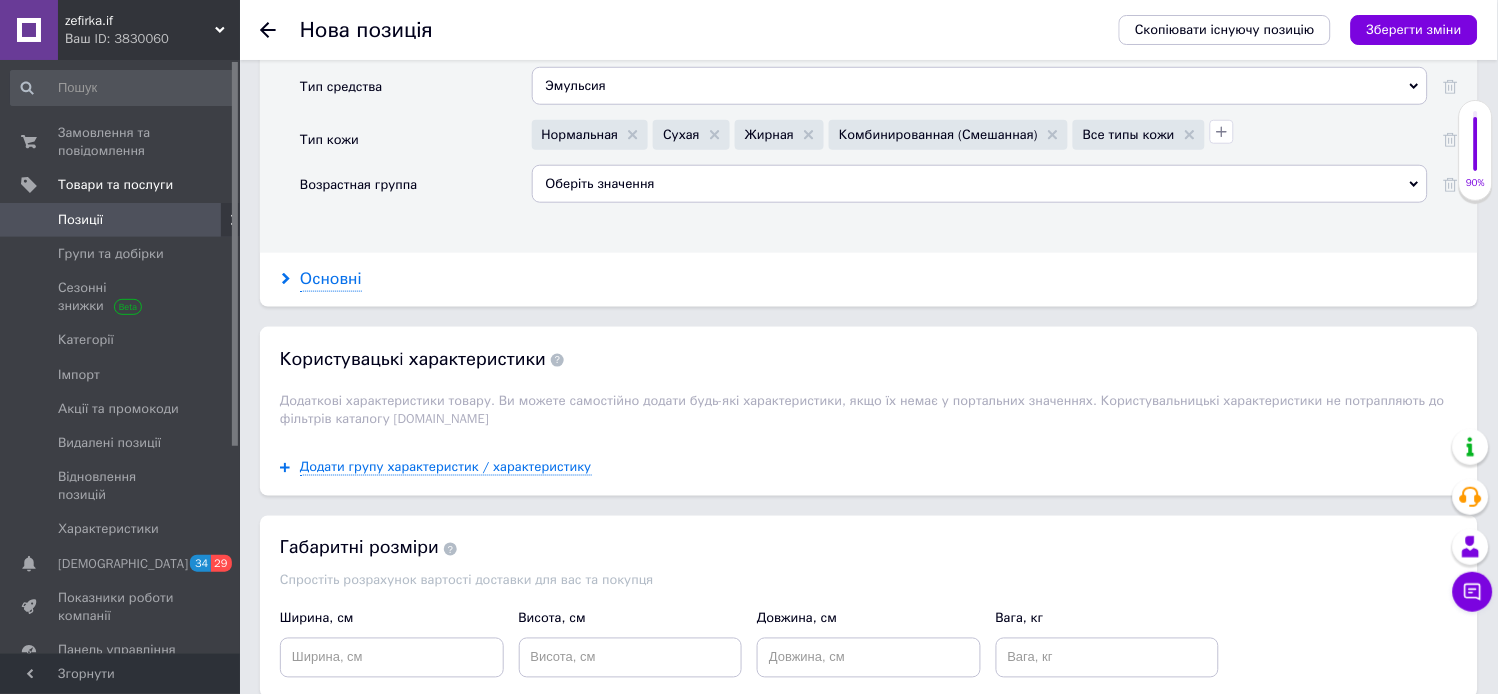 click on "Основні" at bounding box center (331, 279) 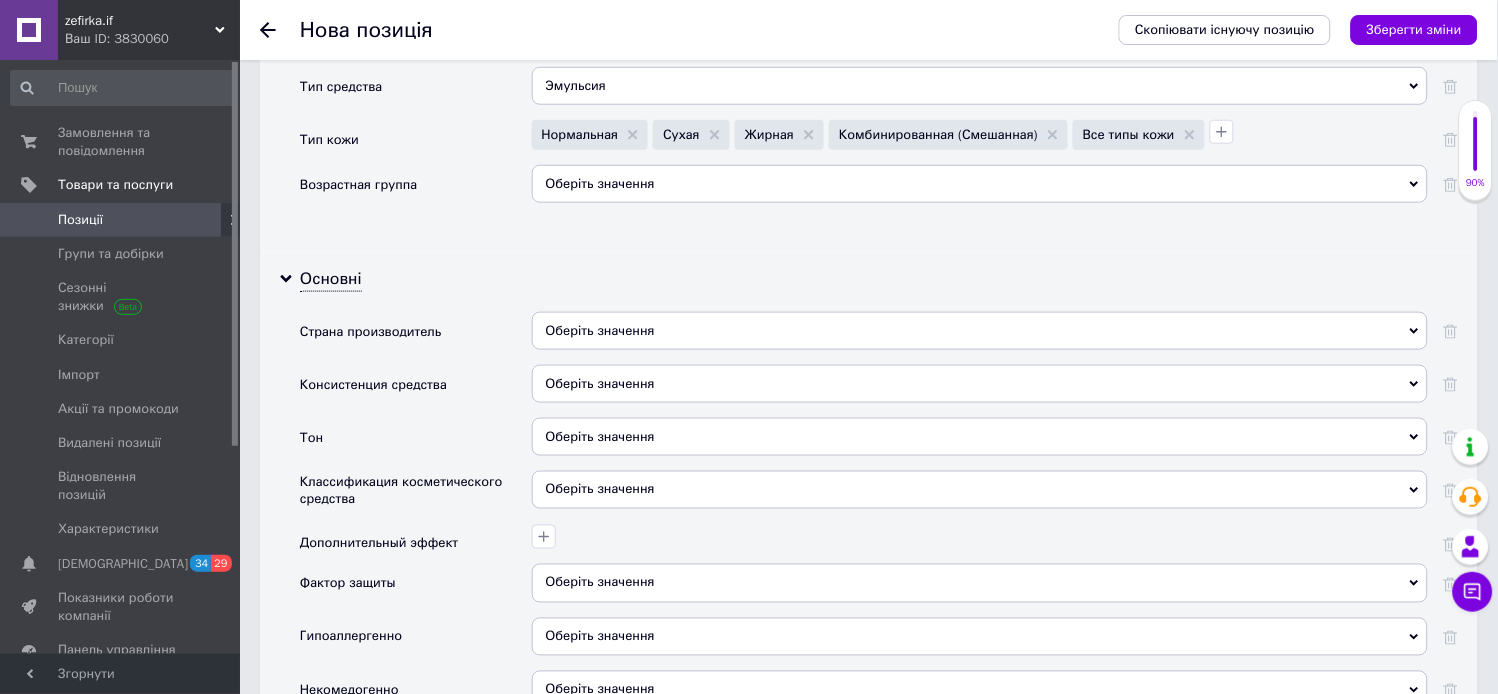 click on "Оберіть значення" at bounding box center (980, 331) 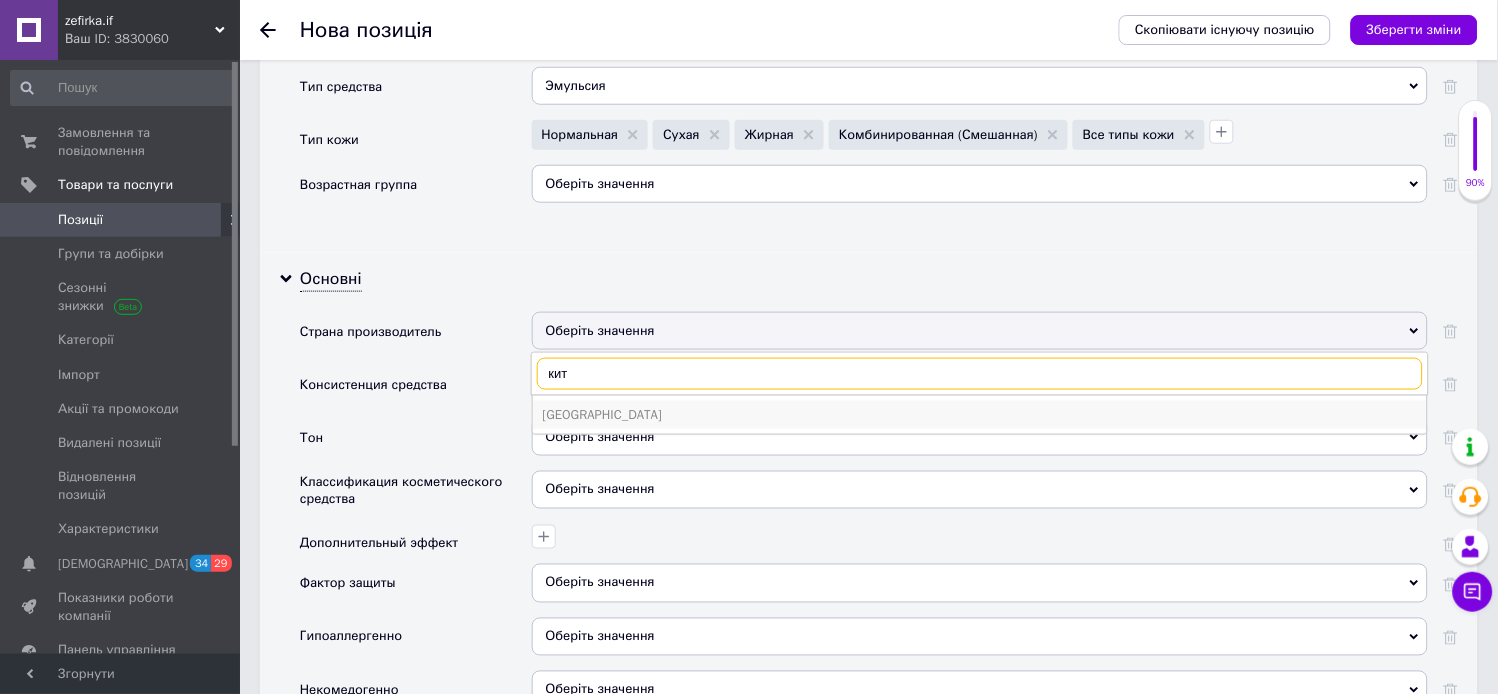 type on "кит" 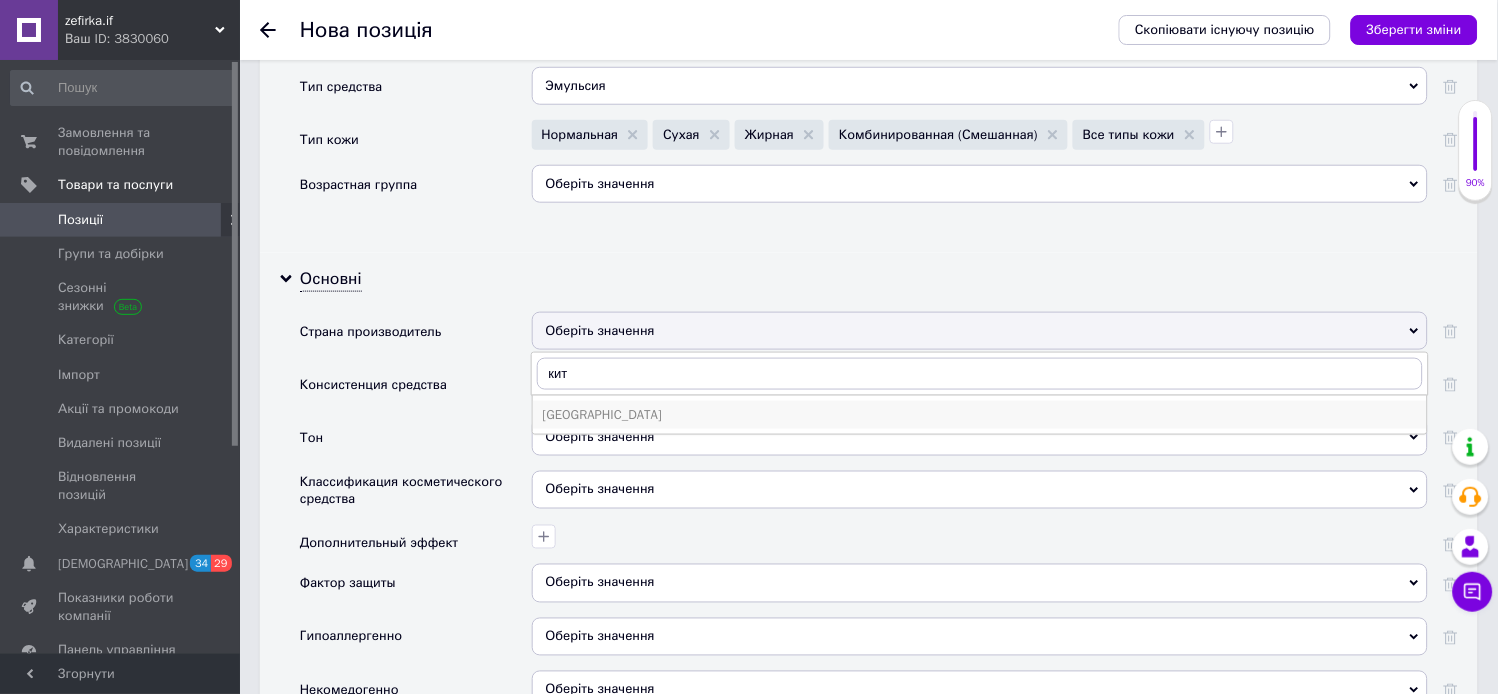 click on "Китай" at bounding box center (980, 415) 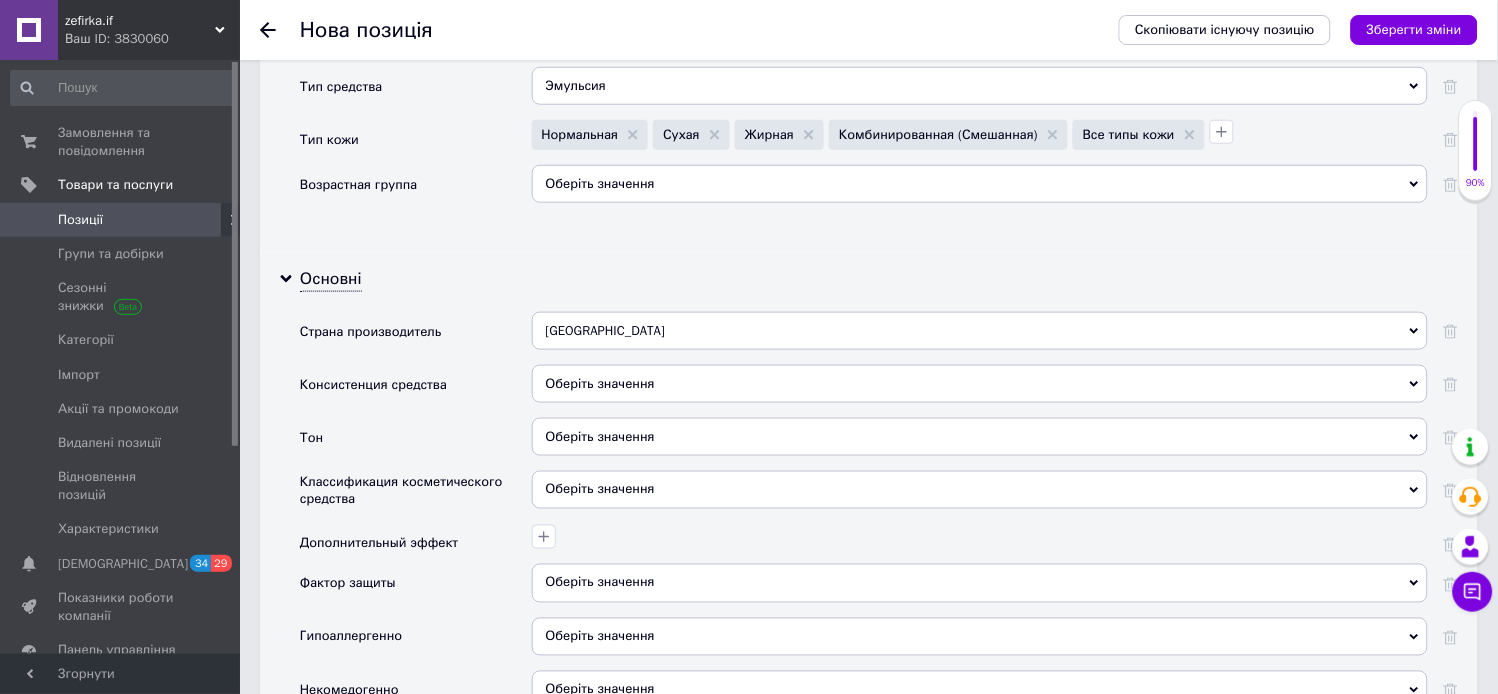 click on "Оберіть значення" at bounding box center (980, 384) 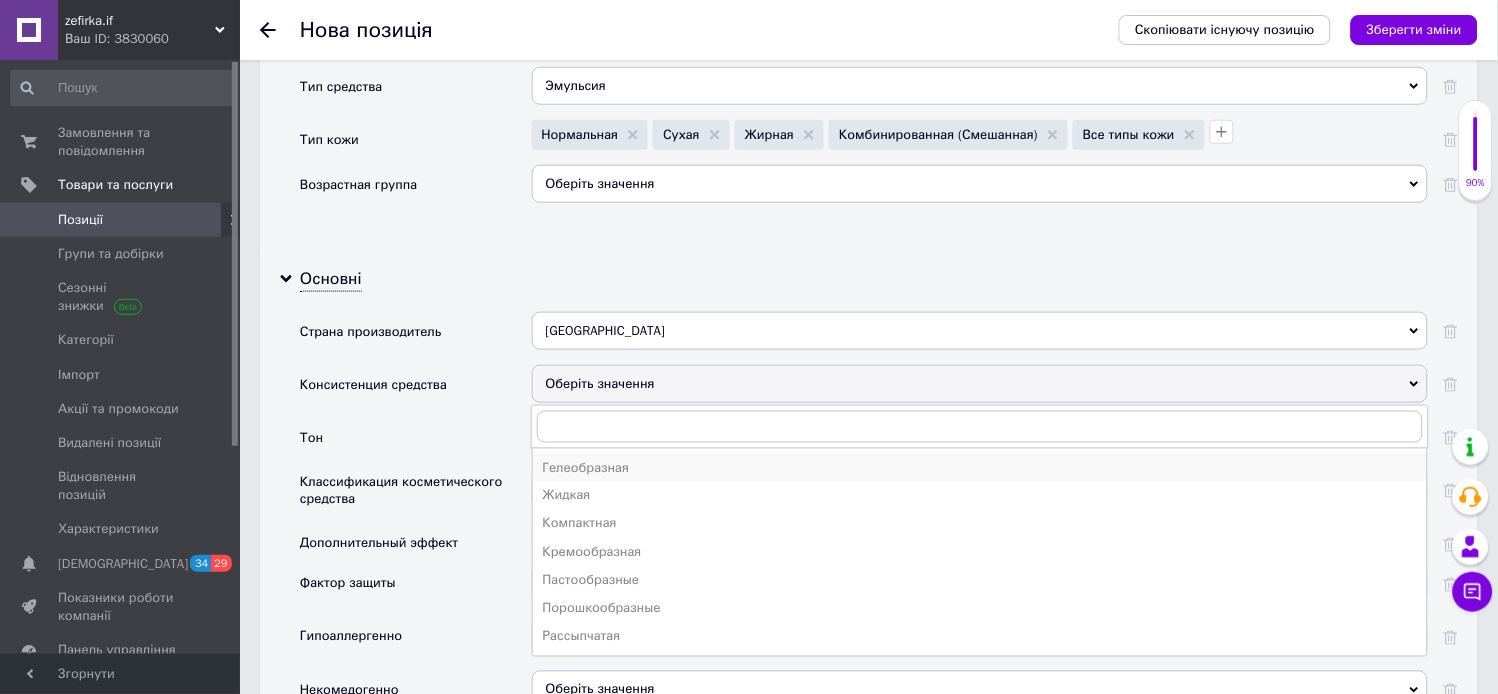 click on "Гелеобразная" at bounding box center (980, 468) 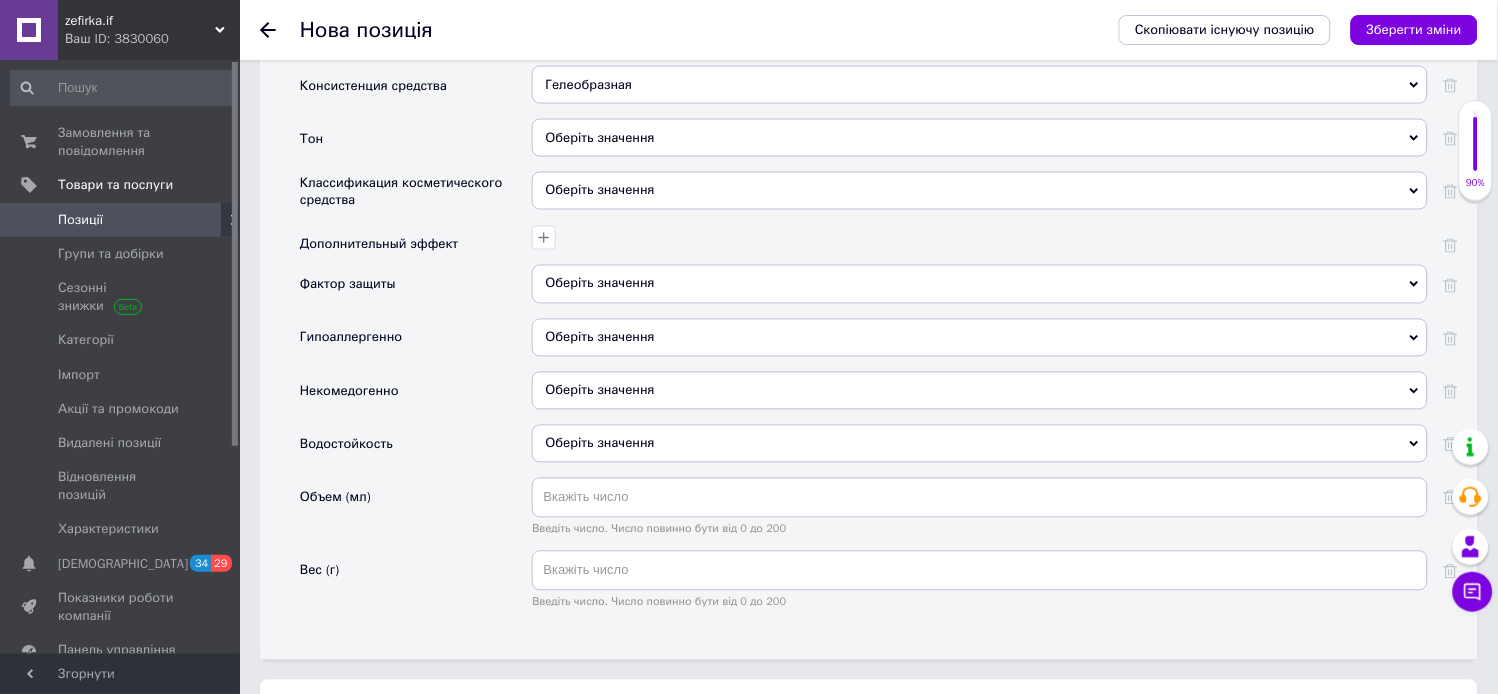 scroll, scrollTop: 2355, scrollLeft: 0, axis: vertical 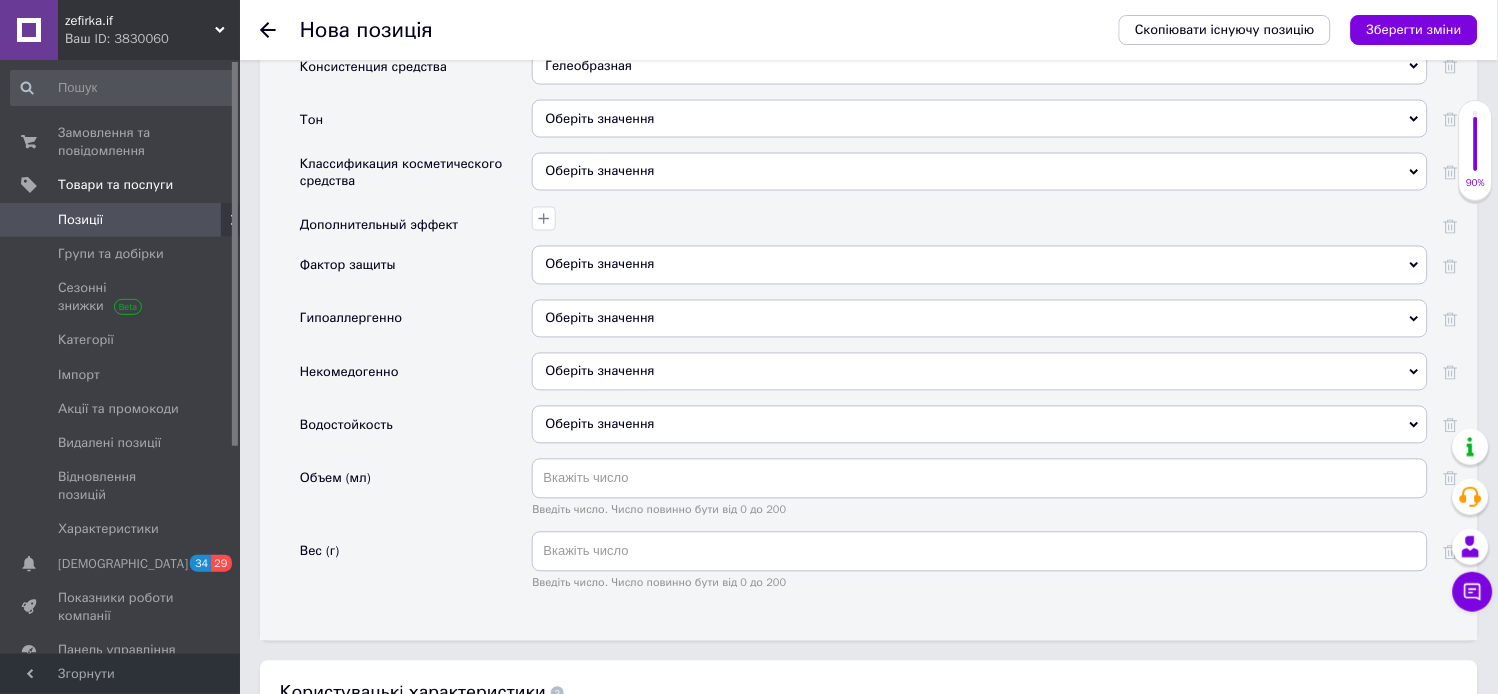 click on "Оберіть значення" at bounding box center (980, 119) 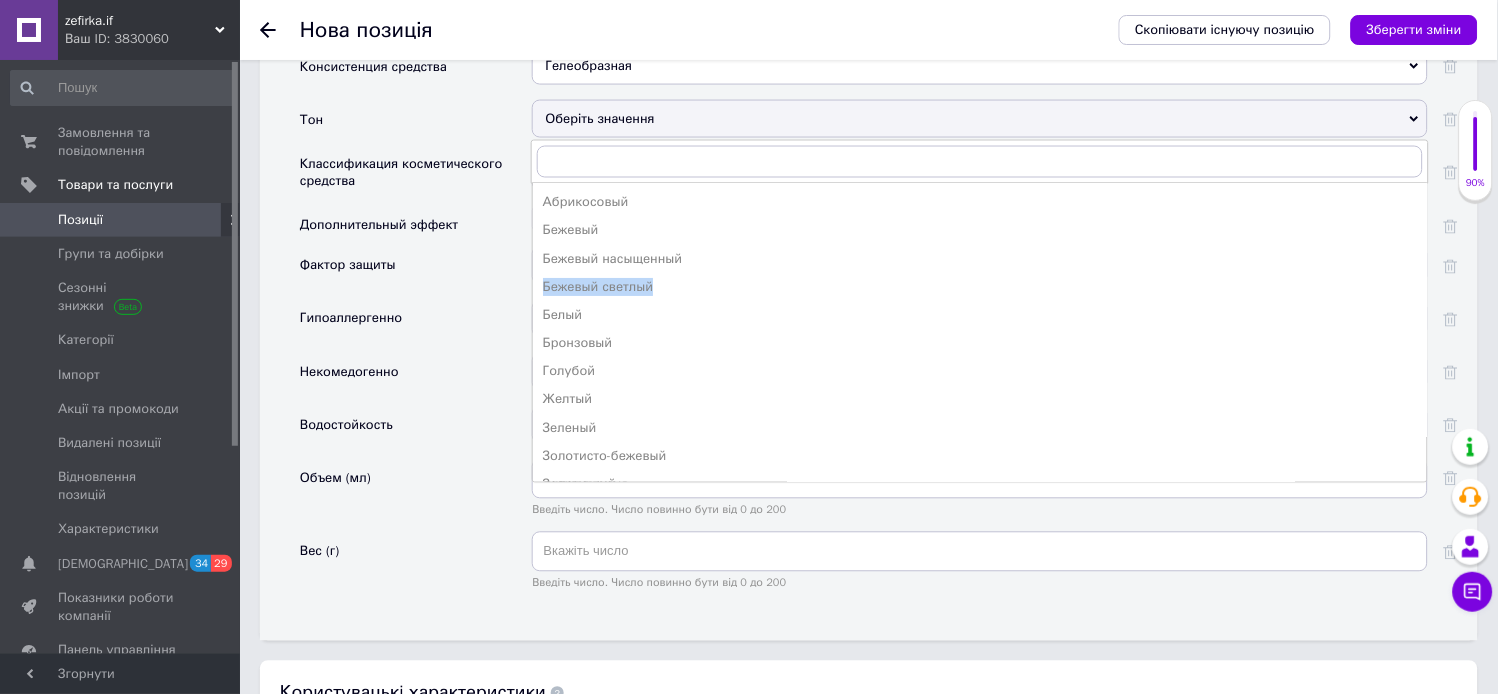drag, startPoint x: 1421, startPoint y: 302, endPoint x: 1422, endPoint y: 331, distance: 29.017237 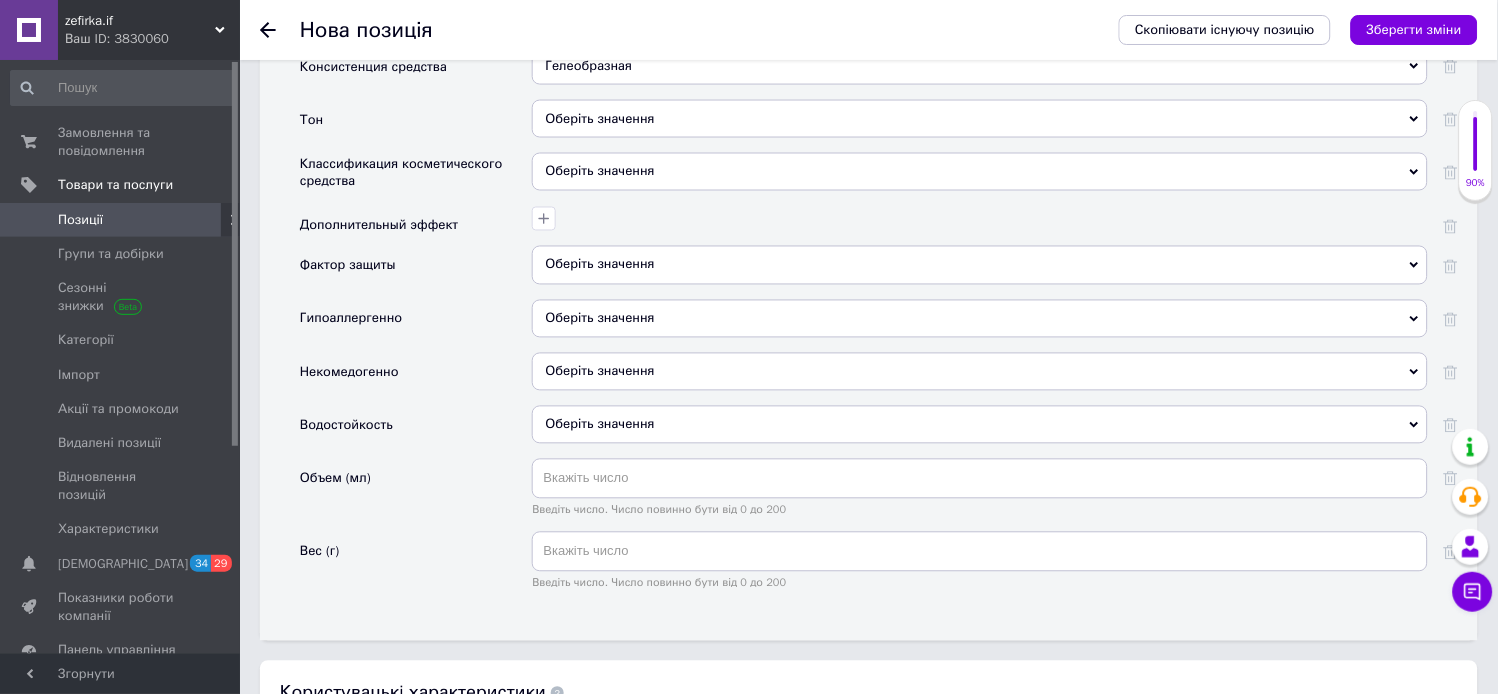 click on "Оберіть значення" at bounding box center (980, 119) 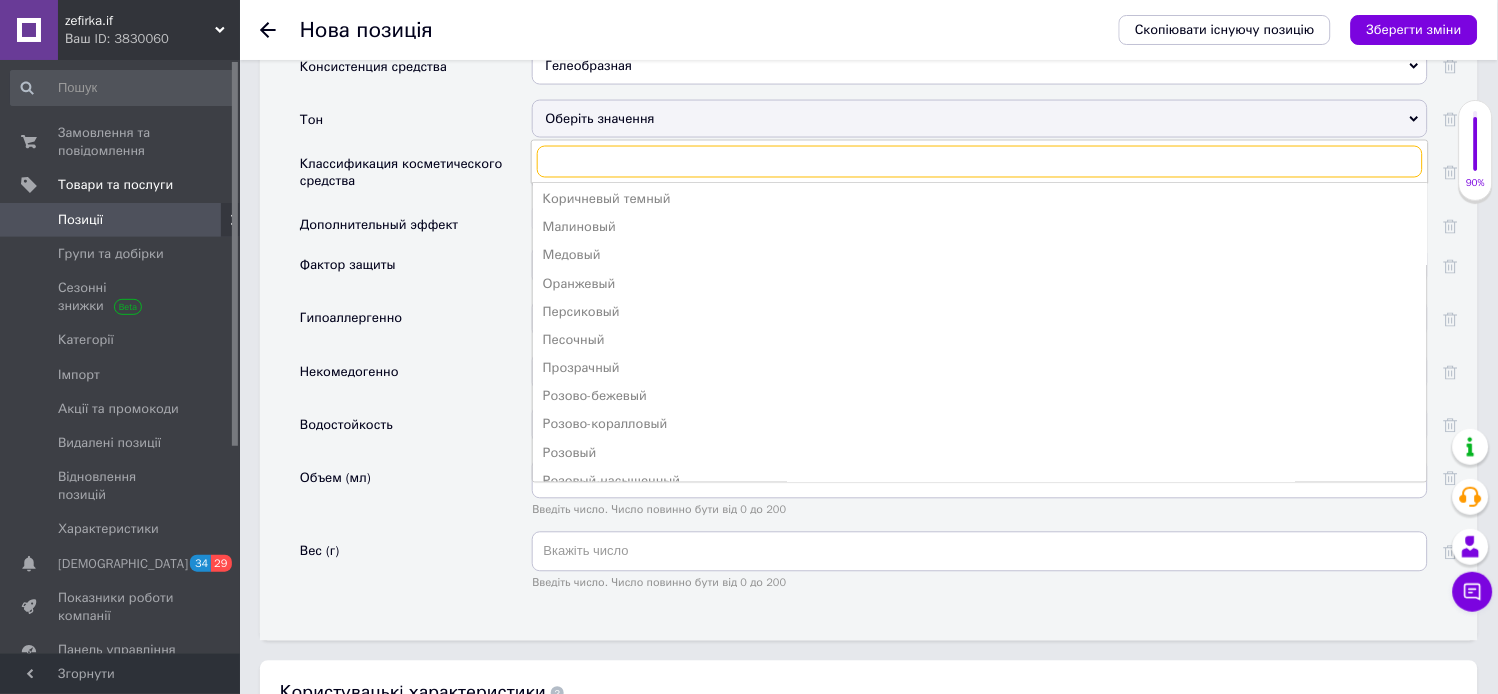 scroll, scrollTop: 448, scrollLeft: 0, axis: vertical 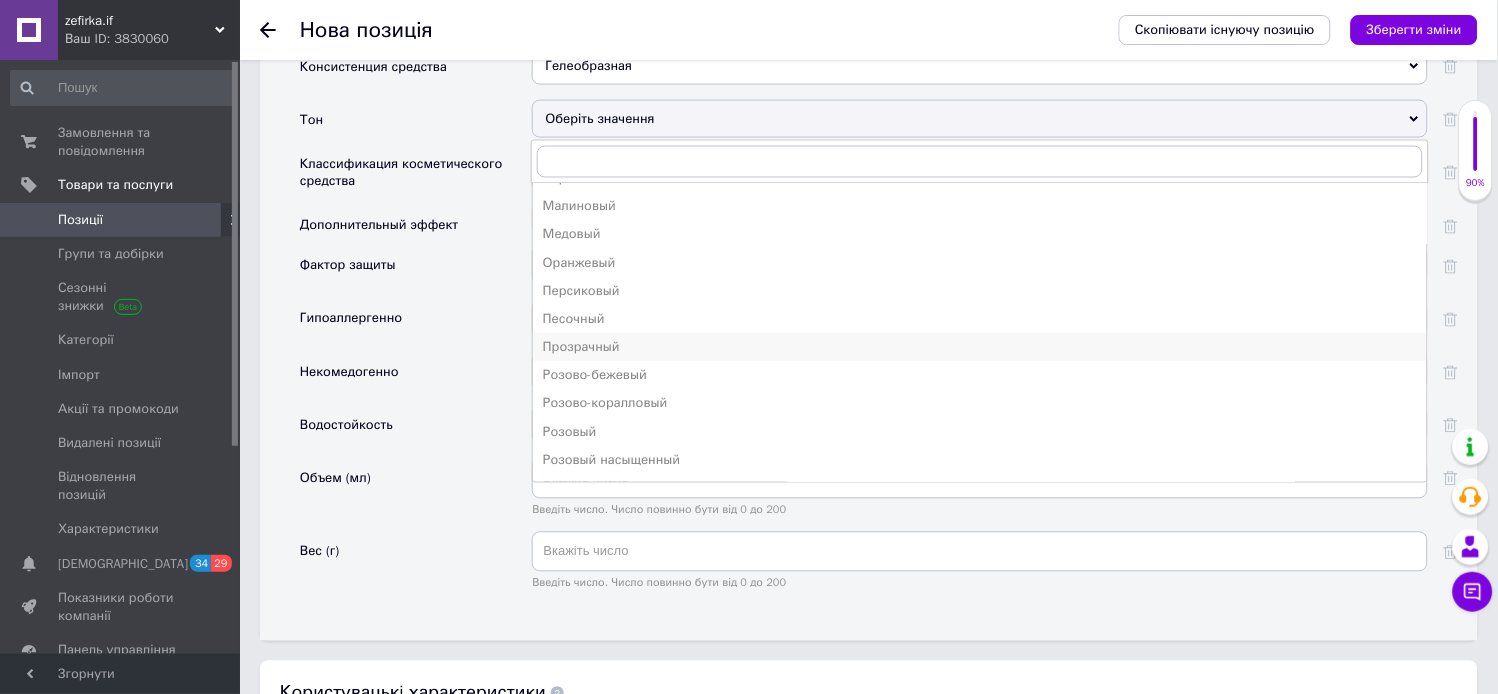 click on "Прозрачный" at bounding box center (980, 347) 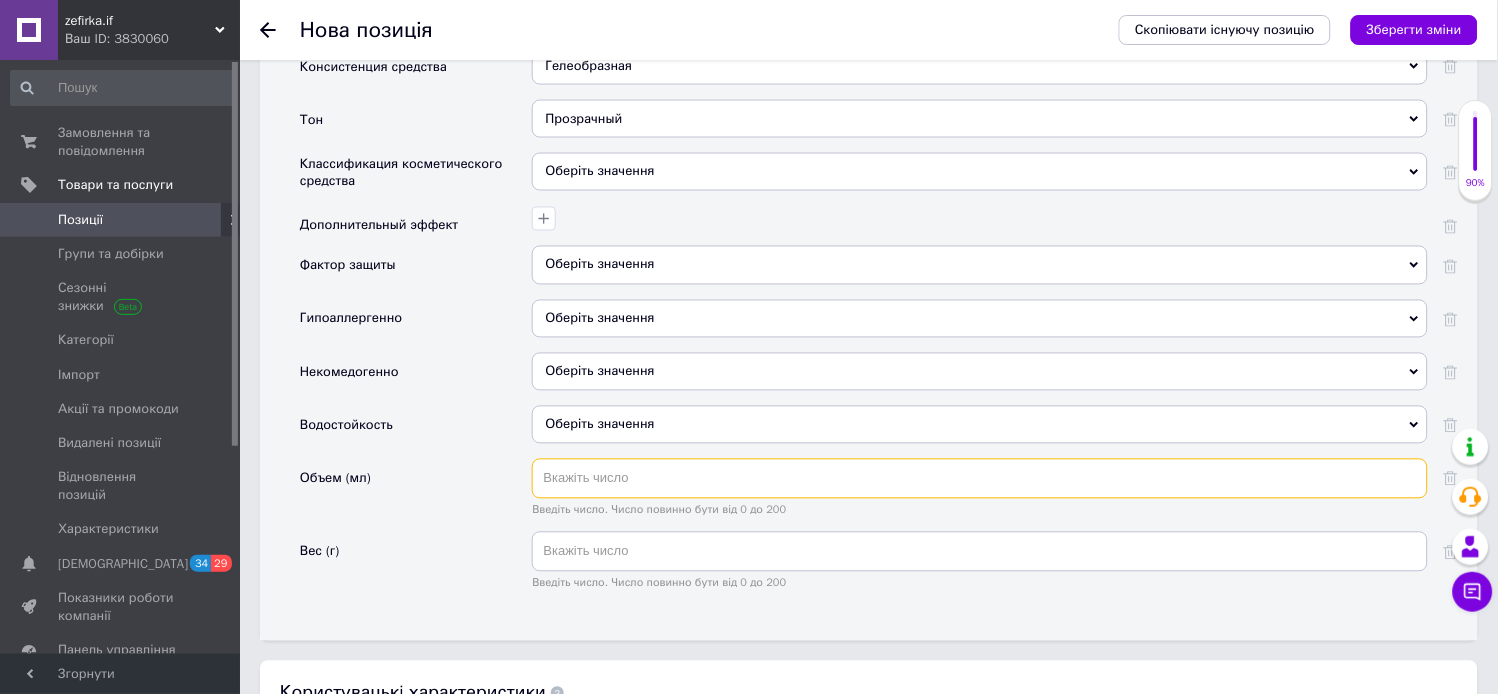 click at bounding box center [980, 479] 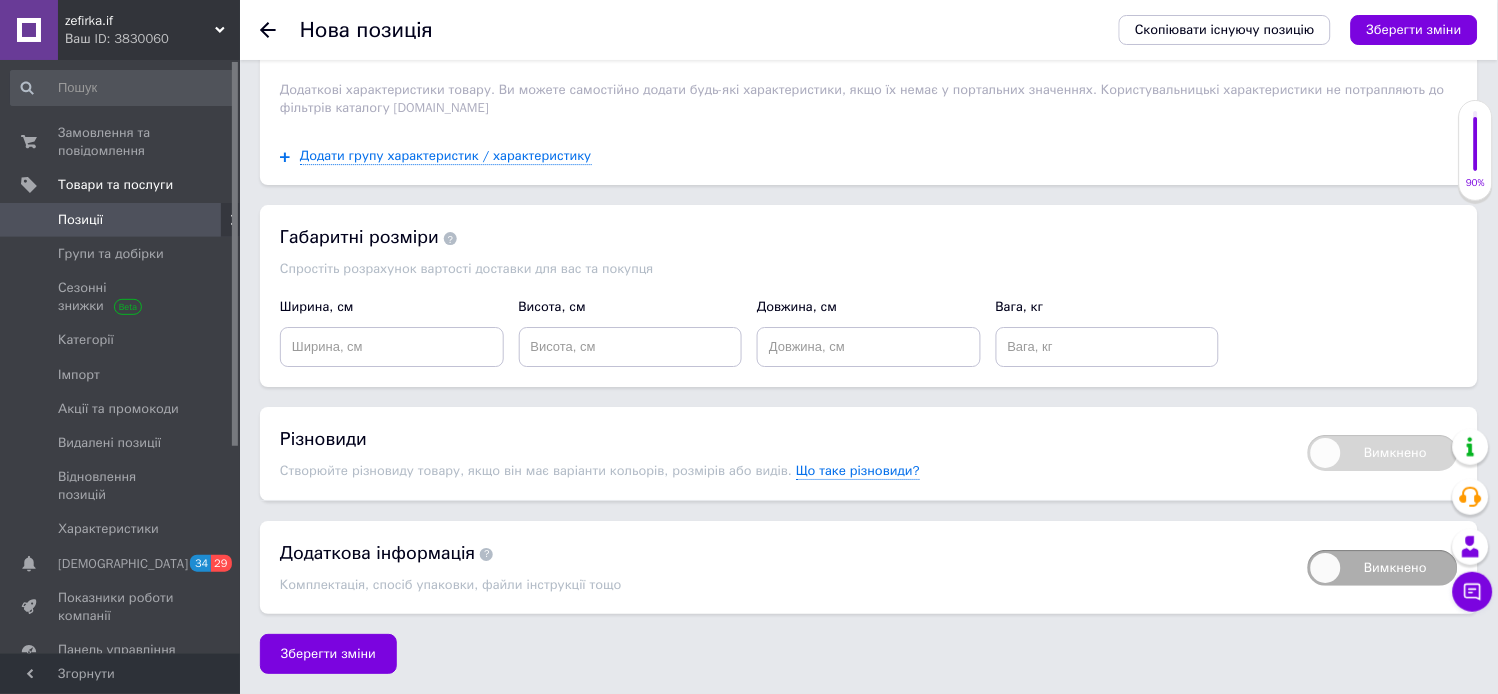 scroll, scrollTop: 3057, scrollLeft: 0, axis: vertical 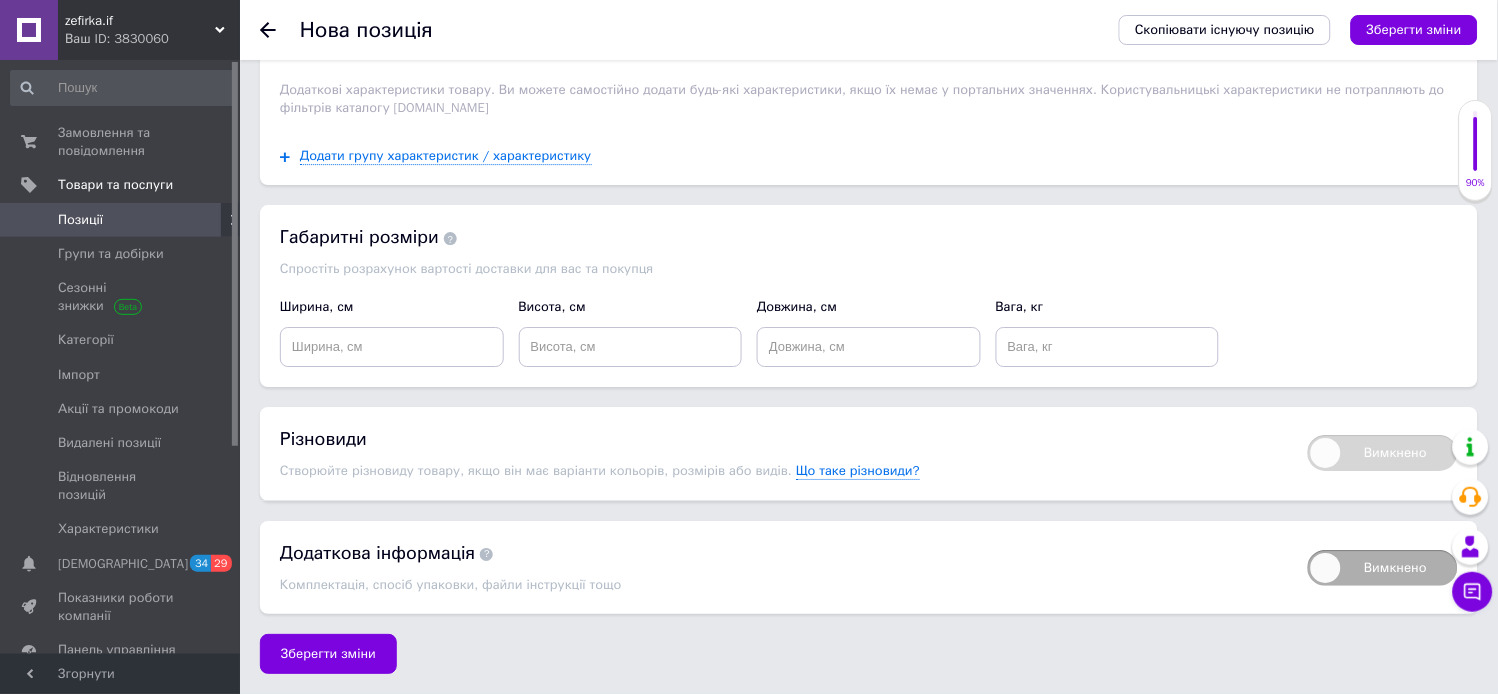 type on "45" 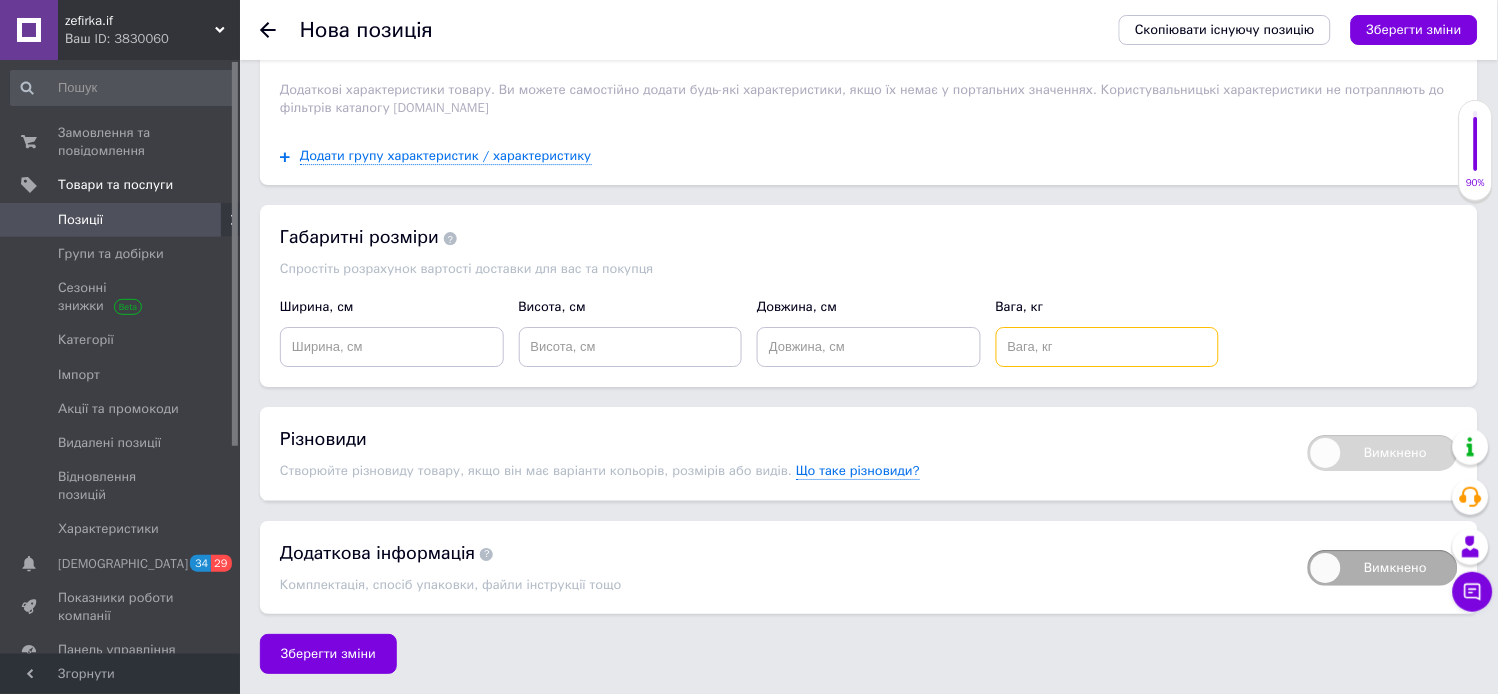 click at bounding box center (1108, 347) 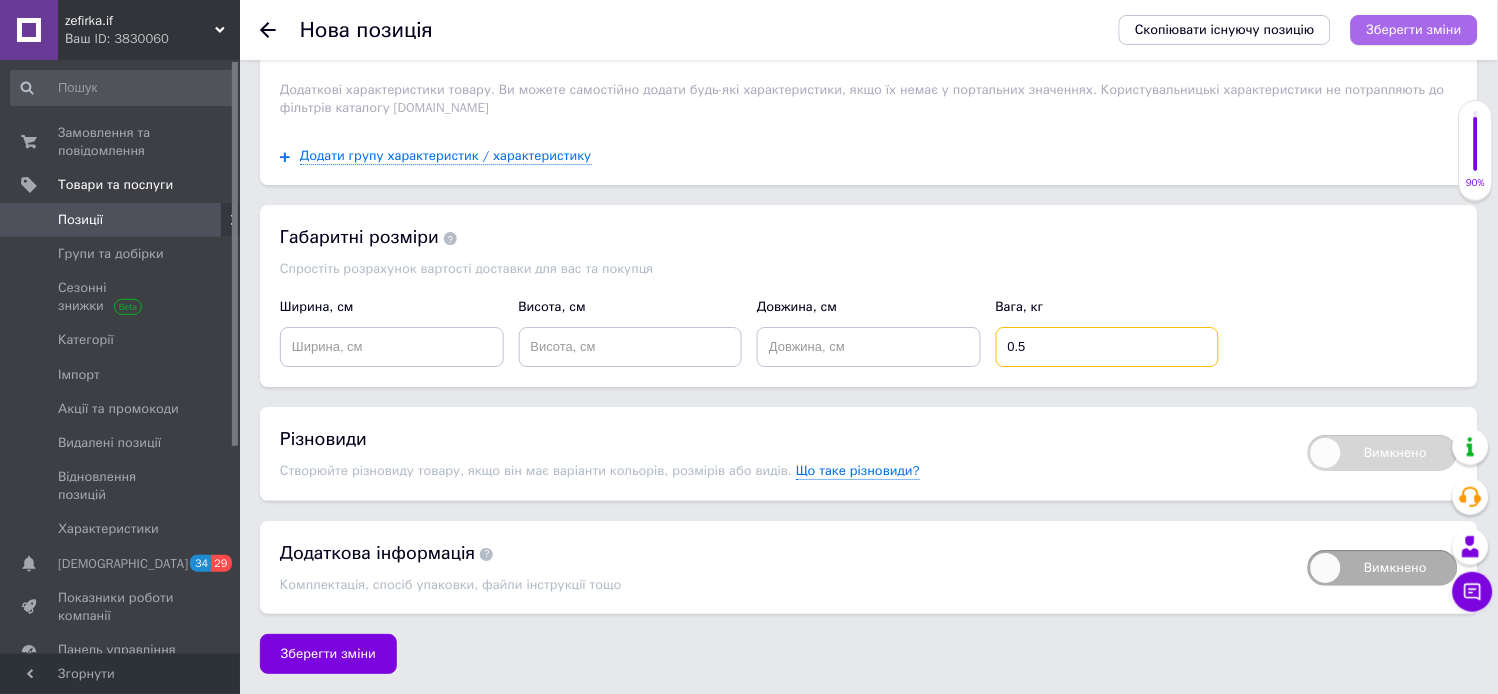 type on "0.5" 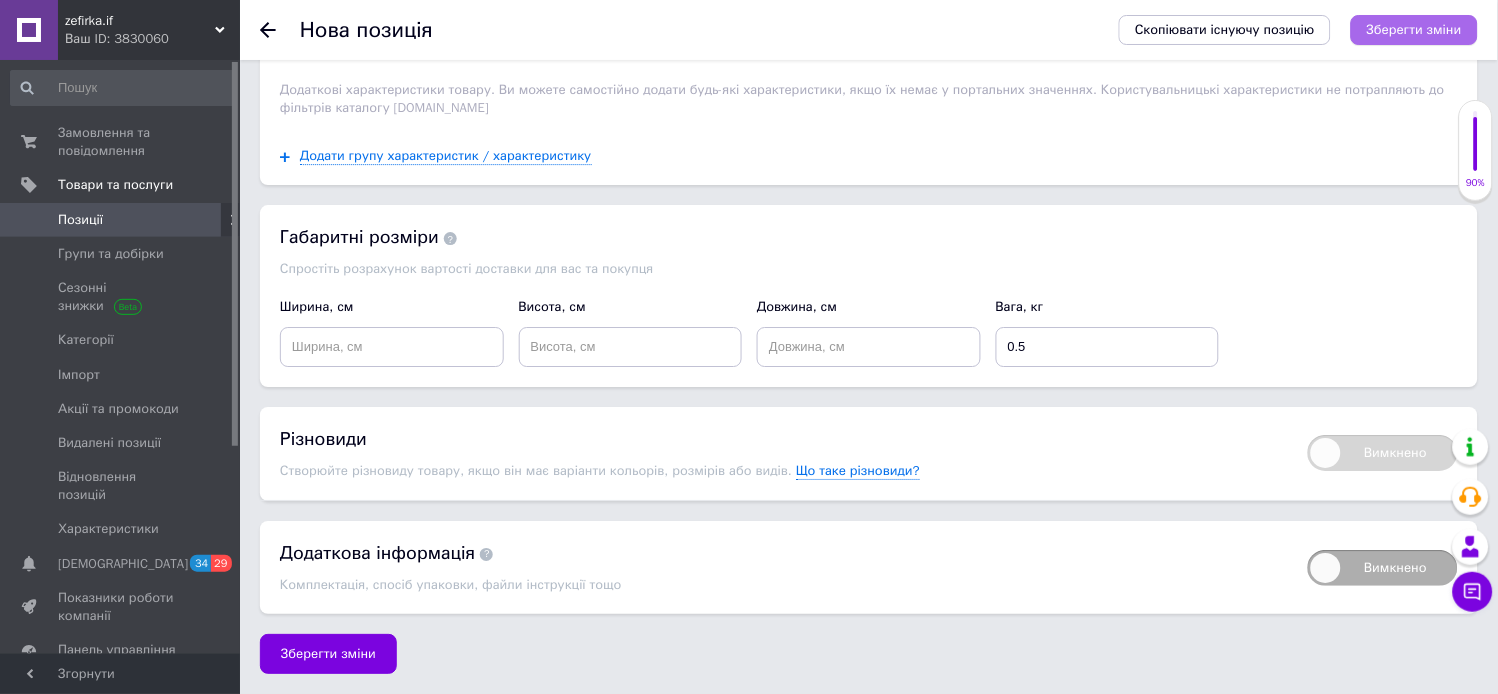 click on "Зберегти зміни" at bounding box center [1414, 29] 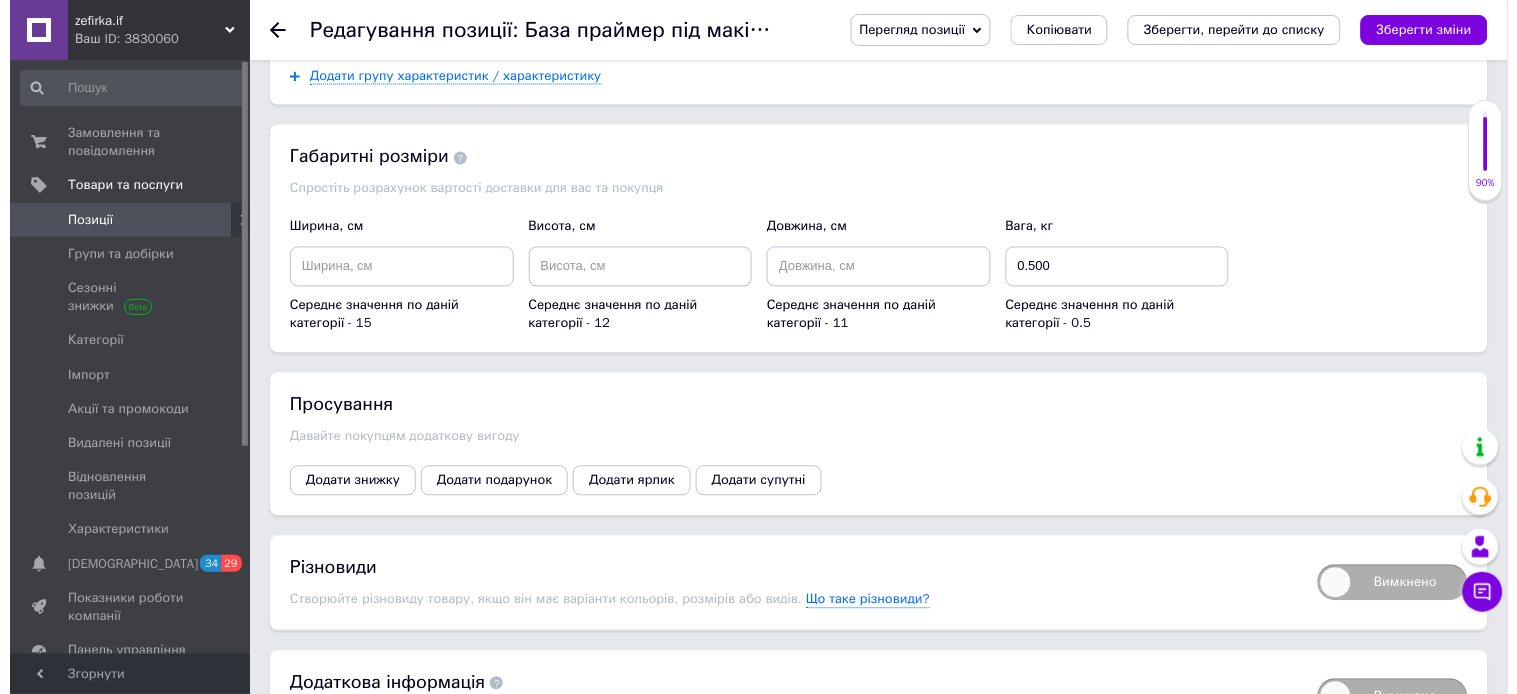 scroll, scrollTop: 2417, scrollLeft: 0, axis: vertical 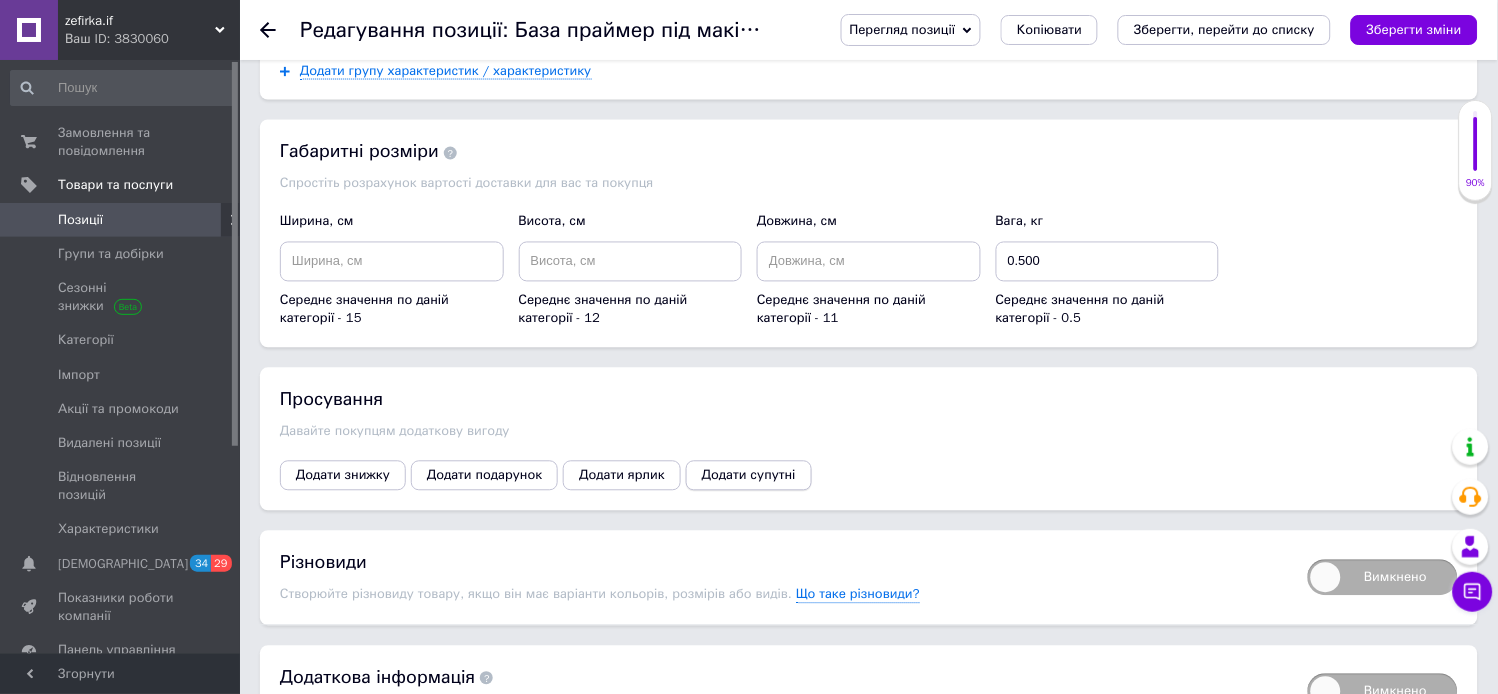click on "Додати супутні" at bounding box center (749, 476) 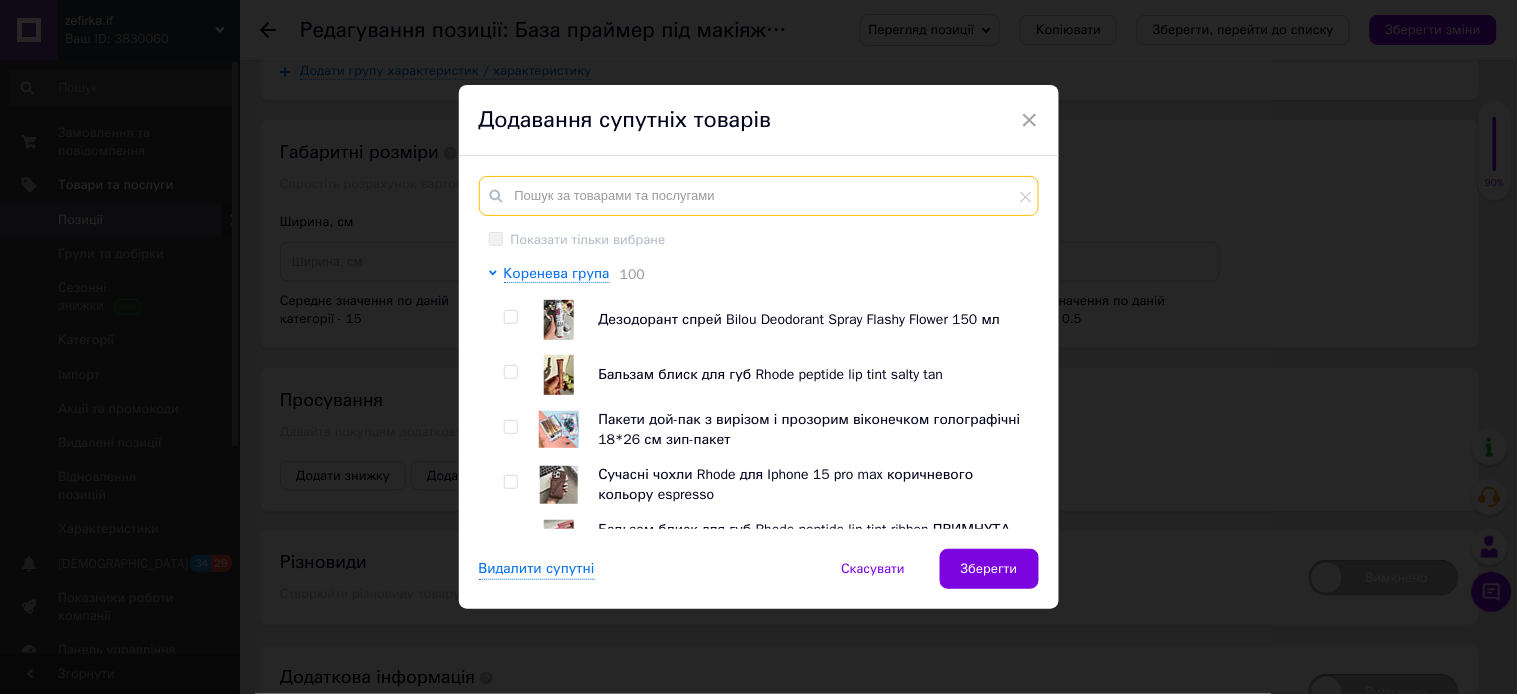 click at bounding box center [759, 196] 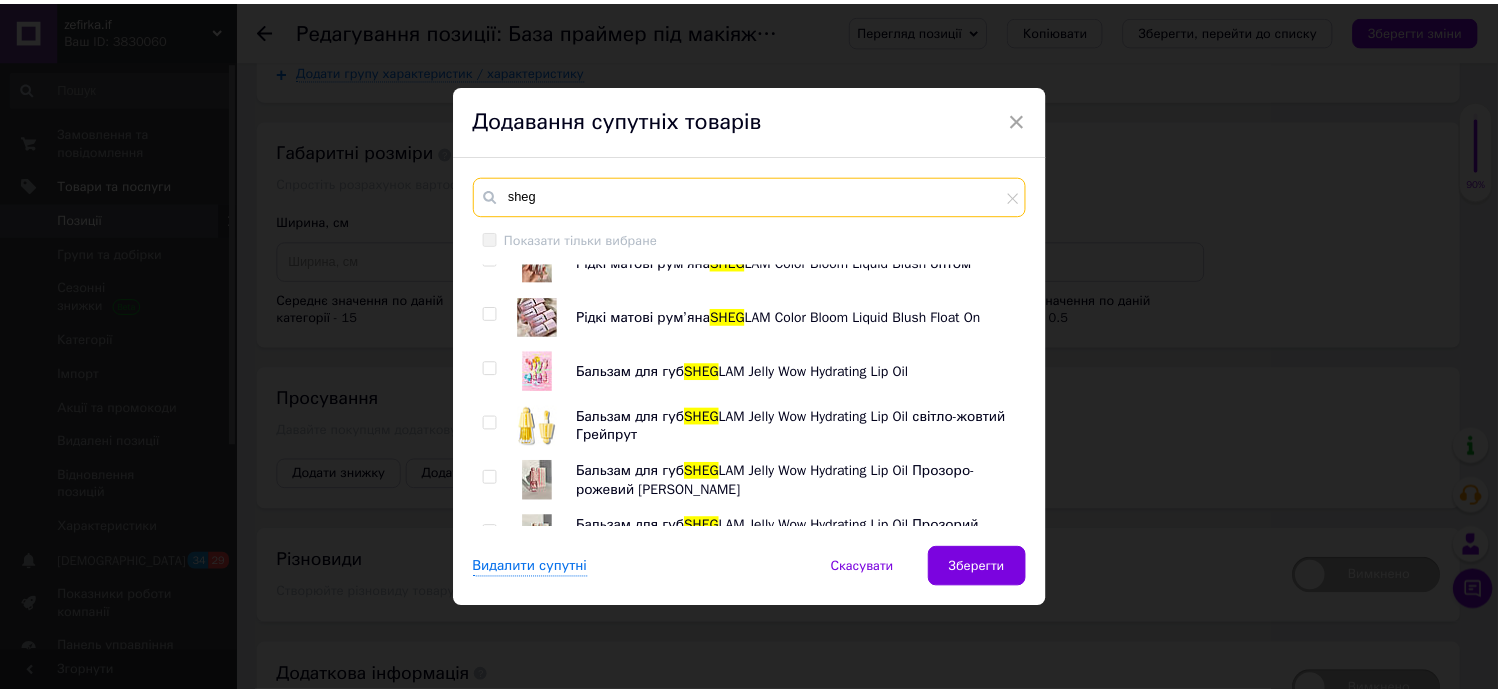 scroll, scrollTop: 267, scrollLeft: 0, axis: vertical 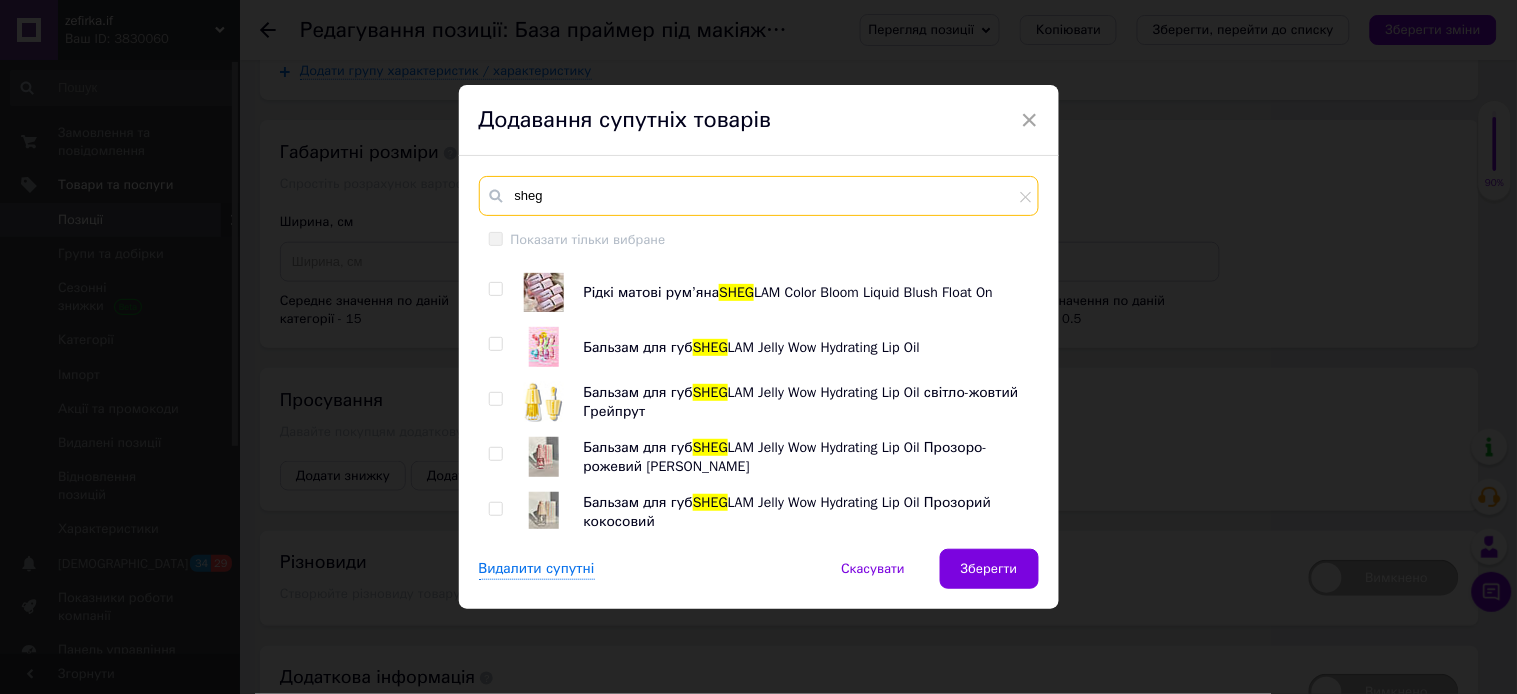 type on "sheg" 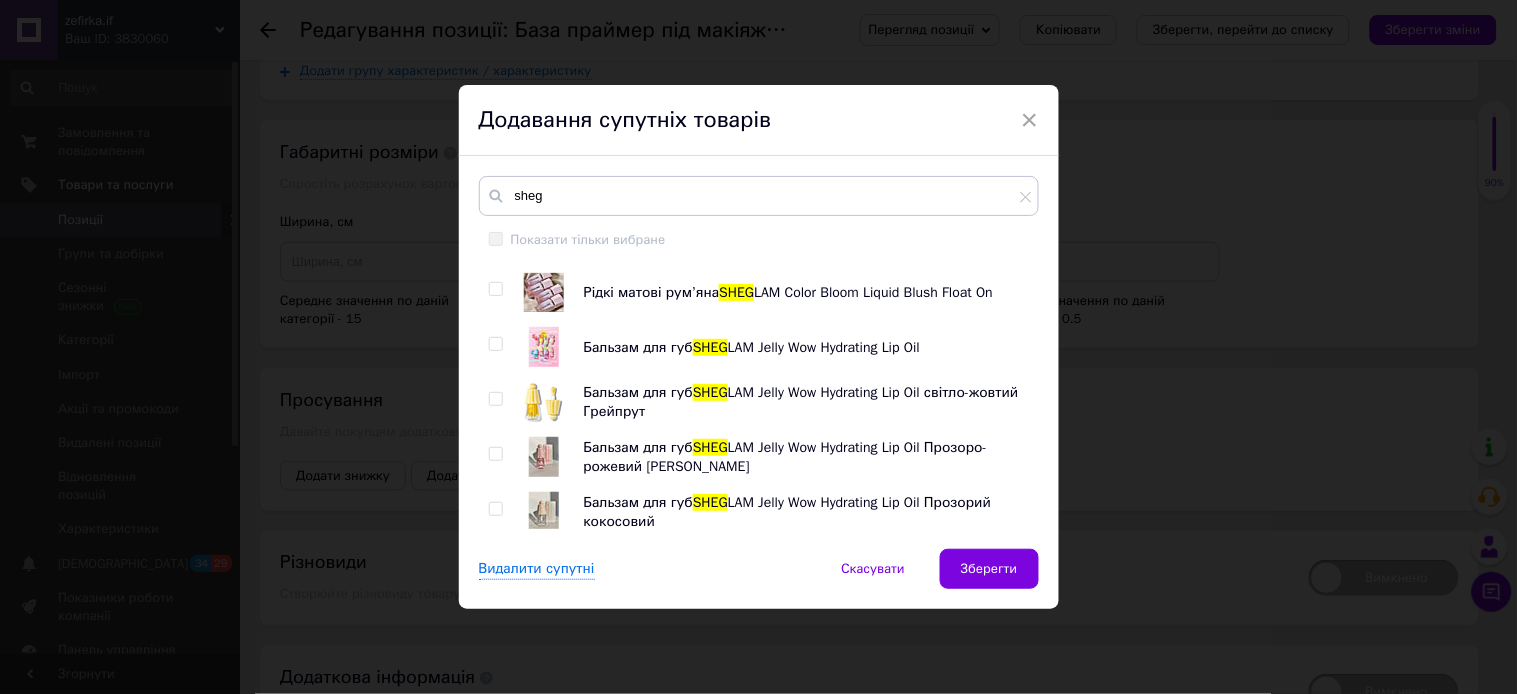 click at bounding box center [496, 344] 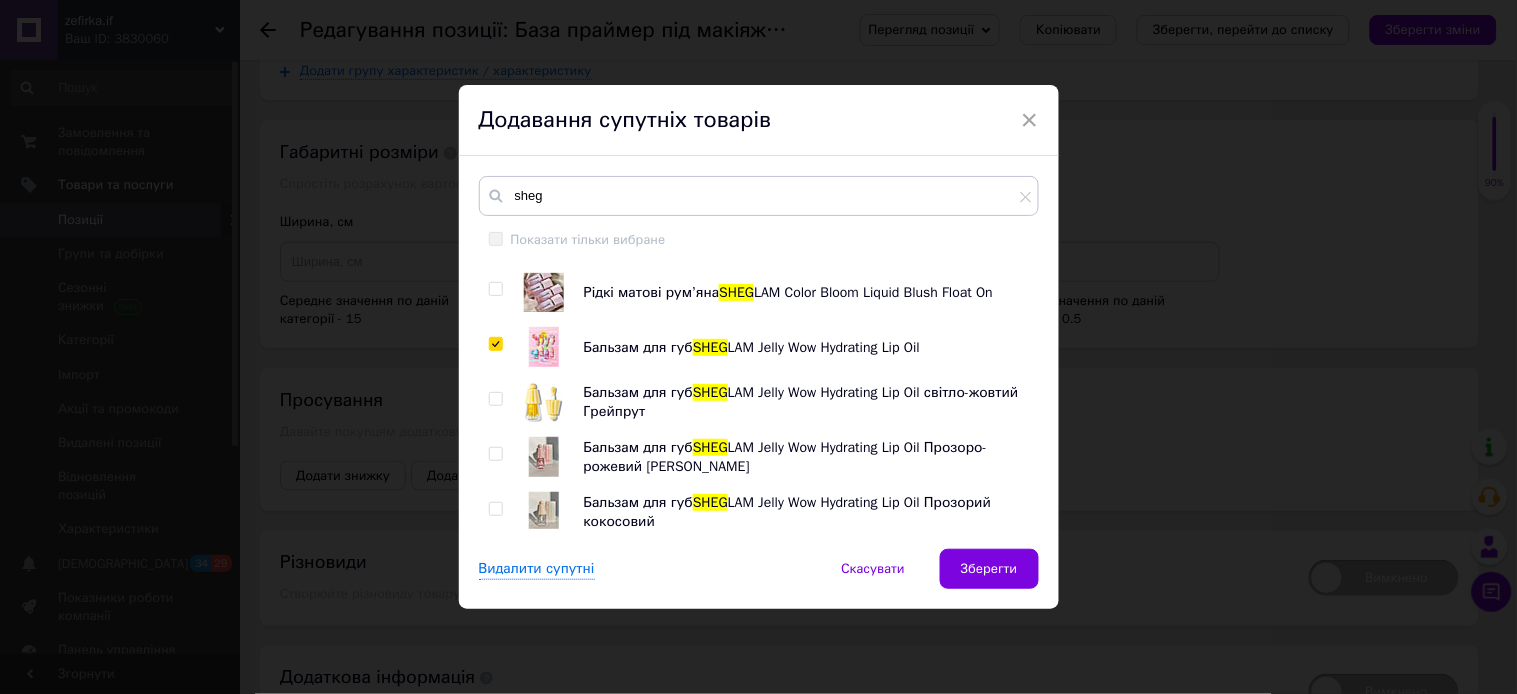 checkbox on "true" 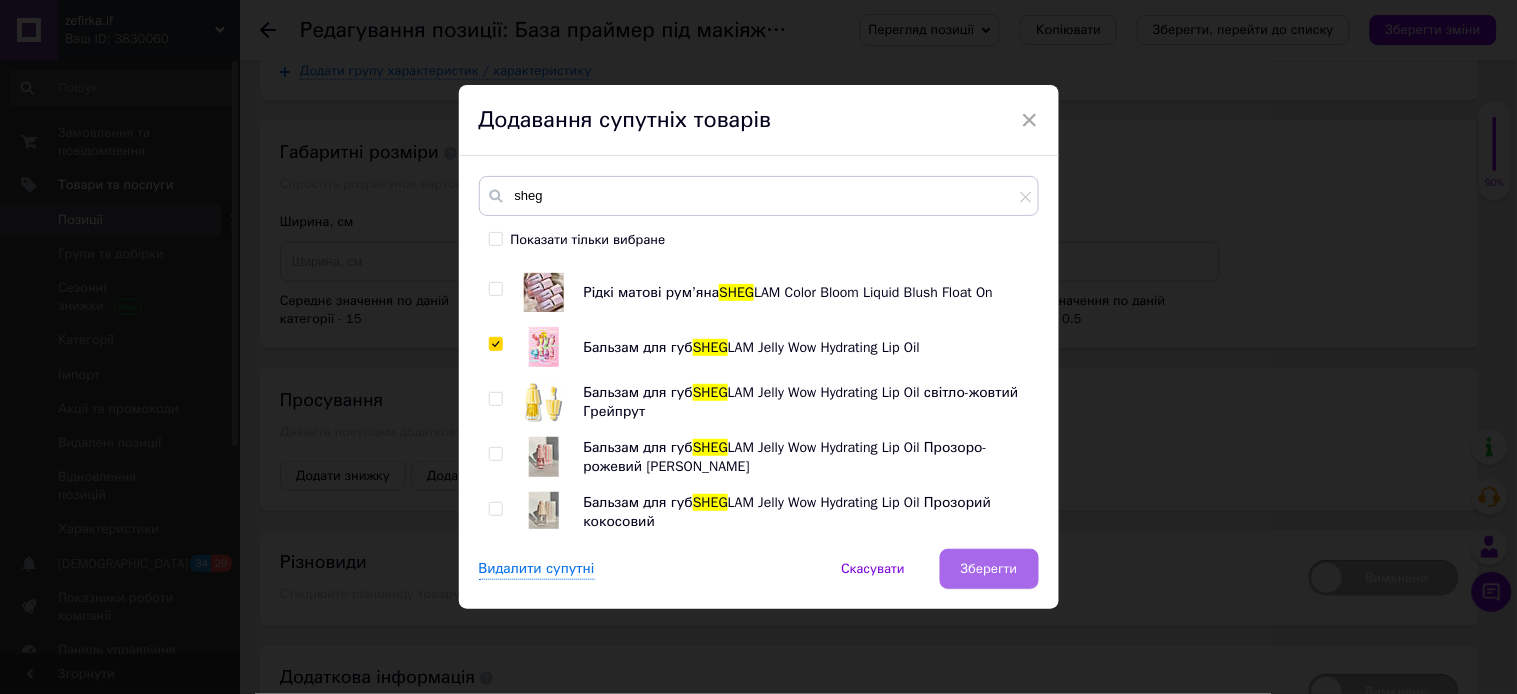 click on "Зберегти" at bounding box center (989, 569) 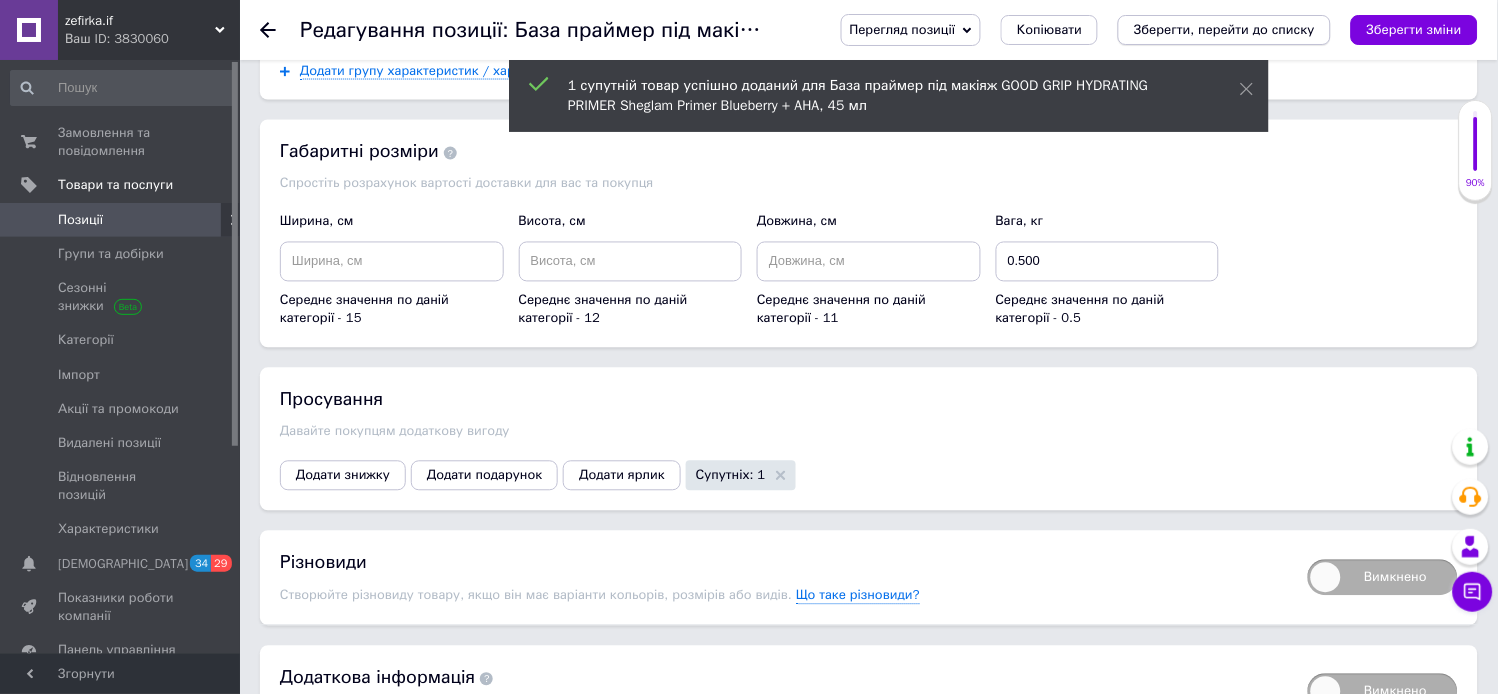 click on "Зберегти, перейти до списку" at bounding box center (1224, 29) 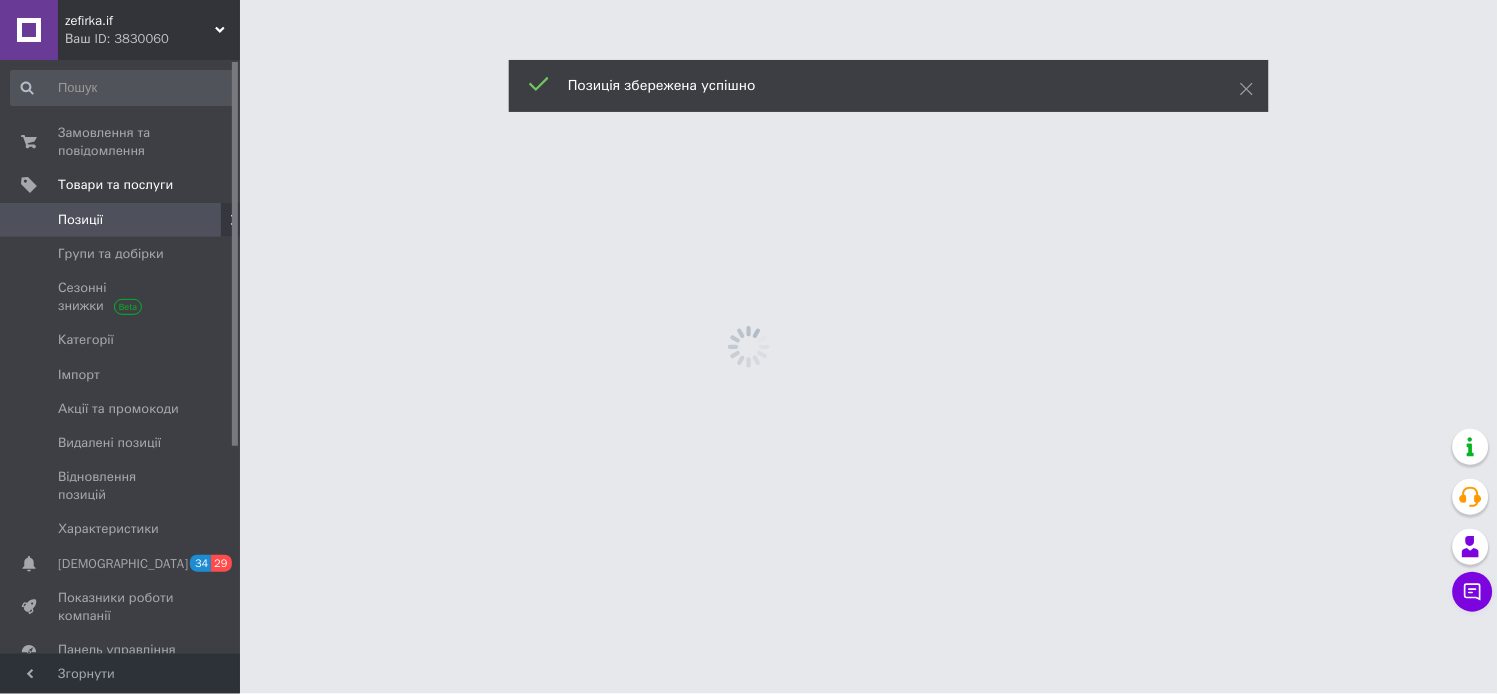 scroll, scrollTop: 0, scrollLeft: 0, axis: both 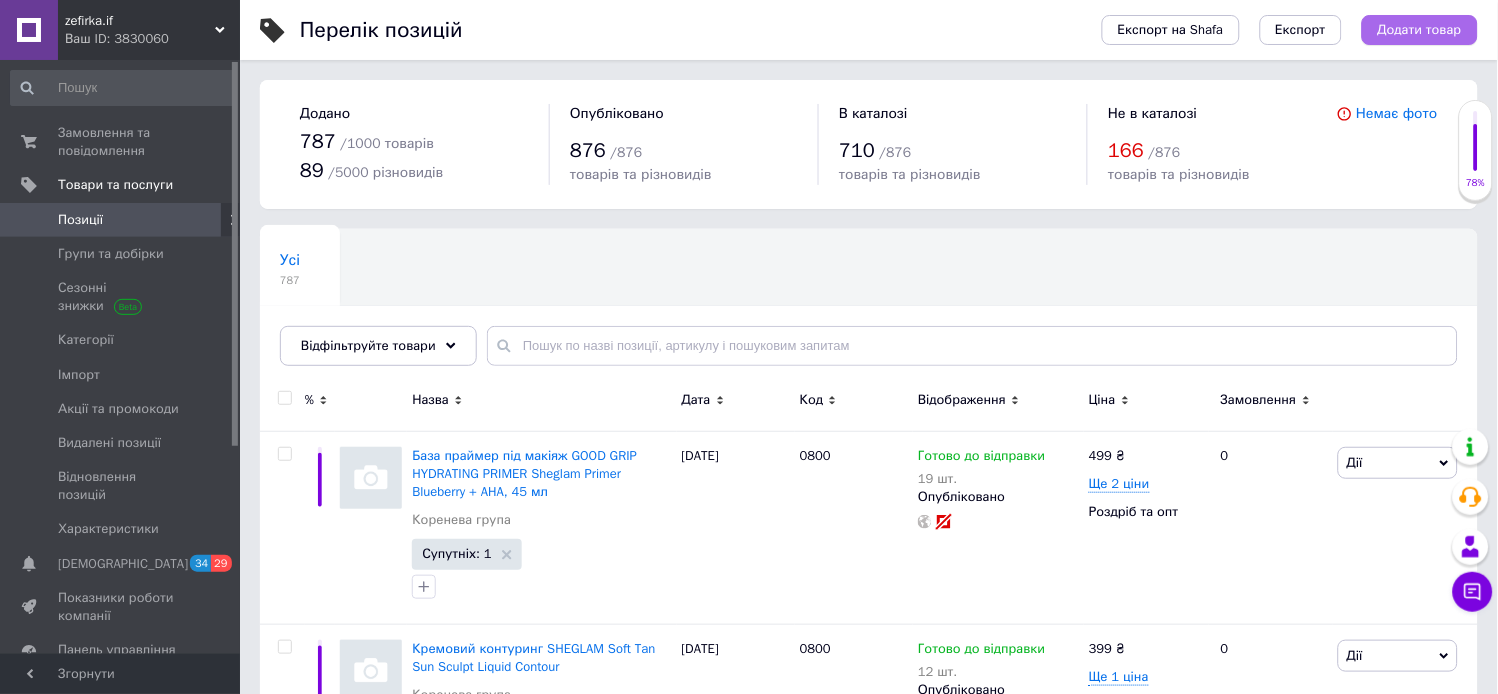 click on "Додати товар" at bounding box center [1420, 30] 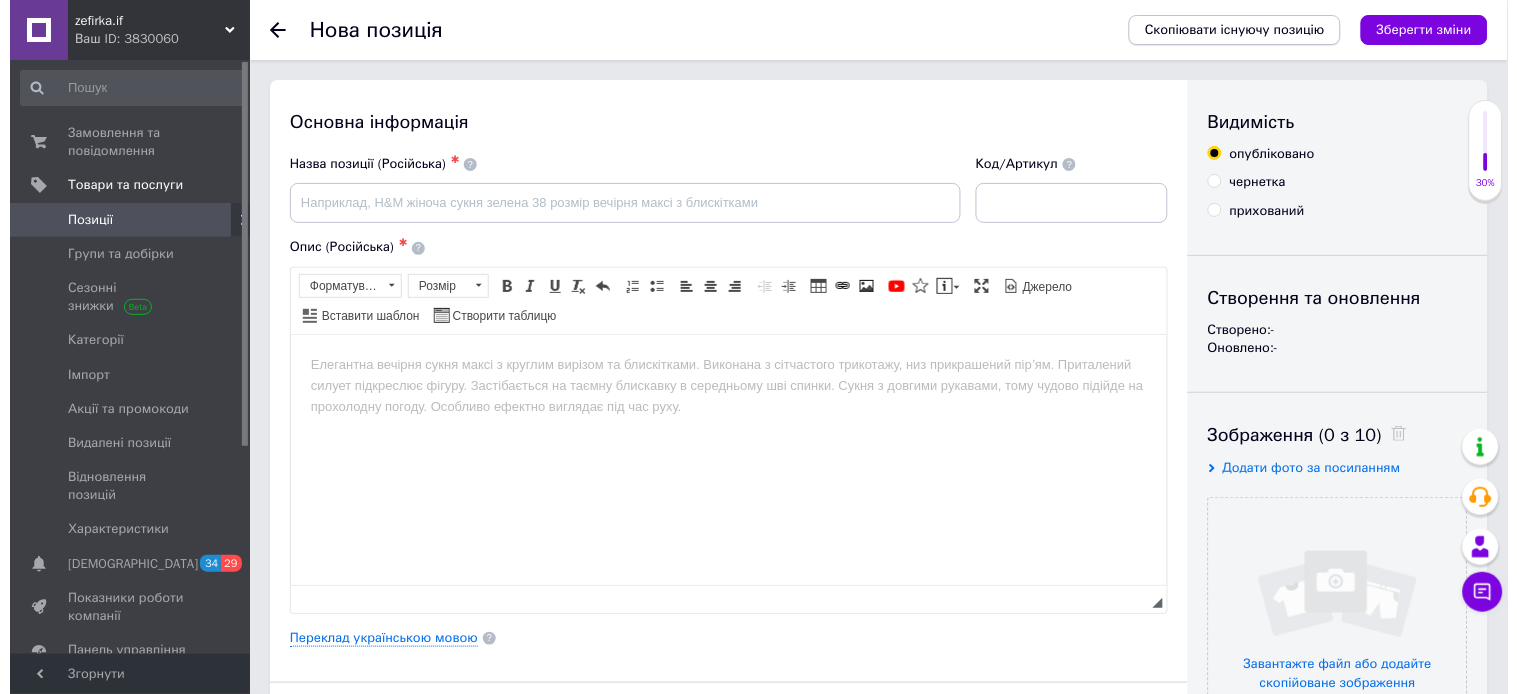 scroll, scrollTop: 0, scrollLeft: 0, axis: both 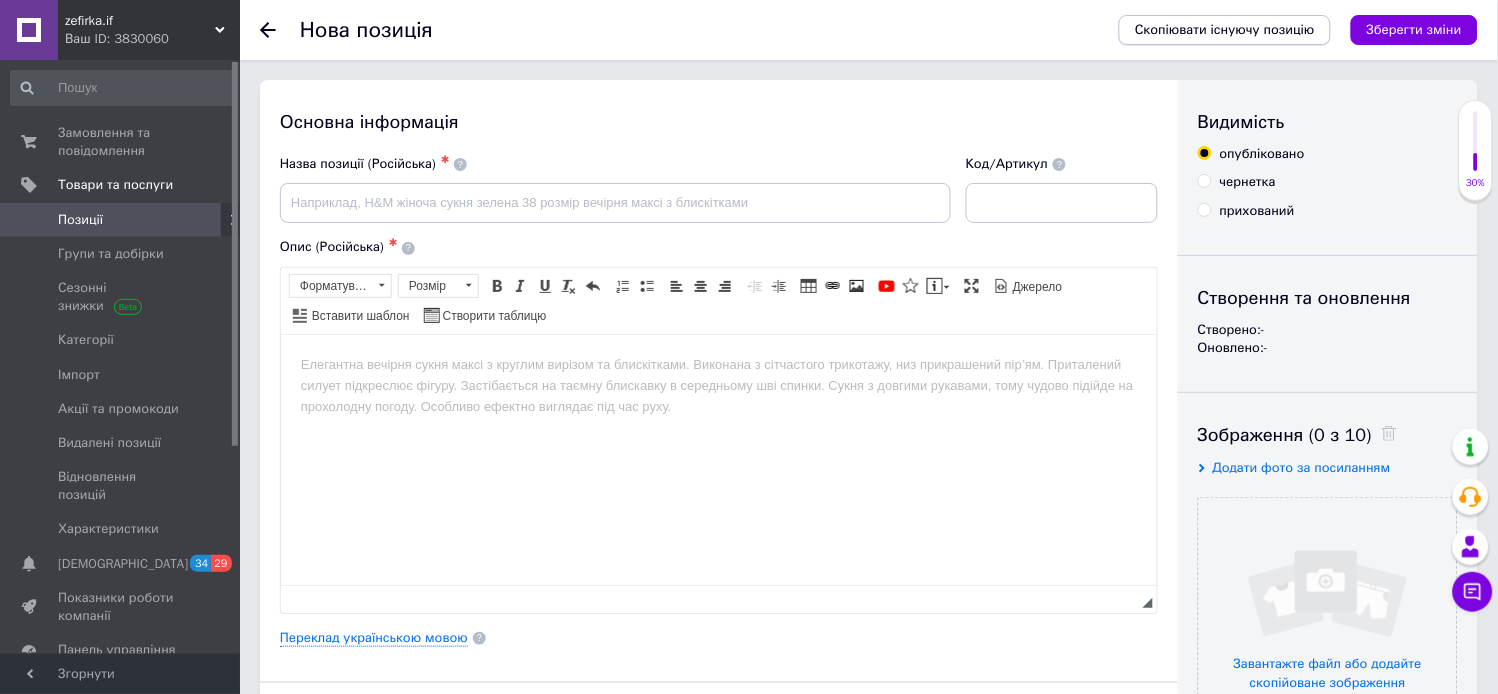 click on "Скопіювати існуючу позицію" at bounding box center (1225, 30) 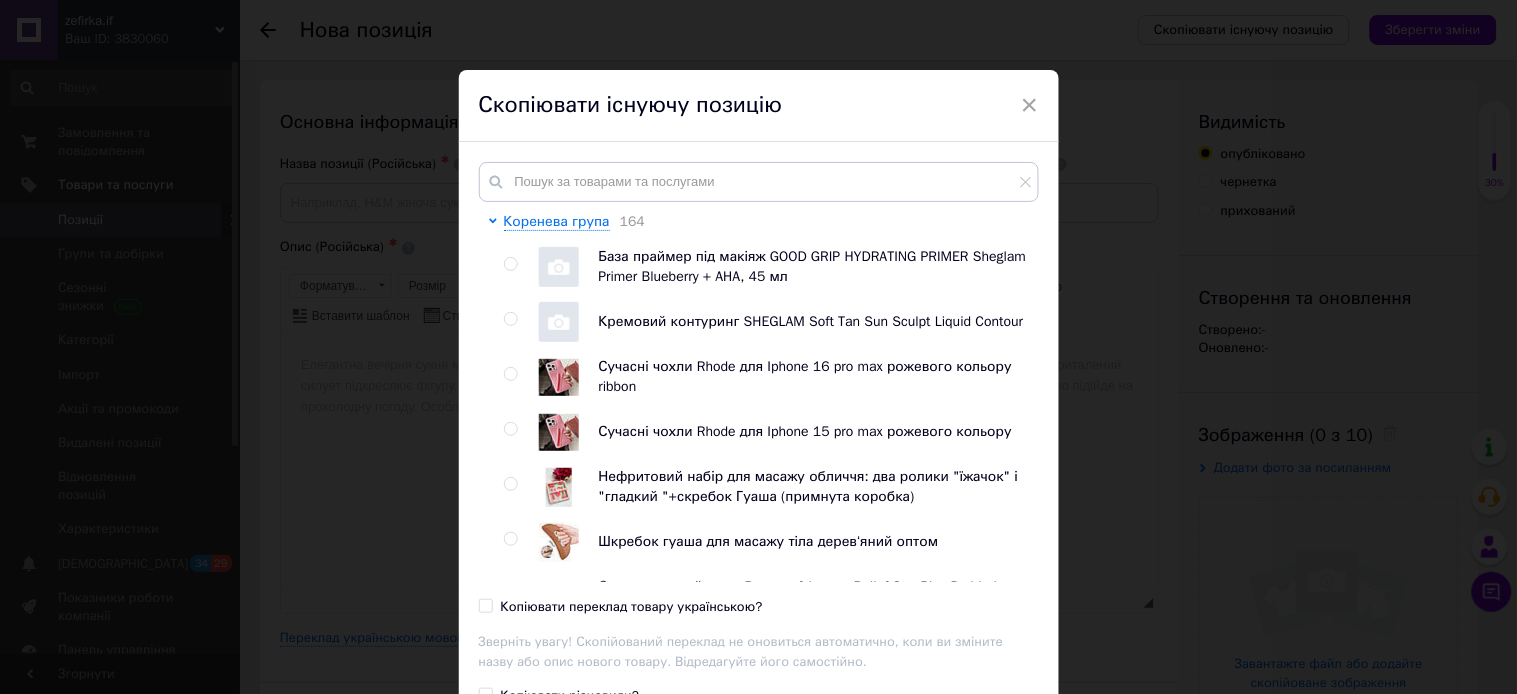 click at bounding box center (510, 264) 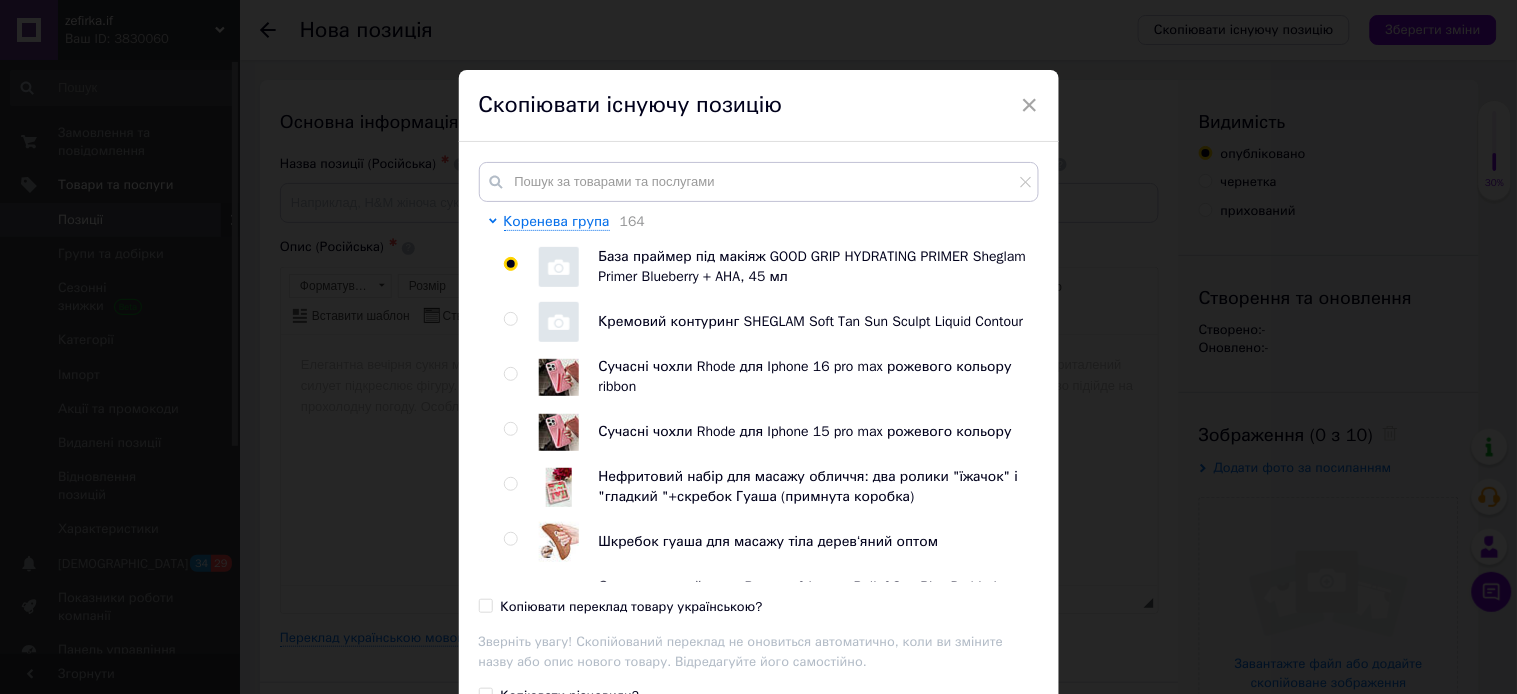 radio on "true" 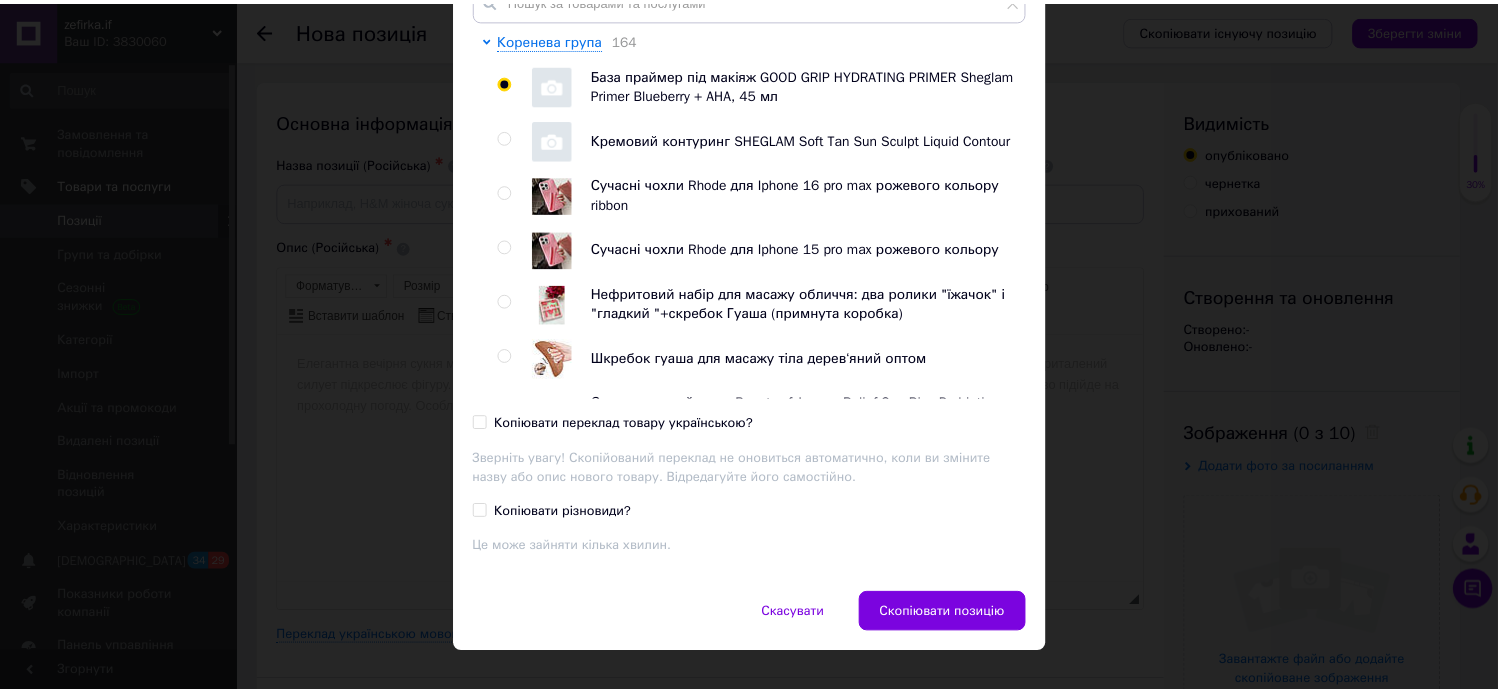 scroll, scrollTop: 207, scrollLeft: 0, axis: vertical 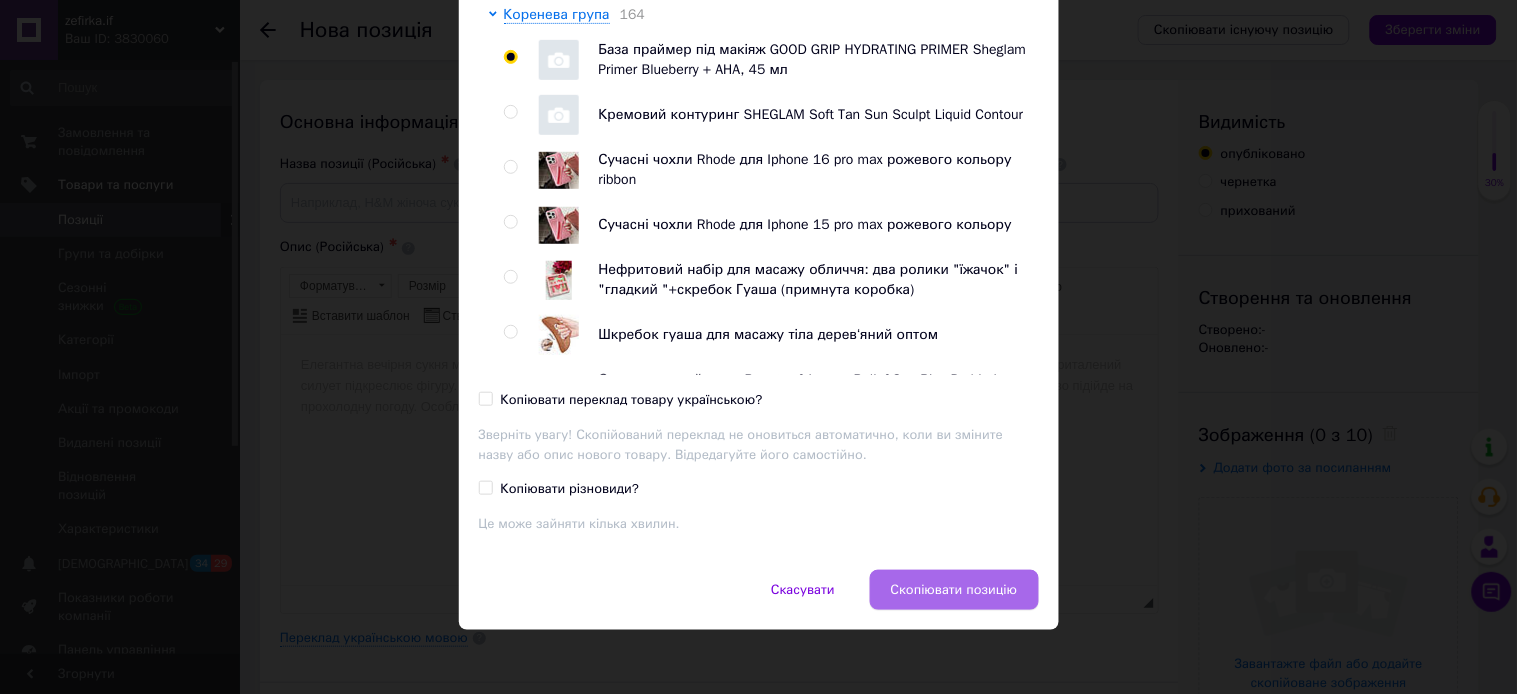 click on "Скопіювати позицію" at bounding box center [954, 590] 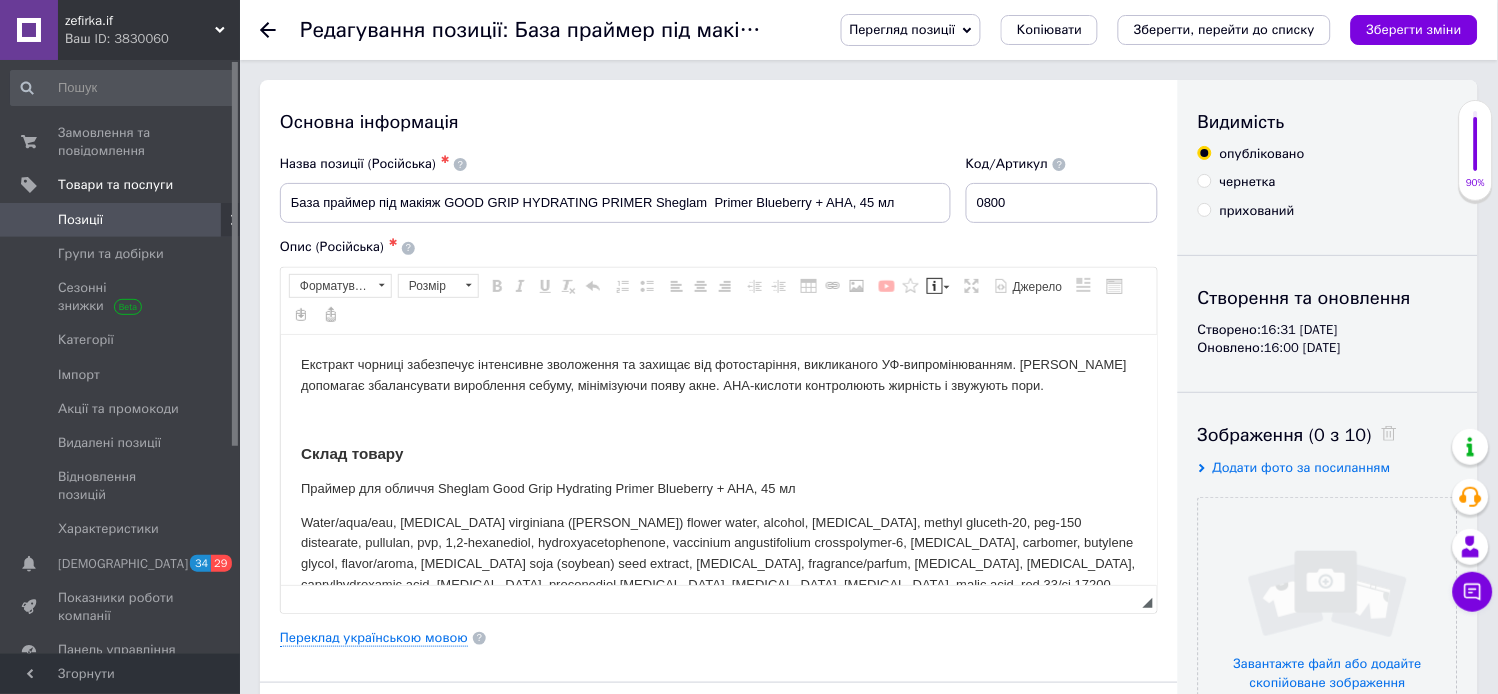 scroll, scrollTop: 0, scrollLeft: 0, axis: both 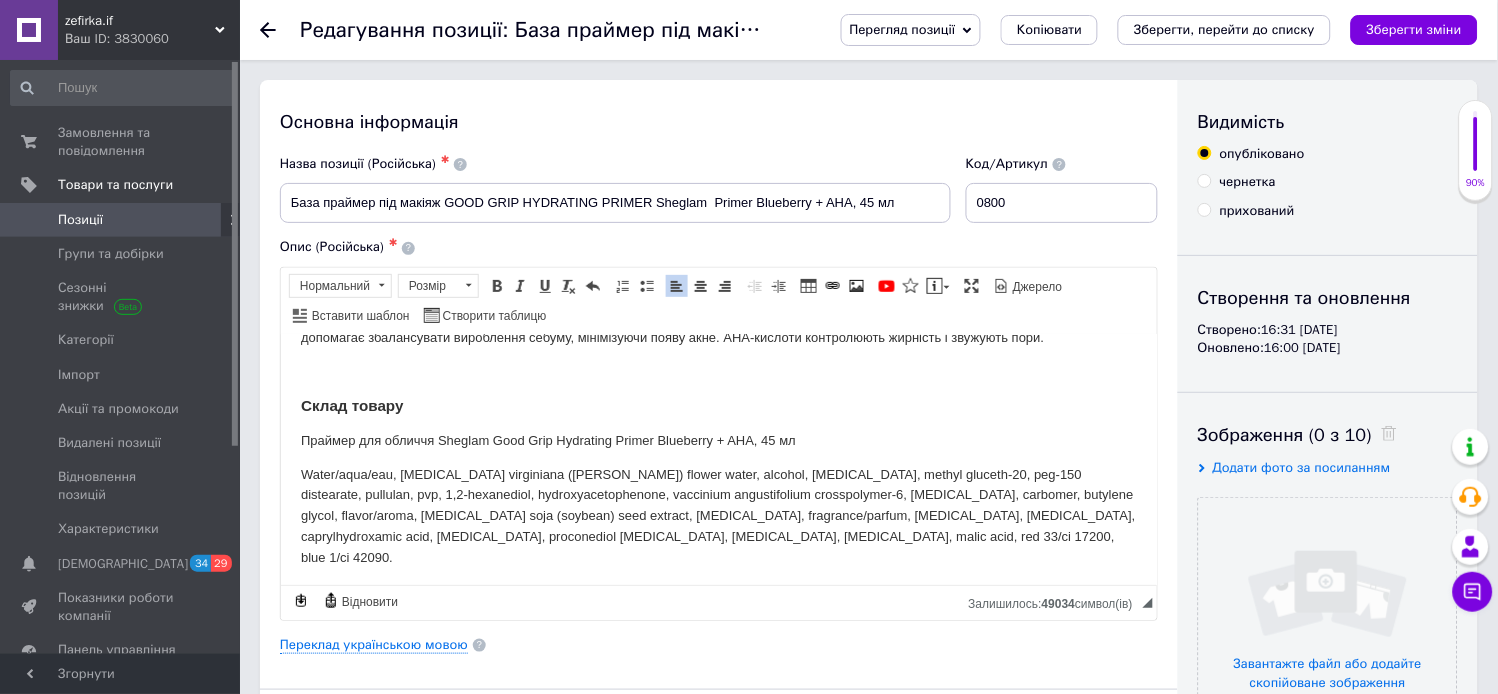 drag, startPoint x: 1151, startPoint y: 408, endPoint x: 1441, endPoint y: 774, distance: 466.96466 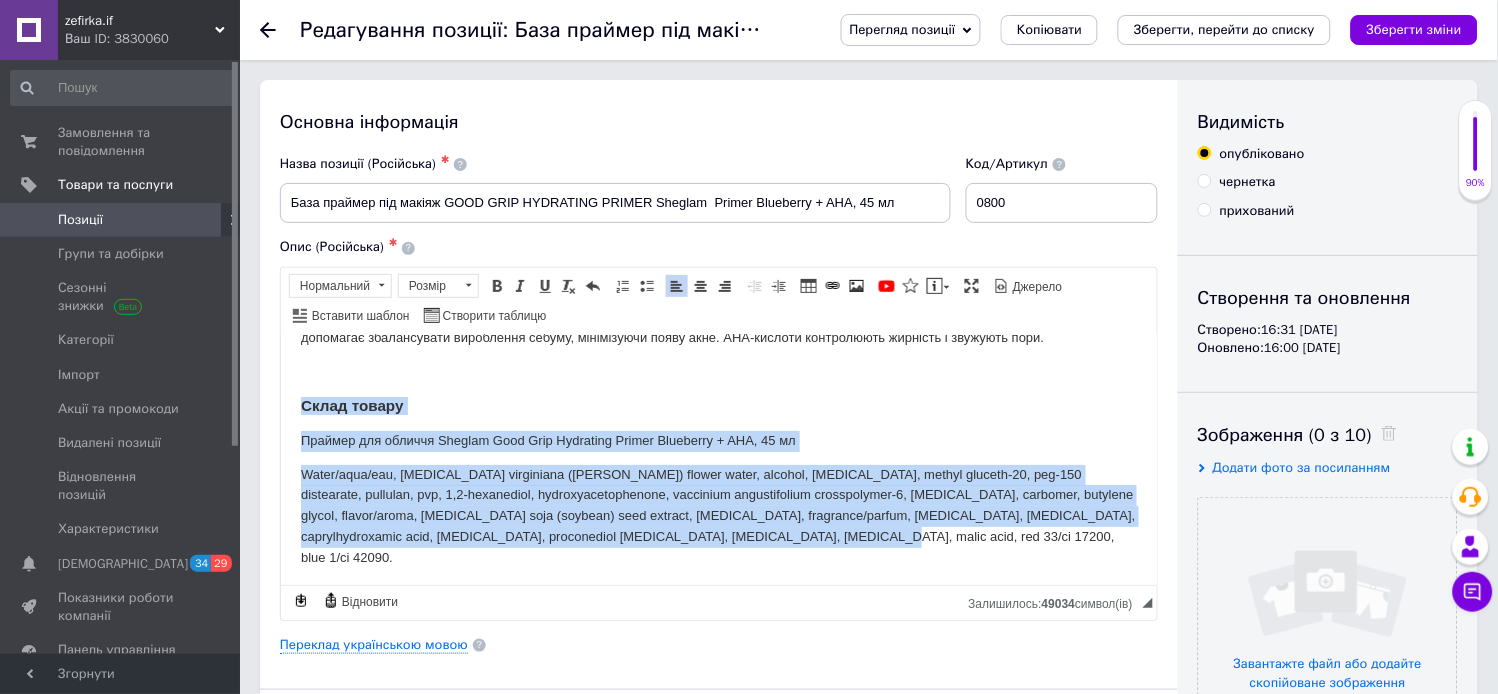drag, startPoint x: 720, startPoint y: 540, endPoint x: 303, endPoint y: 395, distance: 441.49066 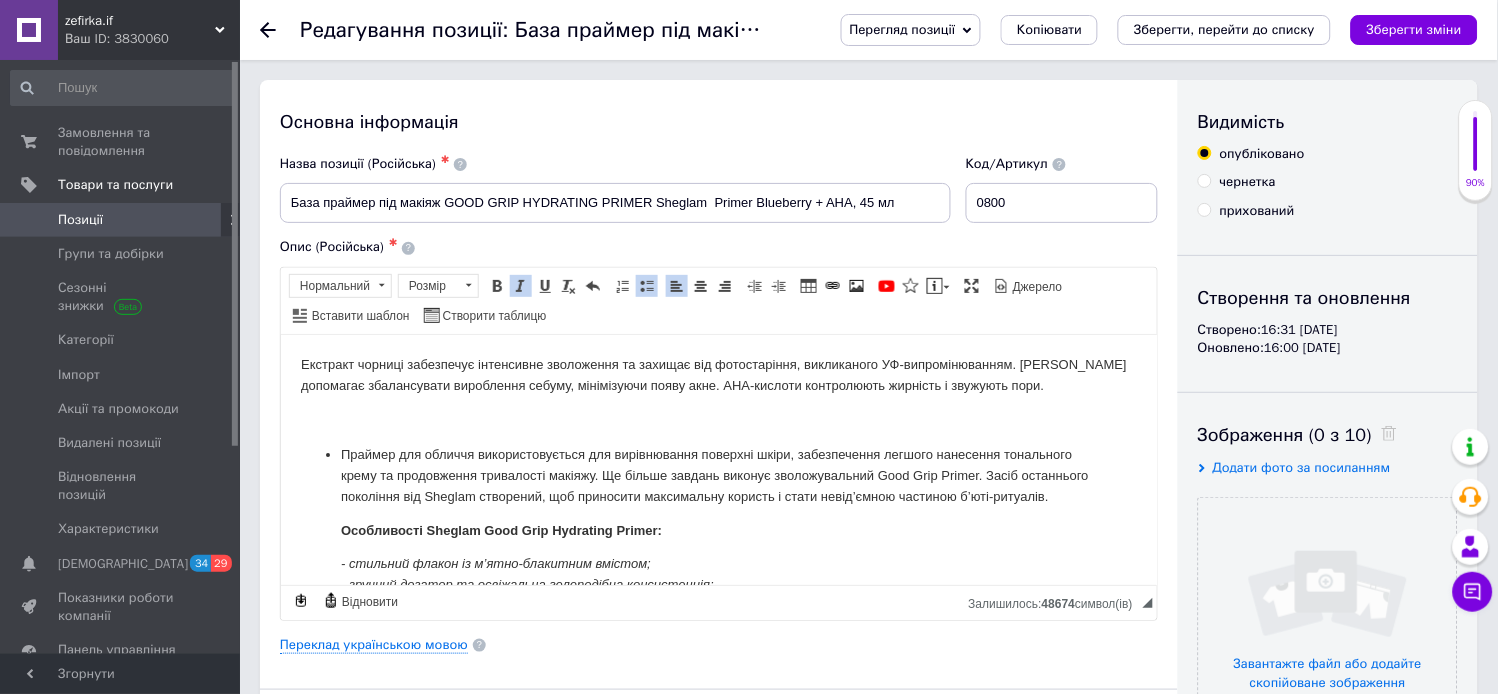 scroll, scrollTop: 213, scrollLeft: 0, axis: vertical 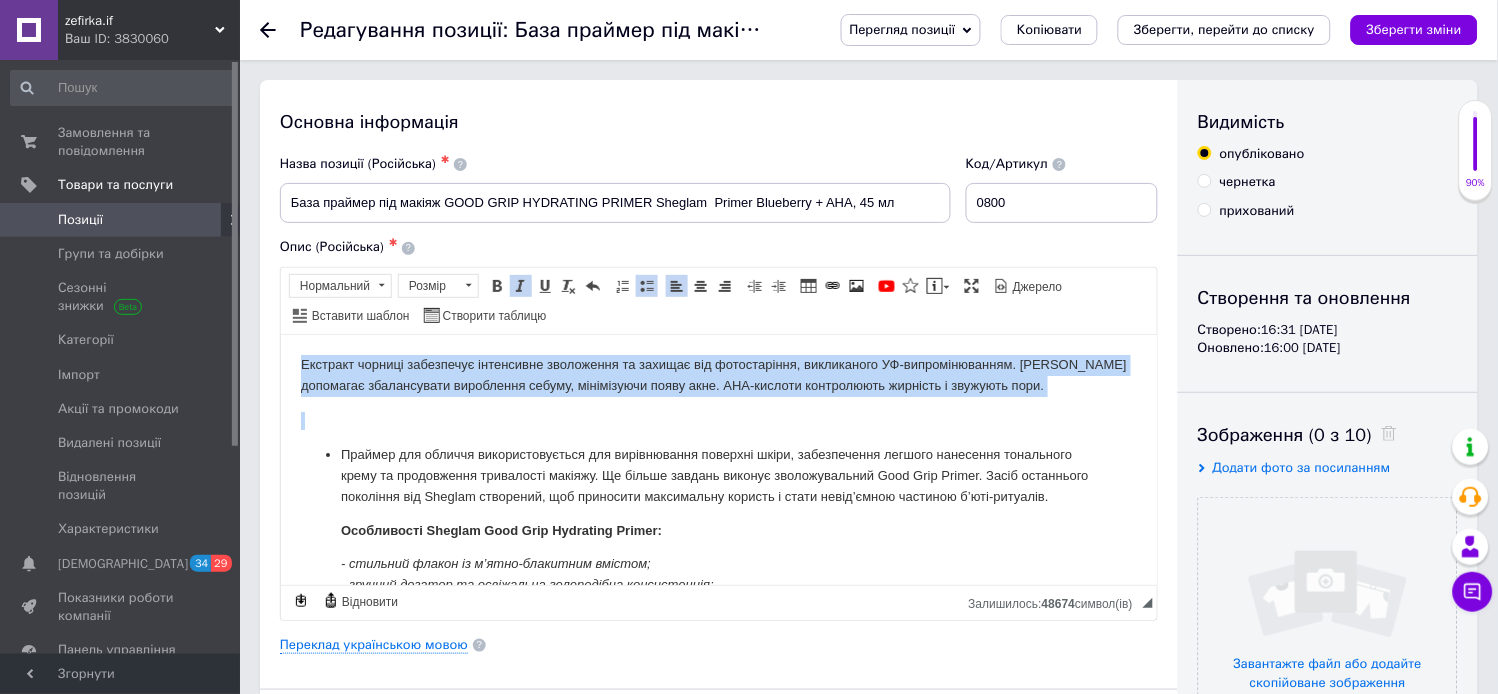 drag, startPoint x: 336, startPoint y: 454, endPoint x: 292, endPoint y: 364, distance: 100.17984 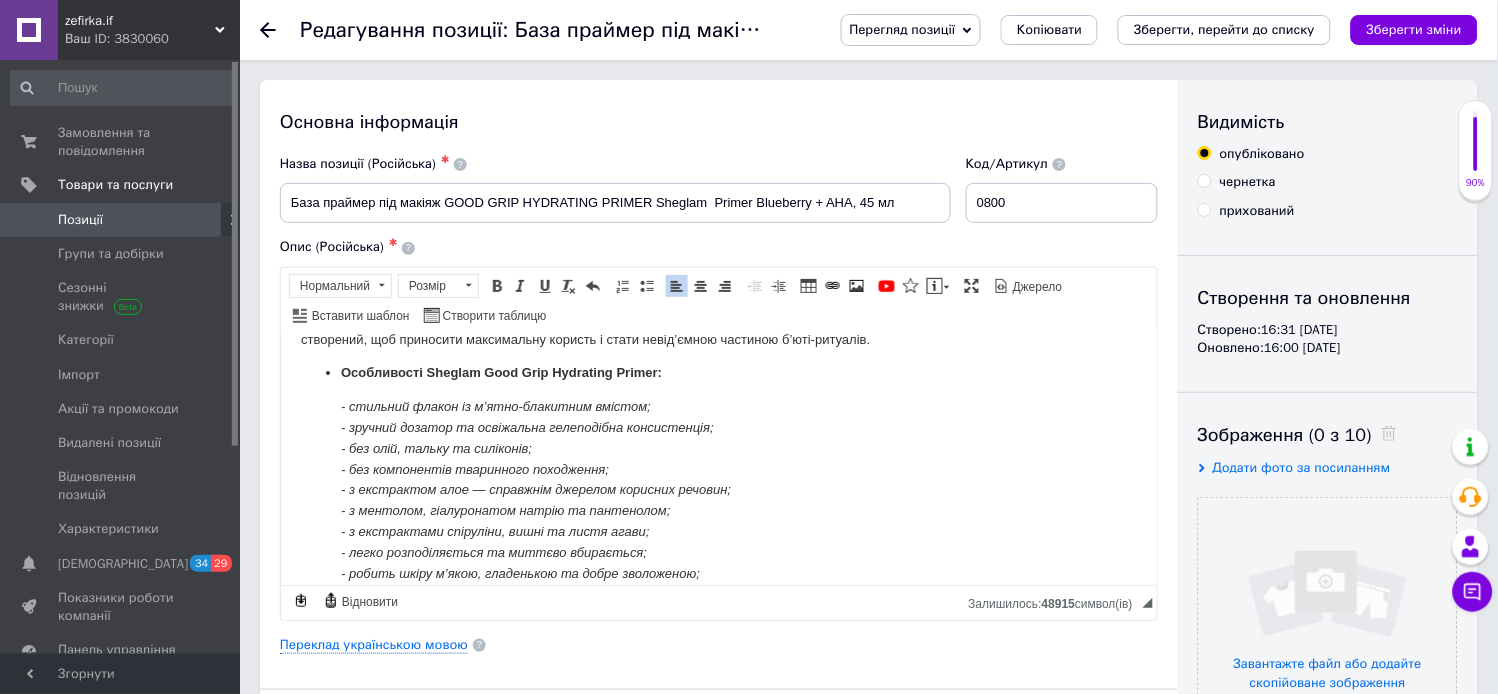 scroll, scrollTop: 0, scrollLeft: 0, axis: both 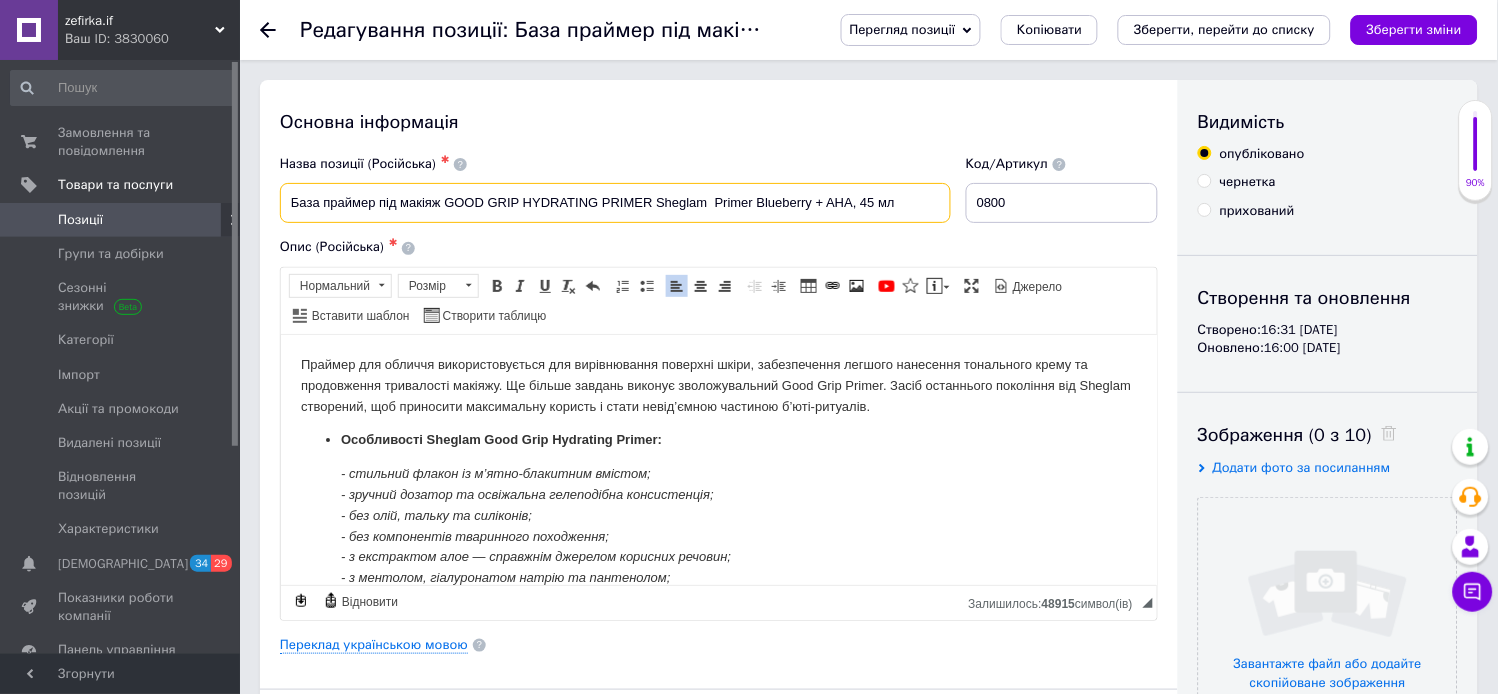 drag, startPoint x: 854, startPoint y: 198, endPoint x: 713, endPoint y: 201, distance: 141.0319 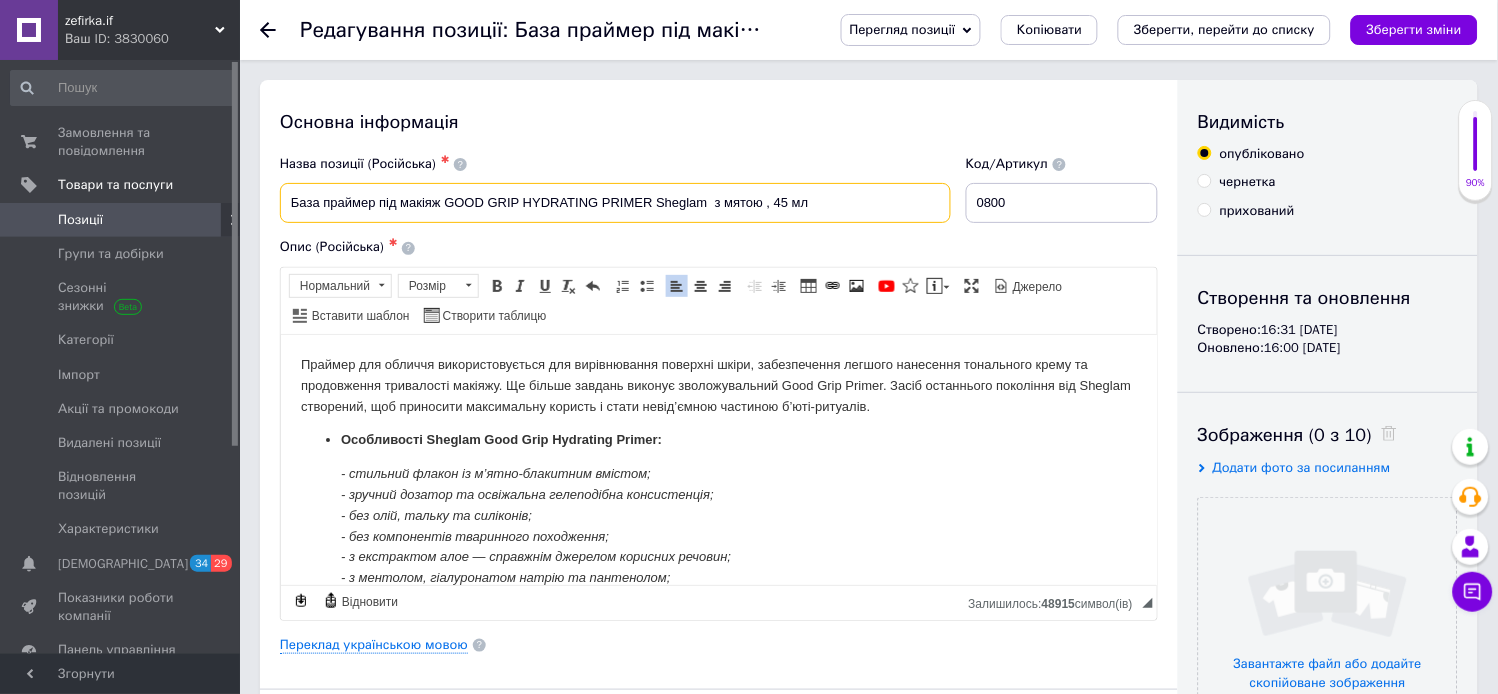 click on "База праймер під макіяж GOOD GRIP HYDRATING PRIMER Sheglam  з мятою , 45 мл" at bounding box center [615, 203] 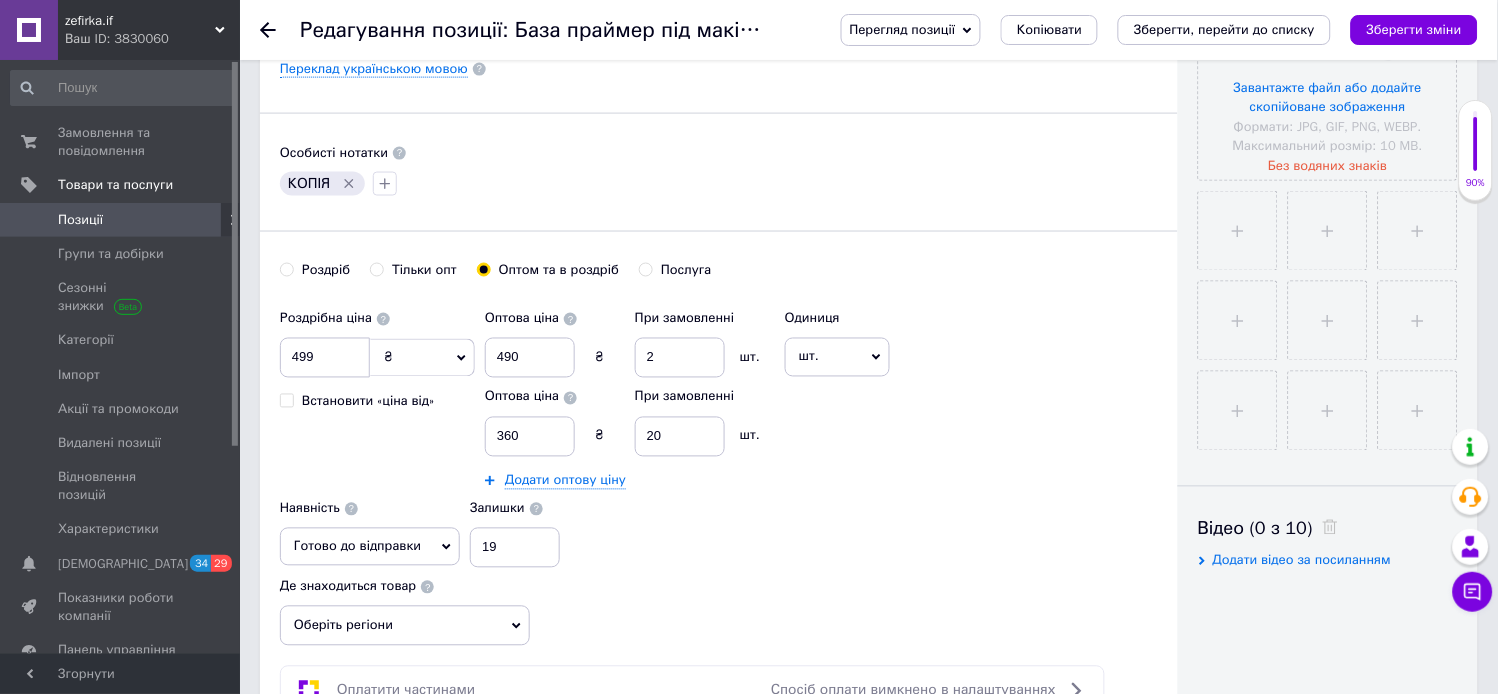scroll, scrollTop: 582, scrollLeft: 0, axis: vertical 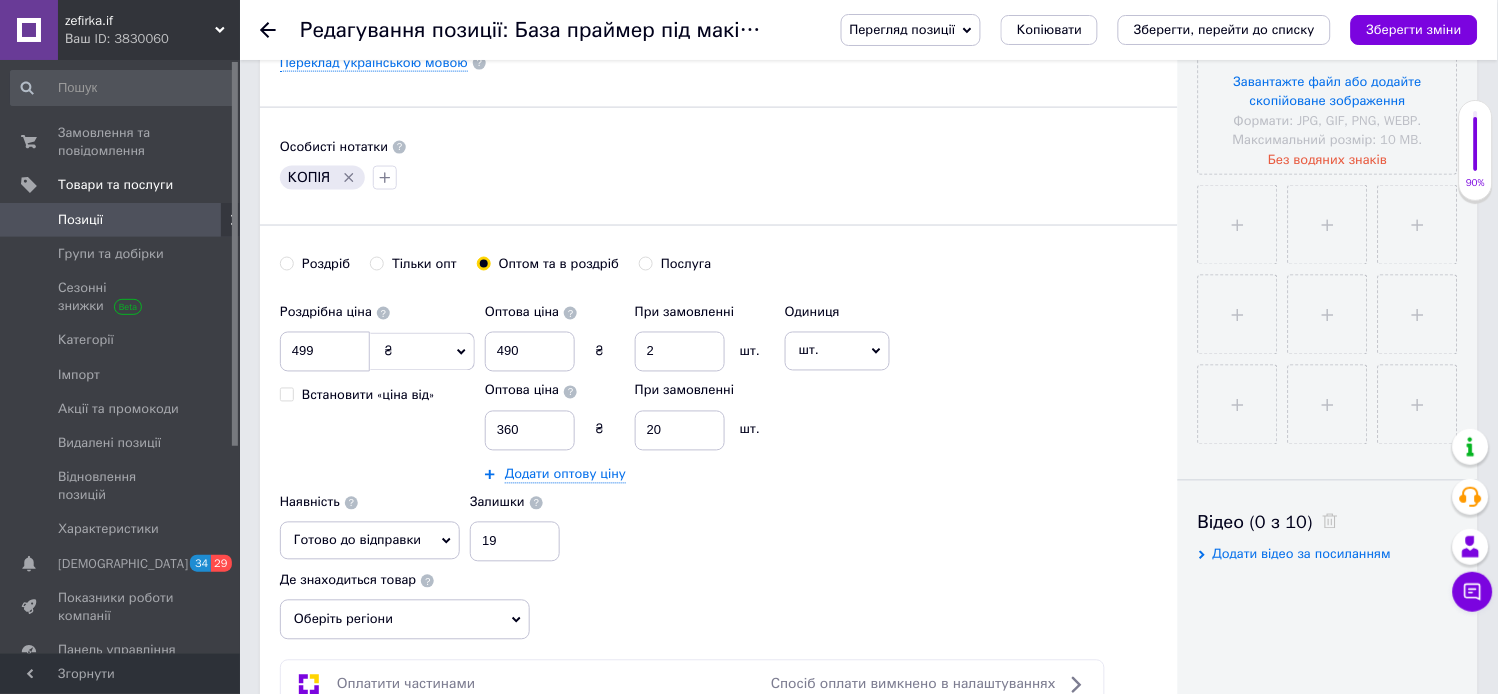 type on "База праймер під макіяж GOOD GRIP HYDRATING PRIMER Sheglam  з м"ятою , 45 мл" 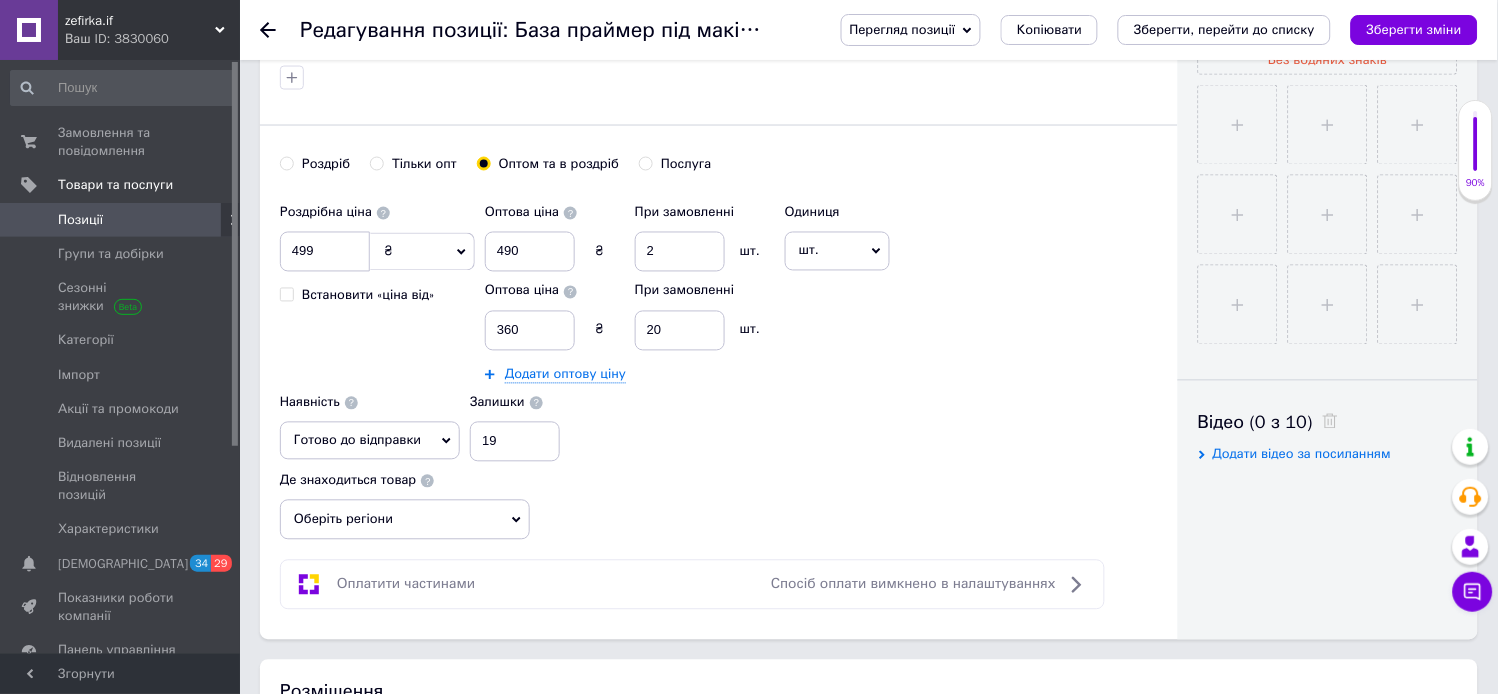 scroll, scrollTop: 648, scrollLeft: 0, axis: vertical 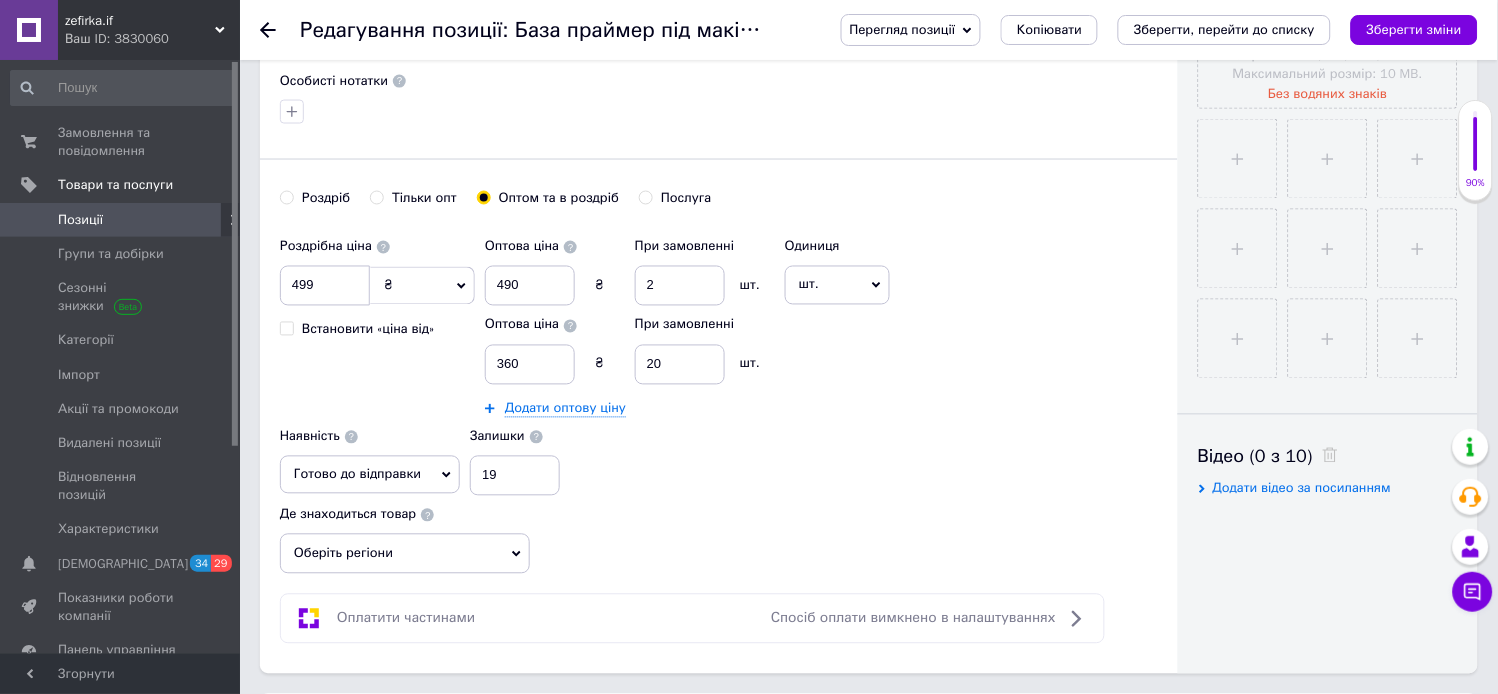 click 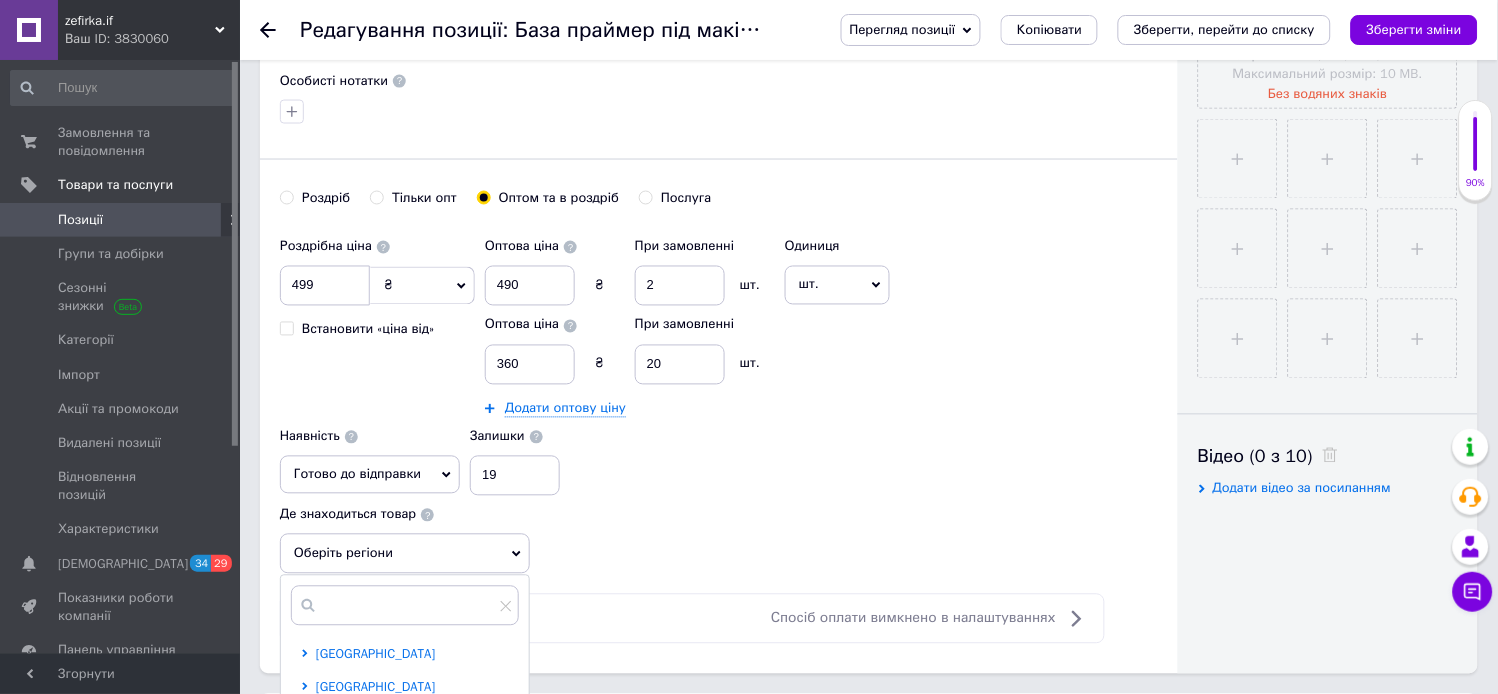 click on "[GEOGRAPHIC_DATA]" at bounding box center (376, 654) 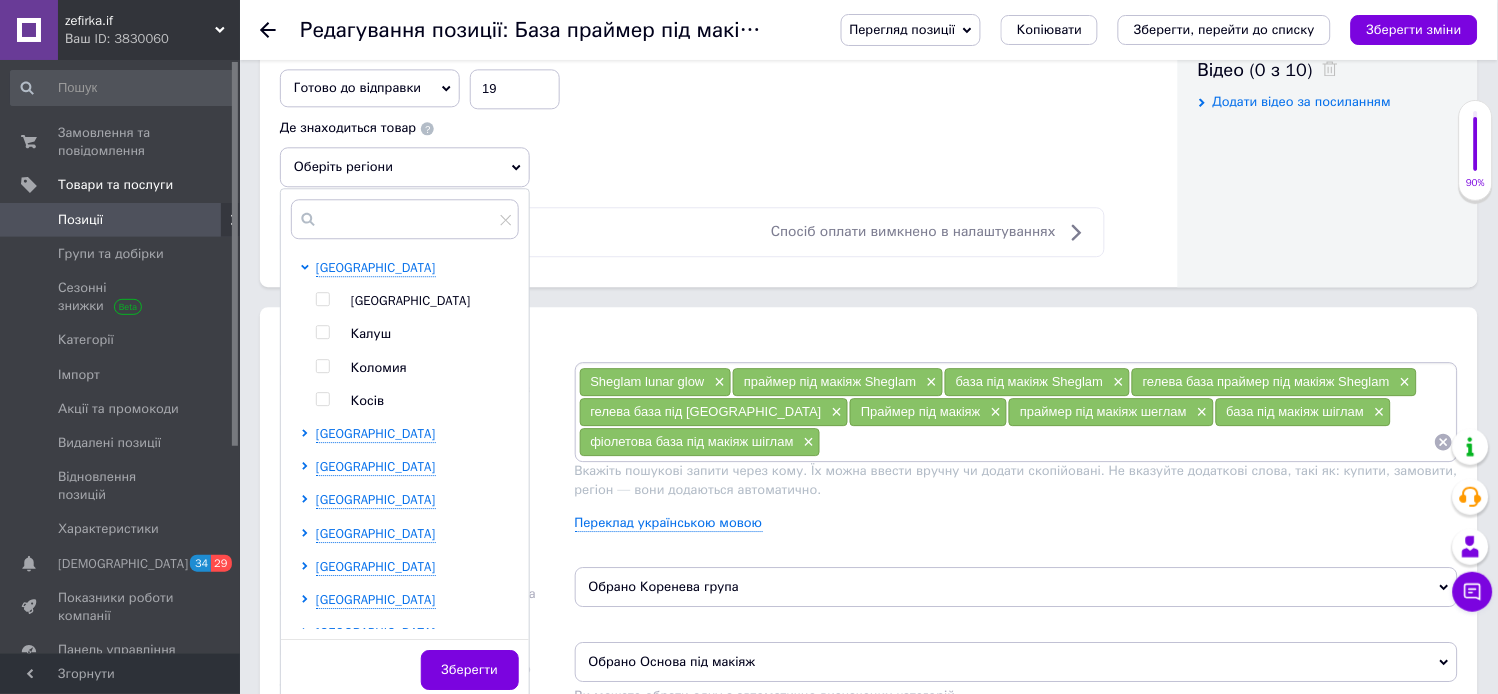 scroll, scrollTop: 1068, scrollLeft: 0, axis: vertical 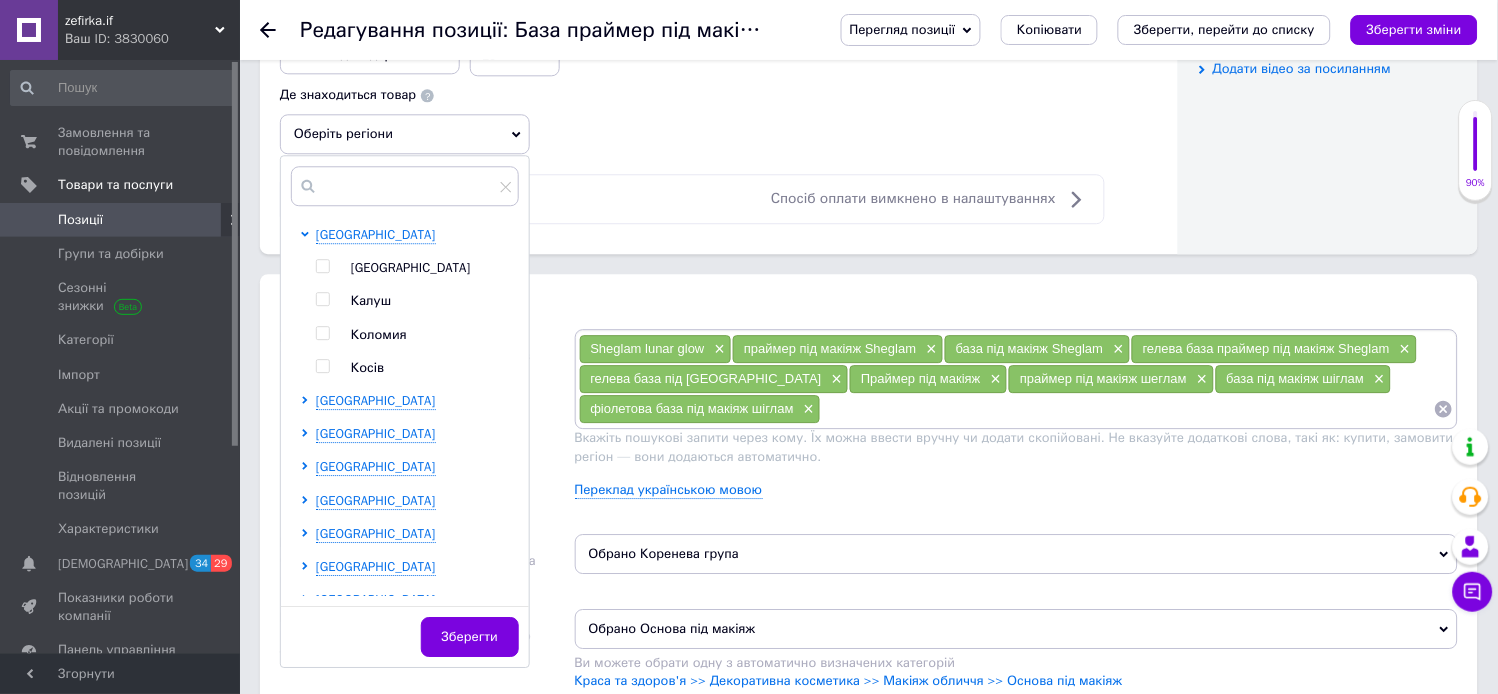 click at bounding box center [322, 266] 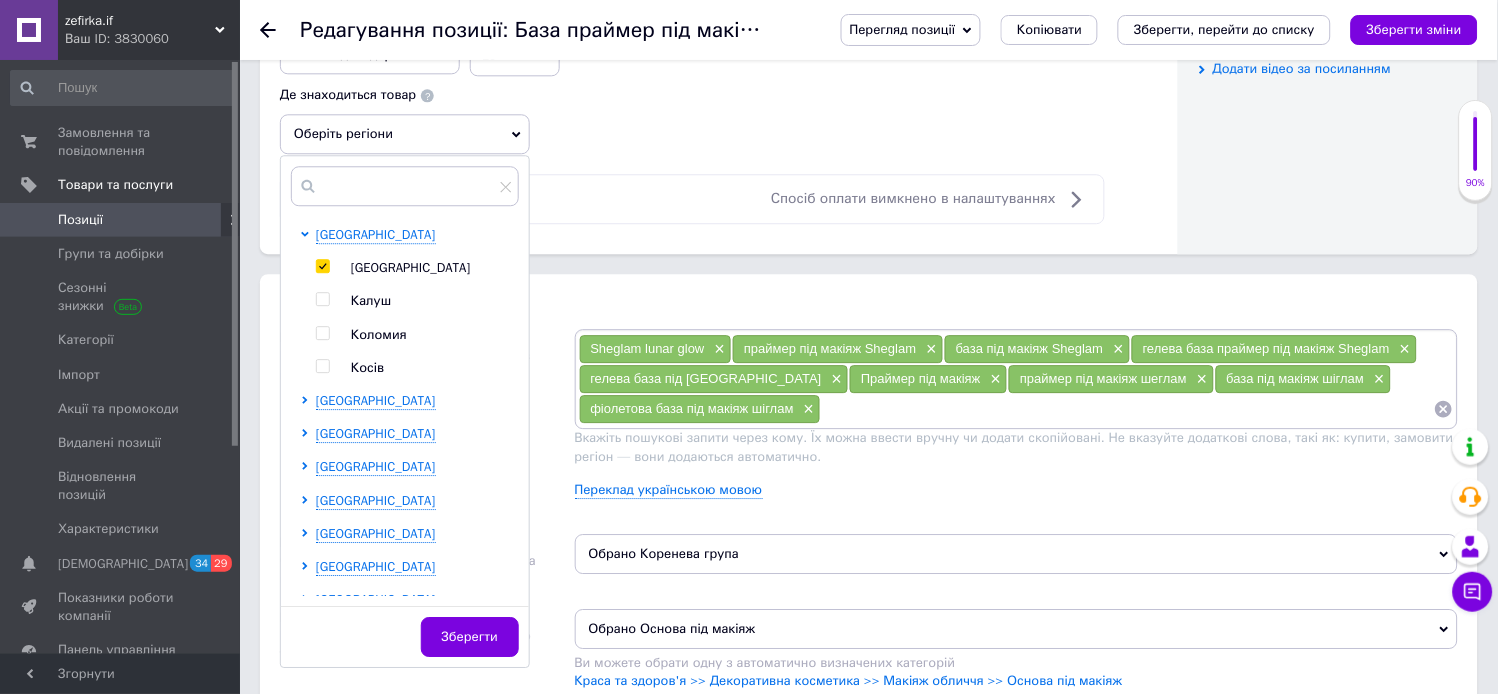 checkbox on "true" 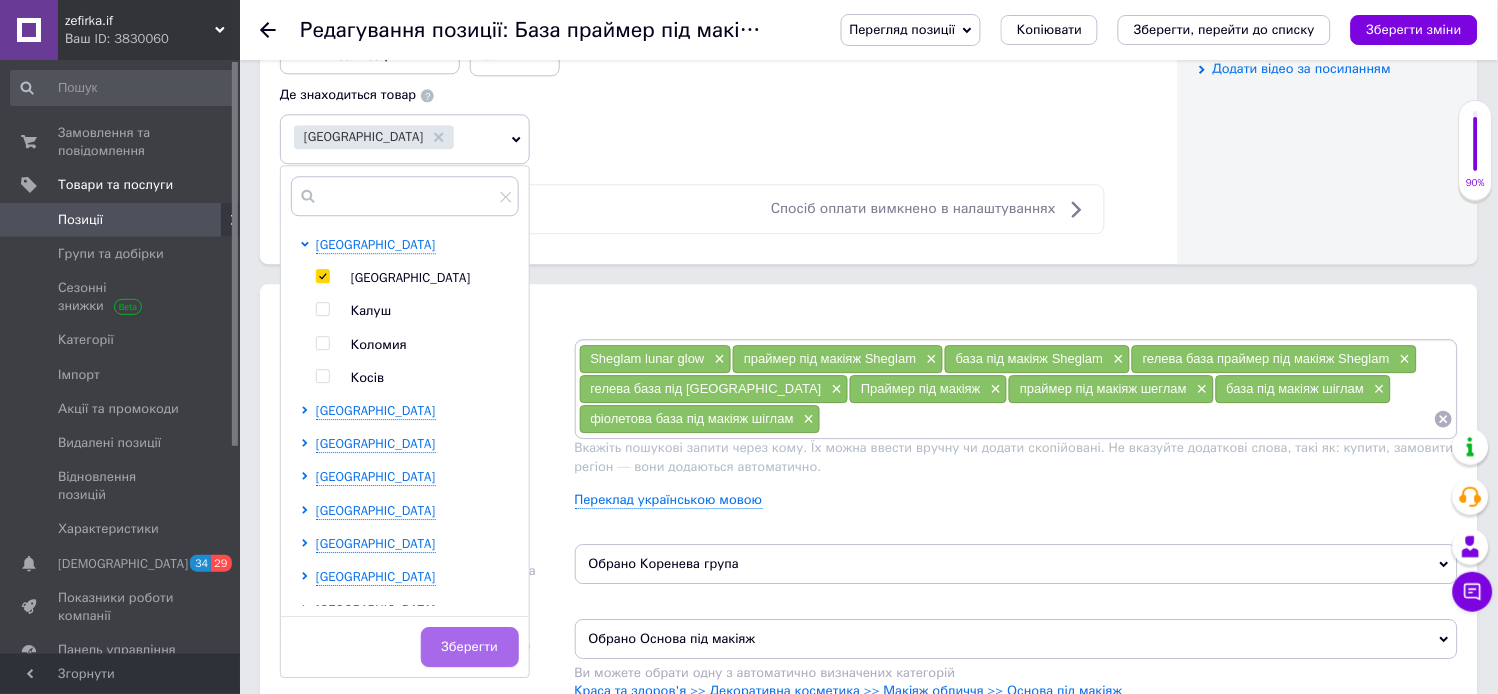 click on "Зберегти" at bounding box center (470, 647) 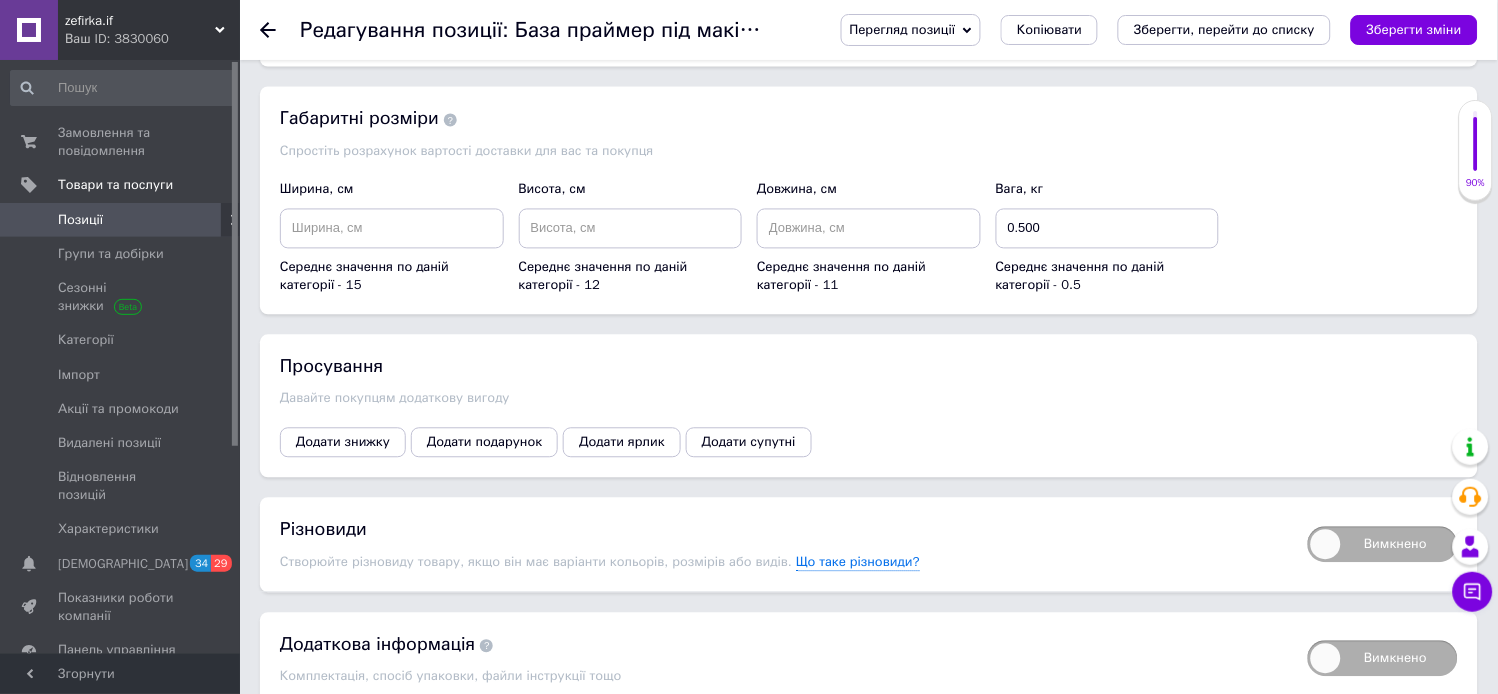 scroll, scrollTop: 2613, scrollLeft: 0, axis: vertical 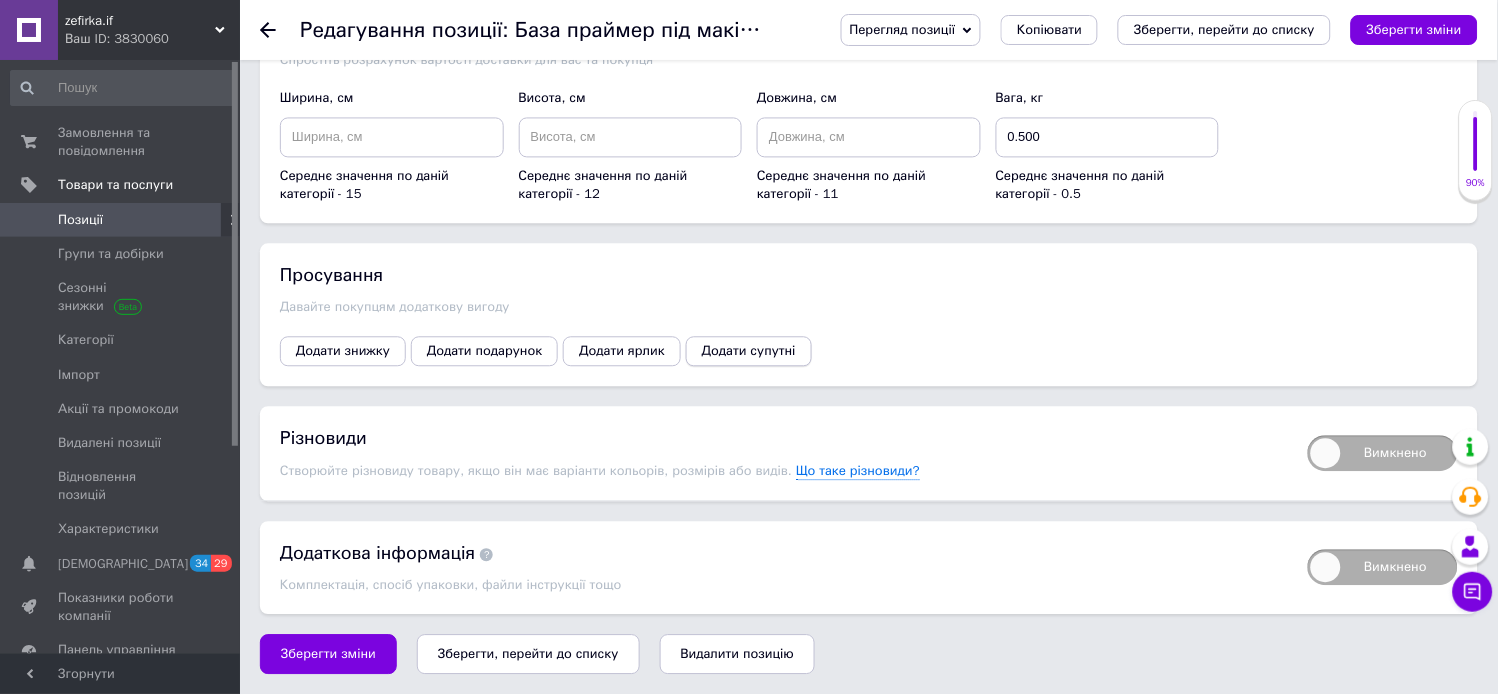 click on "Додати супутні" at bounding box center (749, 351) 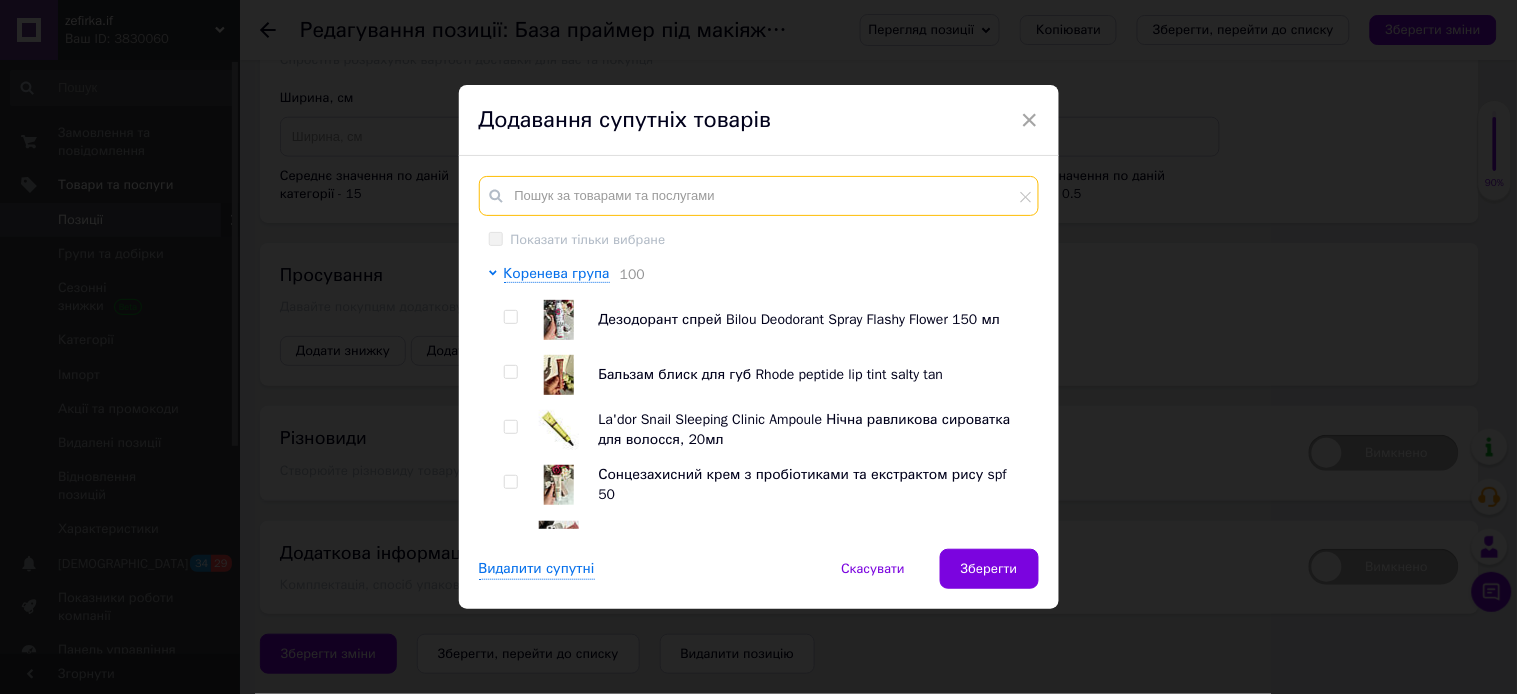 click at bounding box center [759, 196] 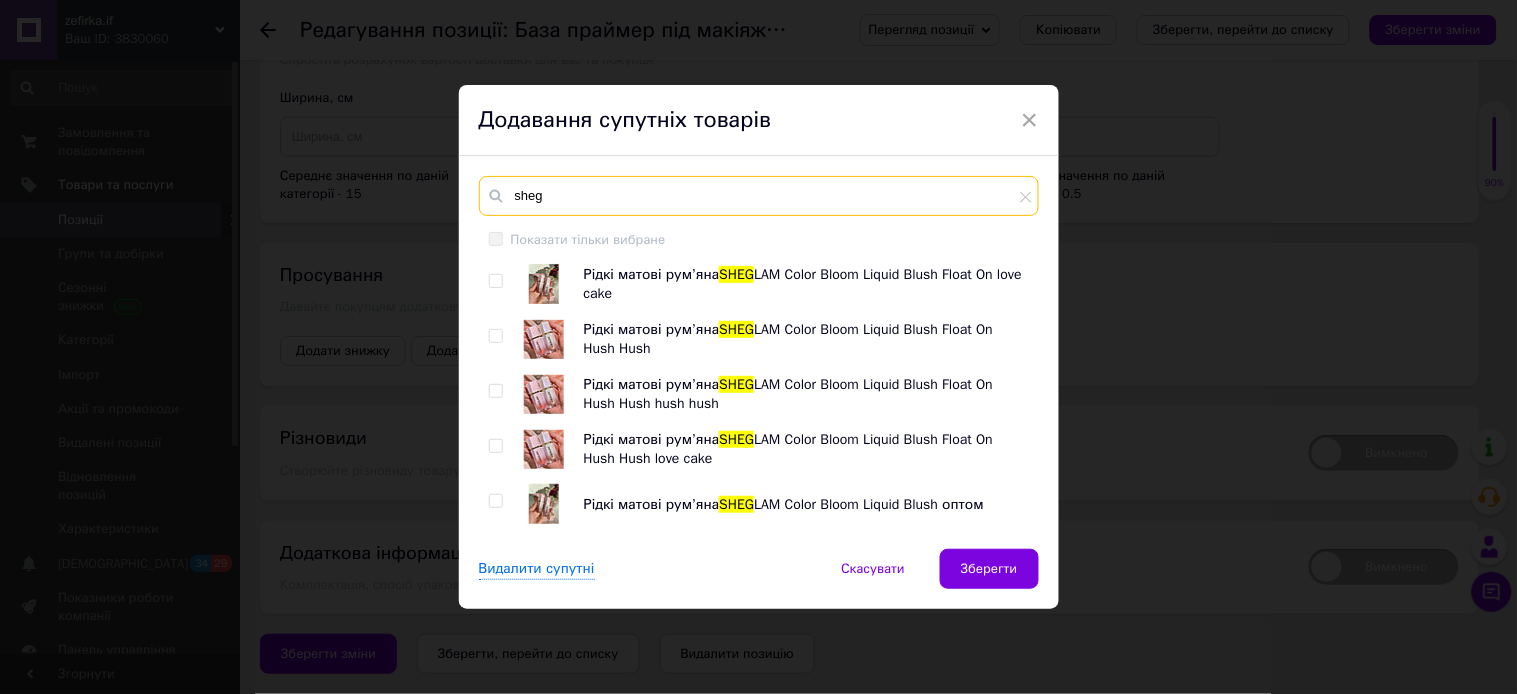type on "sheg" 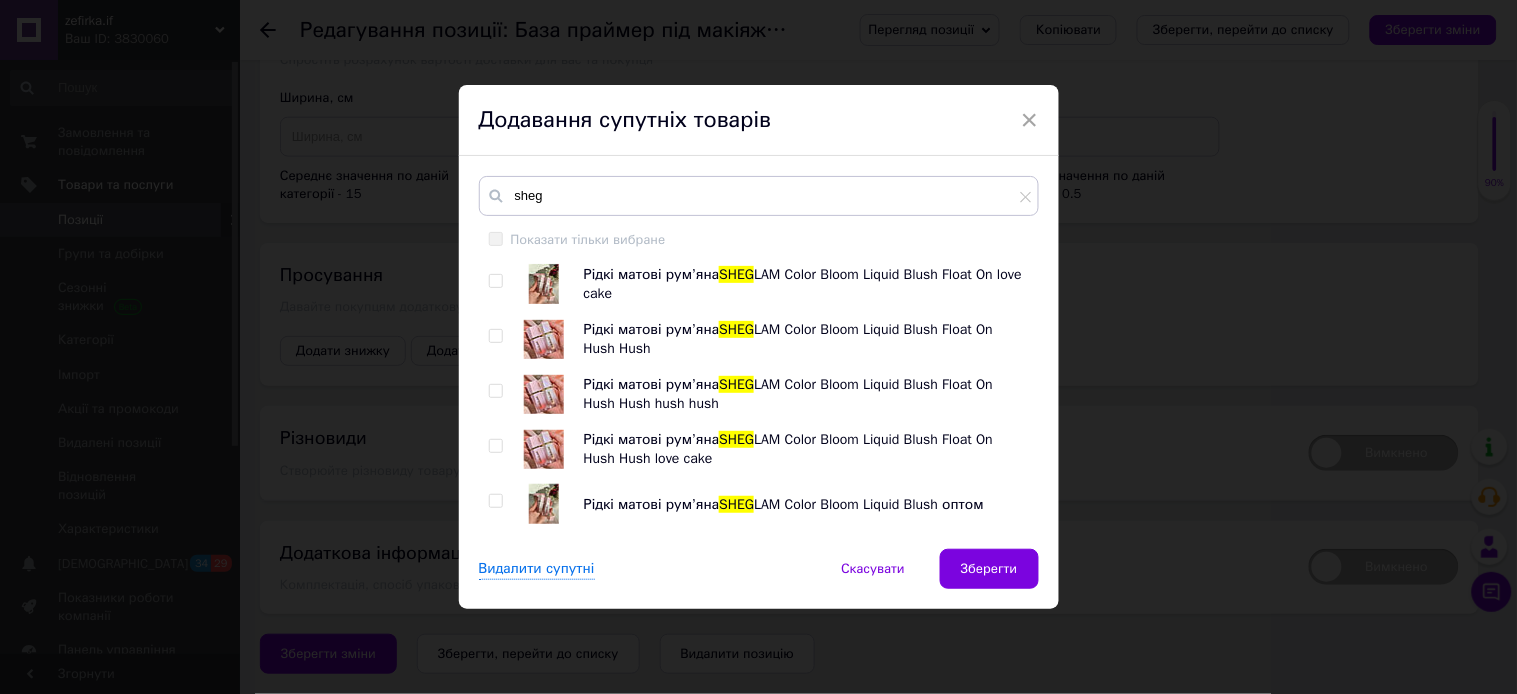 click at bounding box center [495, 281] 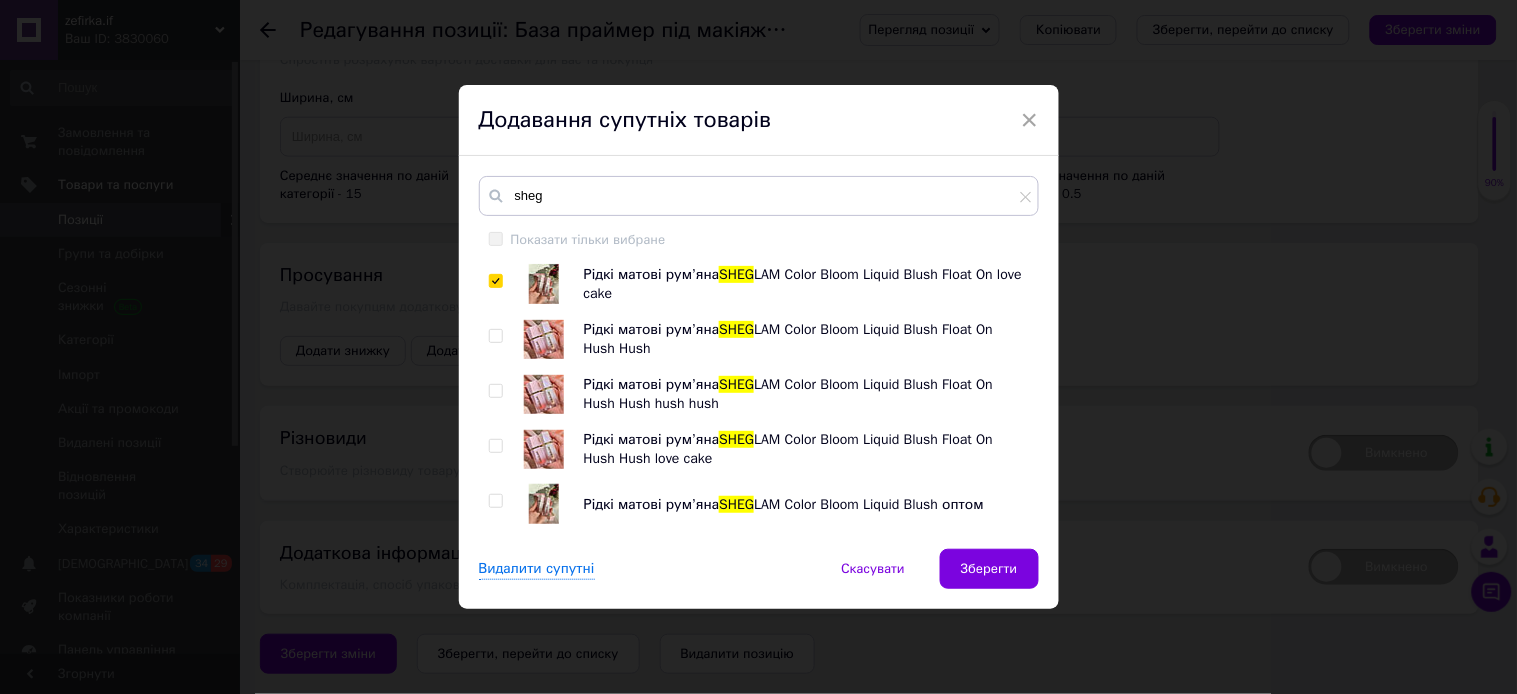 checkbox on "true" 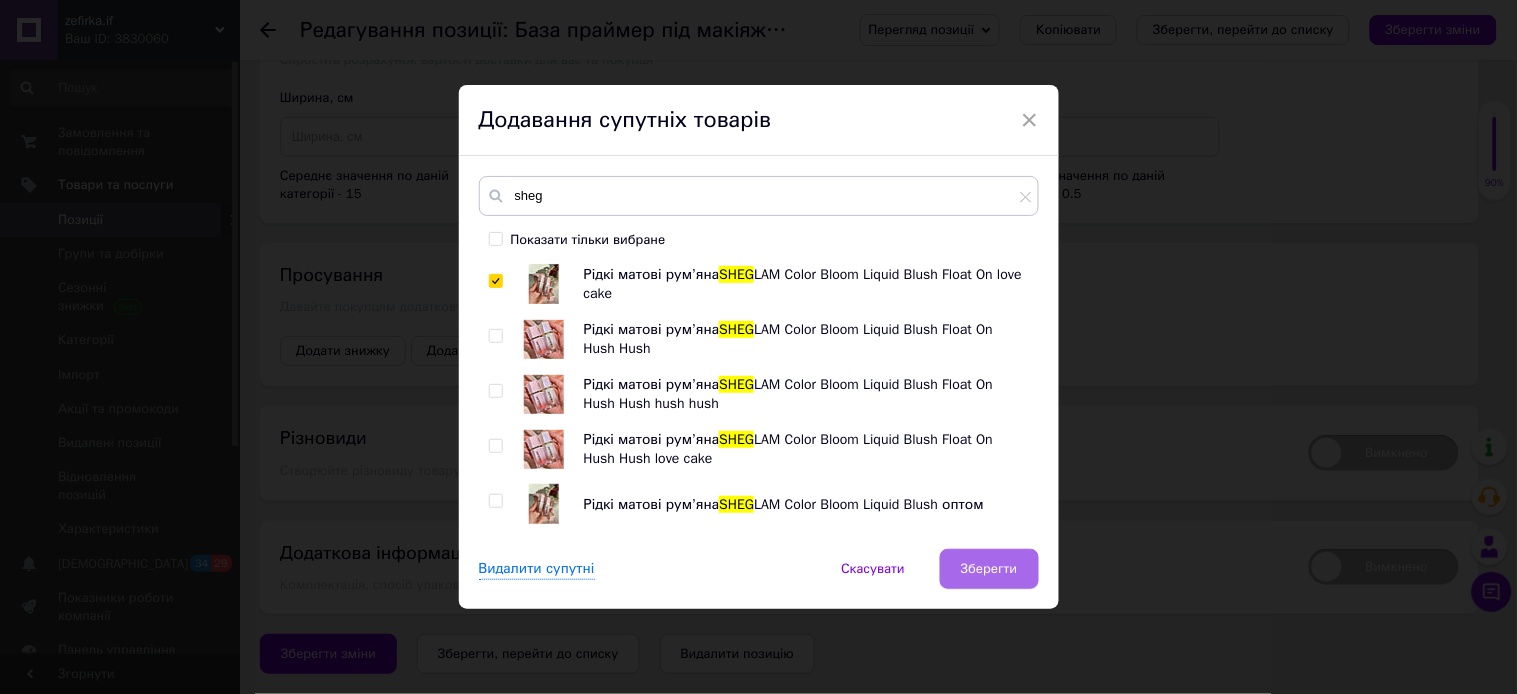click on "Зберегти" at bounding box center [989, 569] 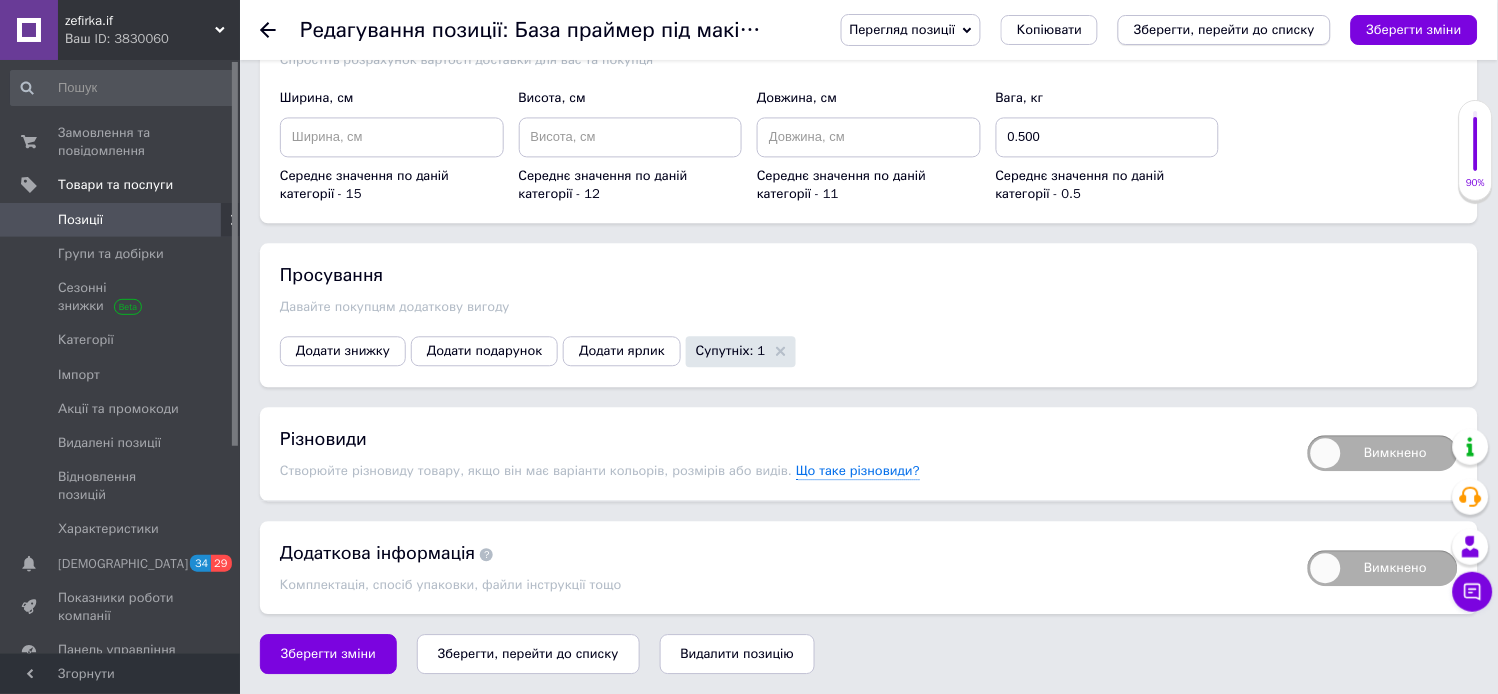 click on "Зберегти, перейти до списку" at bounding box center [1224, 29] 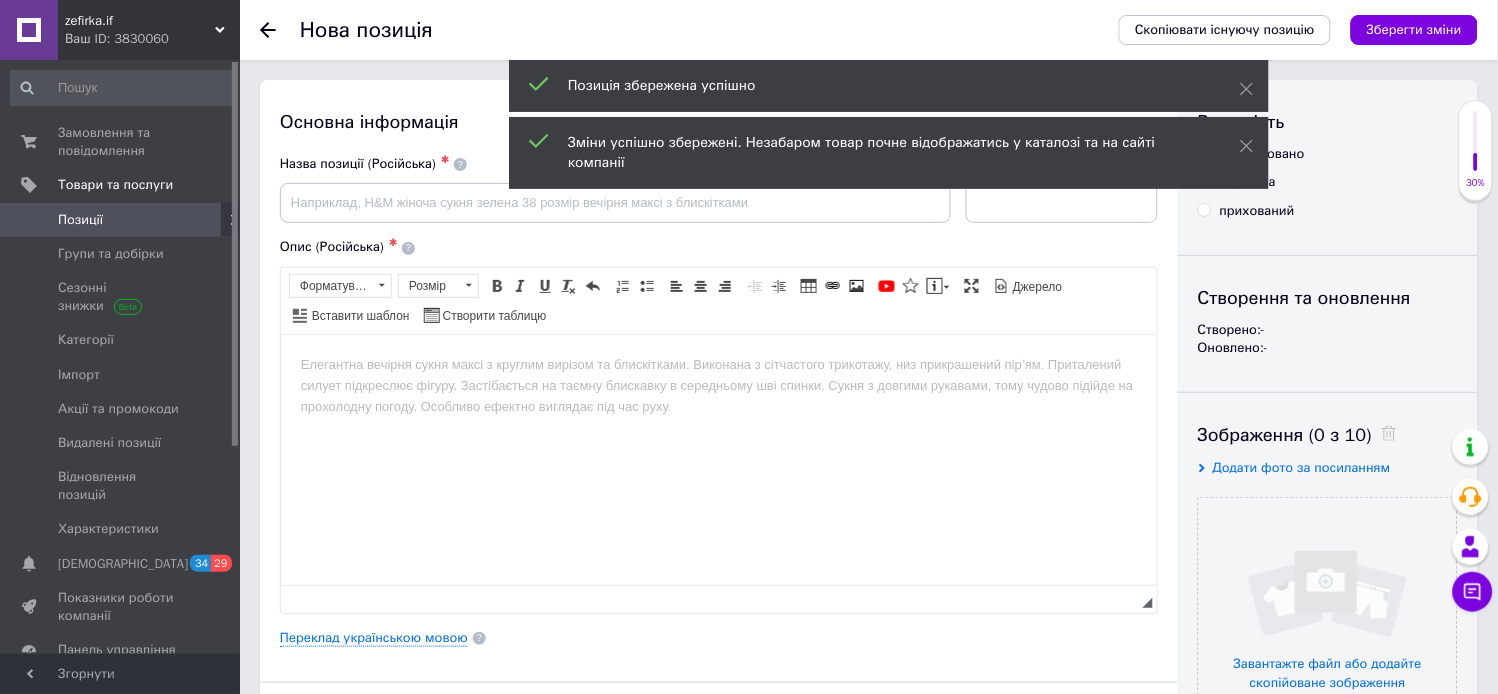 scroll, scrollTop: 0, scrollLeft: 0, axis: both 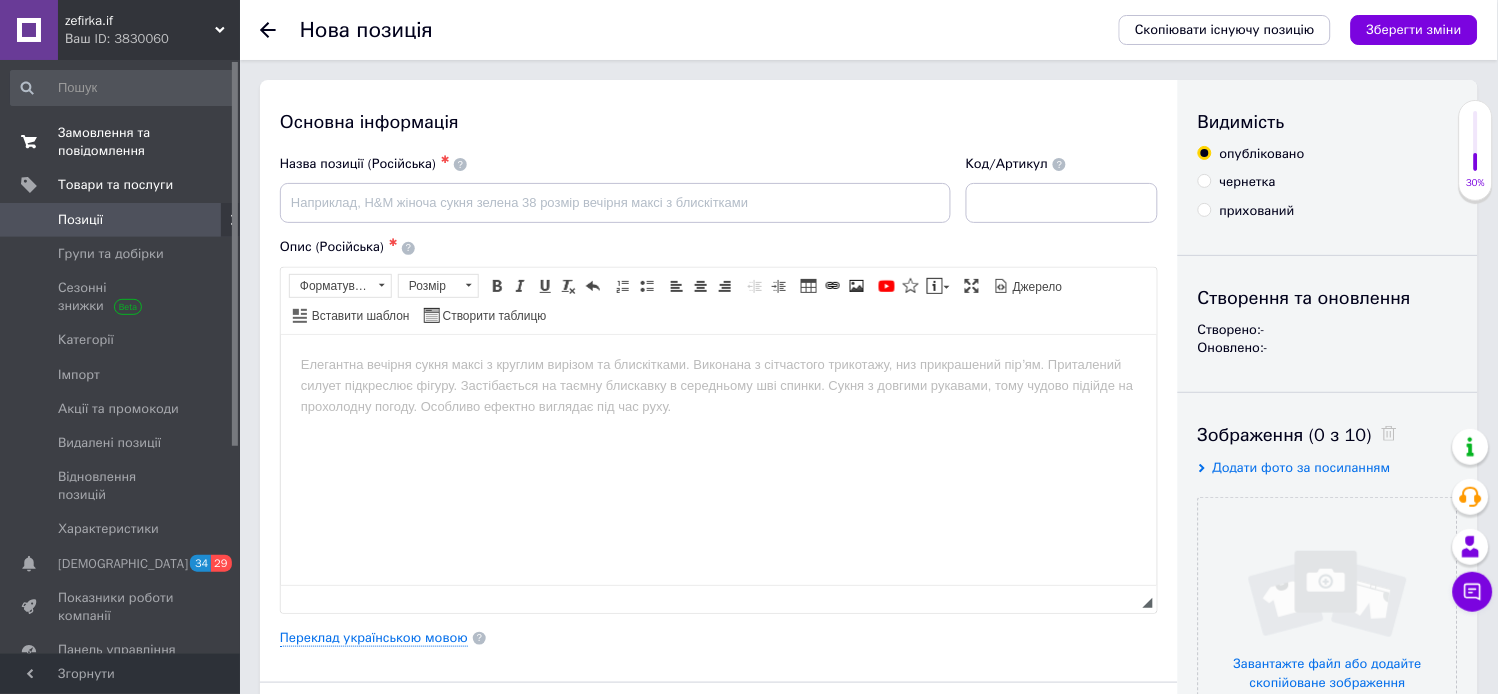 click on "Замовлення та повідомлення" at bounding box center [121, 142] 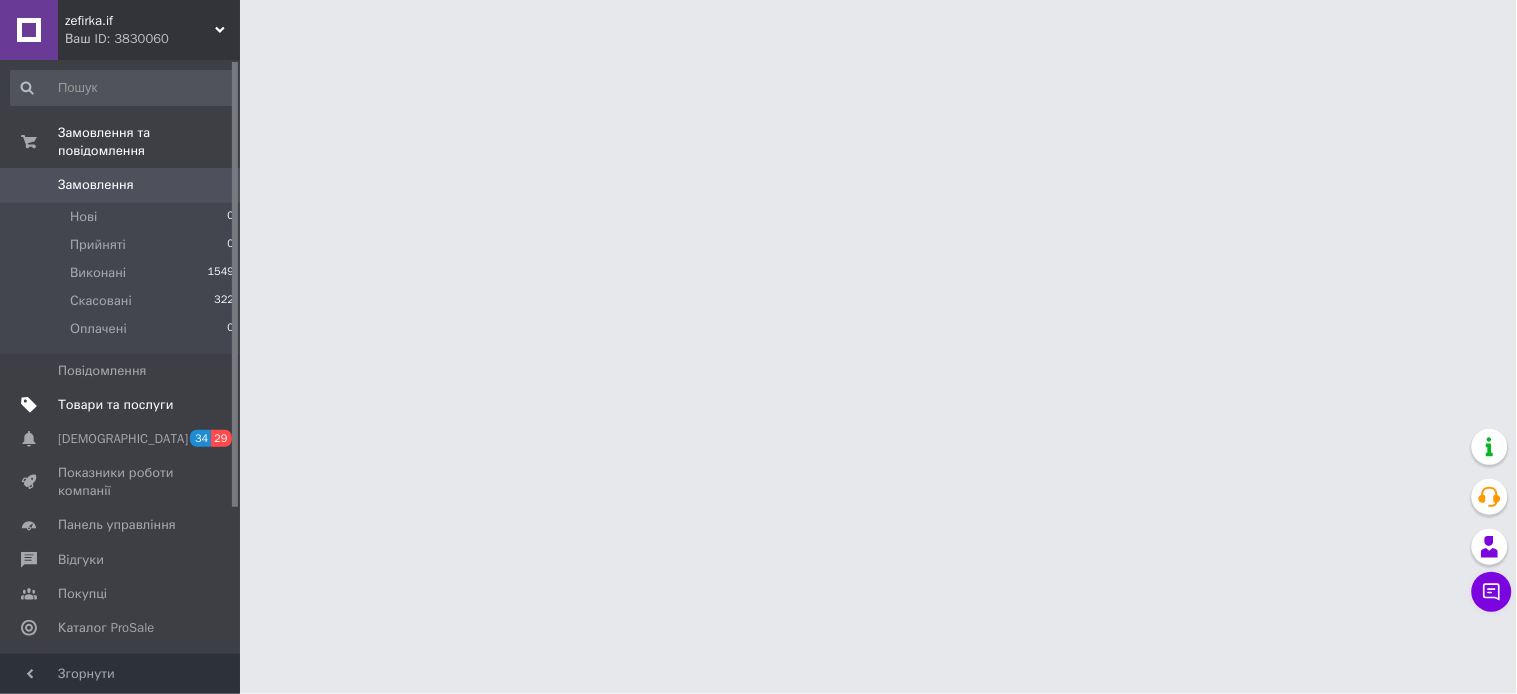 click on "Товари та послуги" at bounding box center [115, 405] 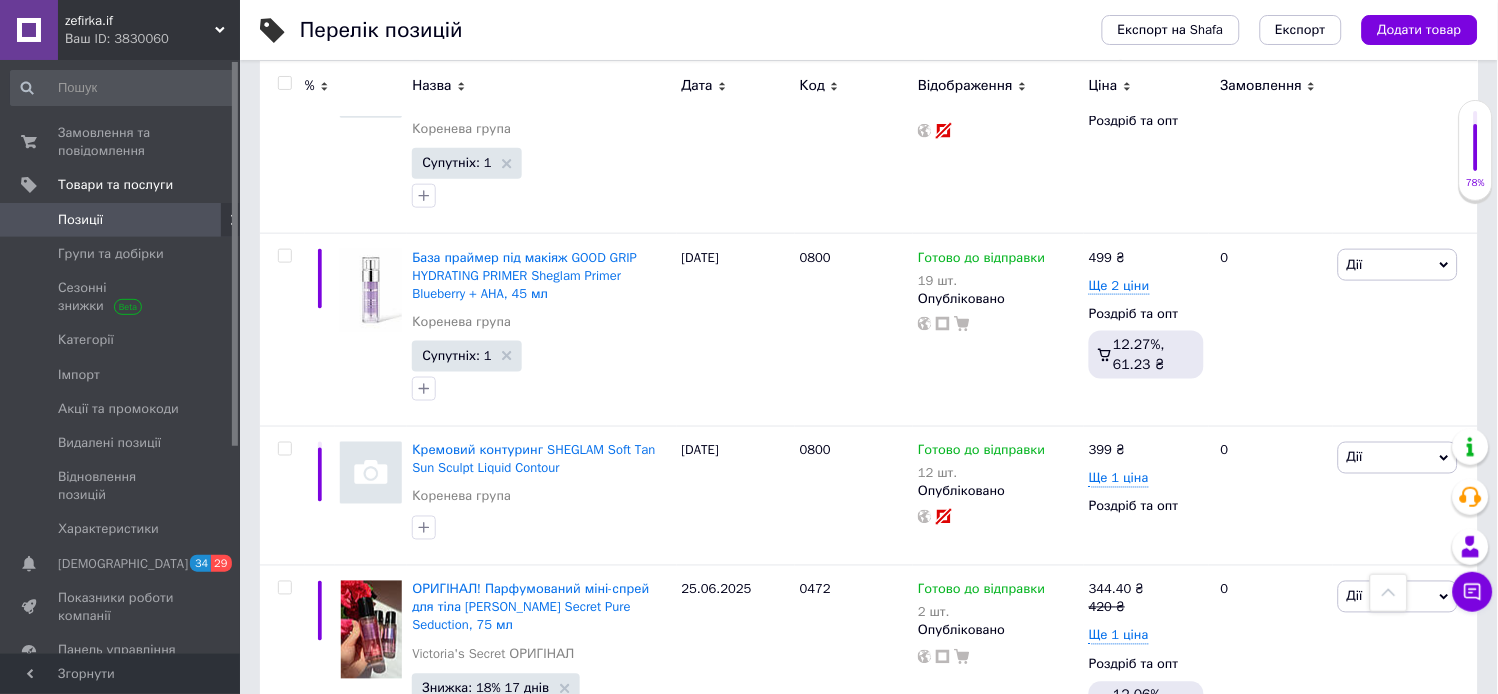 scroll, scrollTop: 397, scrollLeft: 0, axis: vertical 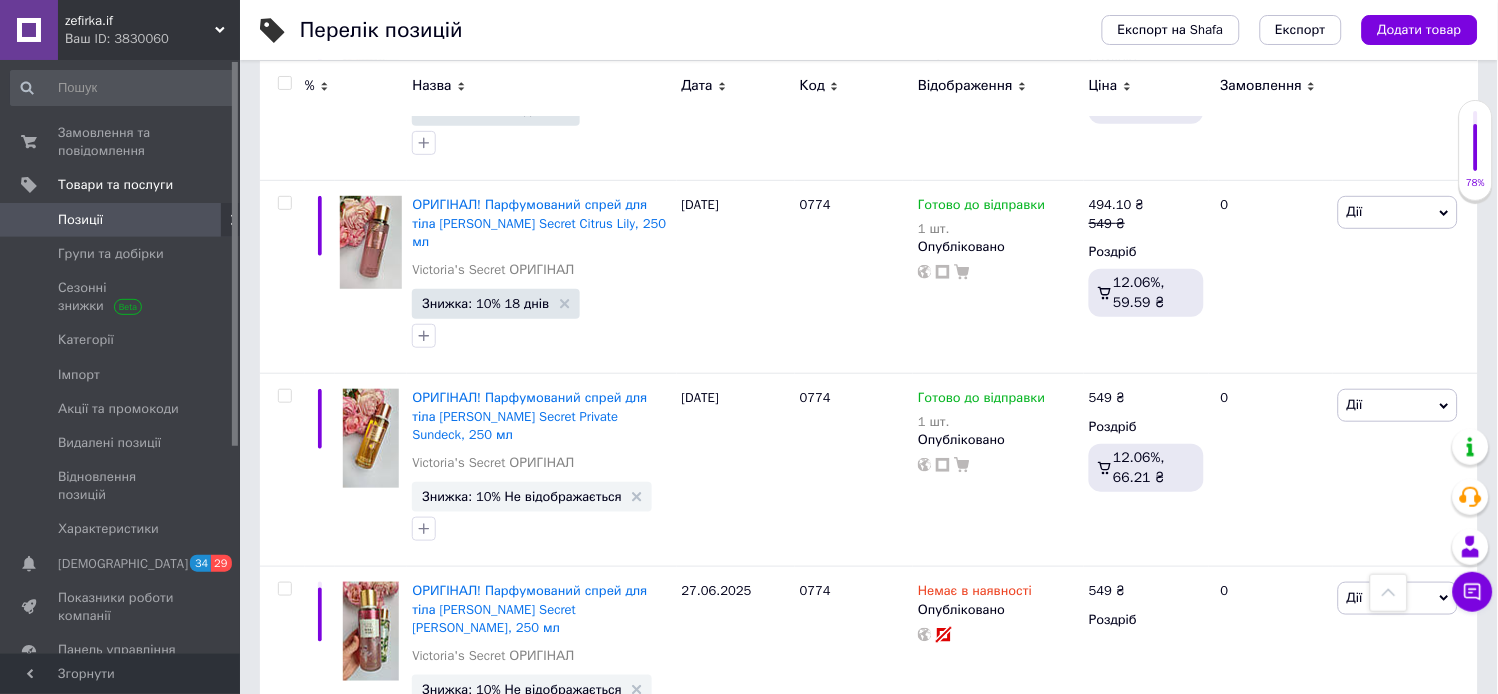 click on "2" at bounding box center [327, 800] 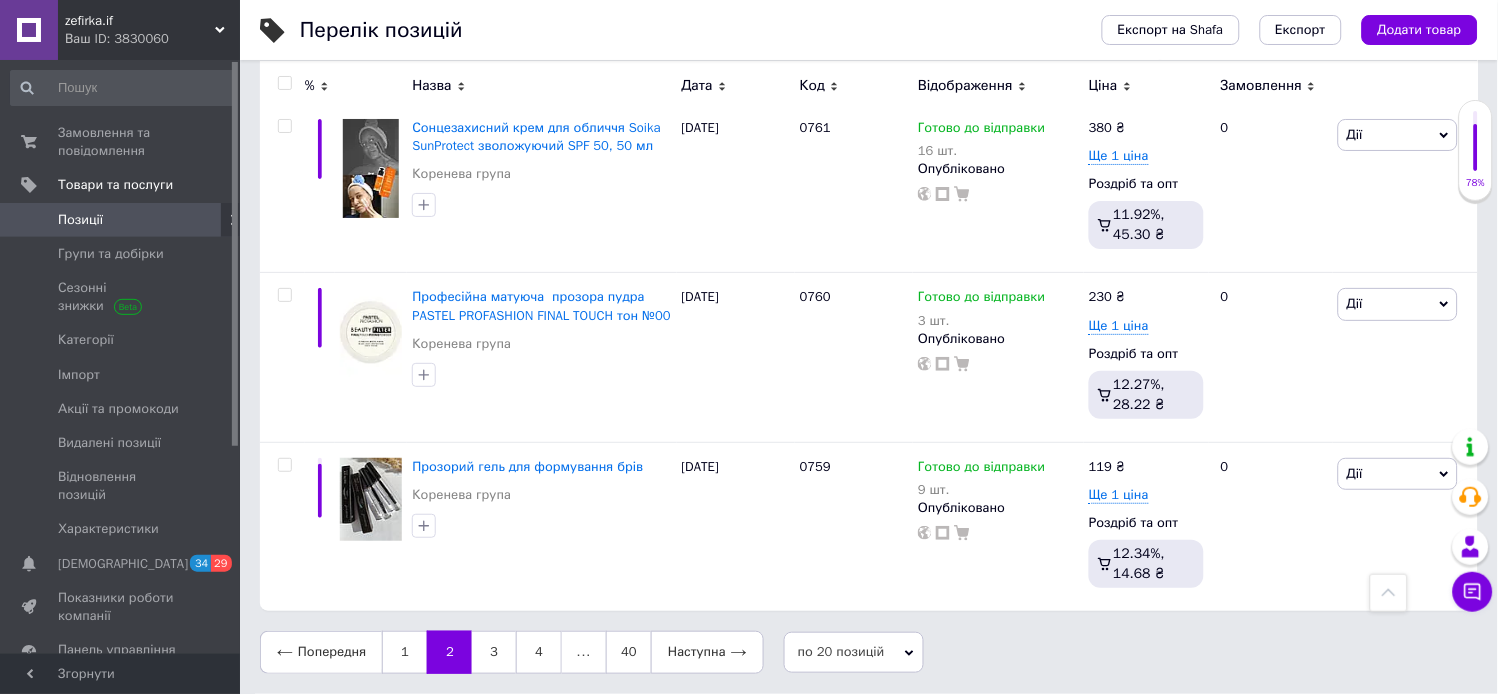 scroll, scrollTop: 3221, scrollLeft: 0, axis: vertical 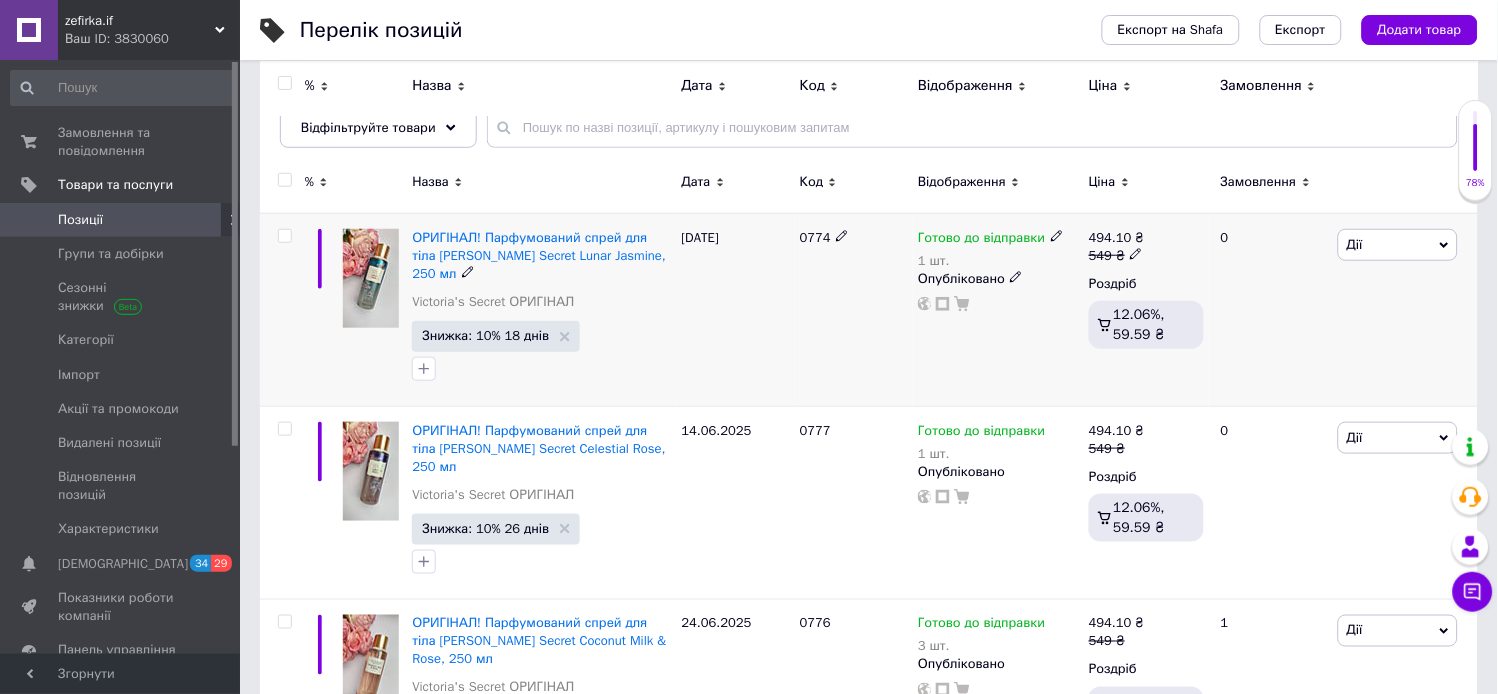 click 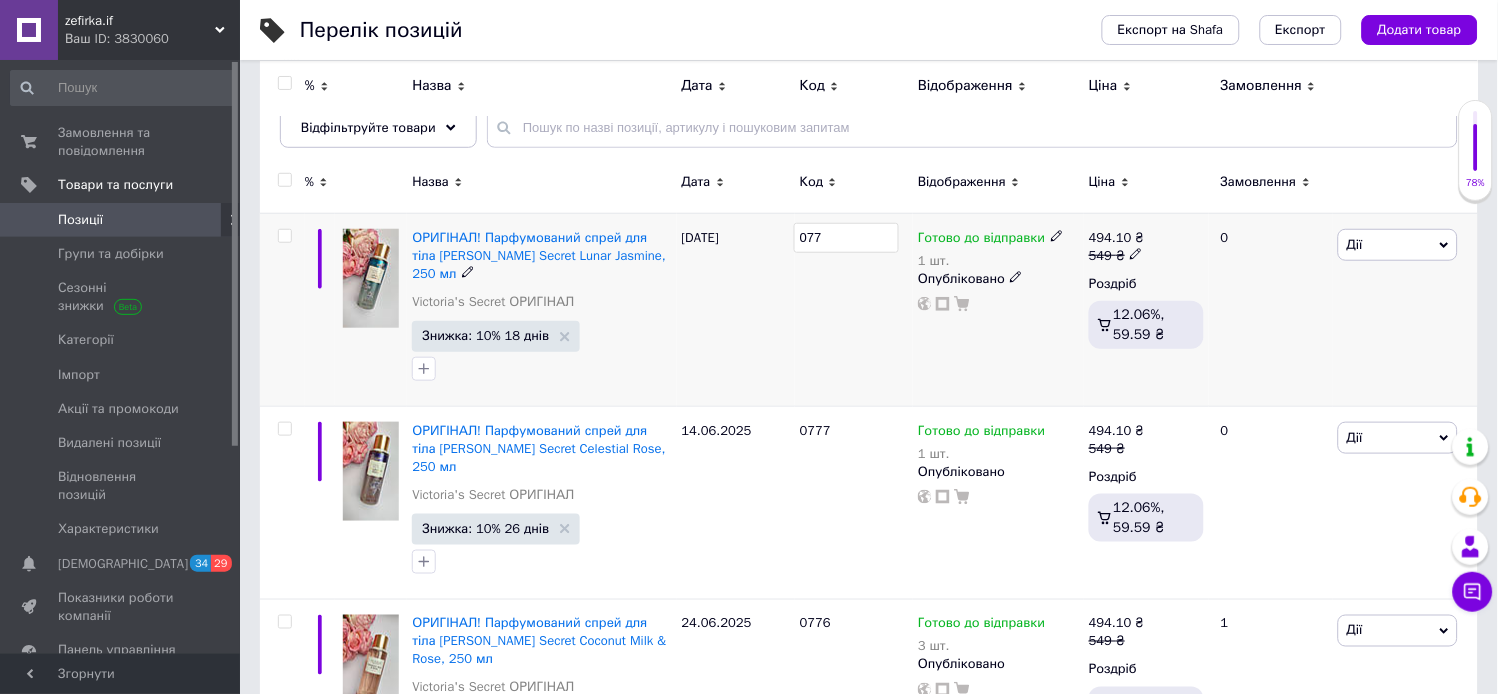 type on "0778" 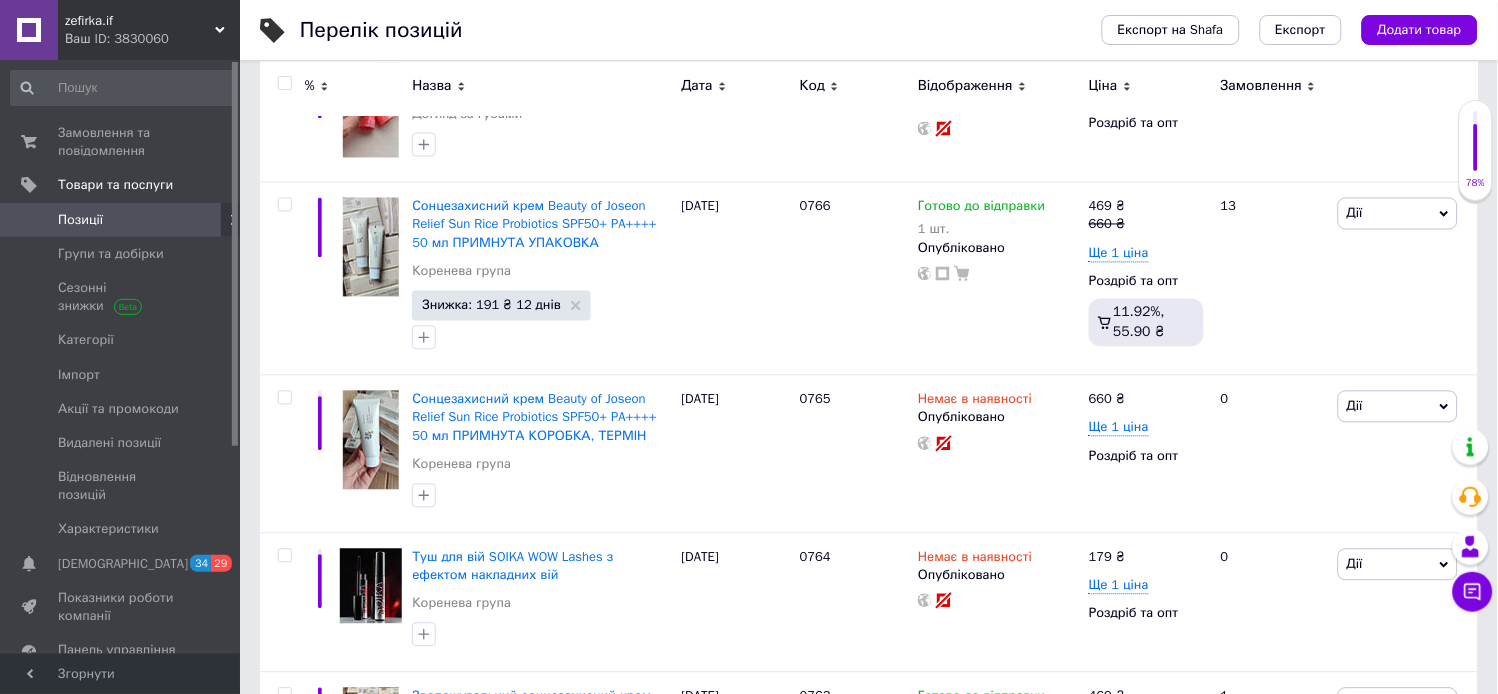 scroll, scrollTop: 3221, scrollLeft: 0, axis: vertical 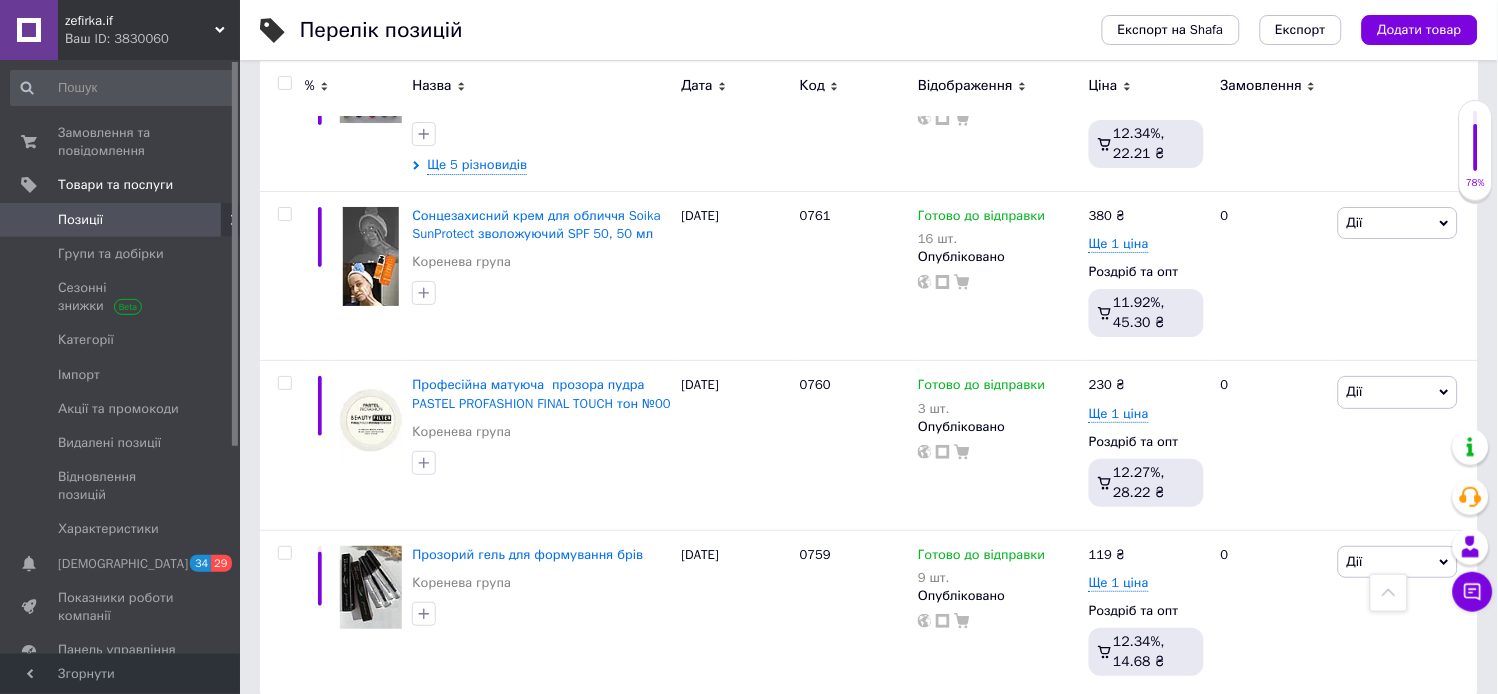 click on "1" at bounding box center [404, 740] 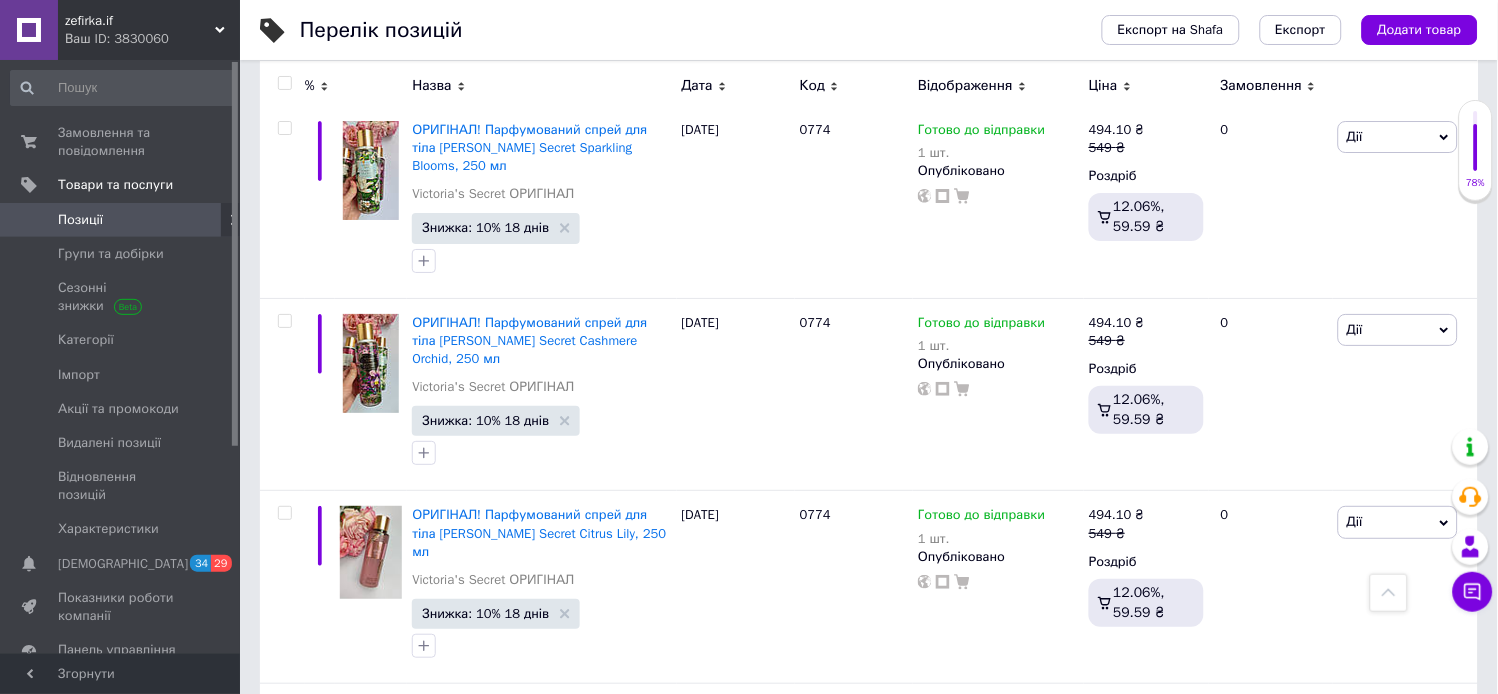 scroll, scrollTop: 3531, scrollLeft: 0, axis: vertical 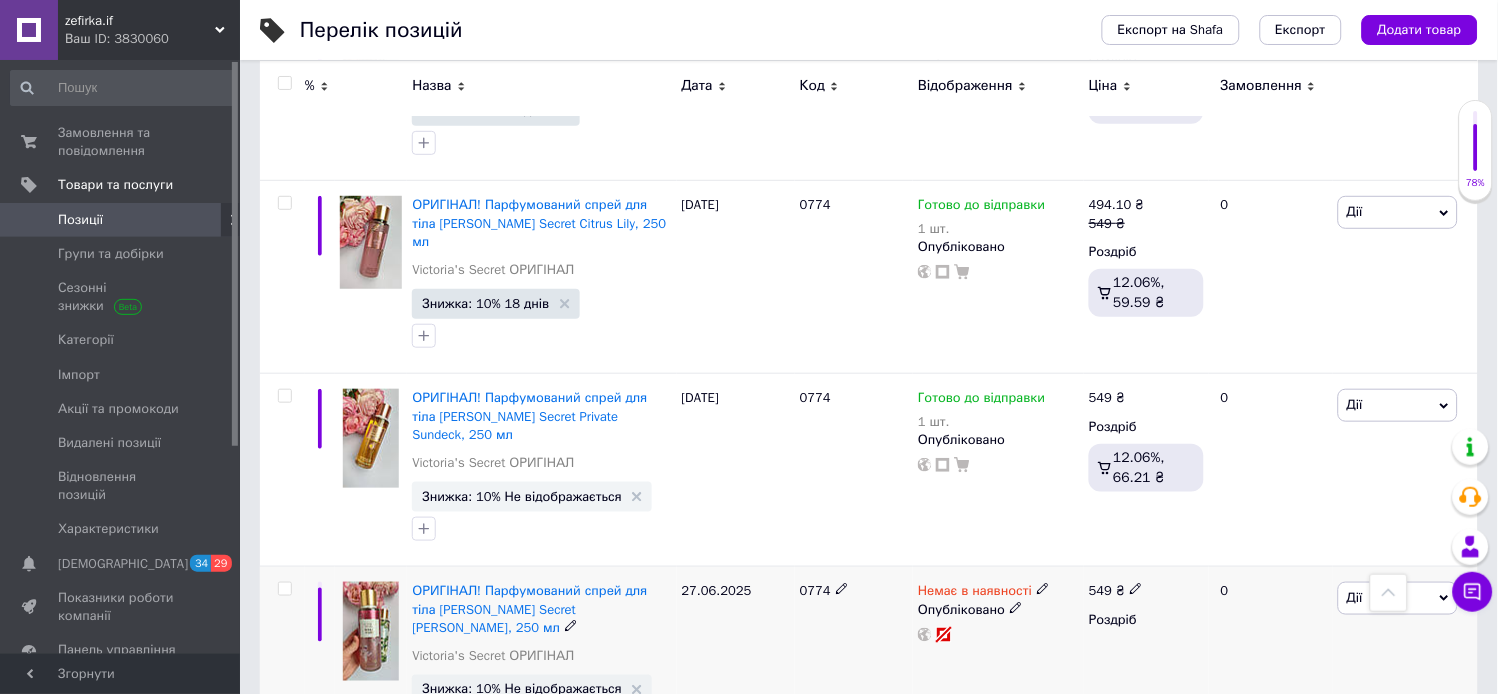 click at bounding box center (842, 588) 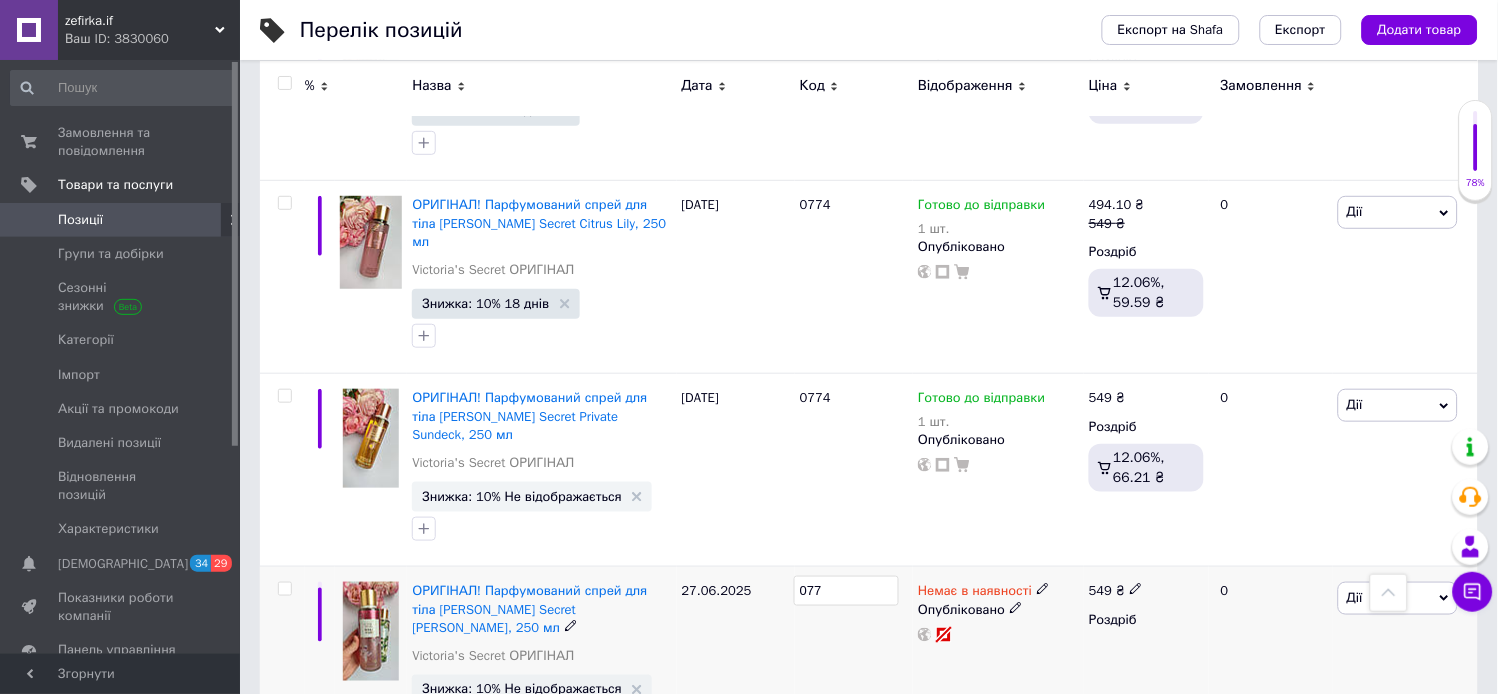 type on "0779" 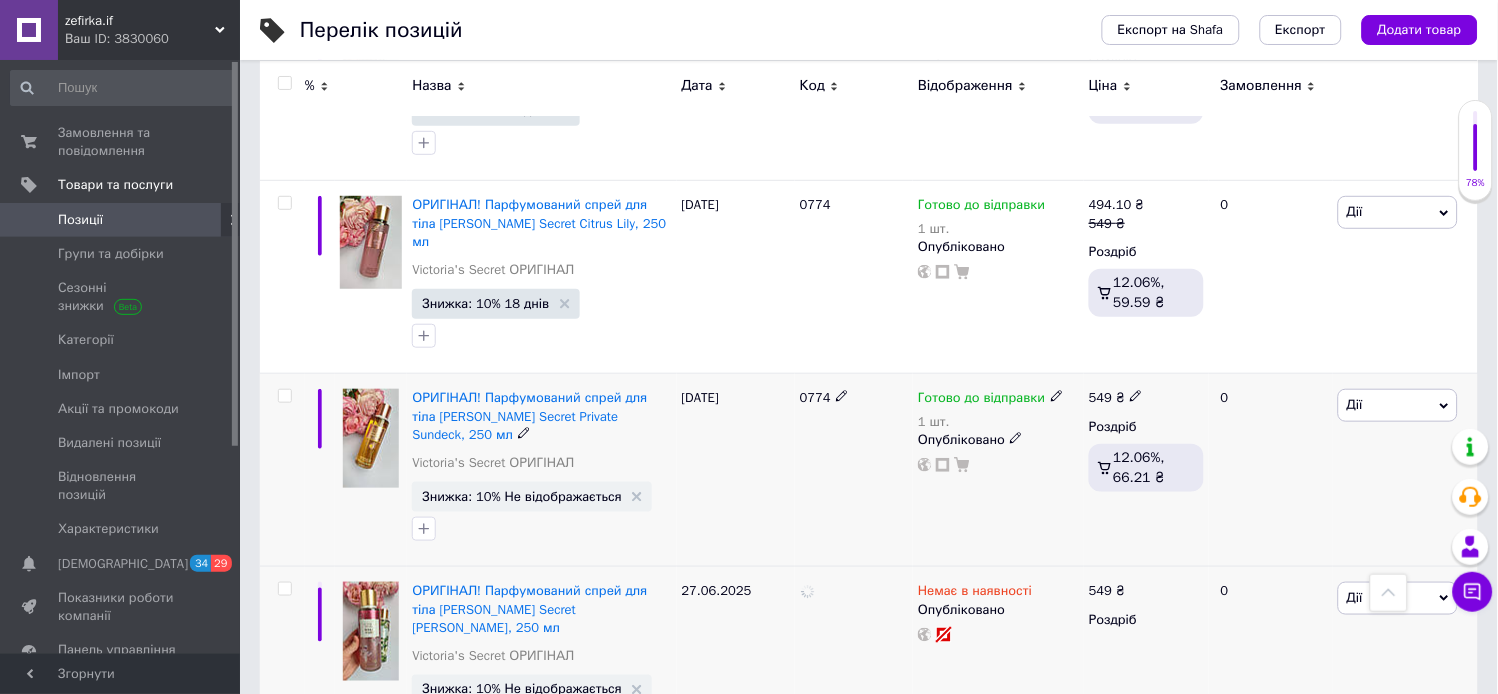 click 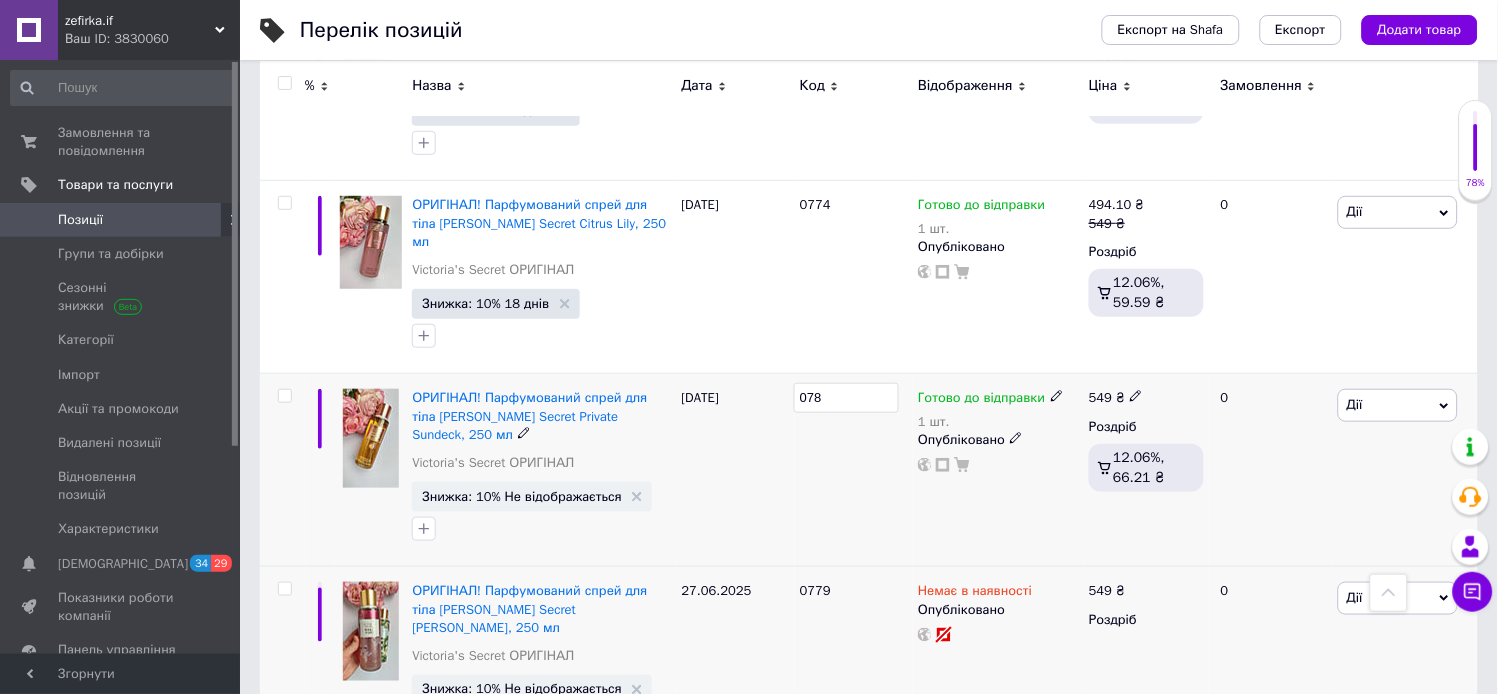 type on "0780" 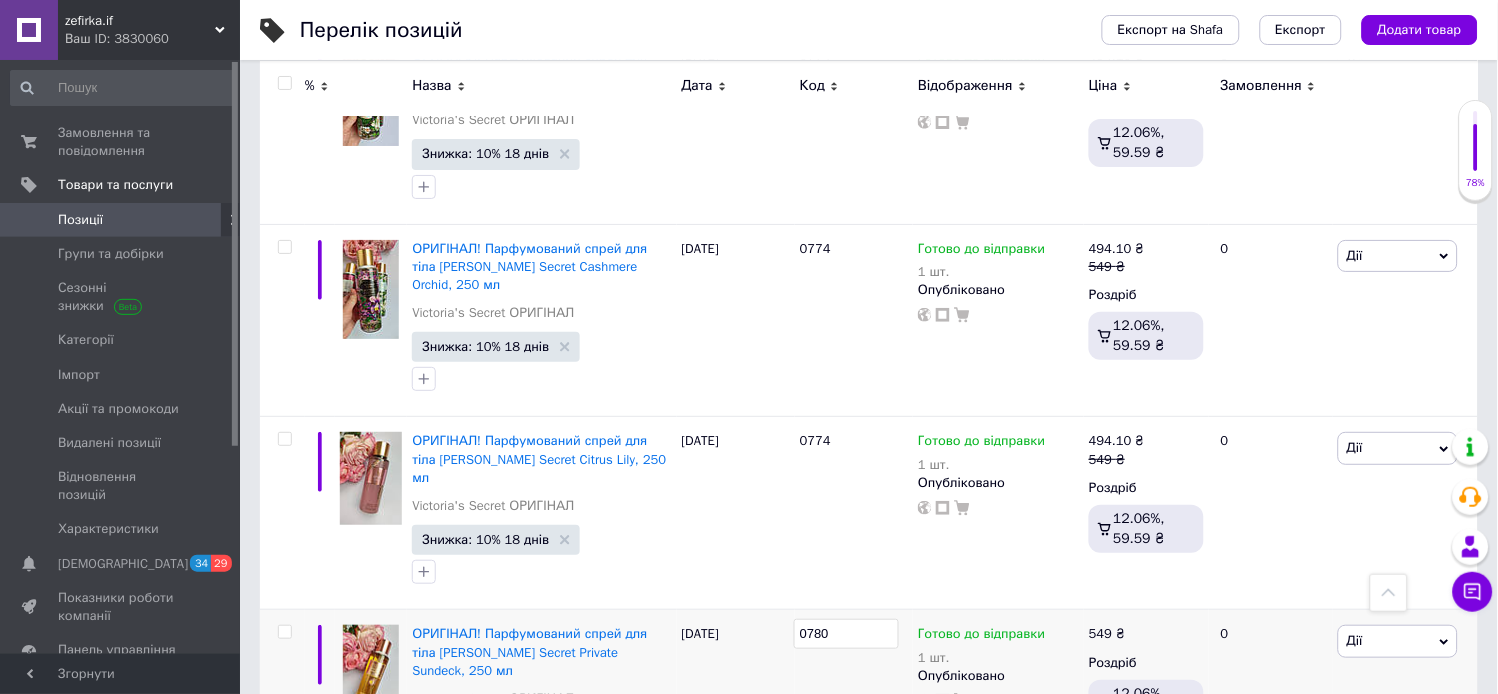 scroll, scrollTop: 3273, scrollLeft: 0, axis: vertical 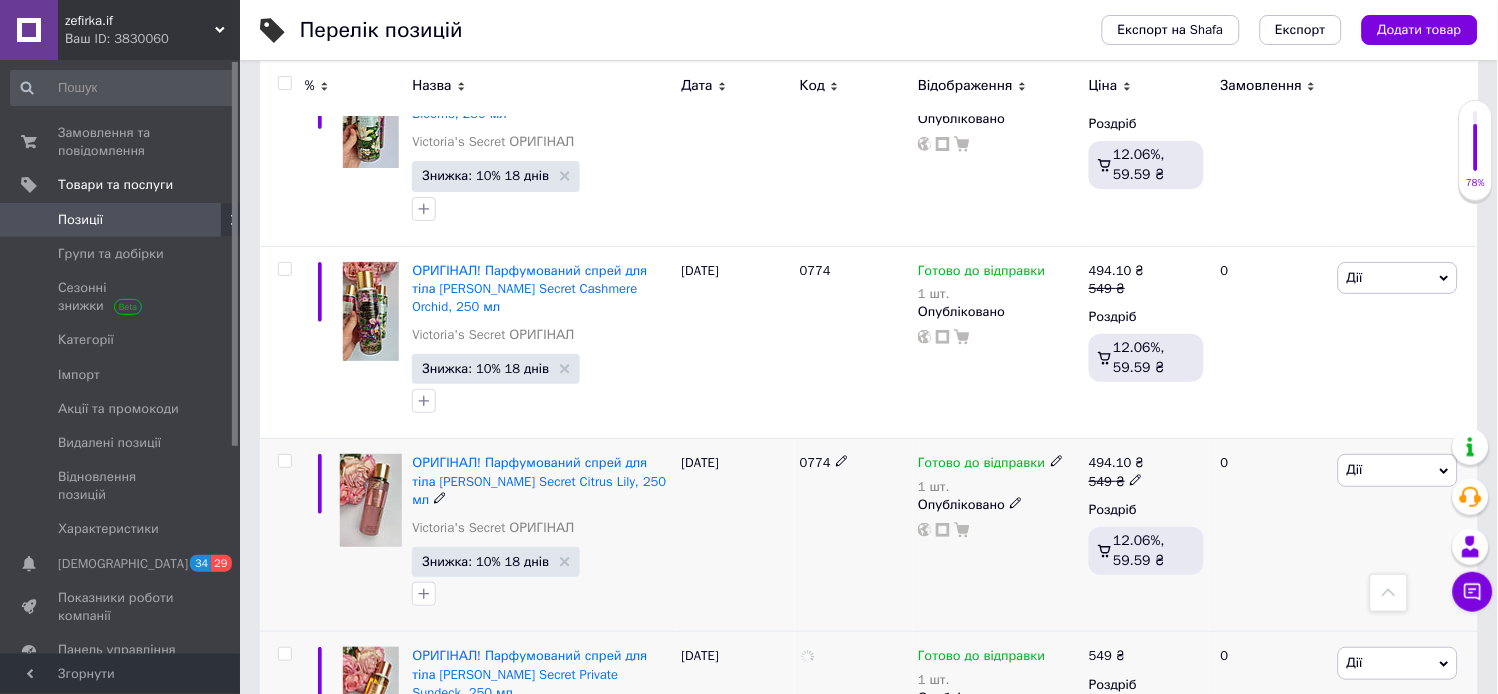 click 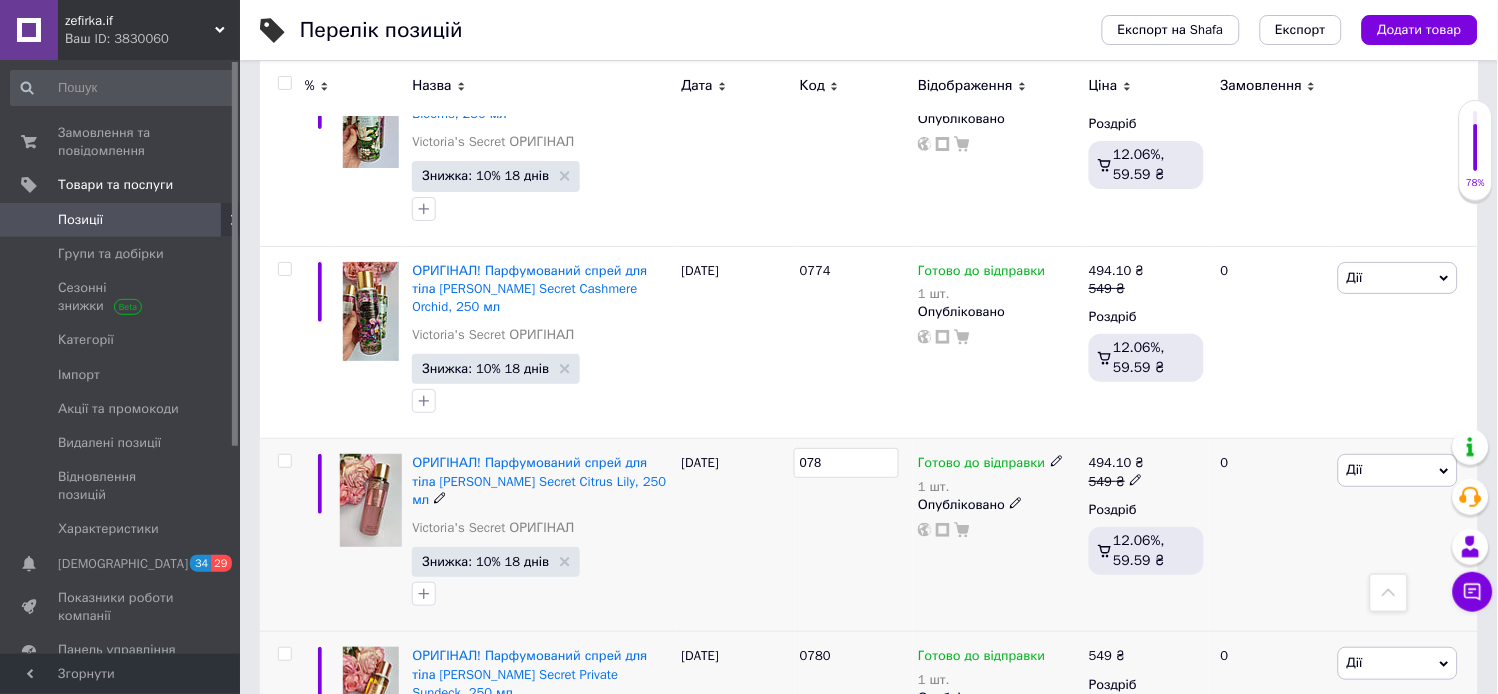 type on "0781" 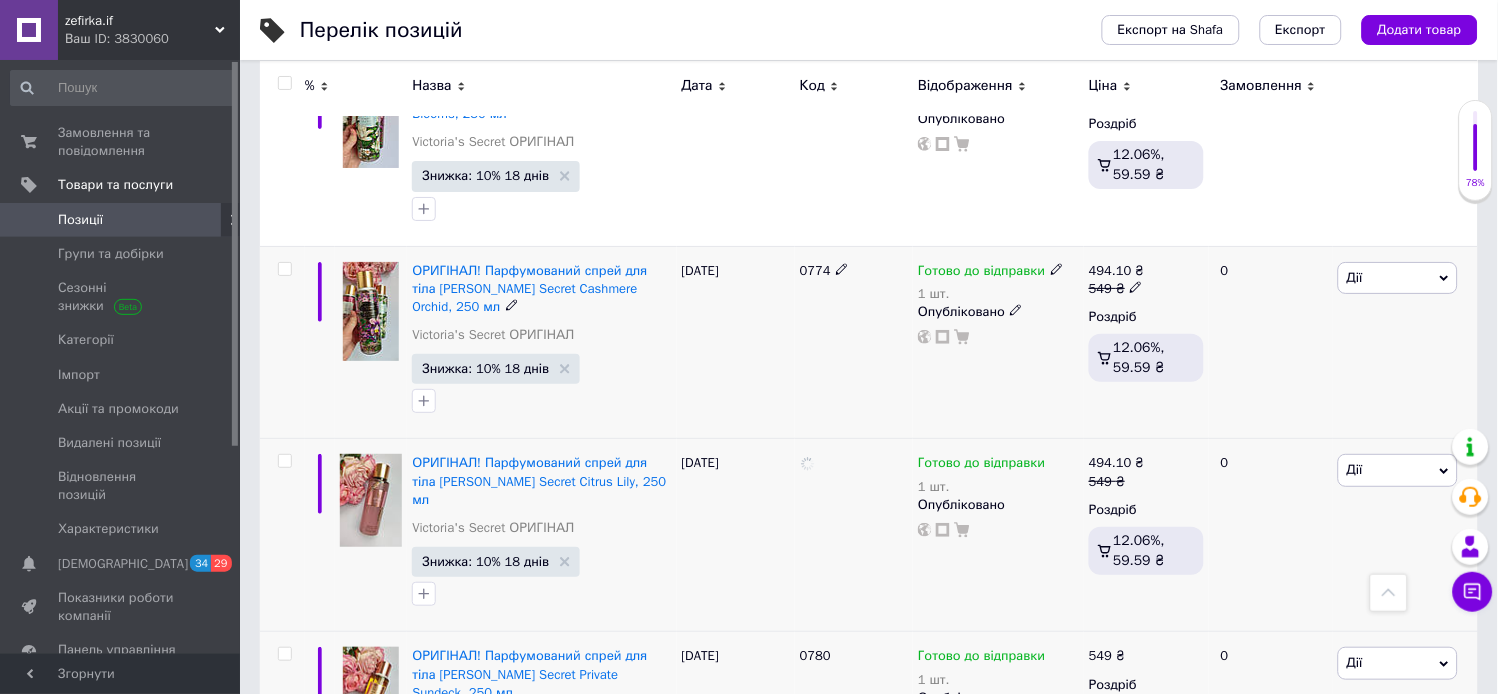 click 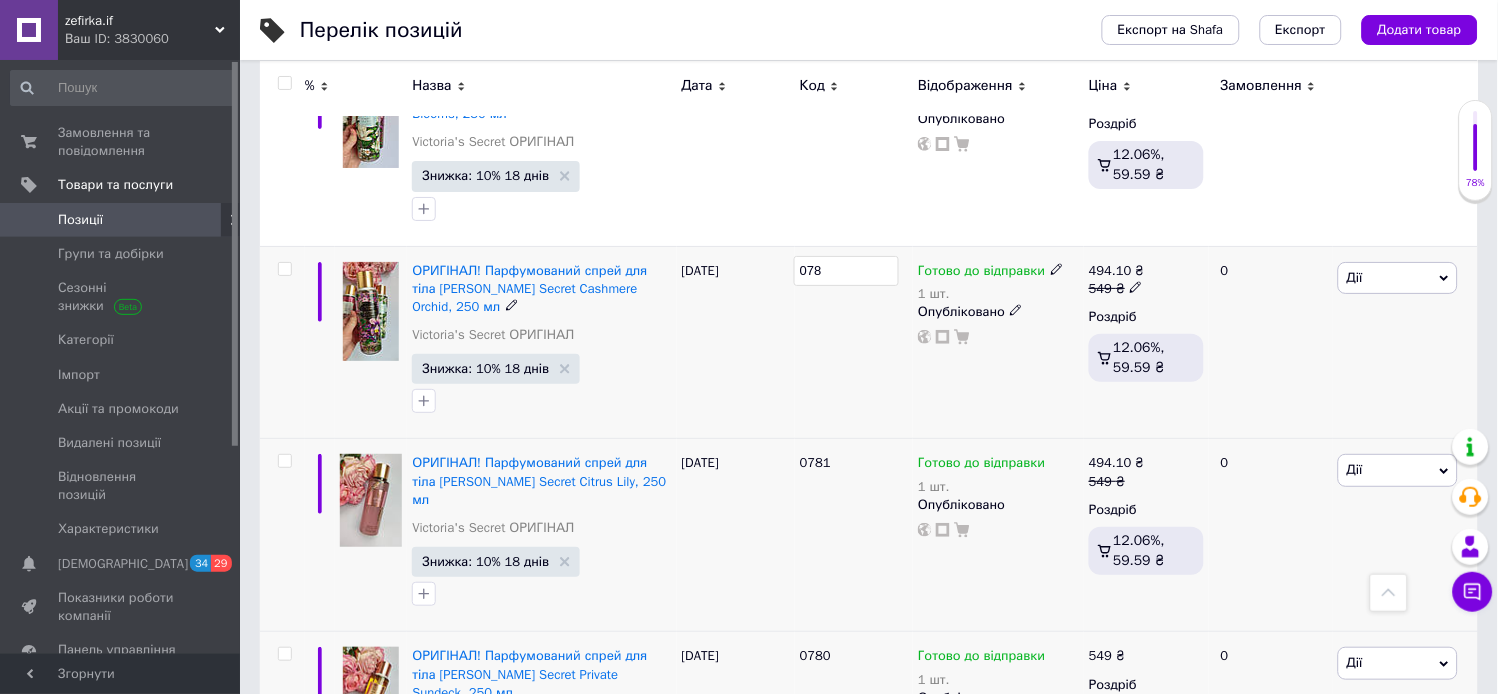 type on "0782" 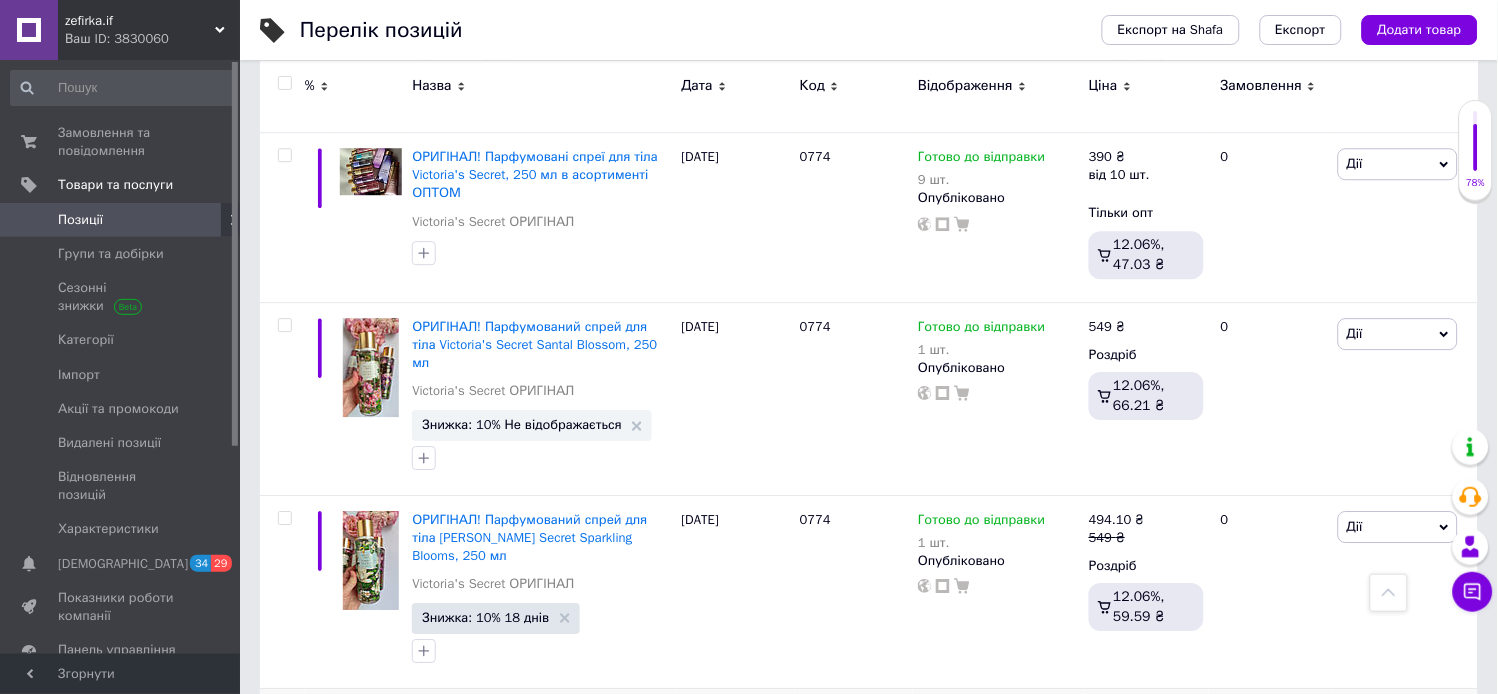 scroll, scrollTop: 2808, scrollLeft: 0, axis: vertical 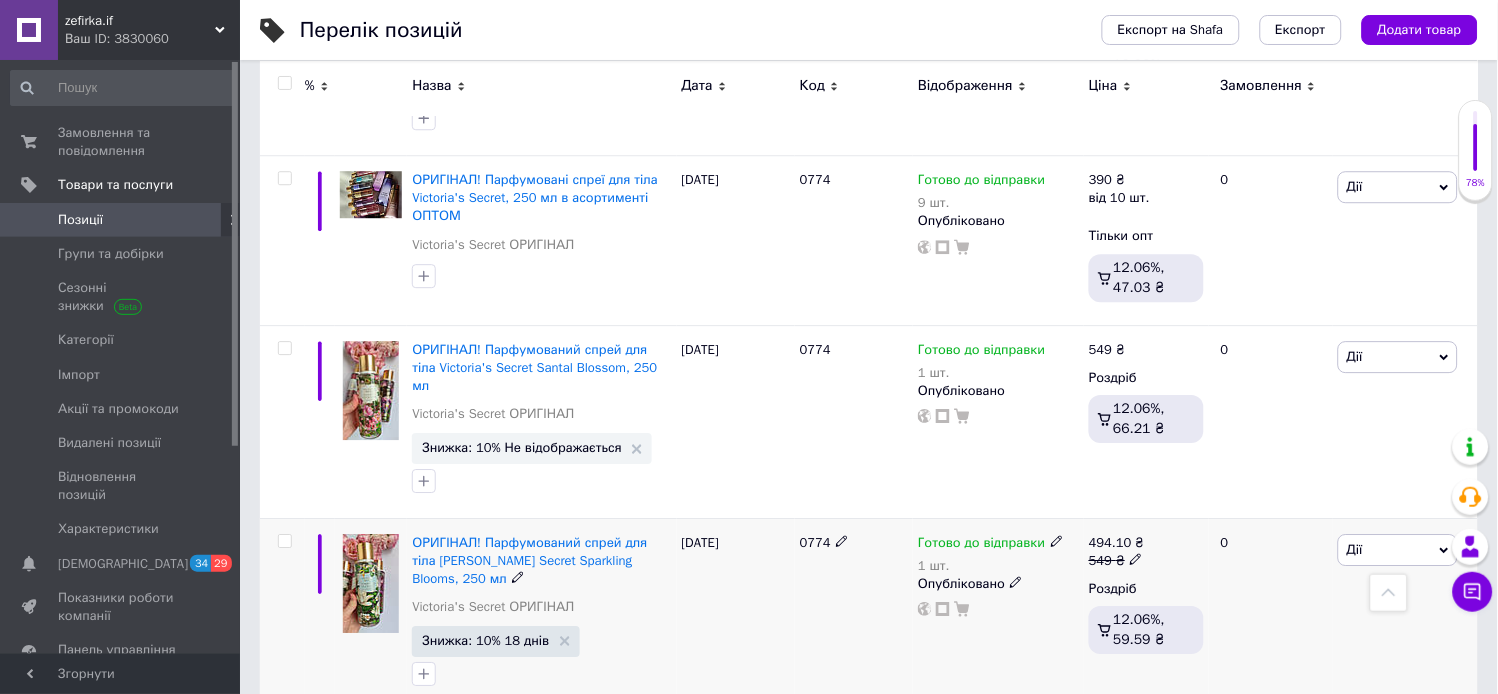 click 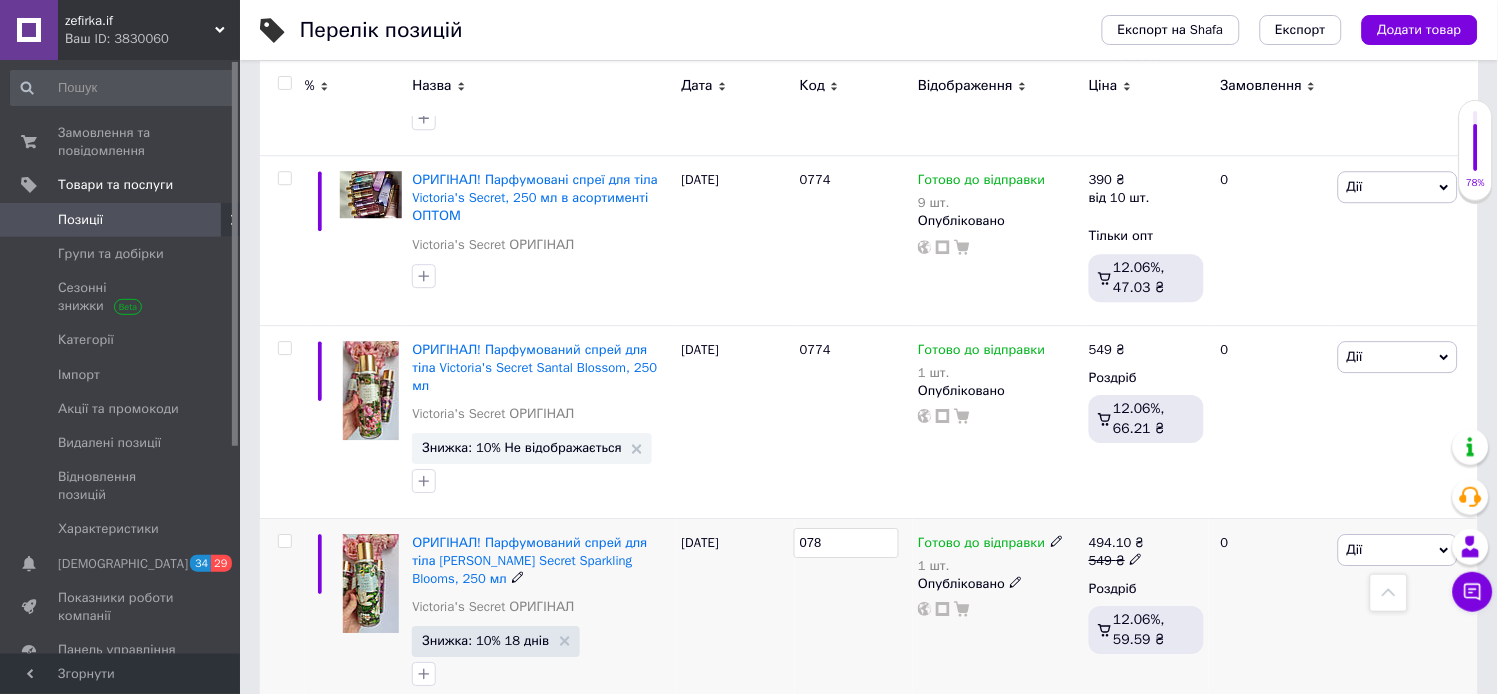 type on "0783" 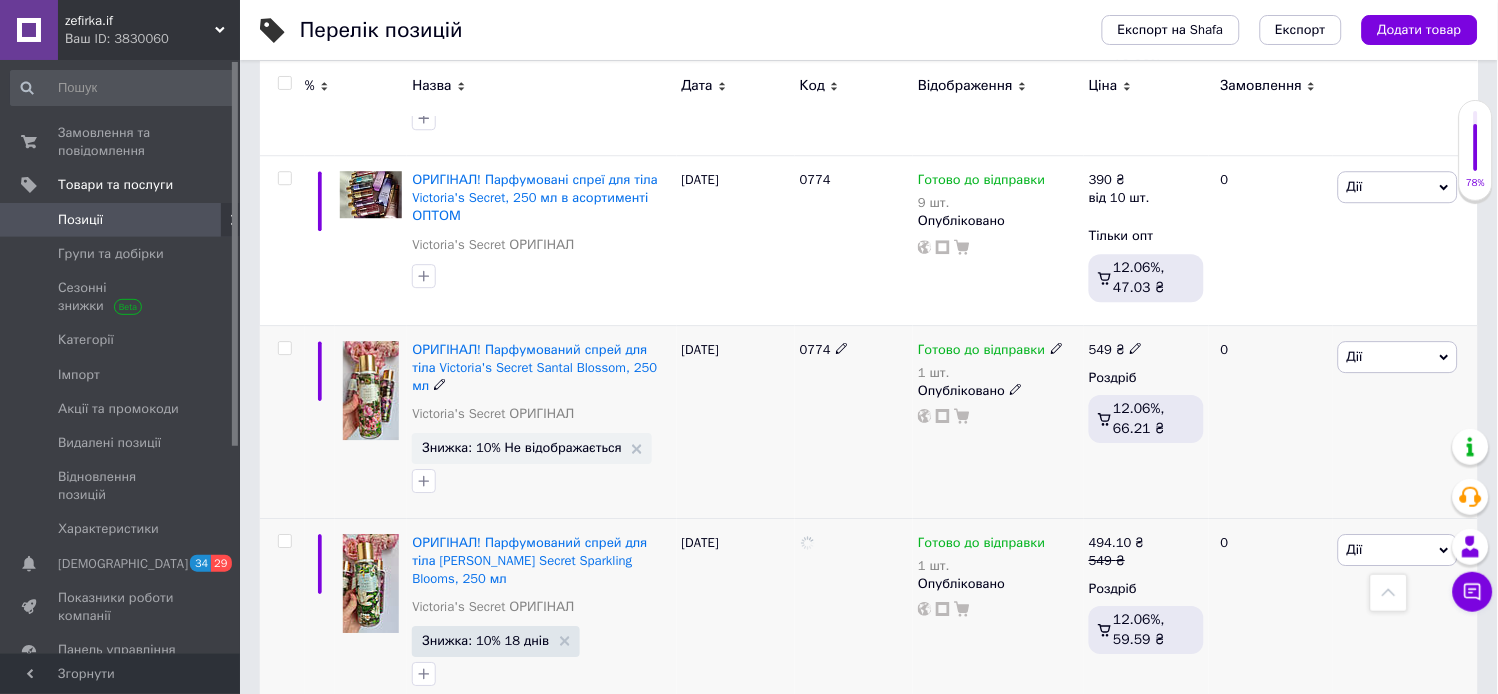 click on "0774" at bounding box center [854, 350] 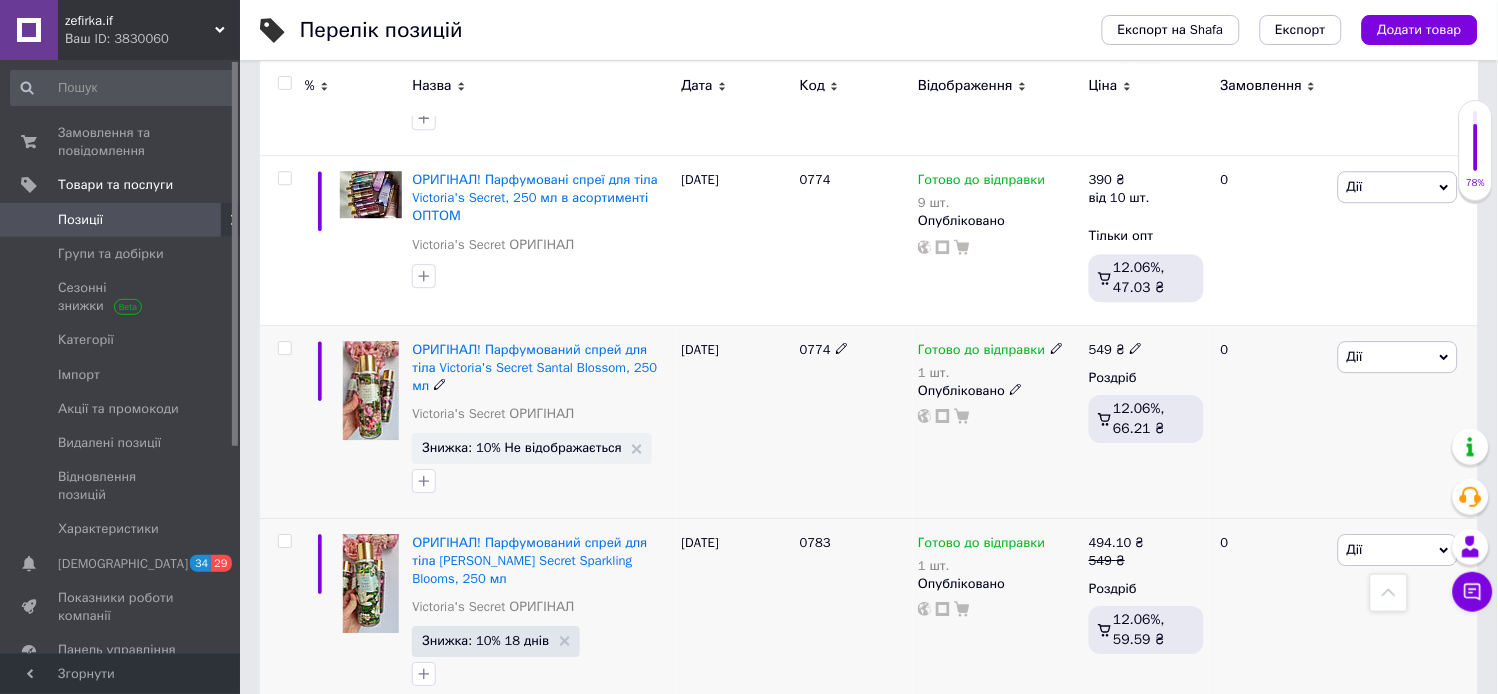 click 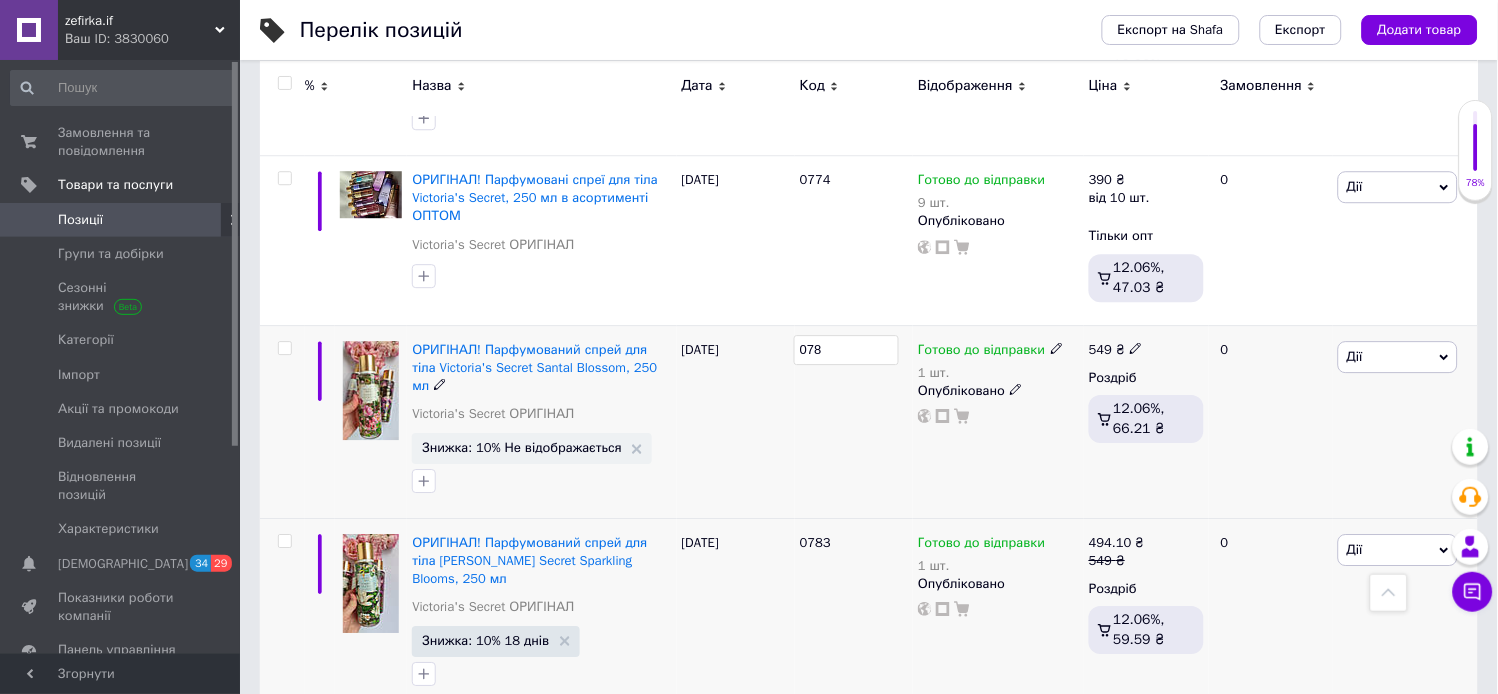 type on "0784" 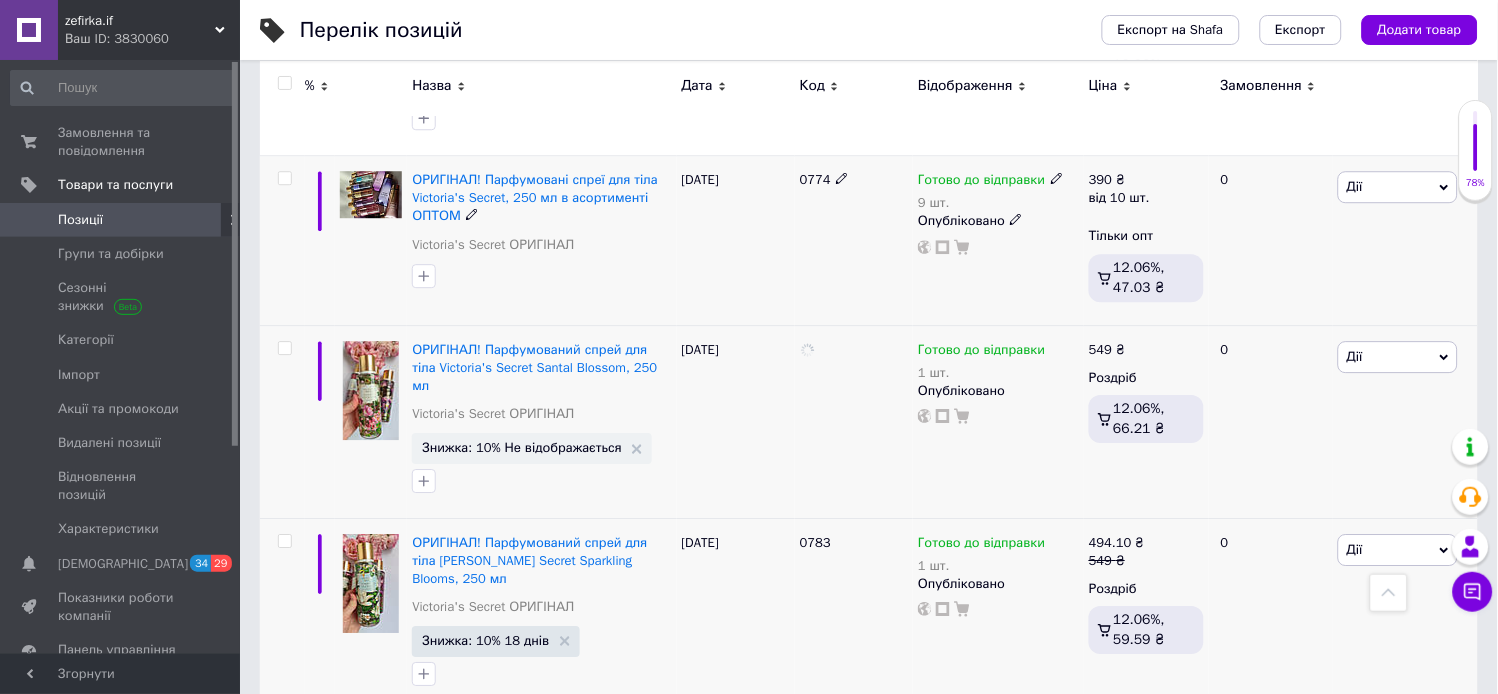 click 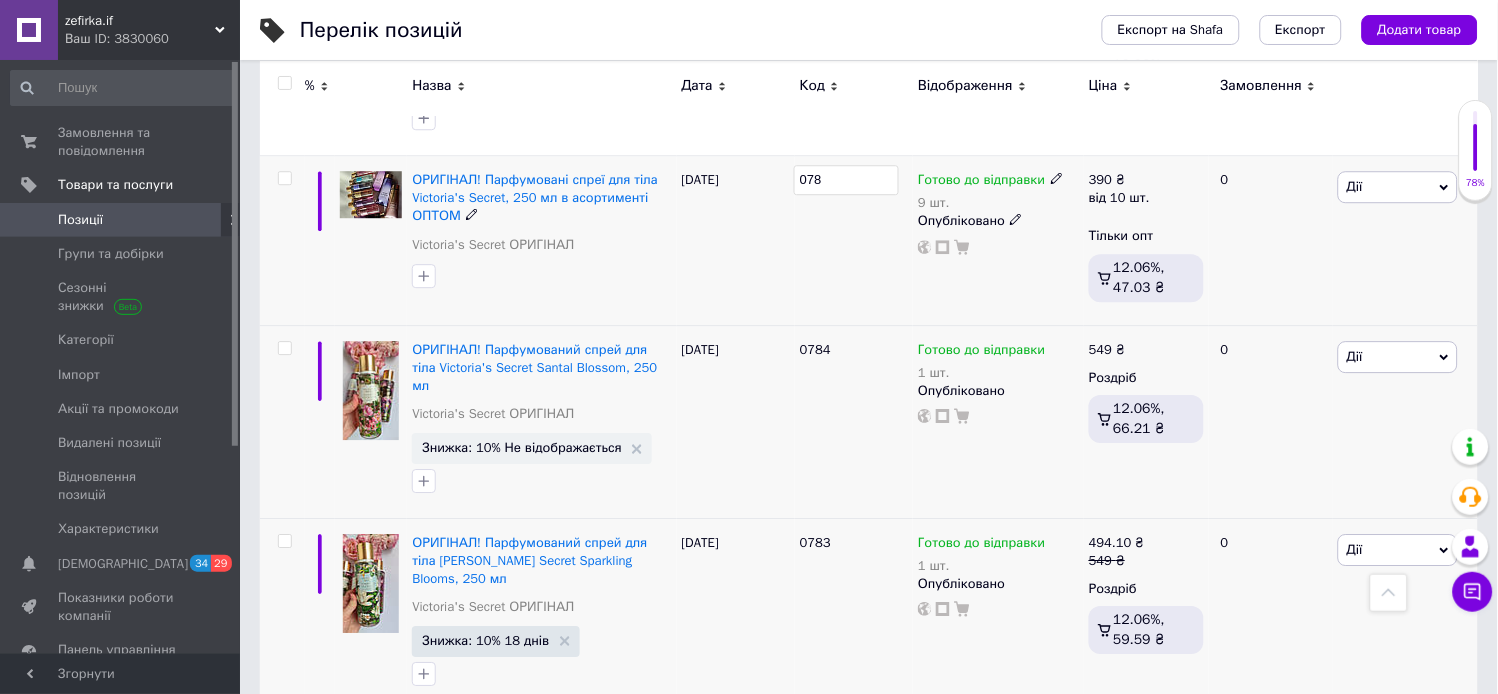 type on "0785" 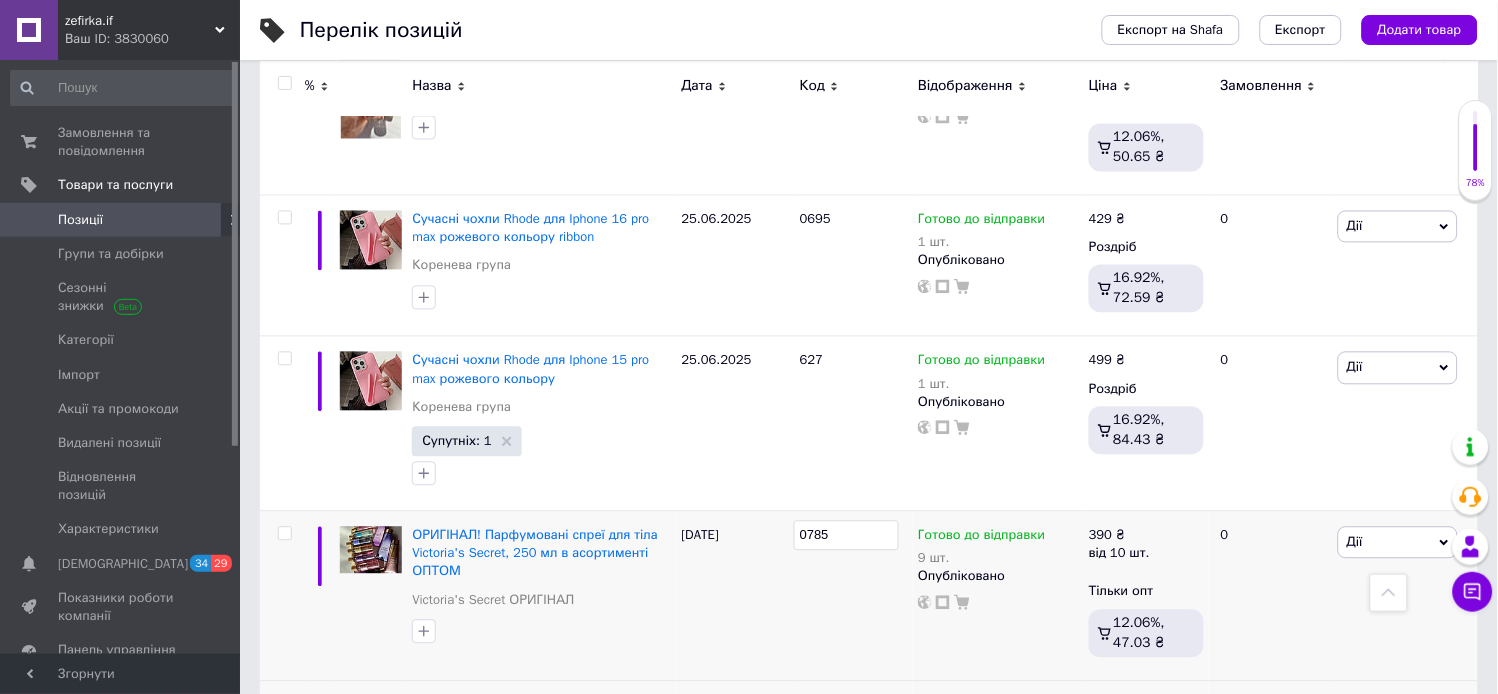 scroll, scrollTop: 2408, scrollLeft: 0, axis: vertical 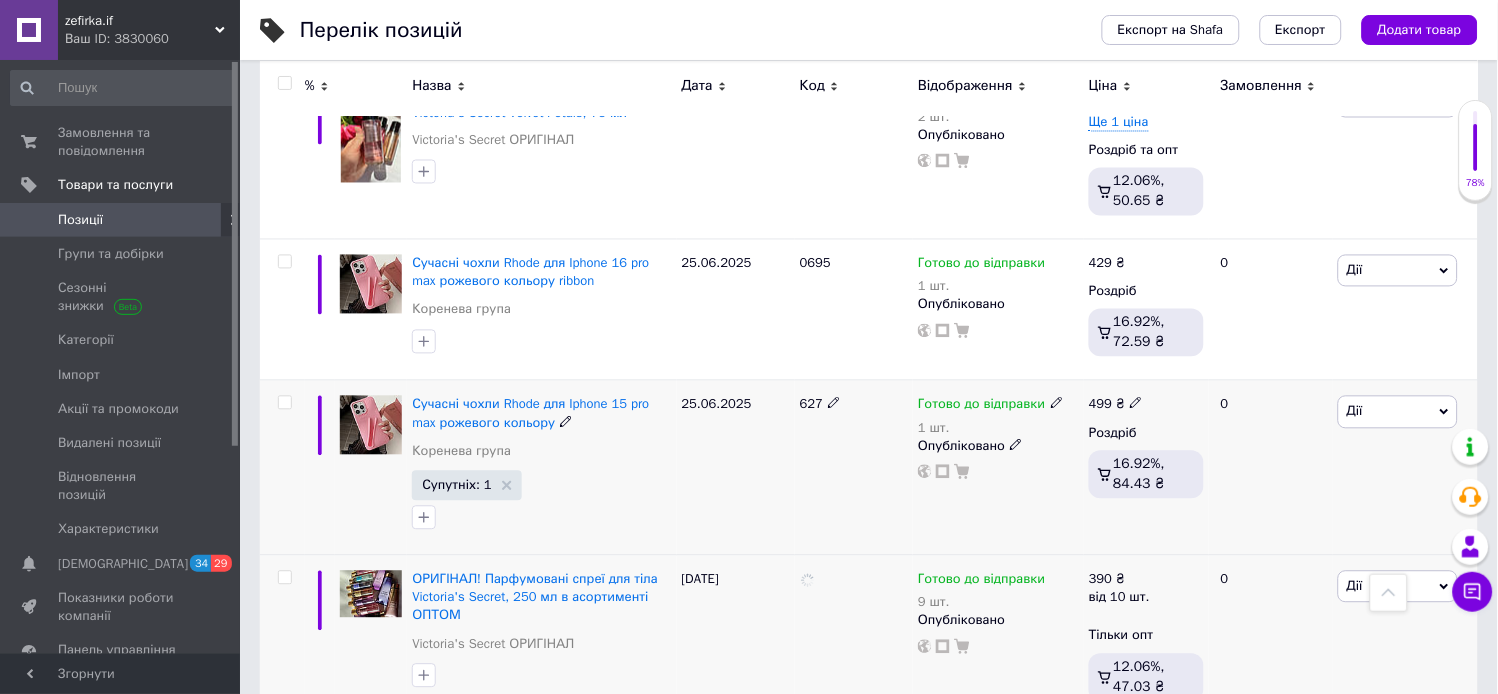 click 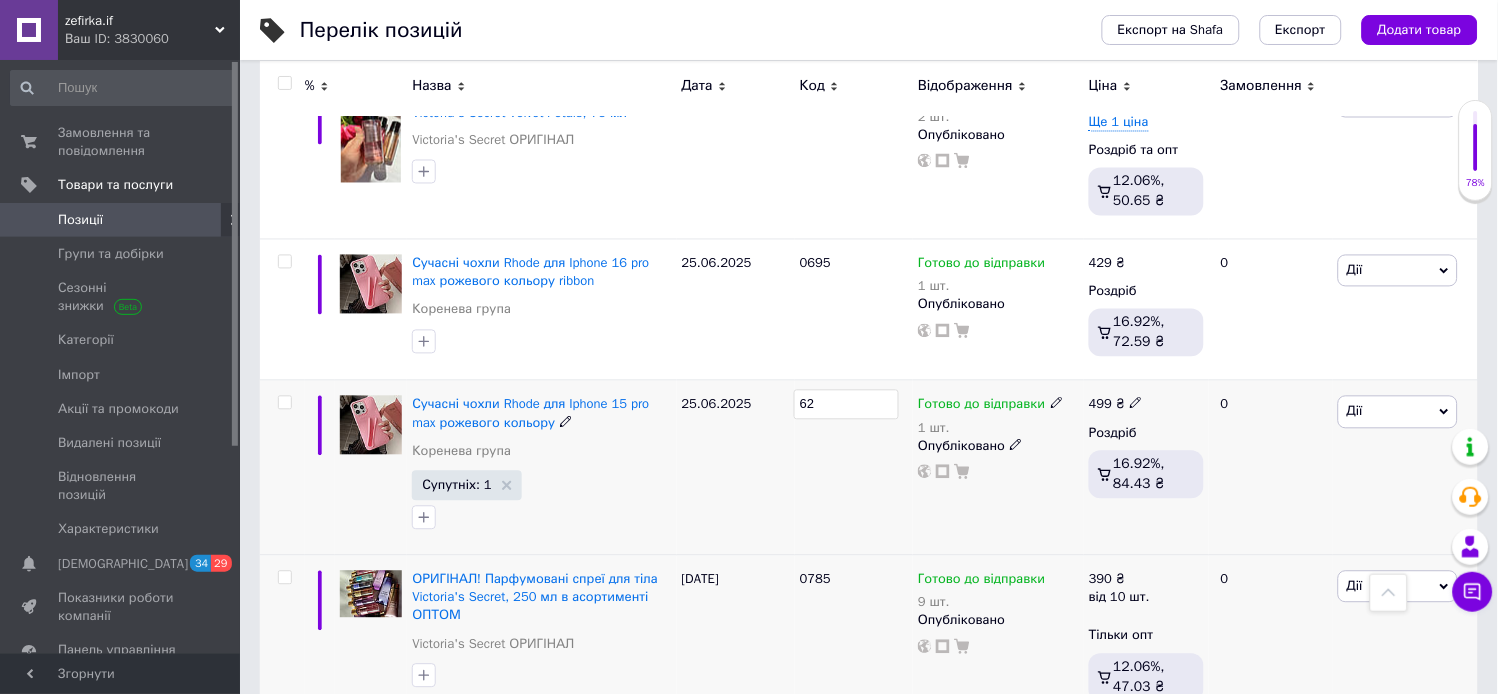 type on "6" 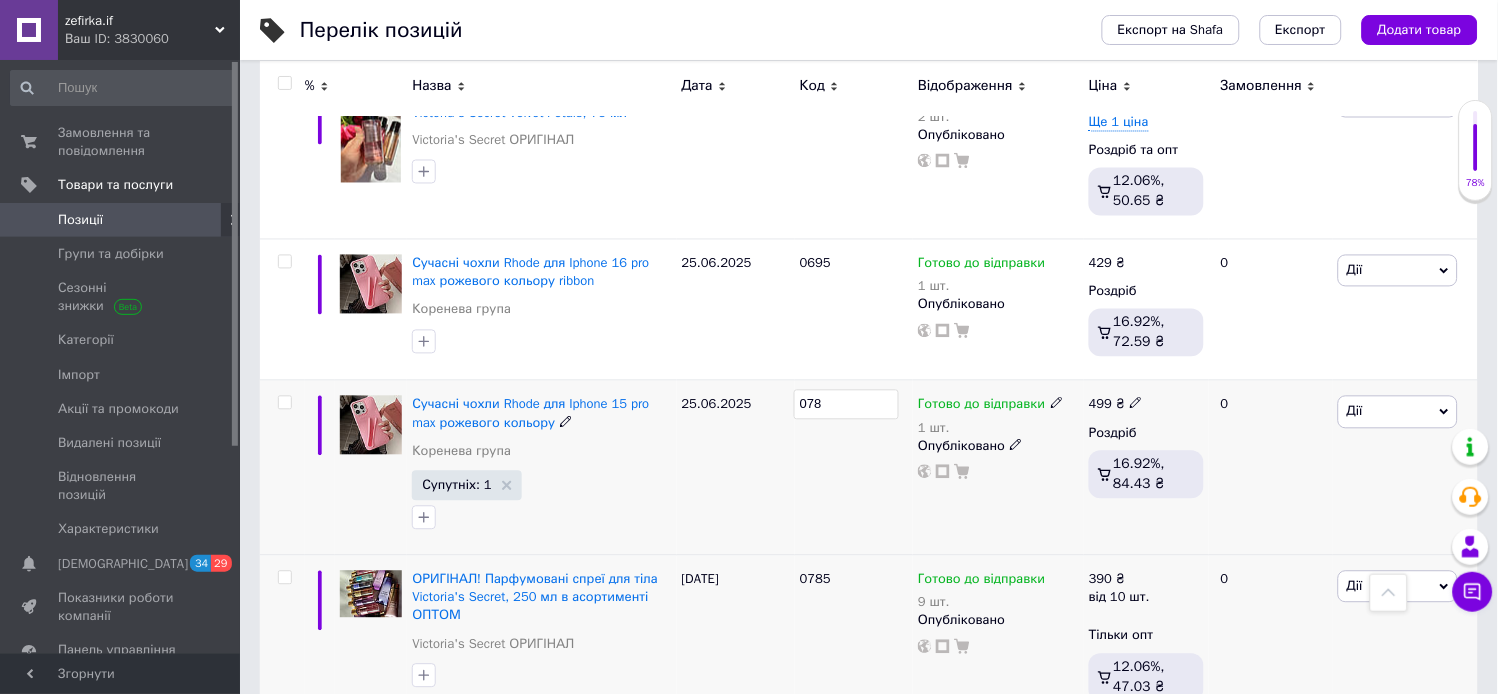 type on "0786" 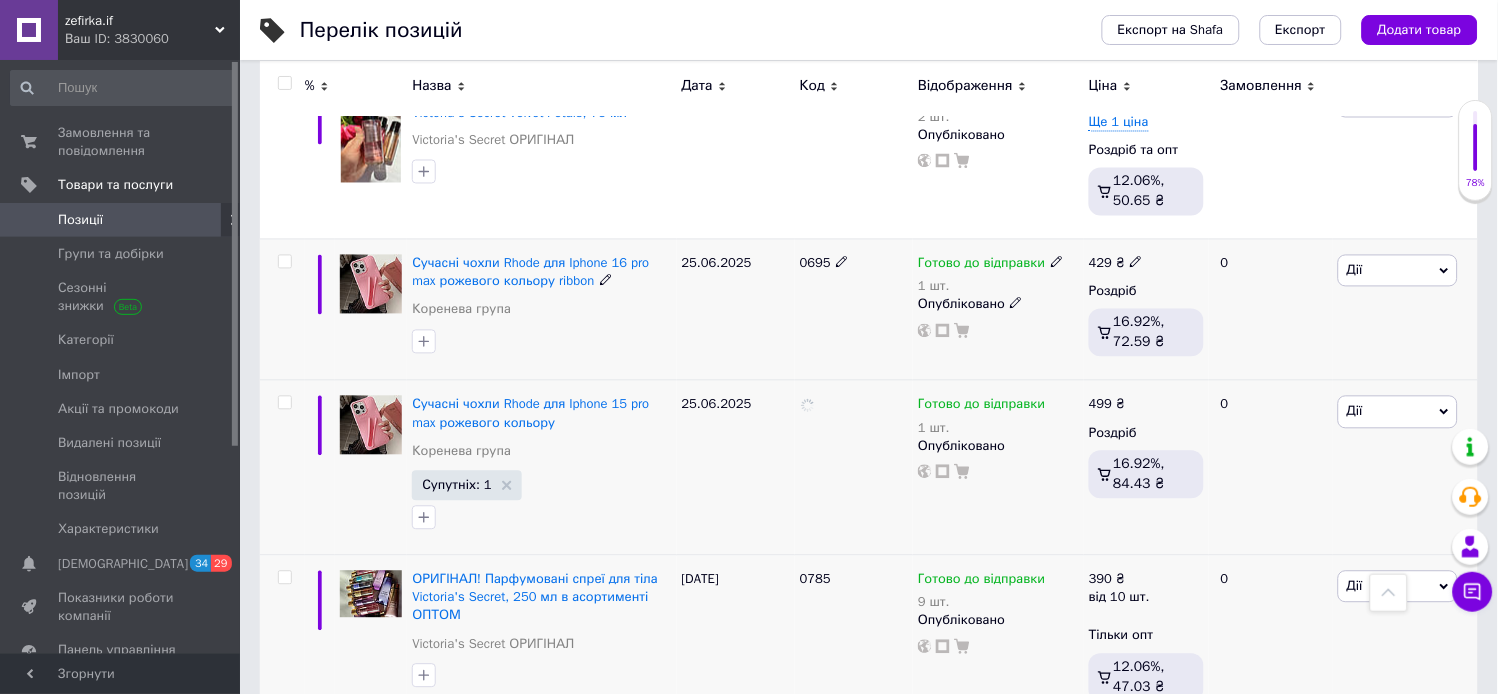 click 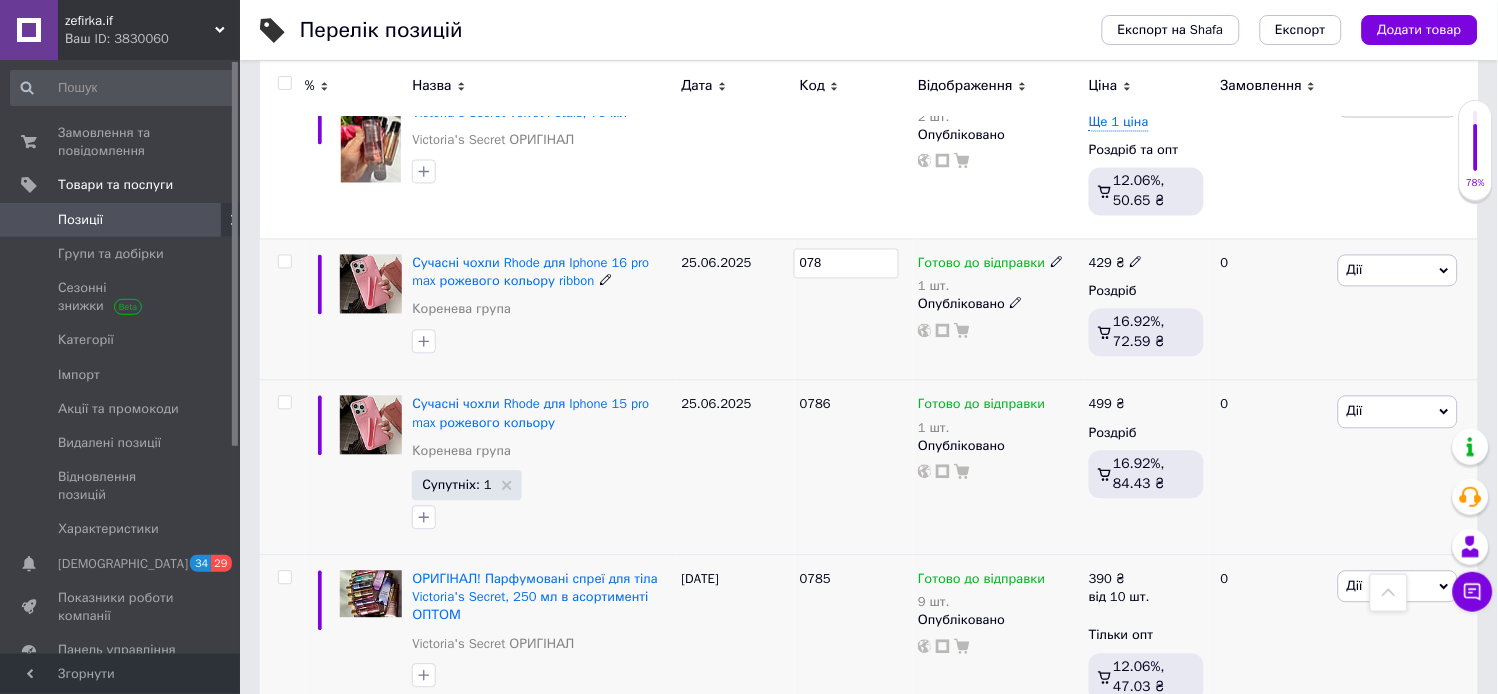 type on "0787" 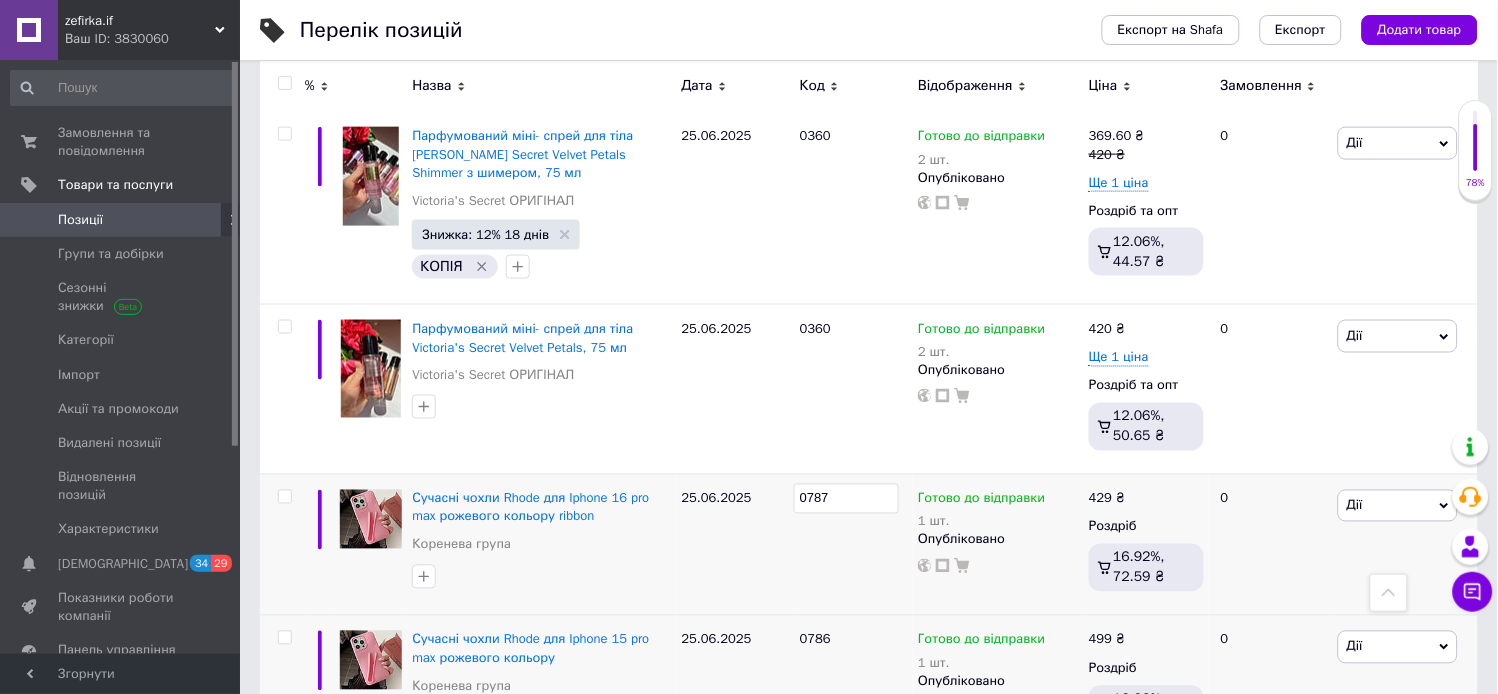 scroll, scrollTop: 2144, scrollLeft: 0, axis: vertical 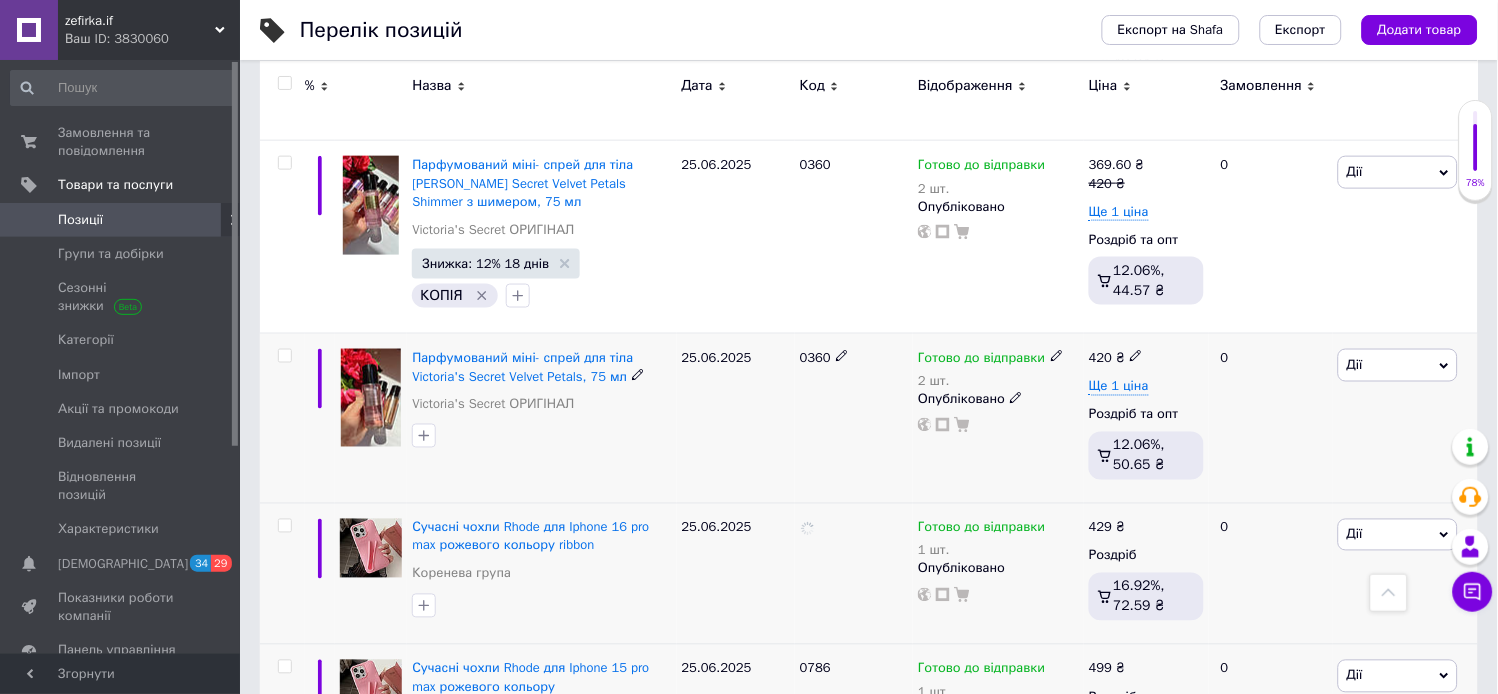 click 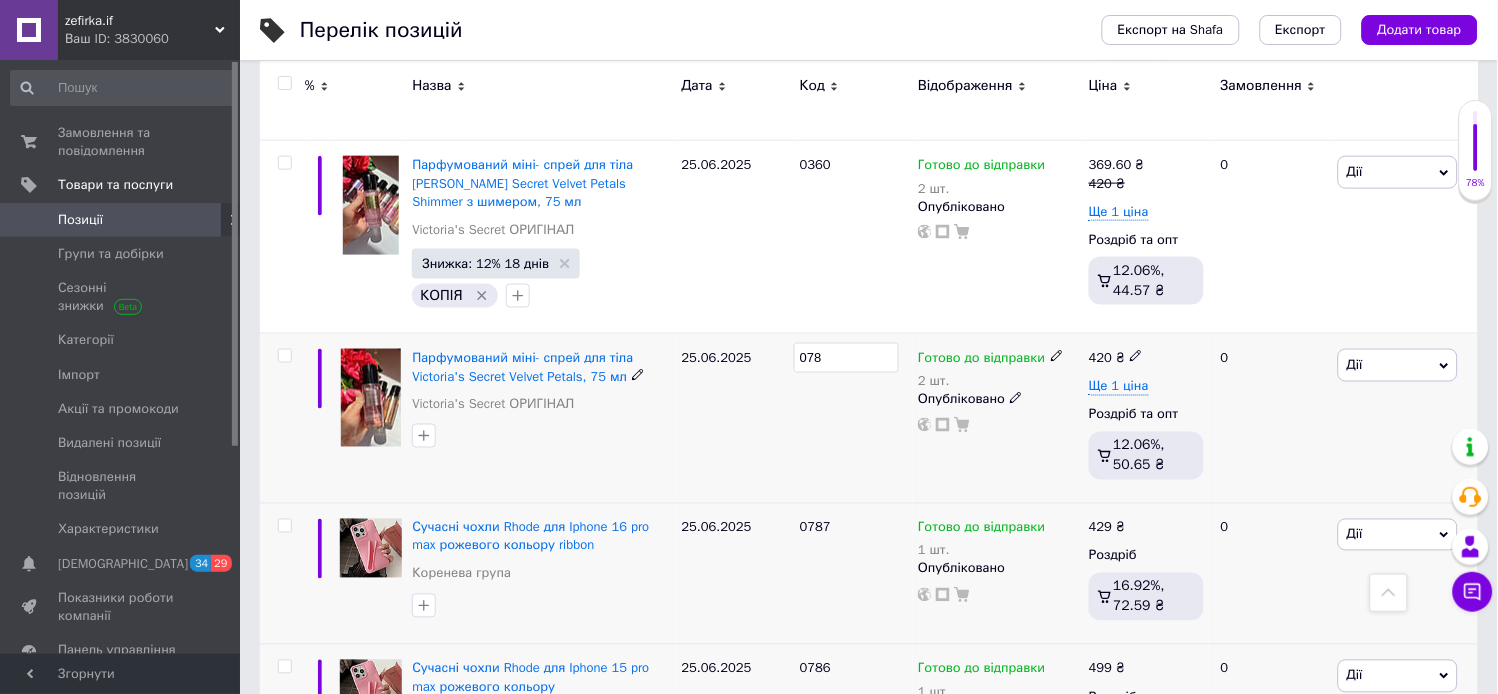 type on "0788" 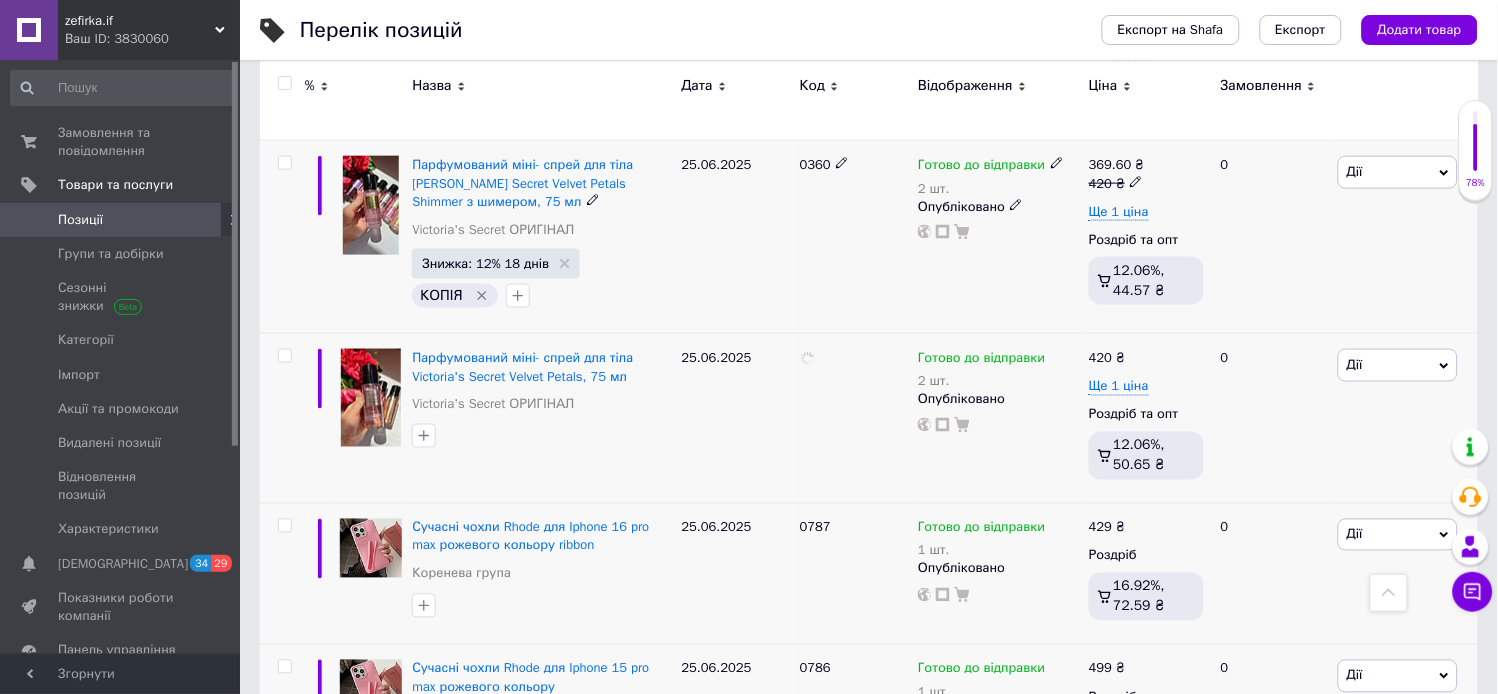 click 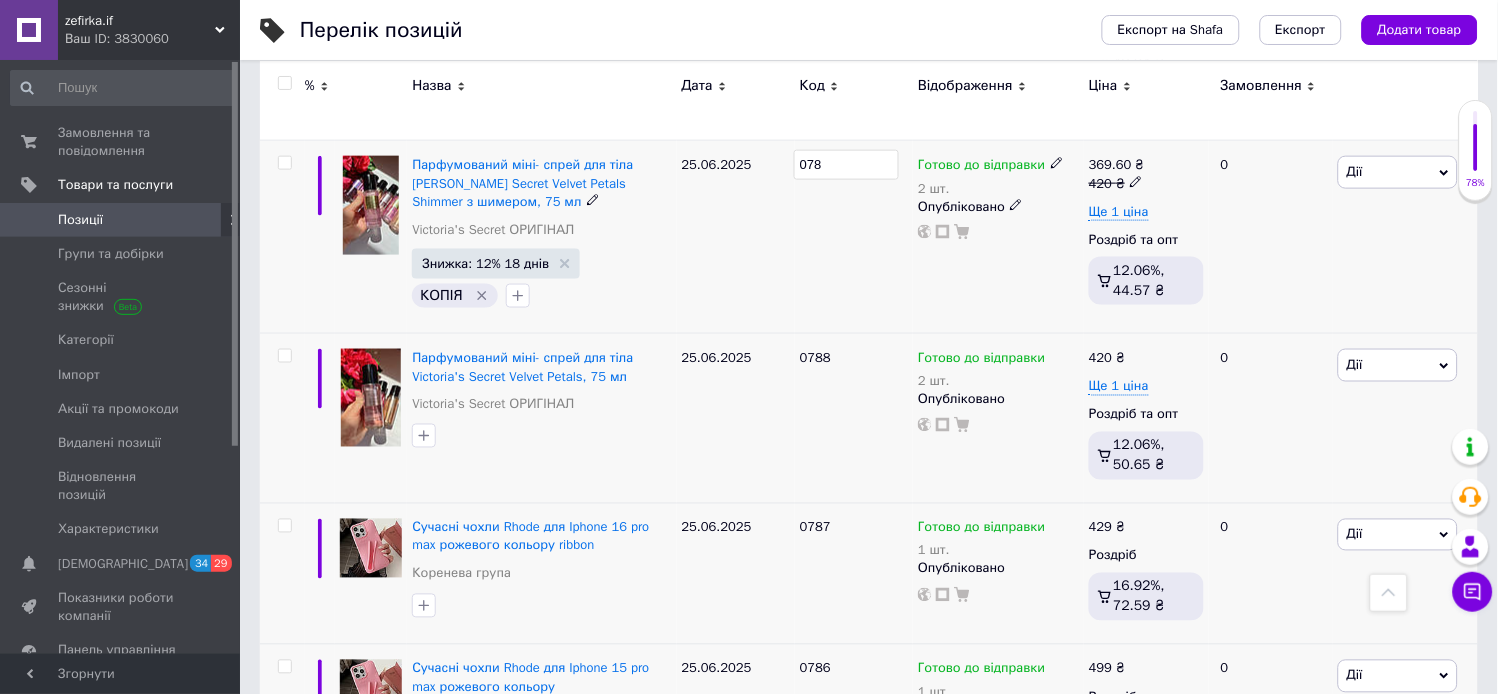 type on "0789" 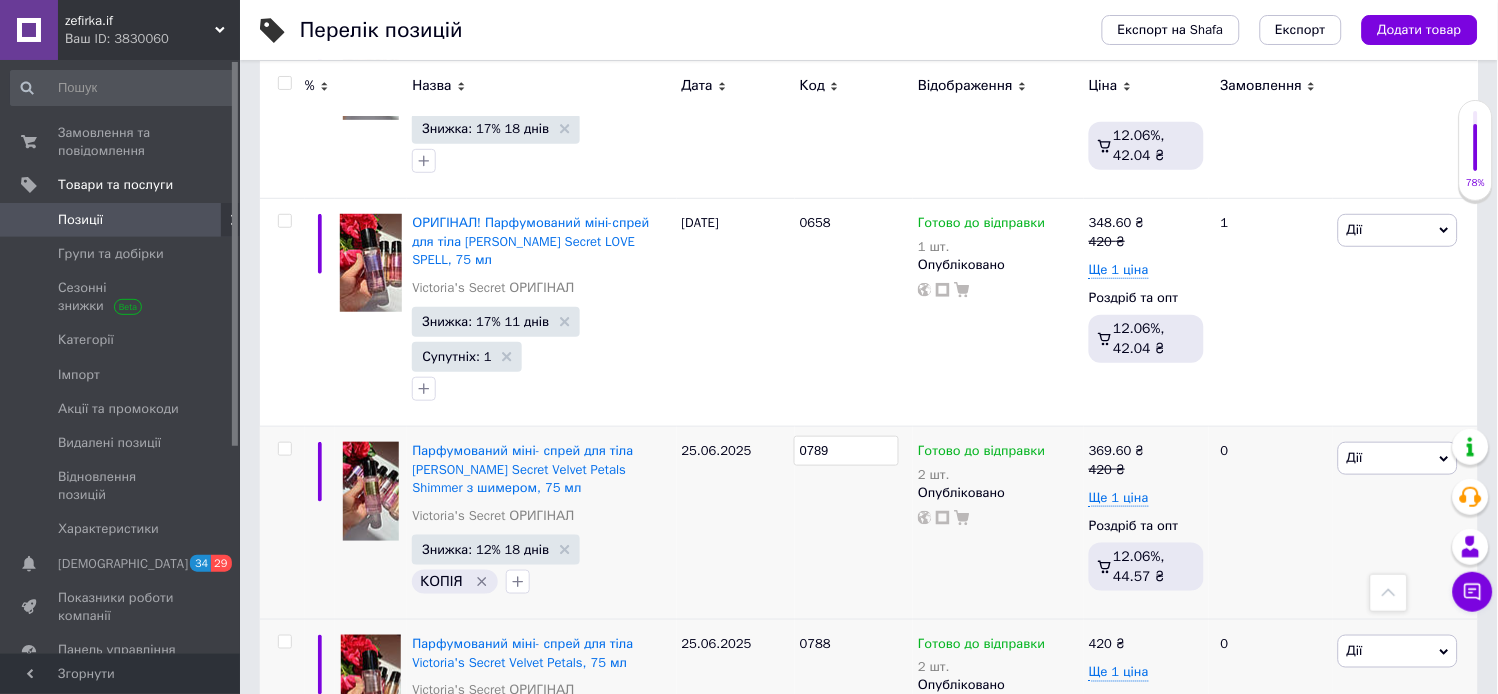 scroll, scrollTop: 1851, scrollLeft: 0, axis: vertical 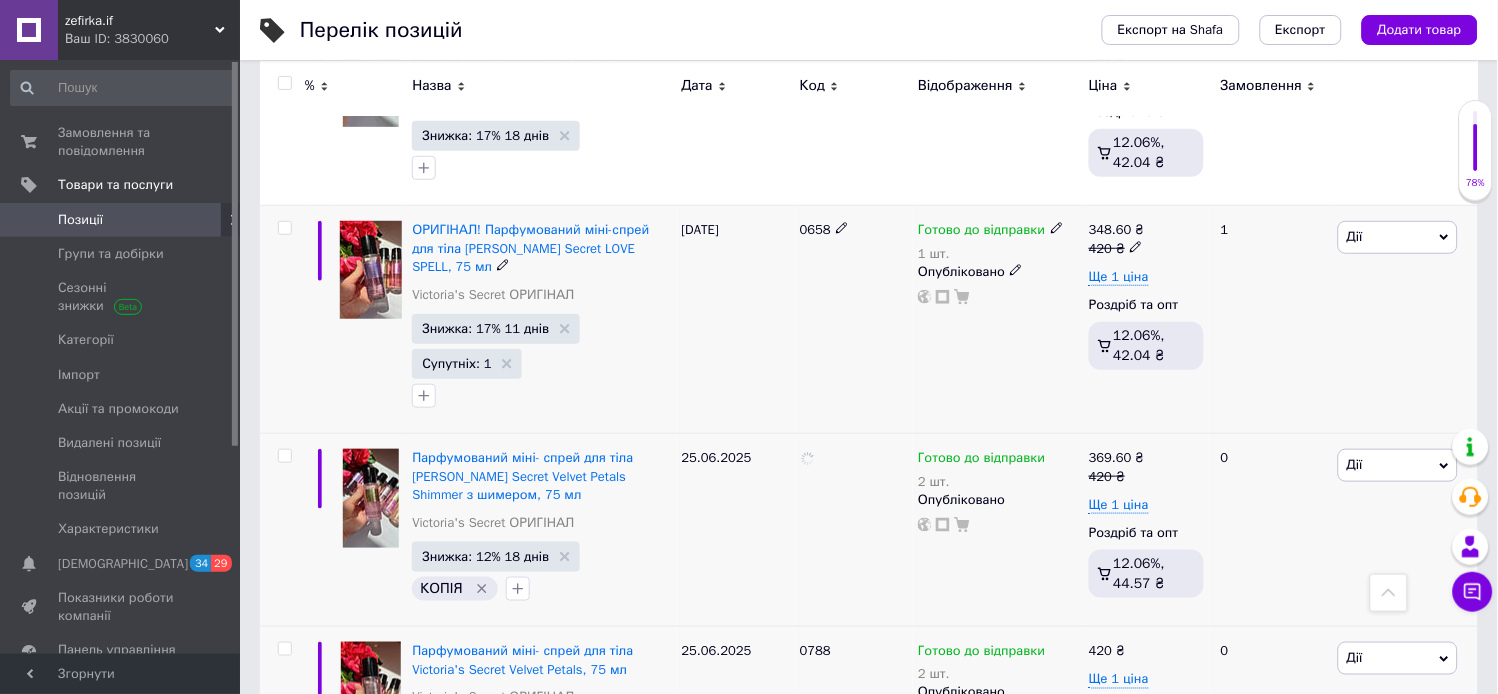 click 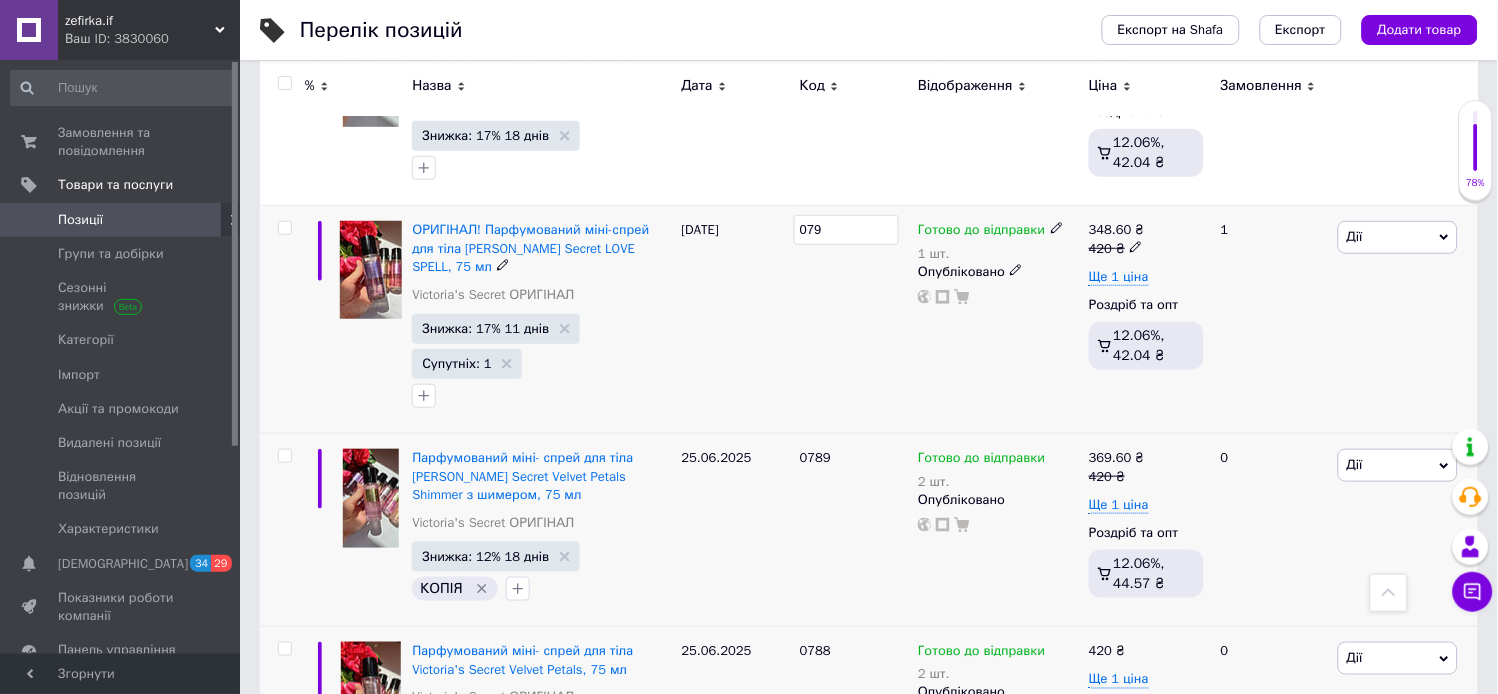 type on "0790" 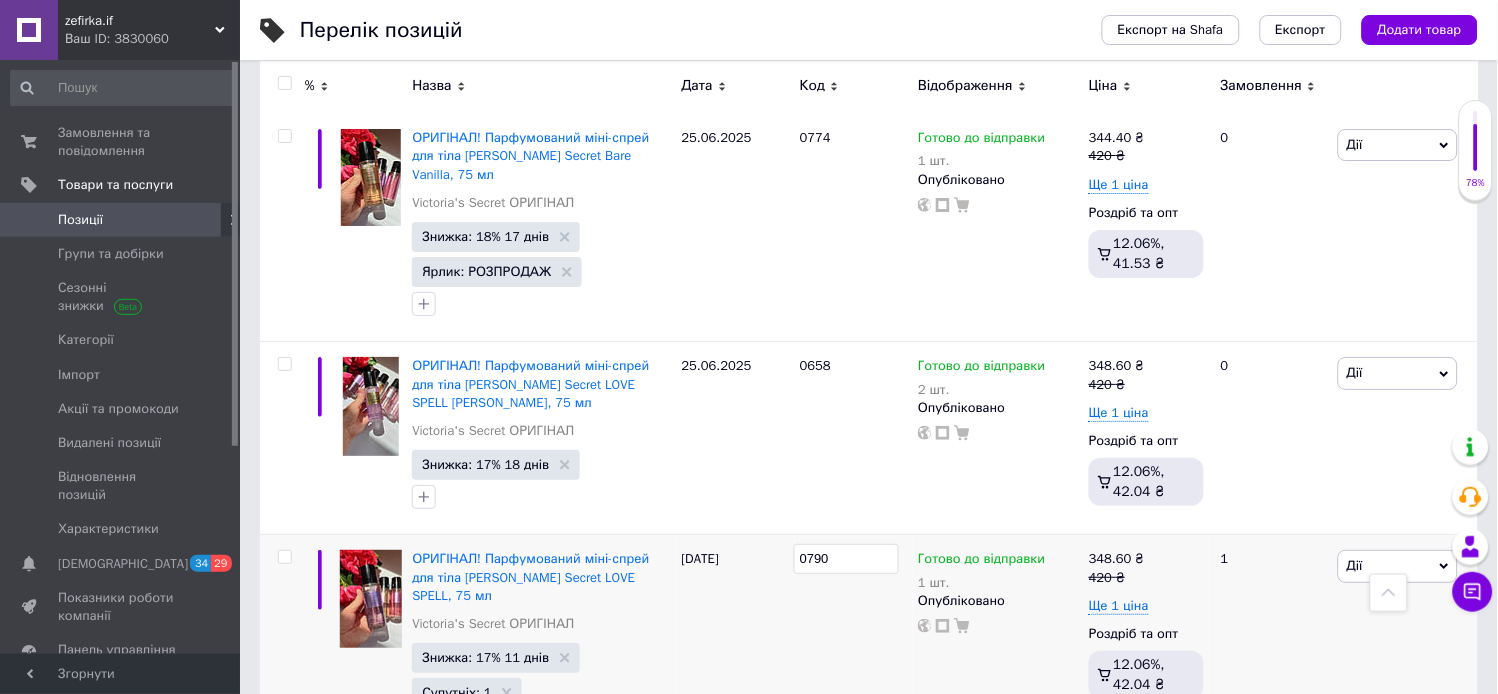 scroll, scrollTop: 1507, scrollLeft: 0, axis: vertical 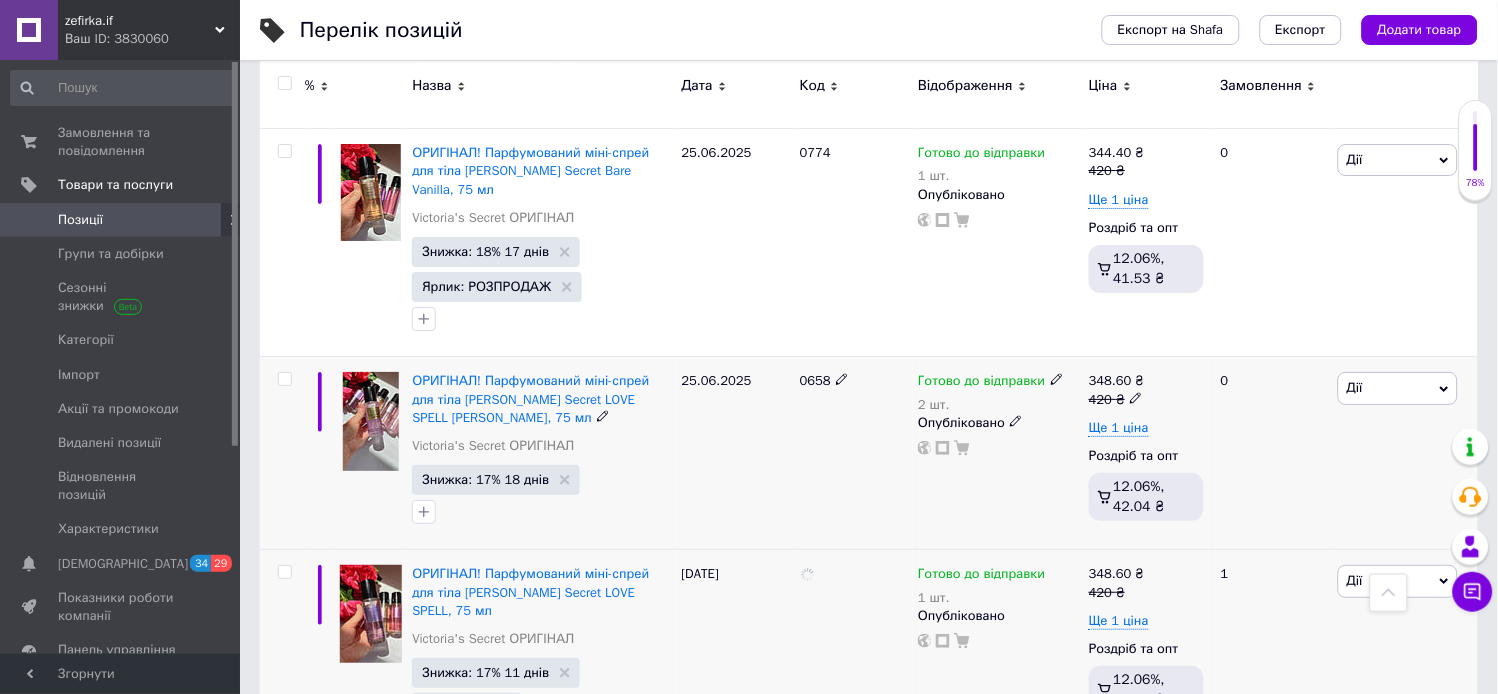click 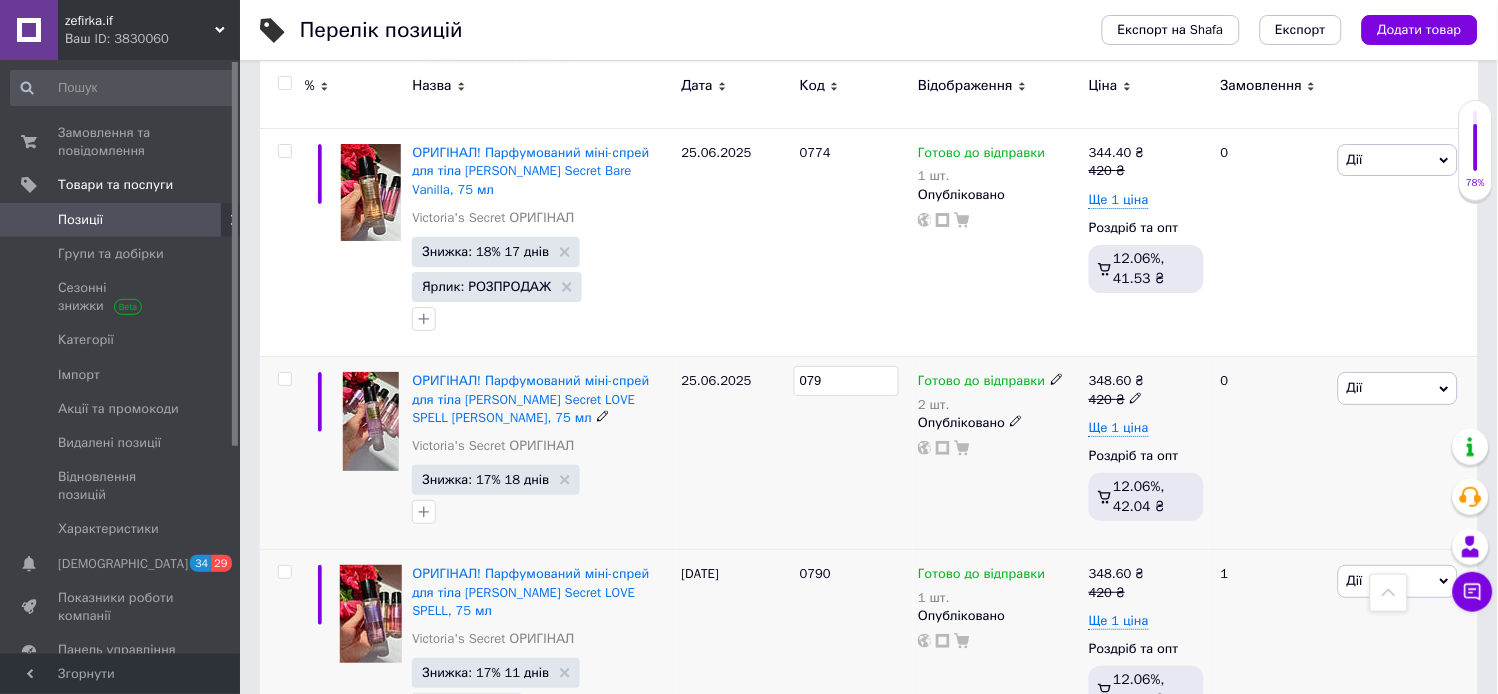 type on "0791" 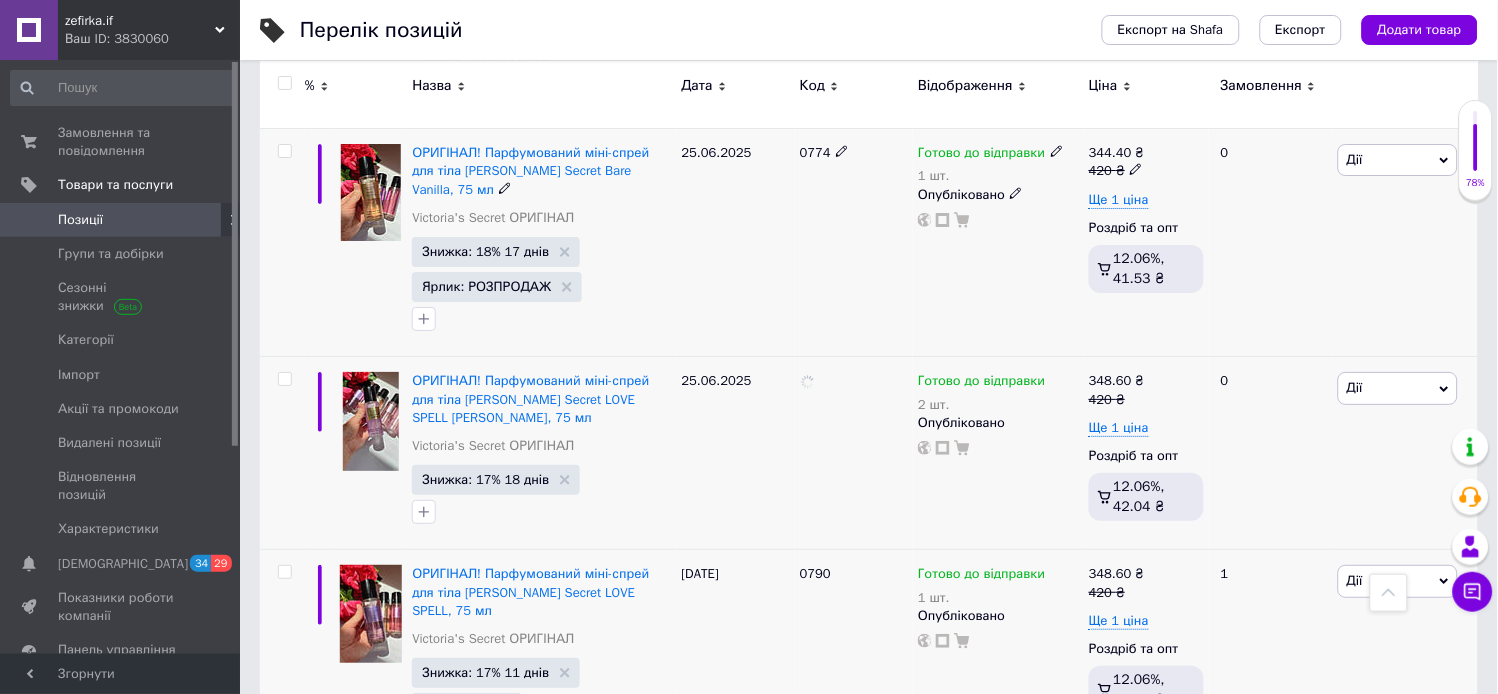 click 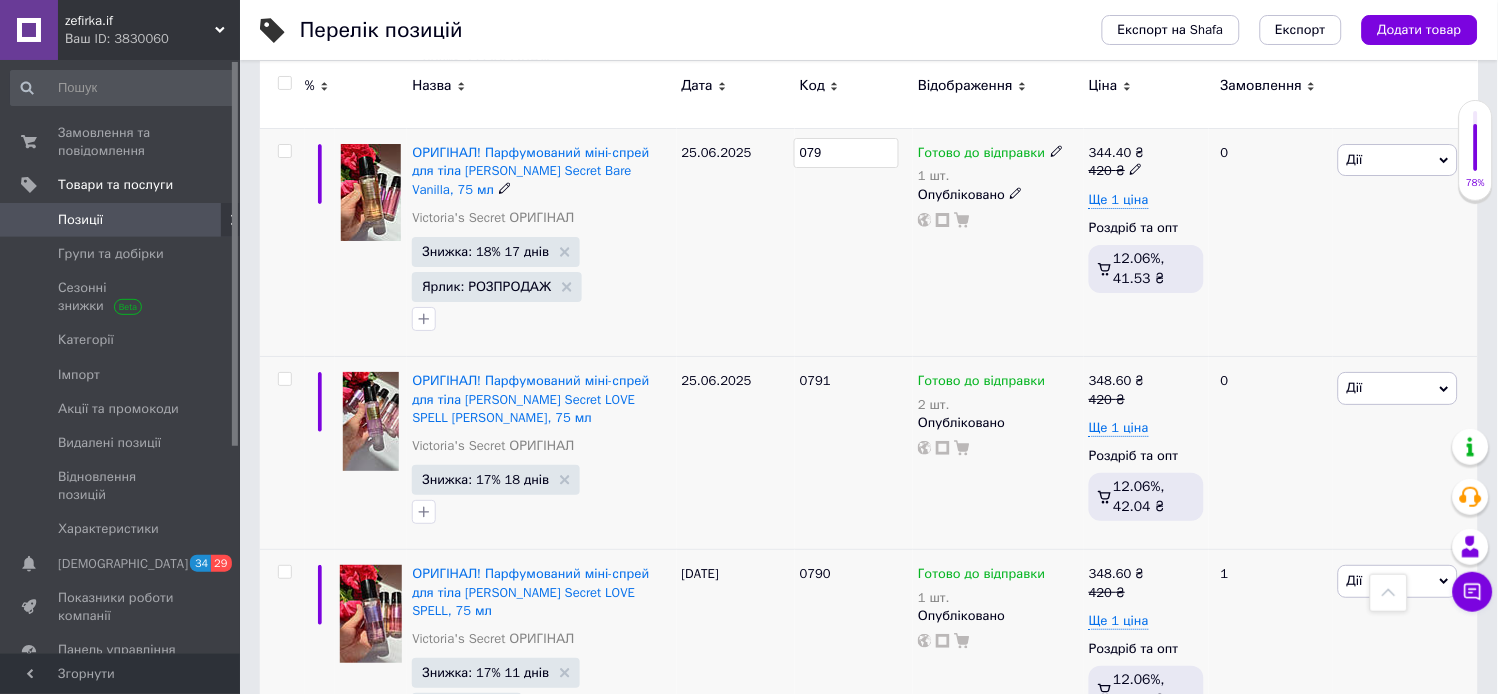 type on "0792" 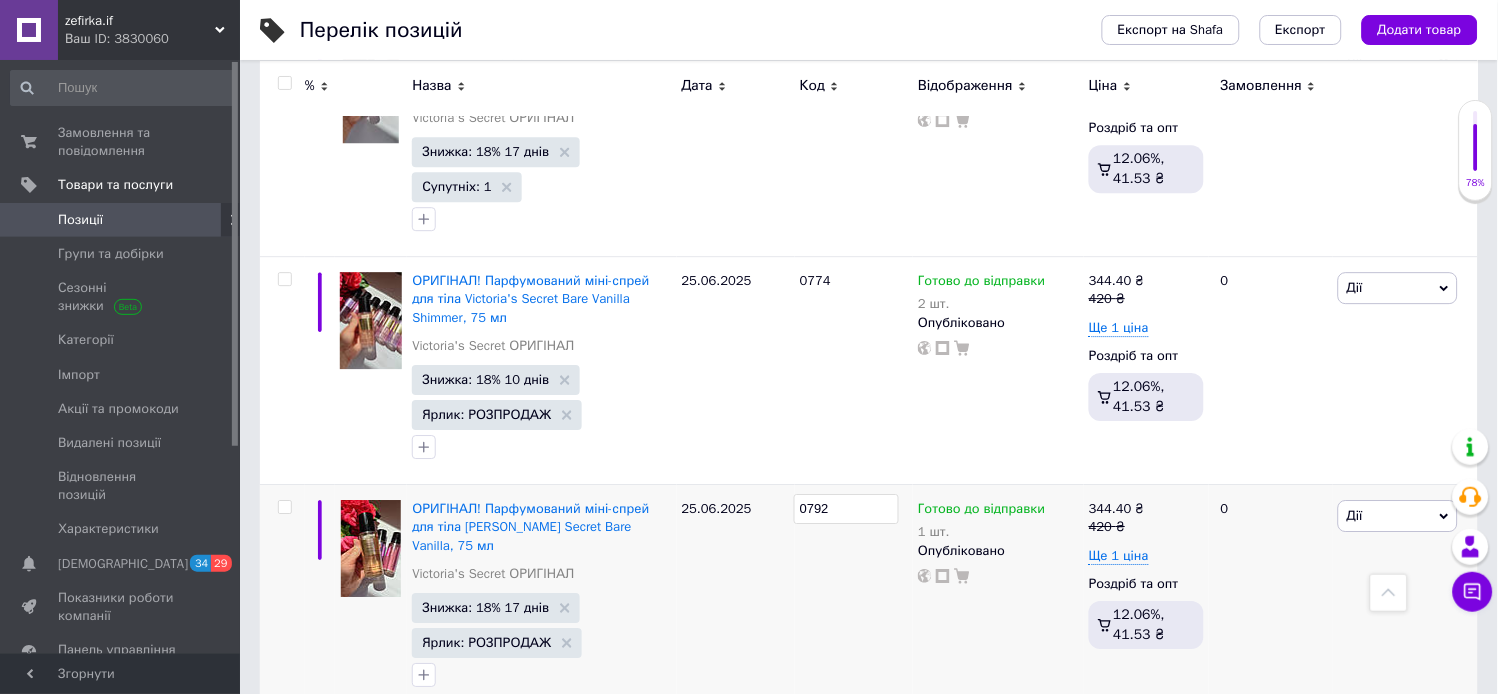 scroll, scrollTop: 1122, scrollLeft: 0, axis: vertical 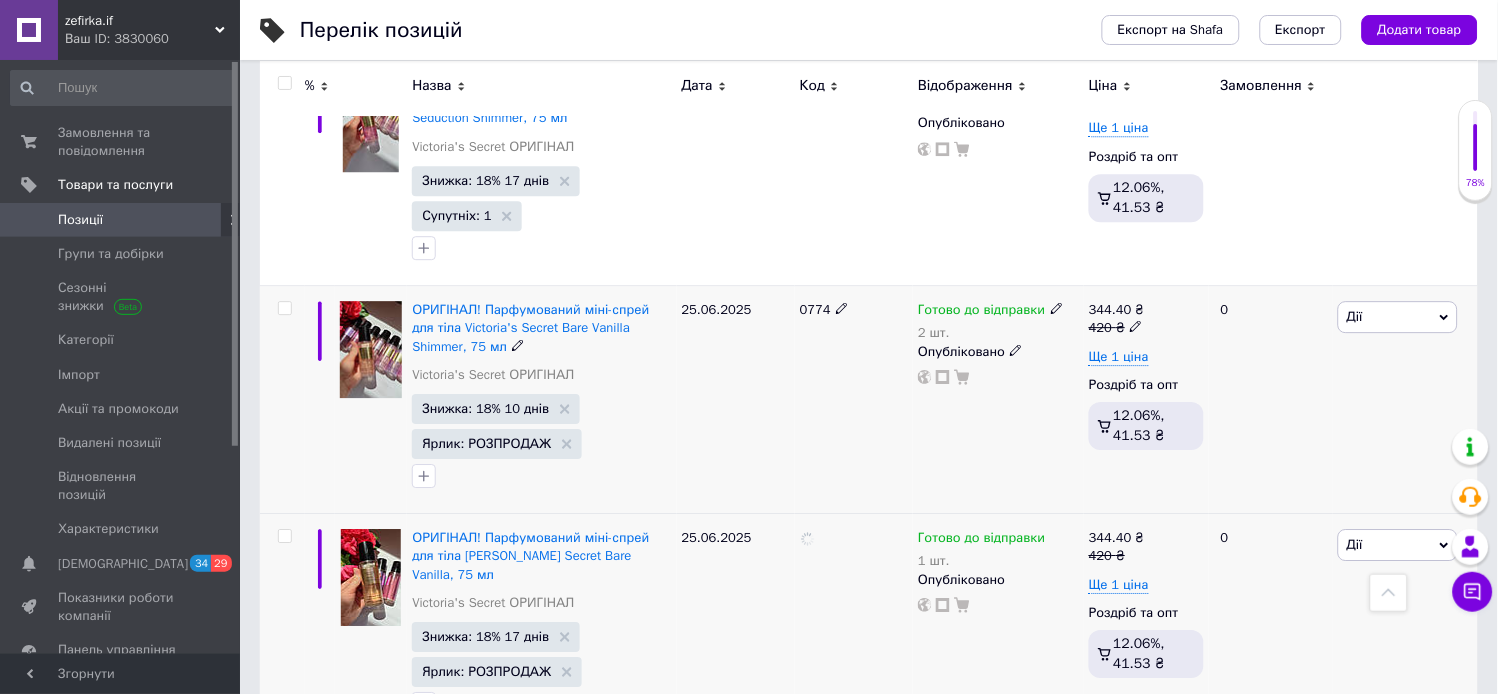 click 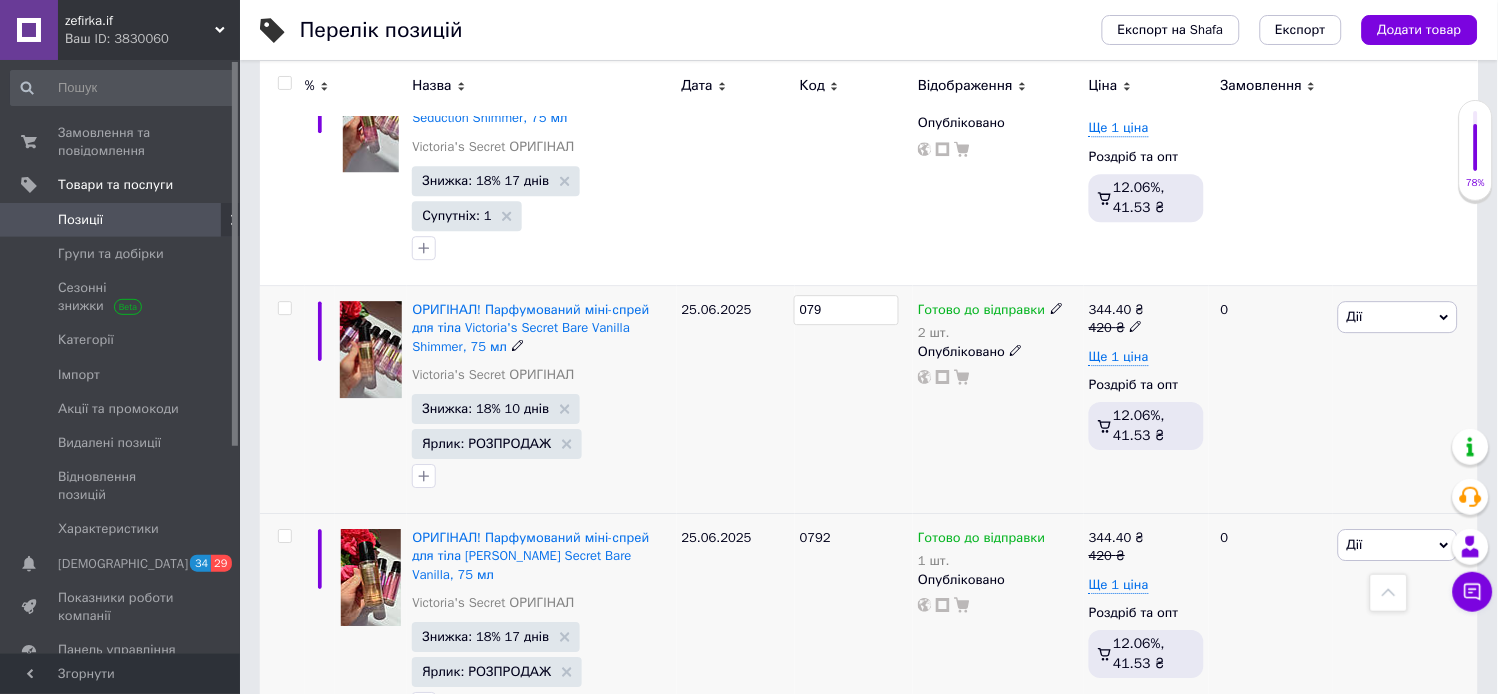 type on "0793" 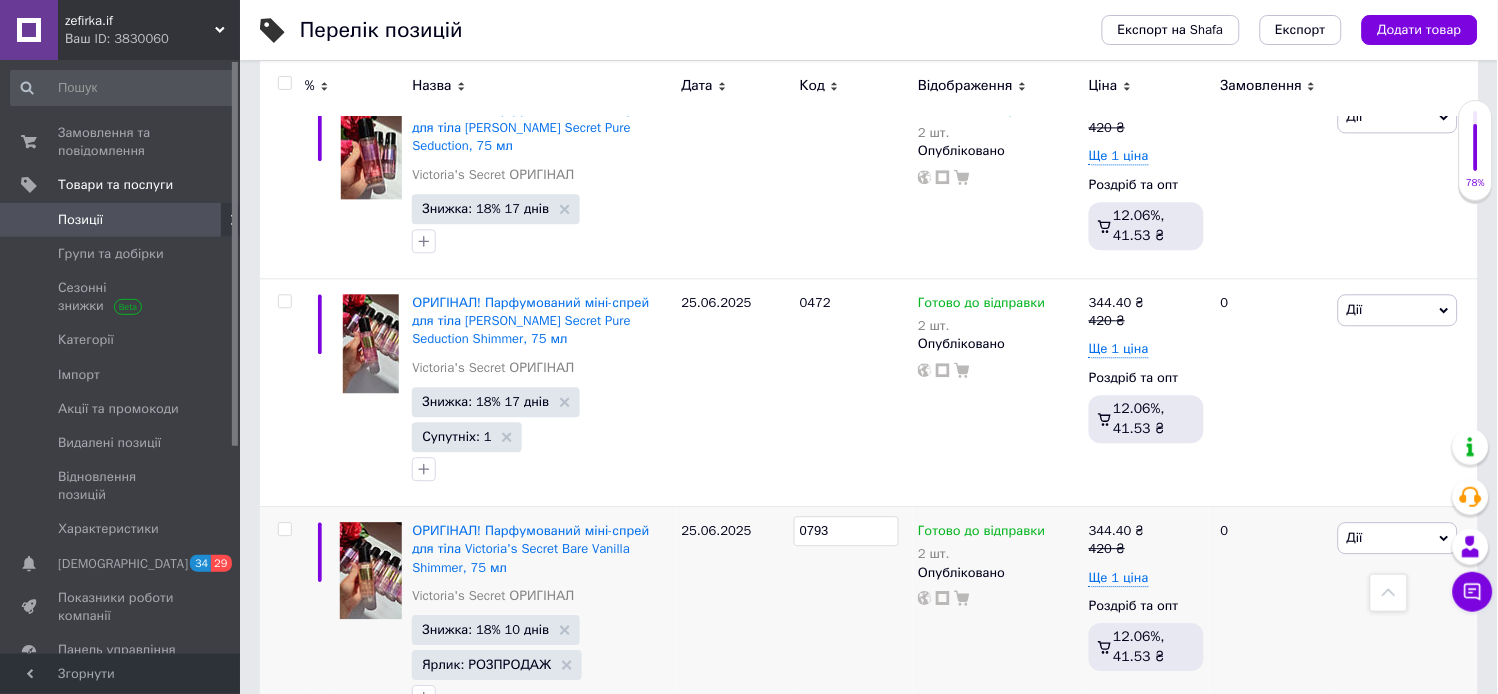 scroll, scrollTop: 807, scrollLeft: 0, axis: vertical 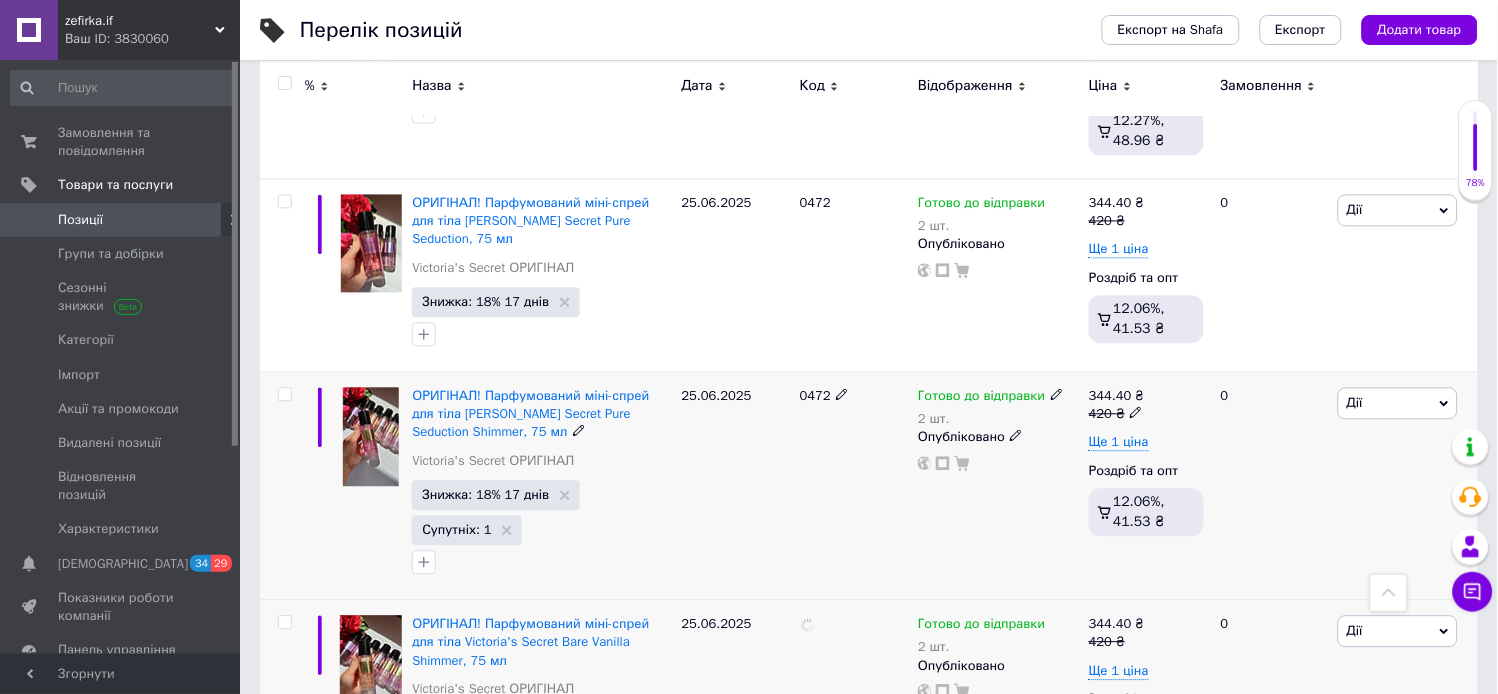 click 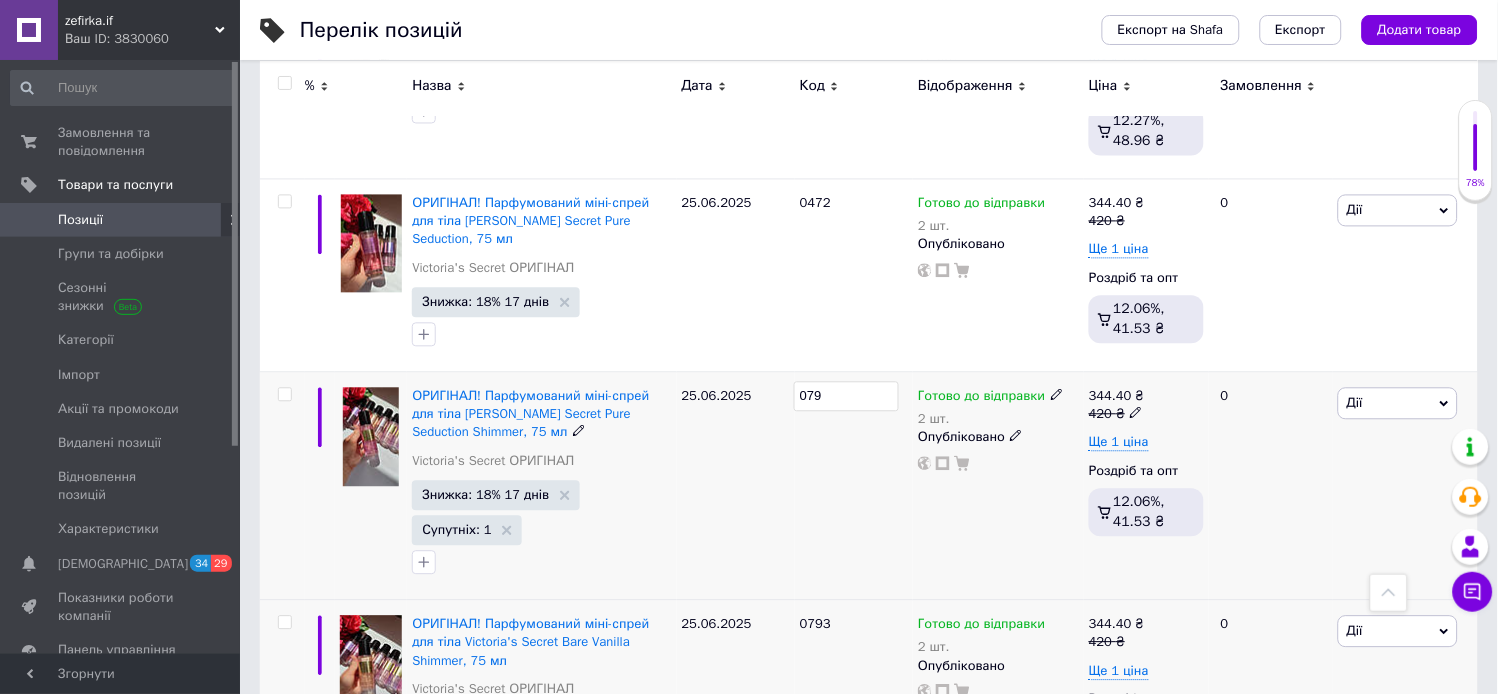 type on "0794" 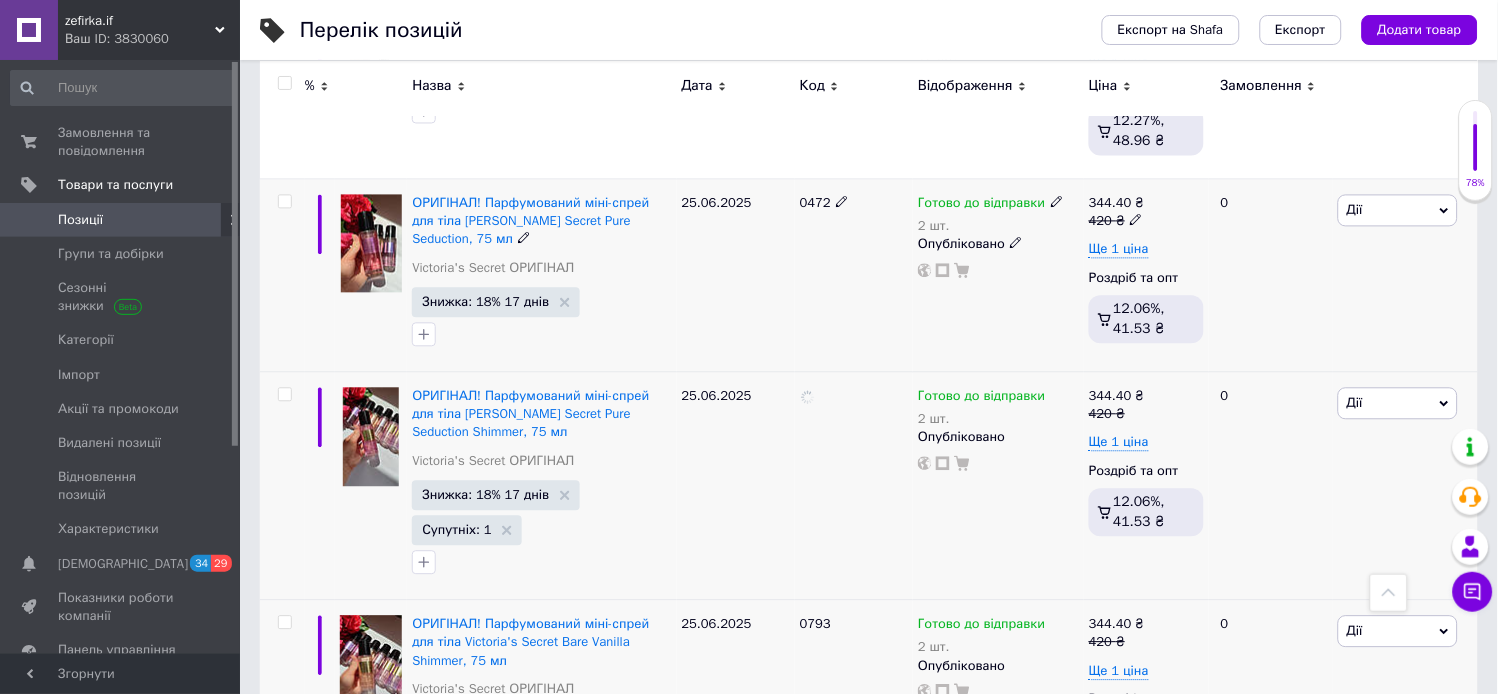 click 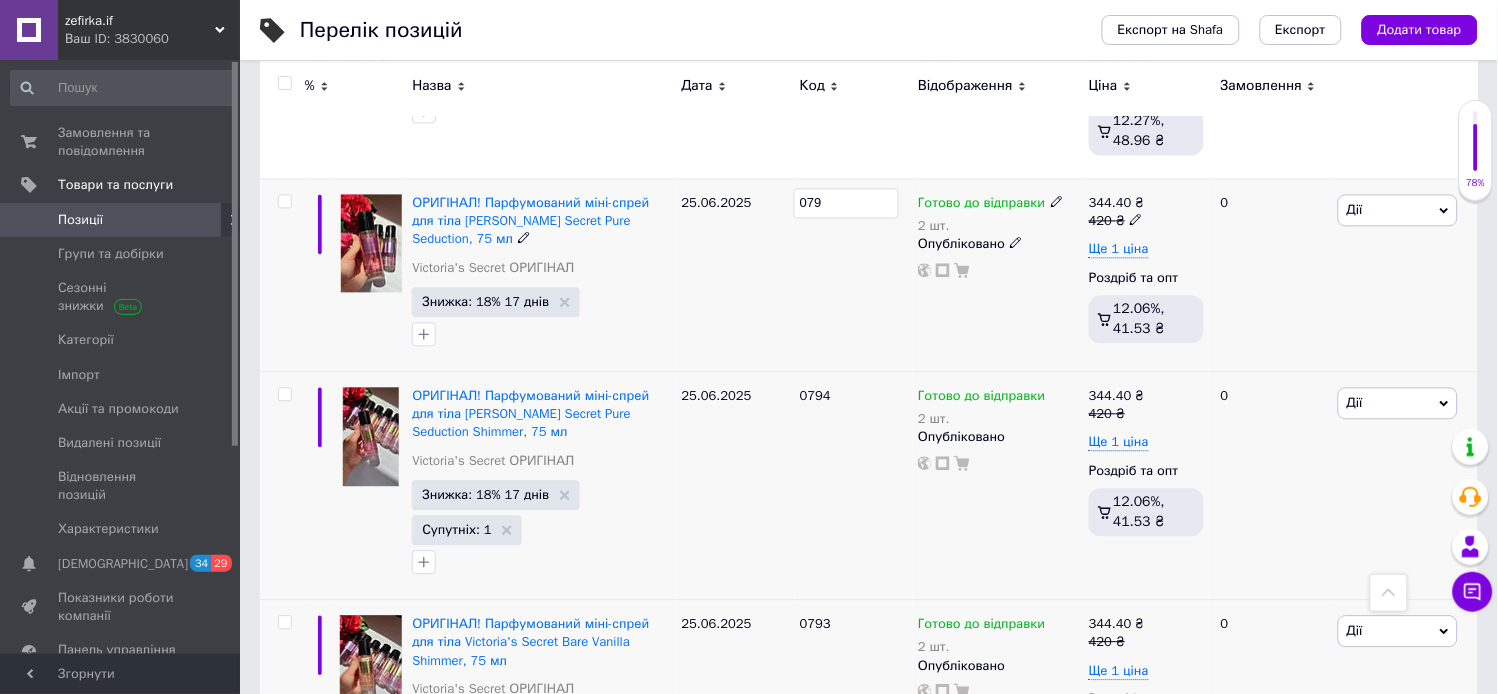 type on "0795" 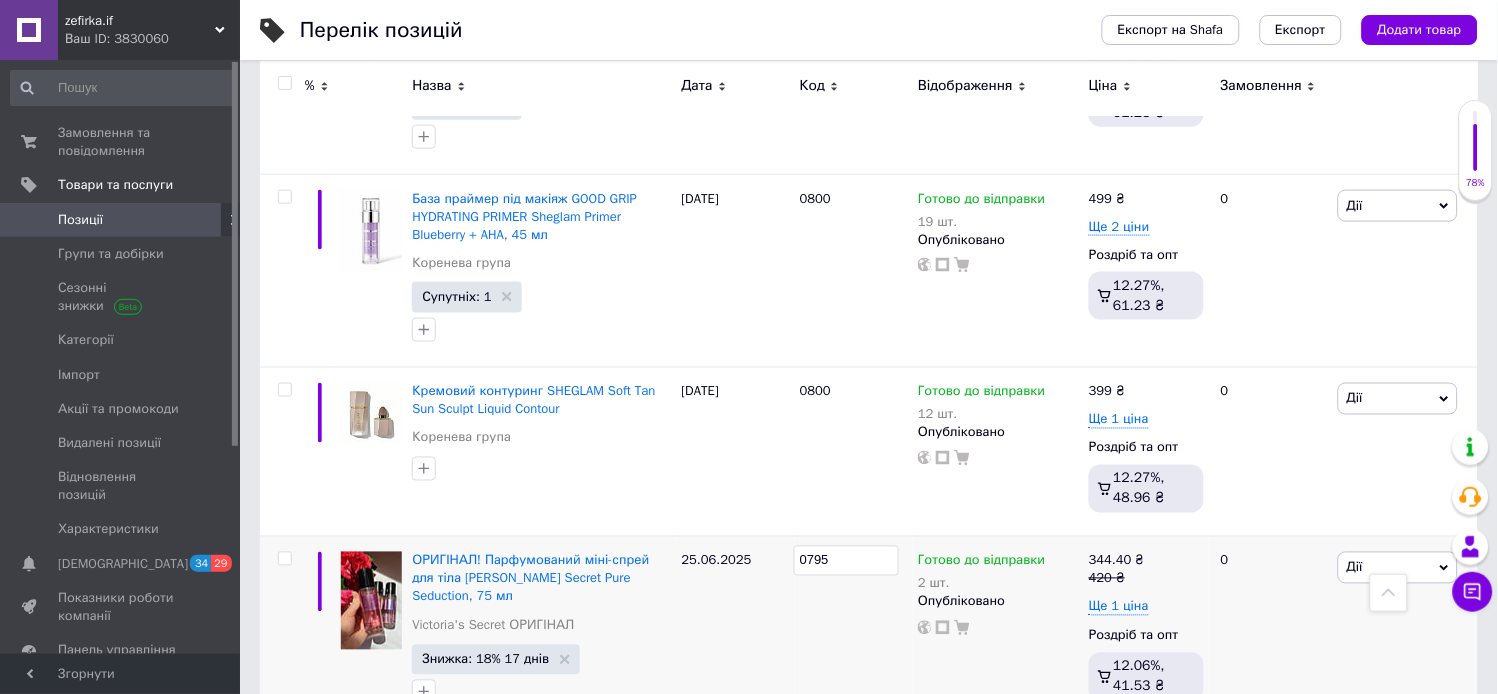 scroll, scrollTop: 422, scrollLeft: 0, axis: vertical 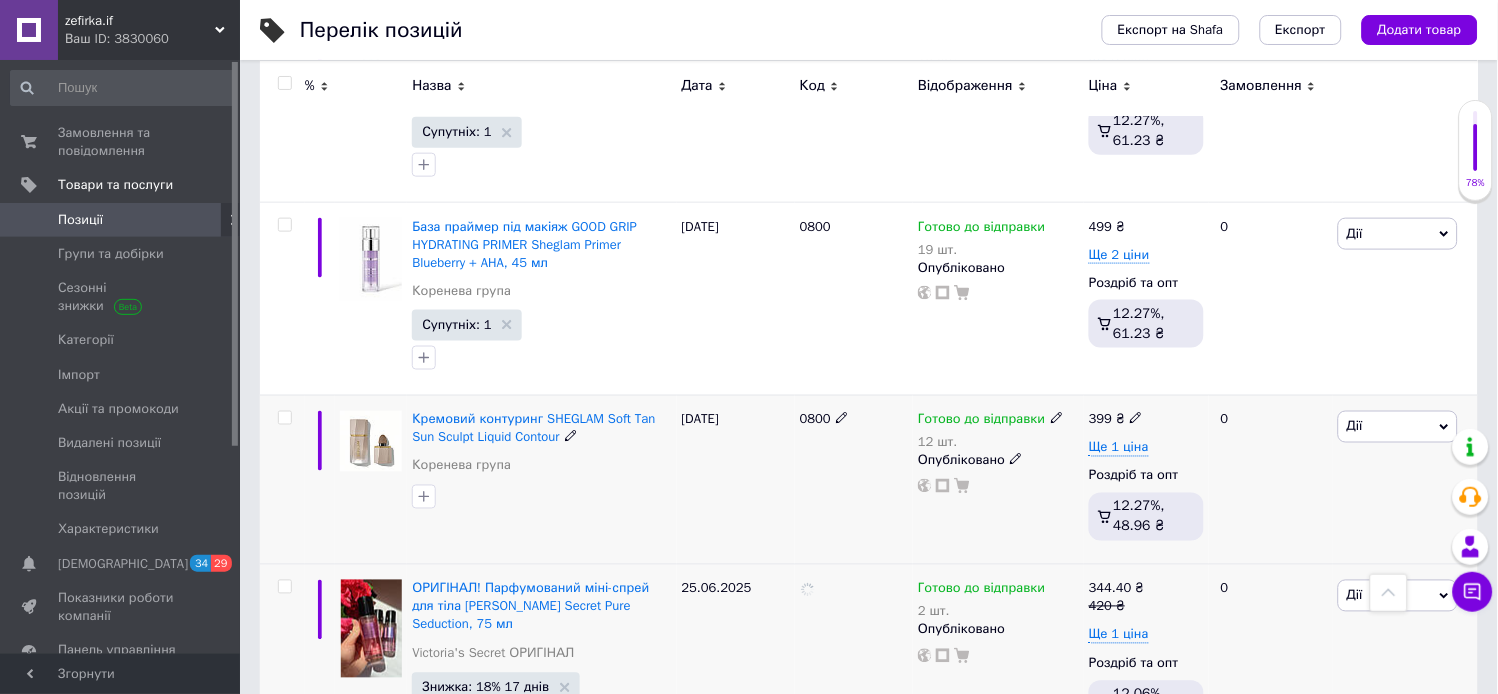 click 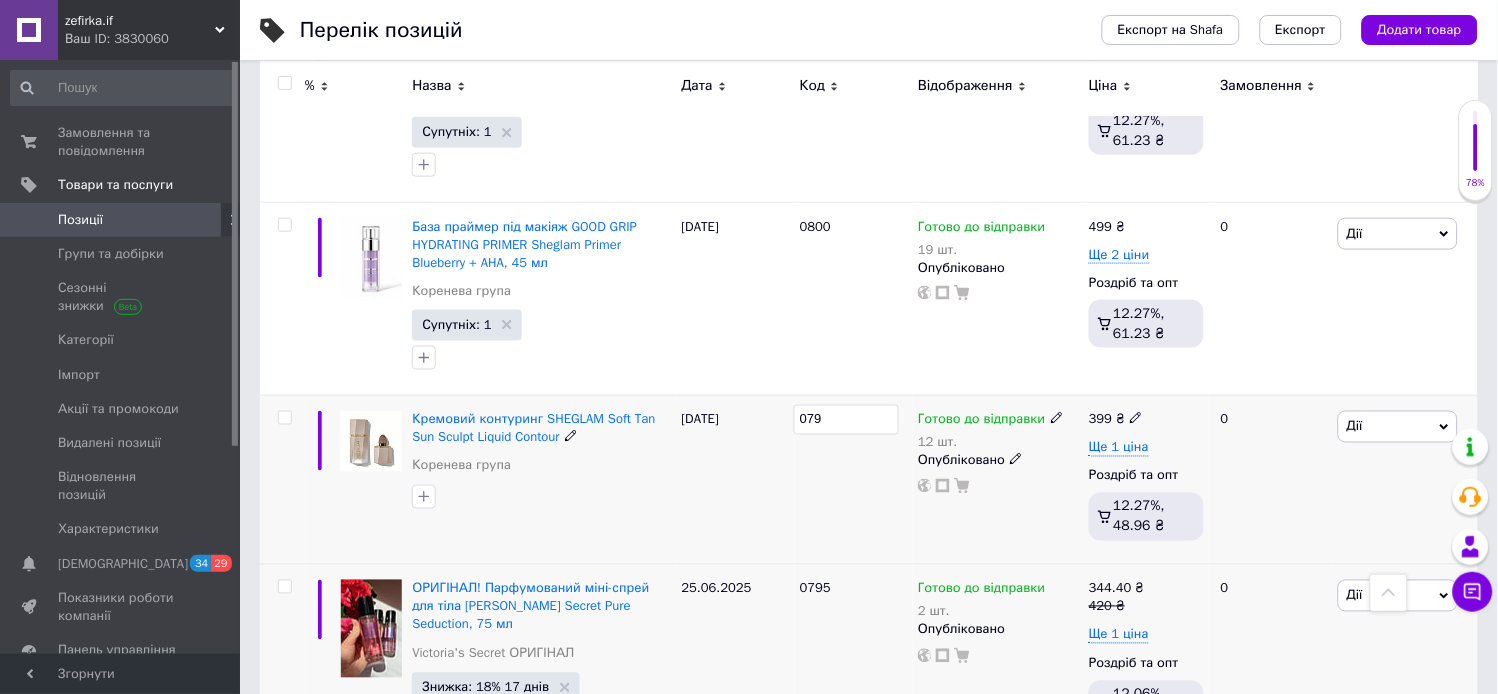 type on "0796" 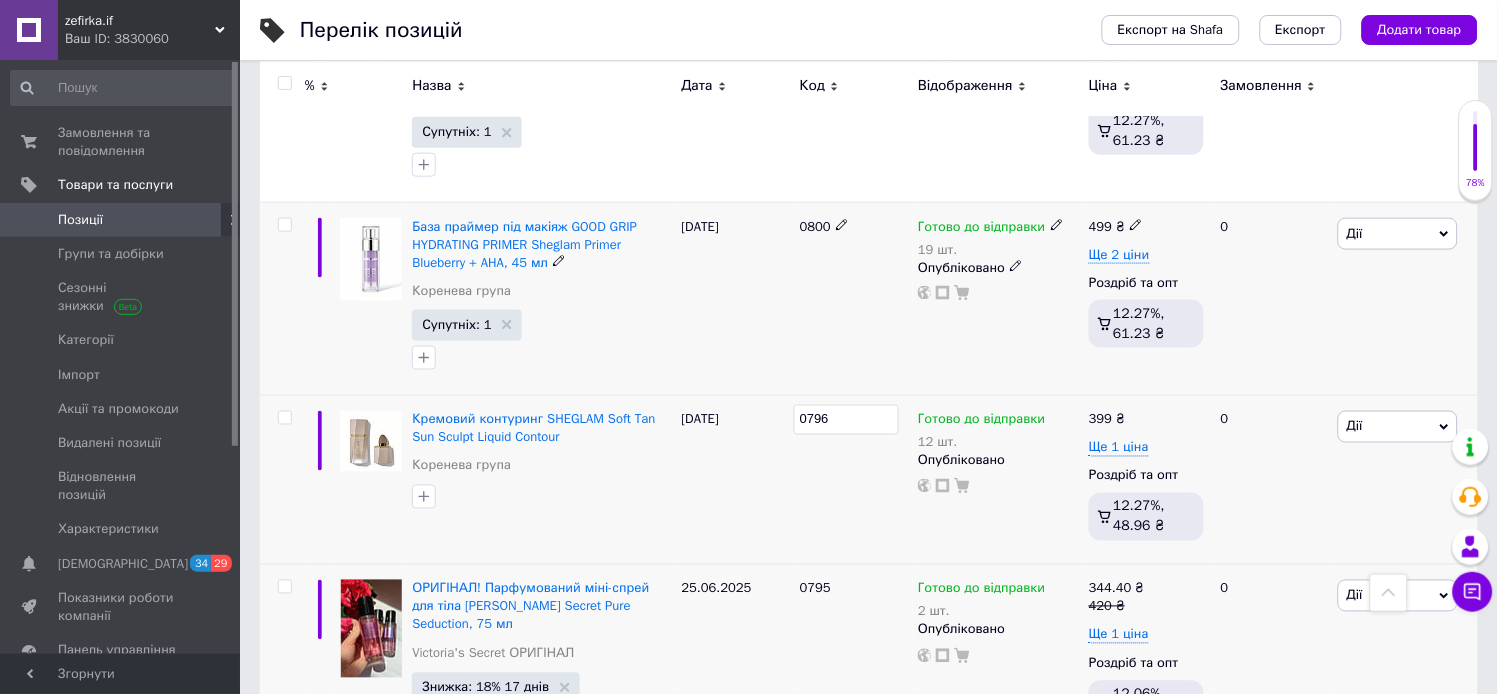 click 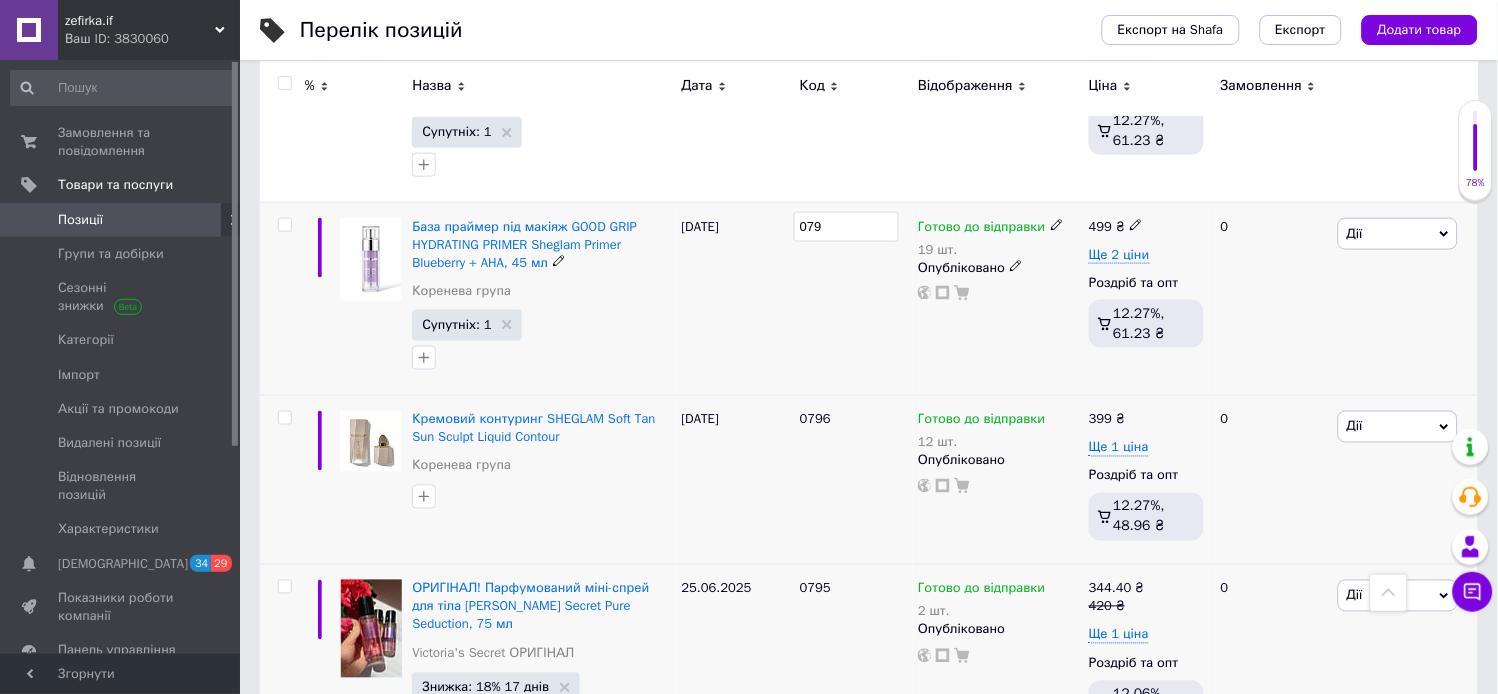 type on "0797" 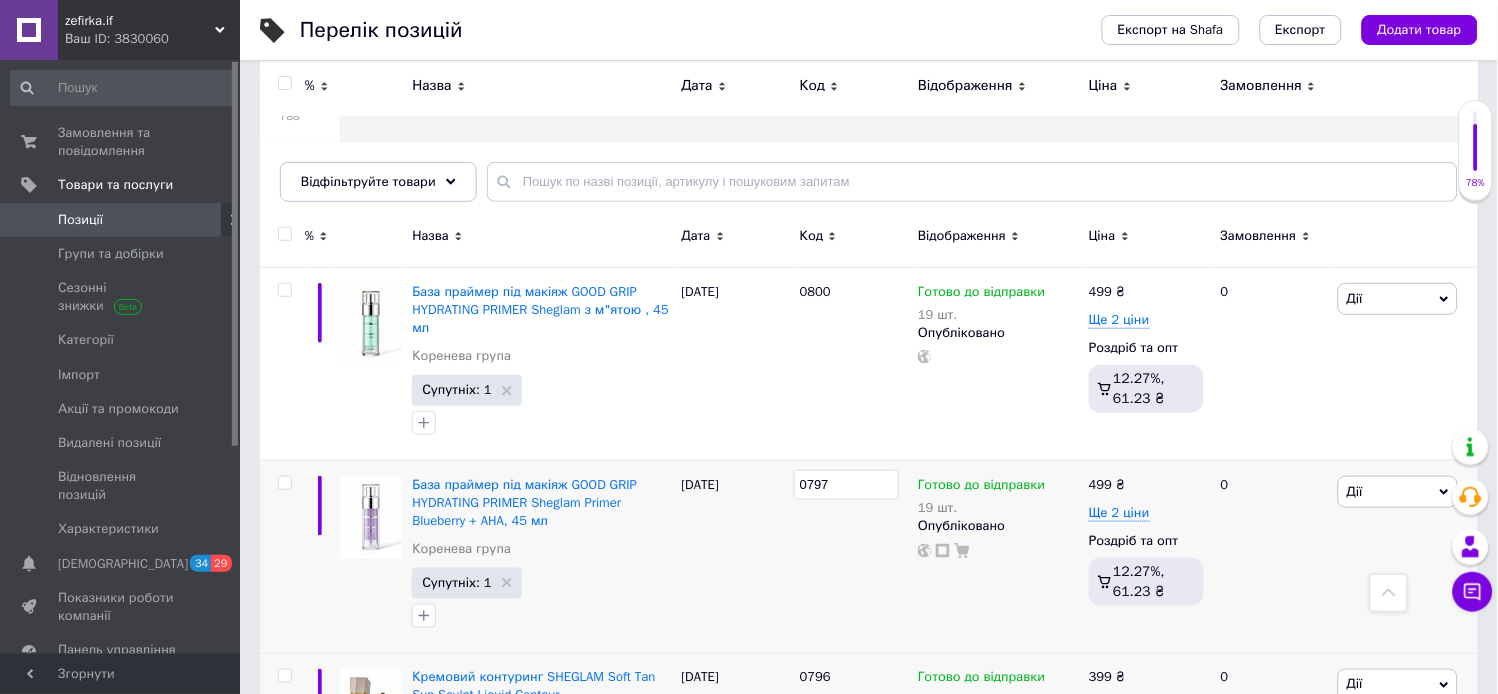 scroll, scrollTop: 150, scrollLeft: 0, axis: vertical 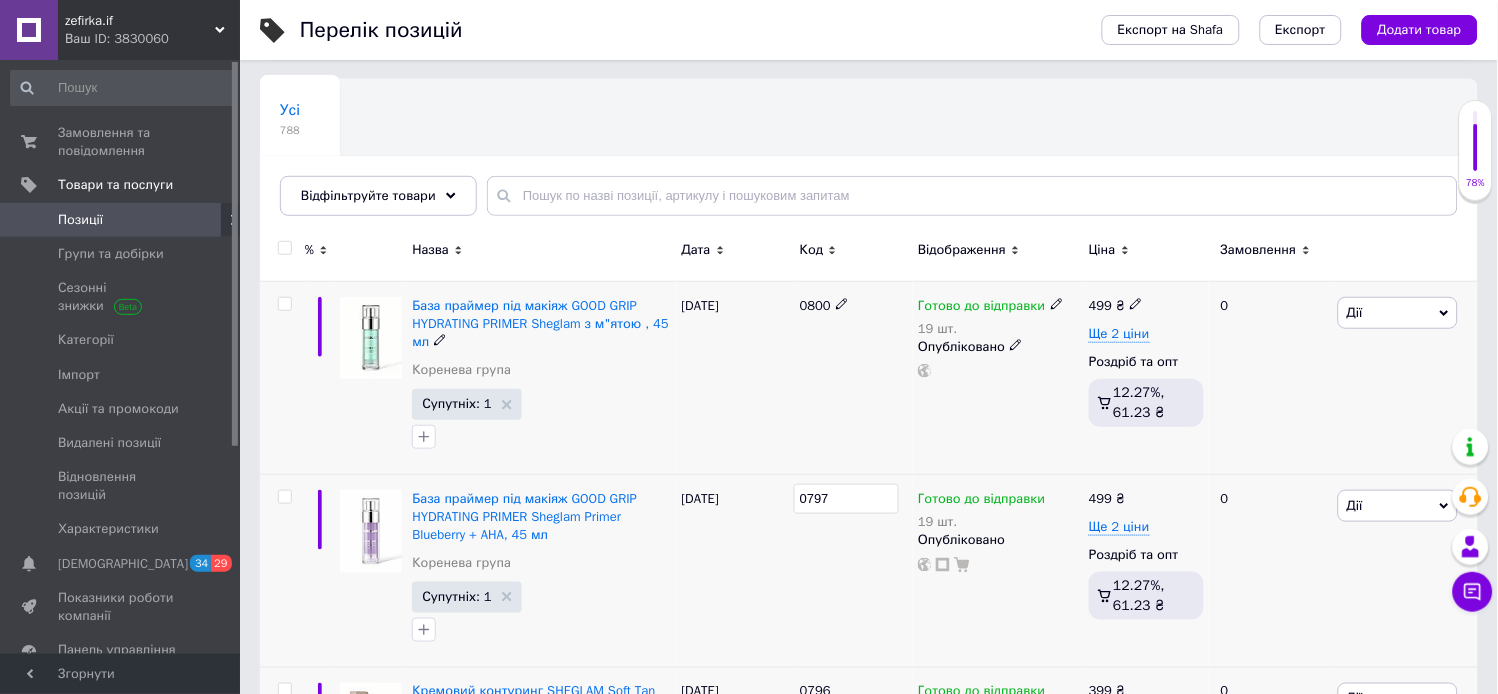click 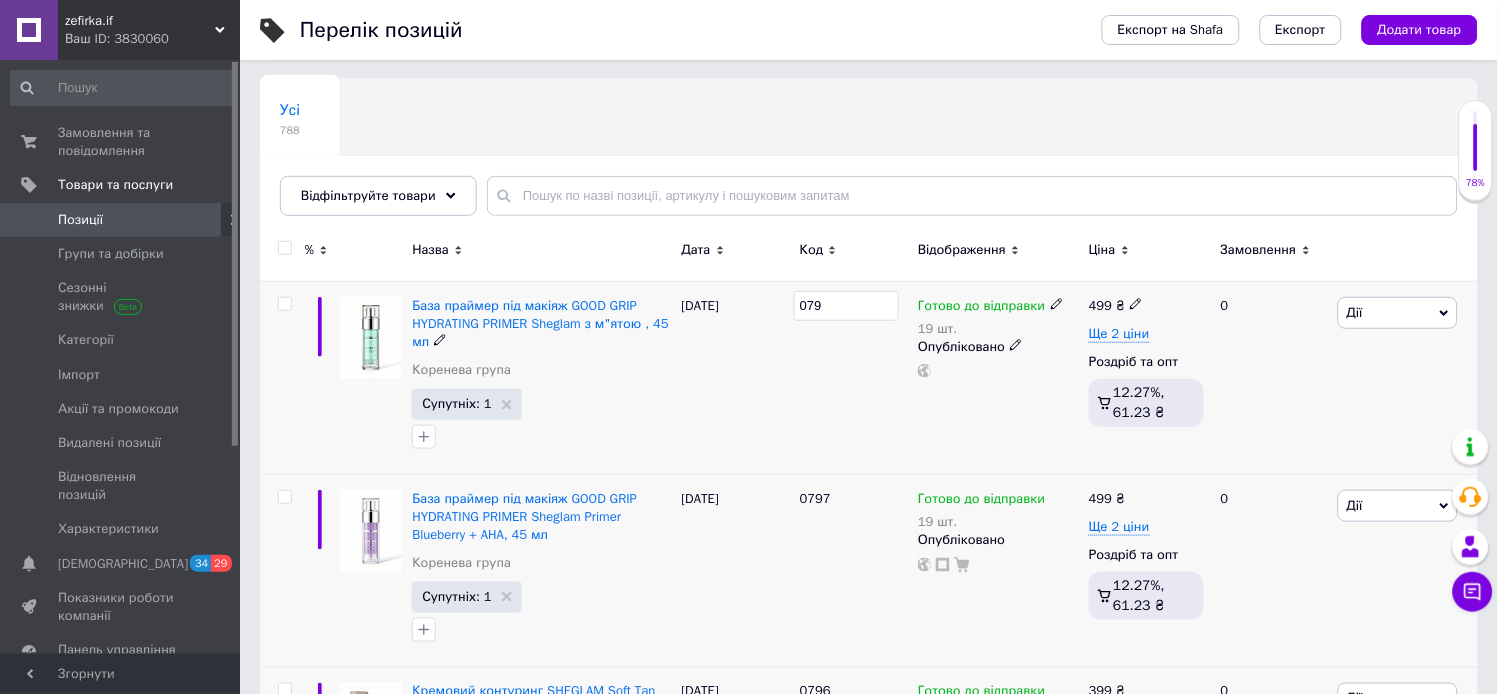 type on "0798" 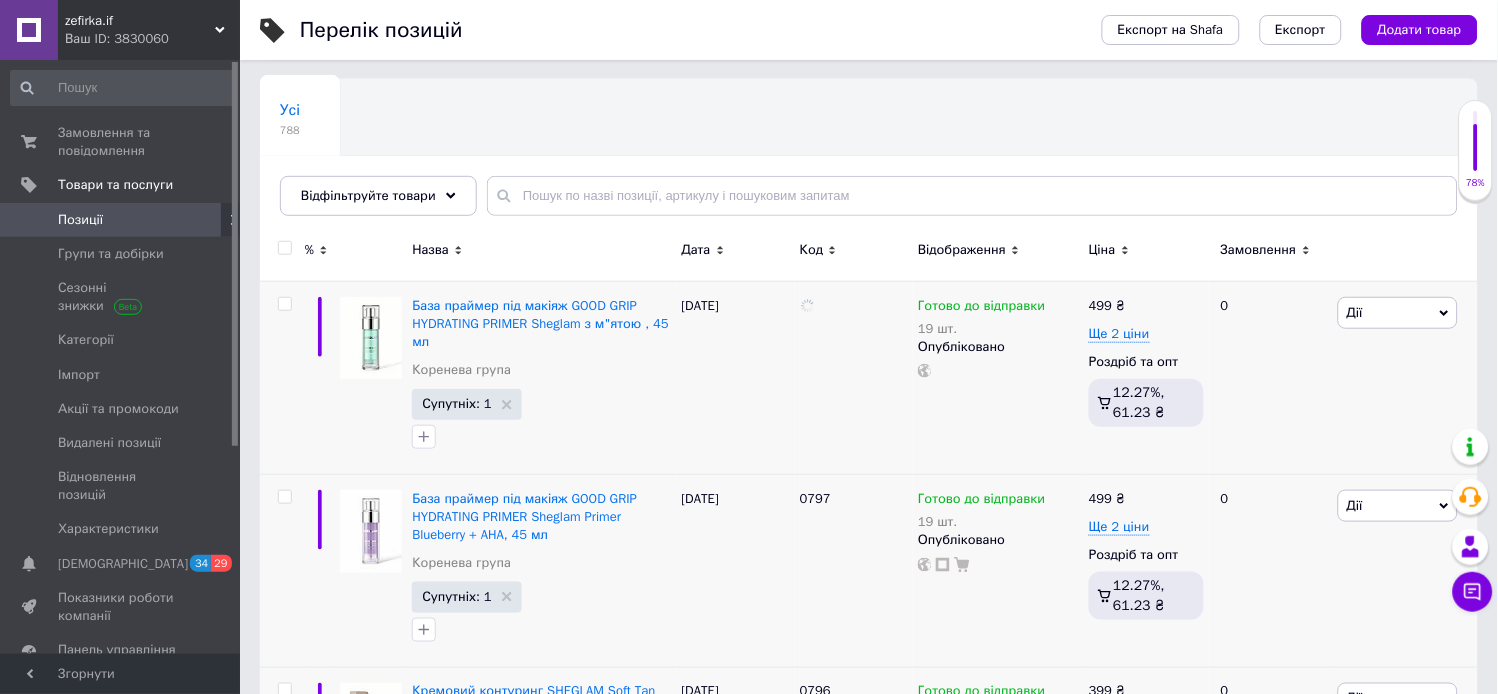click on "Усі 788 Ok Відфільтровано...  Зберегти" at bounding box center [869, 157] 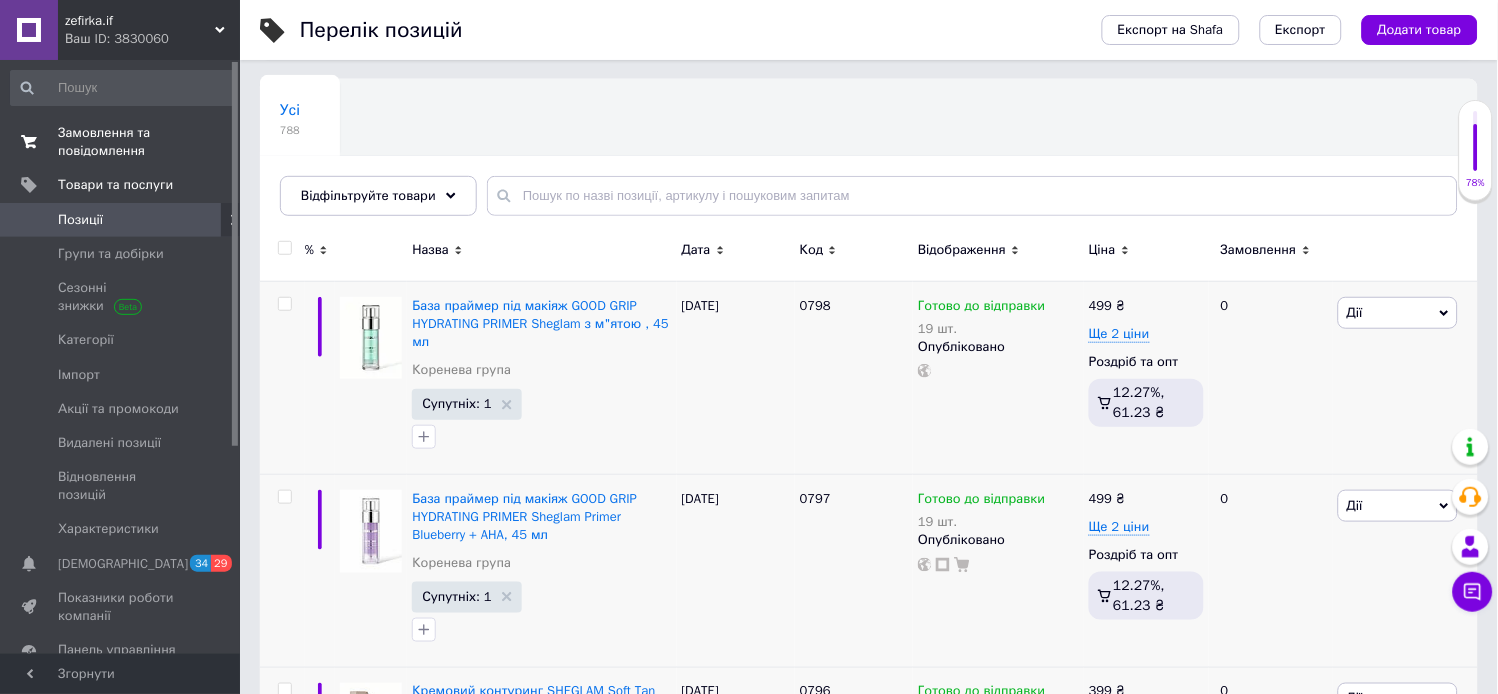 click on "Замовлення та повідомлення" at bounding box center (121, 142) 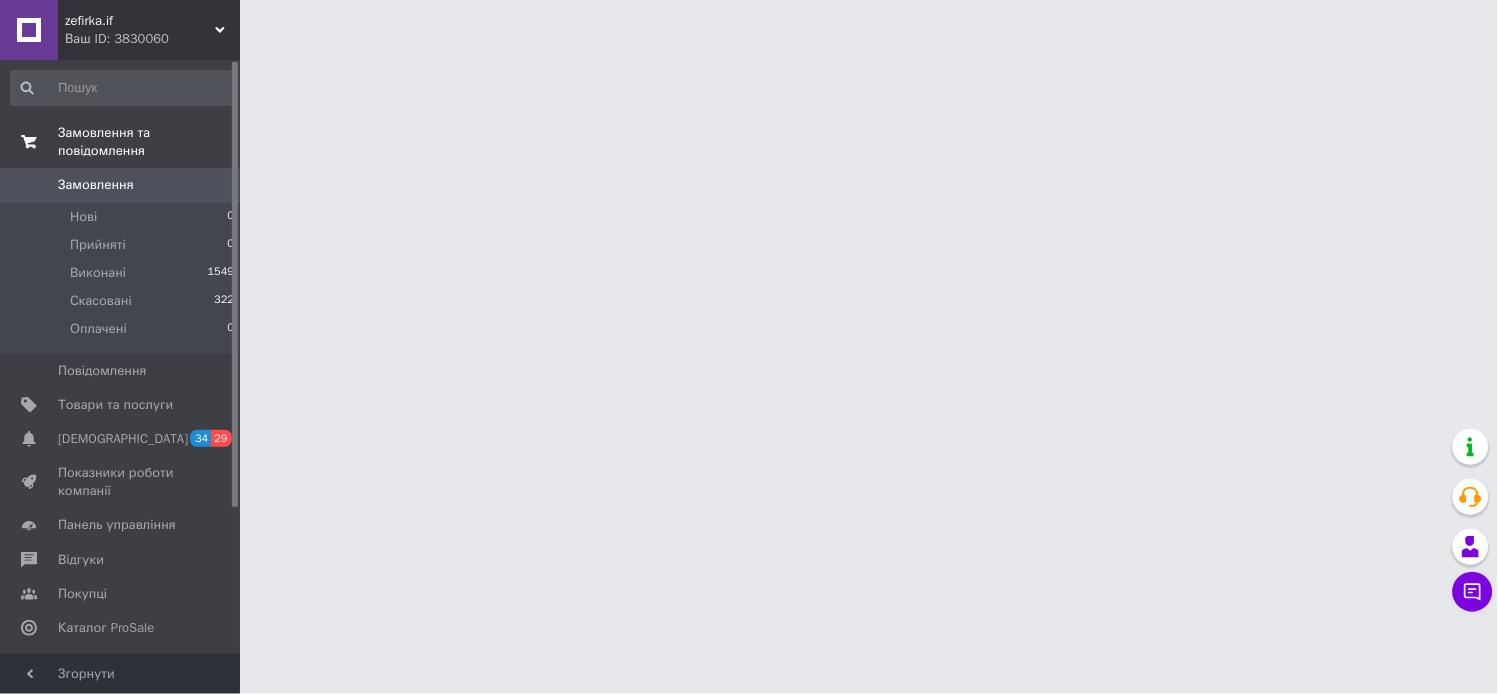 scroll, scrollTop: 0, scrollLeft: 0, axis: both 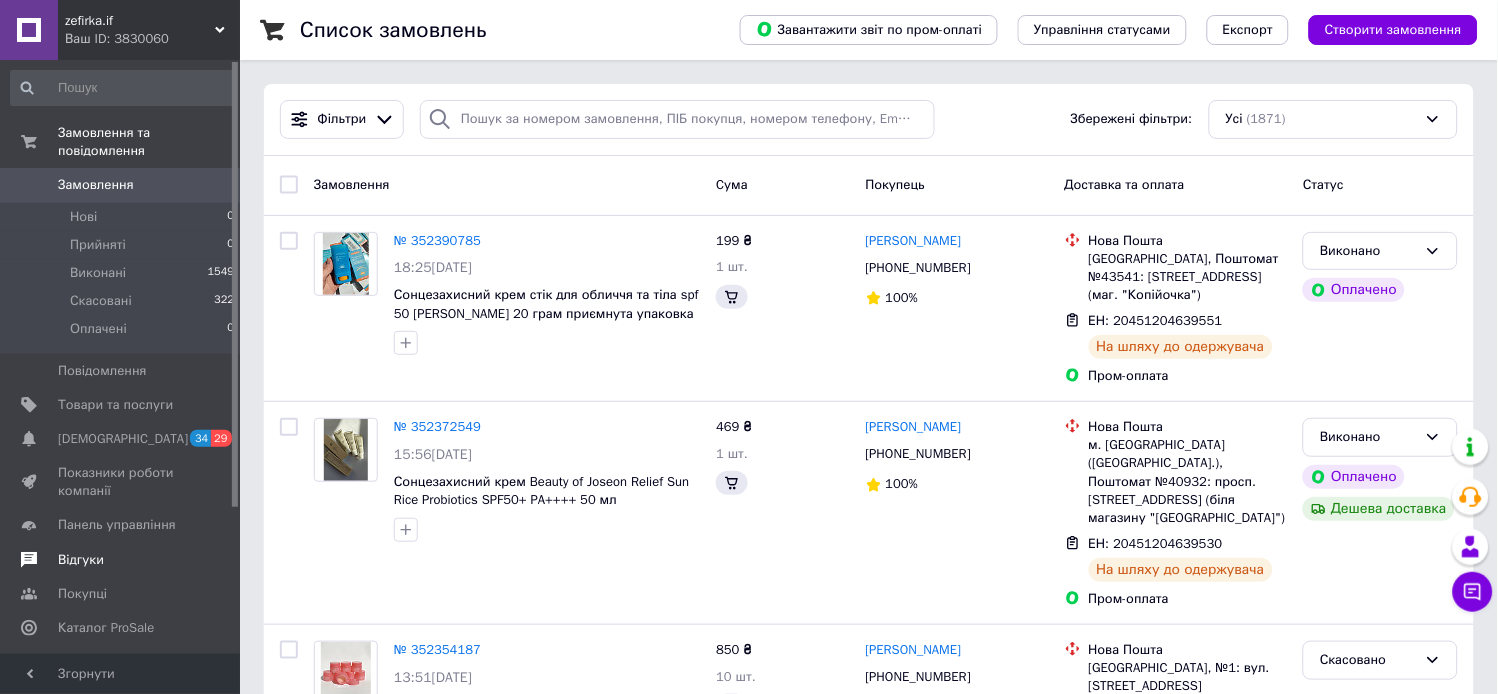 click on "Відгуки" at bounding box center [81, 560] 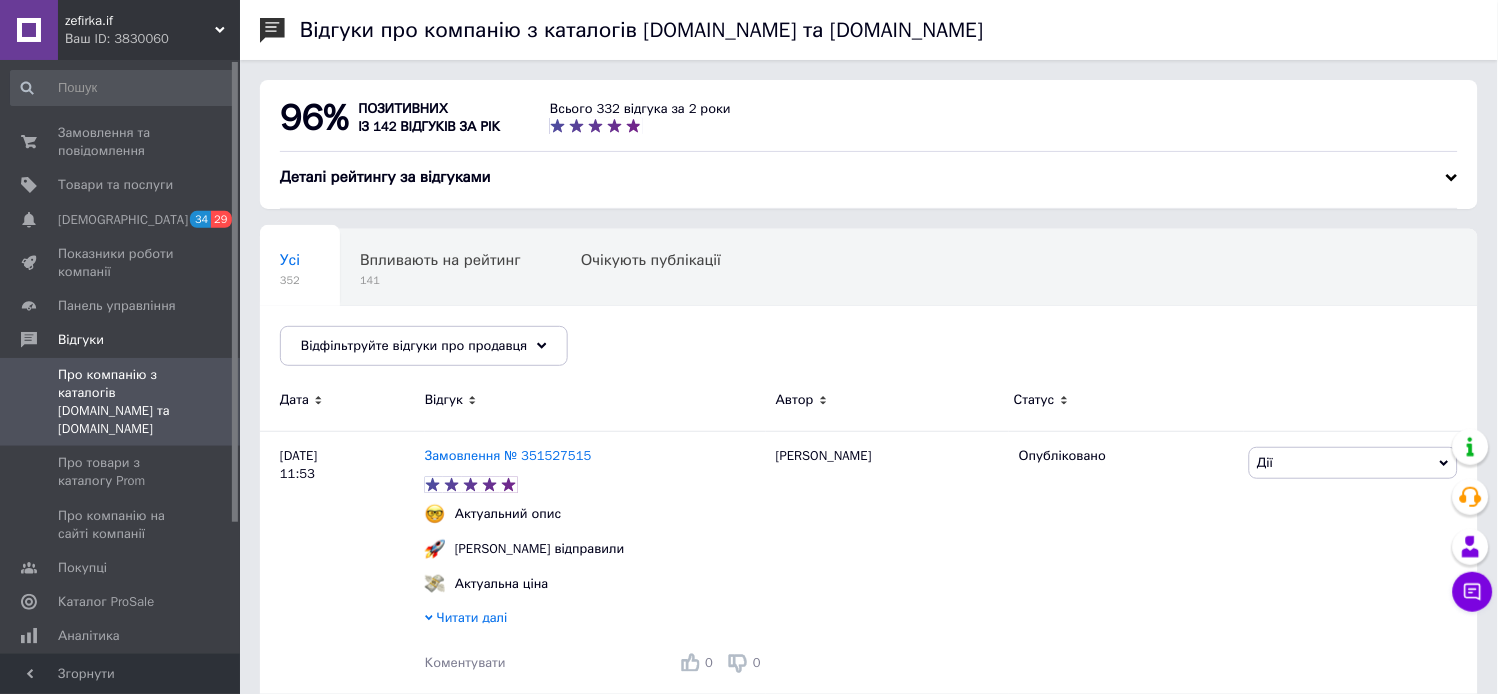 scroll, scrollTop: 227, scrollLeft: 0, axis: vertical 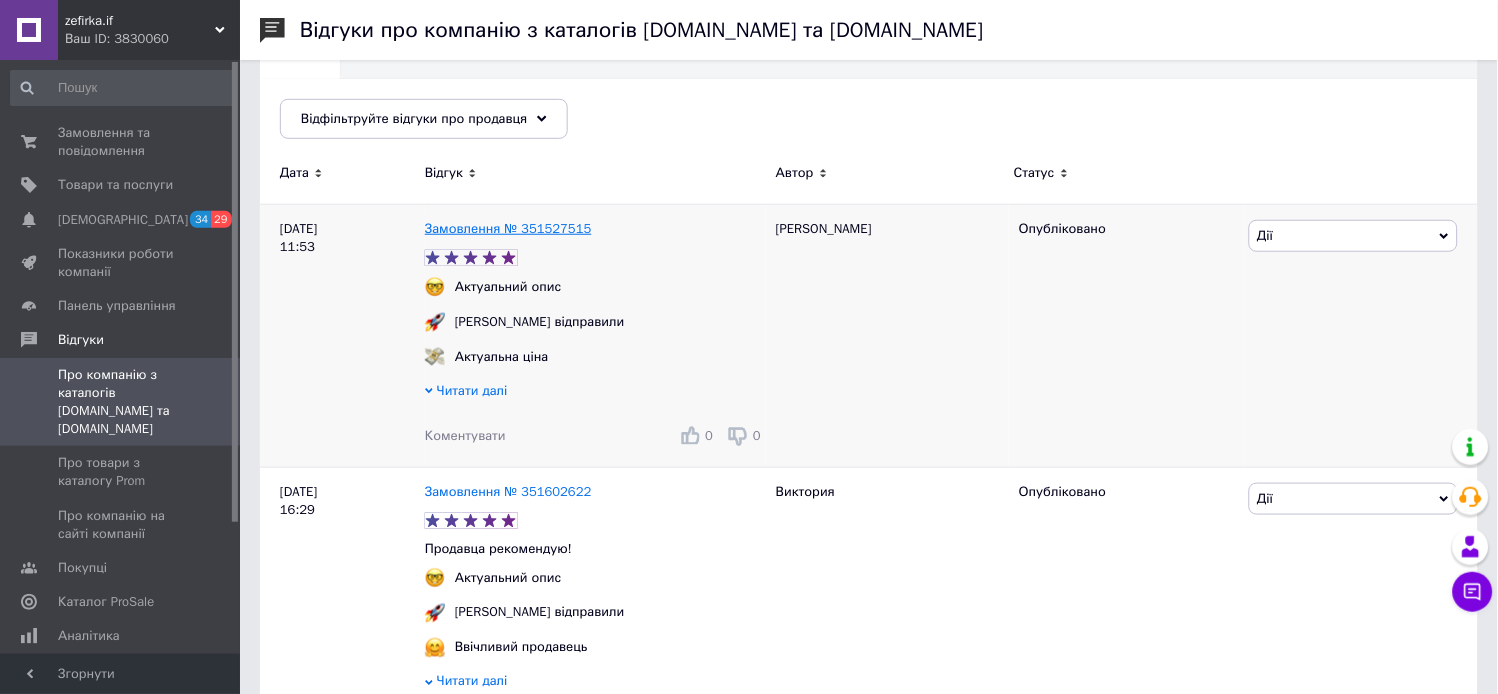 click on "Замовлення № 351527515" at bounding box center (508, 228) 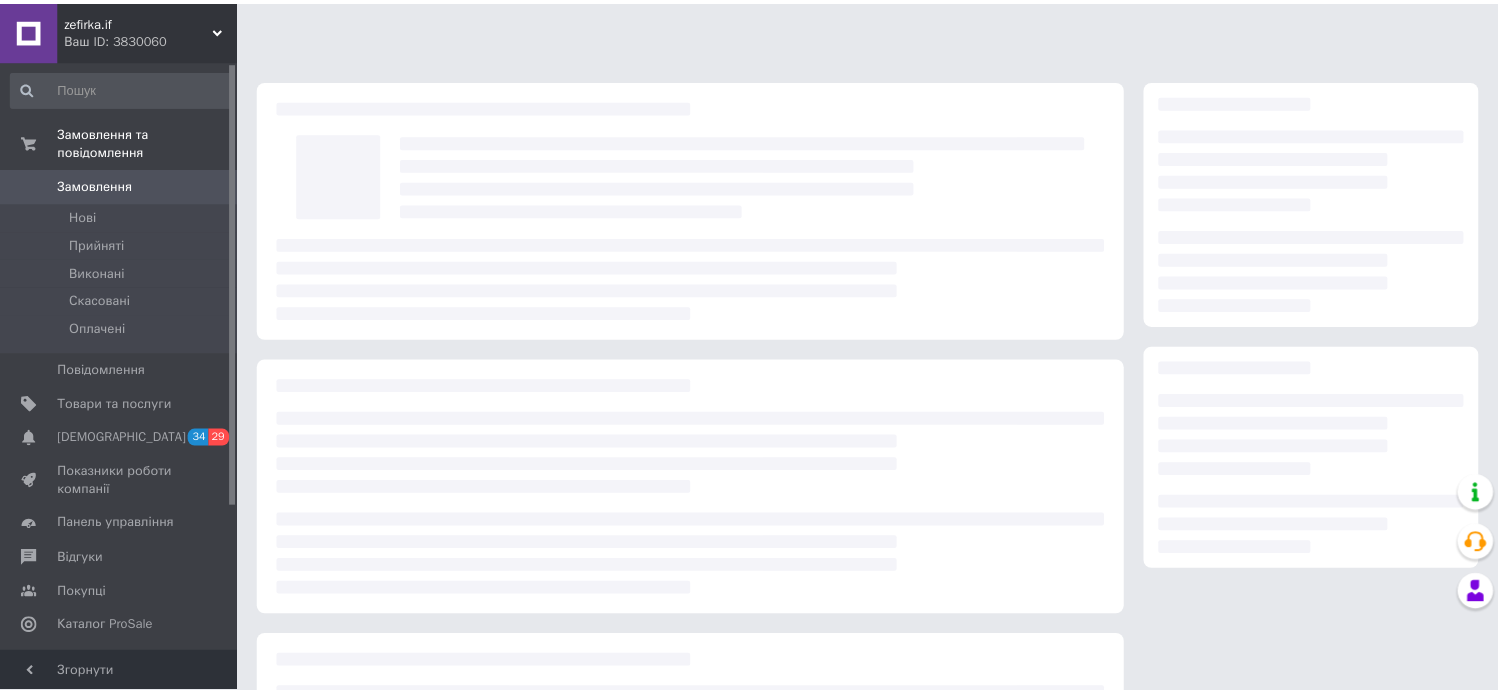 scroll, scrollTop: 0, scrollLeft: 0, axis: both 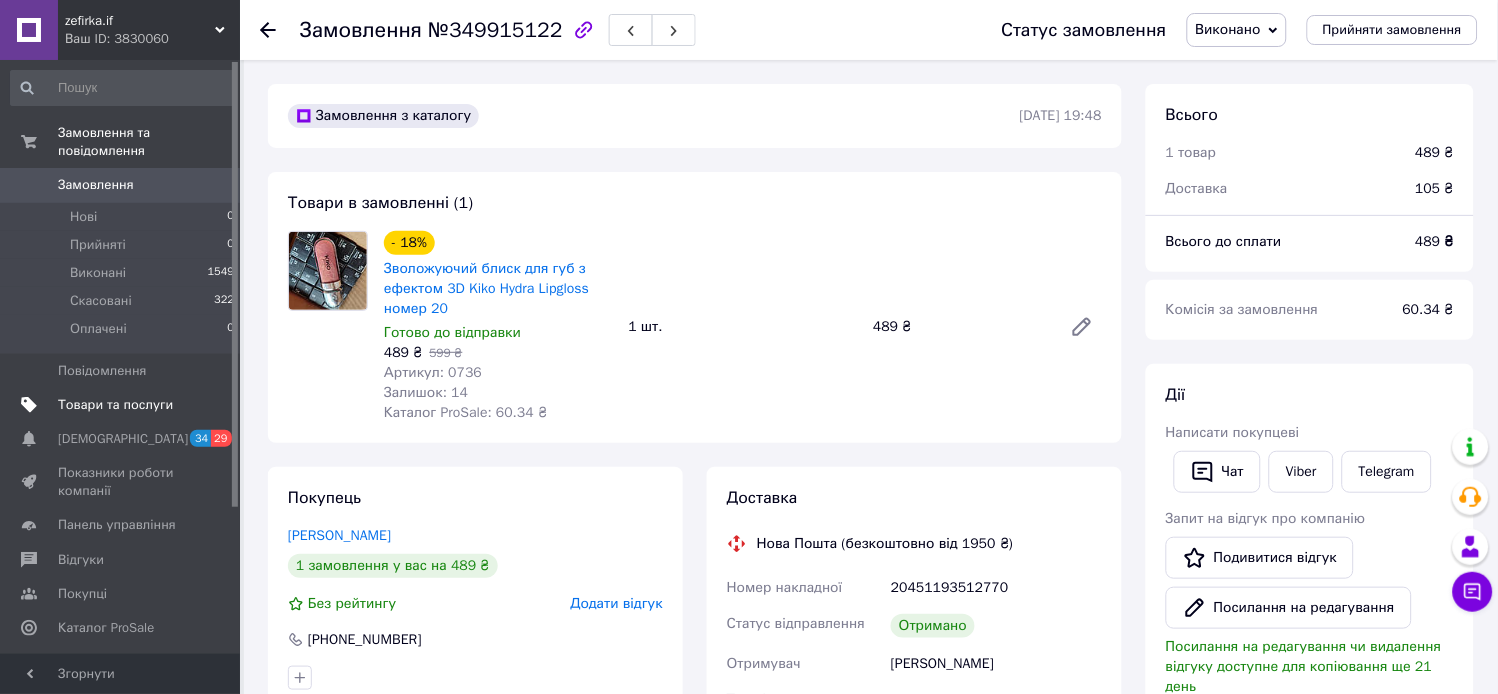 click on "Товари та послуги" at bounding box center (115, 405) 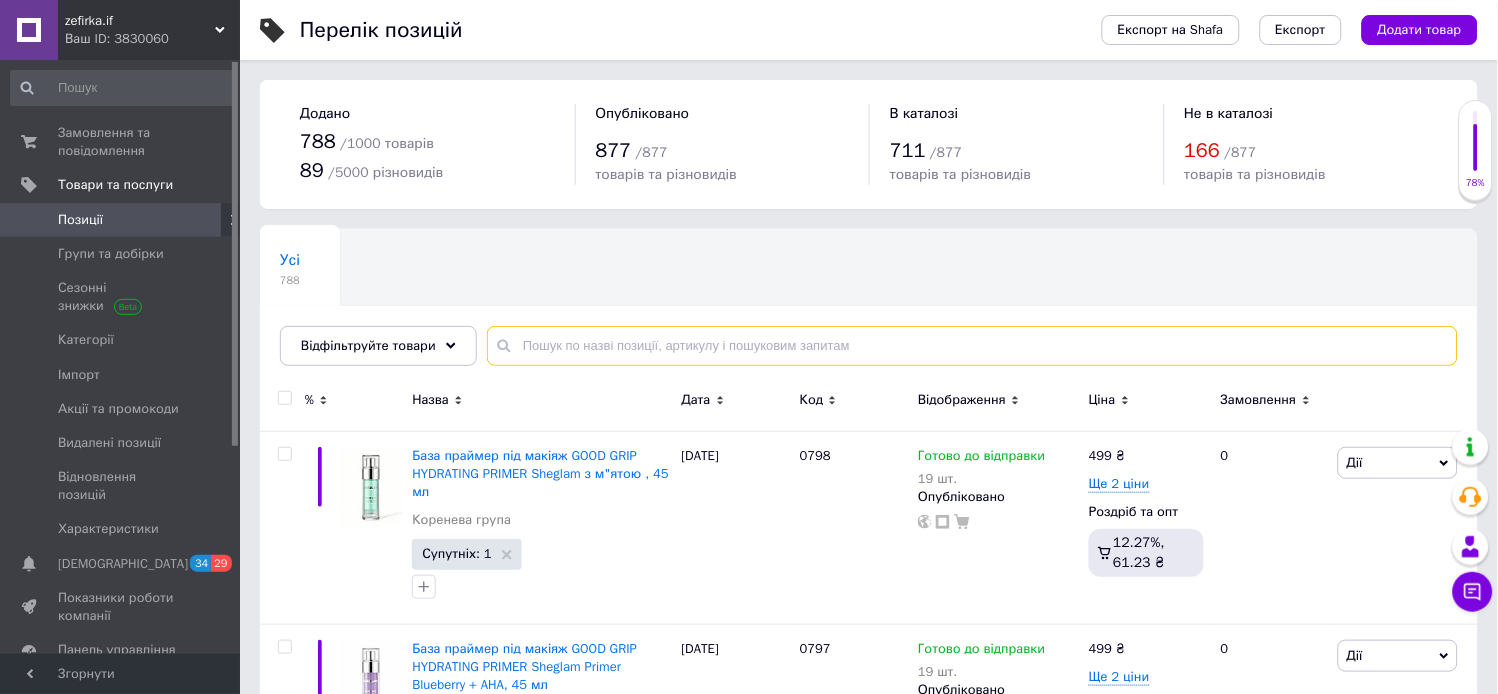 click at bounding box center [972, 346] 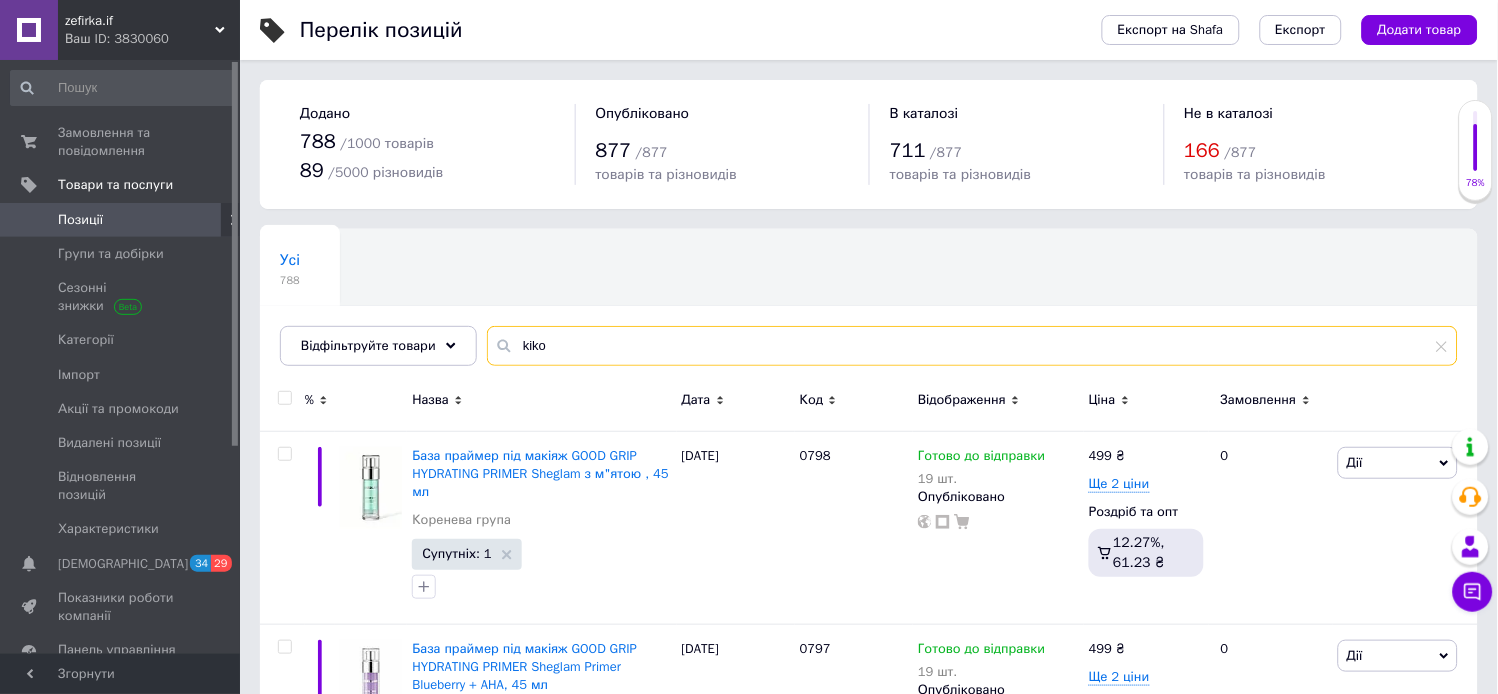 type on "kiko" 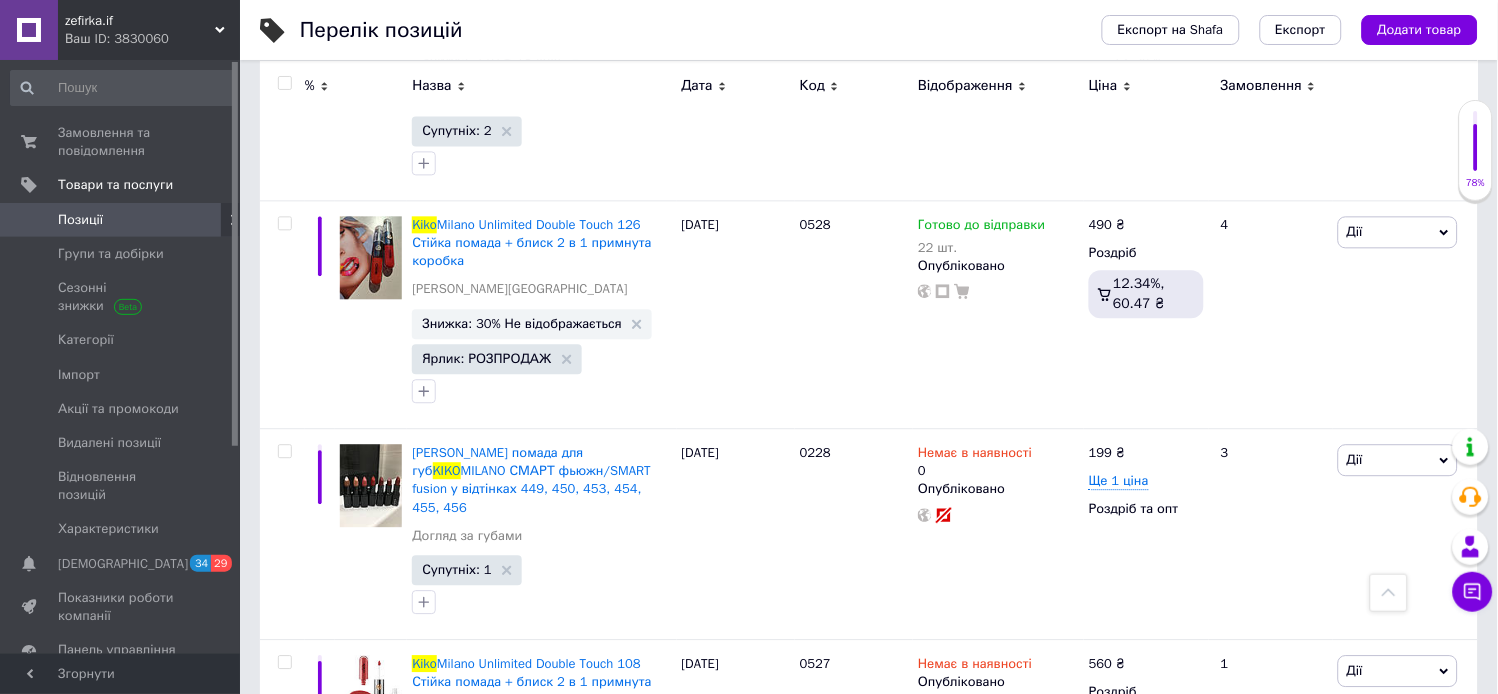 scroll, scrollTop: 868, scrollLeft: 0, axis: vertical 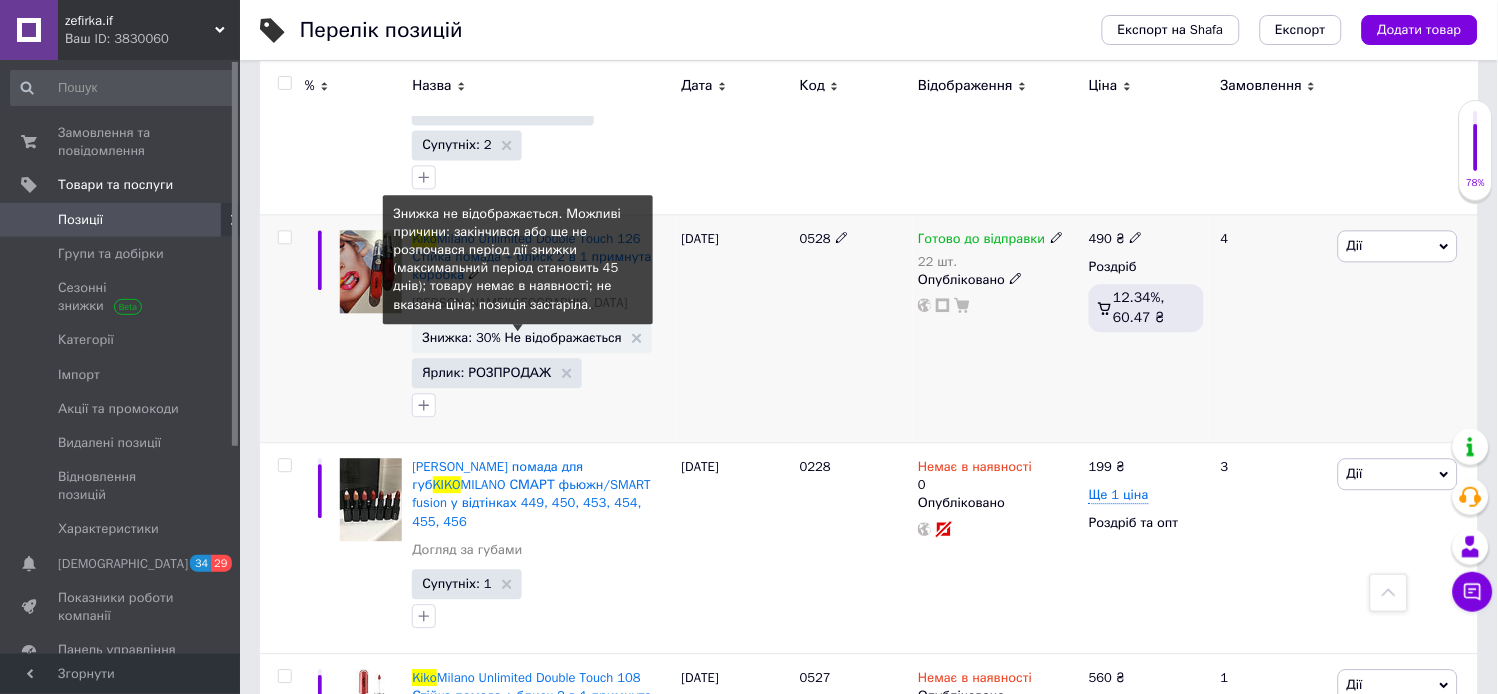 click on "Знижка: 30% Не відображається" at bounding box center (522, 337) 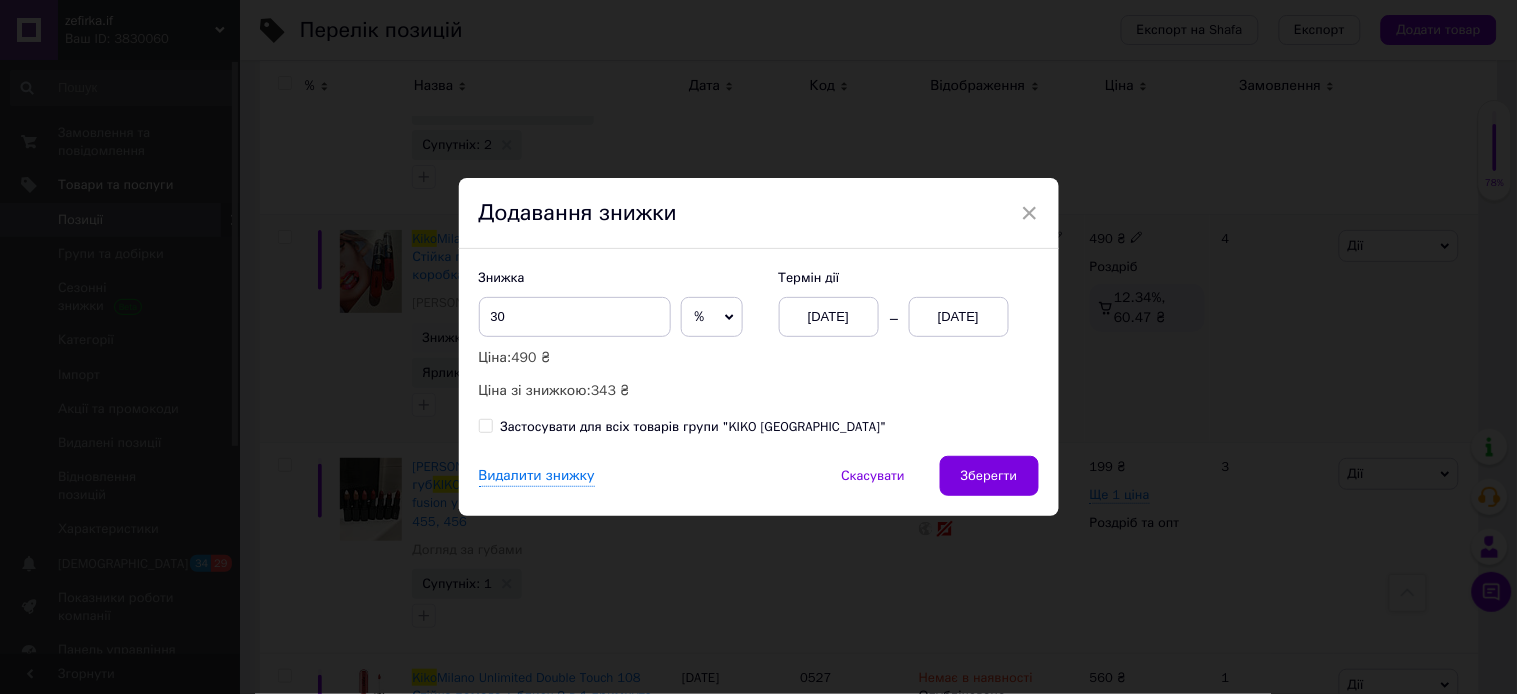 click on "[DATE]" at bounding box center (959, 317) 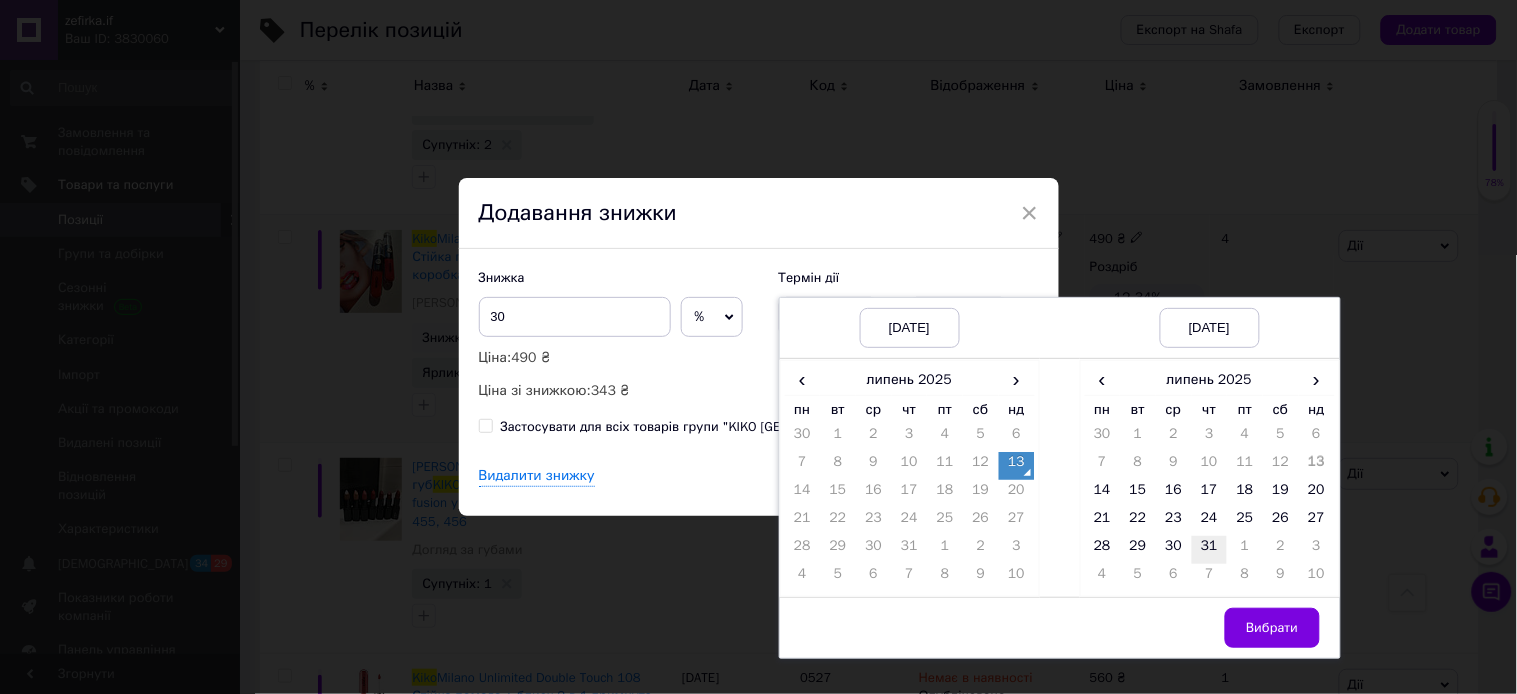 click on "31" at bounding box center (1210, 550) 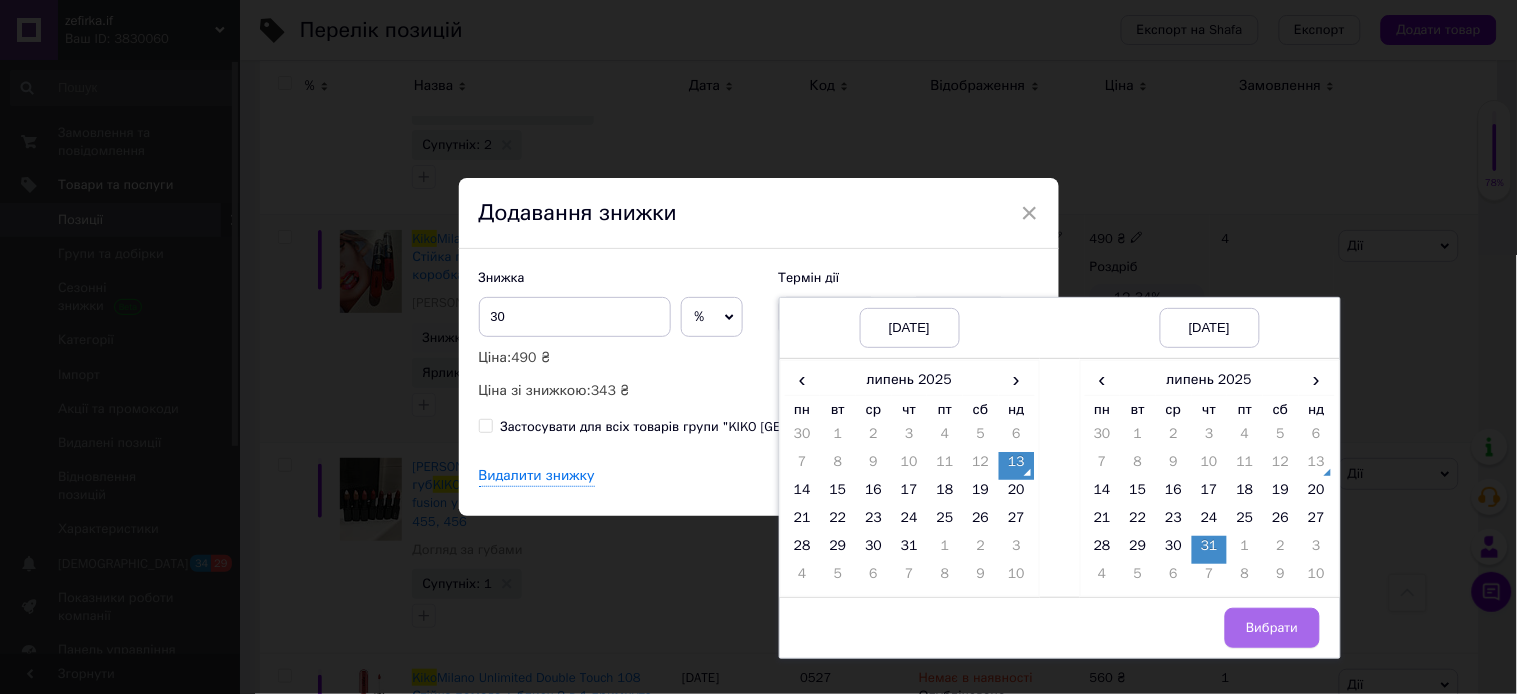 click on "Вибрати" at bounding box center (1272, 628) 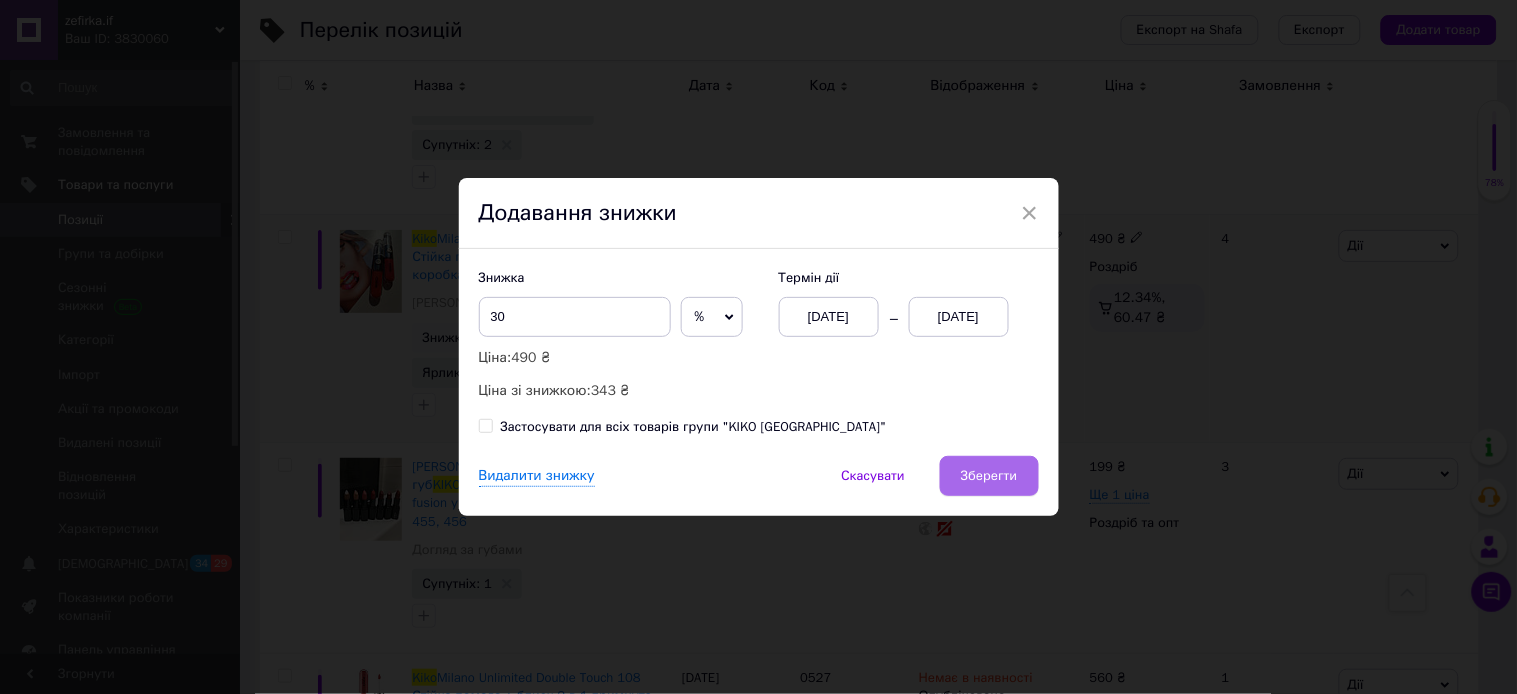 click on "Зберегти" at bounding box center (989, 476) 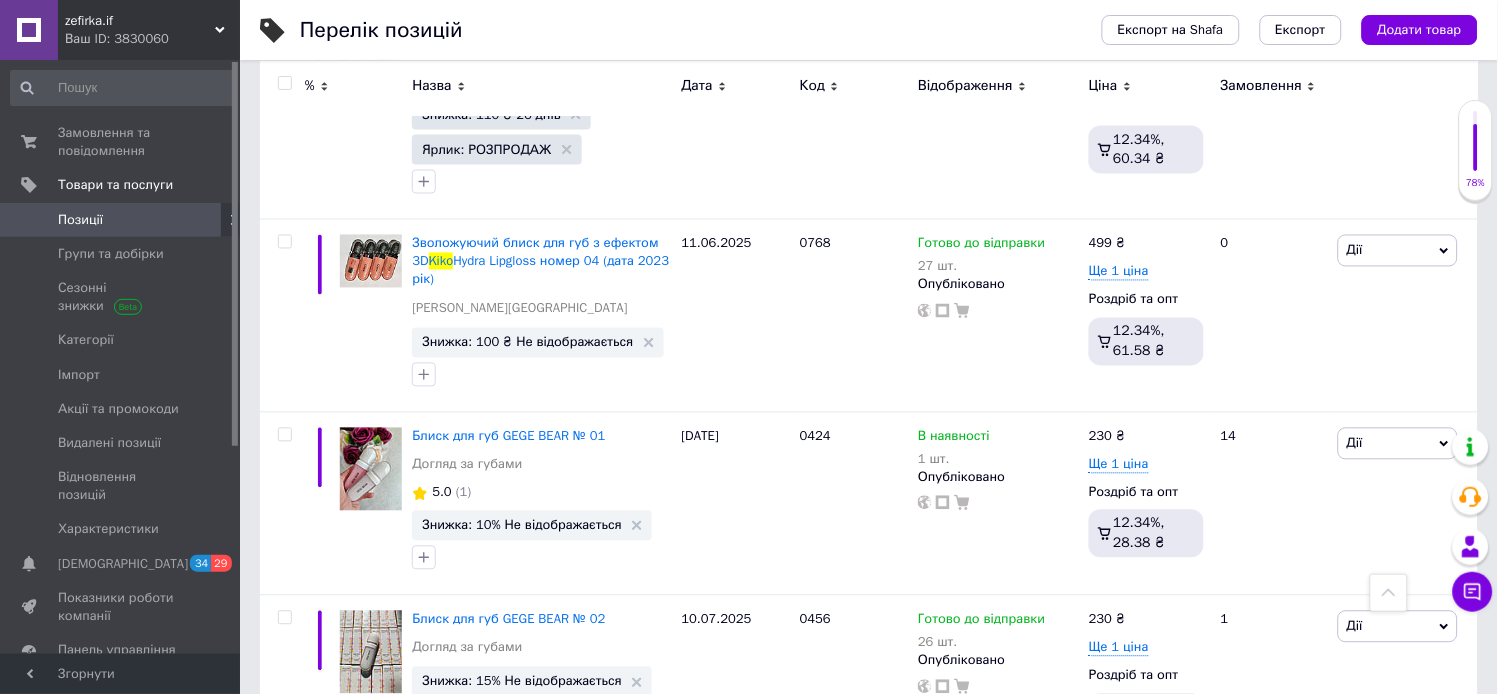 scroll, scrollTop: 2407, scrollLeft: 0, axis: vertical 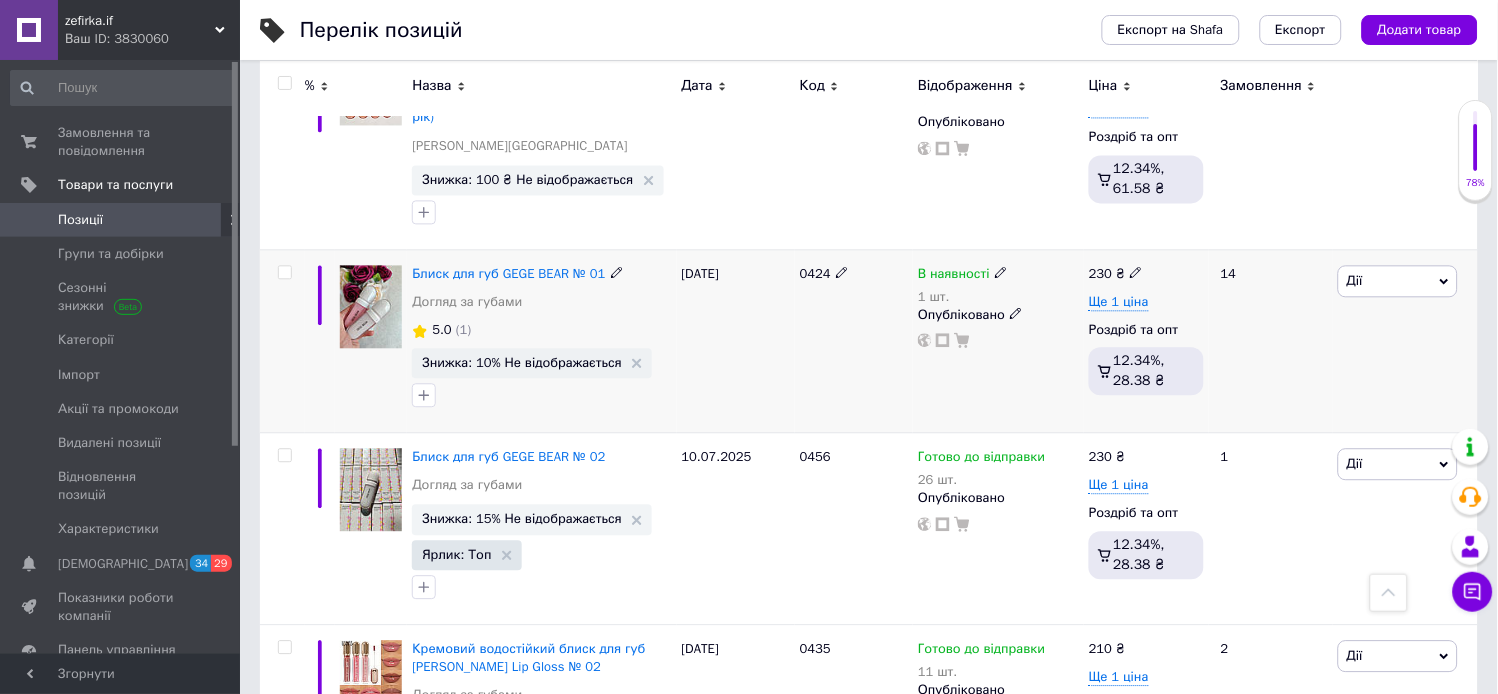 click 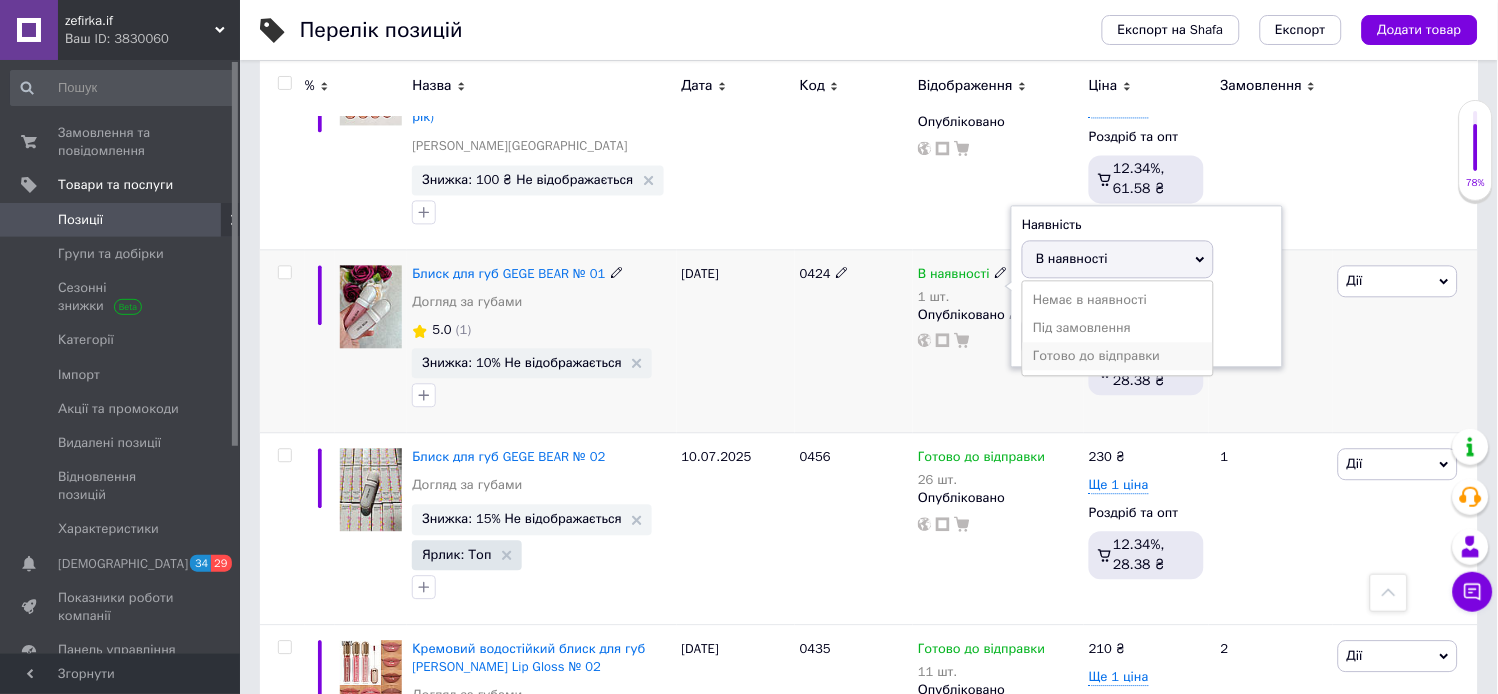 click on "Готово до відправки" at bounding box center [1118, 356] 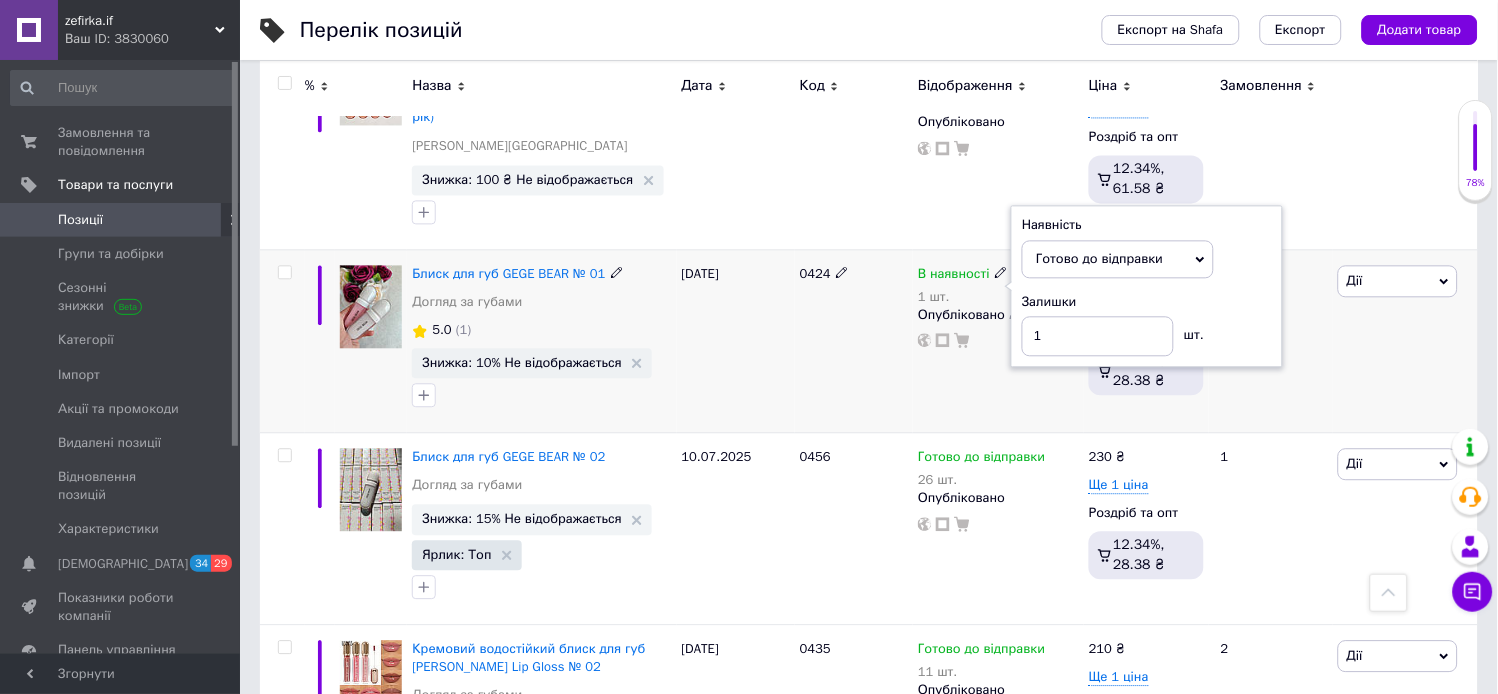 click on "В наявності 1 шт. Наявність [PERSON_NAME] до відправки В наявності Немає в наявності Під замовлення Залишки 1 шт. Опубліковано" at bounding box center [998, 340] 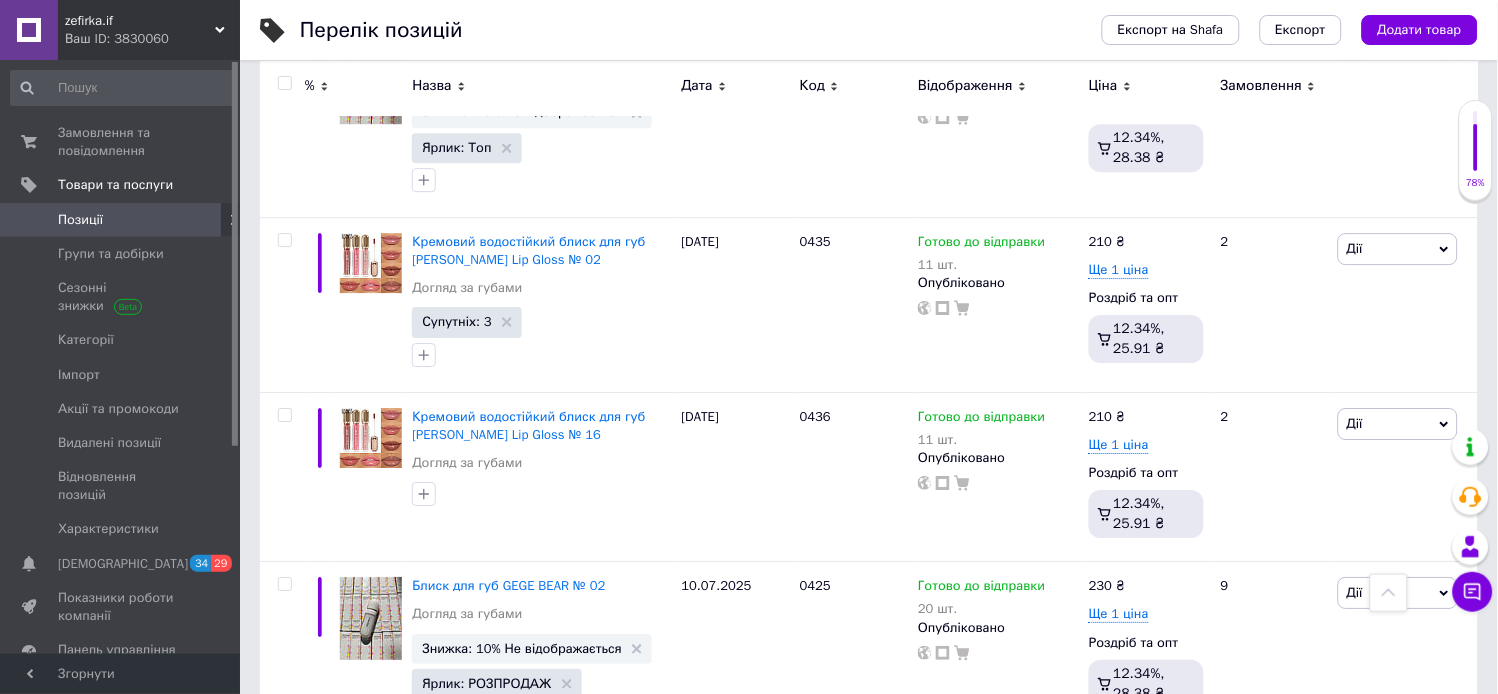 scroll, scrollTop: 3002, scrollLeft: 0, axis: vertical 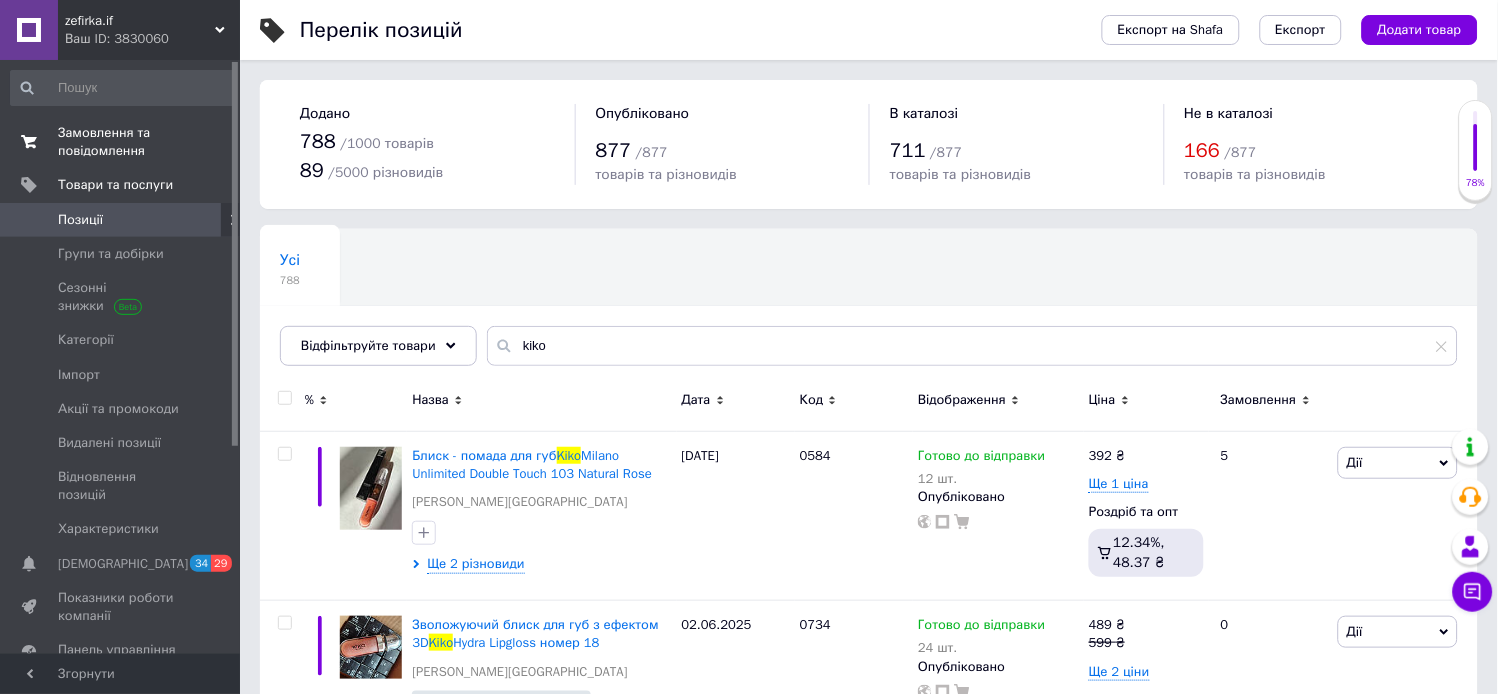click on "Замовлення та повідомлення" at bounding box center [121, 142] 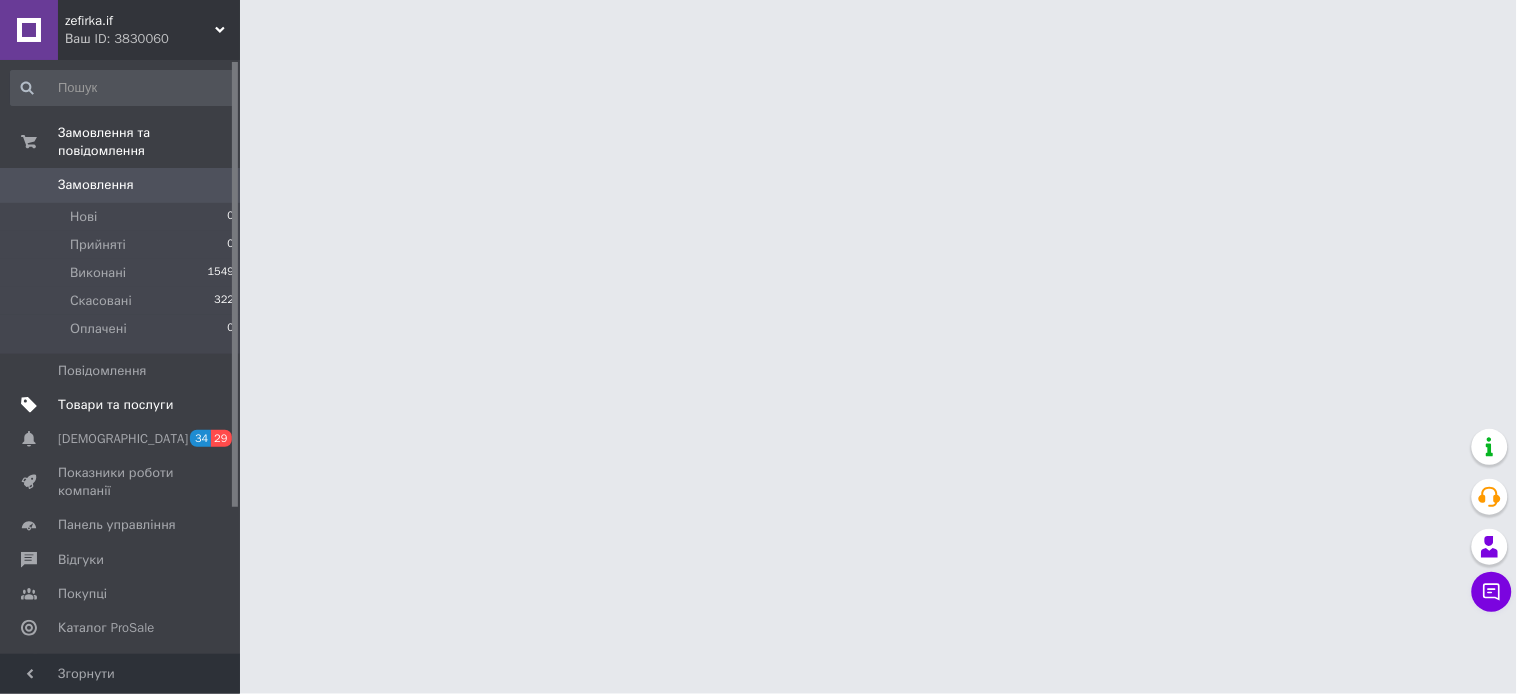 click on "Товари та послуги" at bounding box center [115, 405] 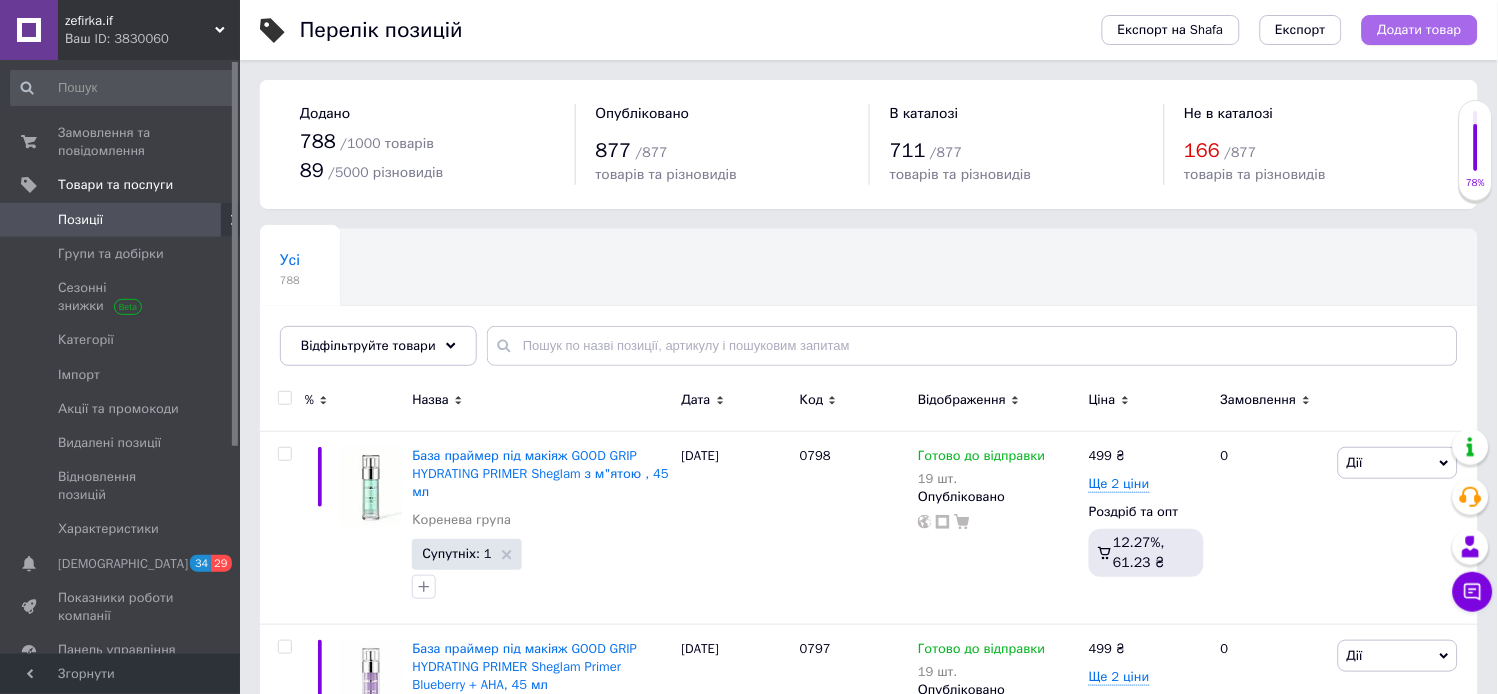 click on "Додати товар" at bounding box center [1420, 30] 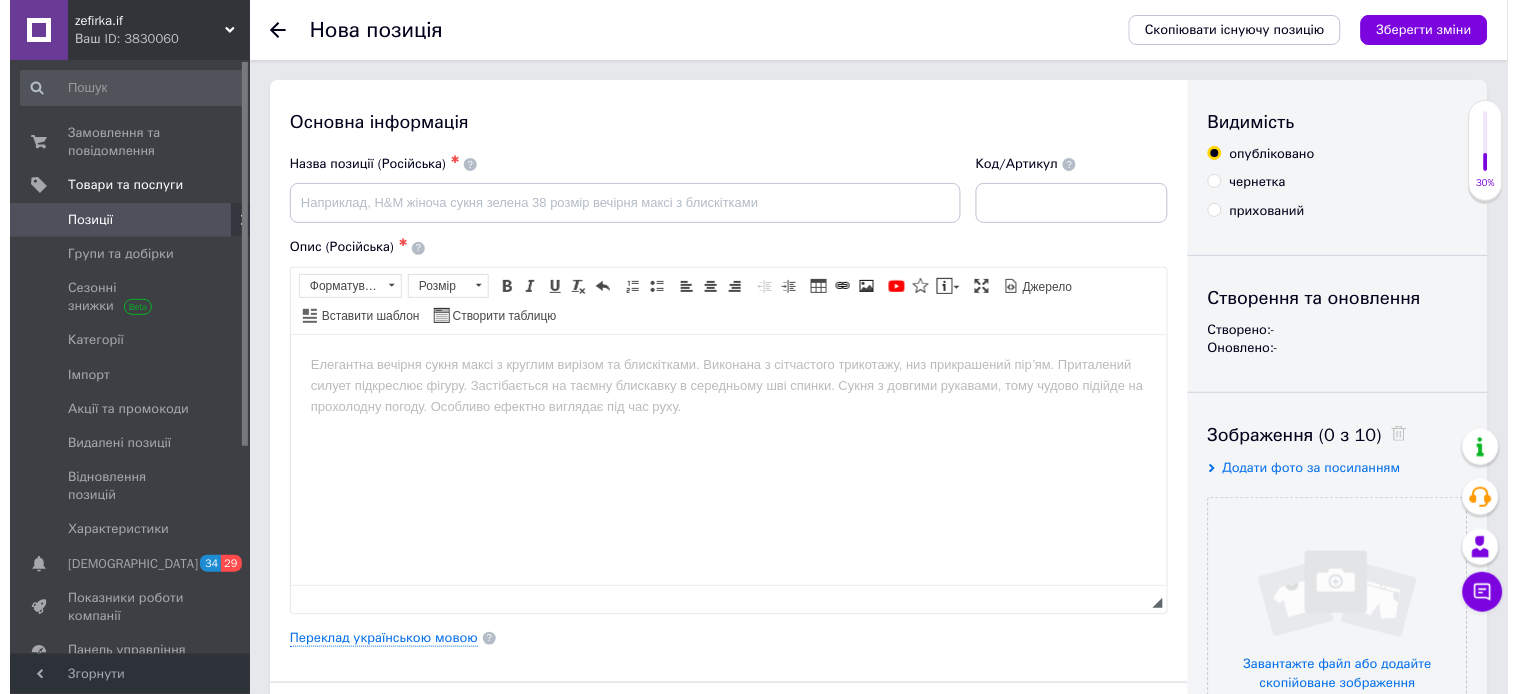 scroll, scrollTop: 0, scrollLeft: 0, axis: both 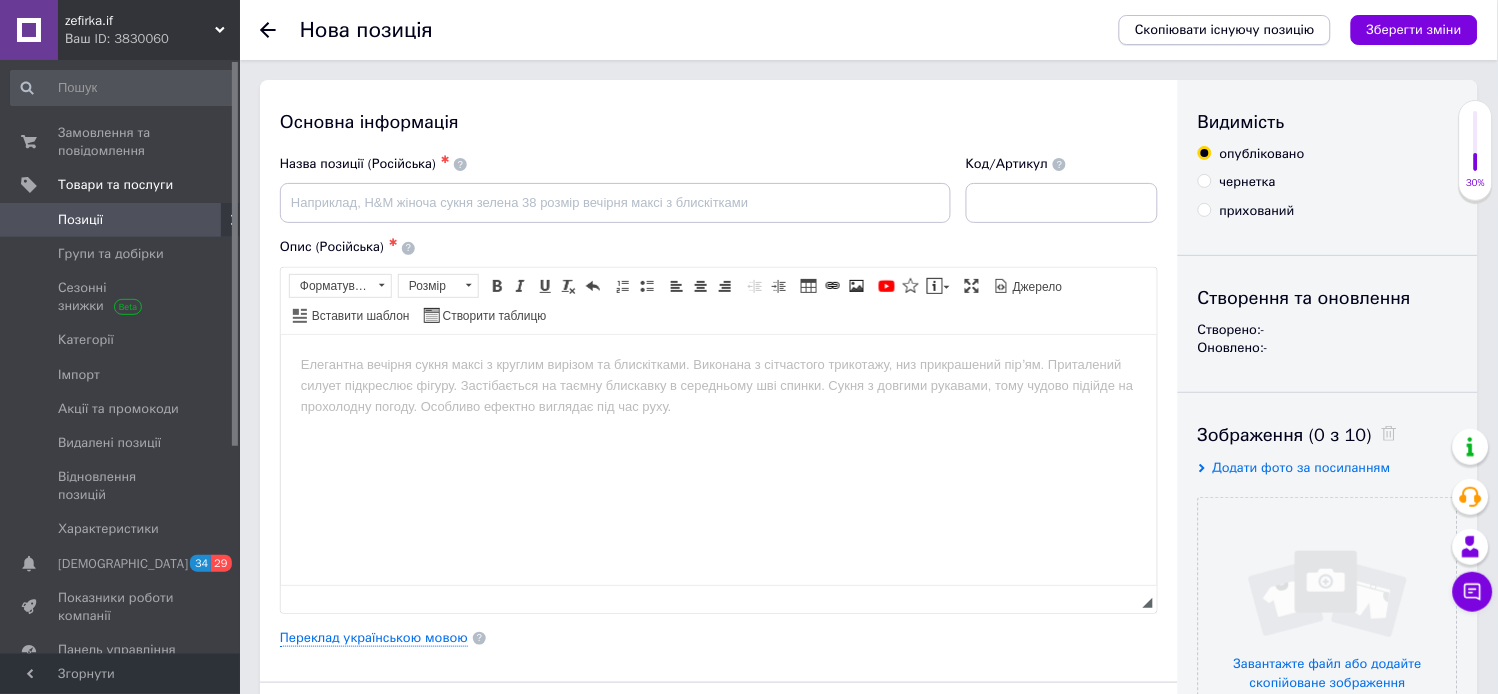 click on "Скопіювати існуючу позицію" at bounding box center [1225, 30] 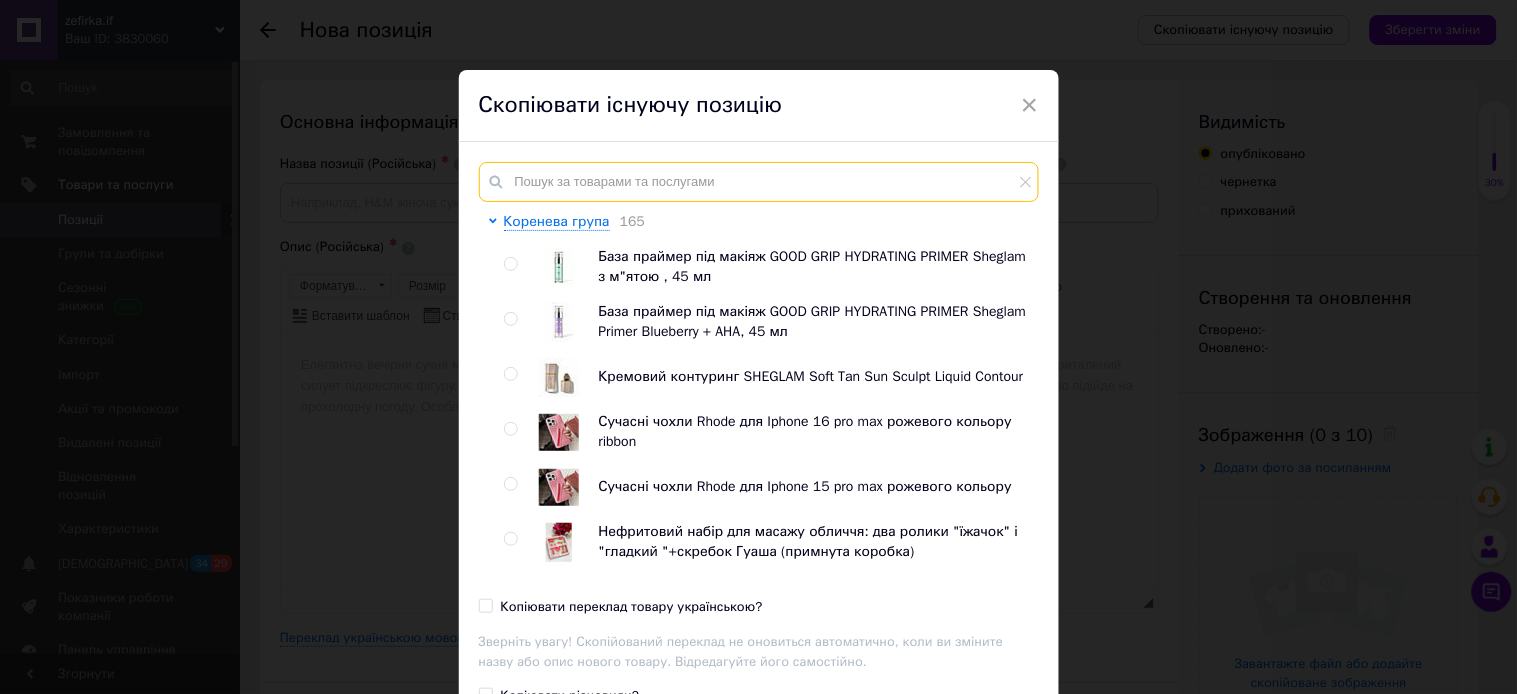 click at bounding box center (759, 182) 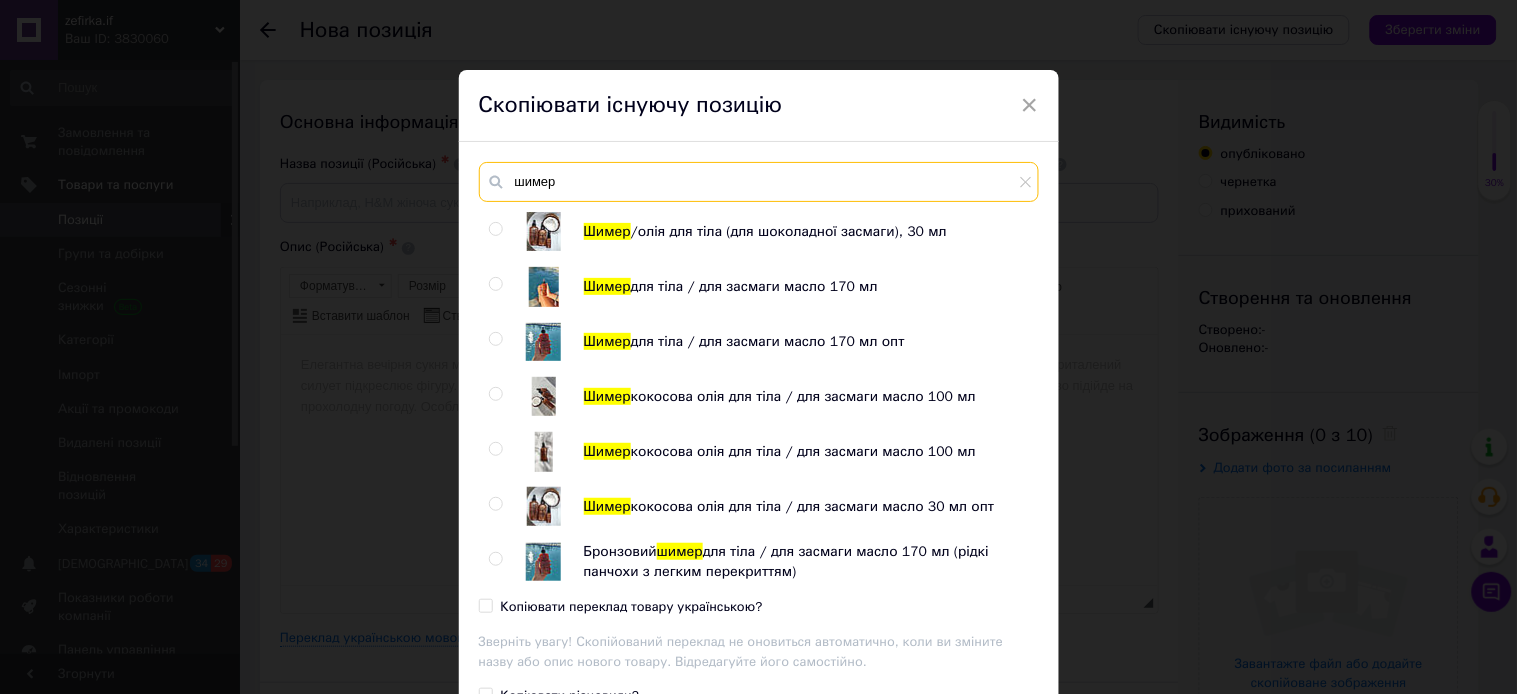 type on "шимер" 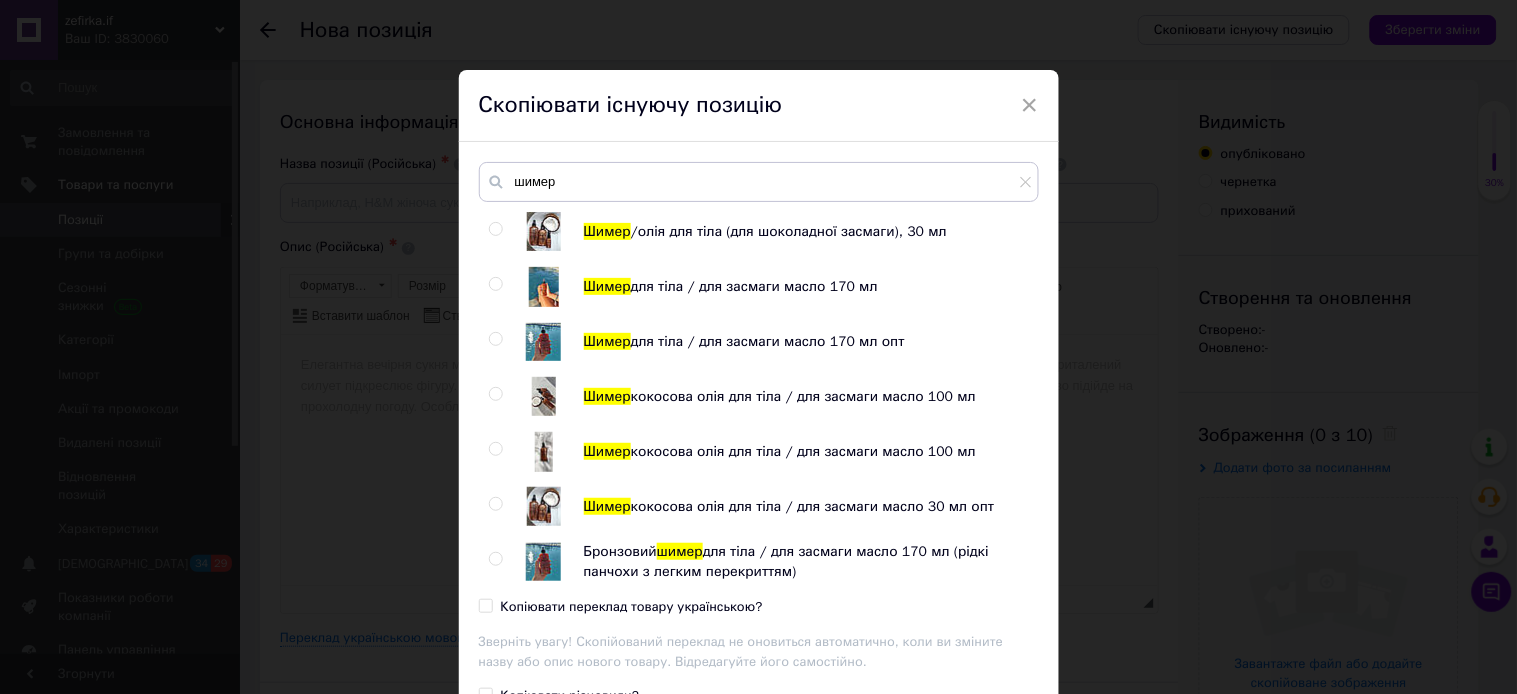 click at bounding box center [495, 449] 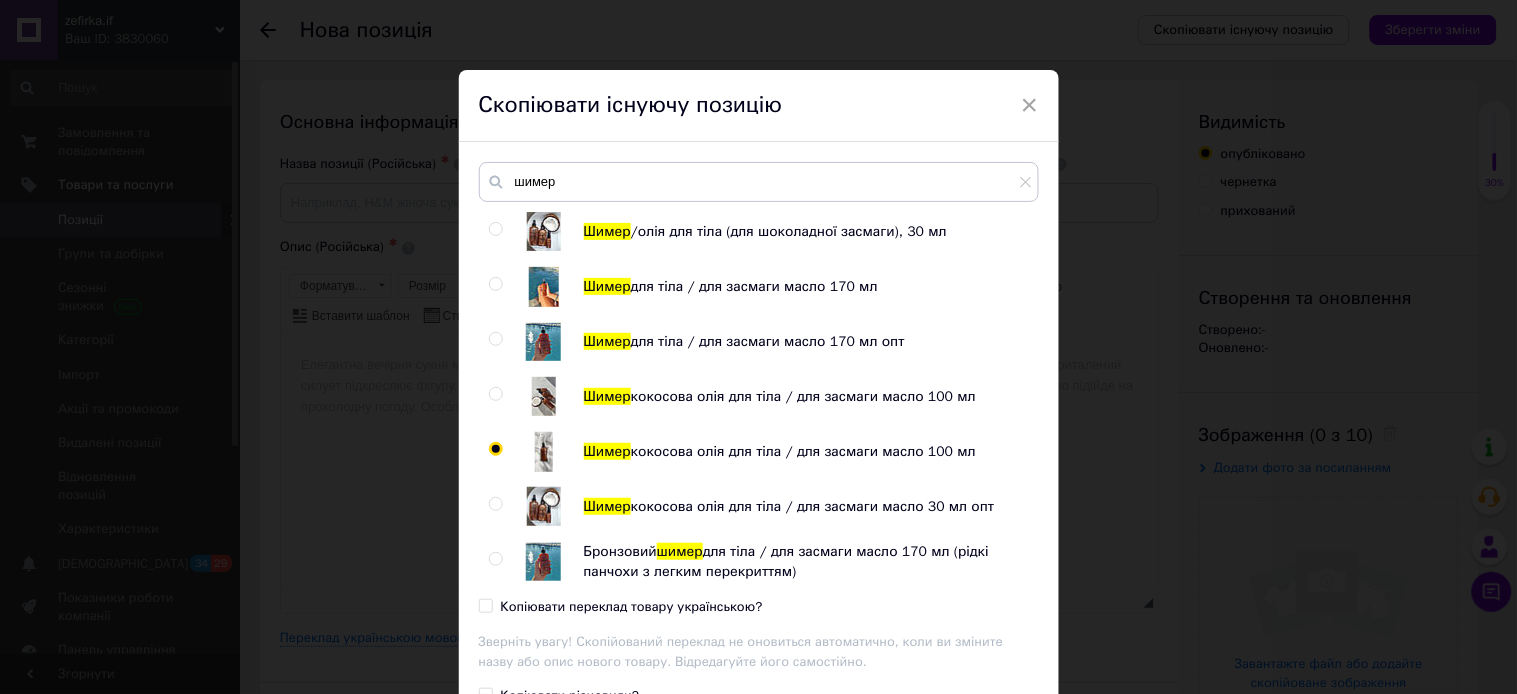 radio on "true" 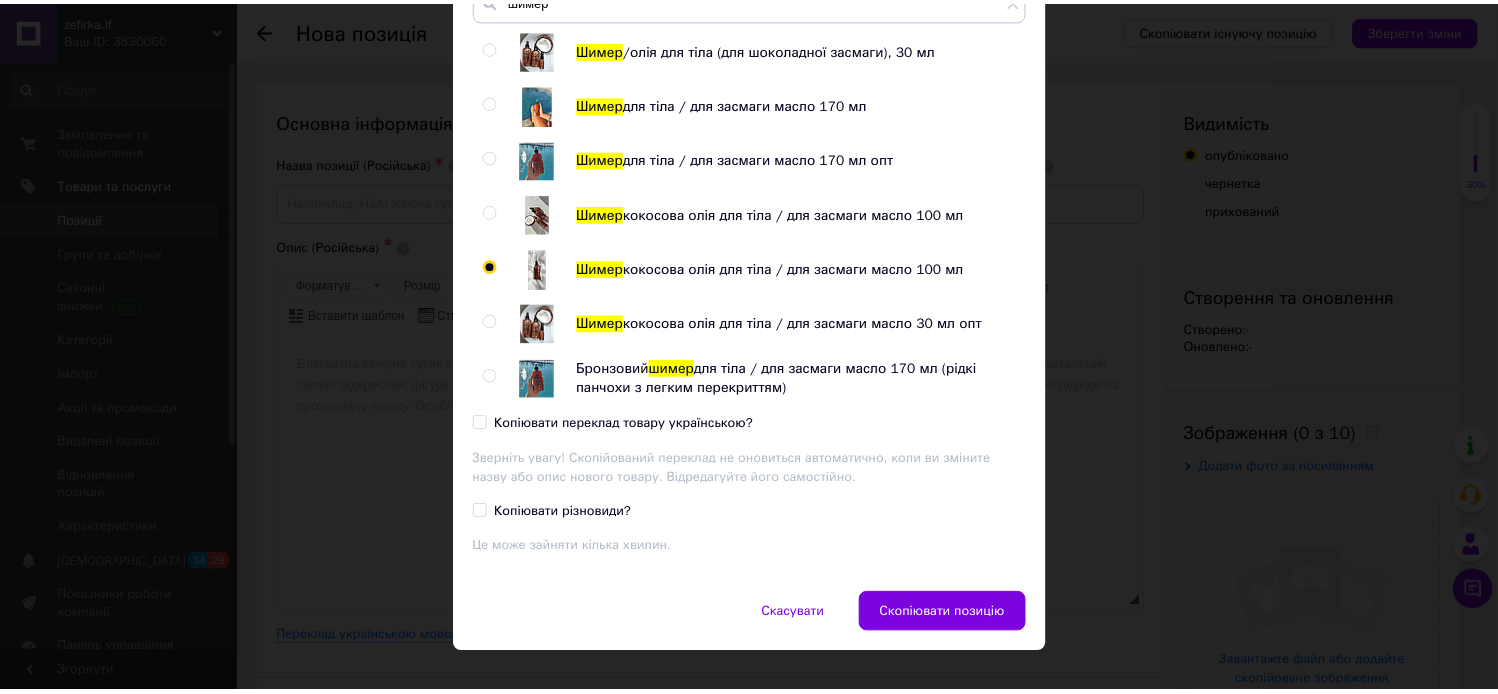 scroll, scrollTop: 183, scrollLeft: 0, axis: vertical 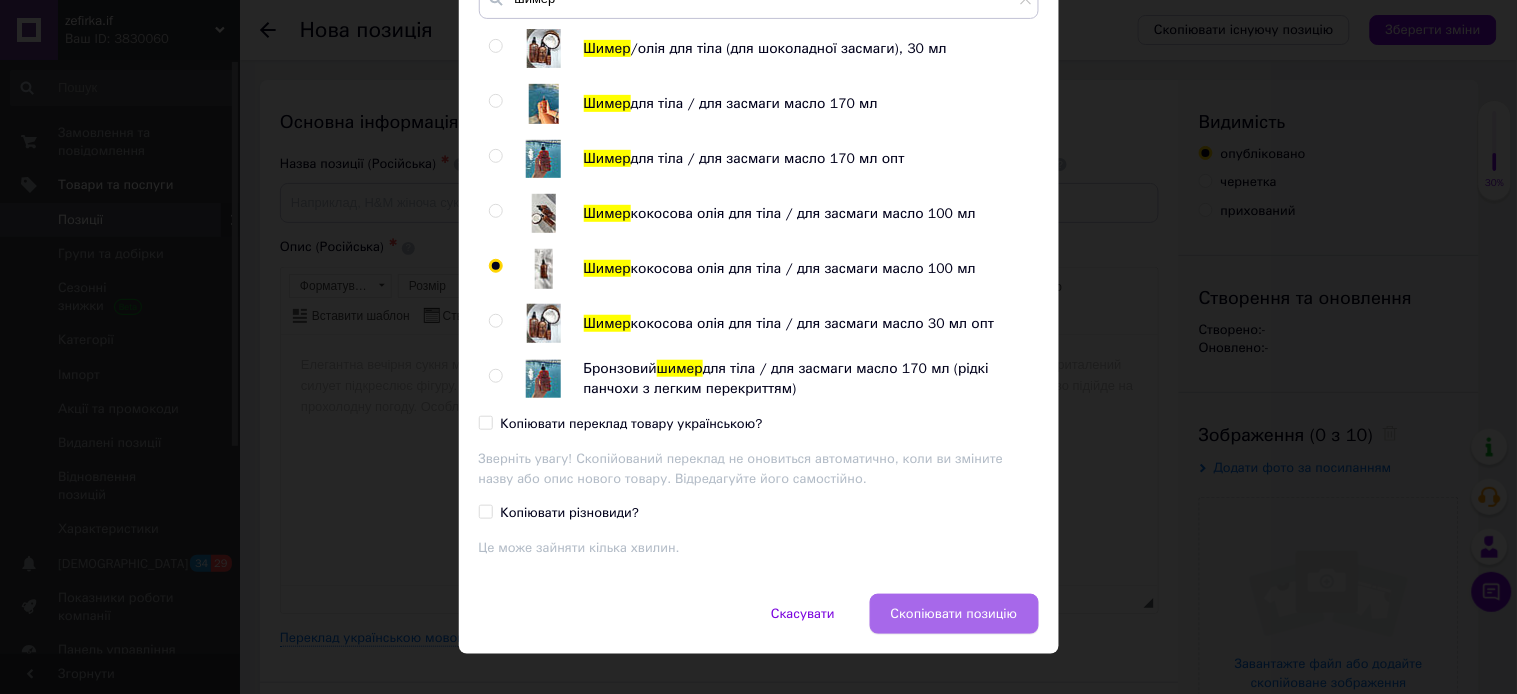 click on "Скопіювати позицію" at bounding box center [954, 614] 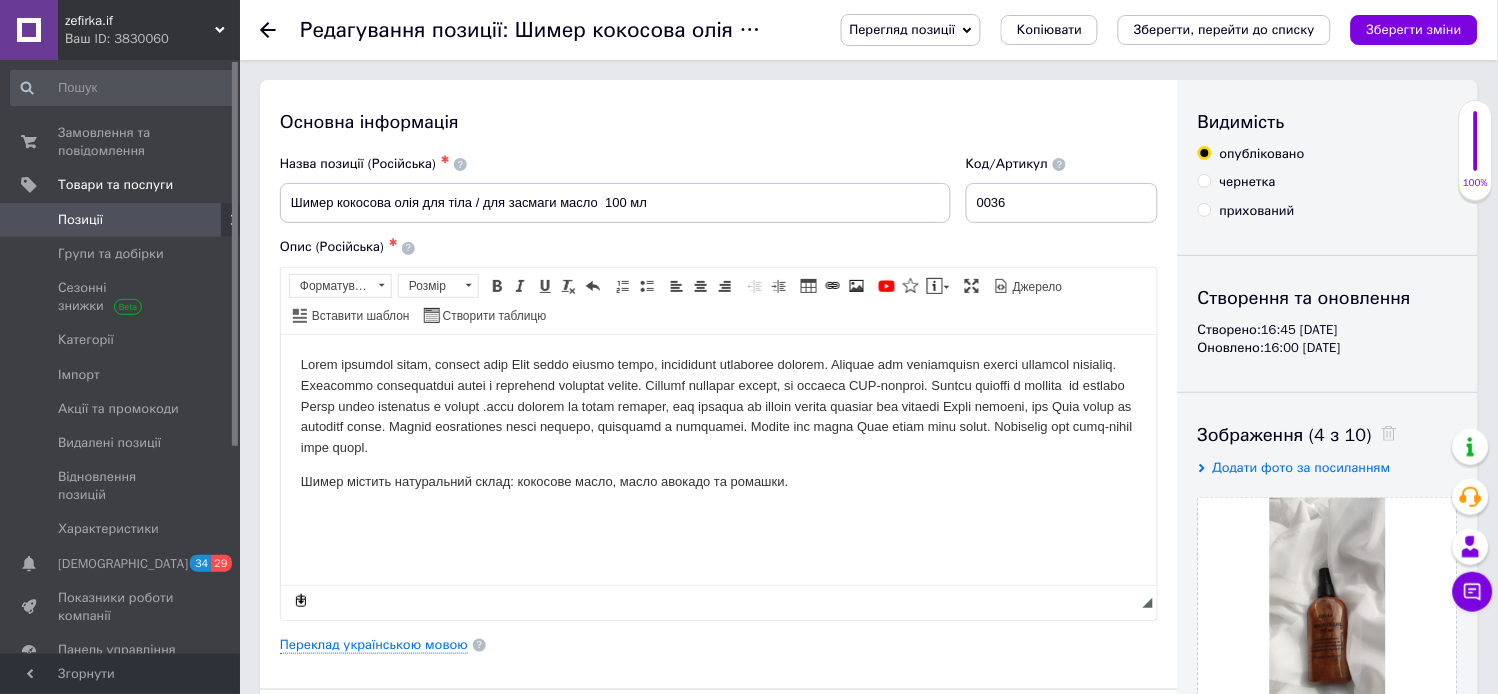 scroll, scrollTop: 0, scrollLeft: 0, axis: both 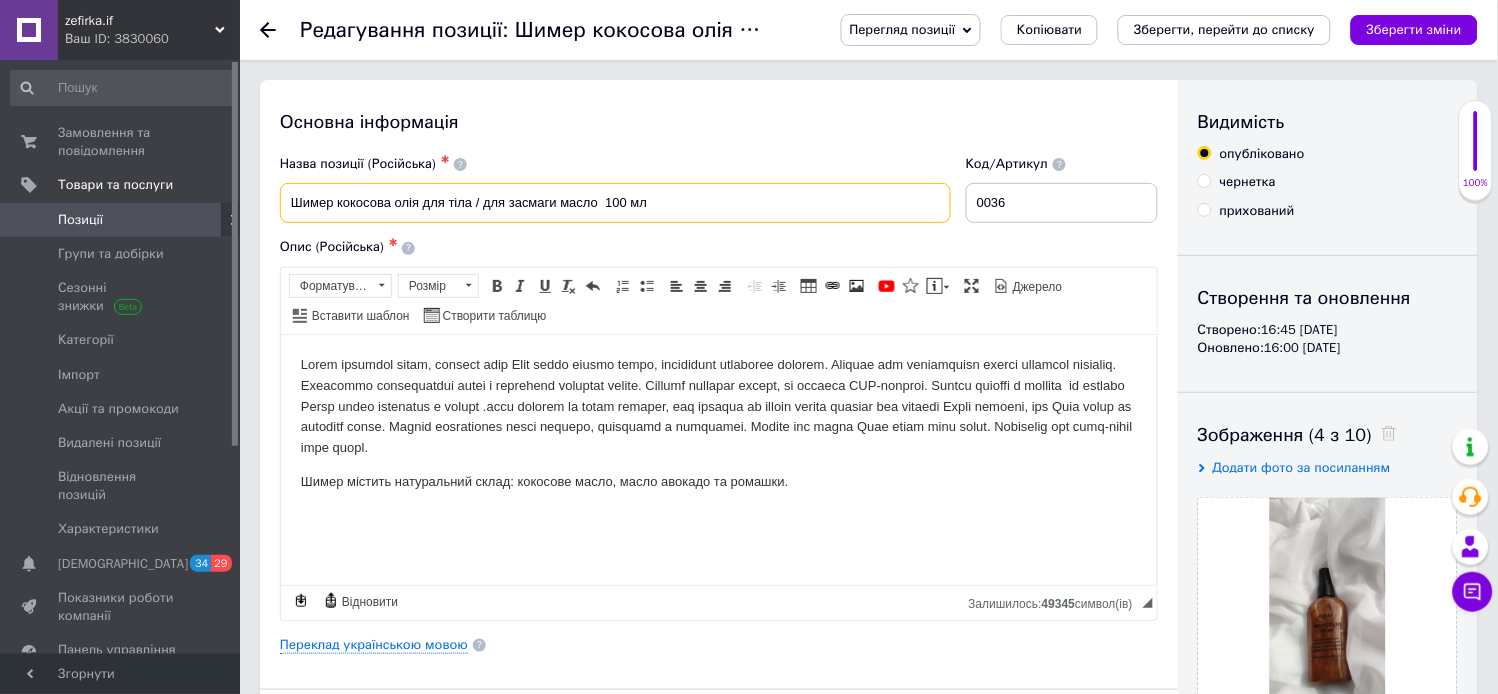 drag, startPoint x: 420, startPoint y: 200, endPoint x: 338, endPoint y: 194, distance: 82.219215 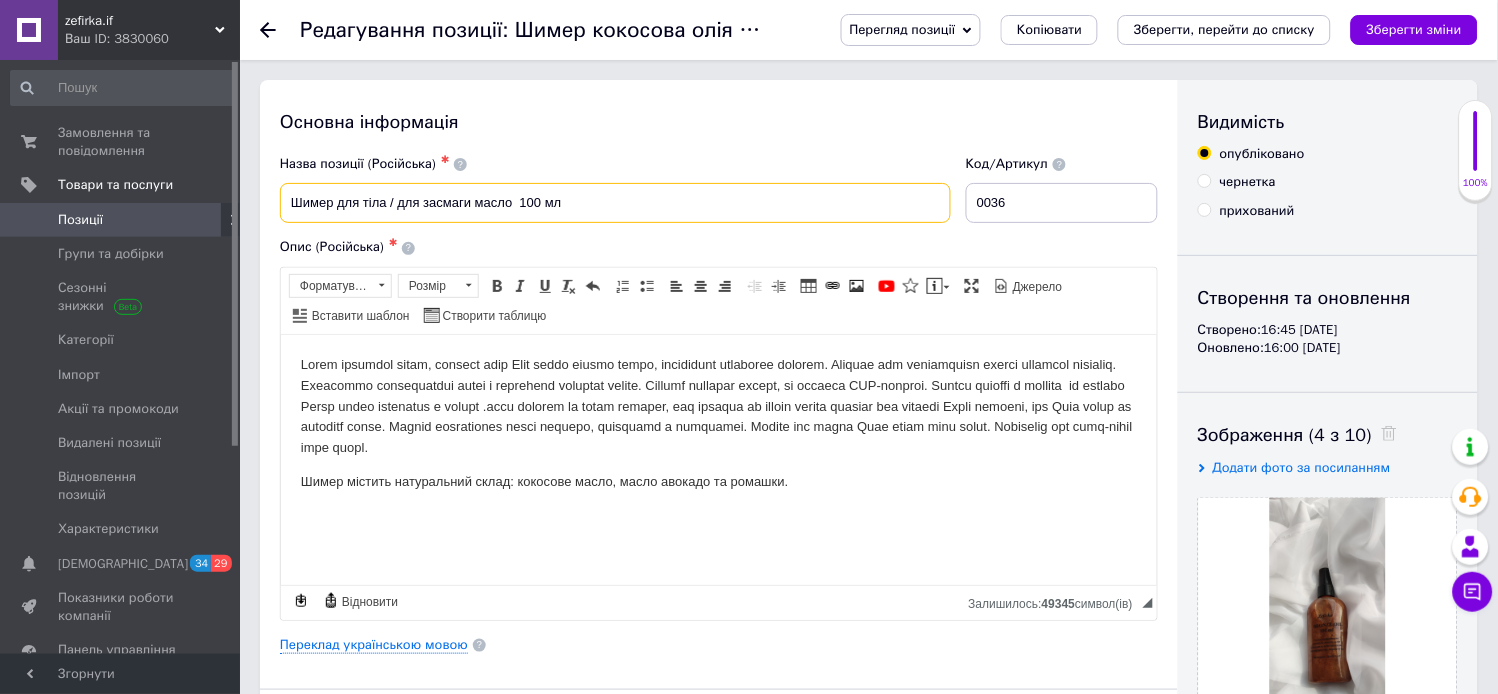 click on "Шимер для тіла / для засмаги масло  100 мл" at bounding box center (615, 203) 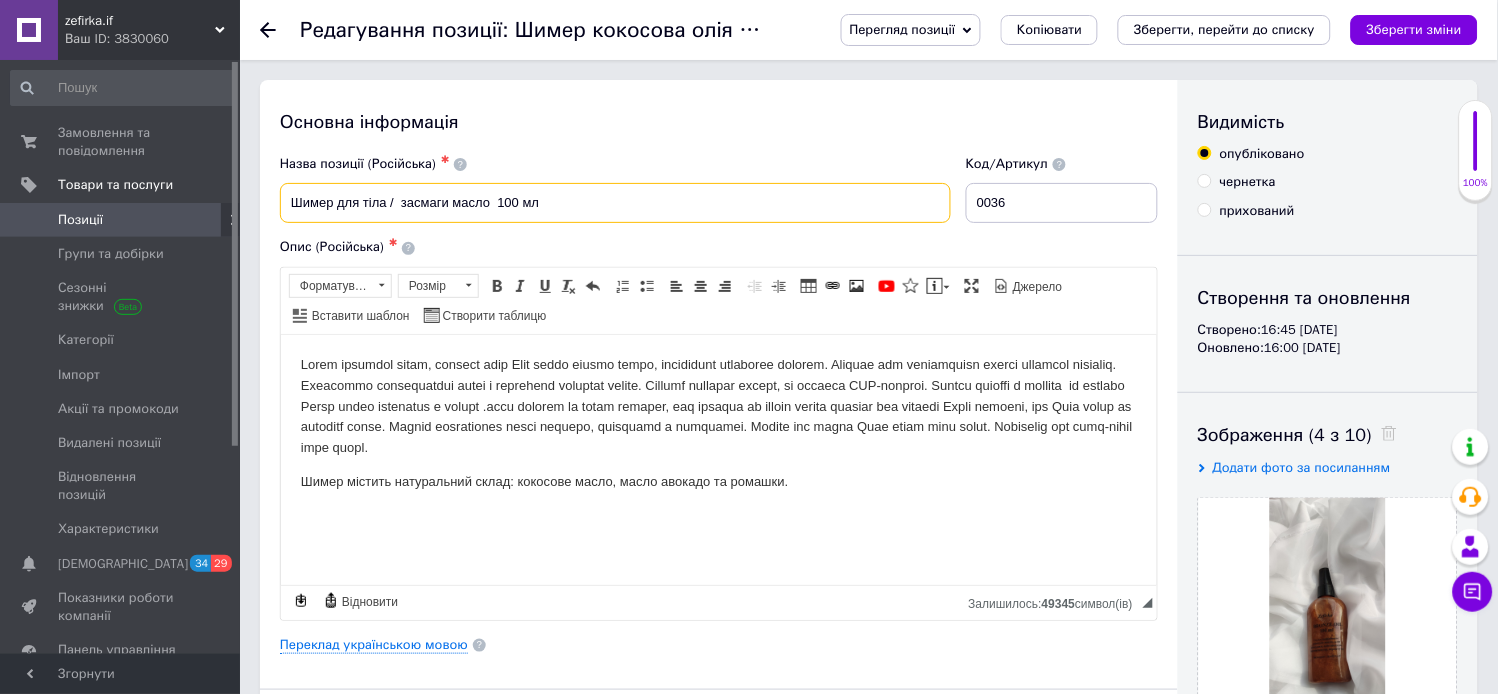 click on "Шимер для тіла /  засмаги масло  100 мл" at bounding box center [615, 203] 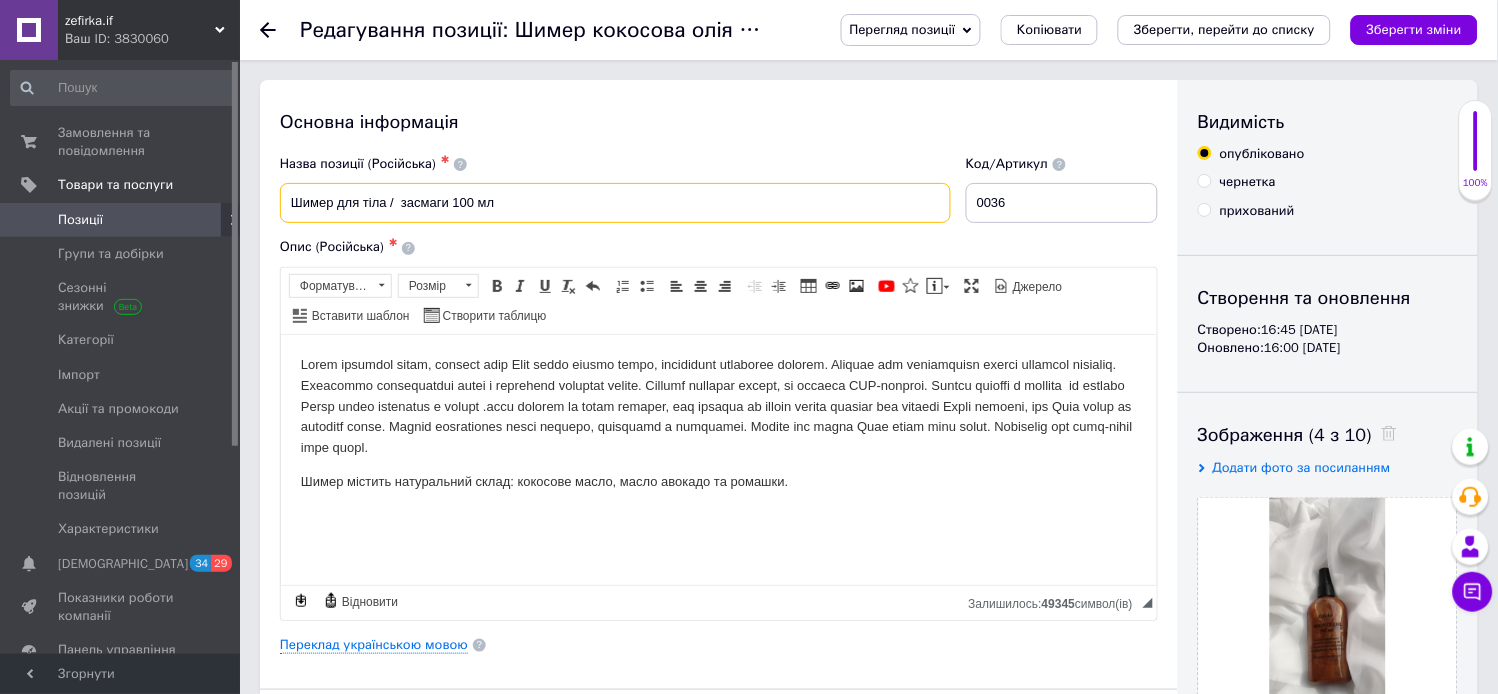 type on "Шимер для тіла /  засмаги 100 мл" 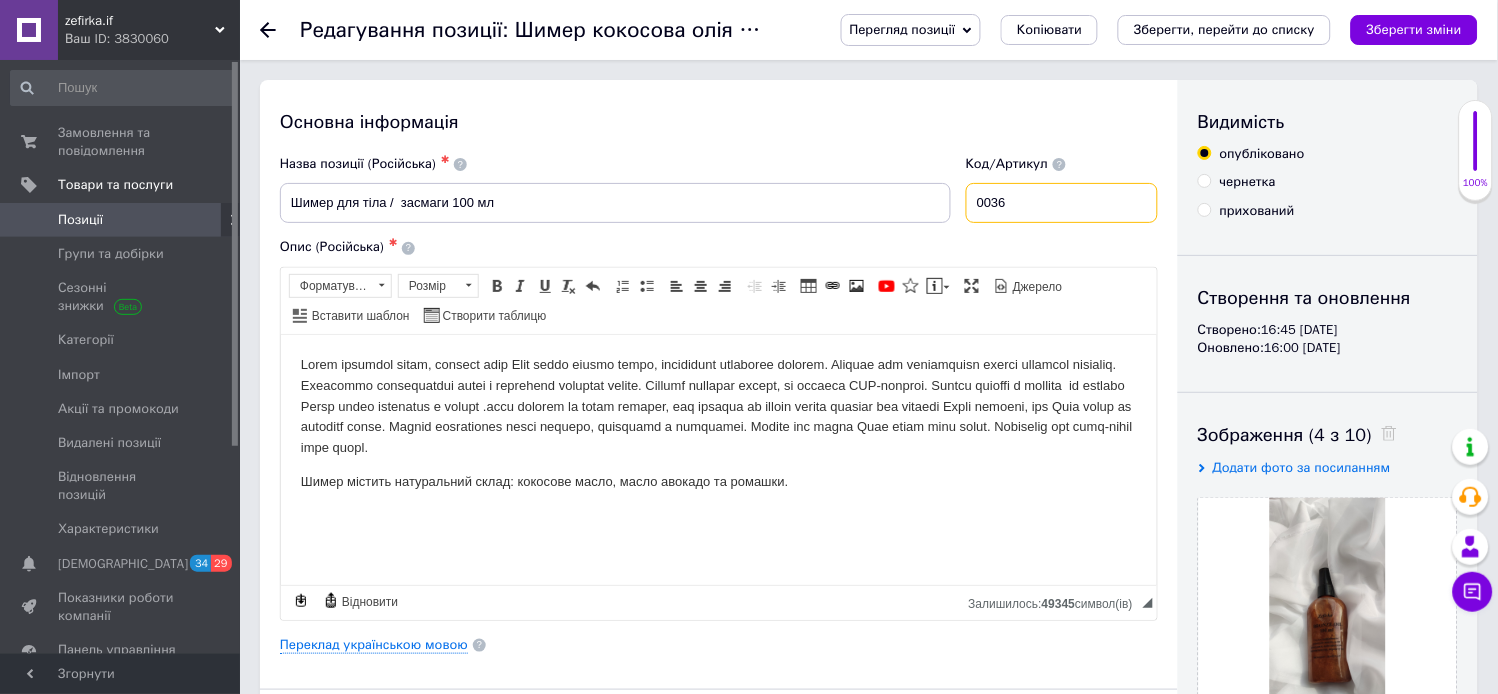 click on "0036" at bounding box center [1062, 203] 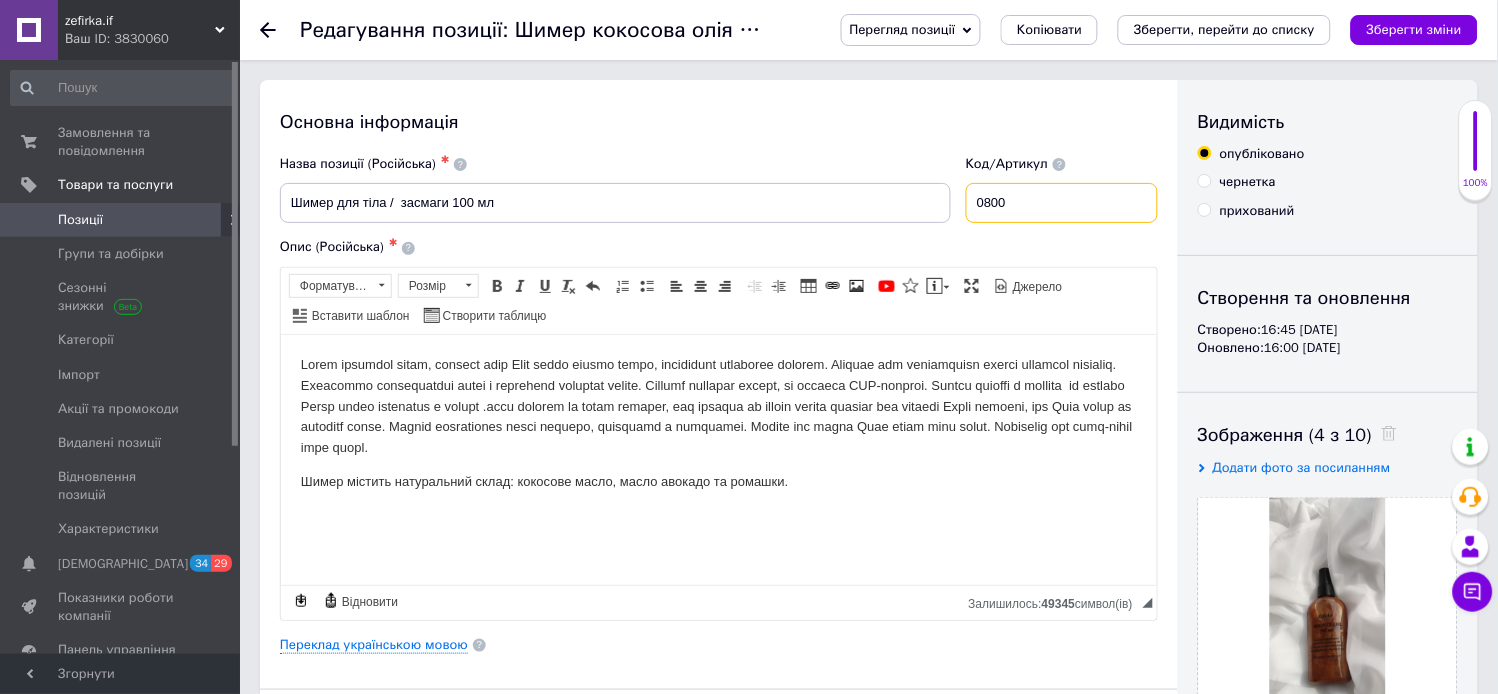 type on "0800" 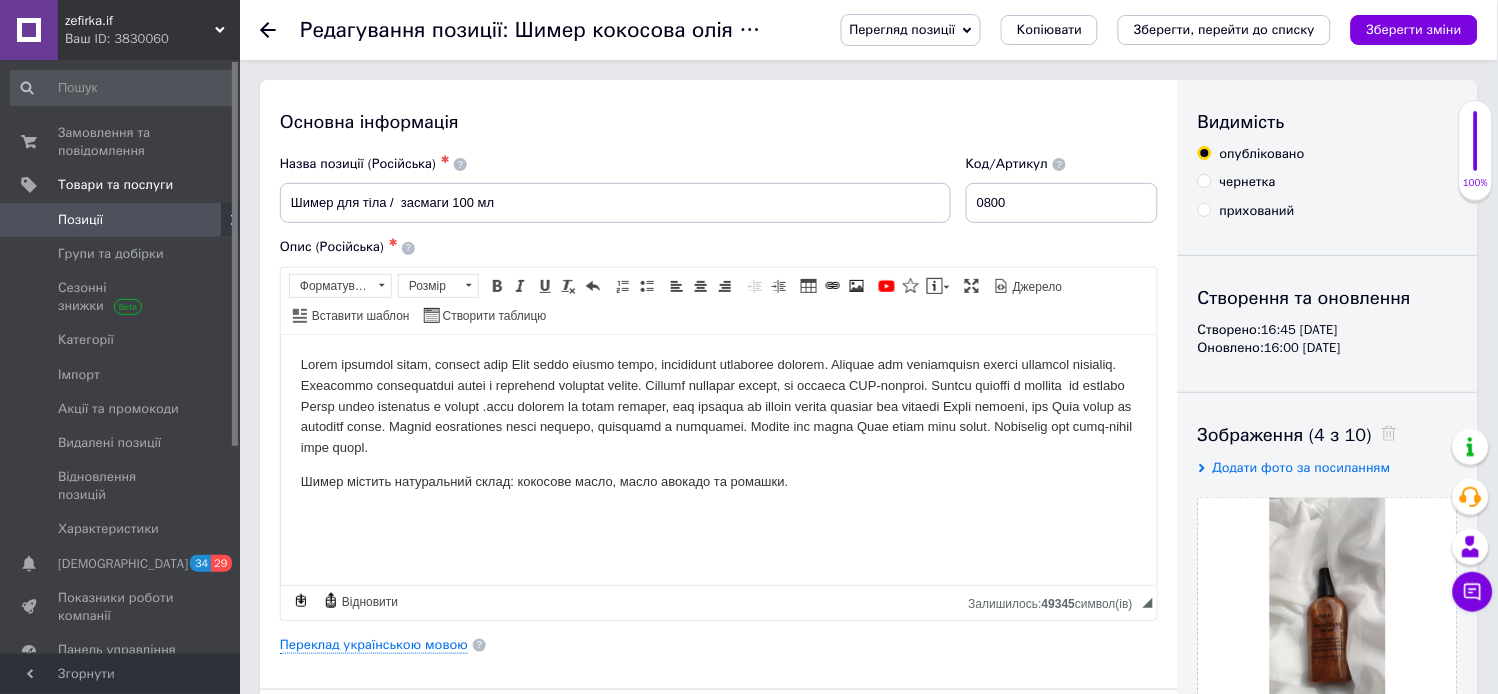 click at bounding box center [718, 406] 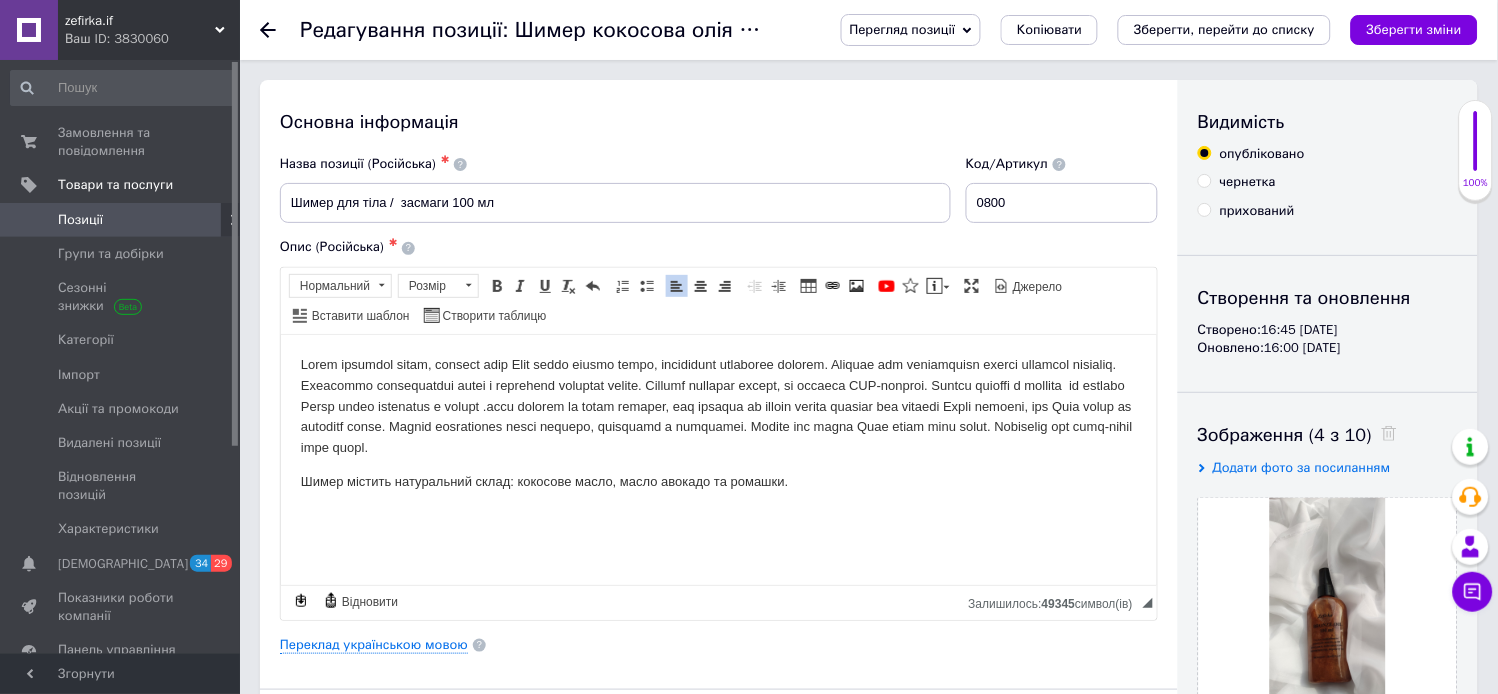 type 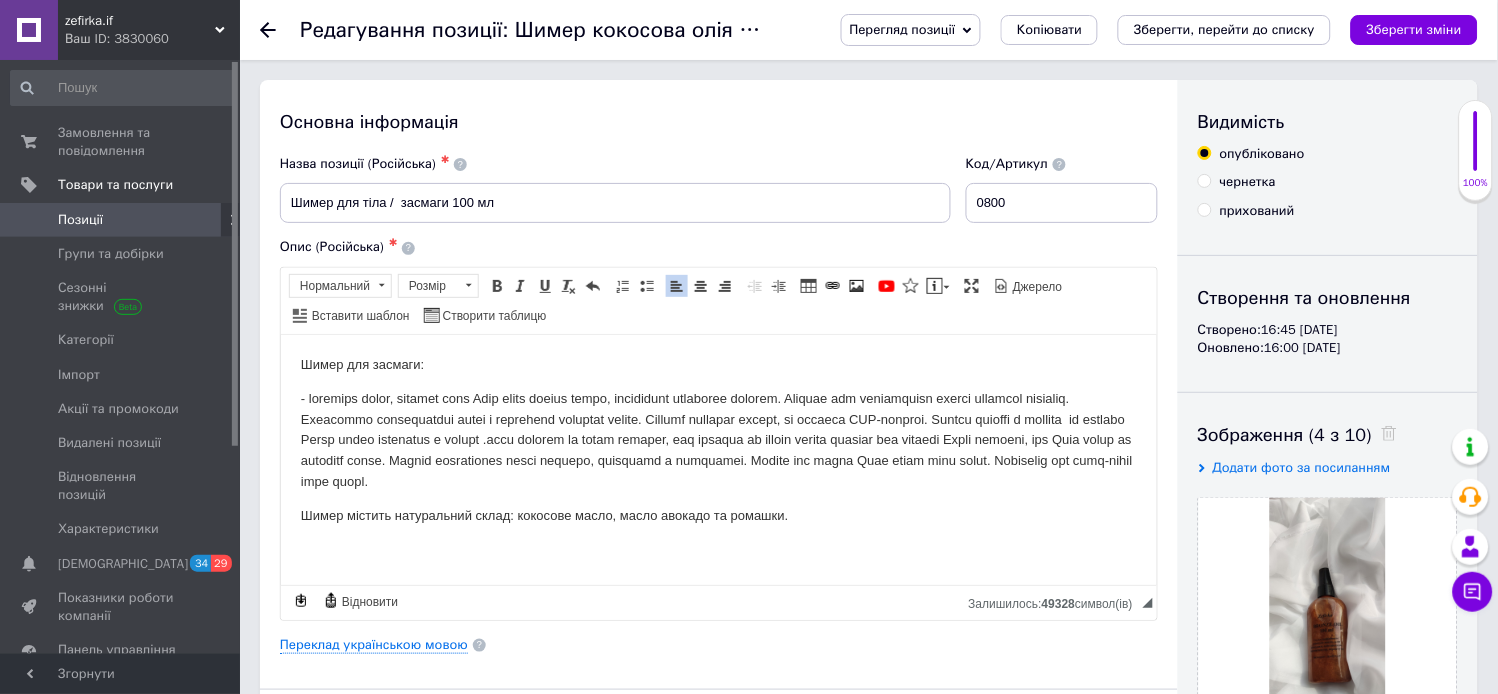 click at bounding box center (718, 440) 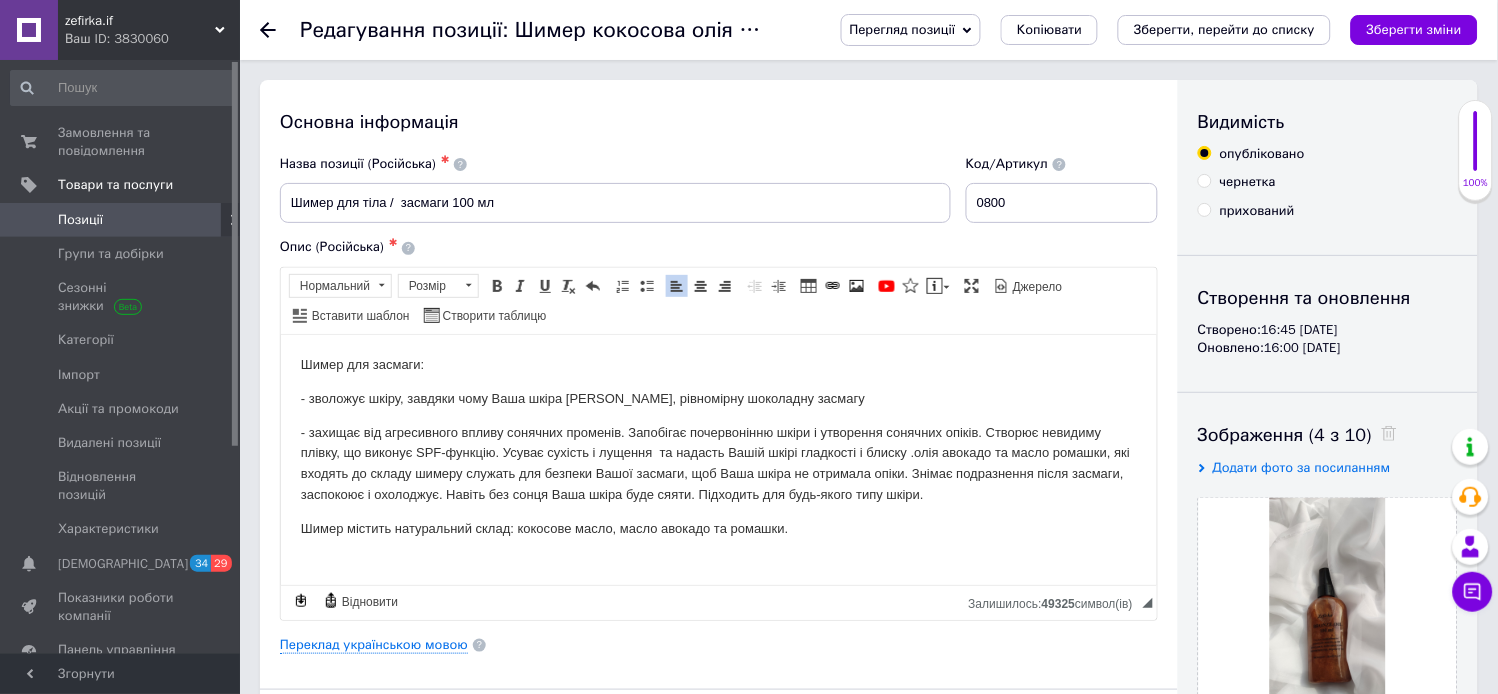 click on "- захищає від агресивного впливу сонячних променів. Запобігає почервонінню шкіри і утворення сонячних опіків. Створює невидиму плівку, що виконує SPF-функцію. Усуває сухість і лущення  та надасть Вашій шкірі гладкості і блиску .олія авокадо та масло ромашки, які входять до складу шимеру служать для безпеки Вашої засмаги, щоб Ваша шкіра не отримала опіки. Знімає подразнення після засмаги, заспокоює і охолоджує. Навіть без сонця Ваша шкіра буде сяяти. Підходить для будь-якого типу шкіри." at bounding box center [718, 463] 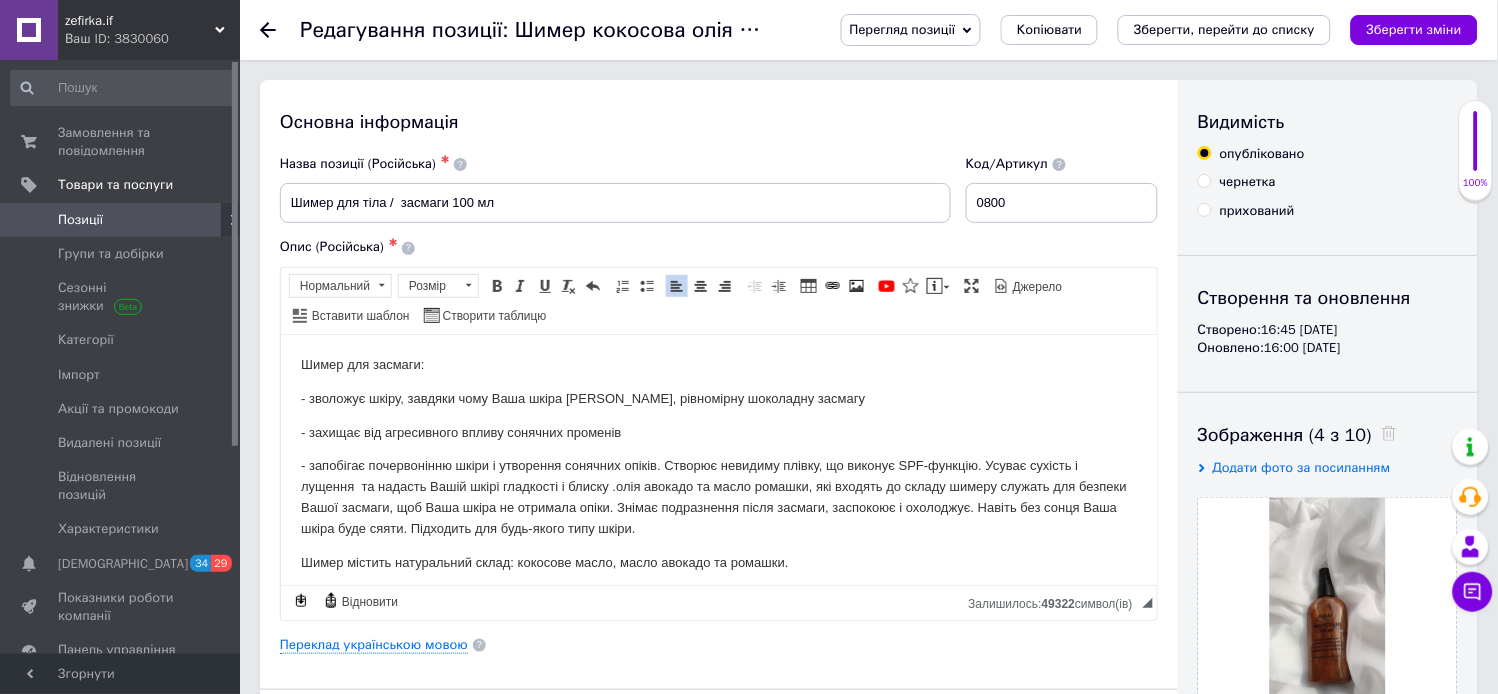 click on "- запобігає почервонінню шкіри і утворення сонячних опіків. Створює невидиму плівку, що виконує SPF-функцію. Усуває сухість і лущення  та надасть Вашій шкірі гладкості і блиску .олія авокадо та масло ромашки, які входять до складу шимеру служать для безпеки Вашої засмаги, щоб Ваша шкіра не отримала опіки. Знімає подразнення після засмаги, заспокоює і охолоджує. Навіть без сонця Ваша шкіра буде сяяти. Підходить для будь-якого типу шкіри." at bounding box center (718, 496) 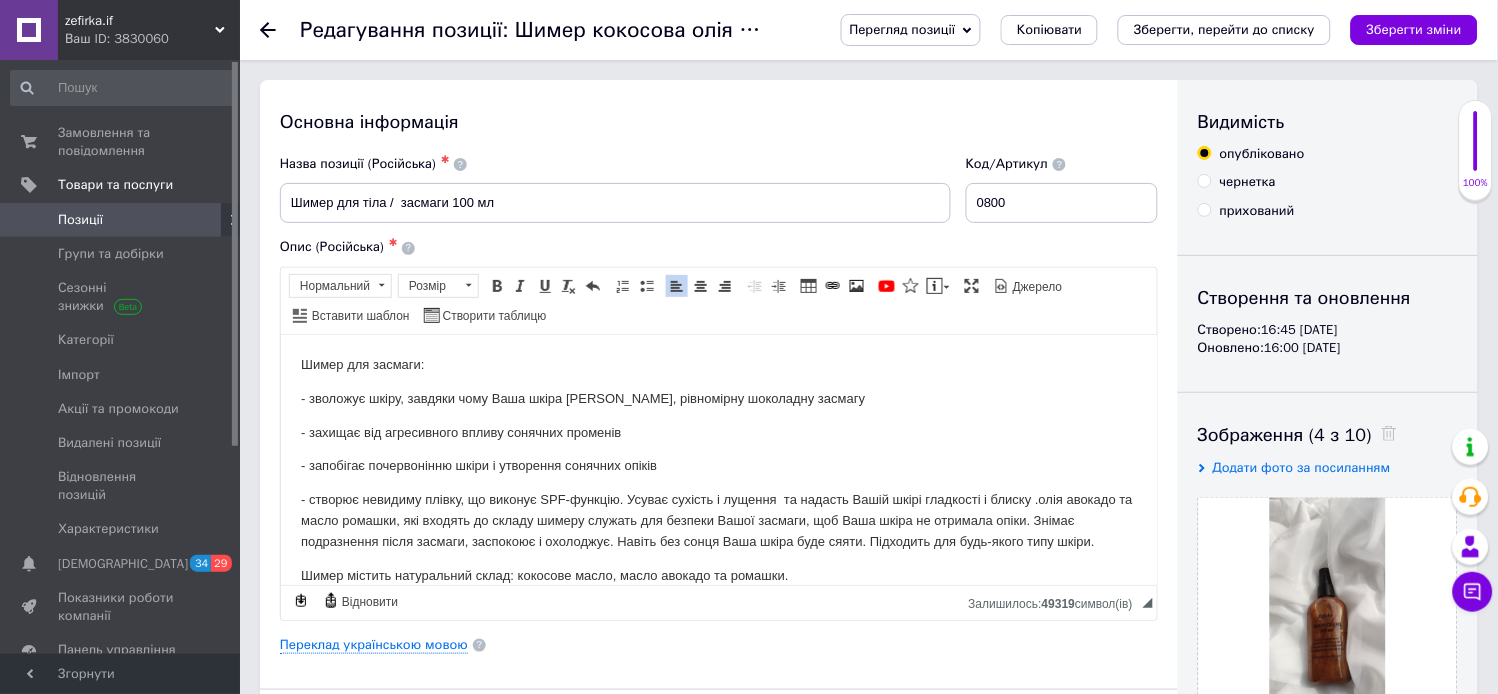 click on "- створює невидиму плівку, що виконує SPF-функцію. Усуває сухість і лущення  та надасть Вашій шкірі гладкості і блиску .олія авокадо та масло ромашки, які входять до складу шимеру служать для безпеки Вашої засмаги, щоб Ваша шкіра не отримала опіки. Знімає подразнення після засмаги, заспокоює і охолоджує. Навіть без сонця Ваша шкіра буде сяяти. Підходить для будь-якого типу шкіри." at bounding box center [718, 520] 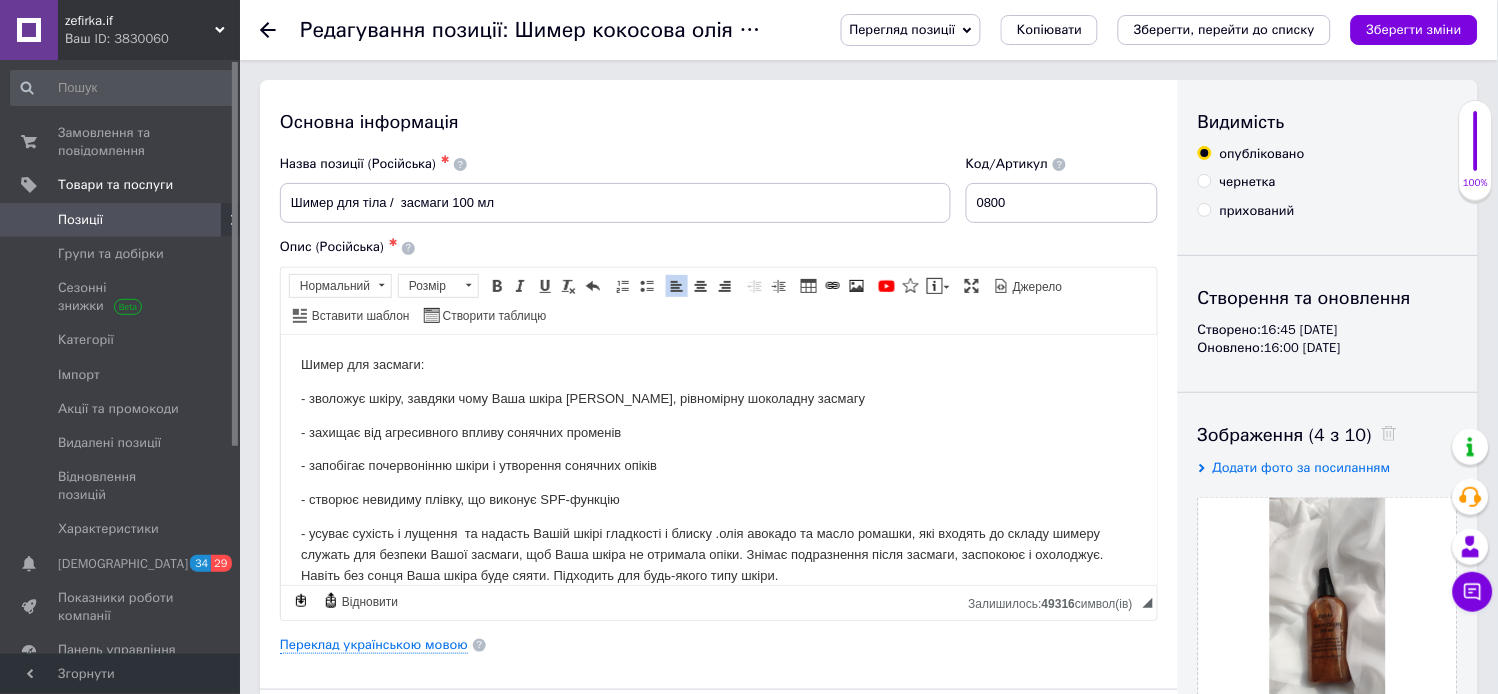 click on "- усуває сухість і лущення  та надасть Вашій шкірі гладкості і блиску .олія авокадо та масло ромашки, які входять до складу шимеру служать для безпеки Вашої засмаги, щоб Ваша шкіра не отримала опіки. Знімає подразнення після засмаги, заспокоює і охолоджує. Навіть без сонця Ваша шкіра буде сяяти. Підходить для будь-якого типу шкіри." at bounding box center (718, 554) 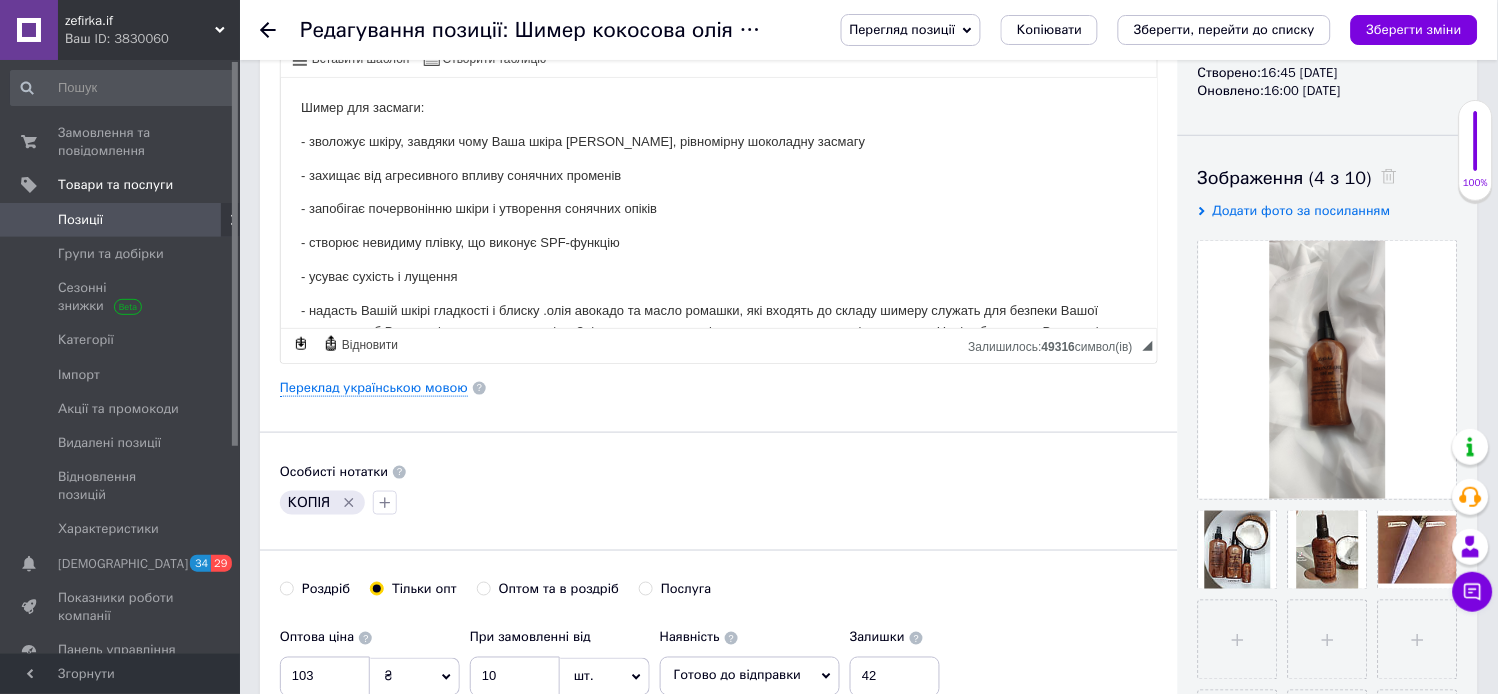 scroll, scrollTop: 275, scrollLeft: 0, axis: vertical 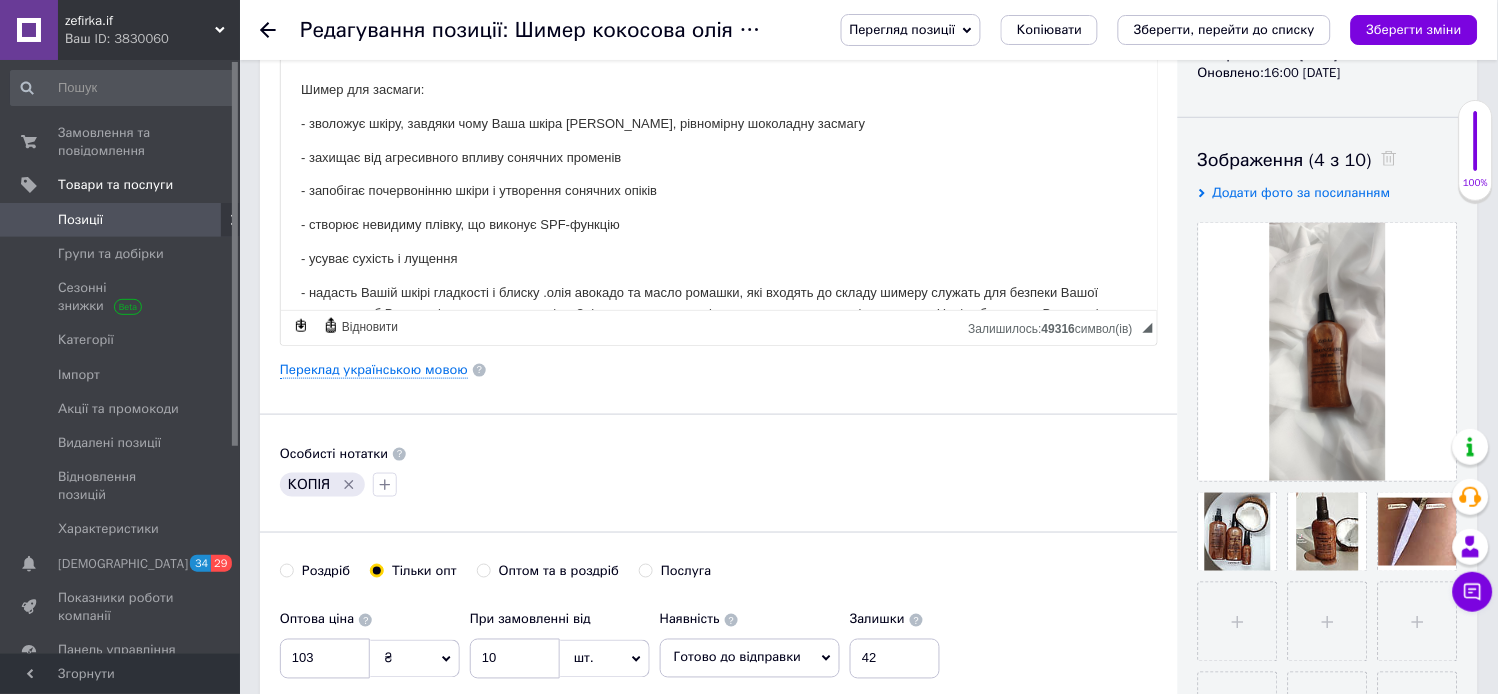 click on "- надасть Вашій шкірі гладкості і блиску .олія авокадо та масло ромашки, які входять до складу шимеру служать для безпеки Вашої засмаги, щоб Ваша шкіра не отримала опіки. Знімає подразнення після засмаги, заспокоює і охолоджує. Навіть без сонця Ваша шкіра буде сяяти. Підходить для будь-якого типу шкіри." at bounding box center (718, 313) 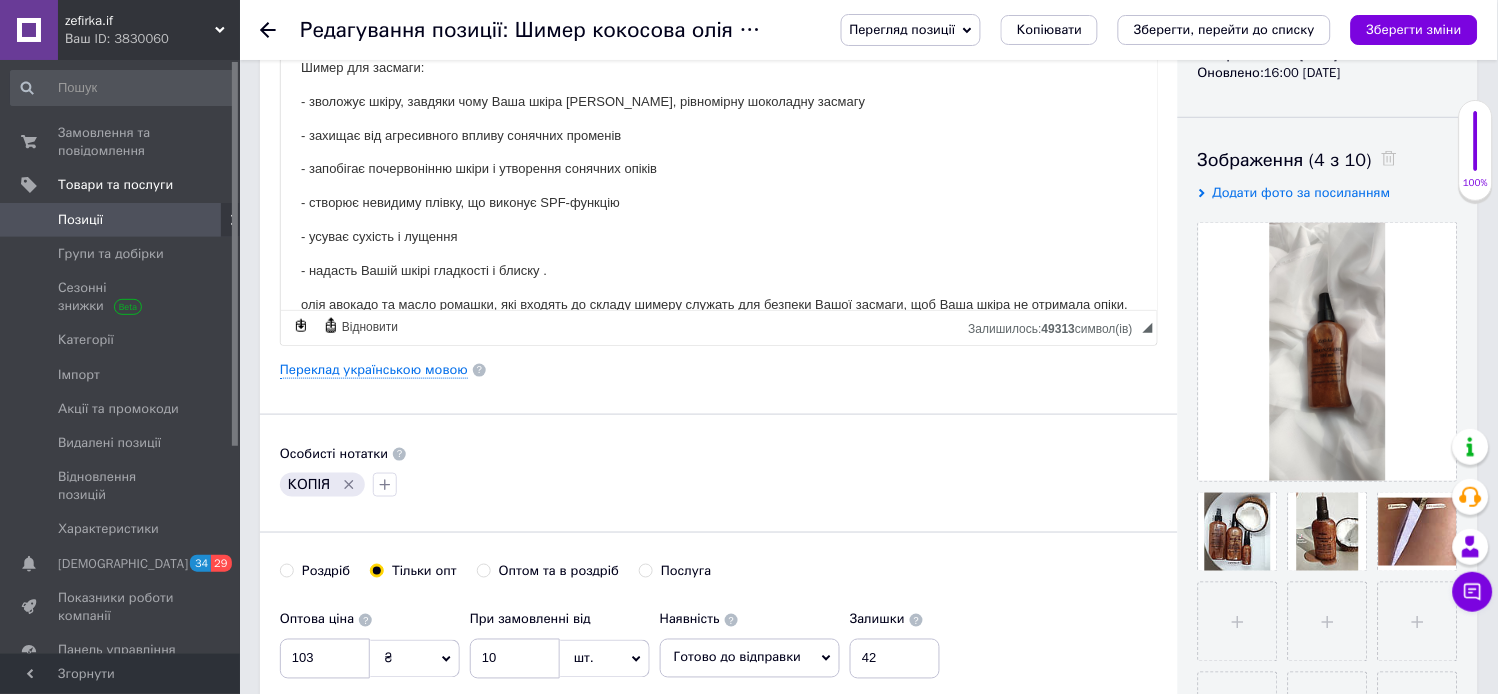 scroll, scrollTop: 23, scrollLeft: 0, axis: vertical 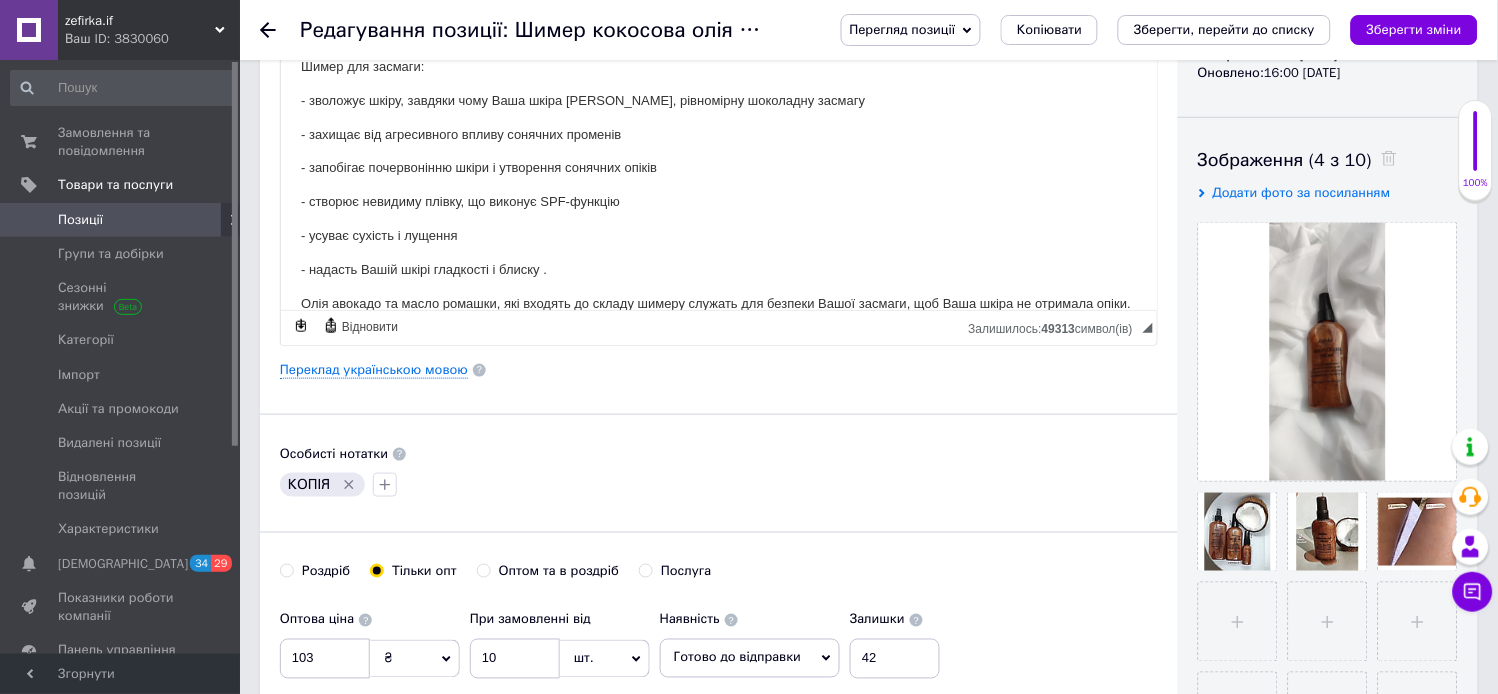 click 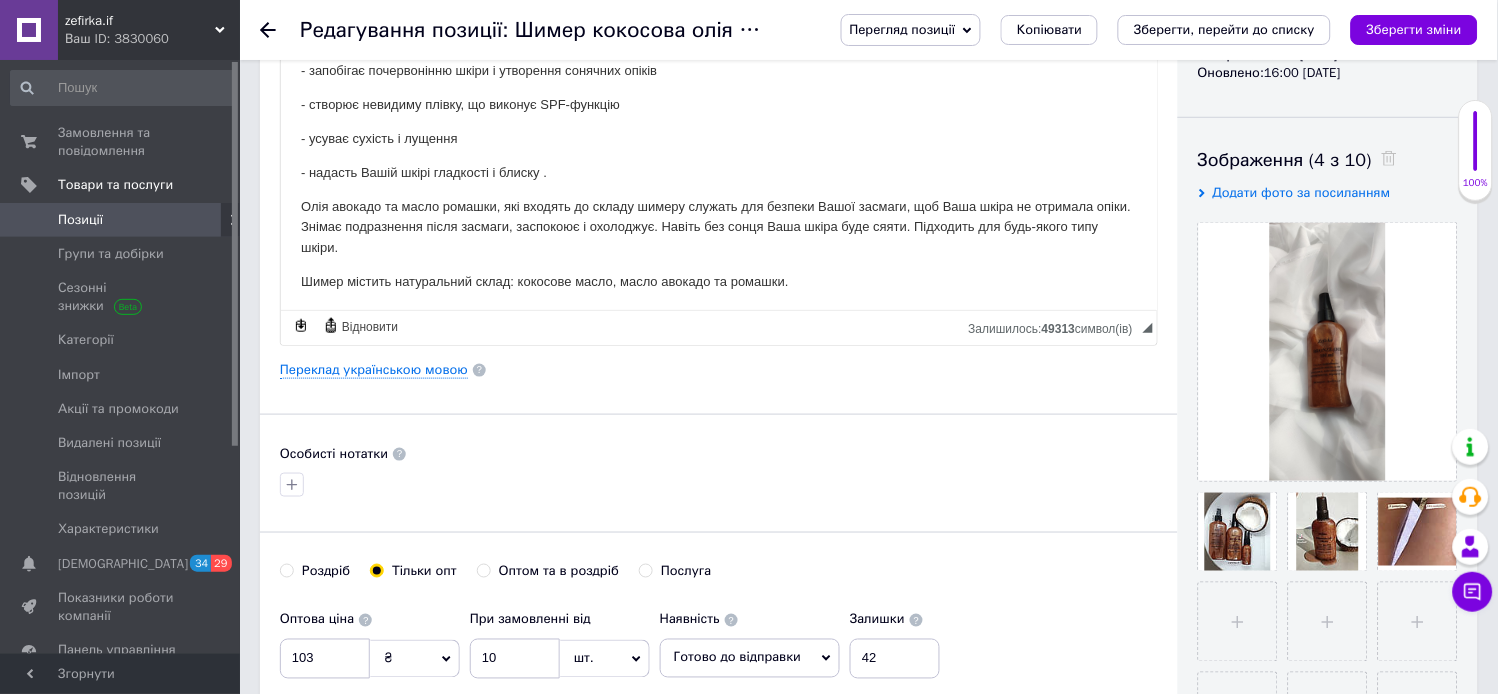 scroll, scrollTop: 122, scrollLeft: 0, axis: vertical 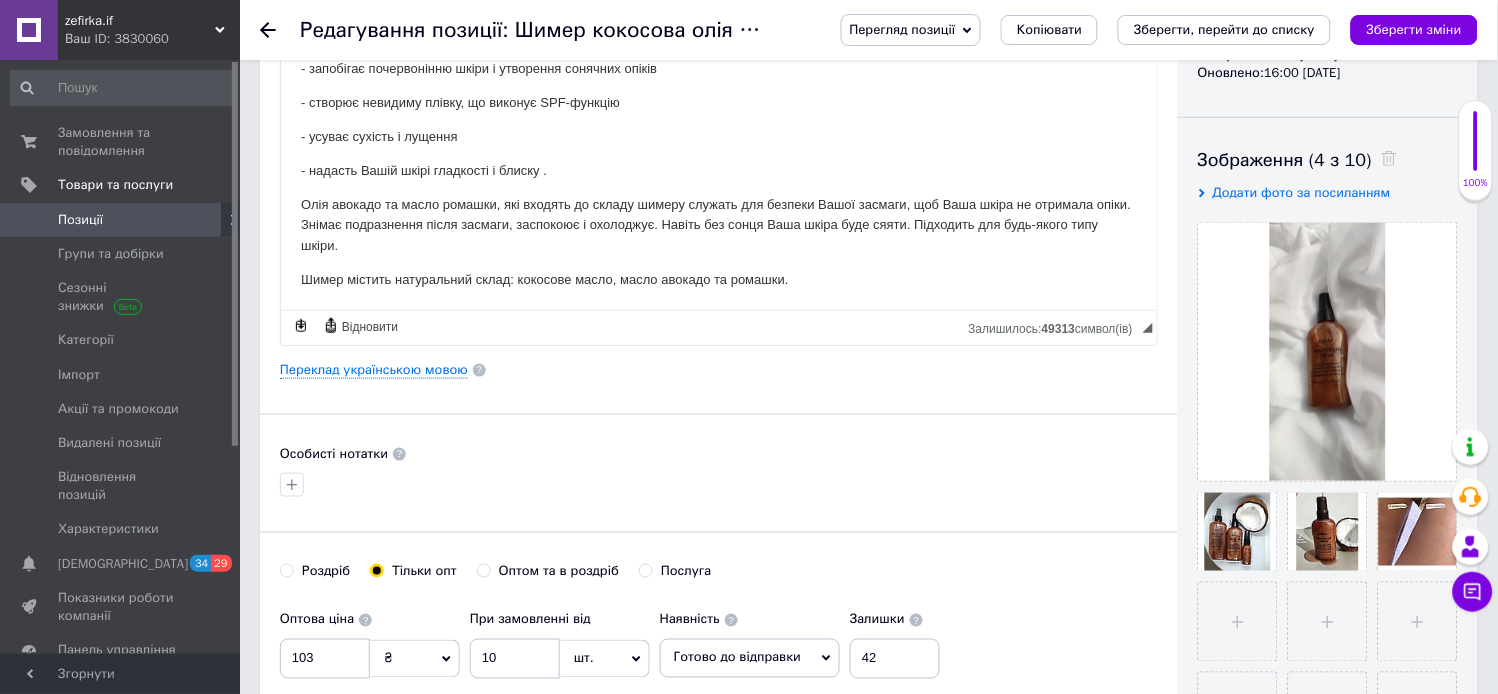 click on "Шимер містить натуральний склад: кокосове масло, масло авокадо та ромашки." at bounding box center [718, 279] 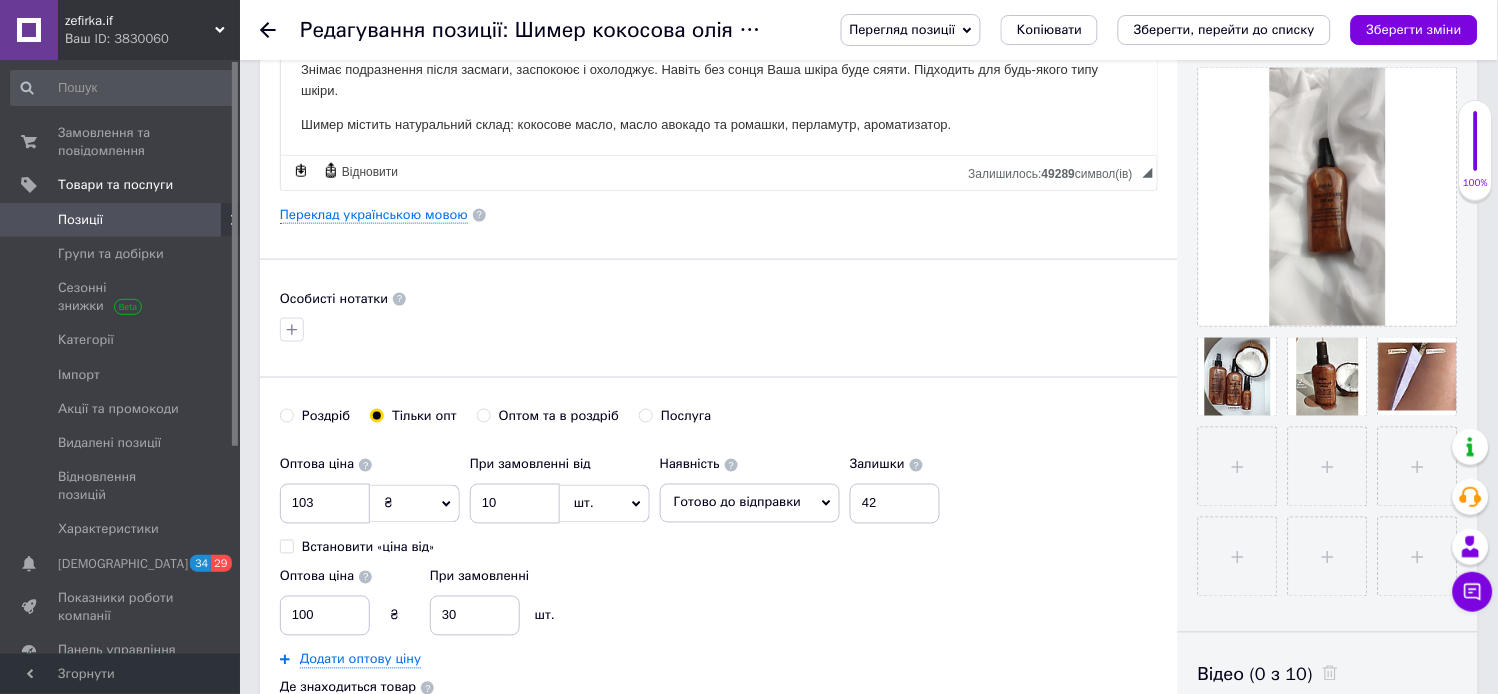 scroll, scrollTop: 545, scrollLeft: 0, axis: vertical 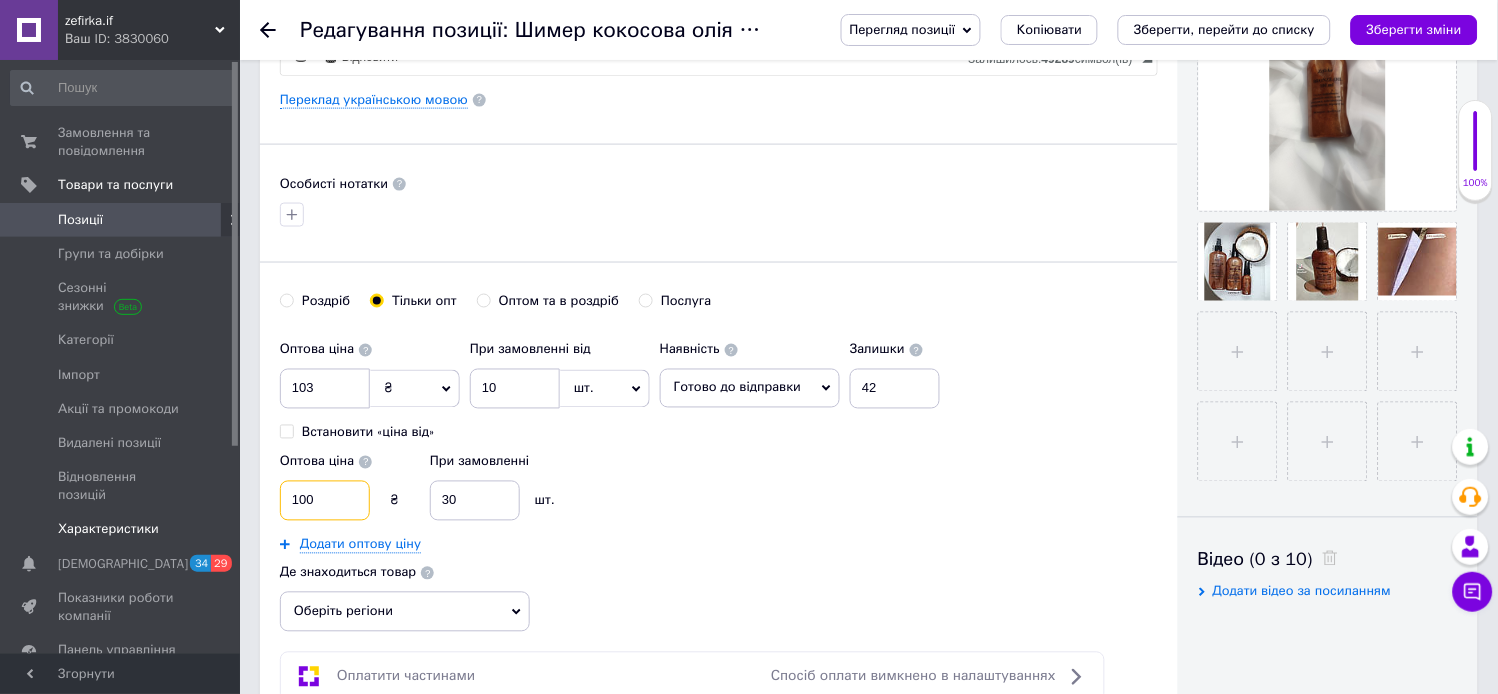 drag, startPoint x: 340, startPoint y: 502, endPoint x: 200, endPoint y: 502, distance: 140 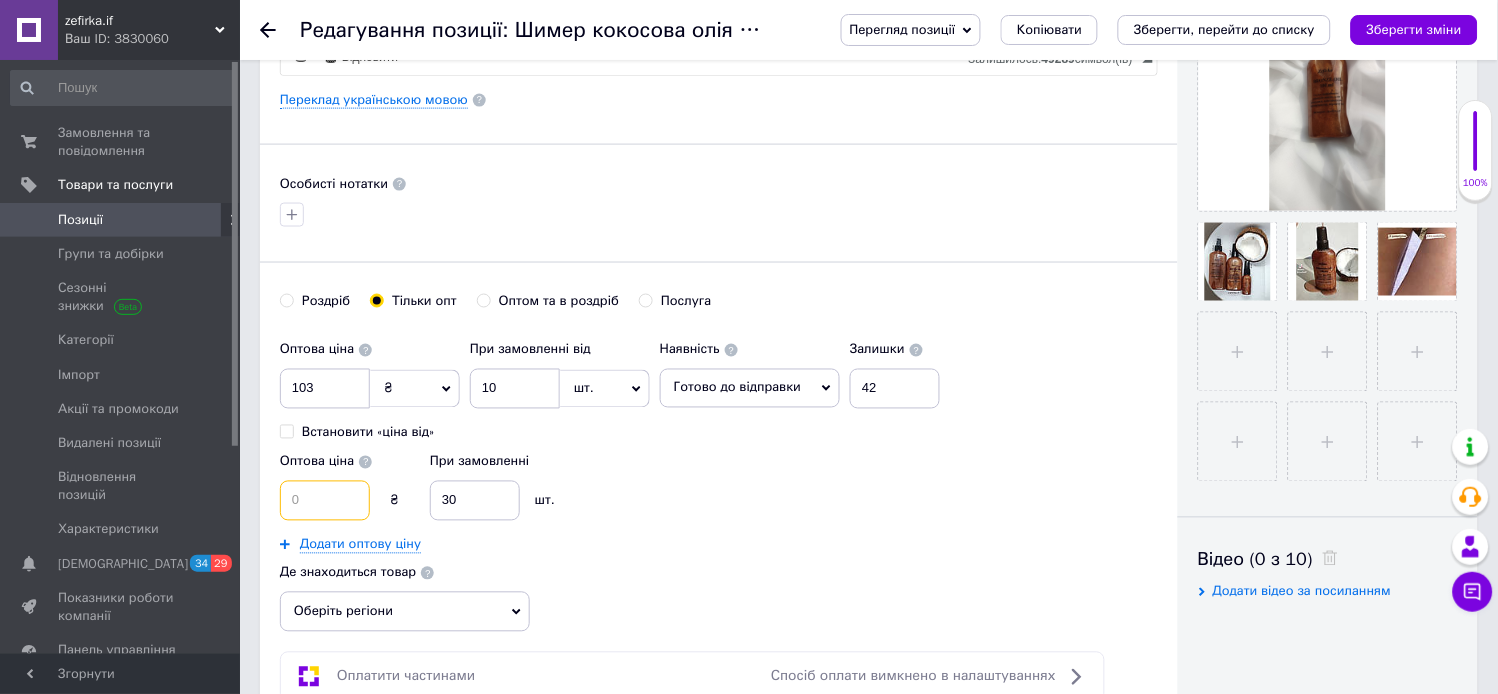 type 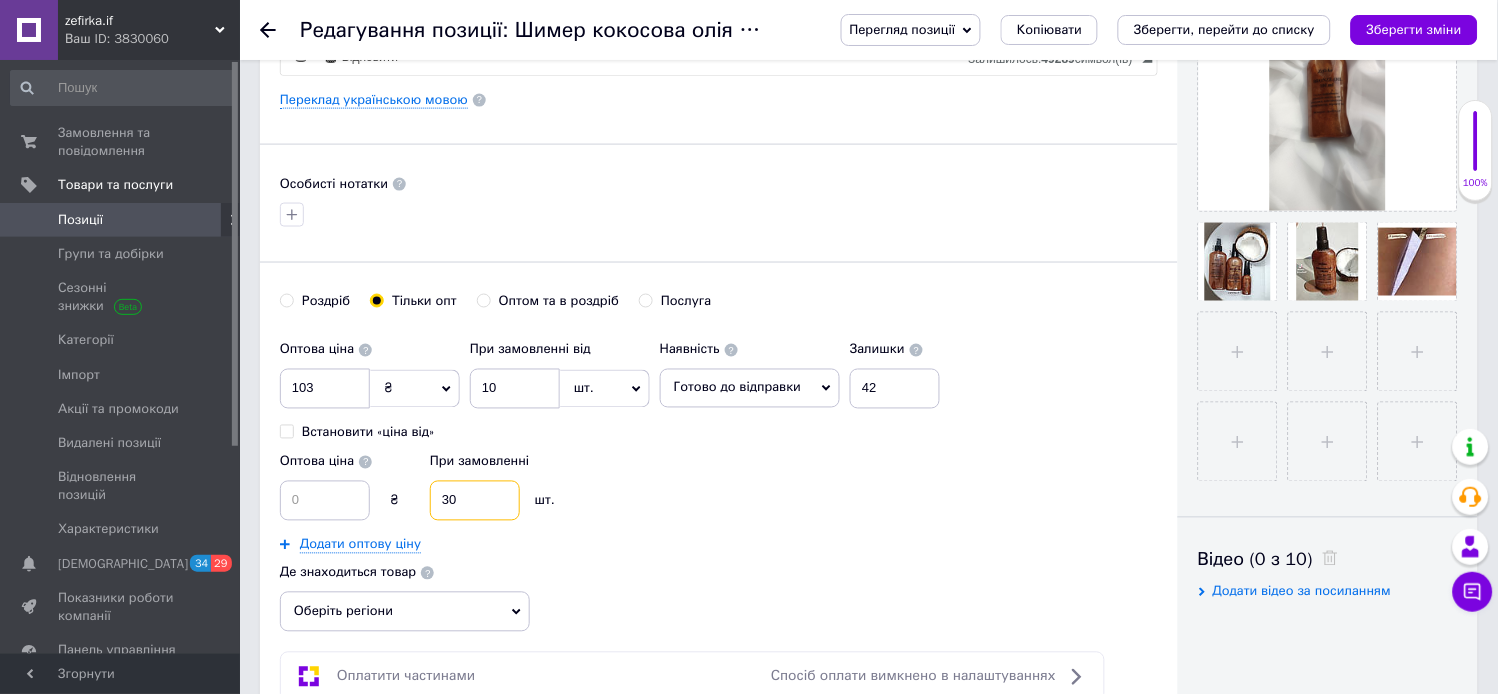 drag, startPoint x: 472, startPoint y: 500, endPoint x: 393, endPoint y: 500, distance: 79 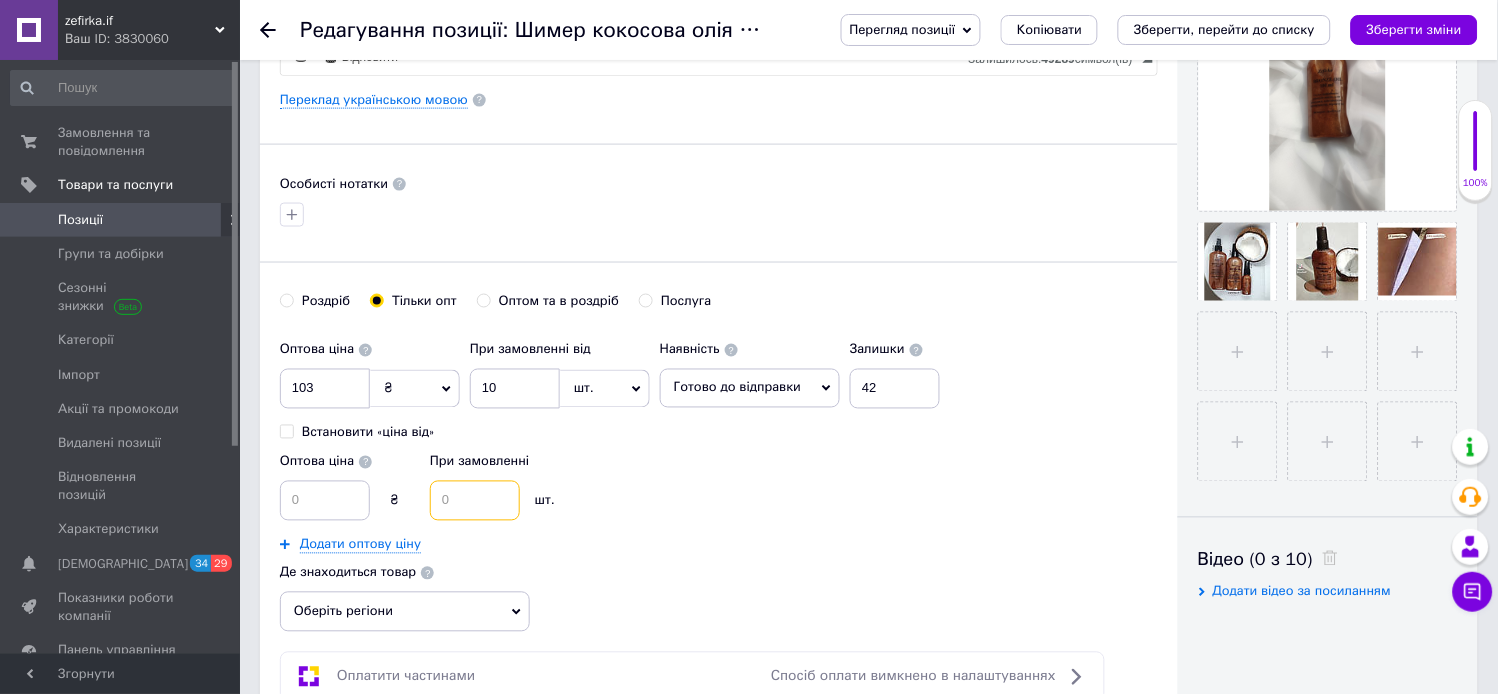 type 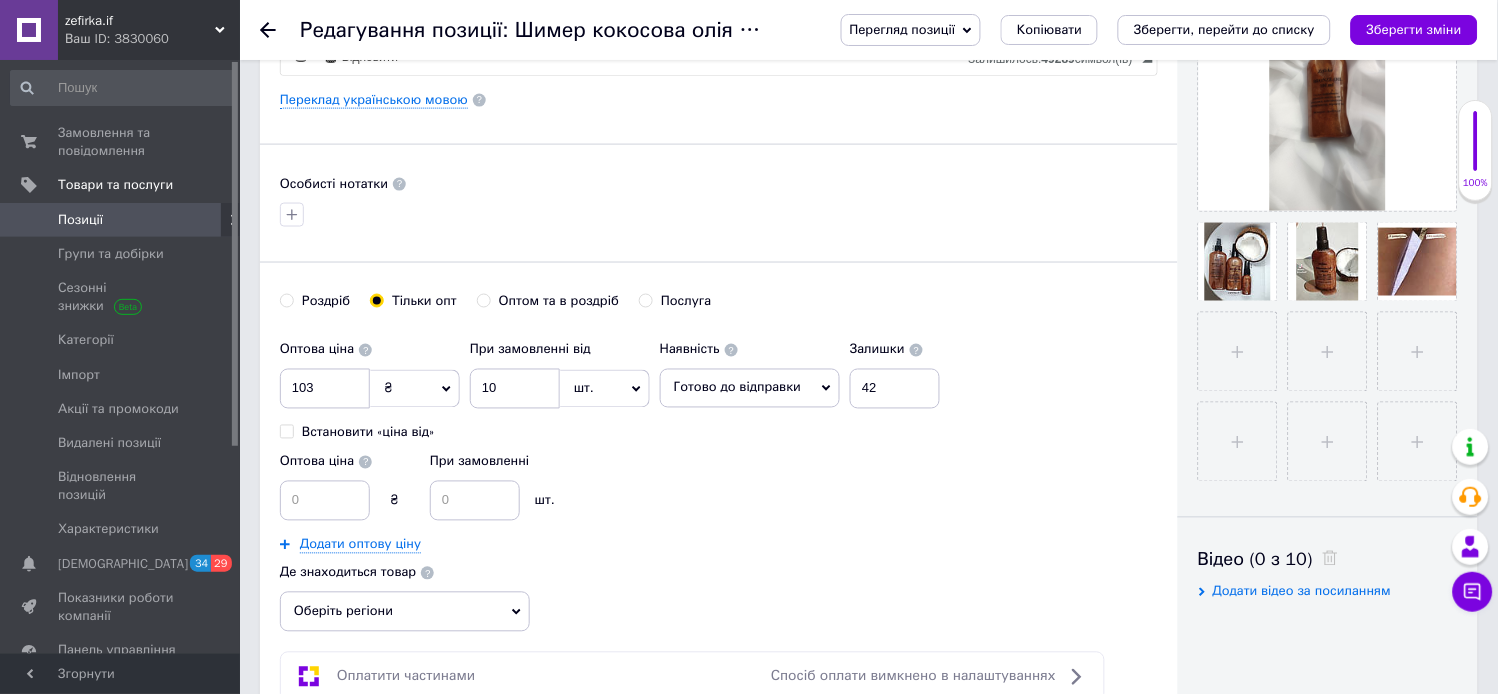 click on "Оптом та в роздріб" at bounding box center (483, 300) 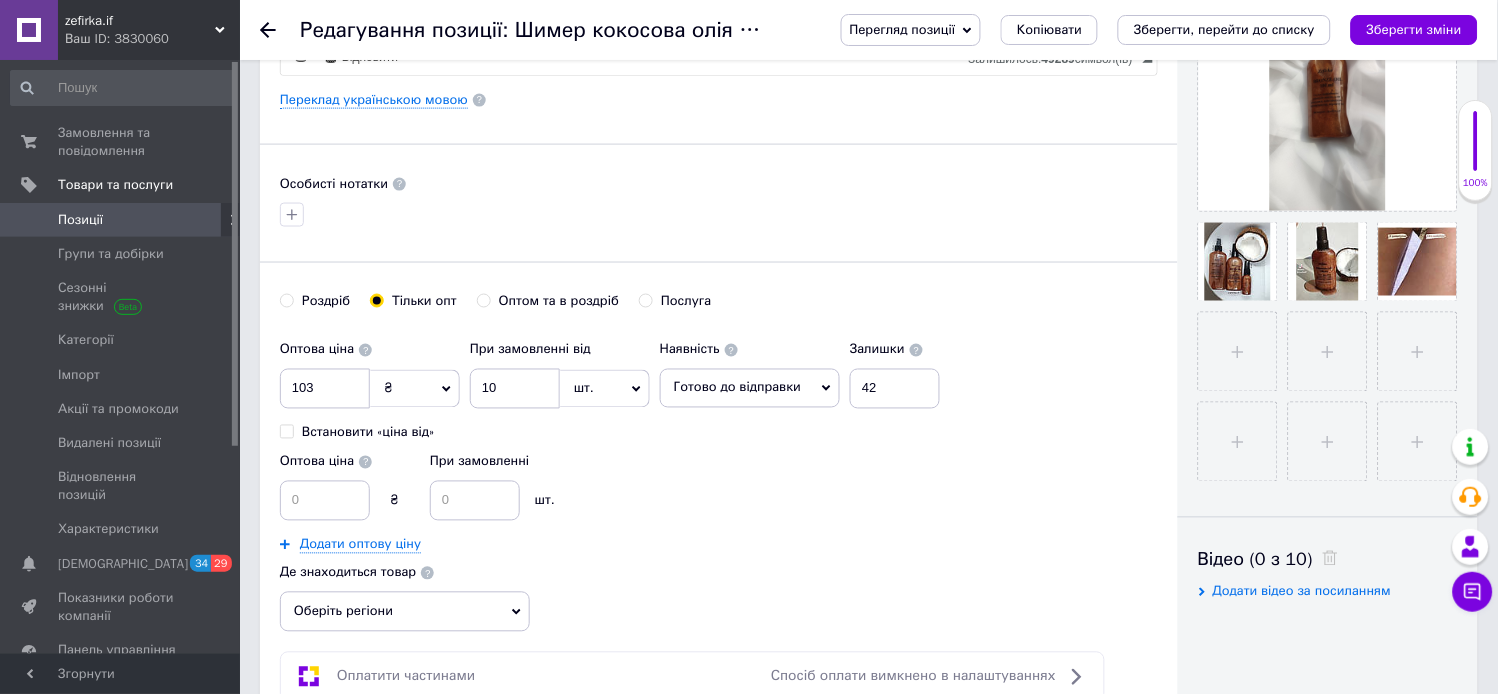 radio on "true" 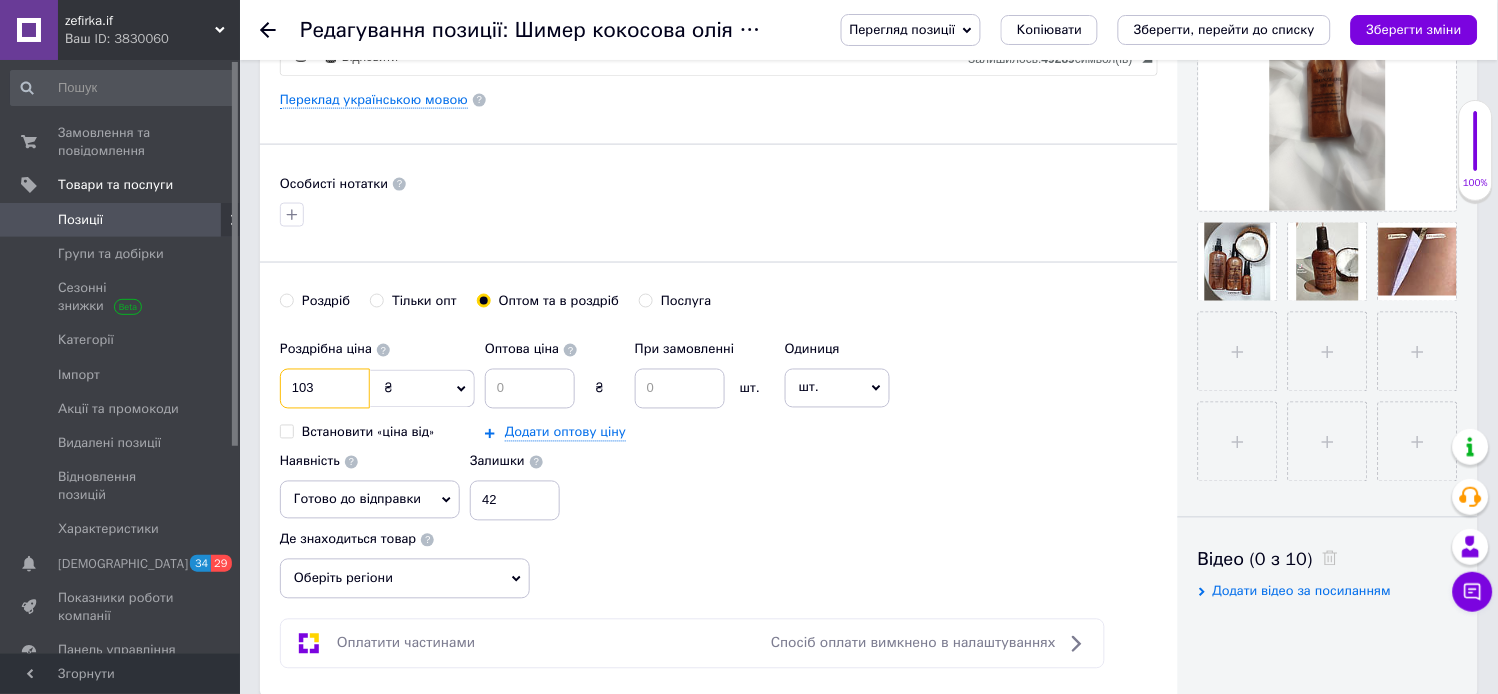 click on "103" at bounding box center (325, 389) 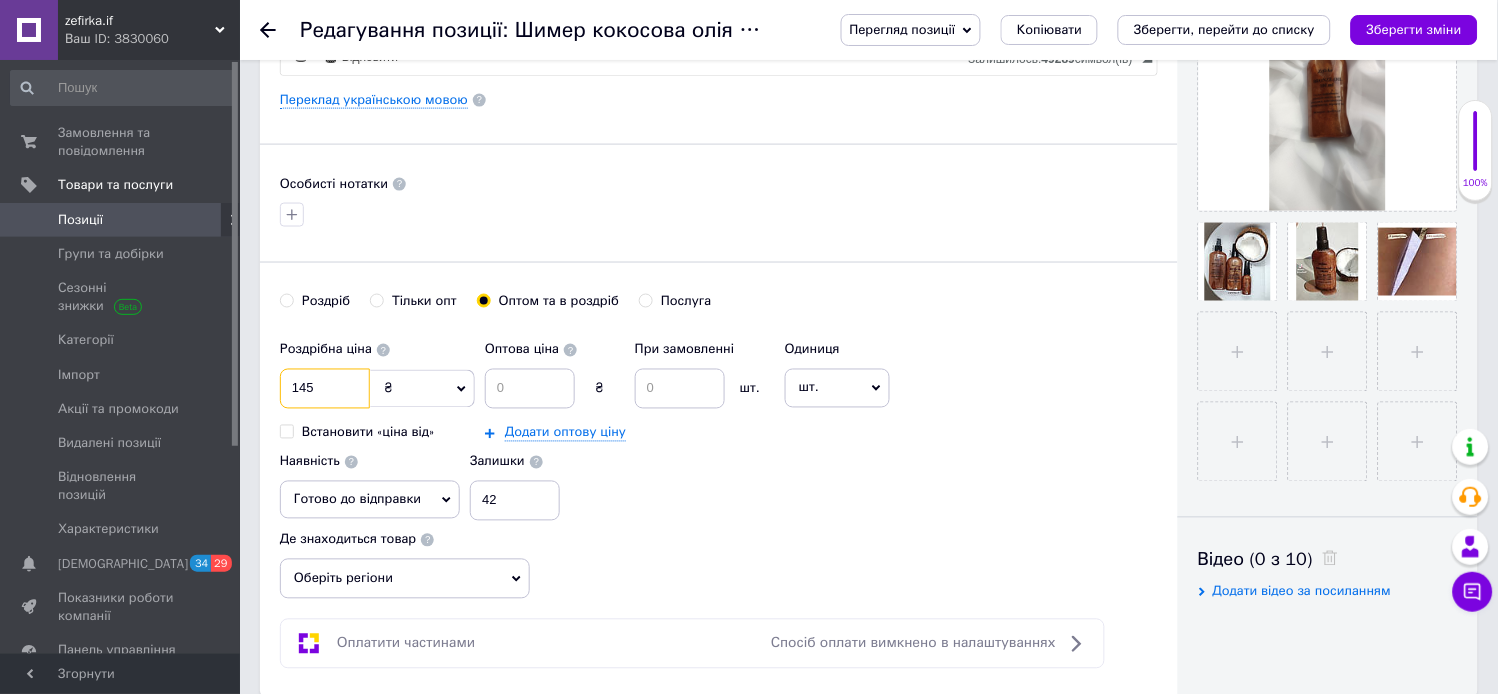 type on "145" 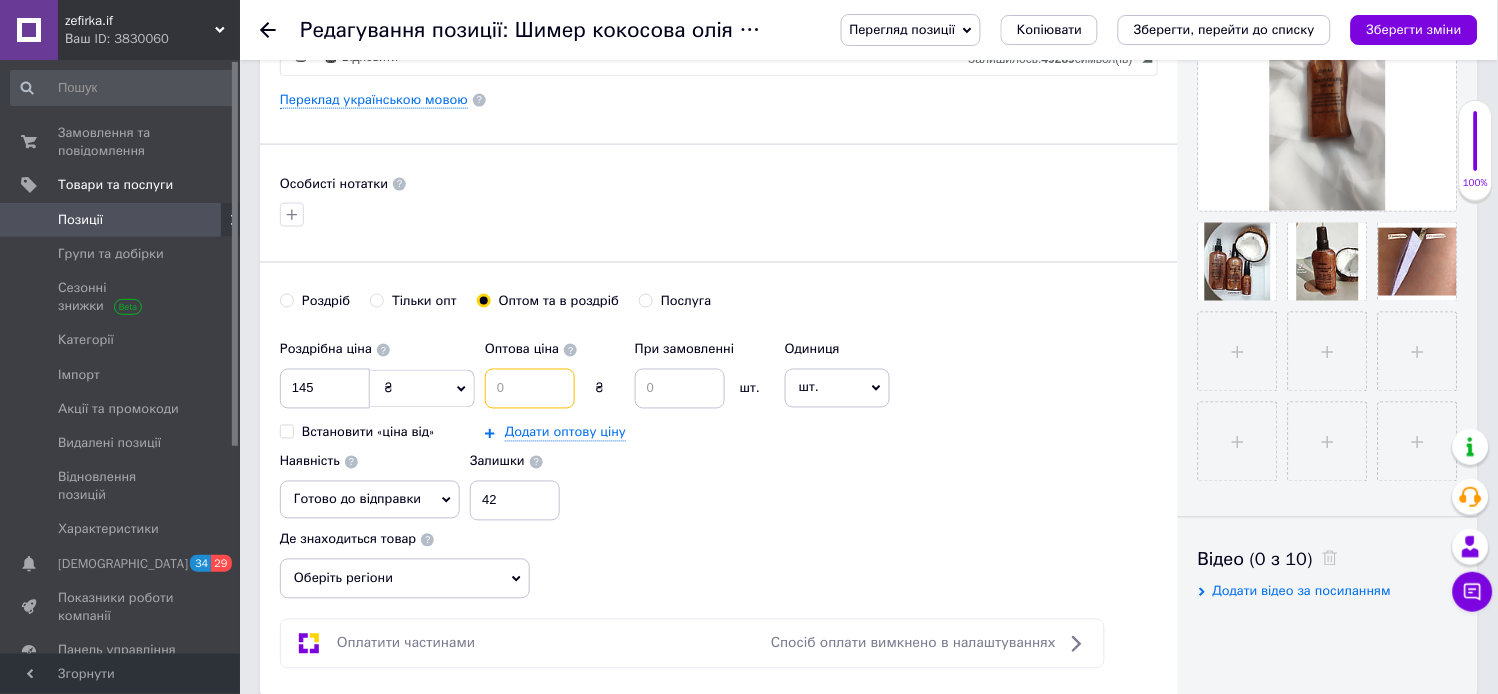 click at bounding box center [530, 389] 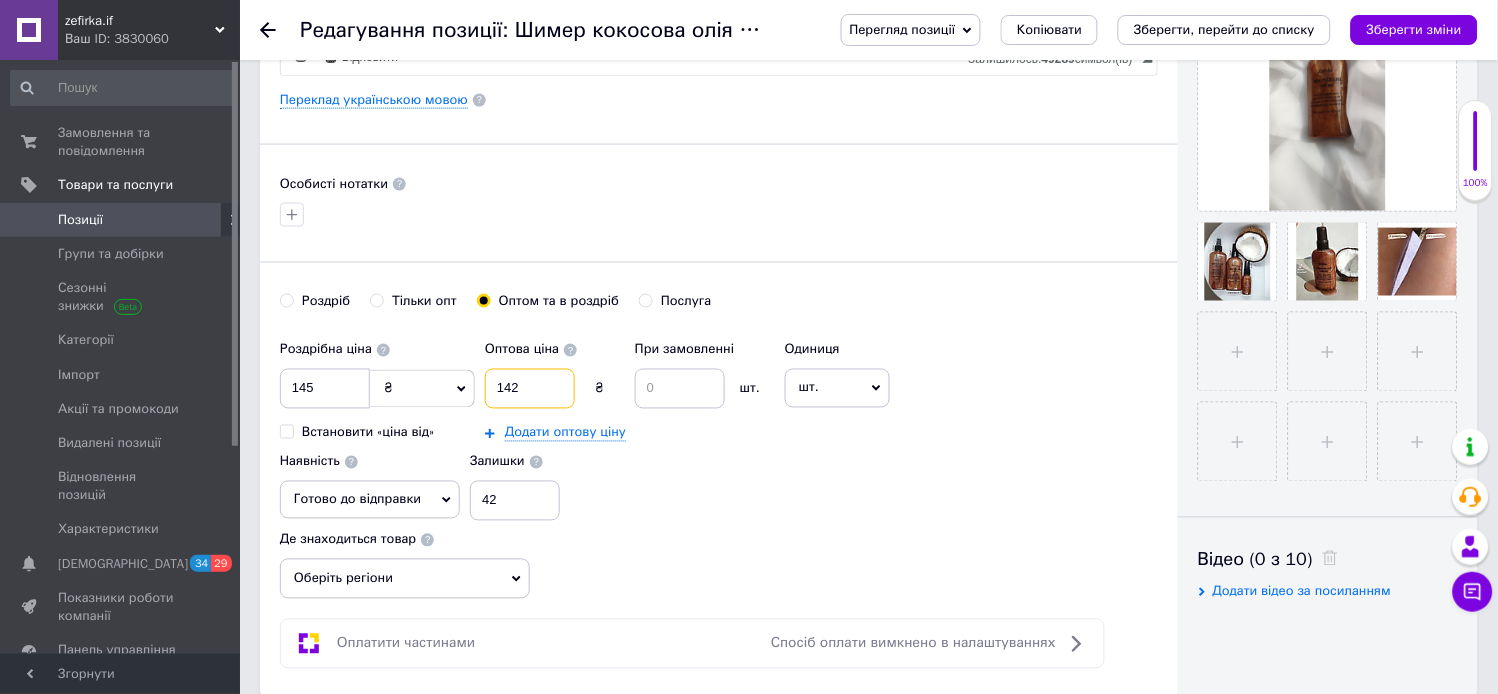 type on "142" 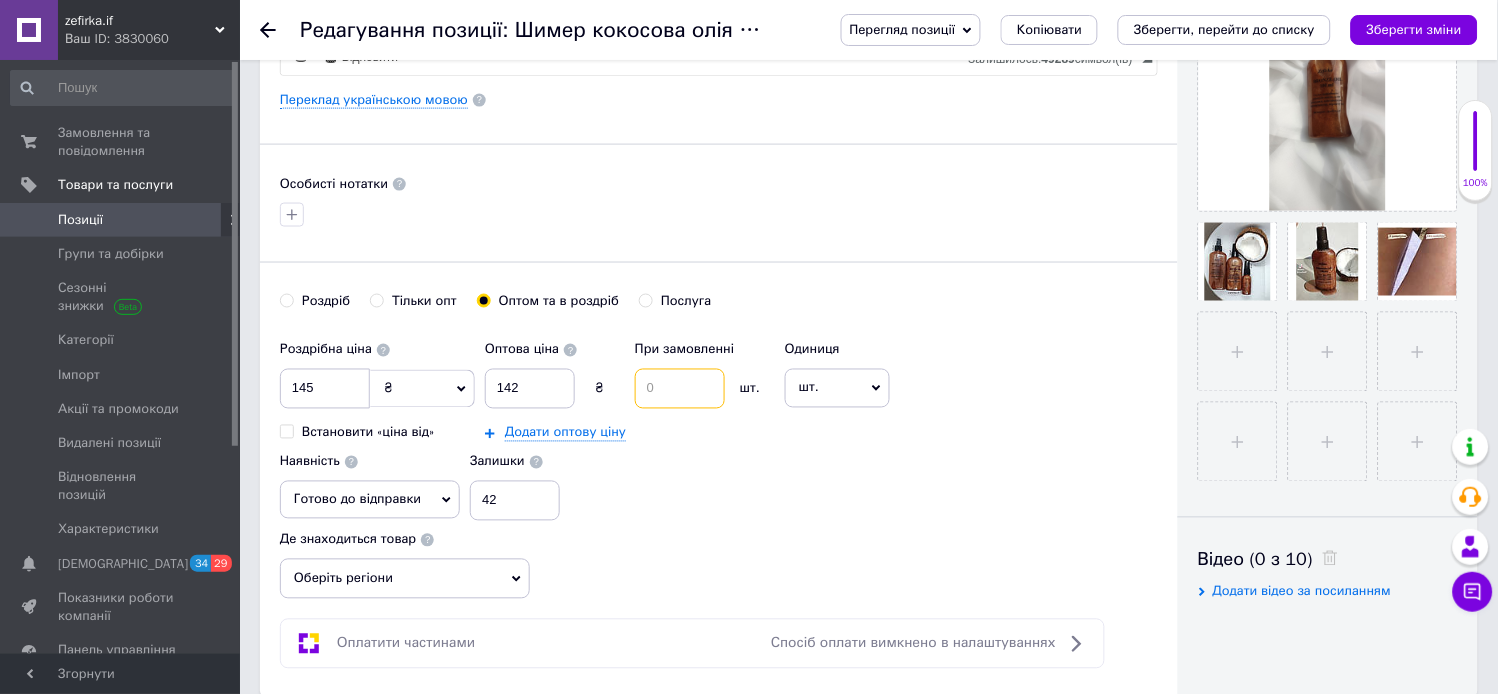 click at bounding box center (680, 389) 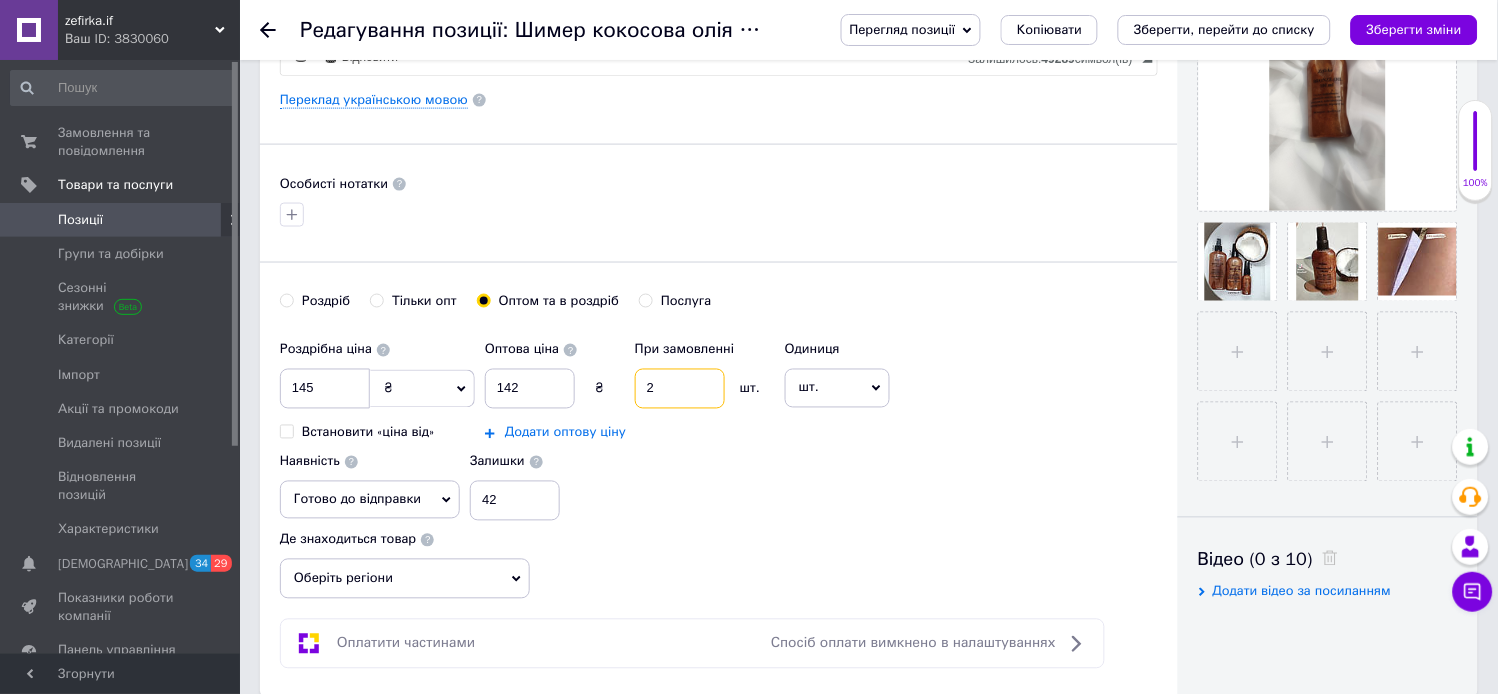 type on "2" 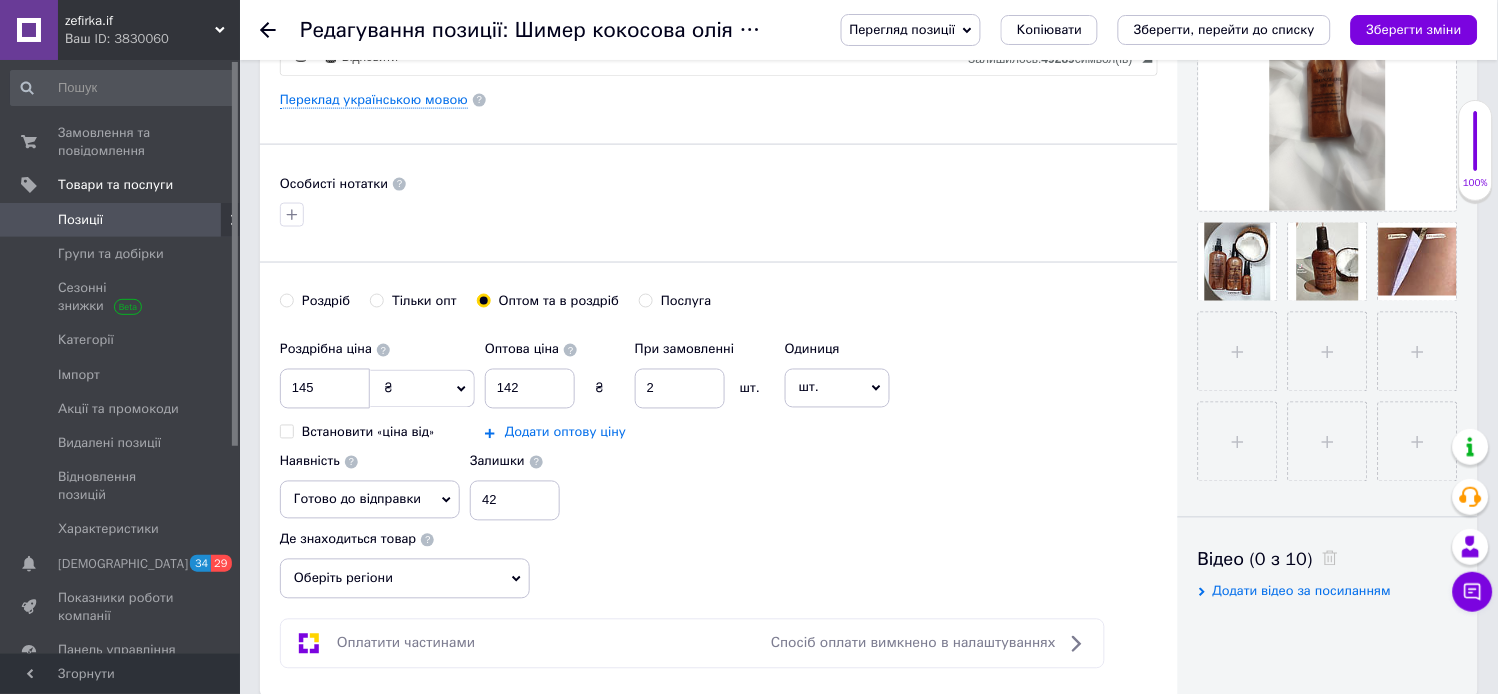 click on "Додати оптову ціну" at bounding box center (565, 433) 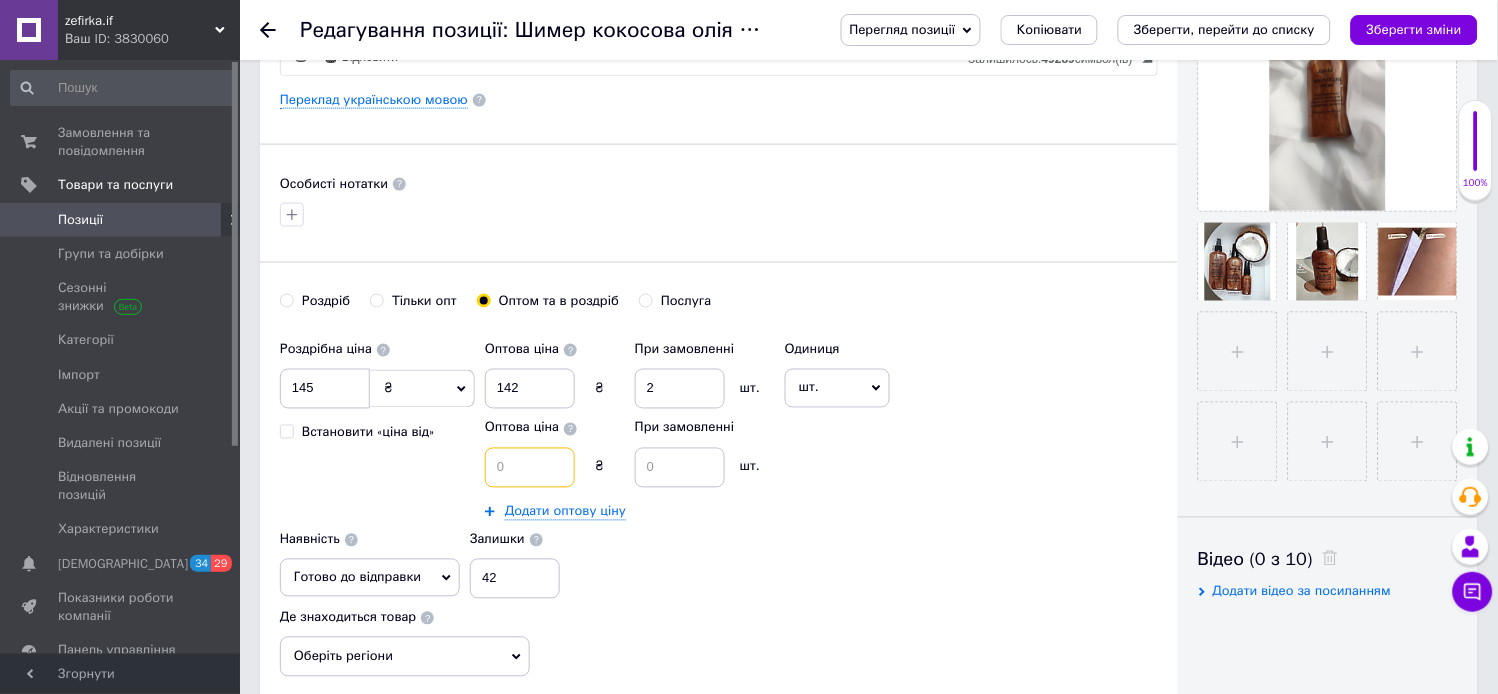 click at bounding box center (530, 468) 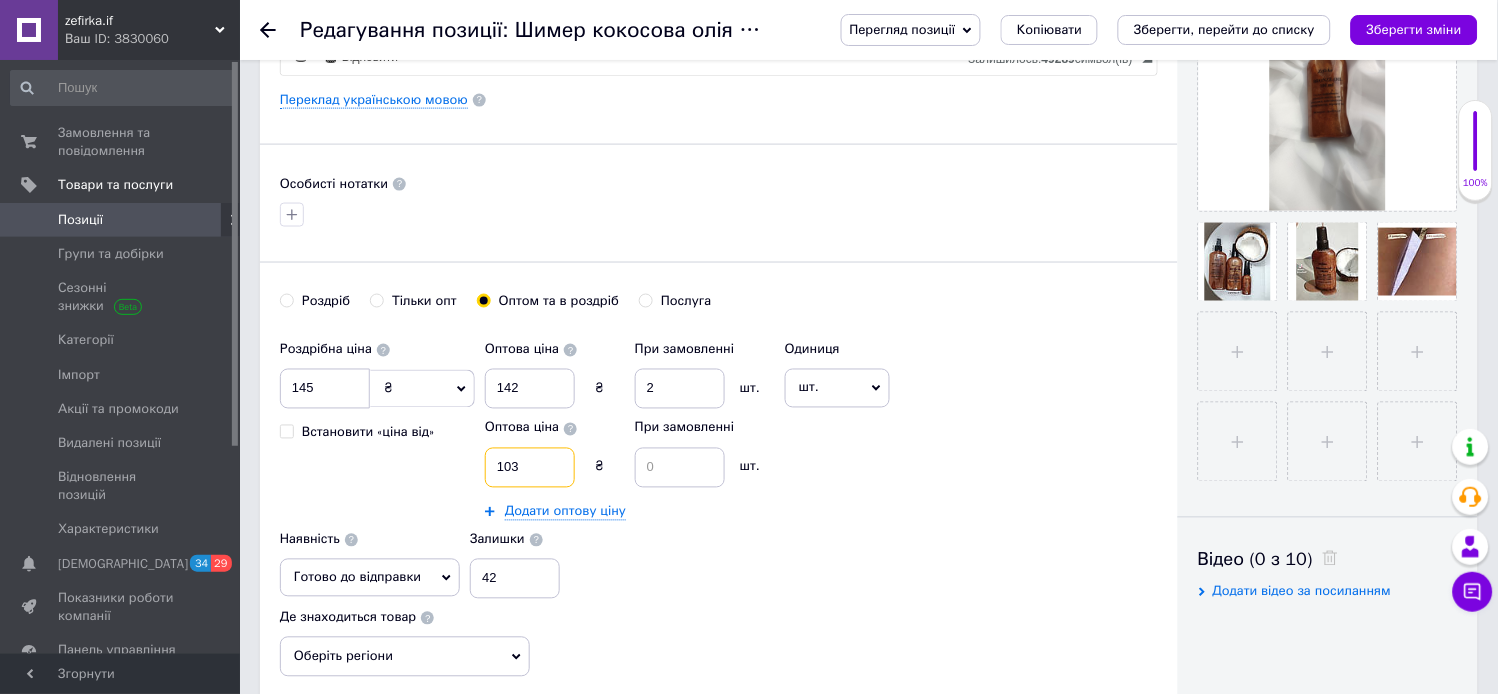 type on "103" 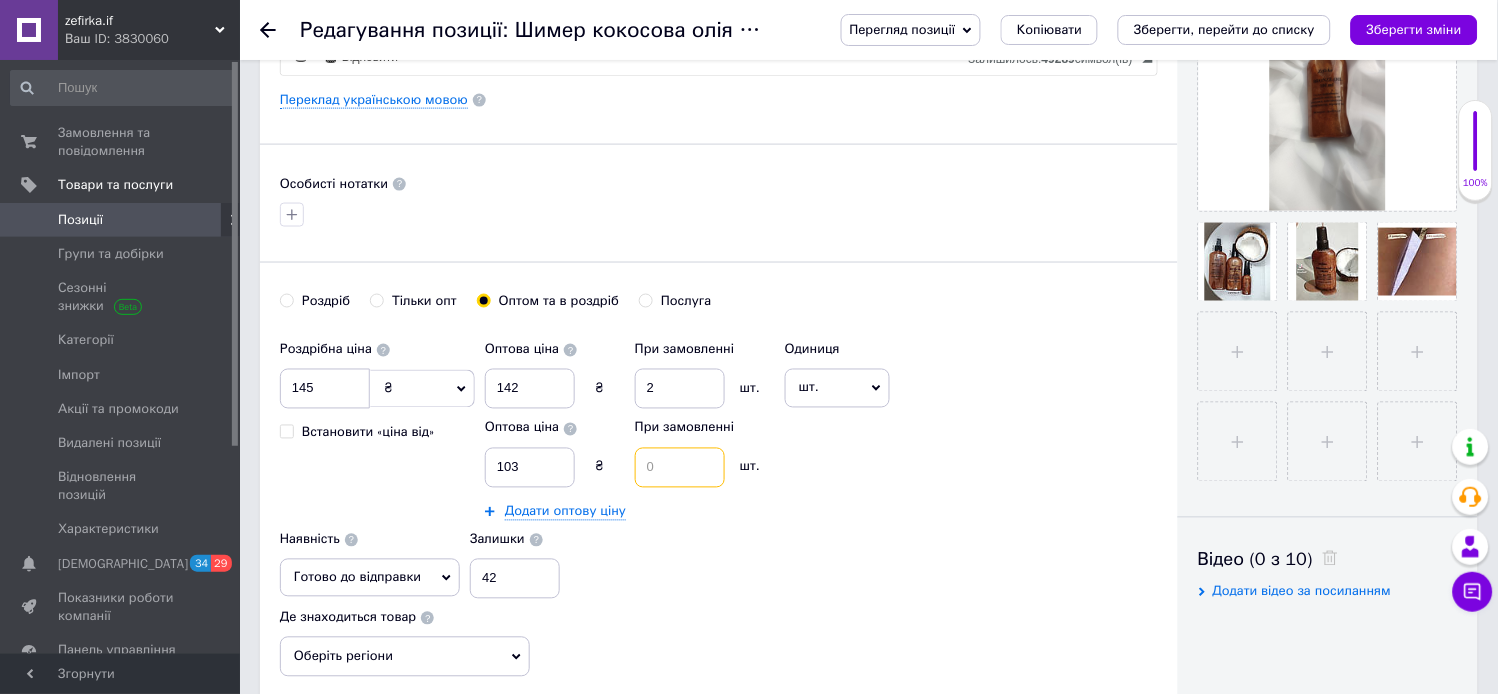 click at bounding box center [680, 468] 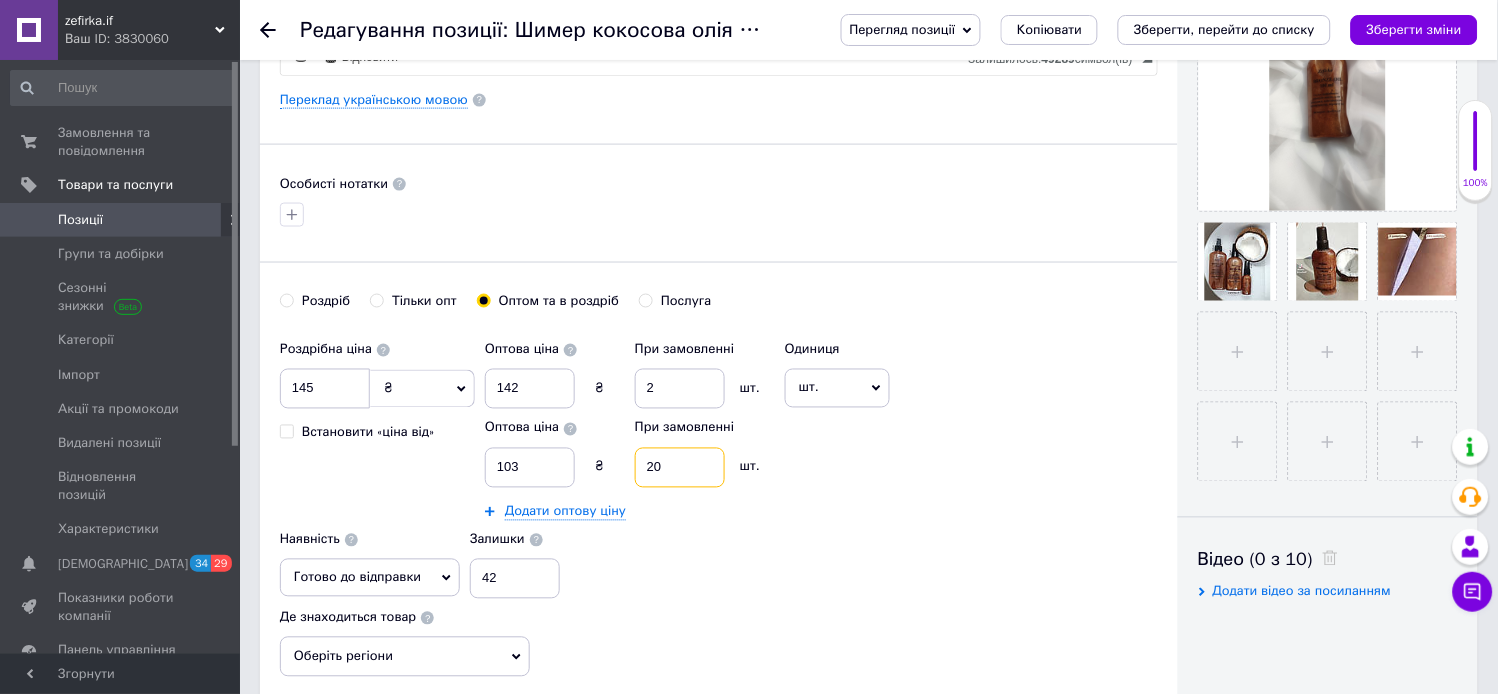 type on "20" 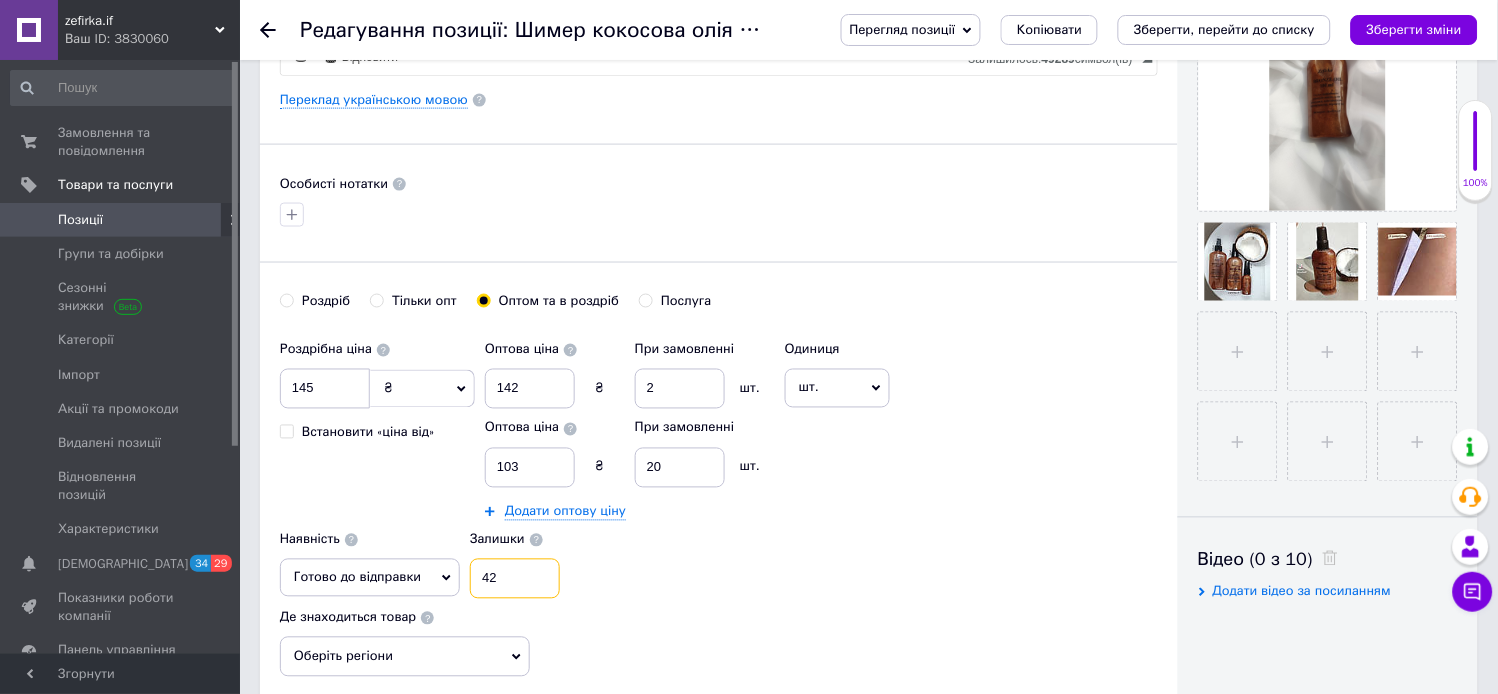 click on "42" at bounding box center [515, 579] 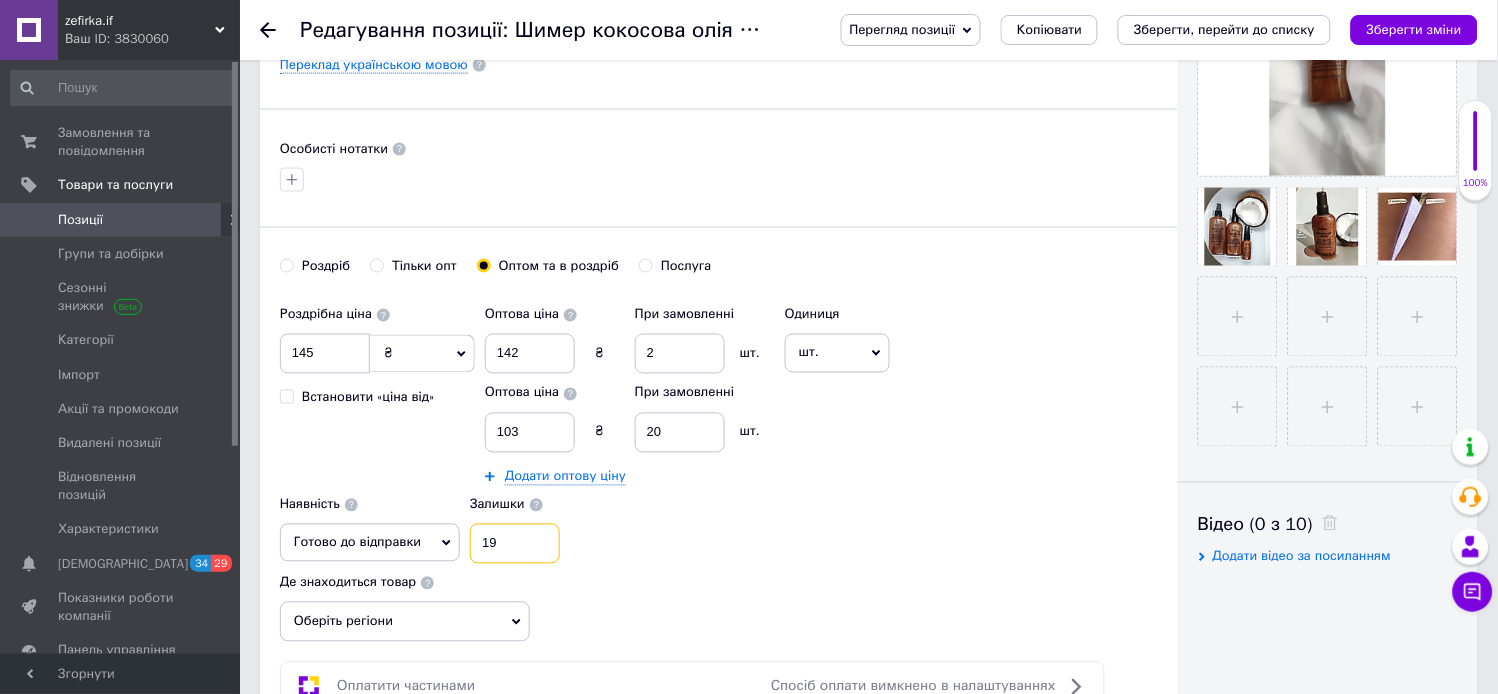 scroll, scrollTop: 591, scrollLeft: 0, axis: vertical 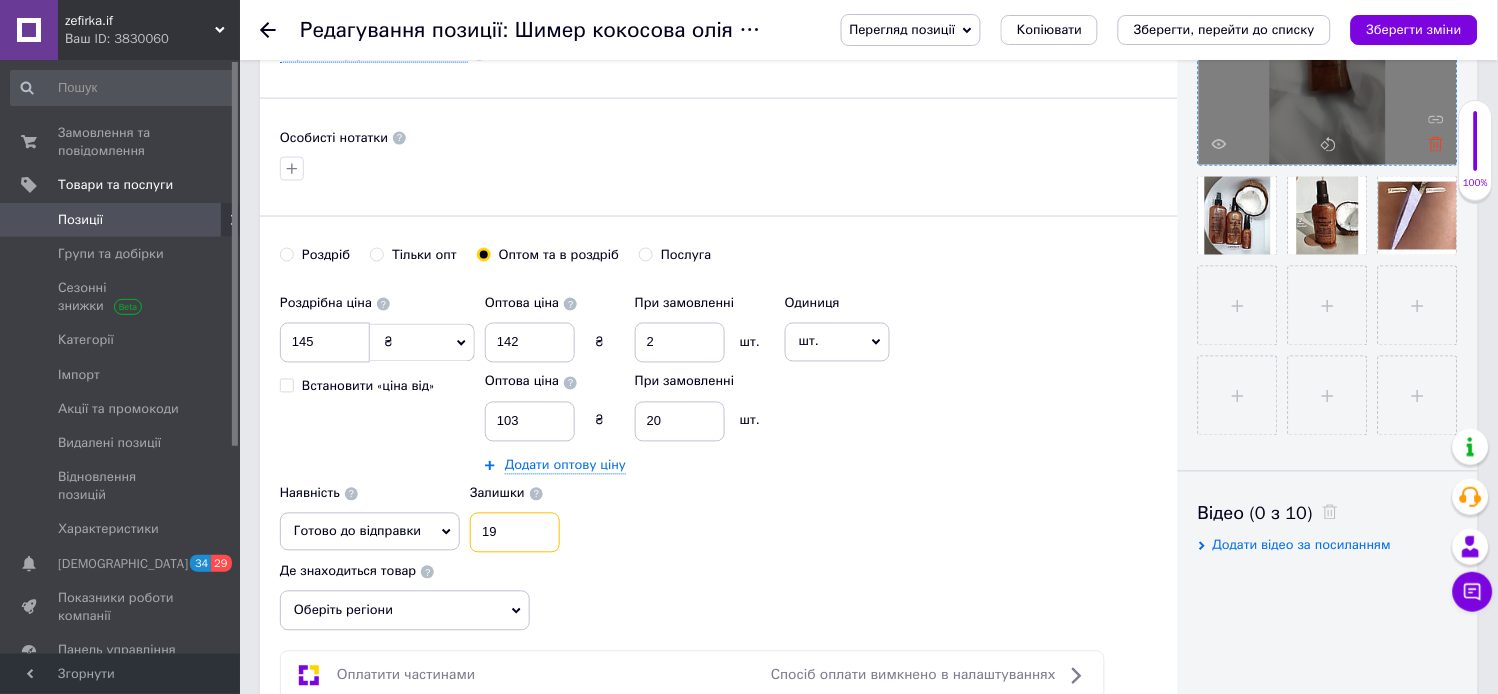 type on "19" 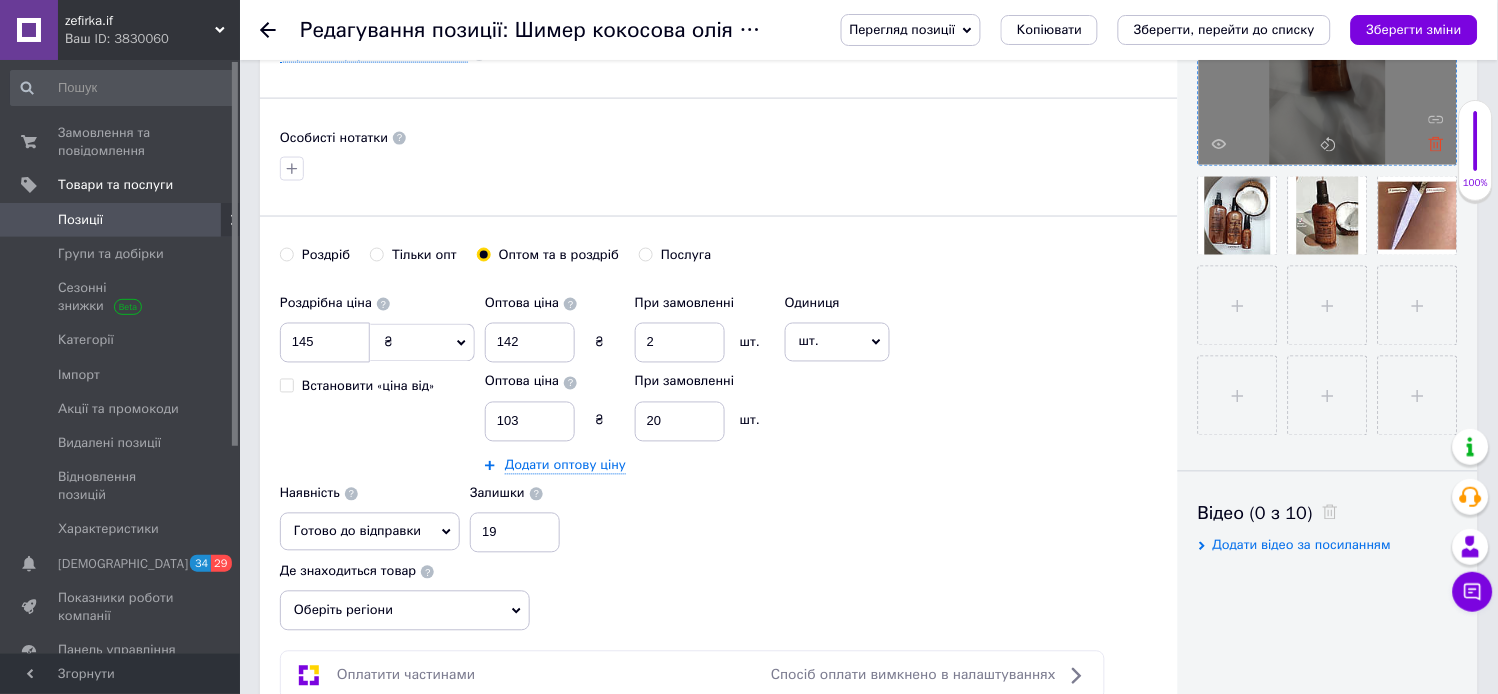 click 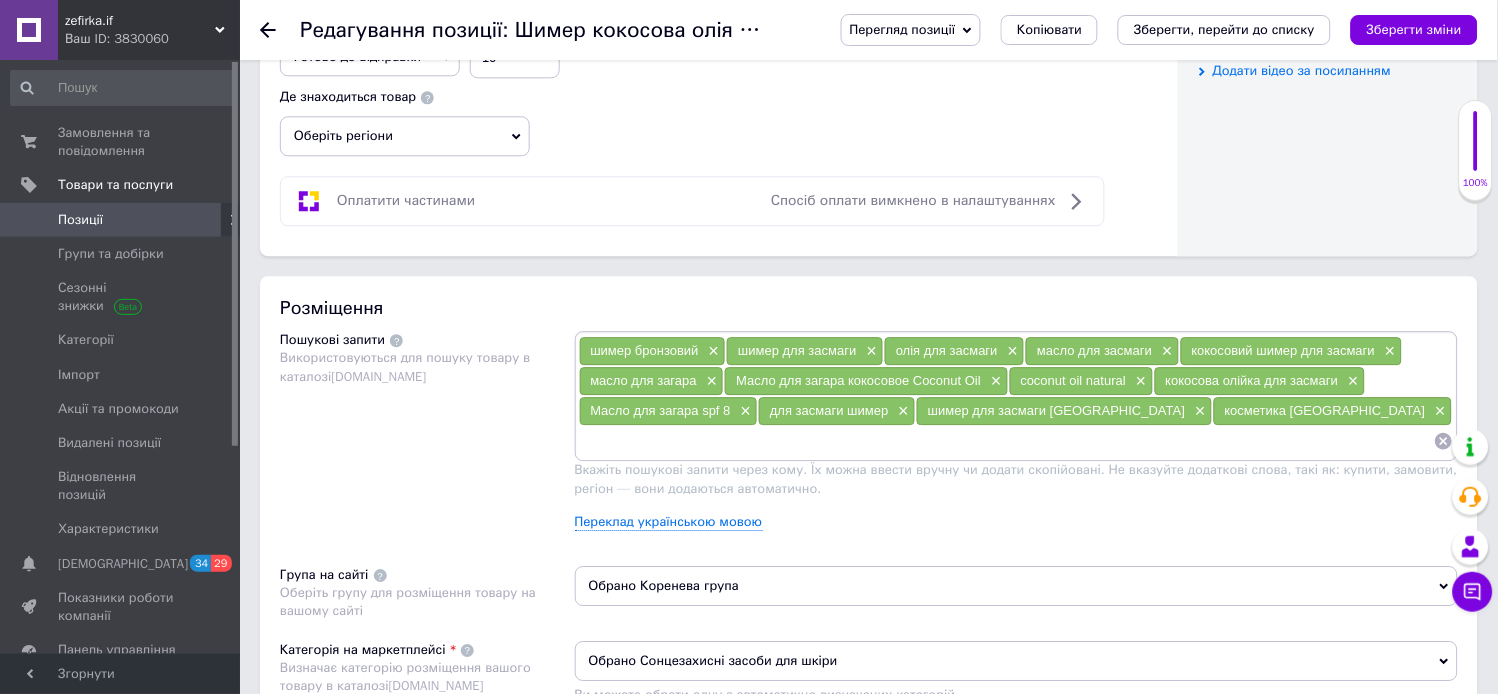 scroll, scrollTop: 1118, scrollLeft: 0, axis: vertical 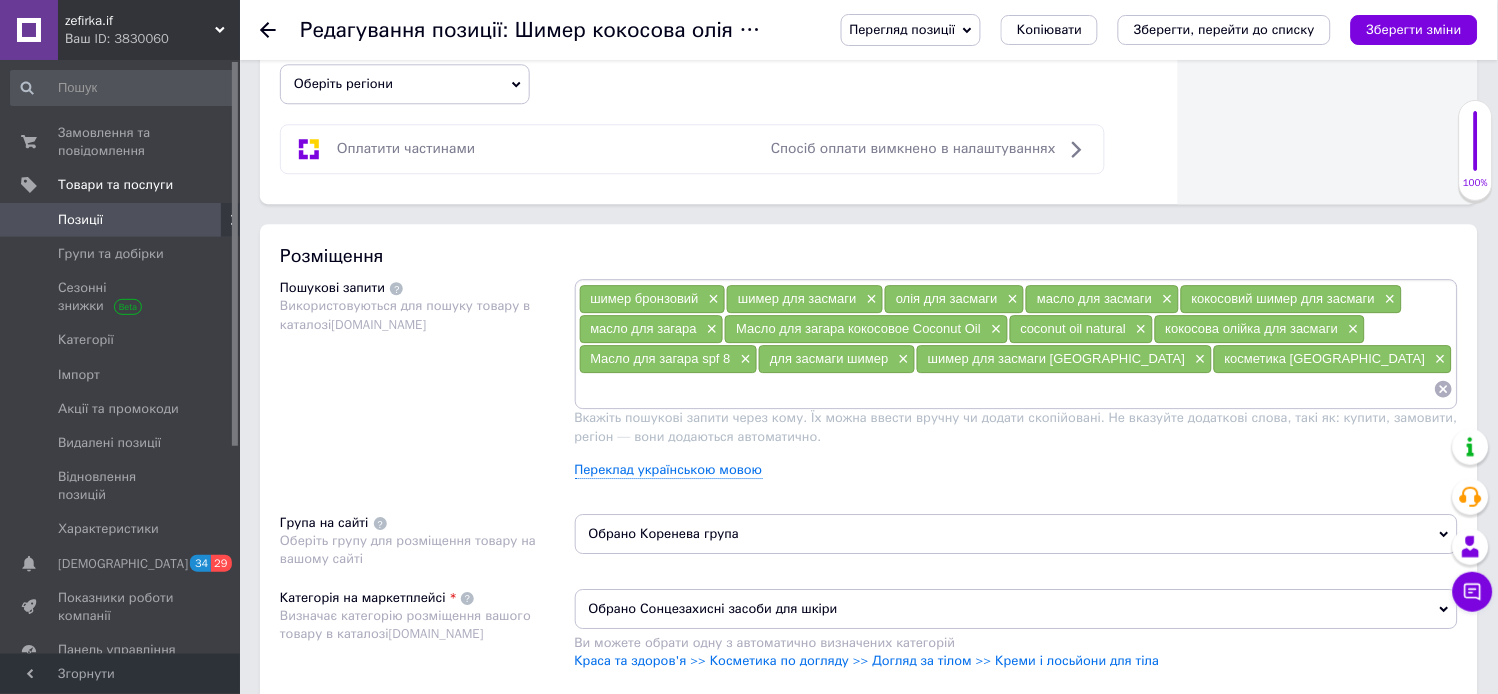 click on "Оберіть регіони" at bounding box center (405, 84) 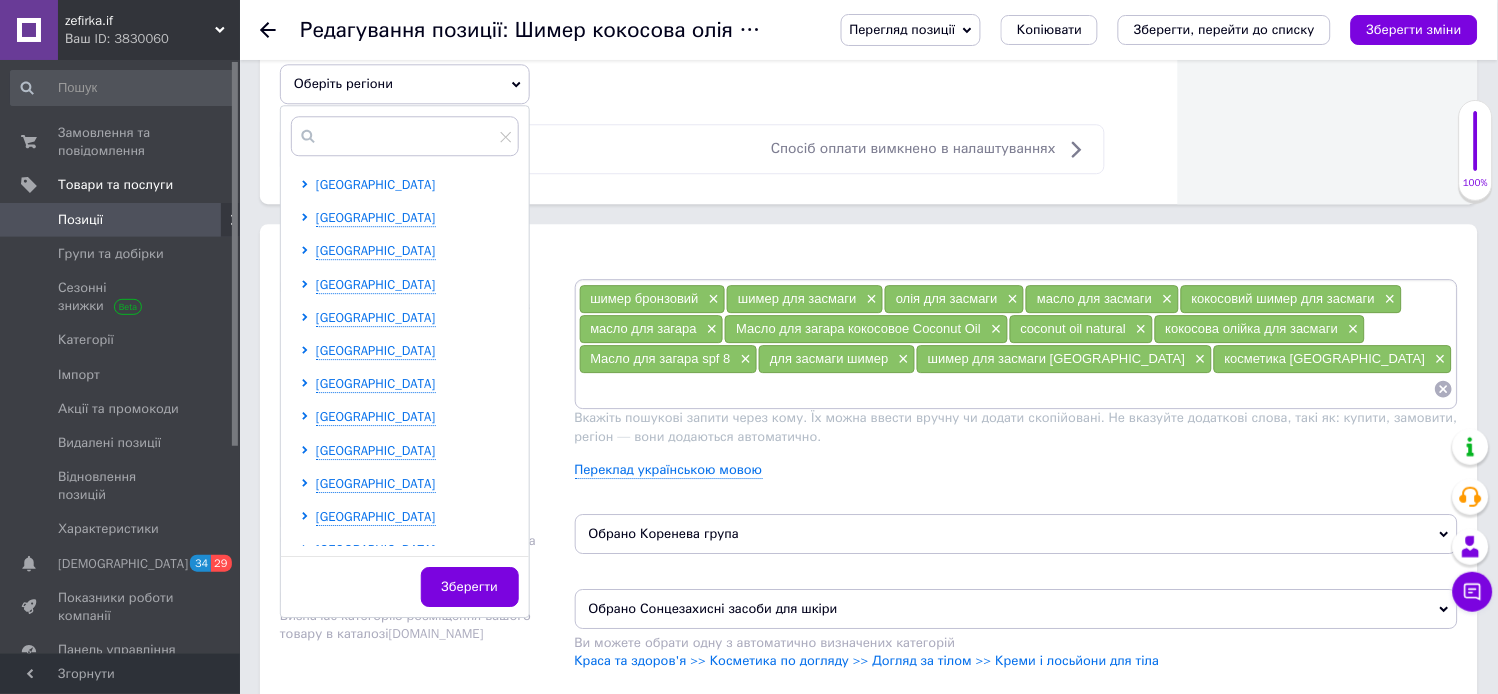 click on "[GEOGRAPHIC_DATA]" at bounding box center (376, 184) 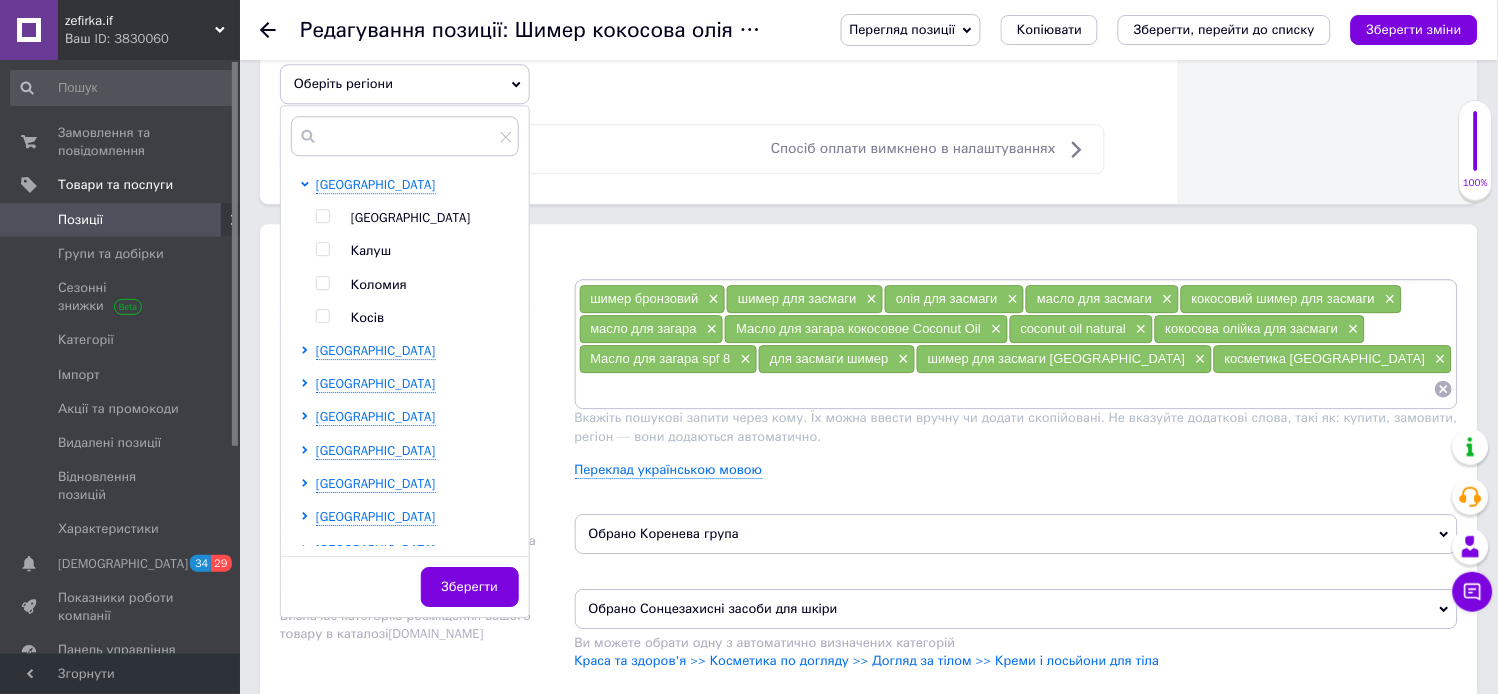 click at bounding box center (322, 216) 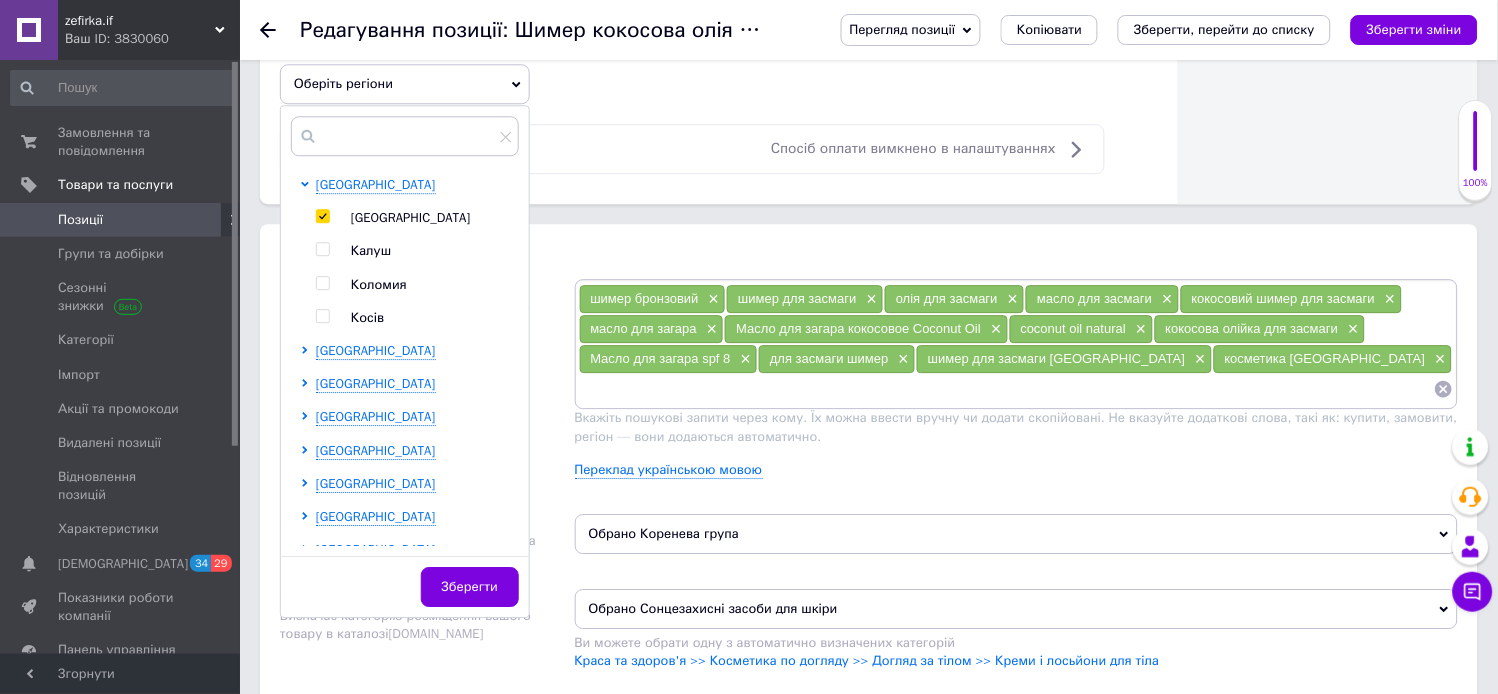 checkbox on "true" 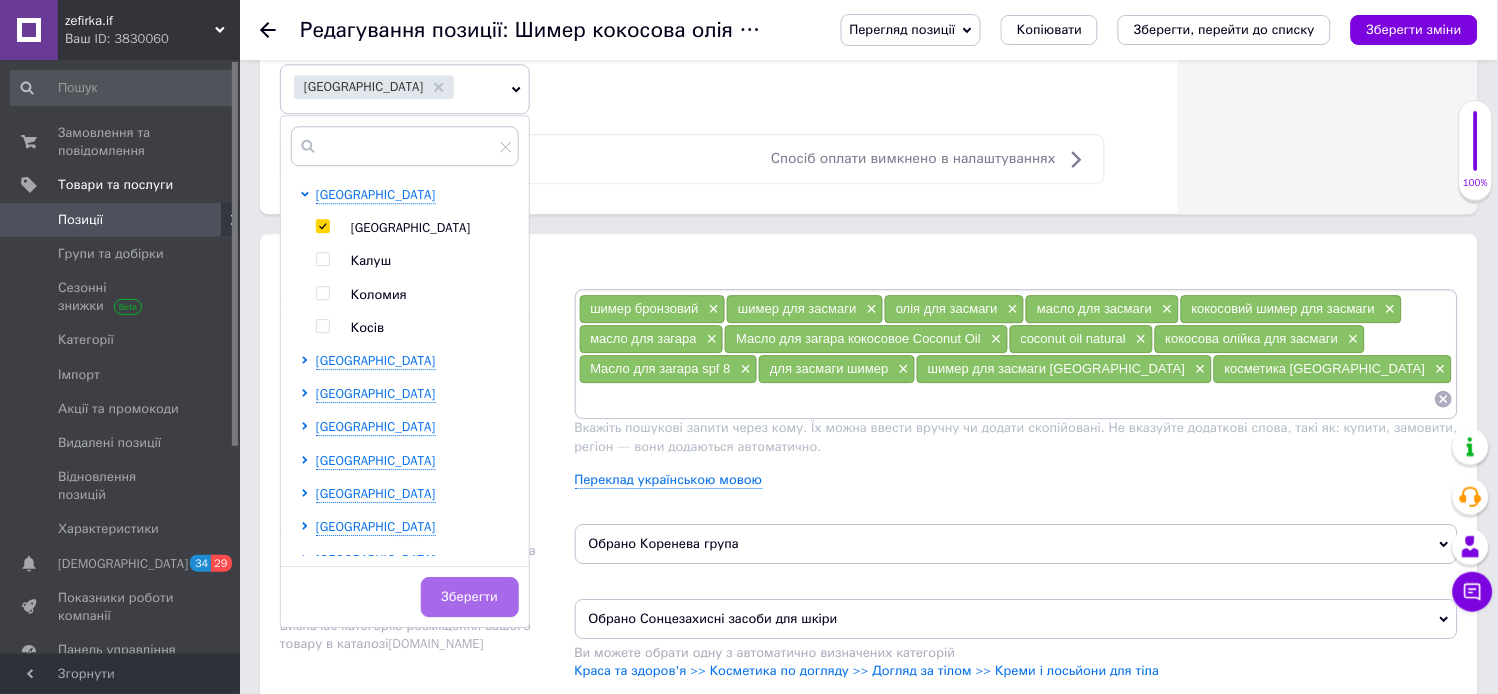 click on "Зберегти" at bounding box center (470, 597) 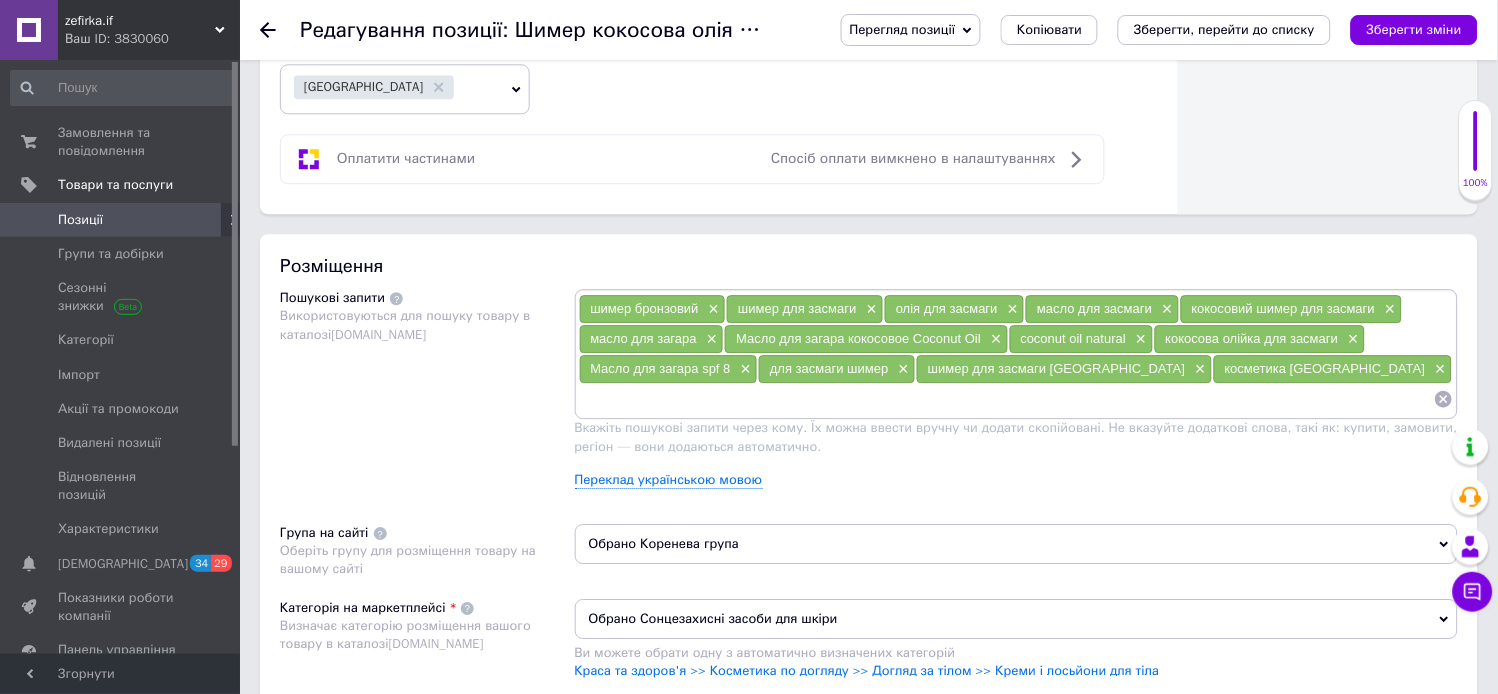 click at bounding box center (1007, 399) 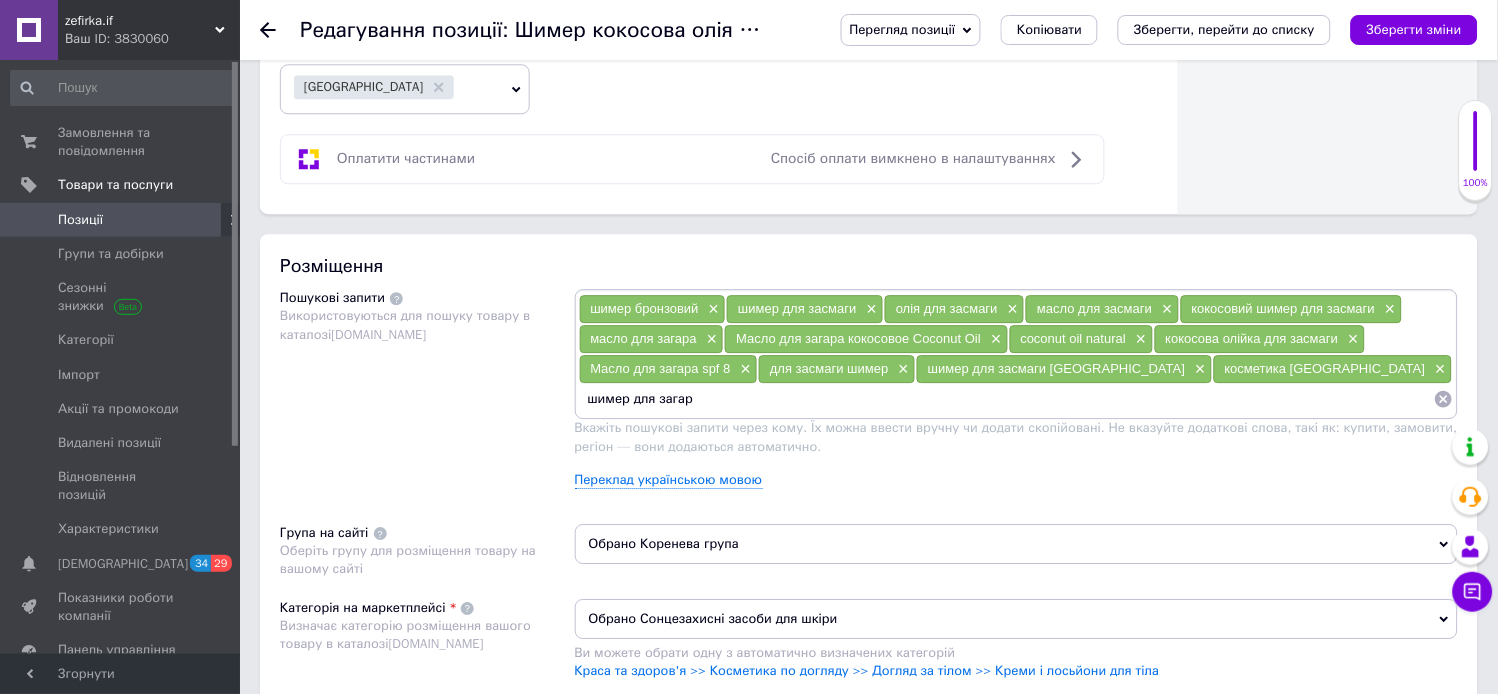 type on "шимер для загара" 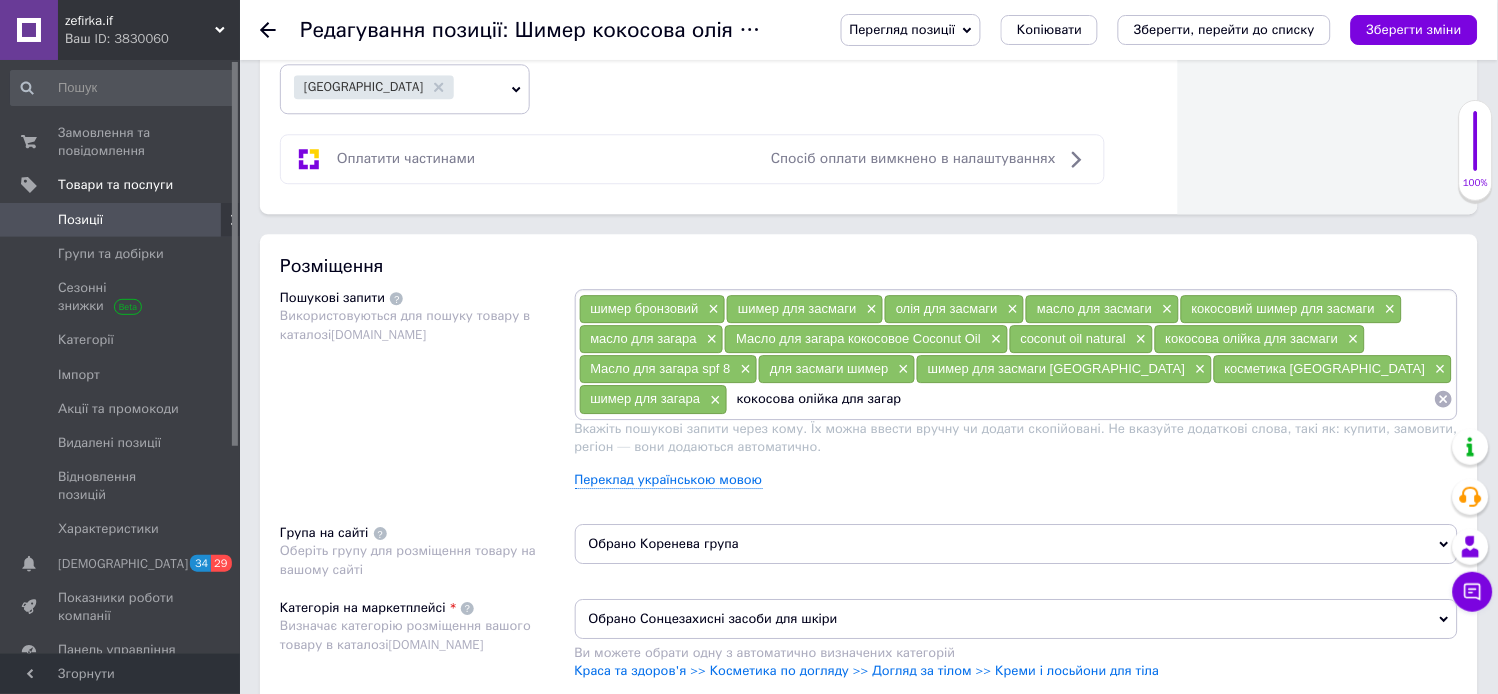 type on "кокосова олійка для загару" 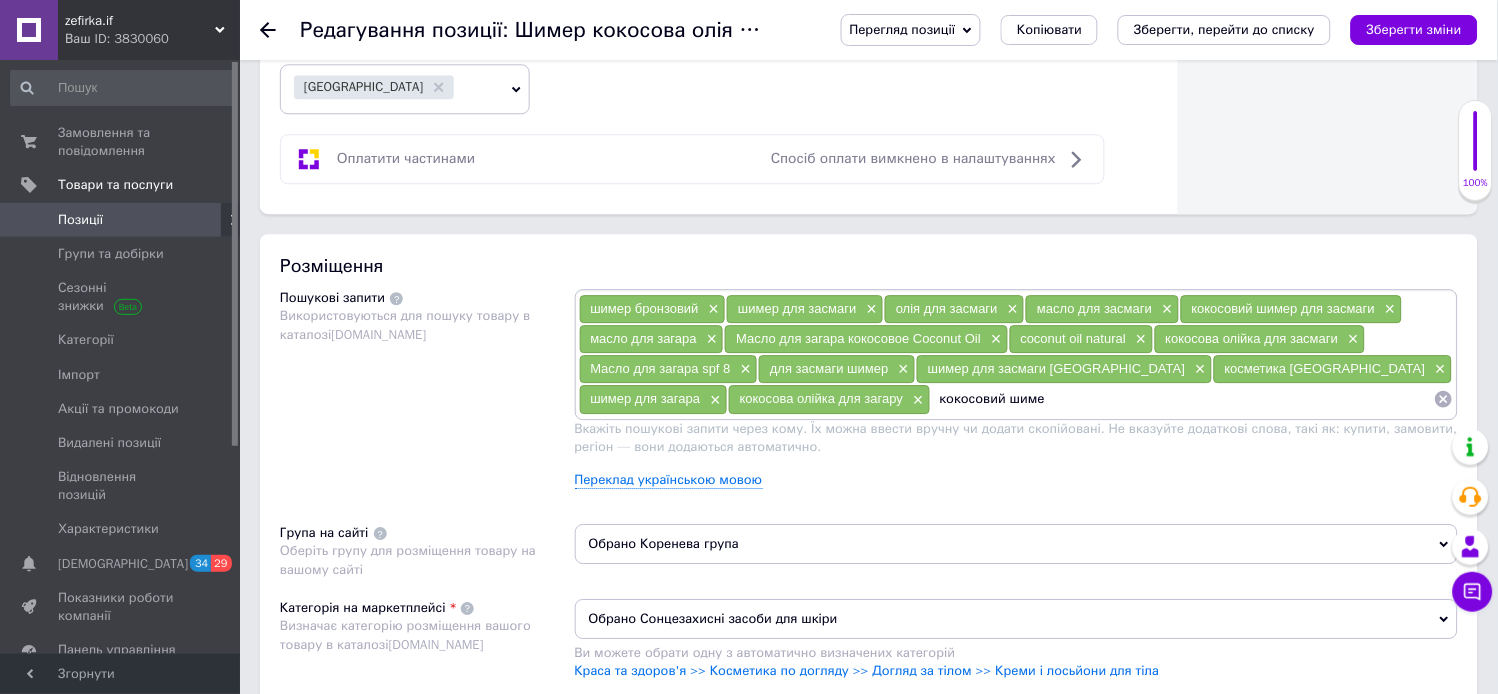 type on "кокосовий шимер" 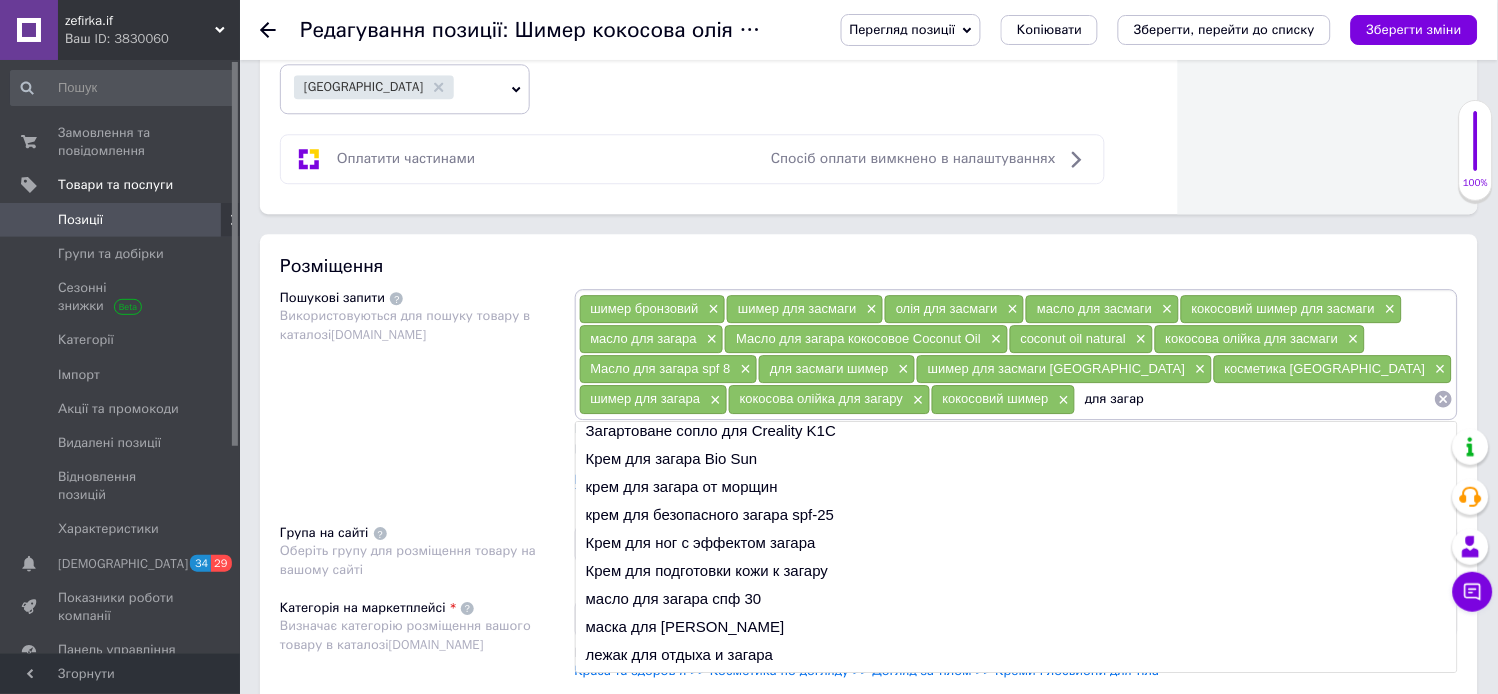 scroll, scrollTop: 0, scrollLeft: 0, axis: both 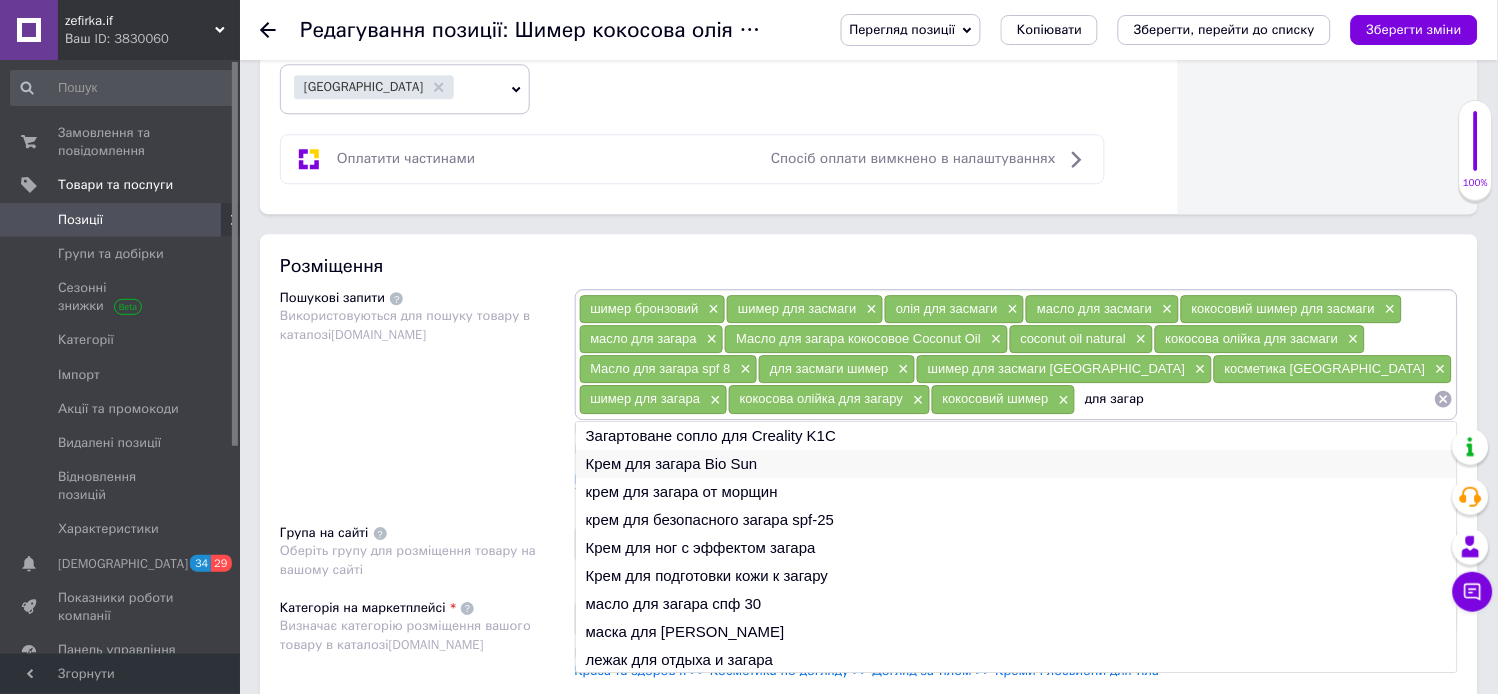 type on "для загар" 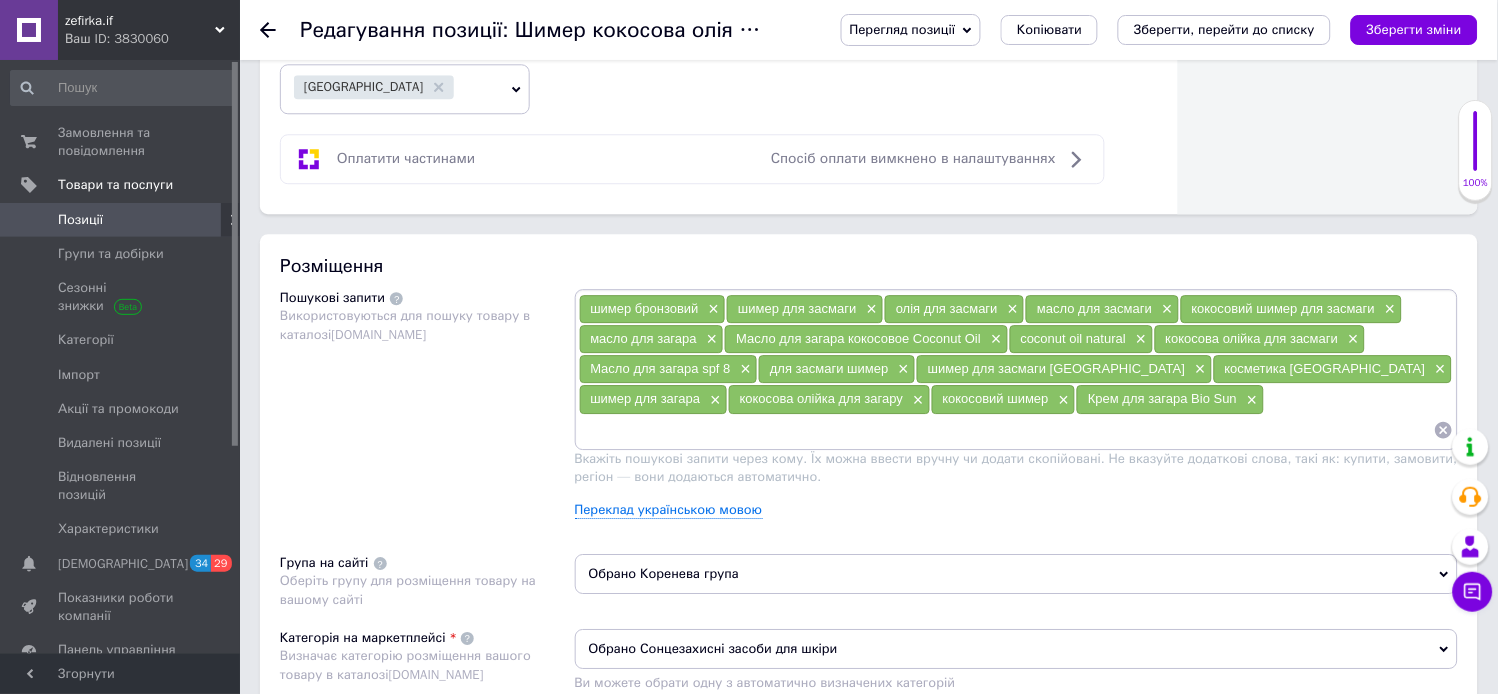 click at bounding box center [1007, 430] 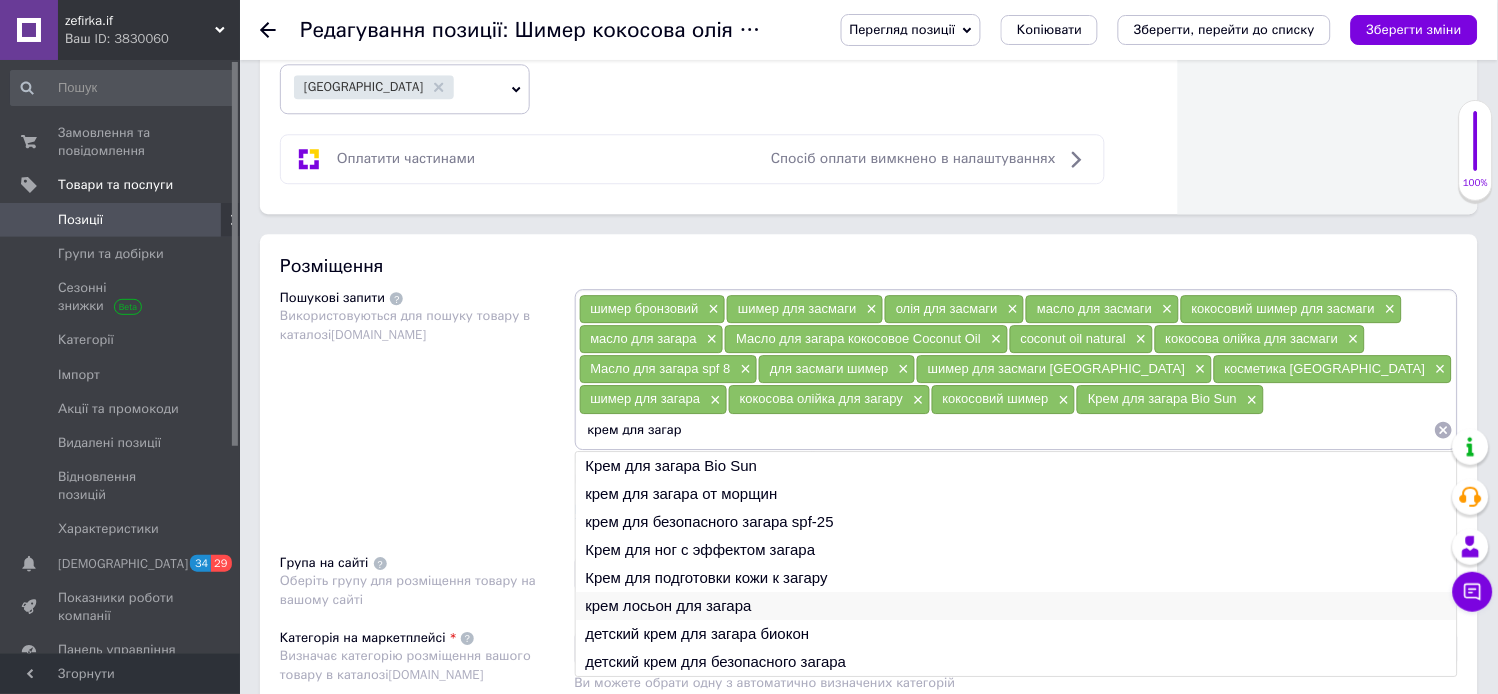type on "крем для загар" 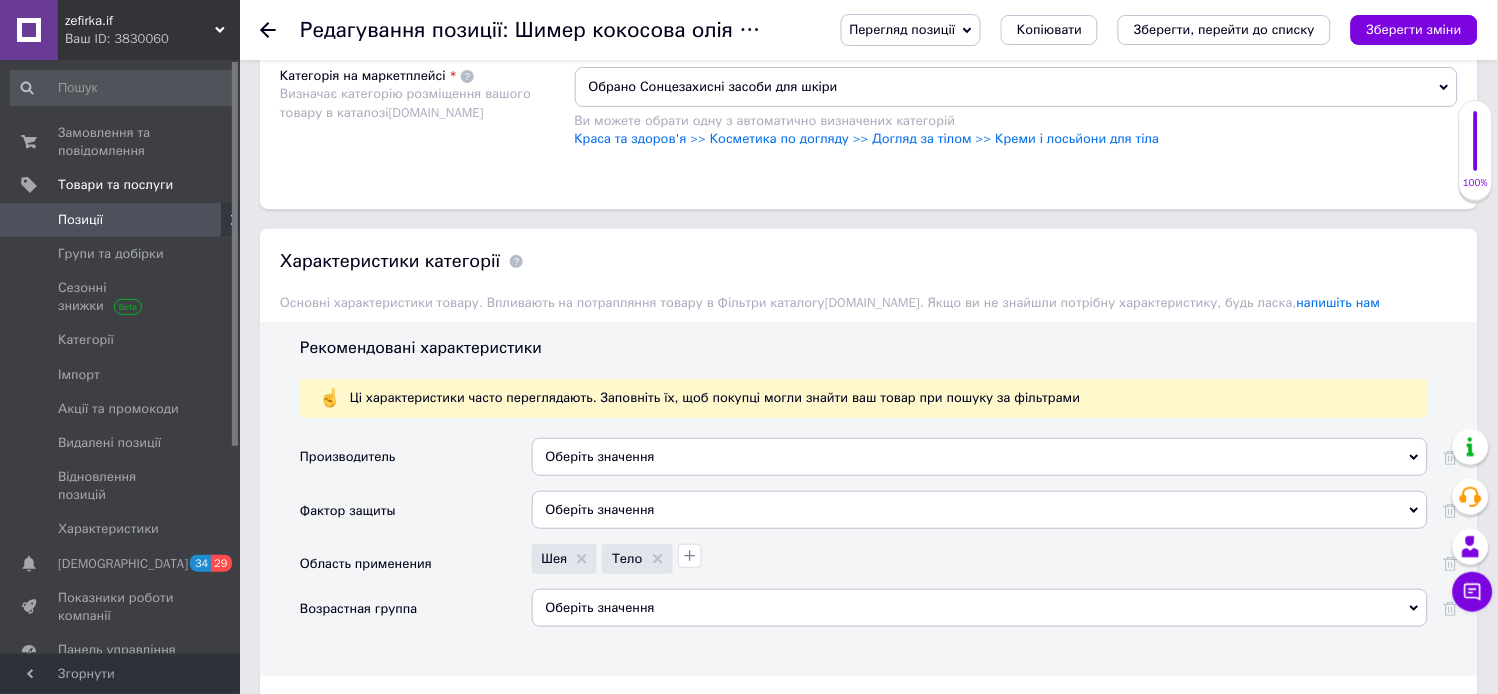 scroll, scrollTop: 1737, scrollLeft: 0, axis: vertical 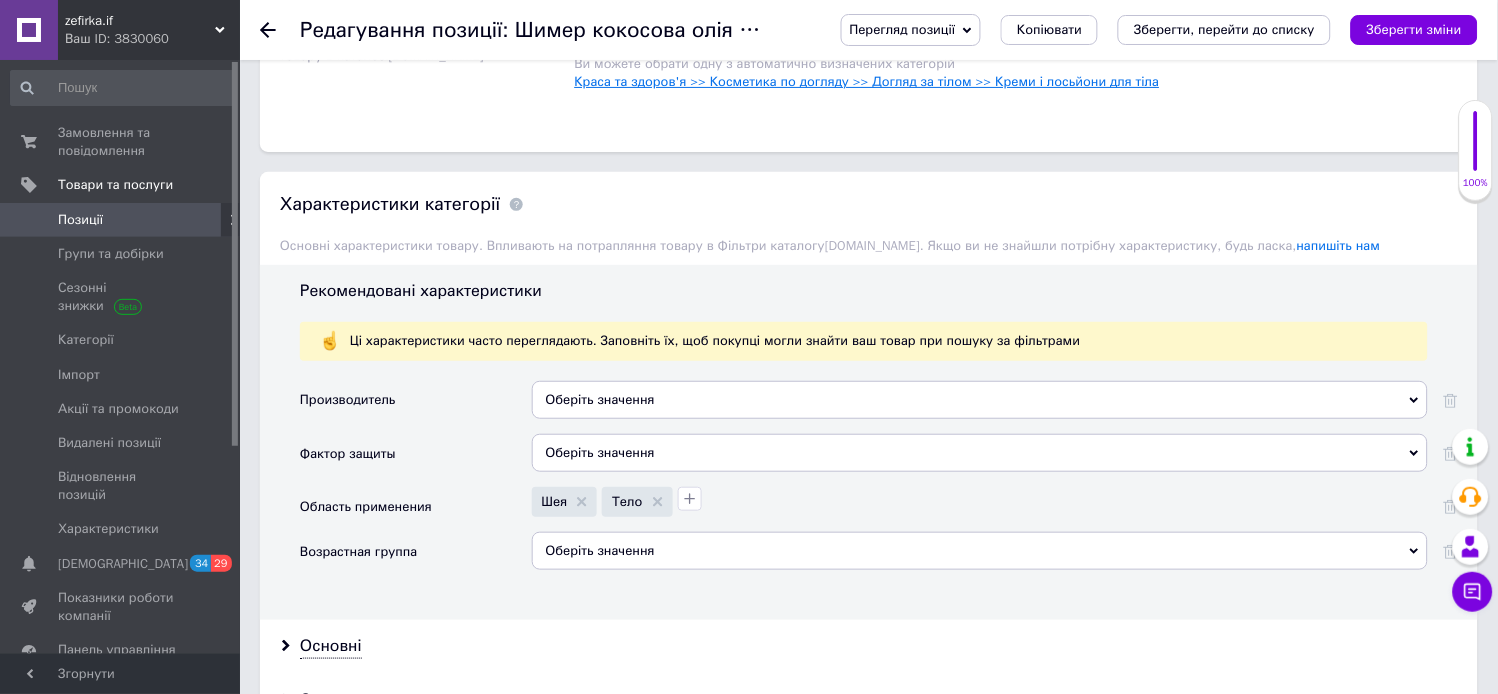 click on "Краса та здоров'я >> Косметика по догляду >> Догляд за тілом >> Креми і лосьйони для тіла" at bounding box center (867, 81) 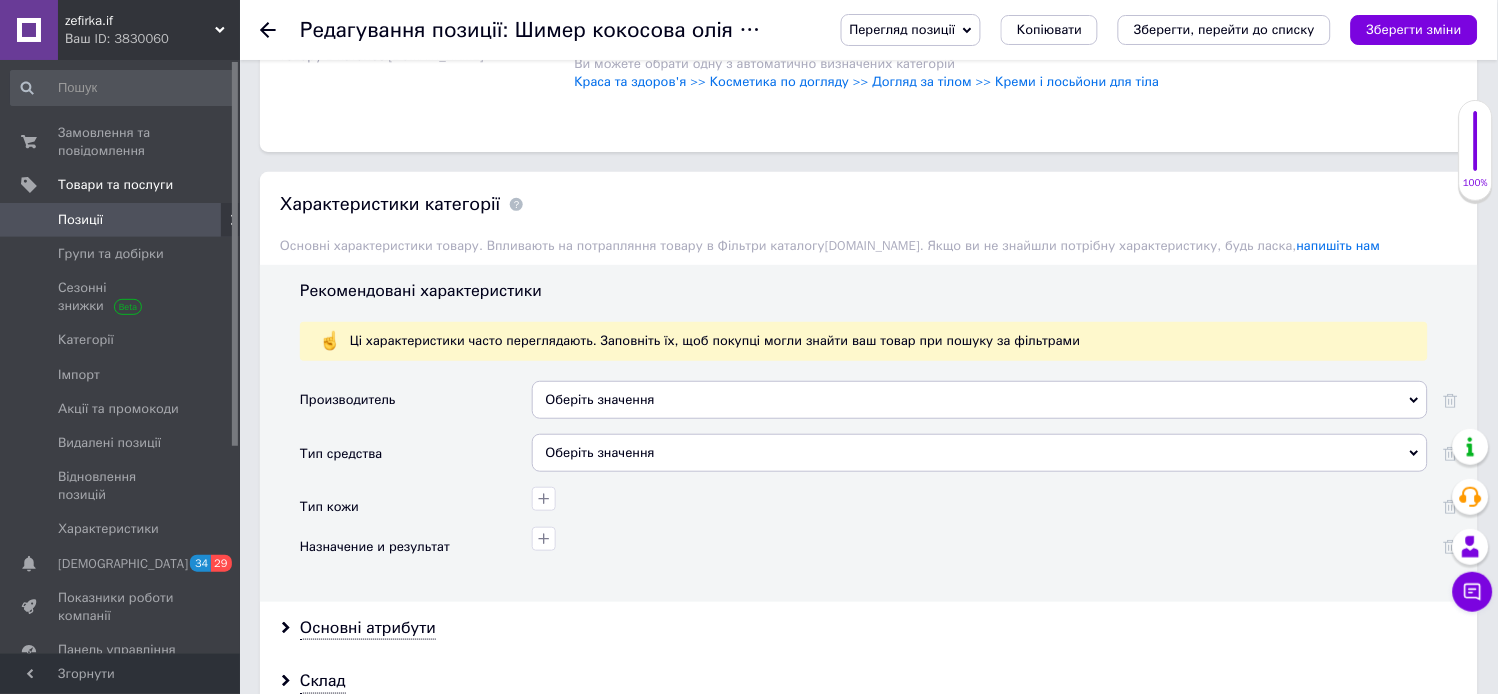 click on "Оберіть значення" at bounding box center (980, 400) 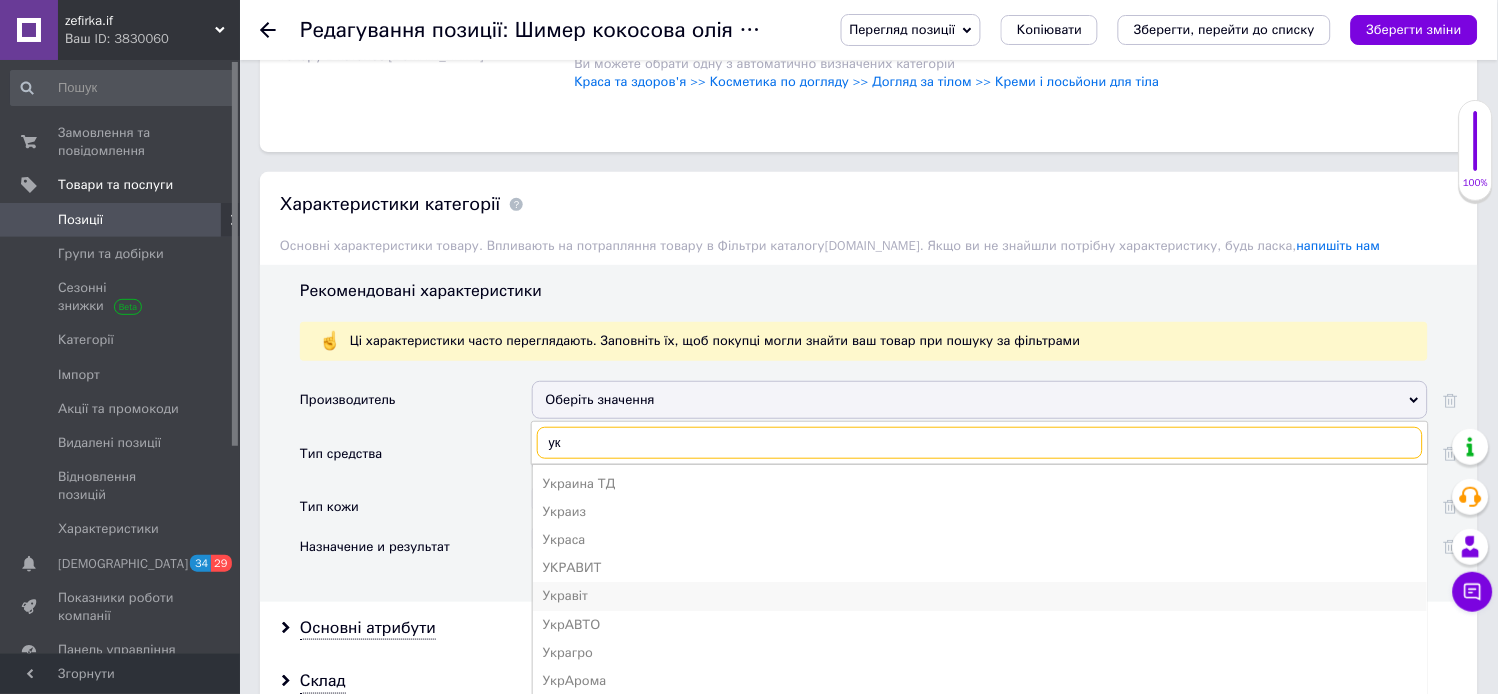 type on "у" 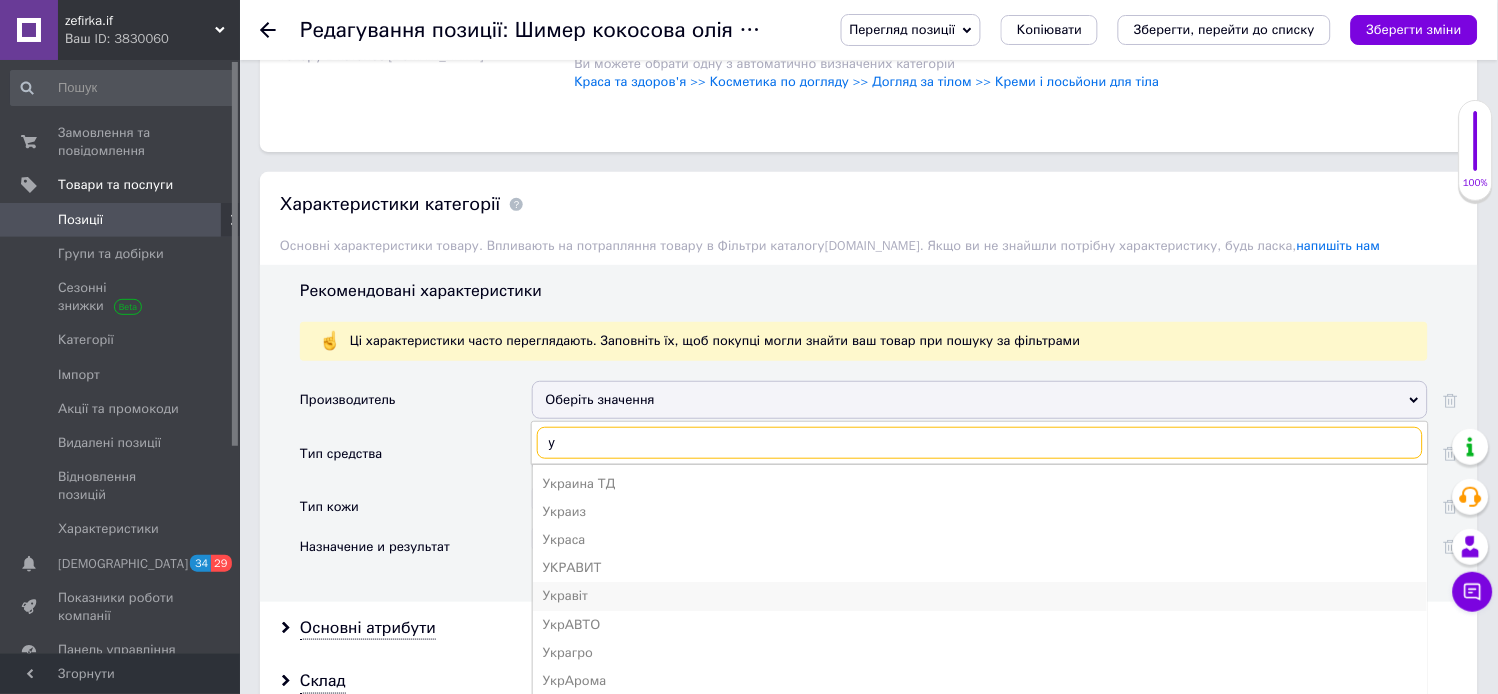 type 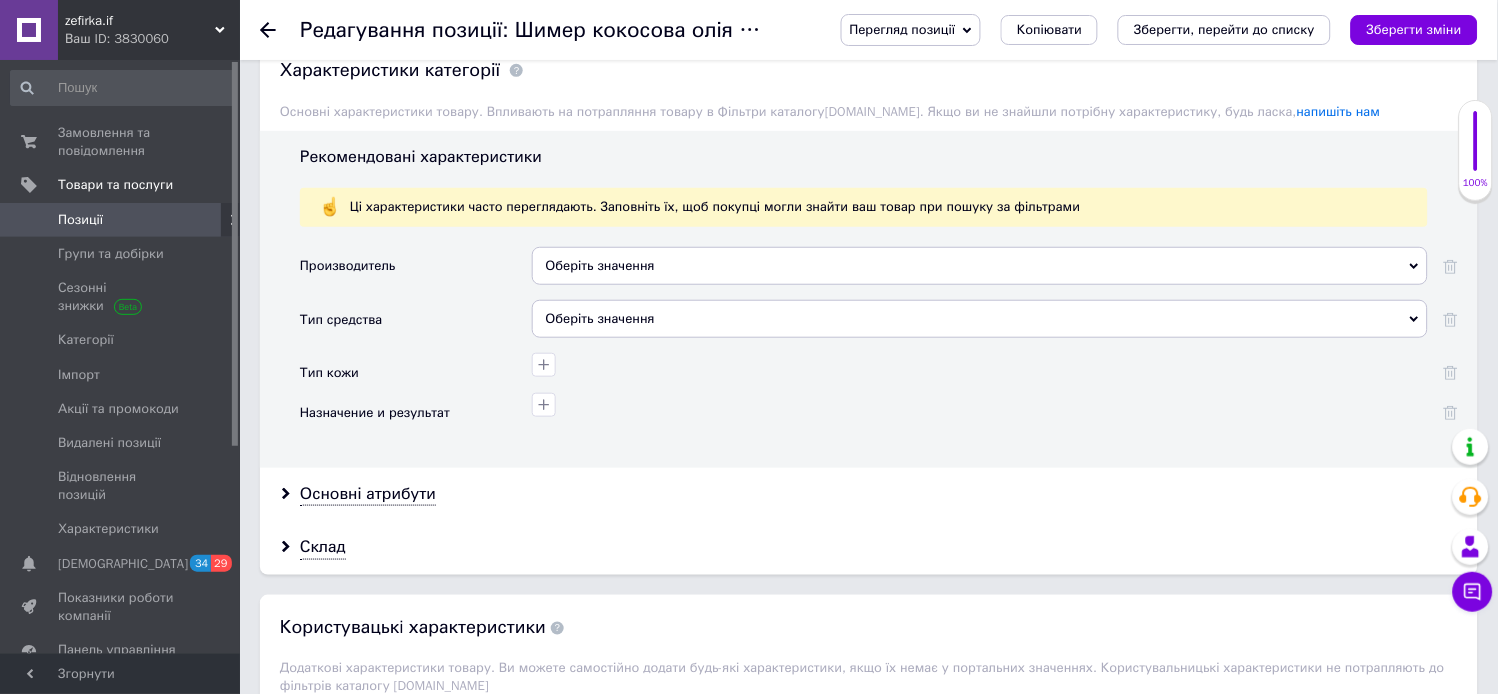 scroll, scrollTop: 1928, scrollLeft: 0, axis: vertical 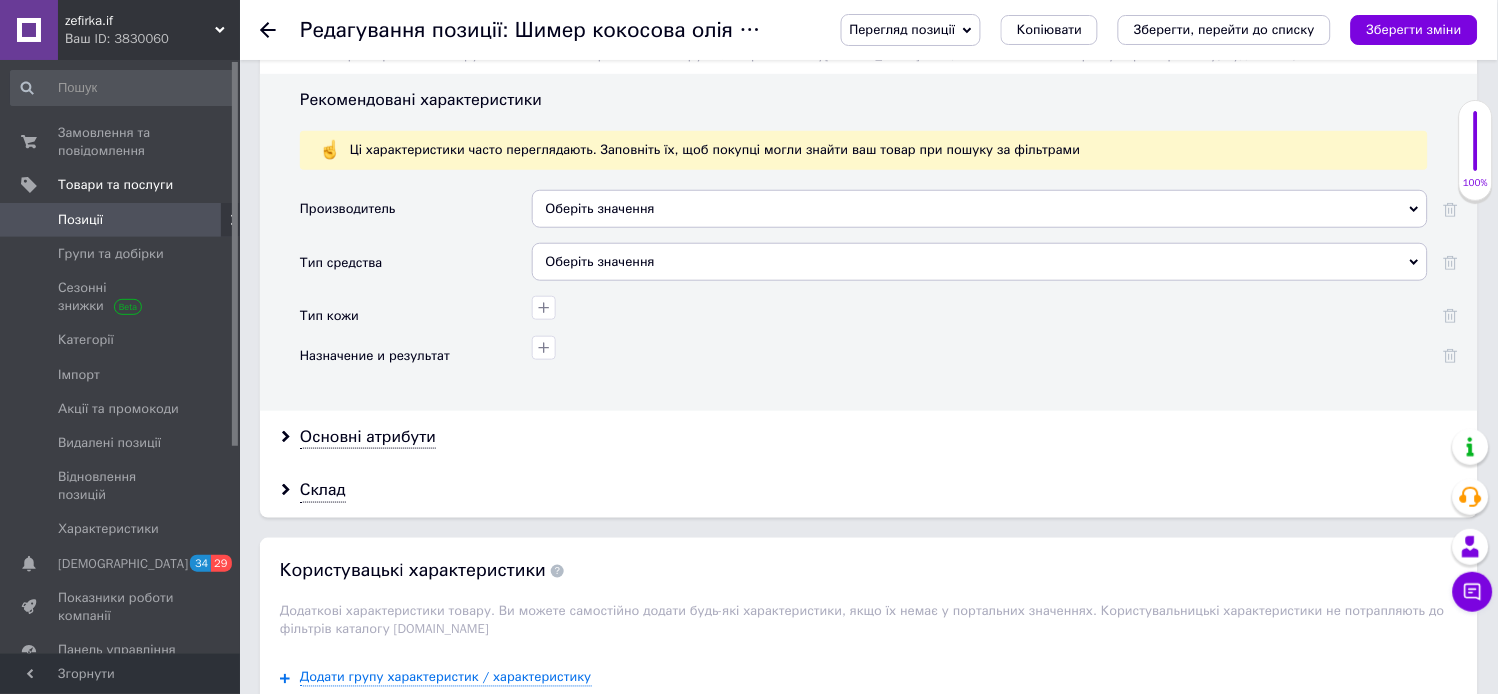 click on "Оберіть значення" at bounding box center (980, 262) 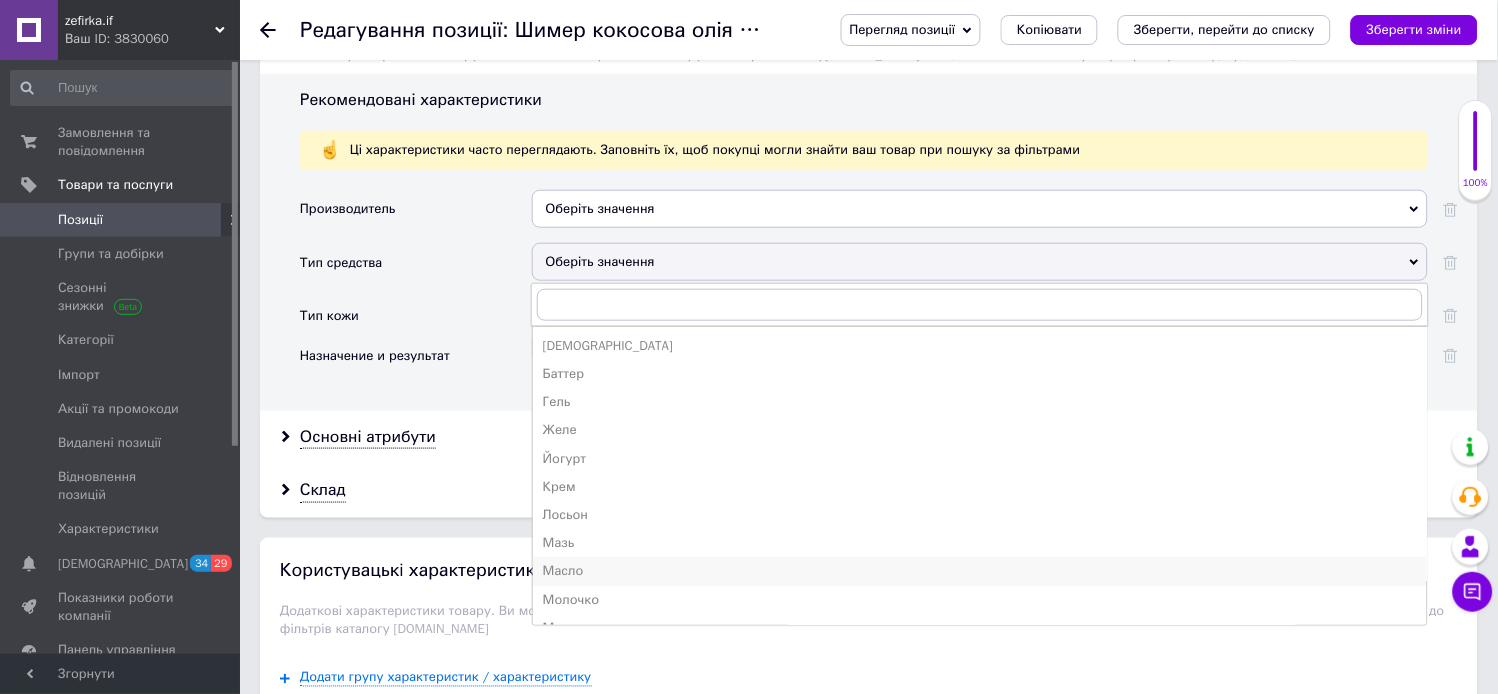 click on "Масло" at bounding box center [980, 571] 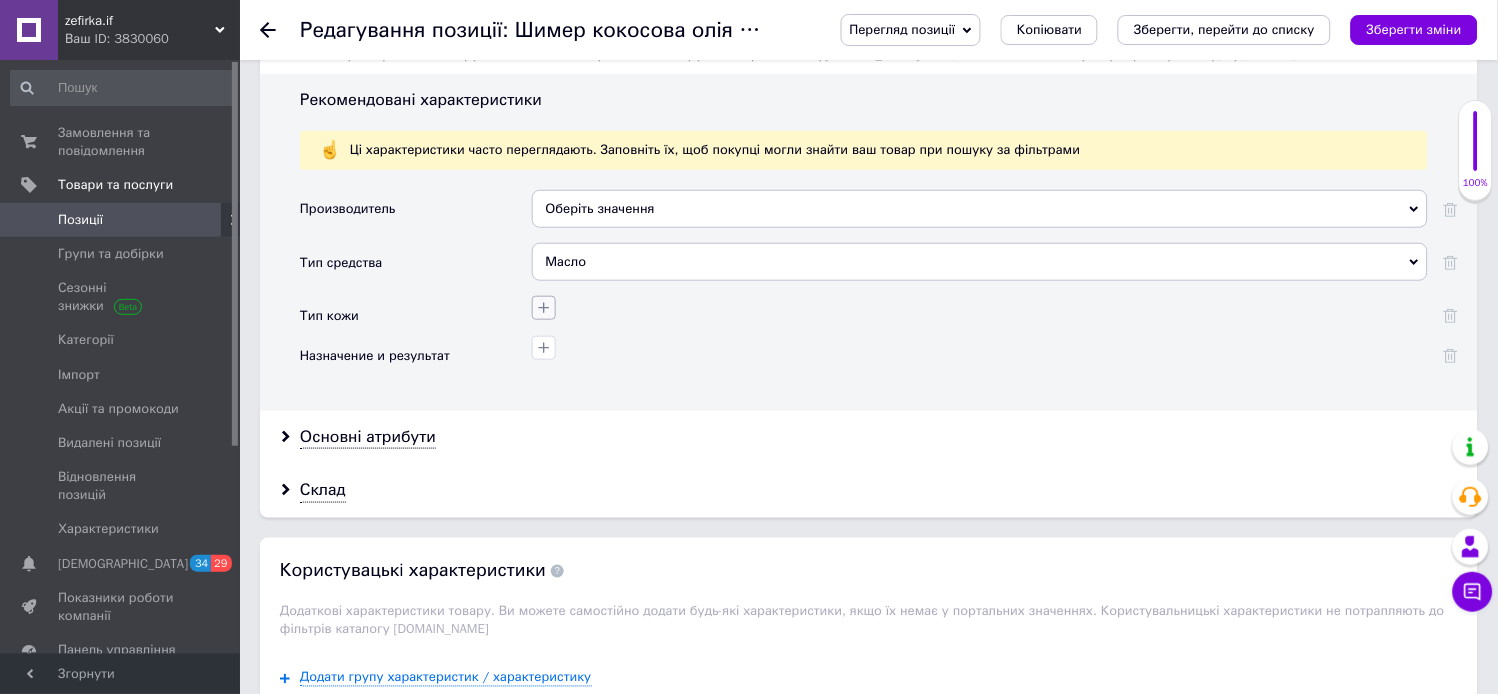 click 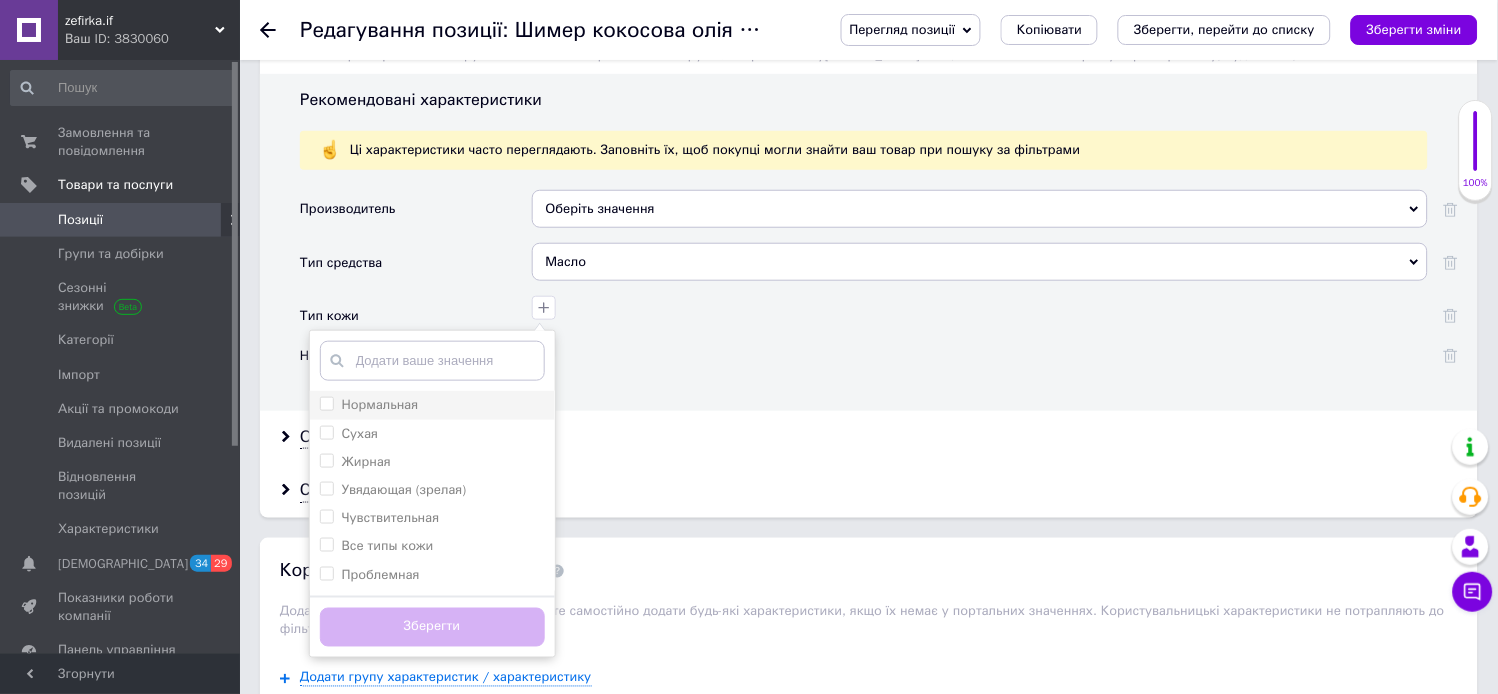 click on "Нормальная" at bounding box center [326, 403] 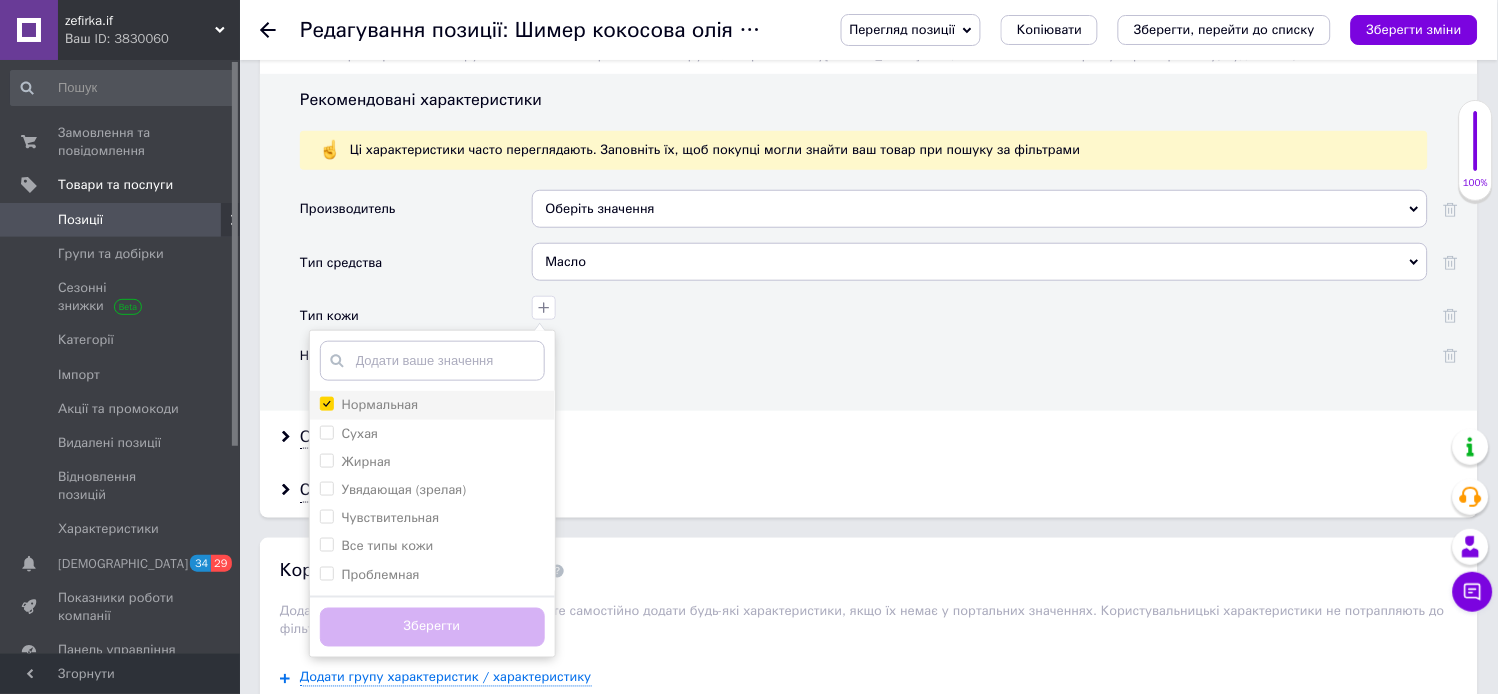 checkbox on "true" 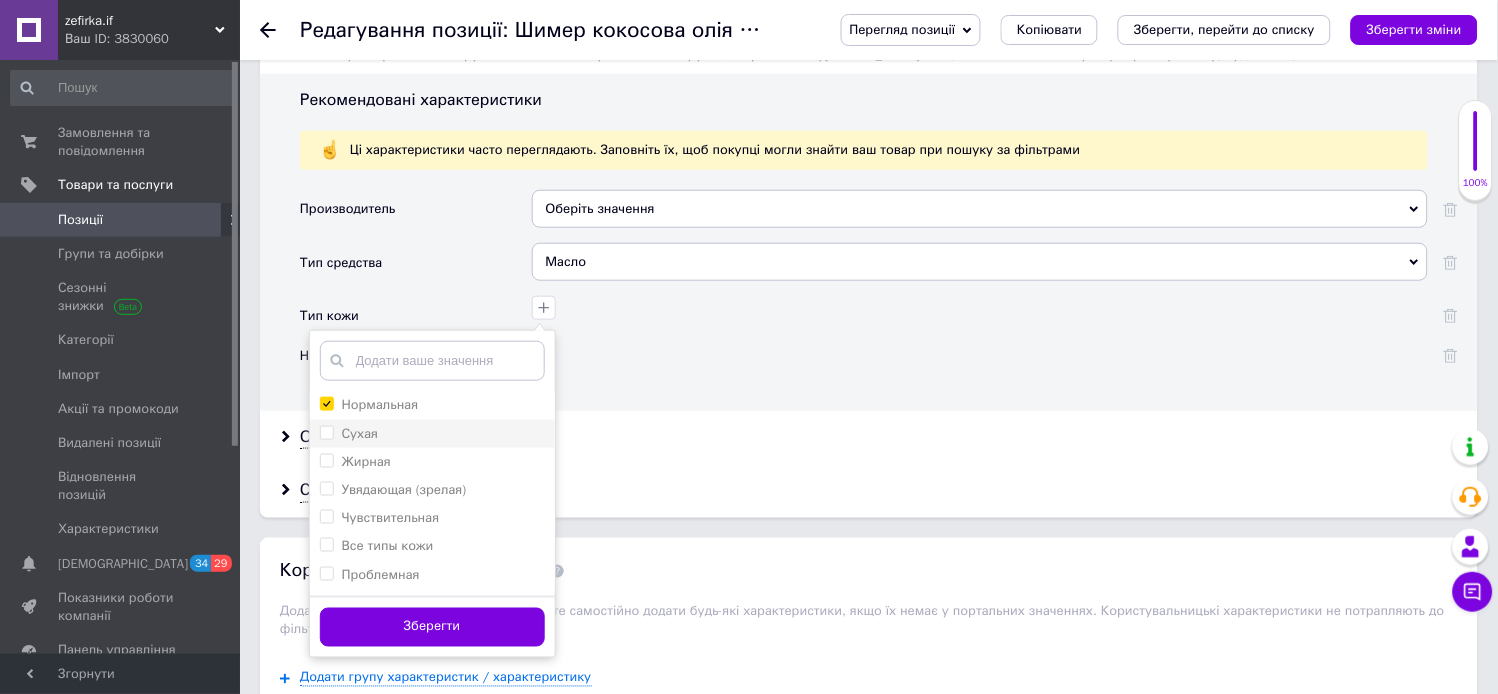 click on "Сухая" at bounding box center [326, 432] 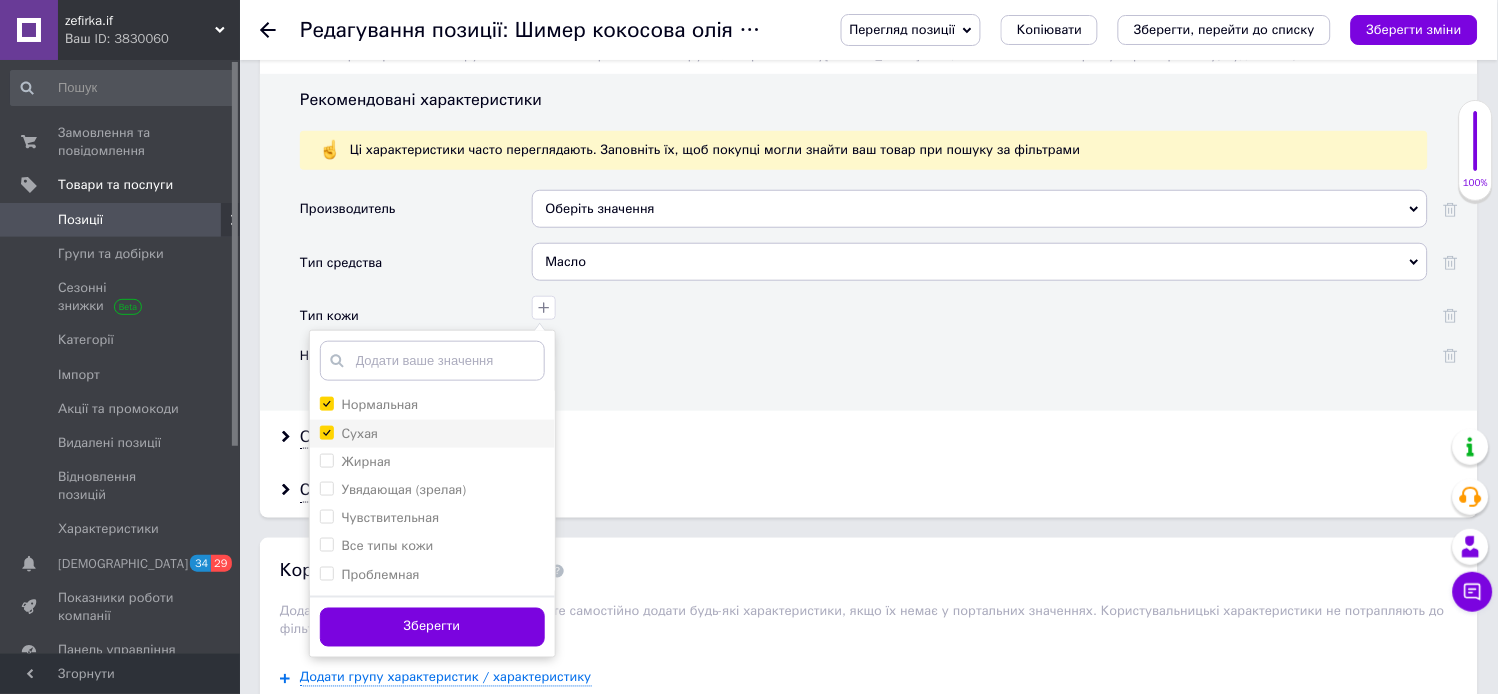 checkbox on "true" 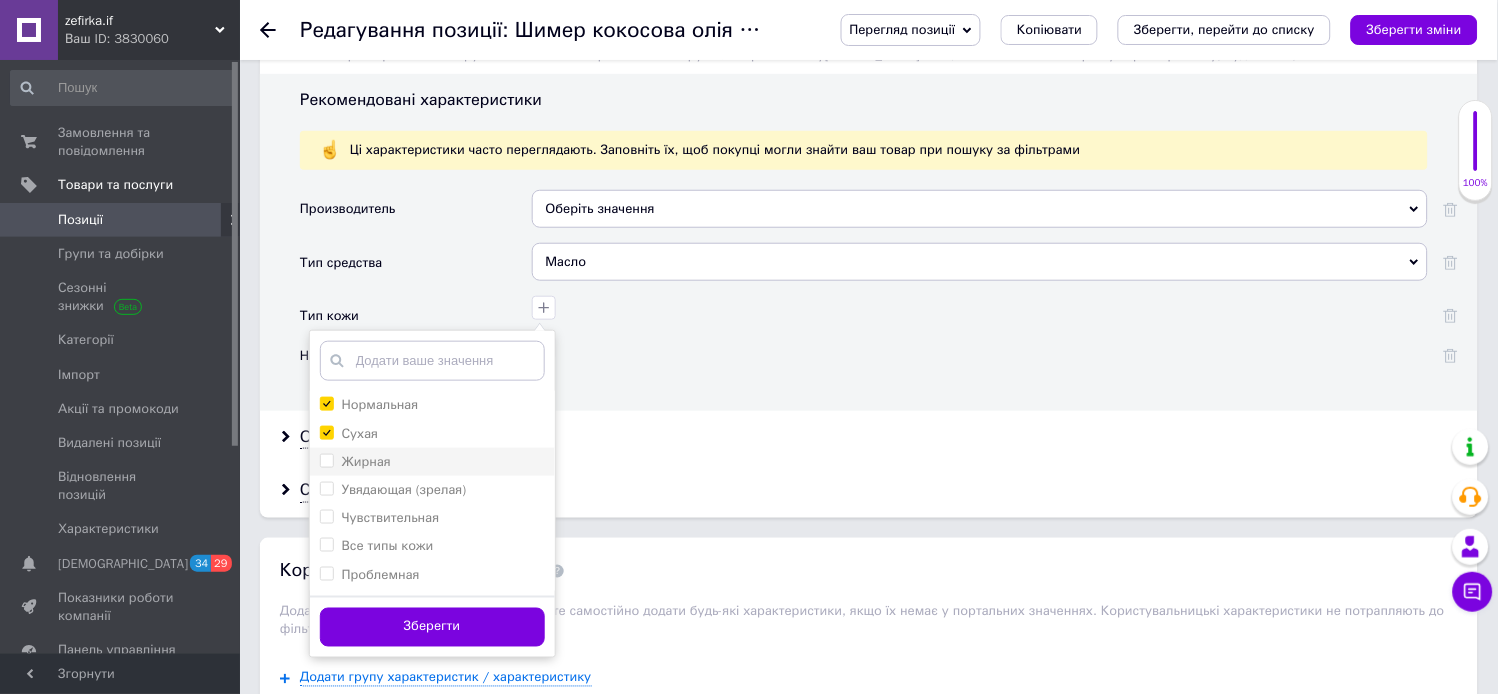 click on "Жирная" at bounding box center (326, 460) 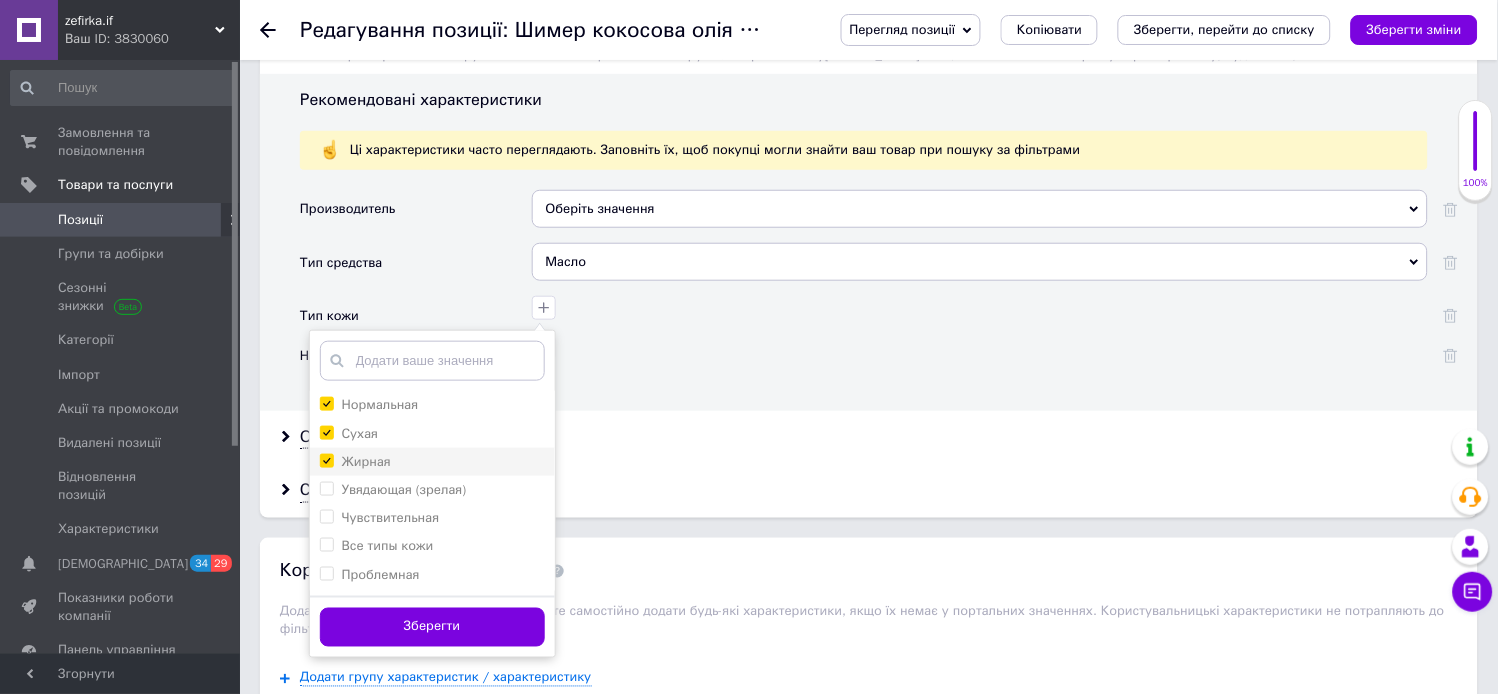 checkbox on "true" 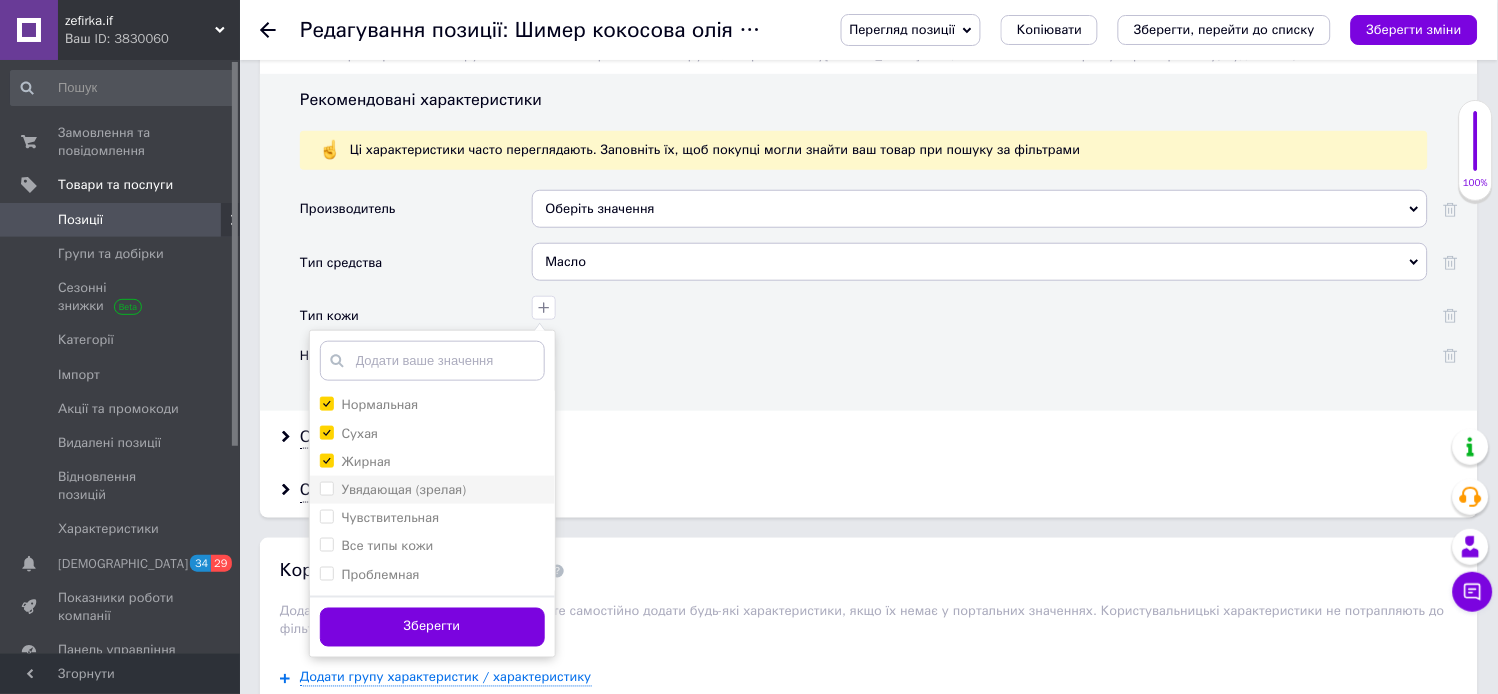 click on "Увядающая (зрелая)" at bounding box center [326, 488] 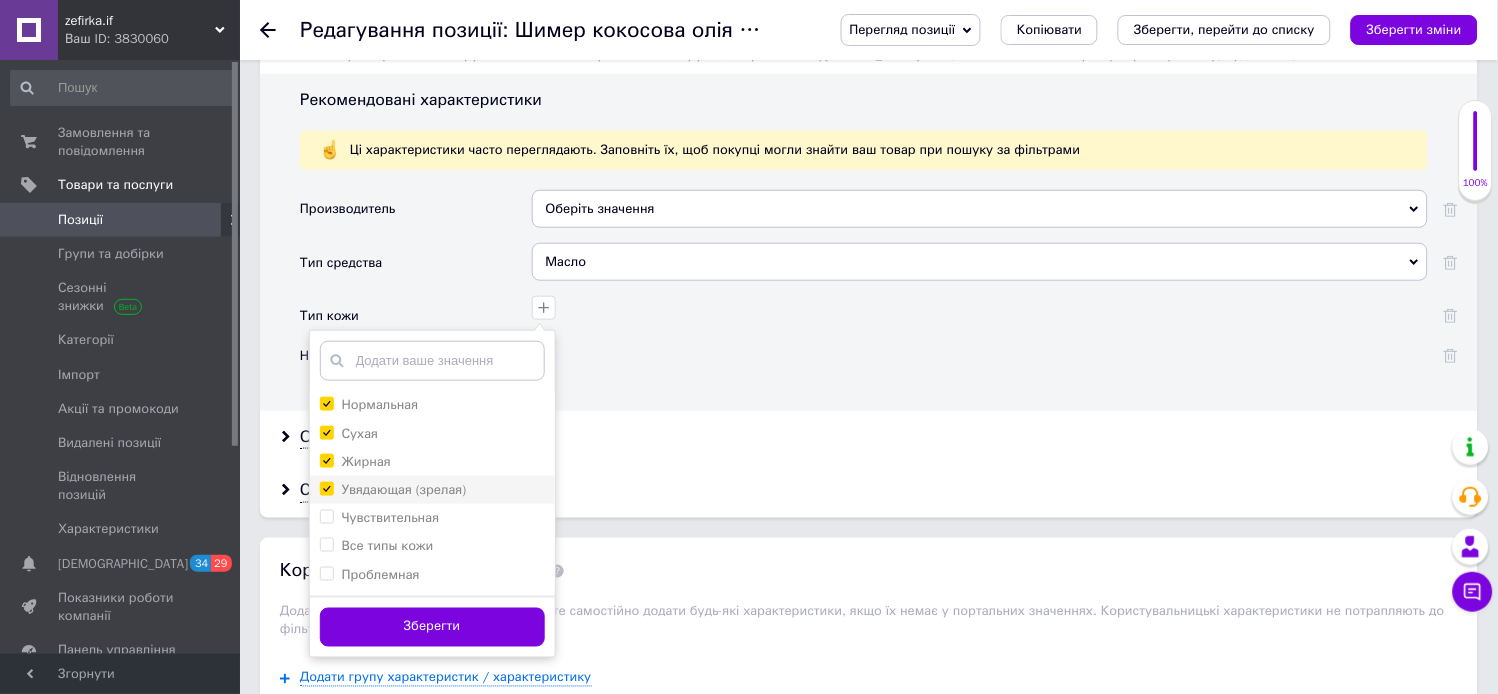 checkbox on "true" 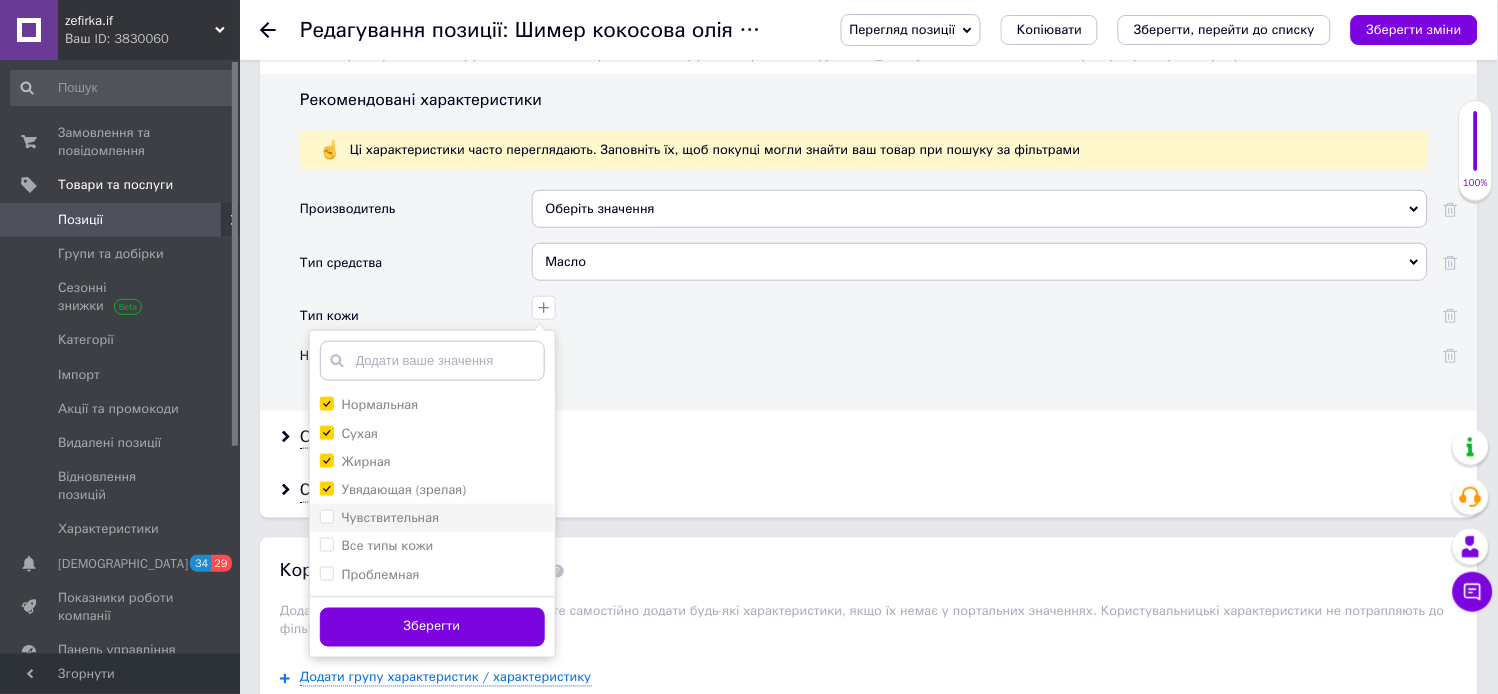 click on "Чувствительная" at bounding box center [326, 516] 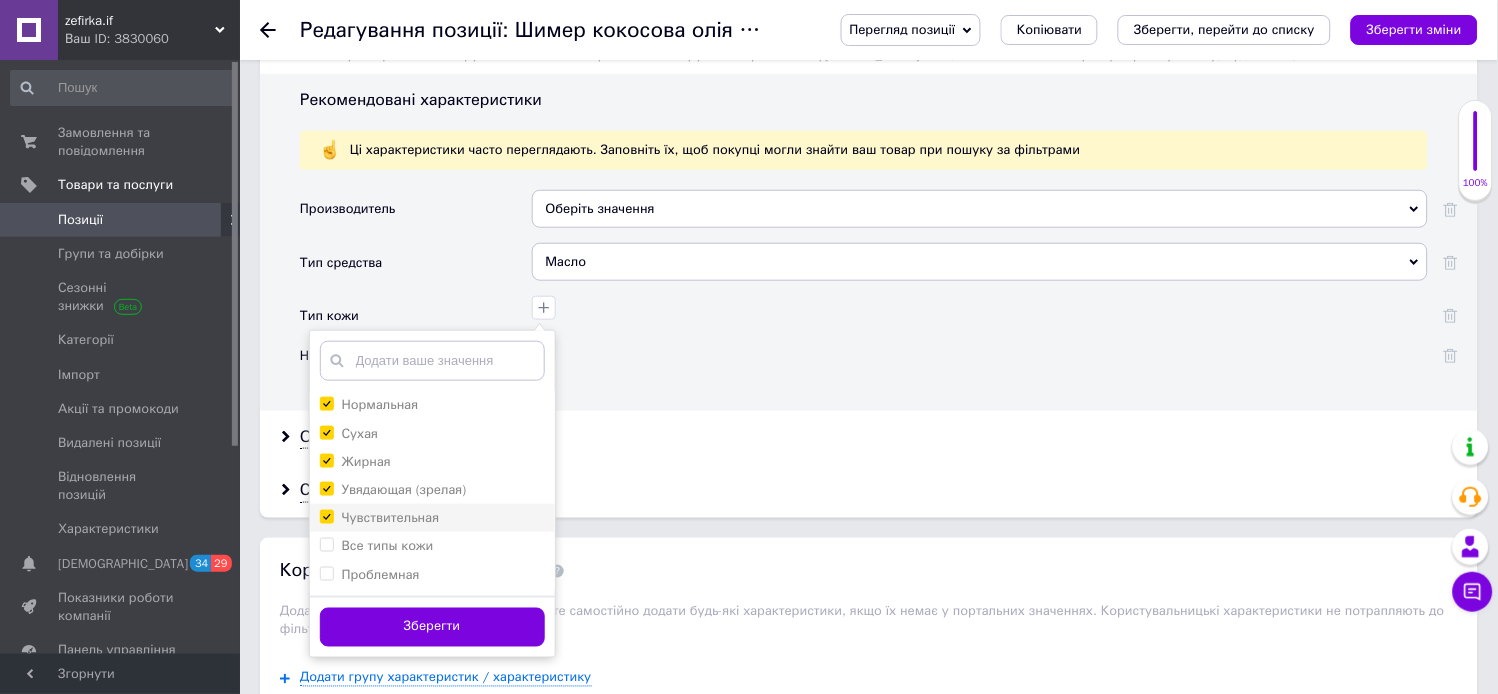checkbox on "true" 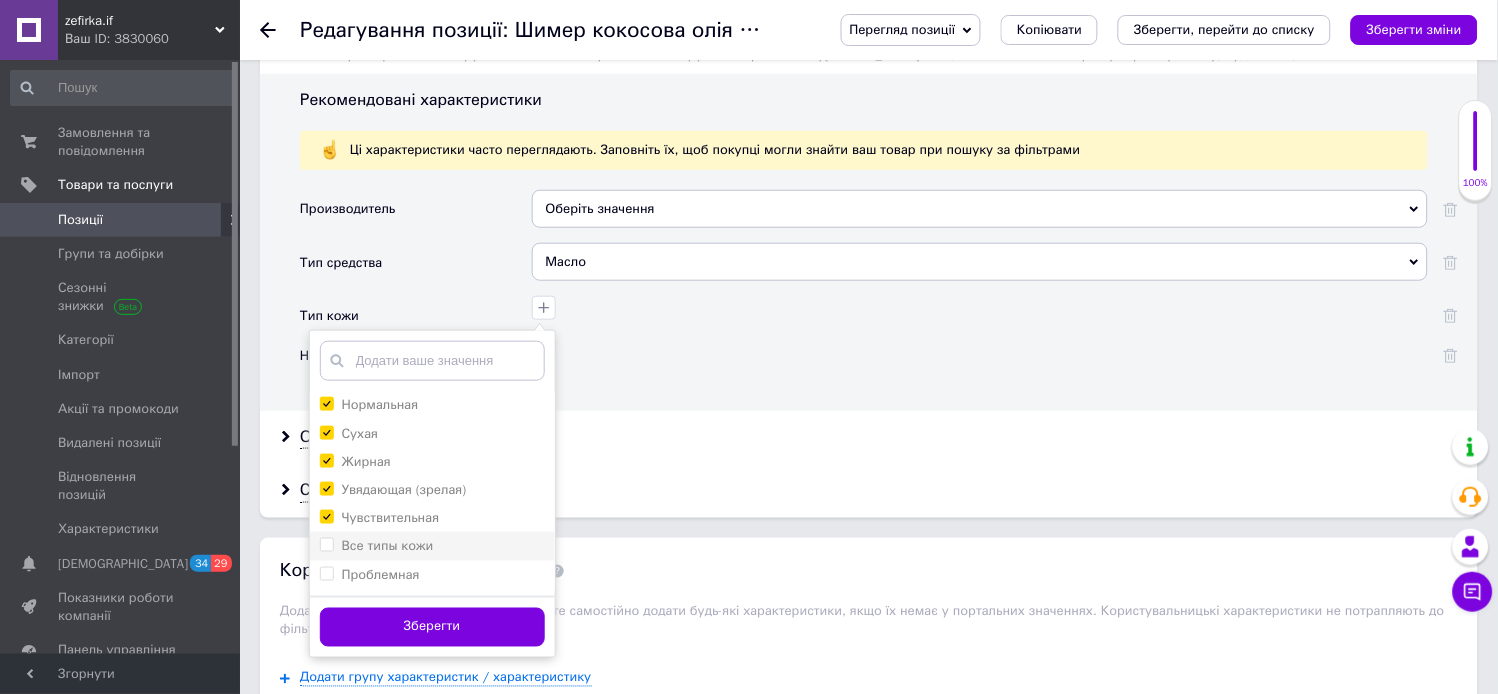 click on "Все типы кожи" at bounding box center [326, 544] 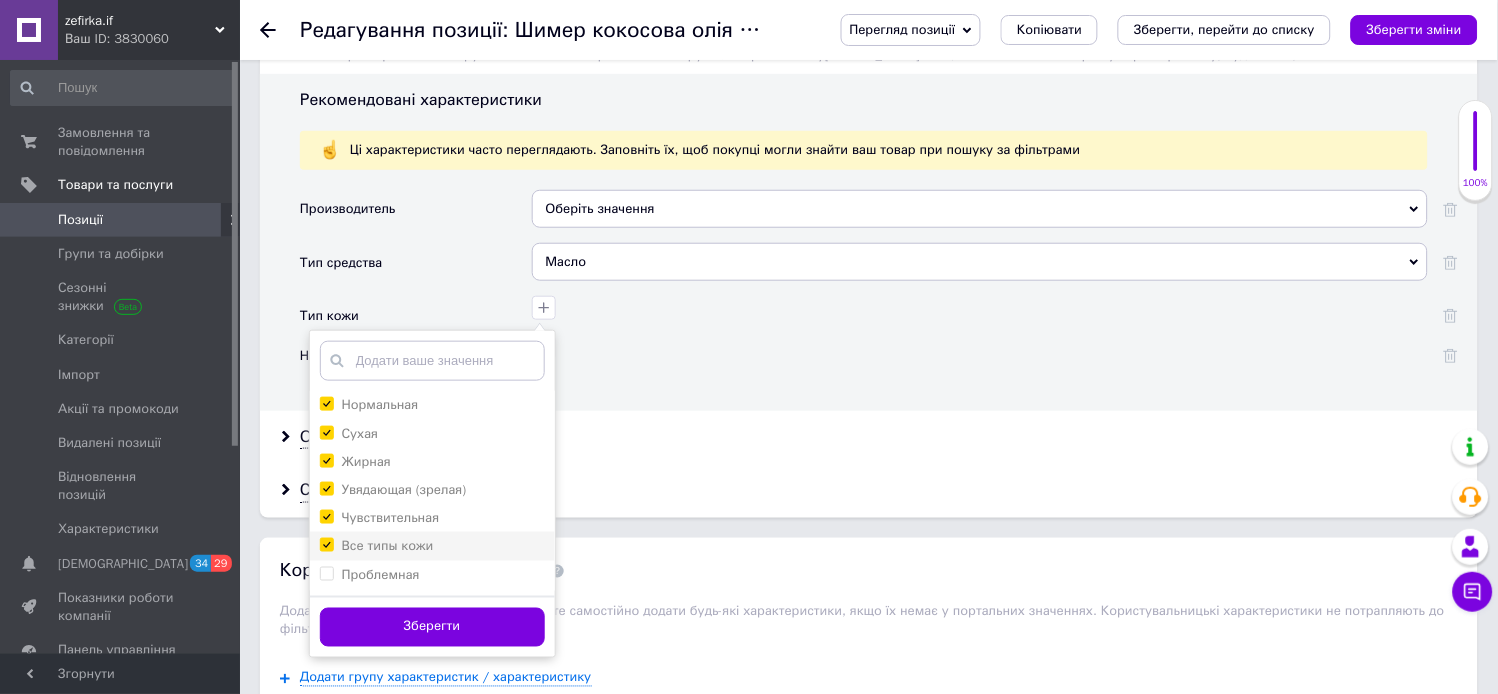 checkbox on "true" 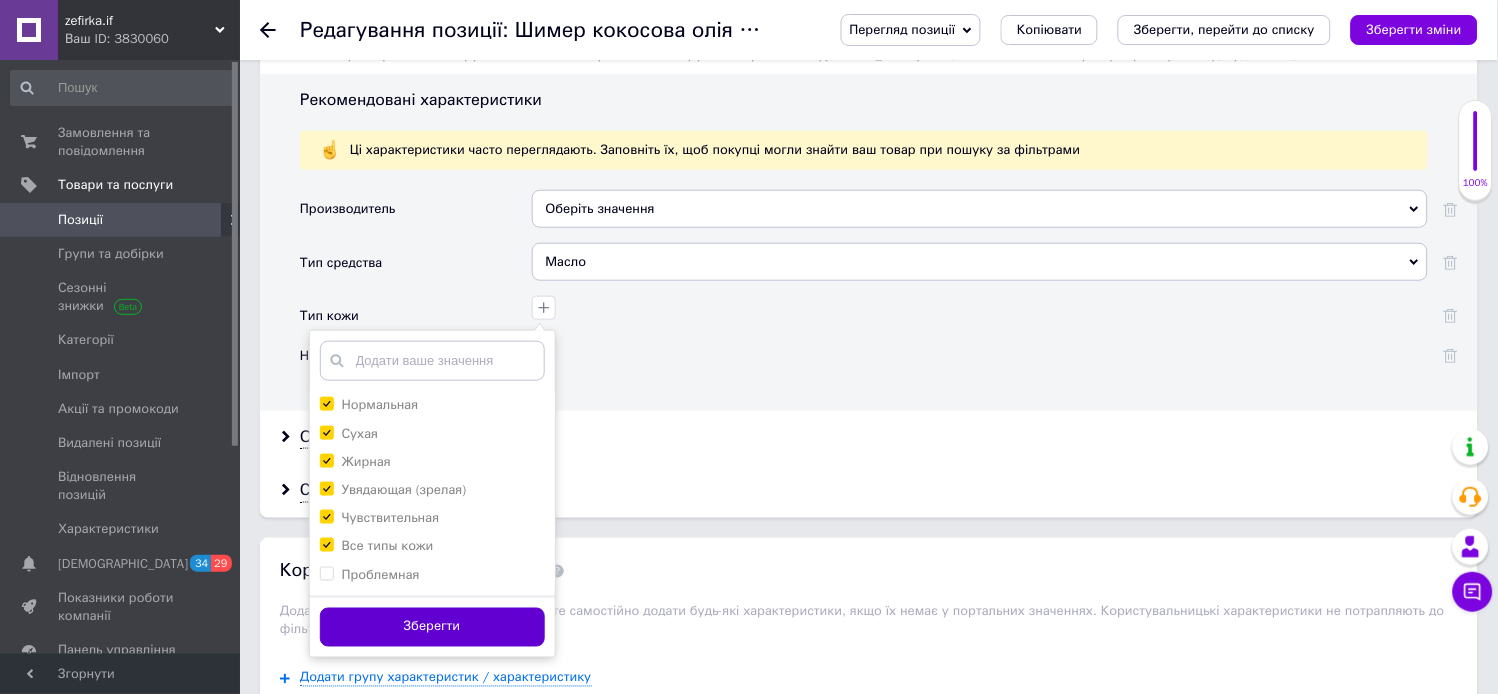 click on "Зберегти" at bounding box center (432, 627) 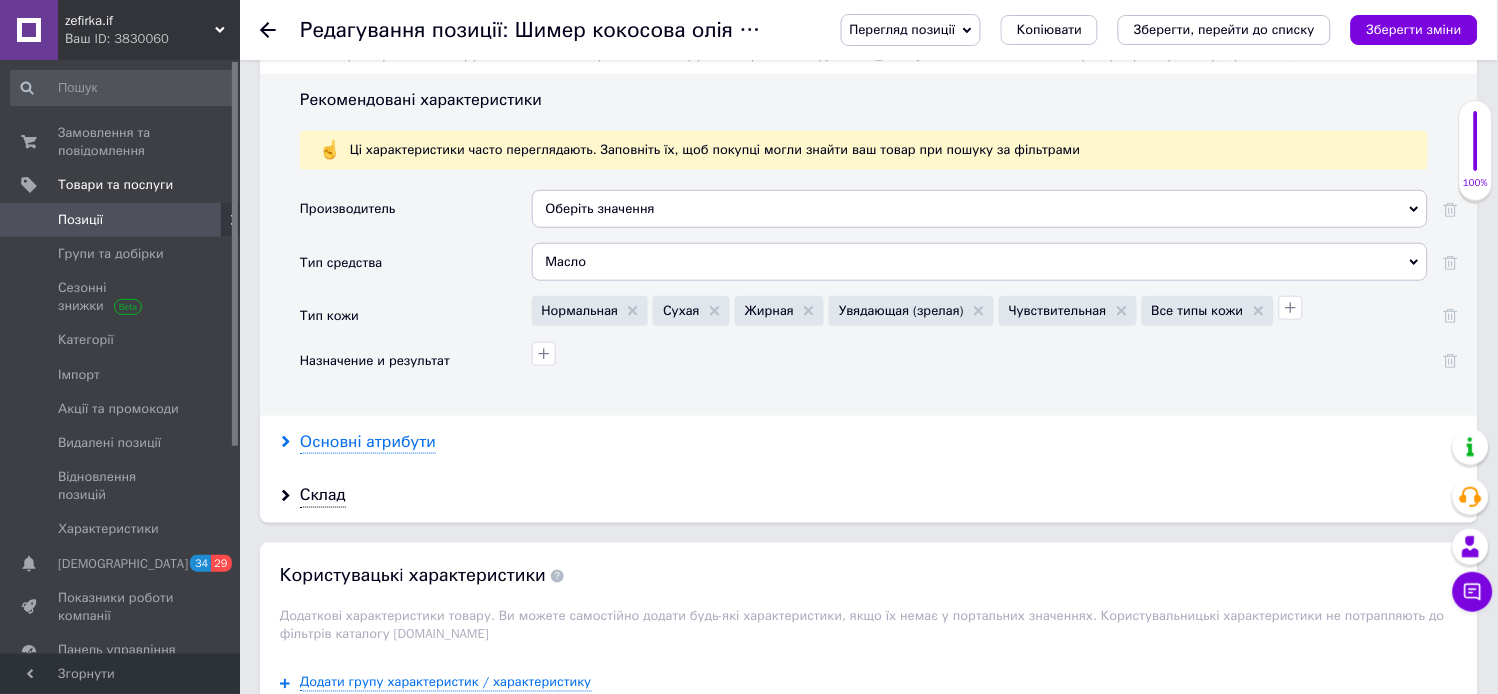 click on "Основні атрибути" at bounding box center [368, 442] 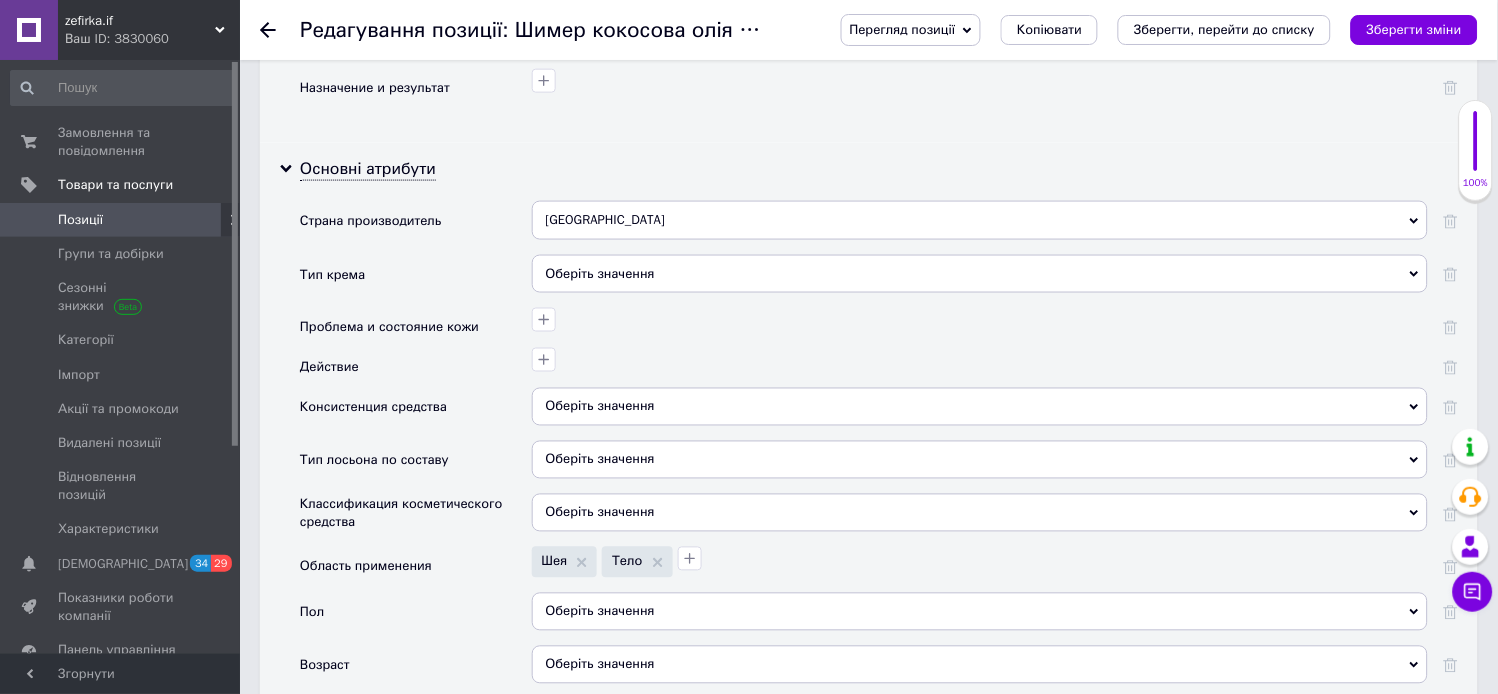 scroll, scrollTop: 2245, scrollLeft: 0, axis: vertical 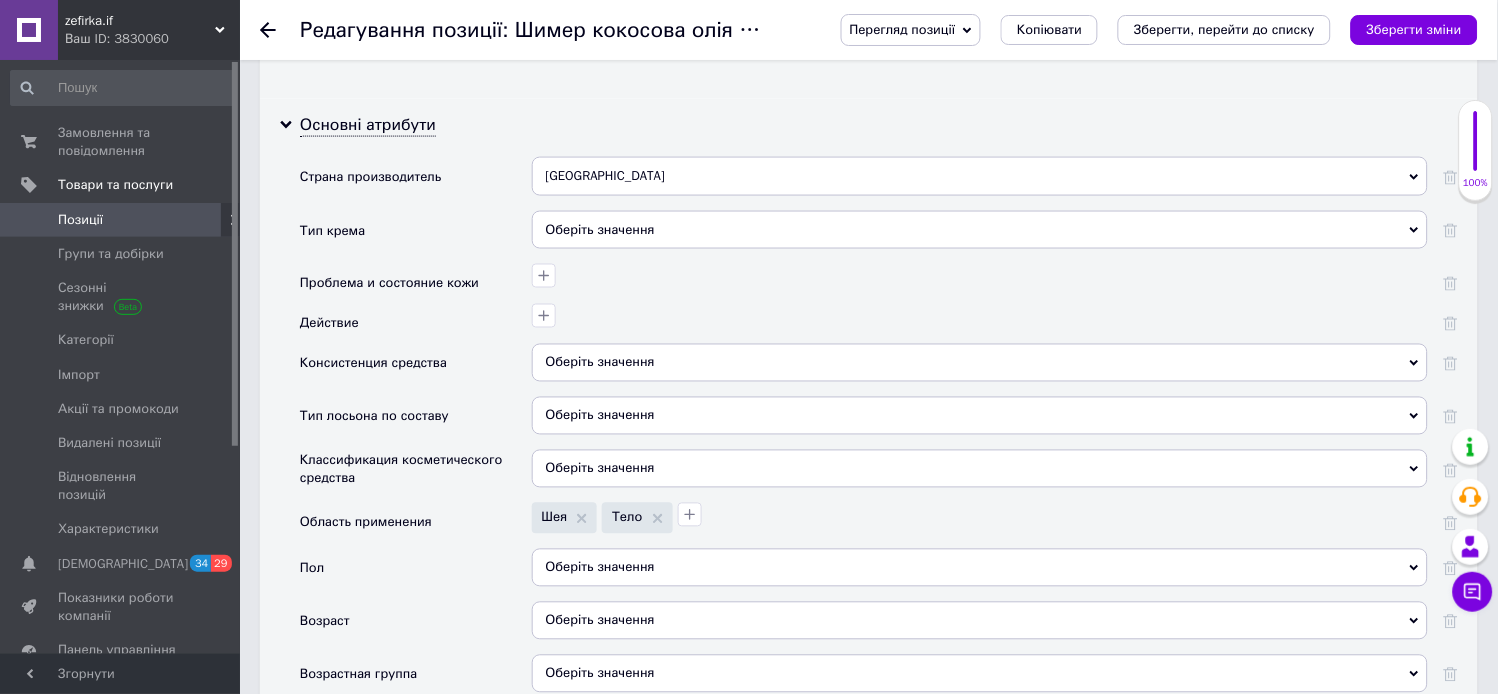 click on "Оберіть значення" at bounding box center (980, 230) 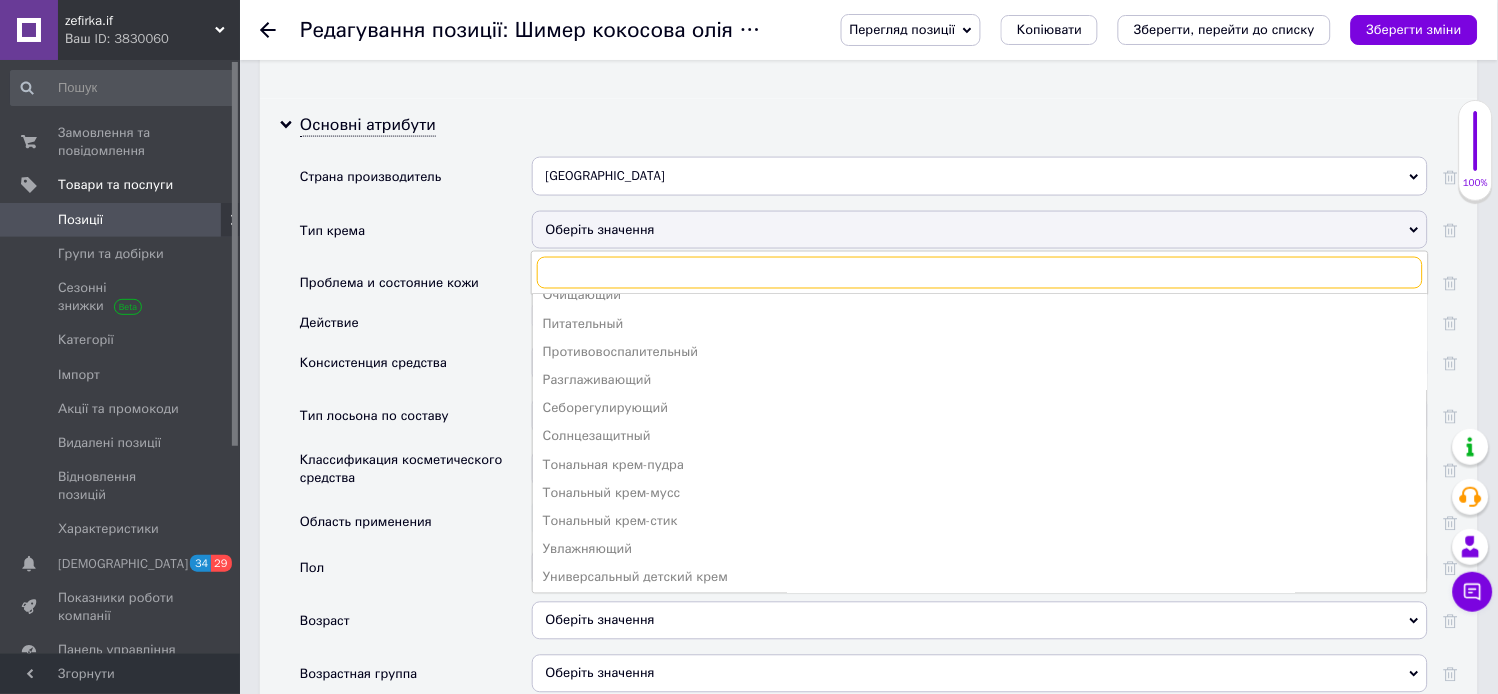 scroll, scrollTop: 416, scrollLeft: 0, axis: vertical 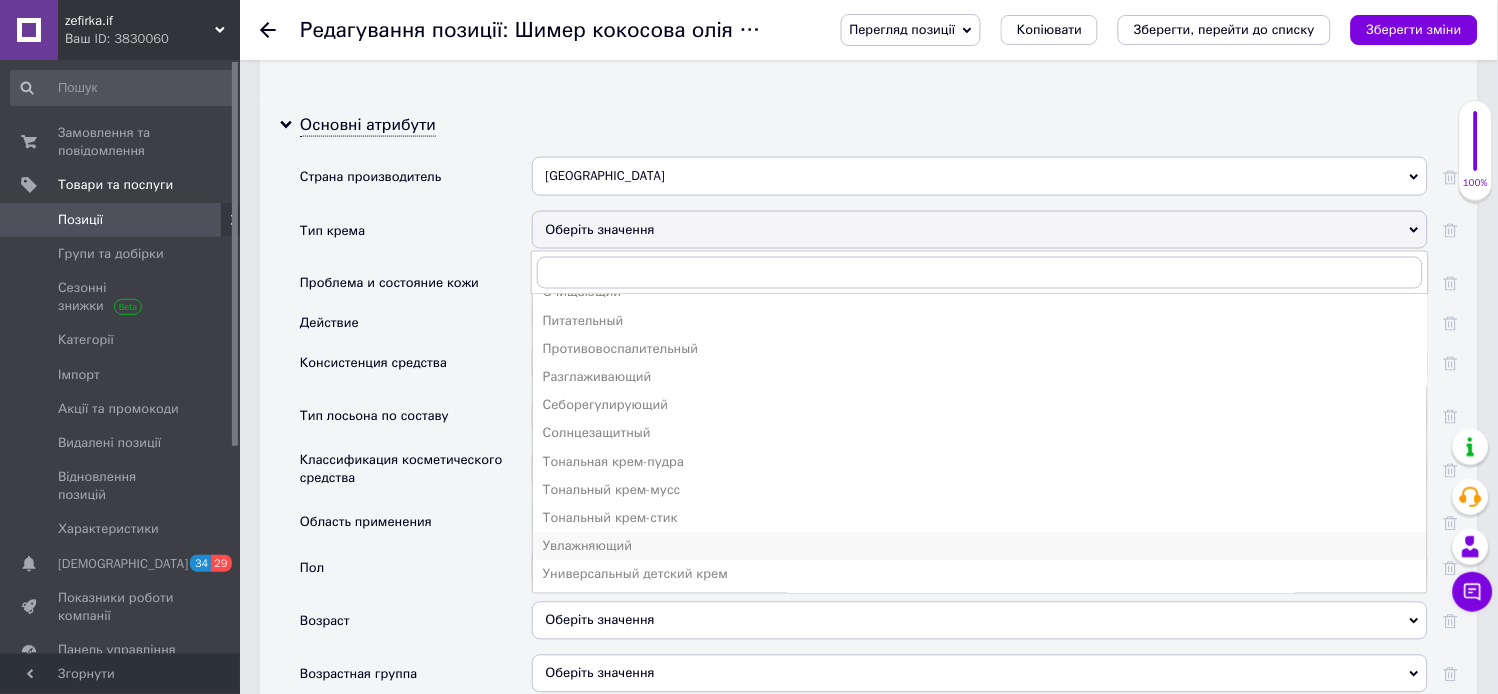 click on "Увлажняющий" at bounding box center [980, 546] 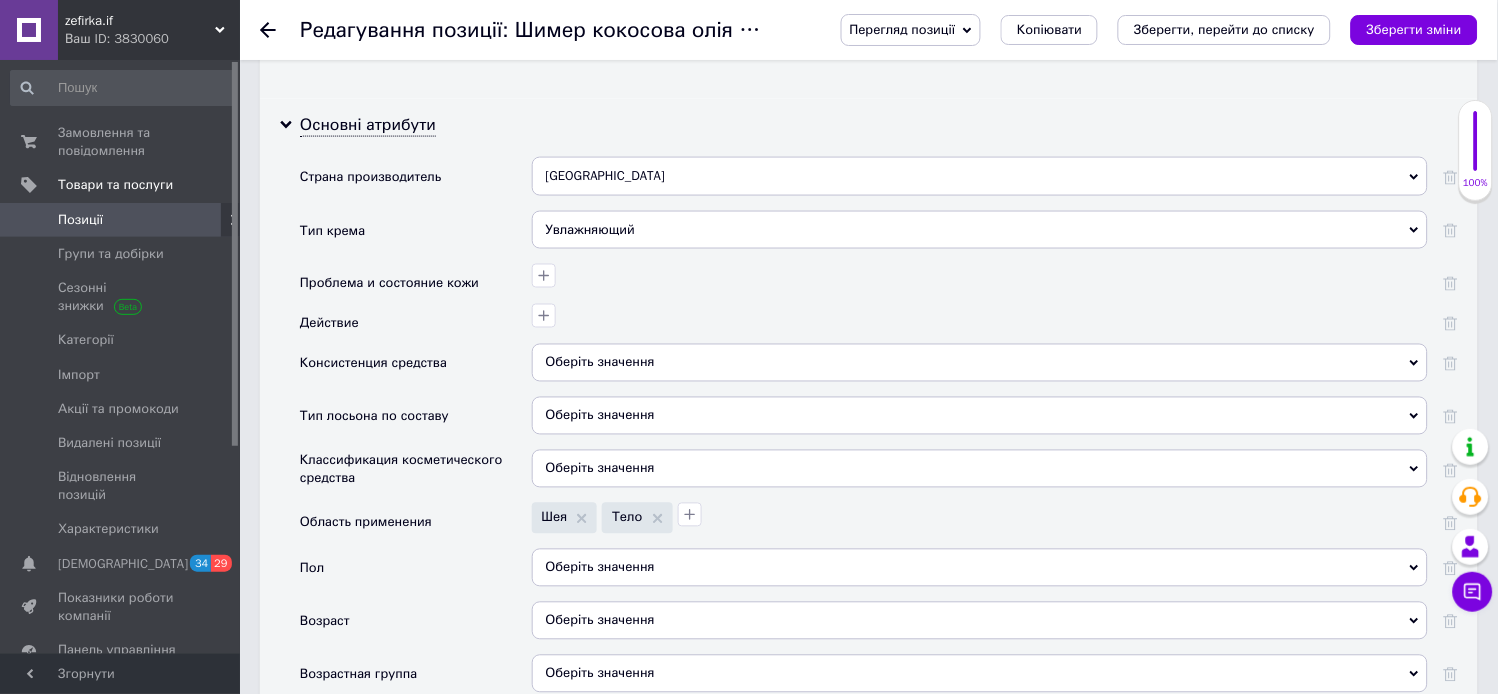 click on "Оберіть значення" at bounding box center [980, 363] 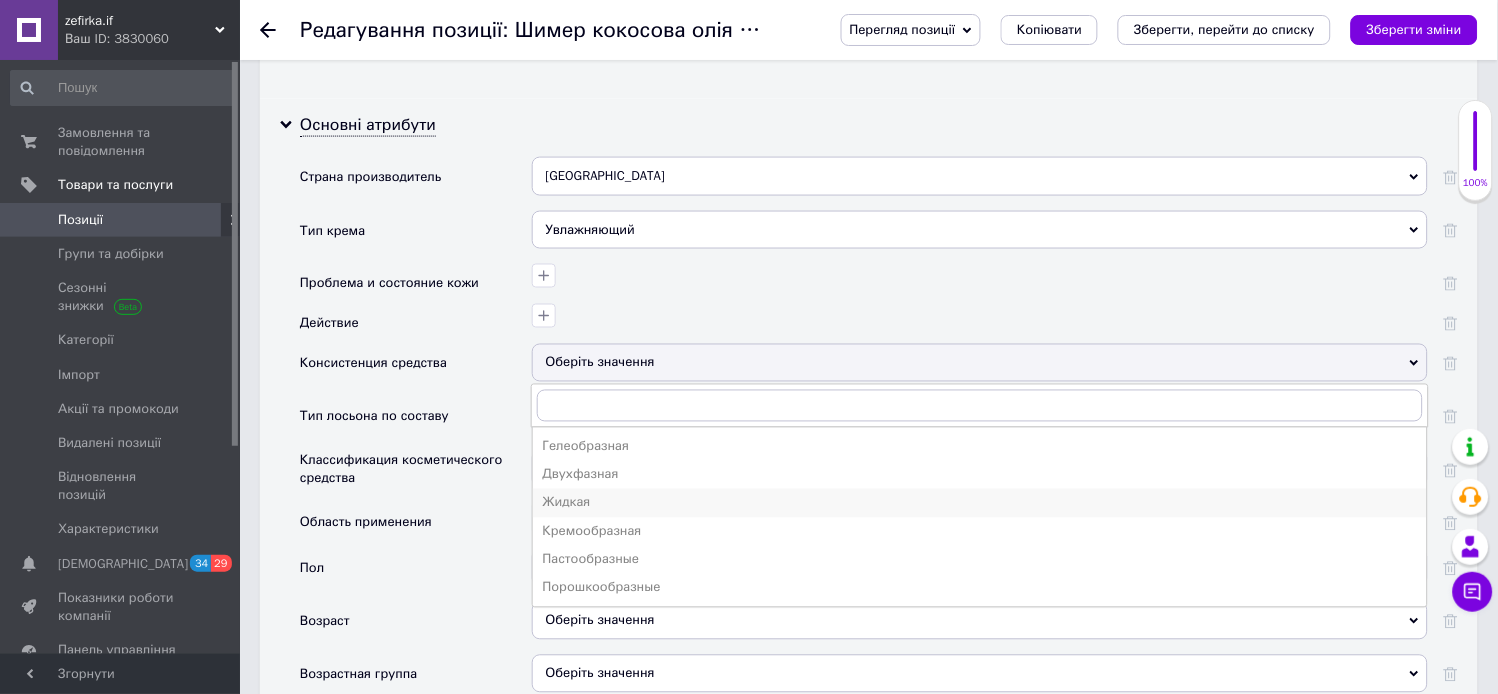 click on "Жидкая" at bounding box center [980, 503] 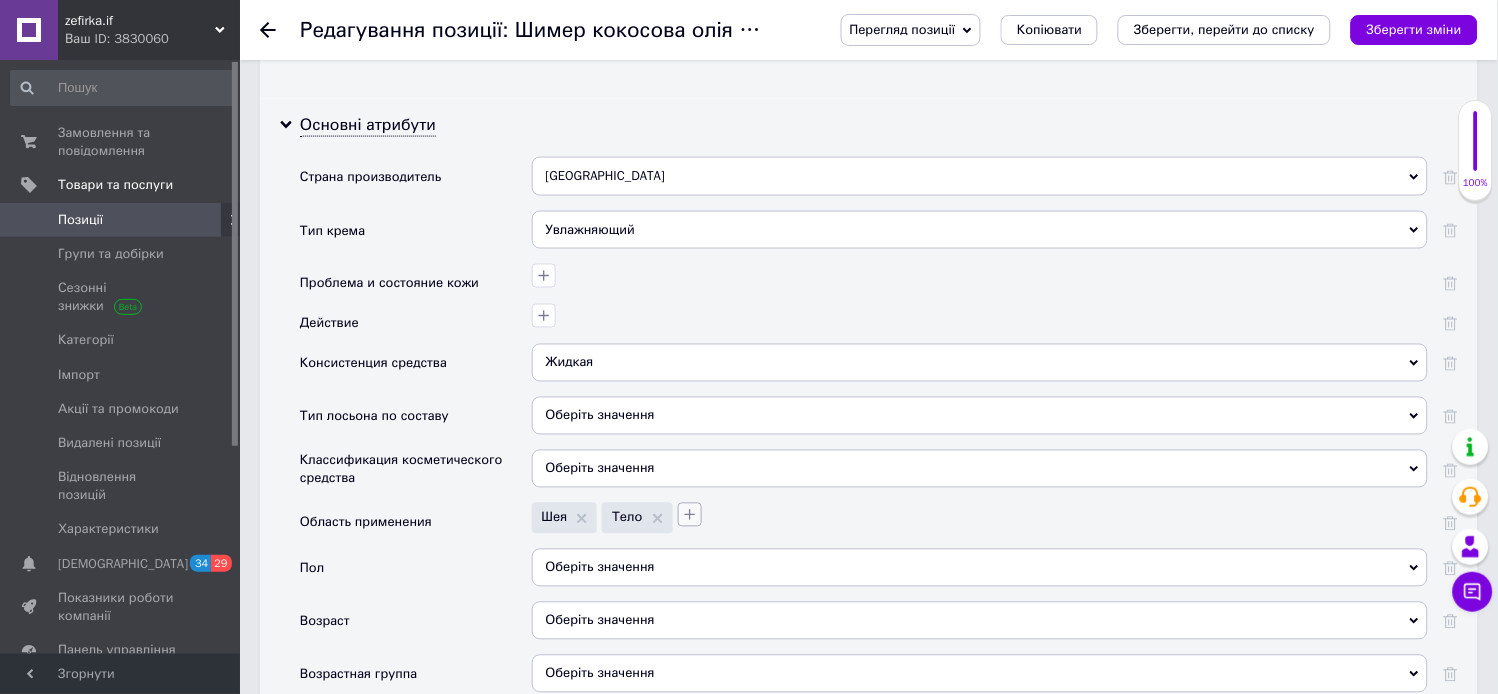 click at bounding box center (690, 515) 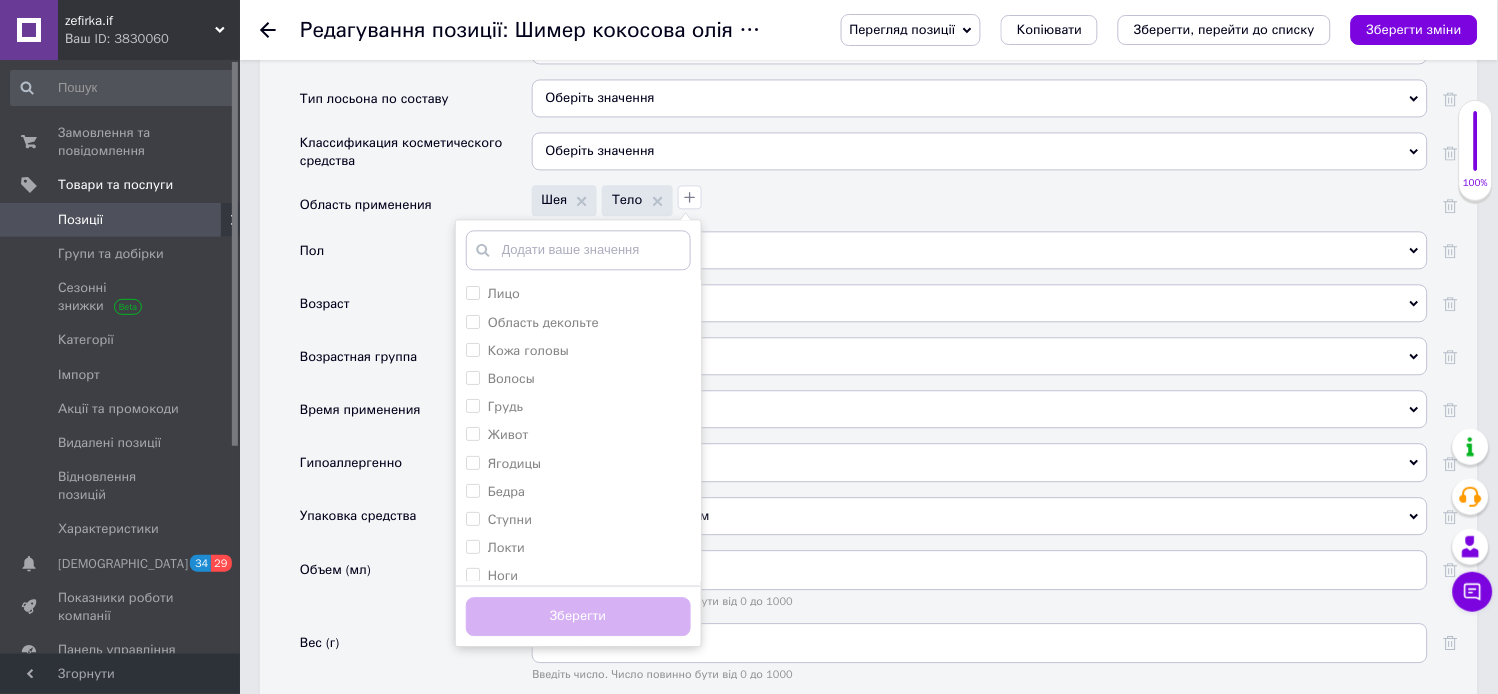 scroll, scrollTop: 2636, scrollLeft: 0, axis: vertical 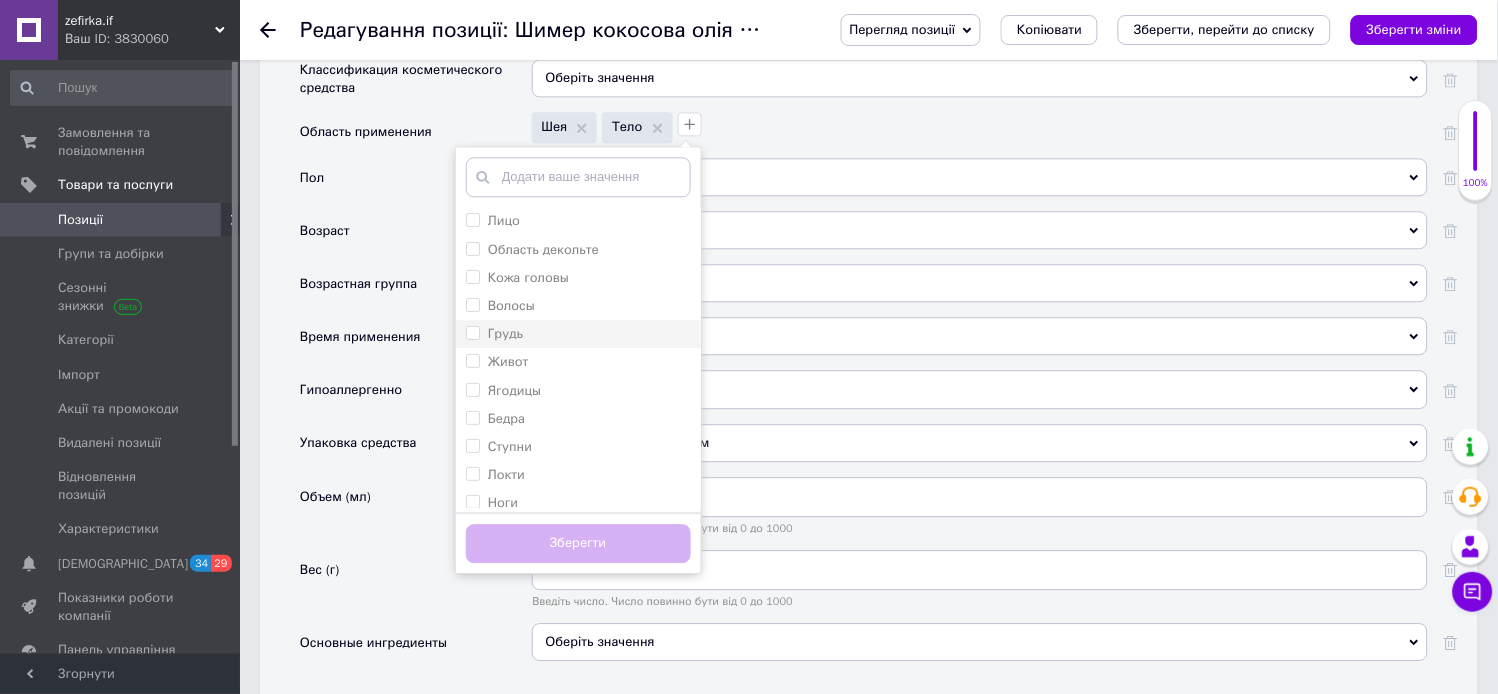 click on "Грудь" at bounding box center [472, 332] 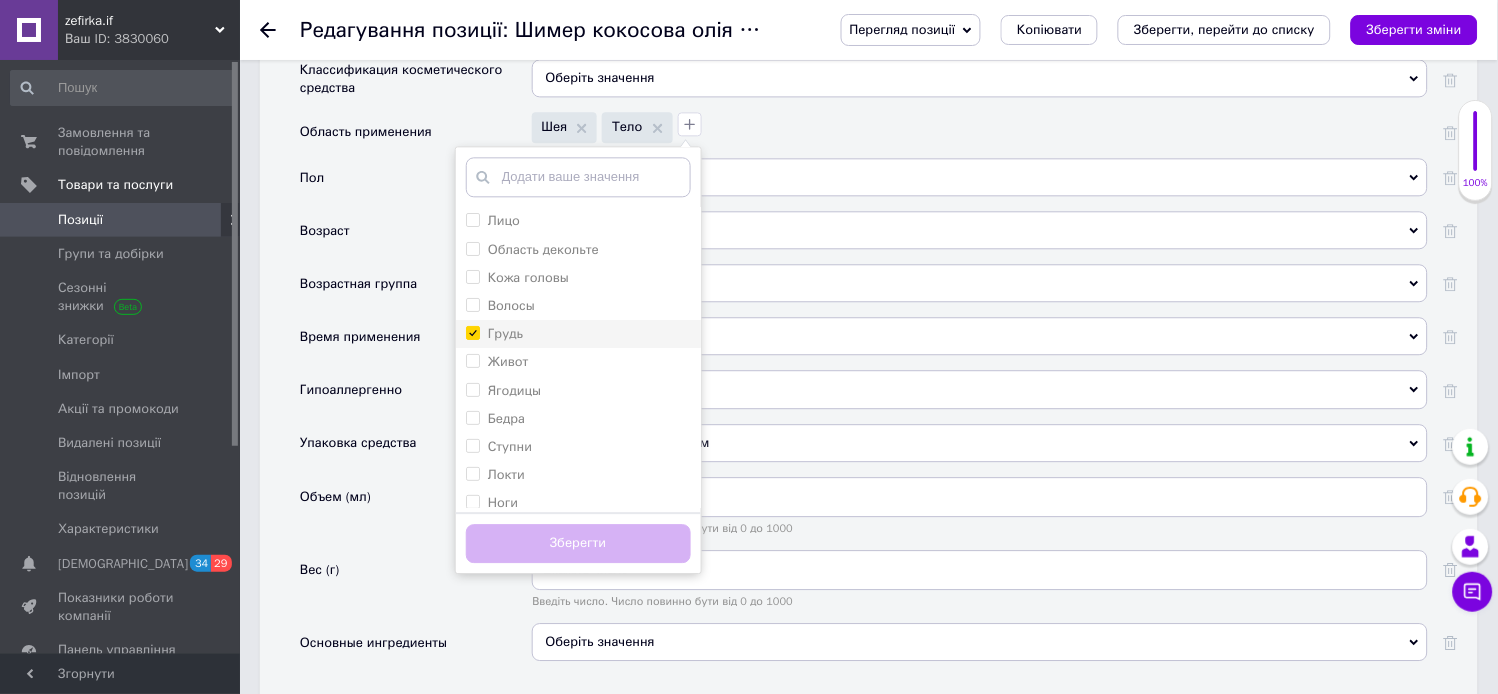 checkbox on "true" 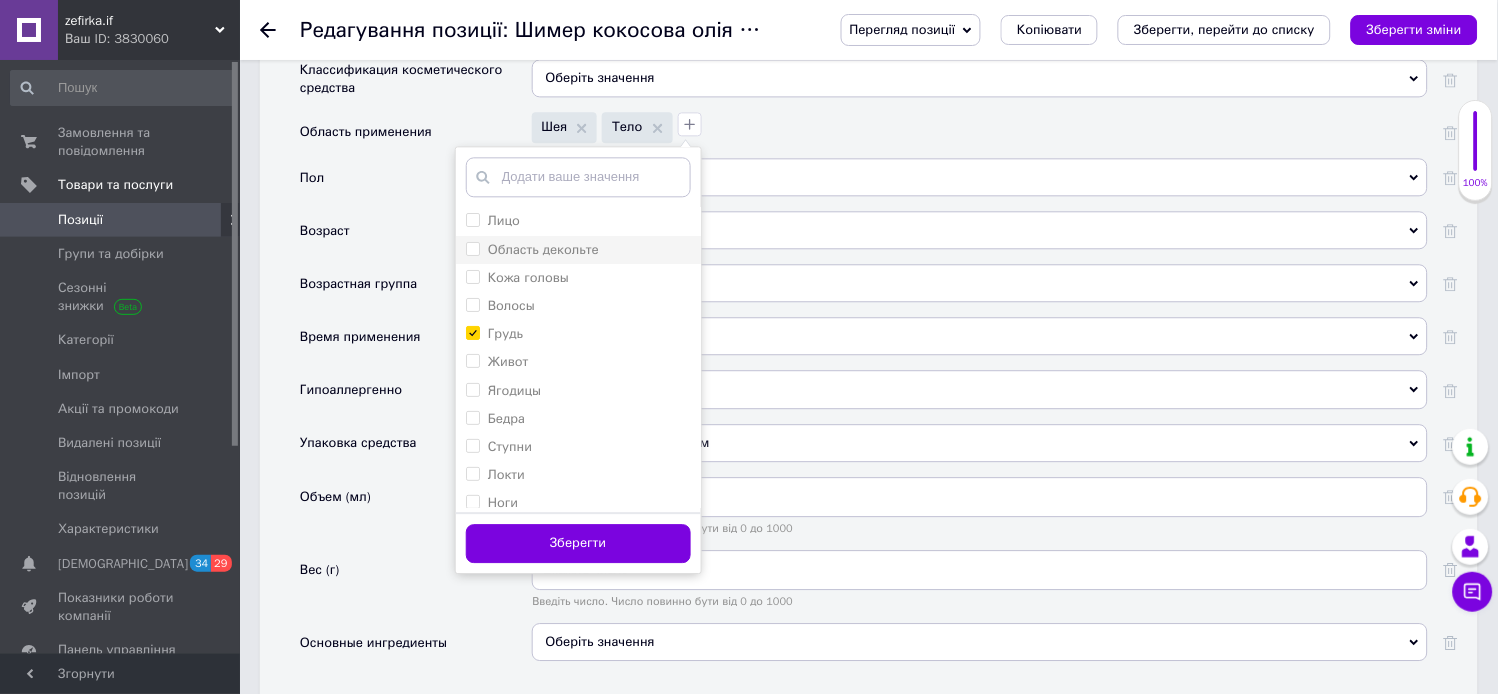 click at bounding box center [473, 249] 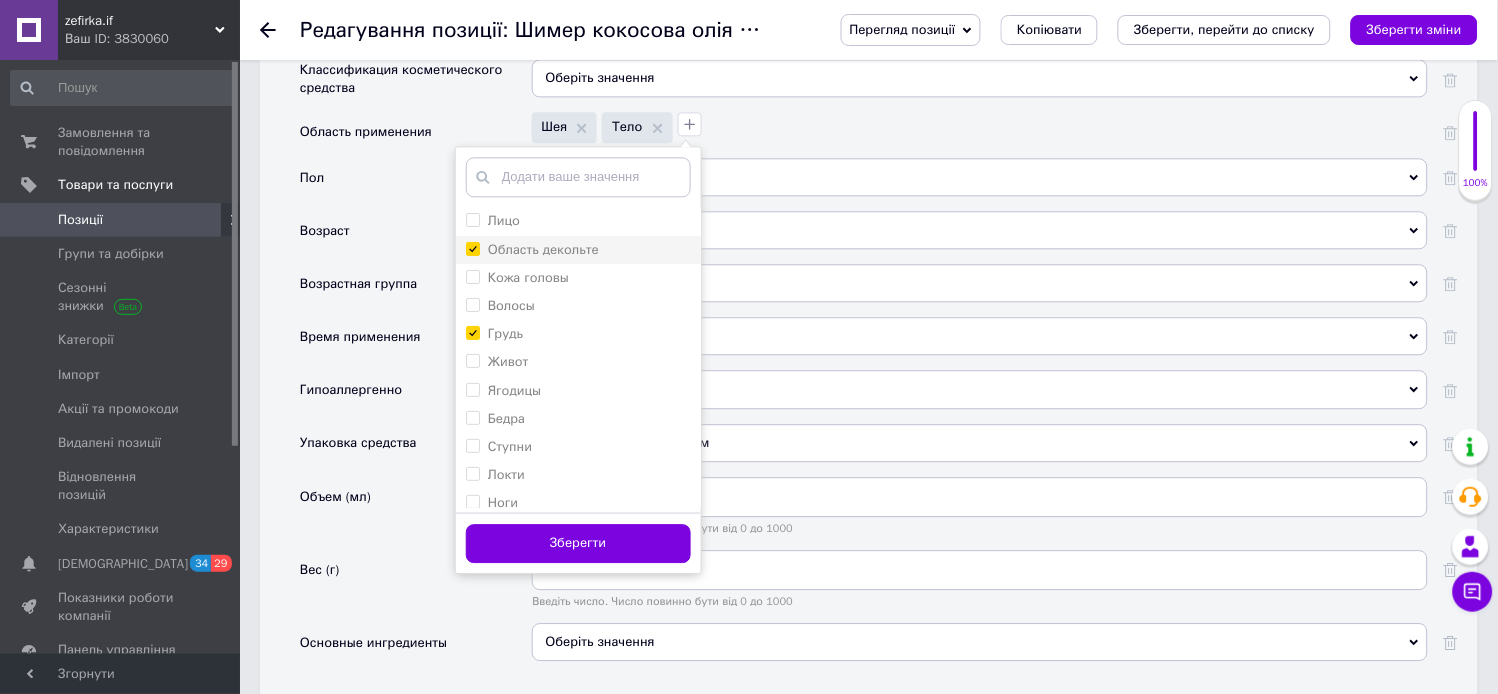 click on "Область декольте" at bounding box center [472, 248] 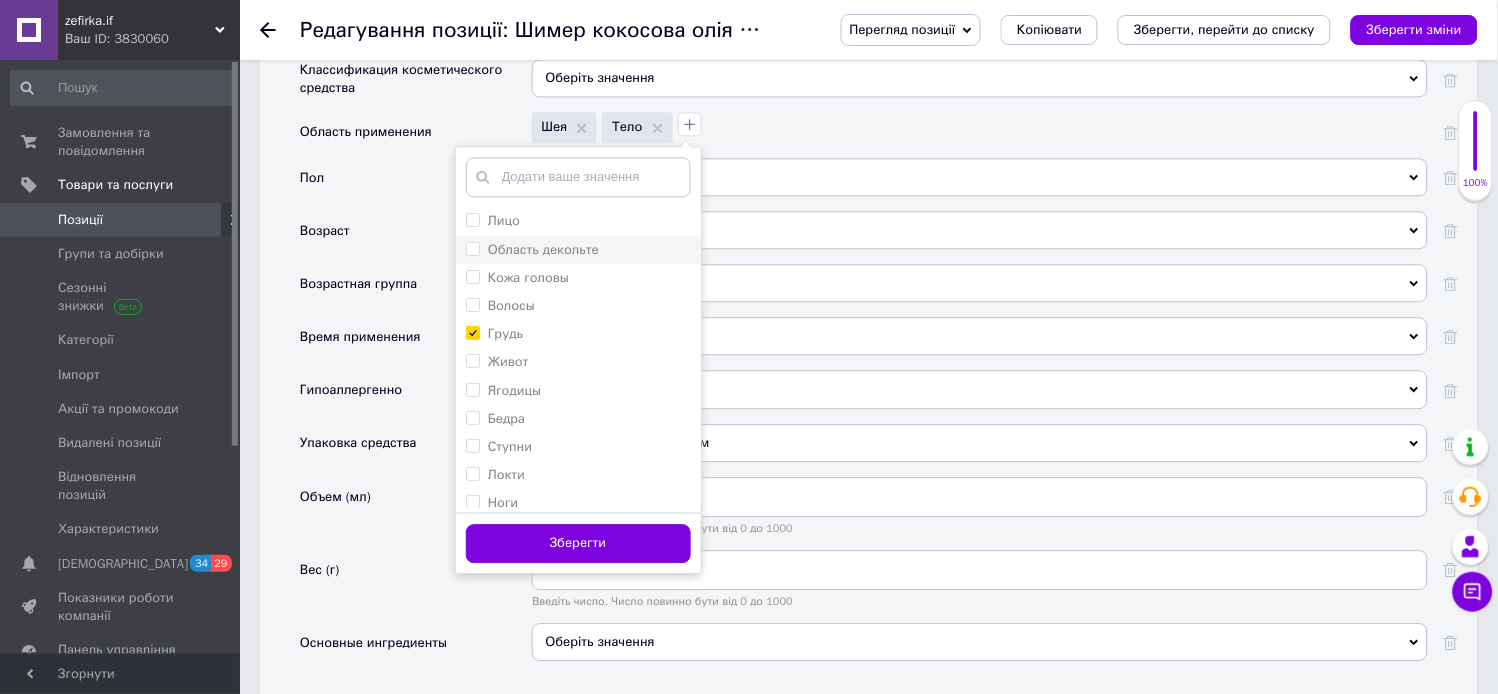 checkbox on "false" 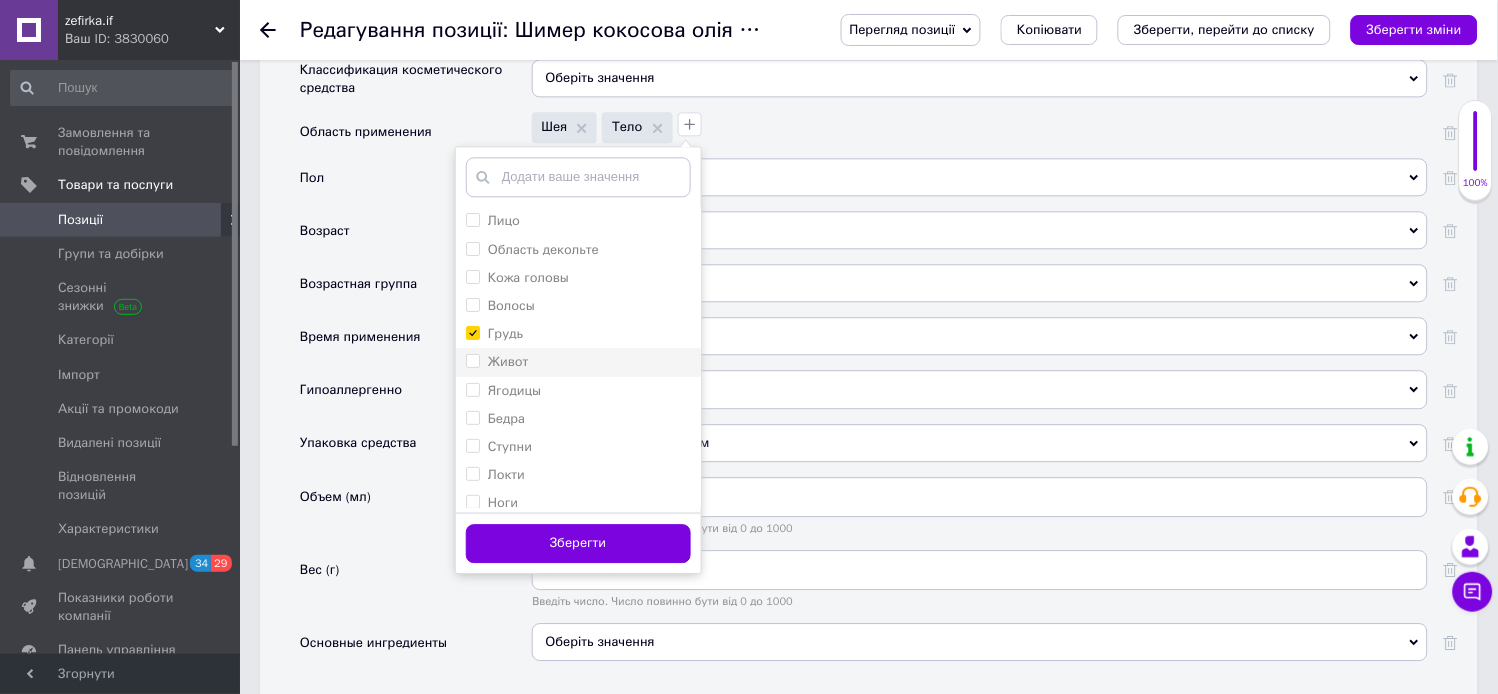 click on "Живот" at bounding box center (472, 360) 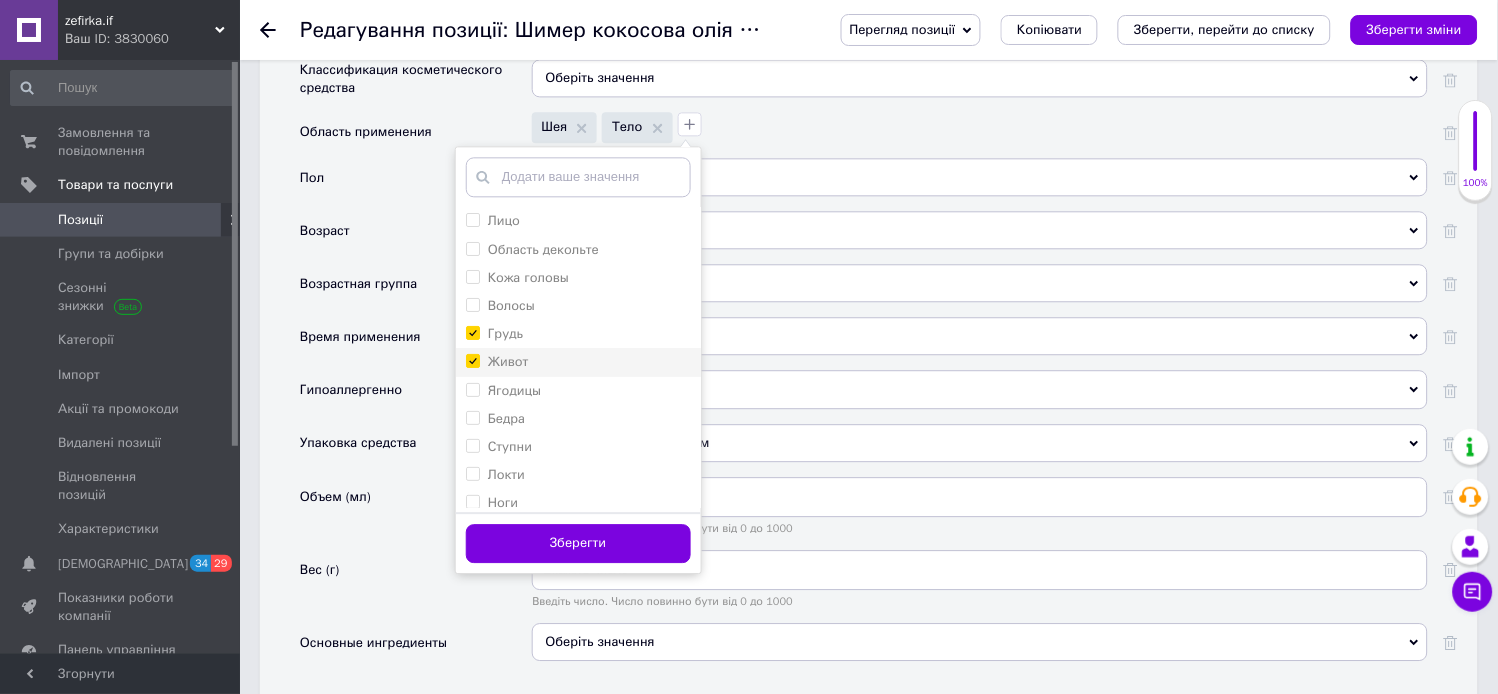 checkbox on "true" 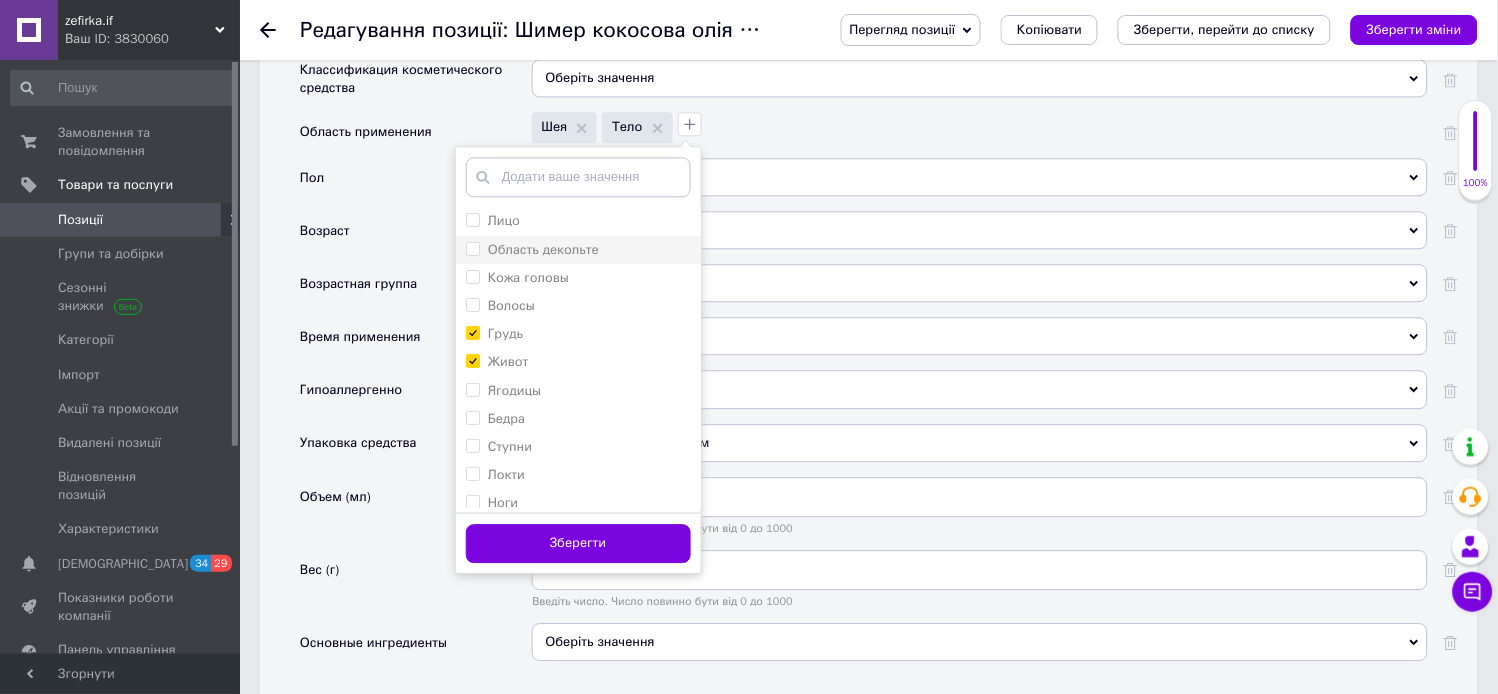 click on "Область декольте" at bounding box center (472, 248) 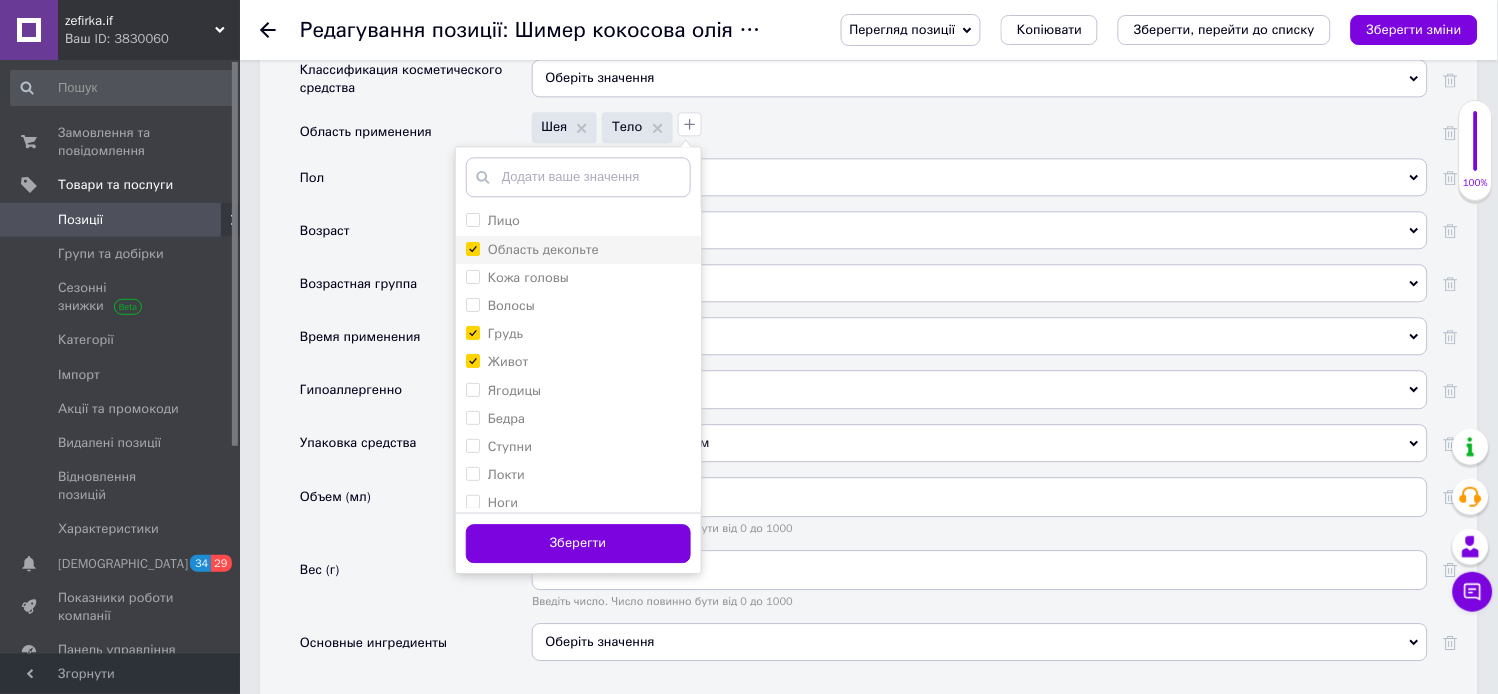 checkbox on "true" 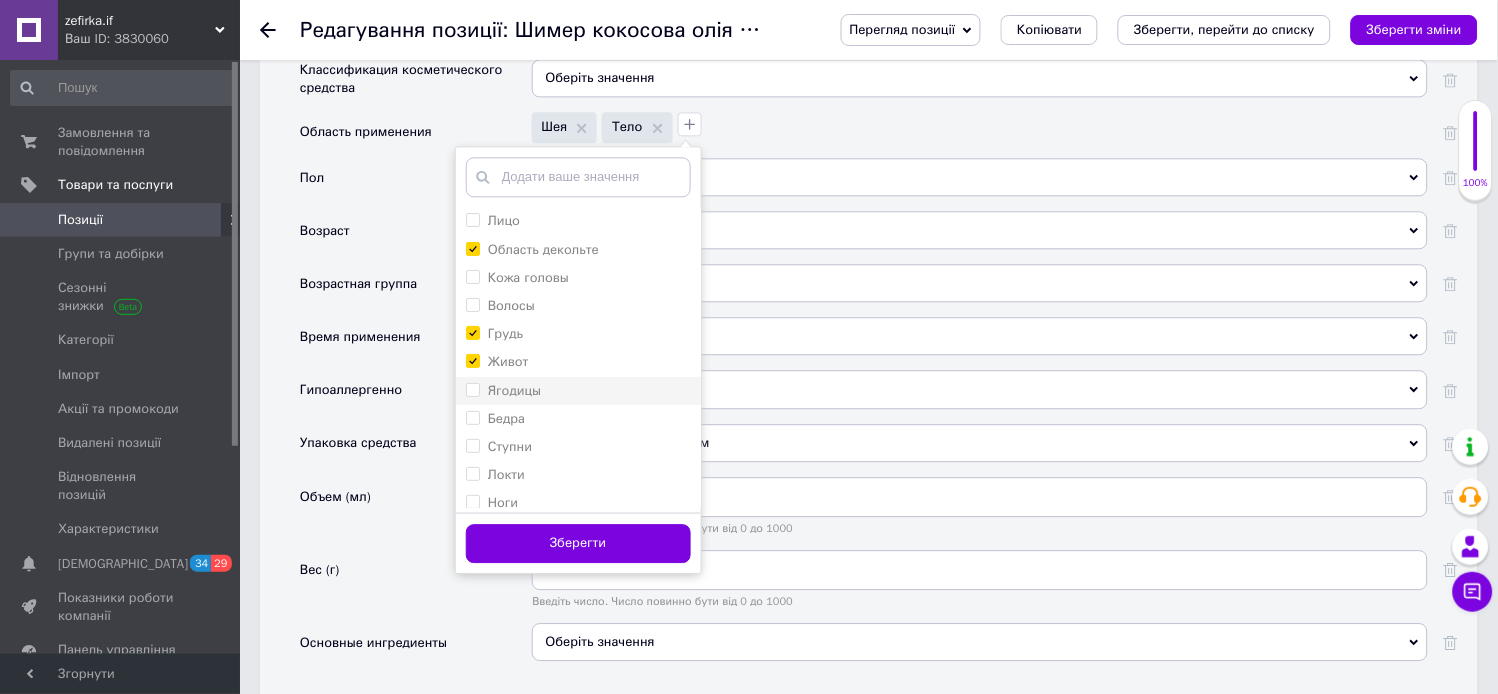 click on "Ягодицы" at bounding box center [578, 391] 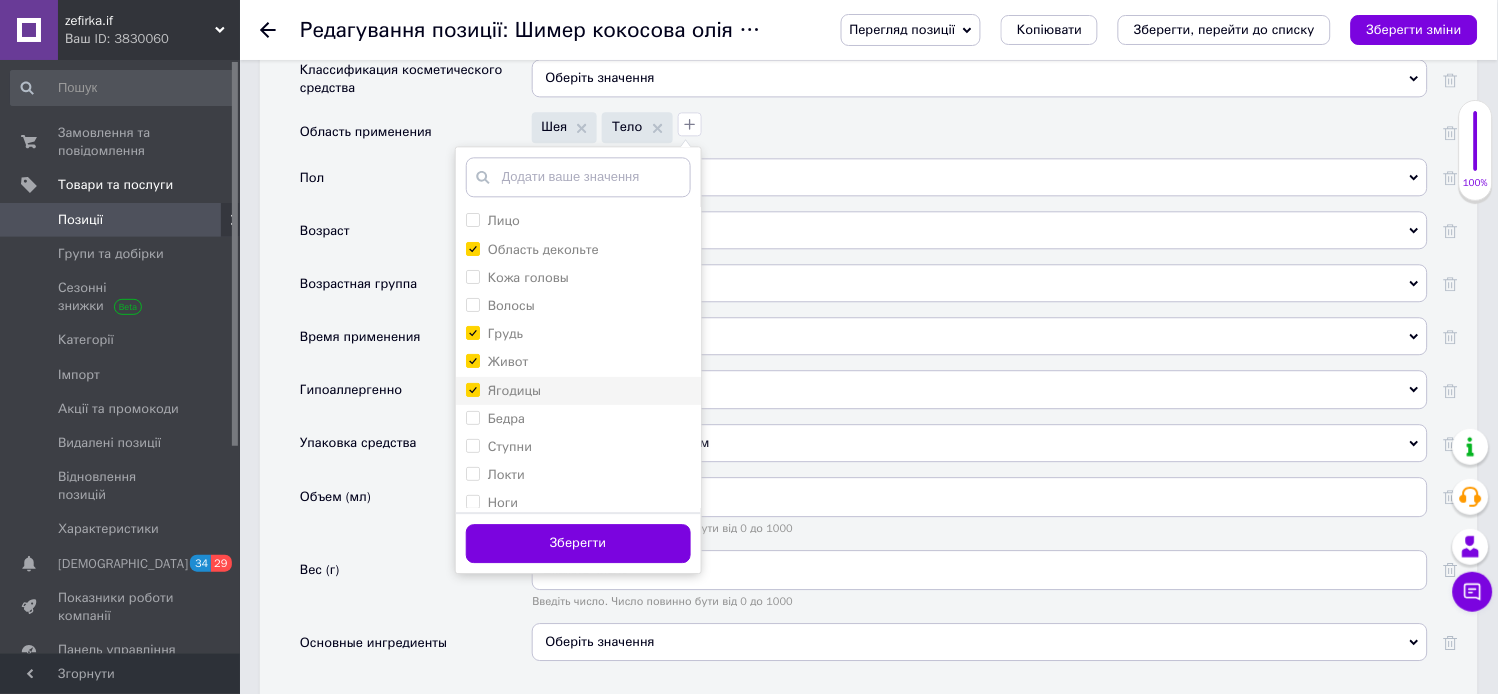 checkbox on "true" 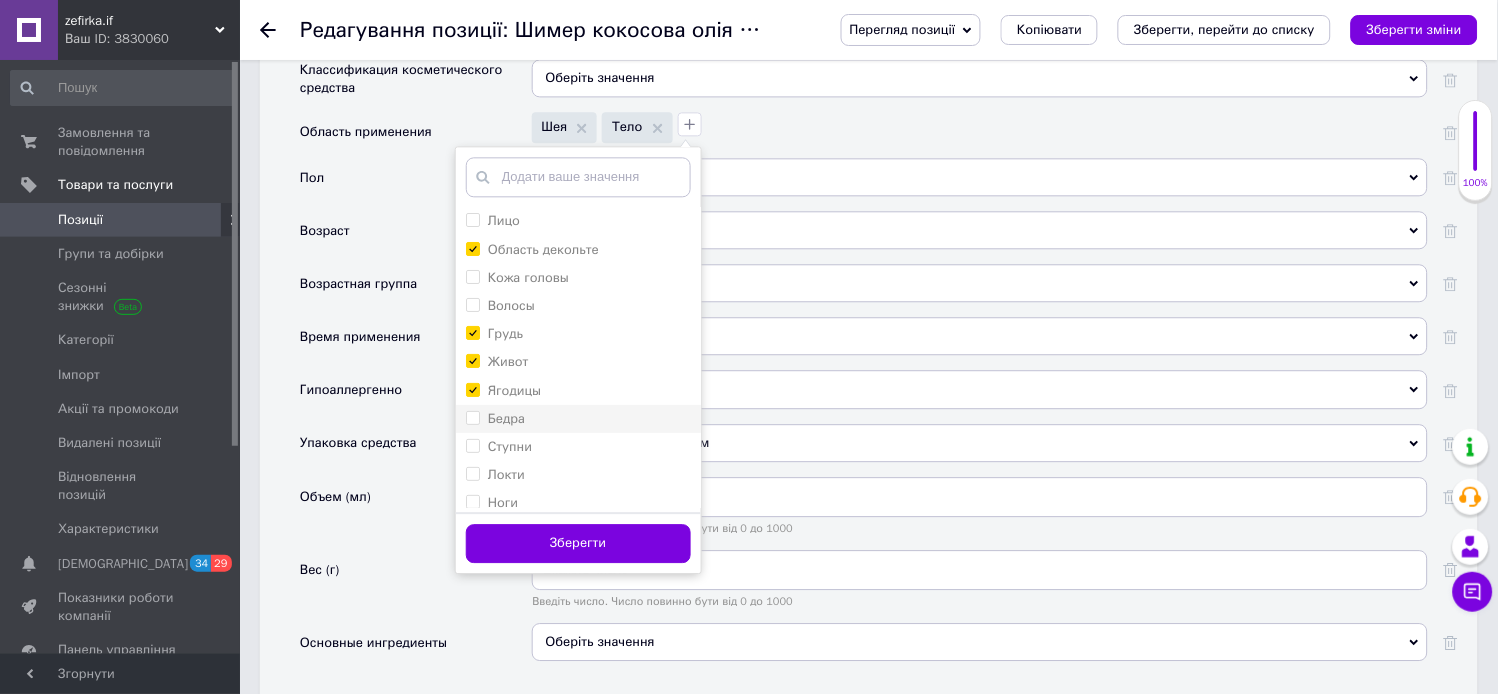 click on "Бедра" at bounding box center [472, 417] 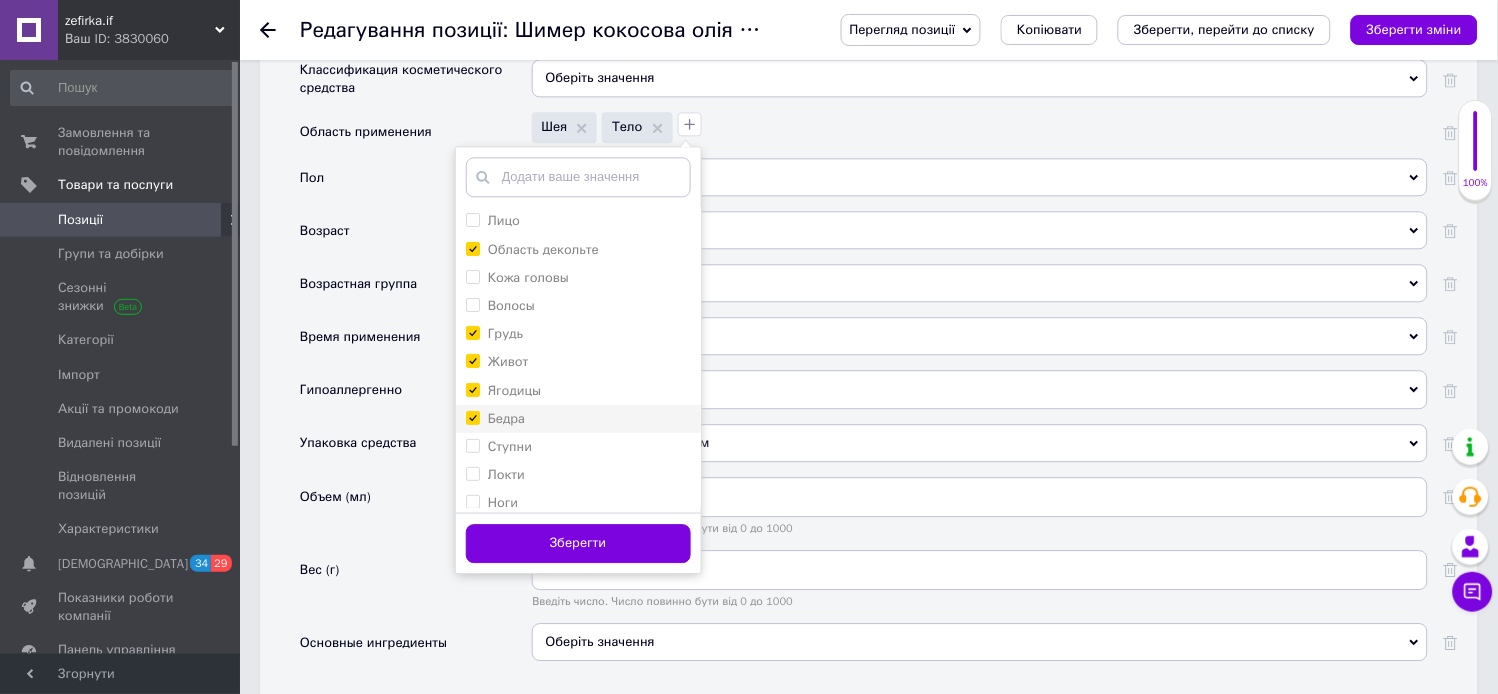 checkbox on "true" 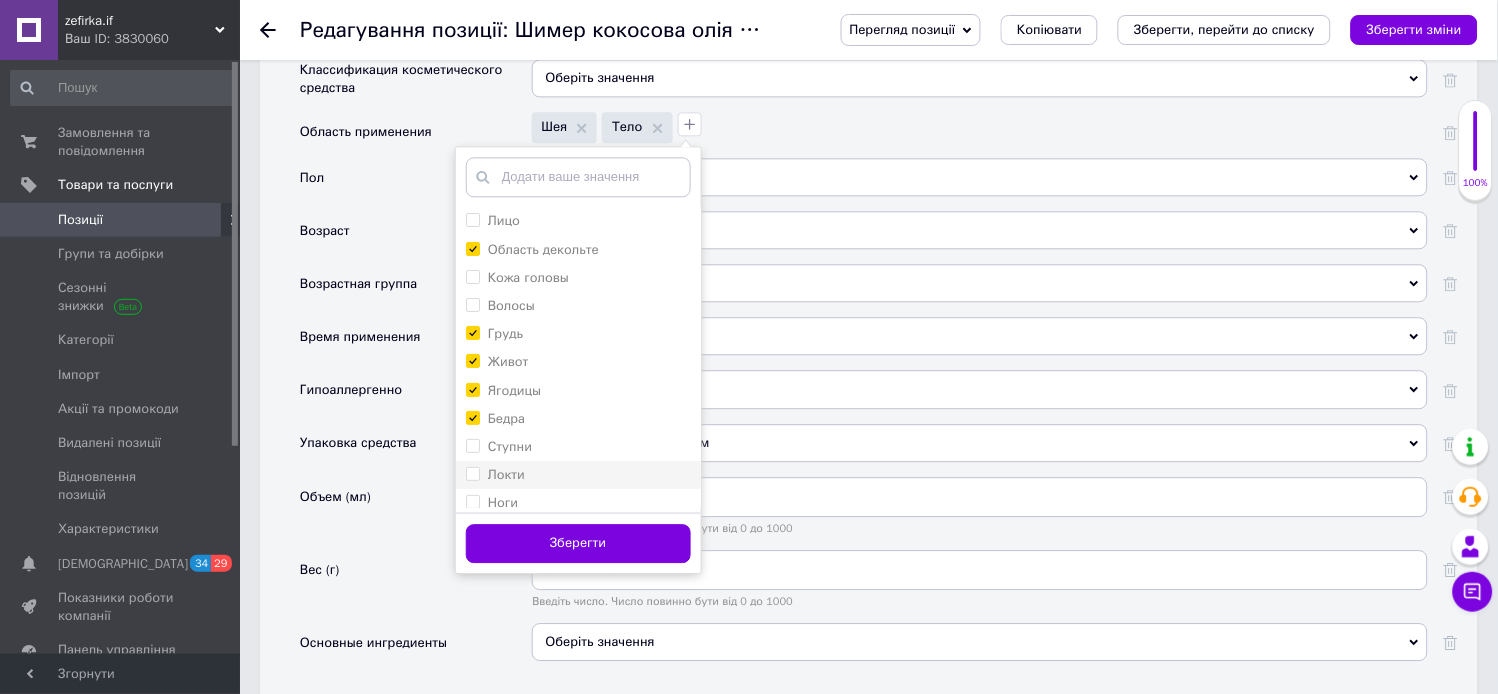 click on "Локти" at bounding box center (578, 475) 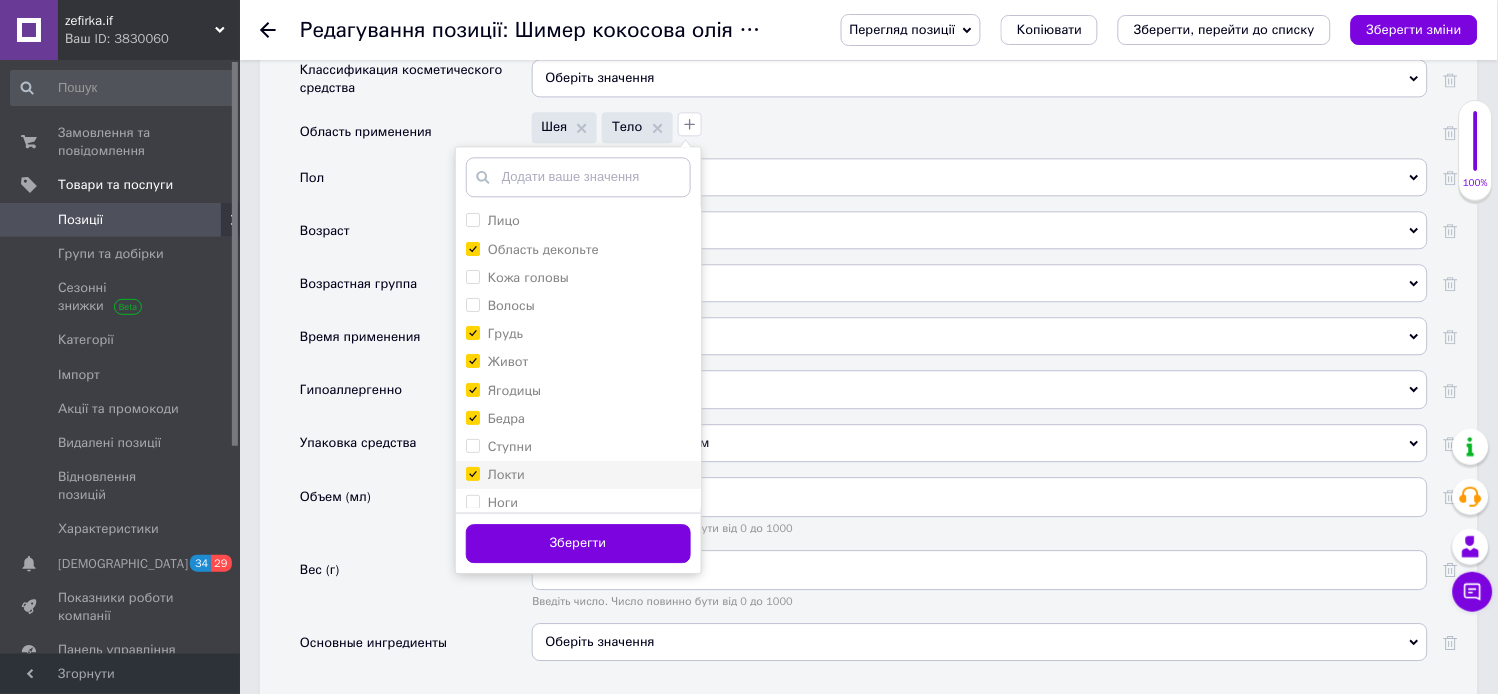 checkbox on "true" 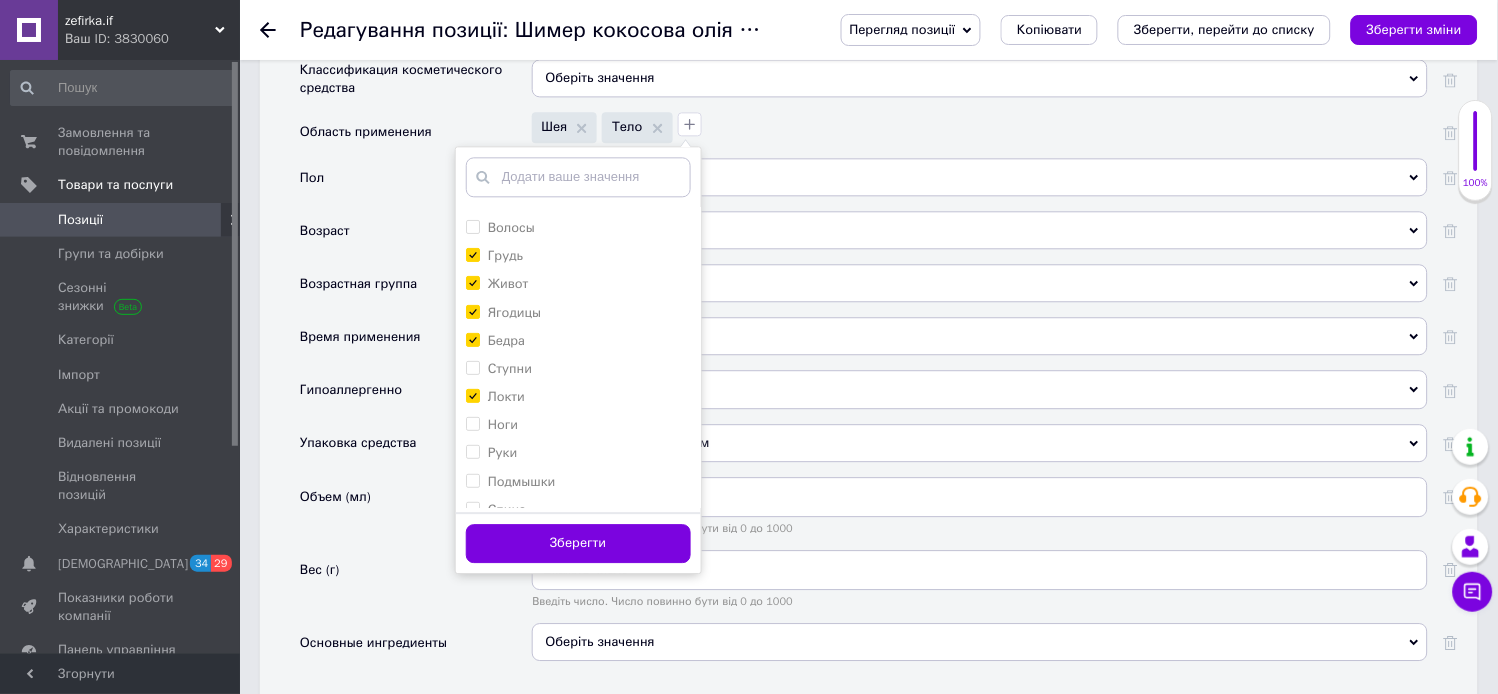 scroll, scrollTop: 94, scrollLeft: 0, axis: vertical 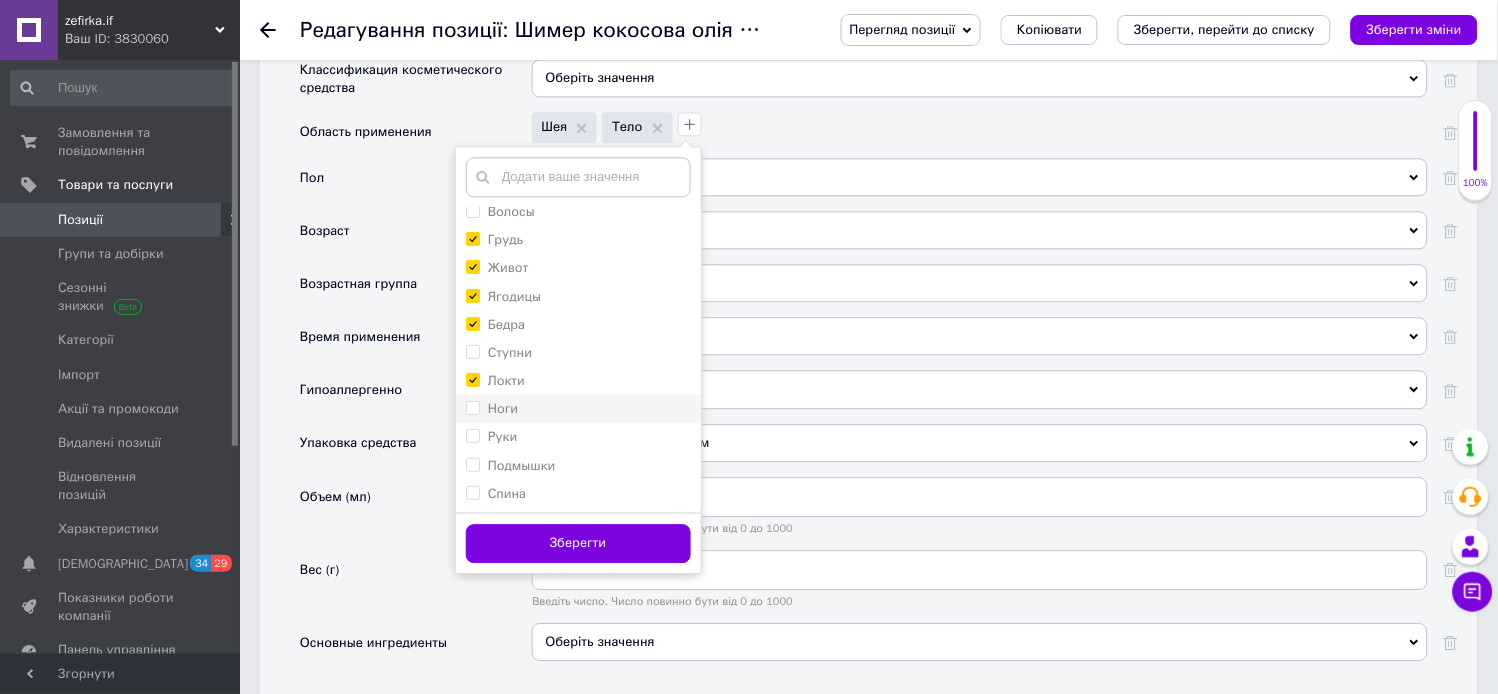 click on "Ноги" at bounding box center (472, 407) 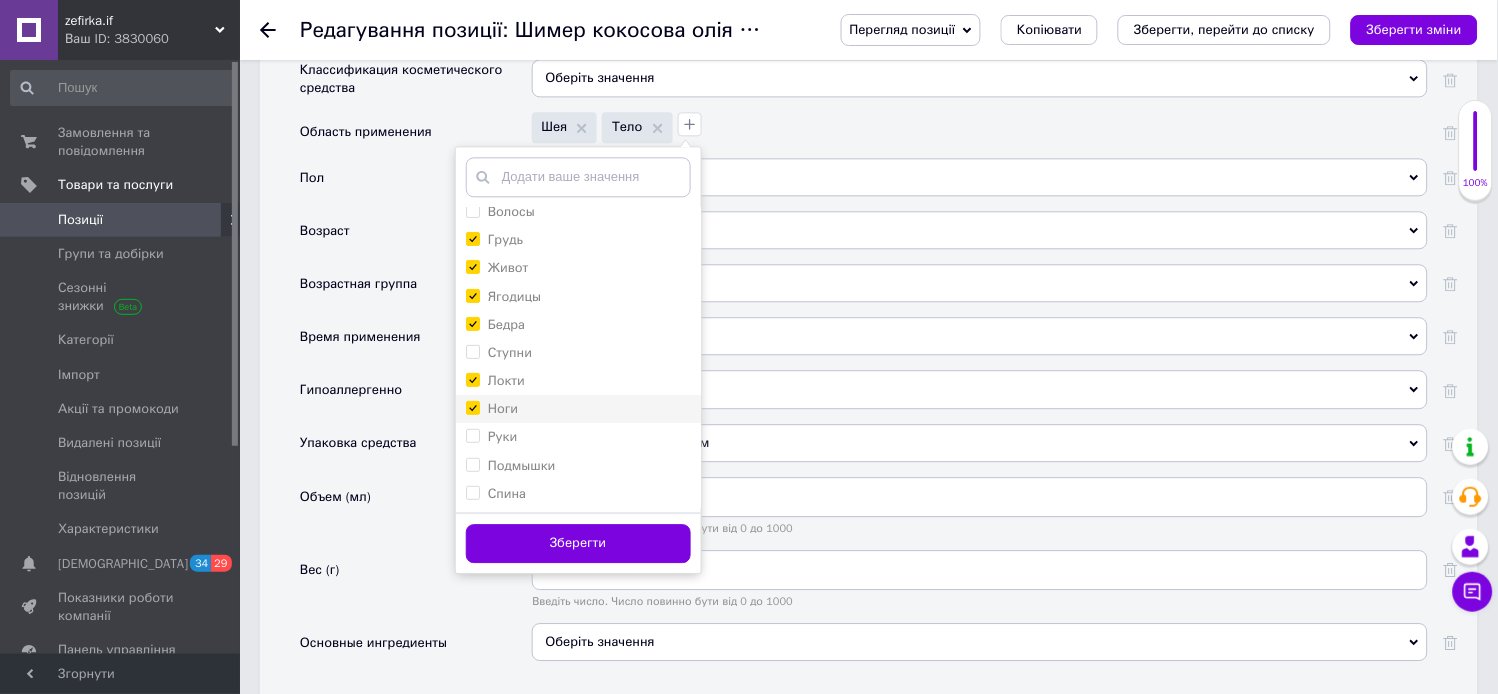 checkbox on "true" 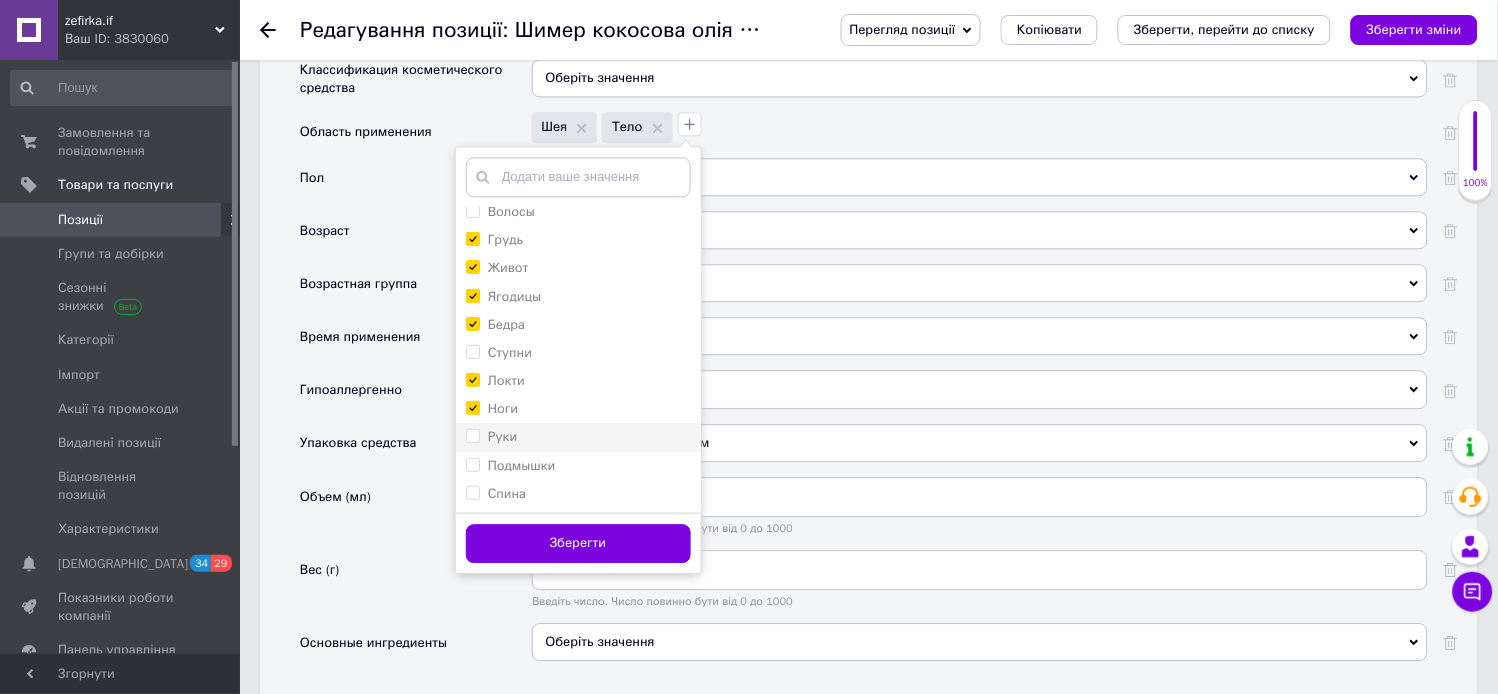 click on "Руки" at bounding box center [472, 435] 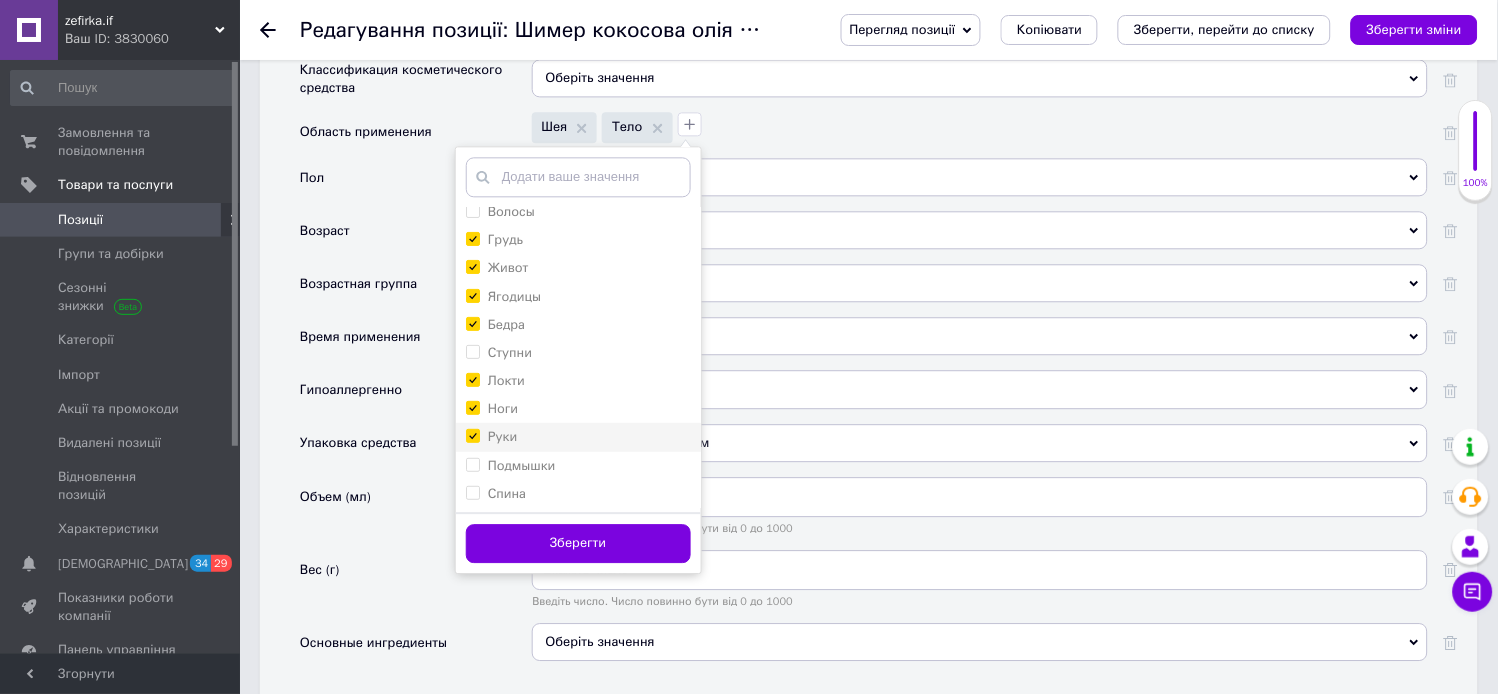 checkbox on "true" 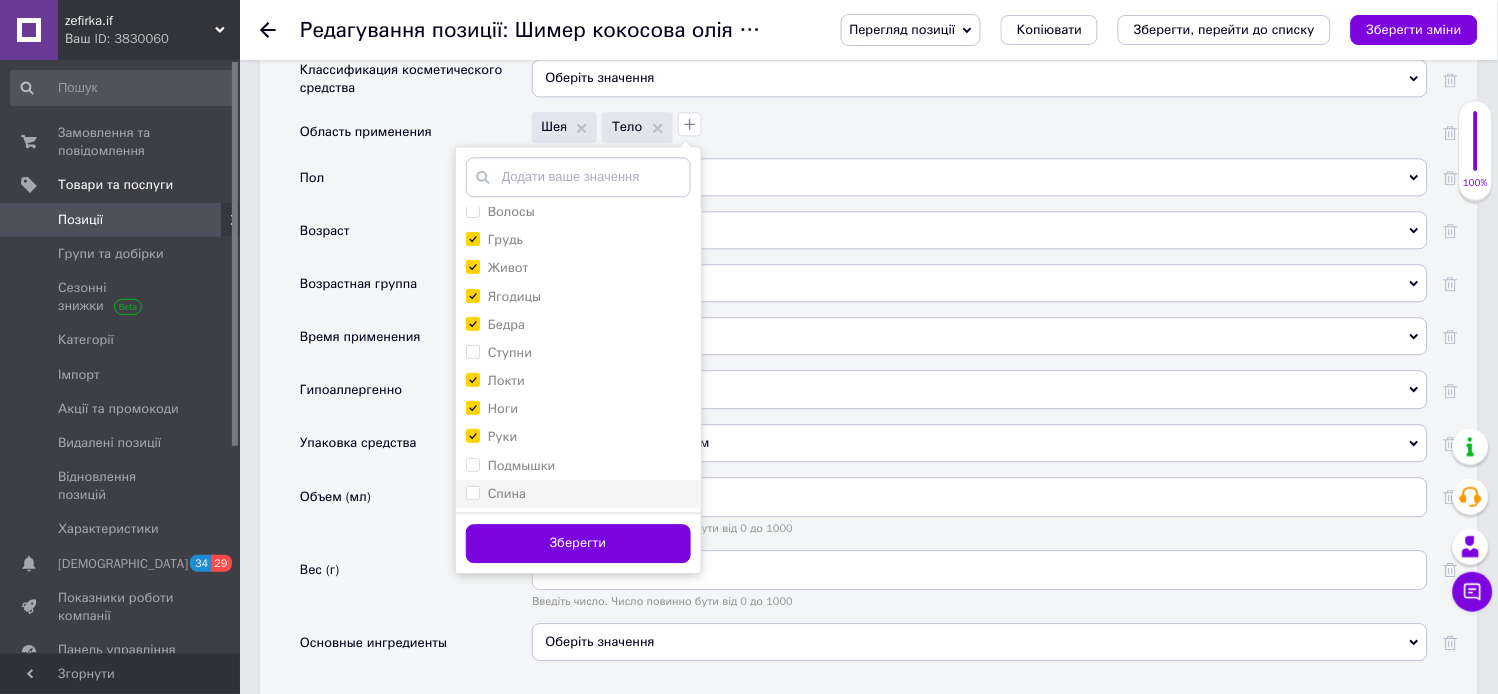 click on "Спина" at bounding box center (472, 492) 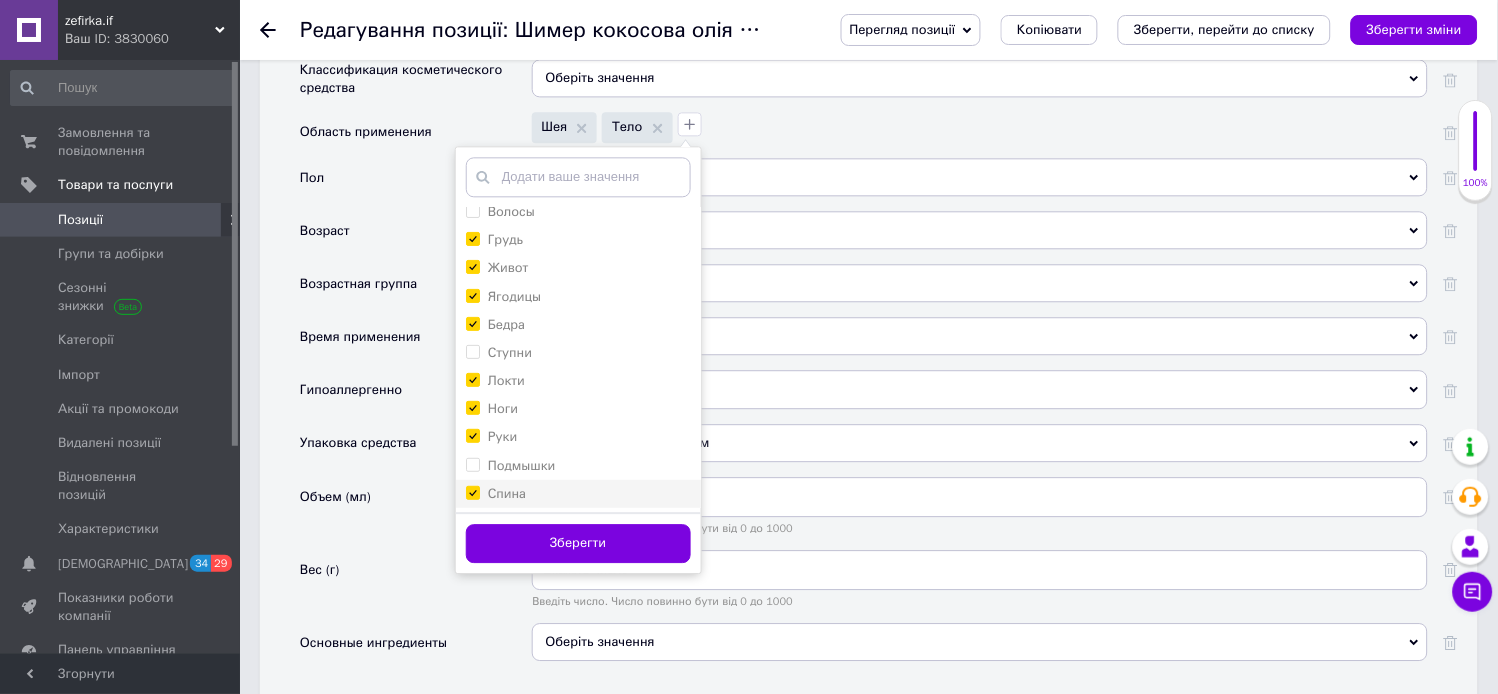 checkbox on "true" 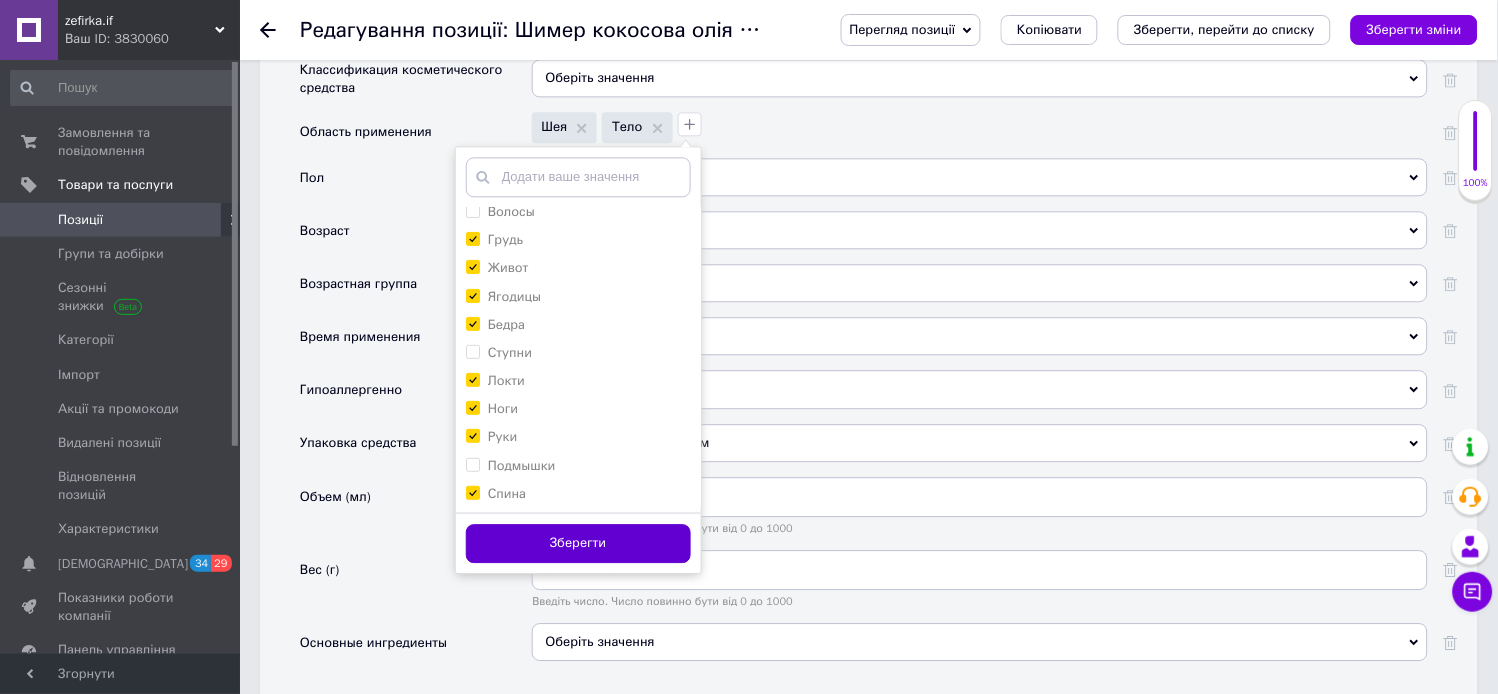 click on "Зберегти" at bounding box center [578, 543] 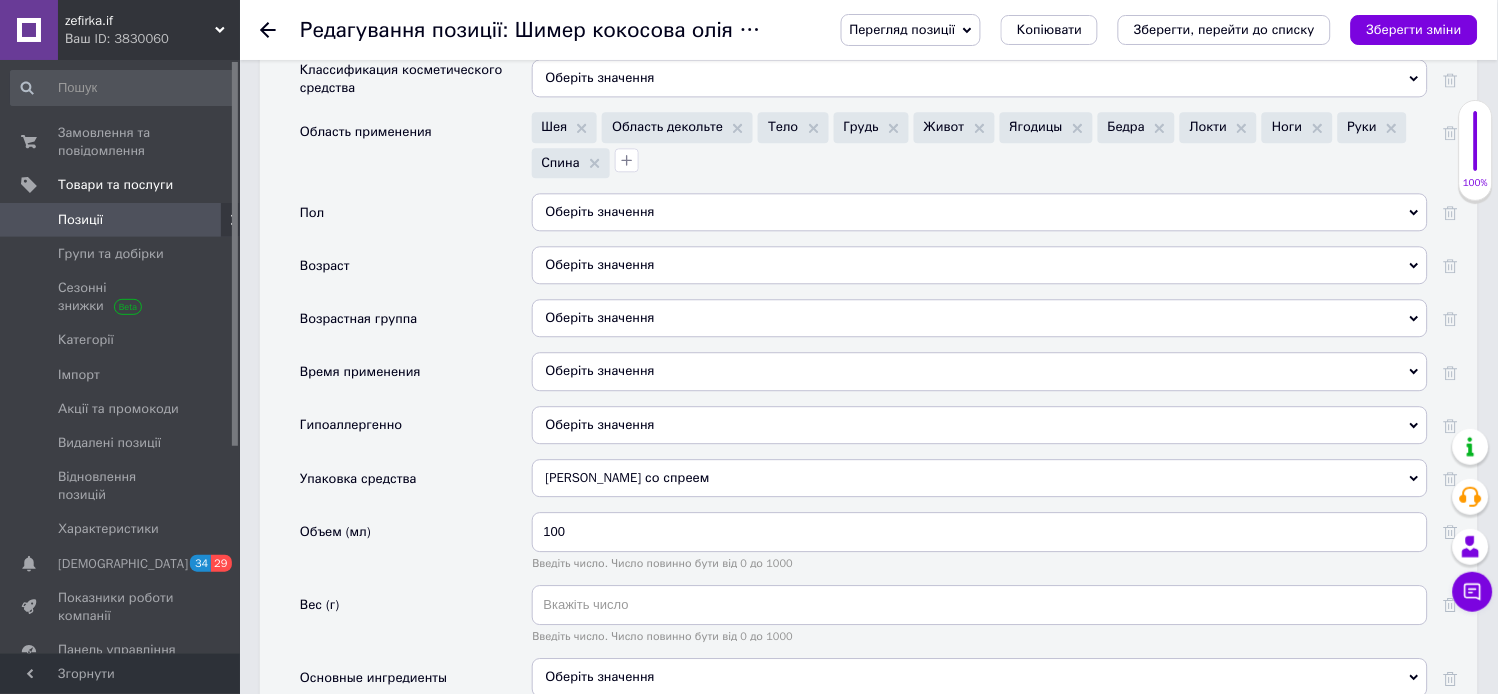 click on "Оберіть значення" at bounding box center (980, 265) 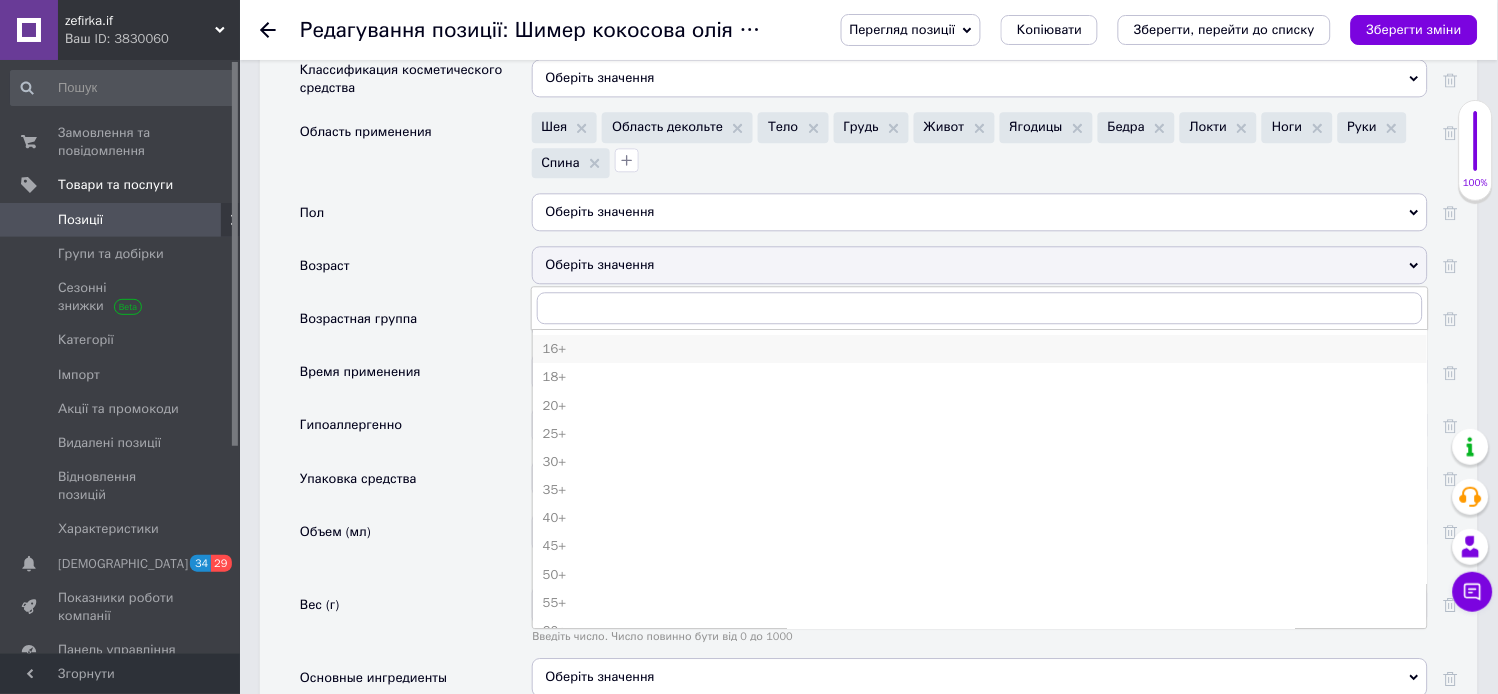 click on "16+" at bounding box center (980, 349) 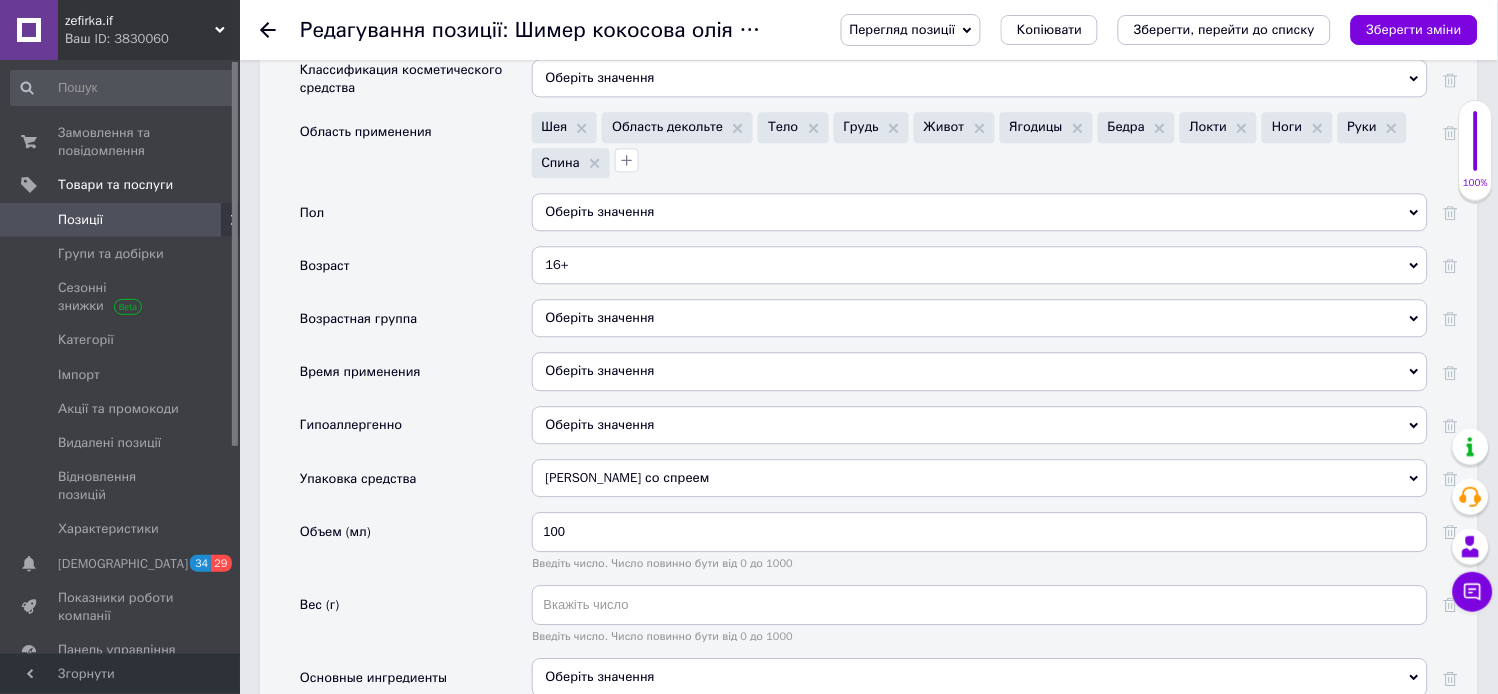 click on "Оберіть значення" at bounding box center (980, 318) 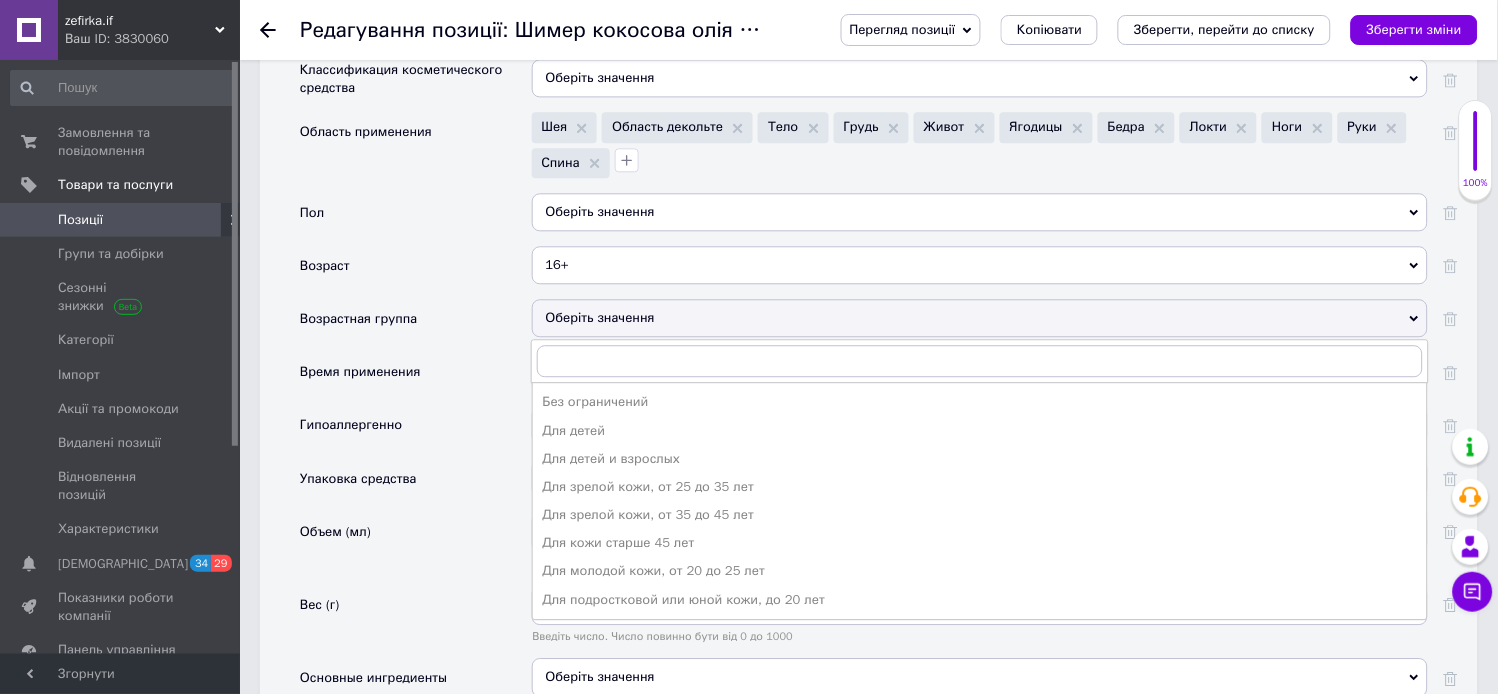 click on "Гипоаллергенно" at bounding box center (416, 432) 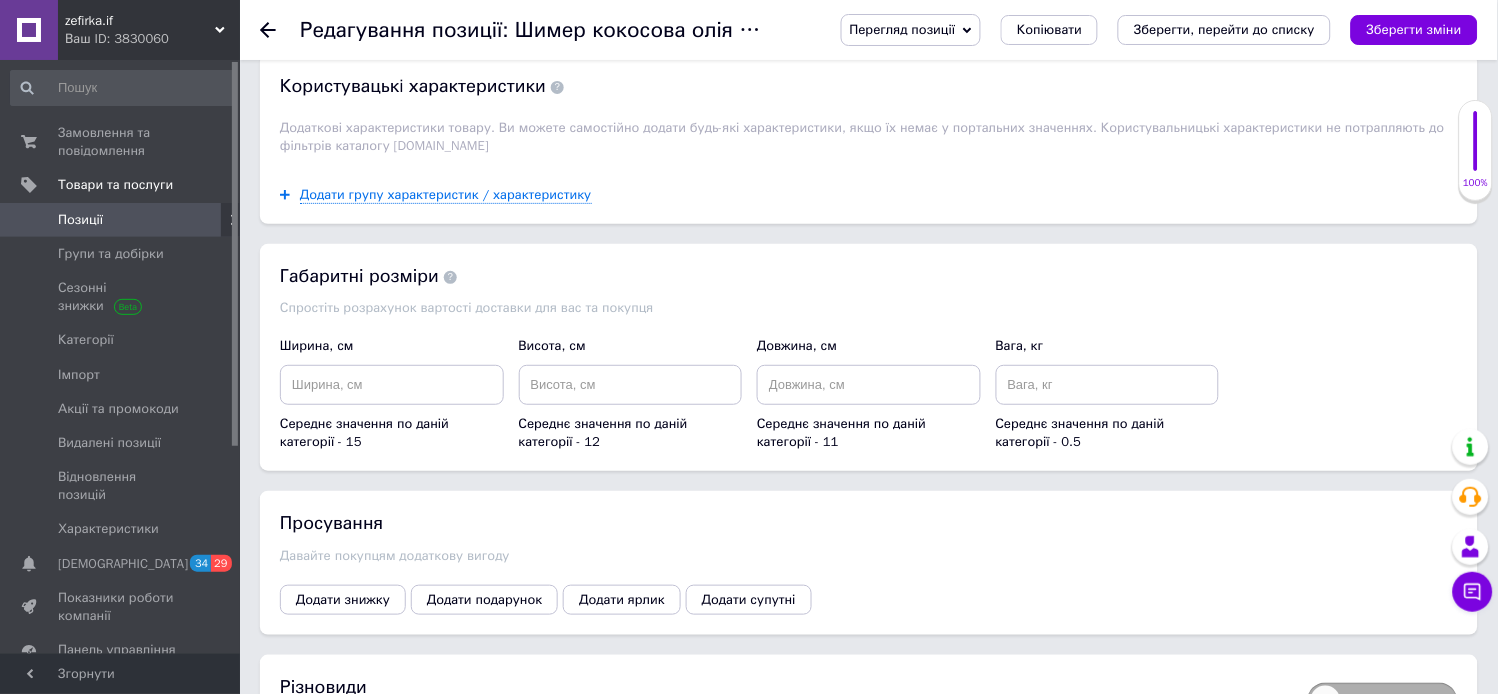 scroll, scrollTop: 3476, scrollLeft: 0, axis: vertical 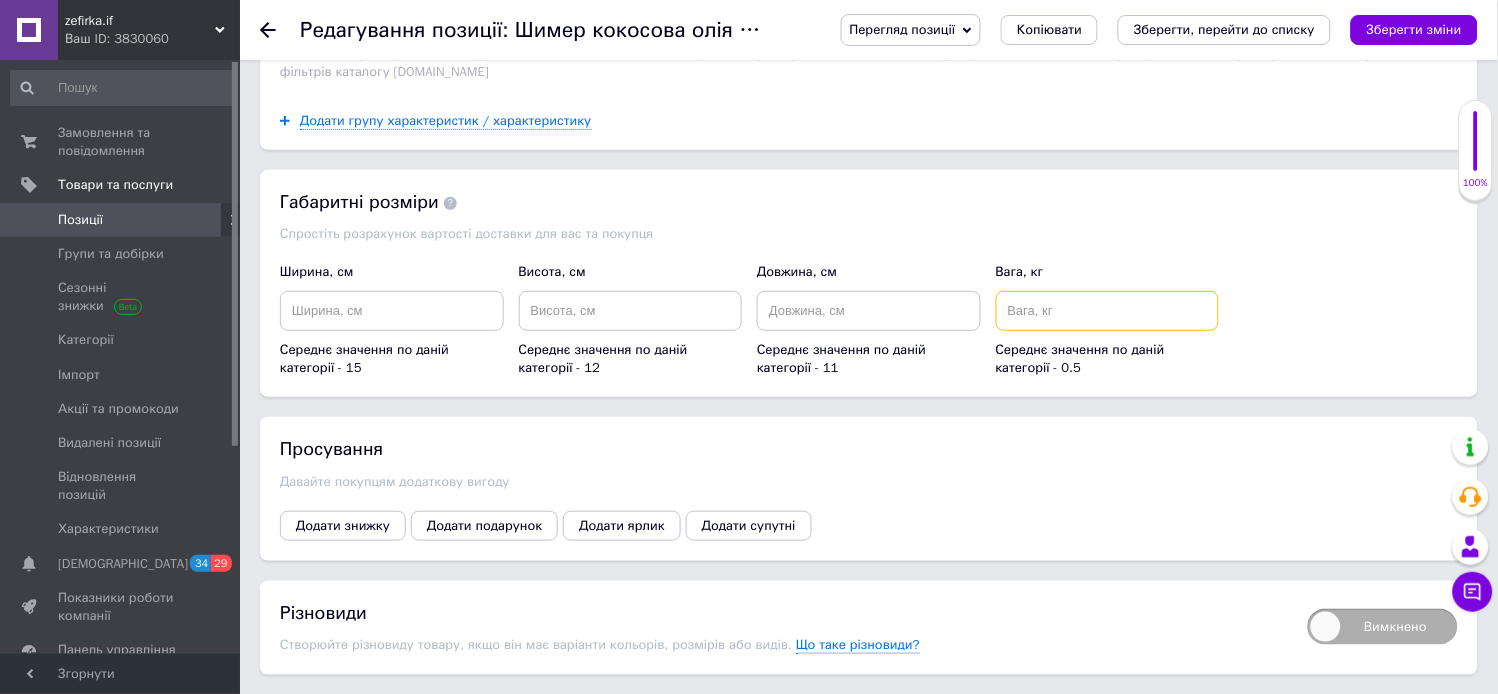 click at bounding box center (1108, 311) 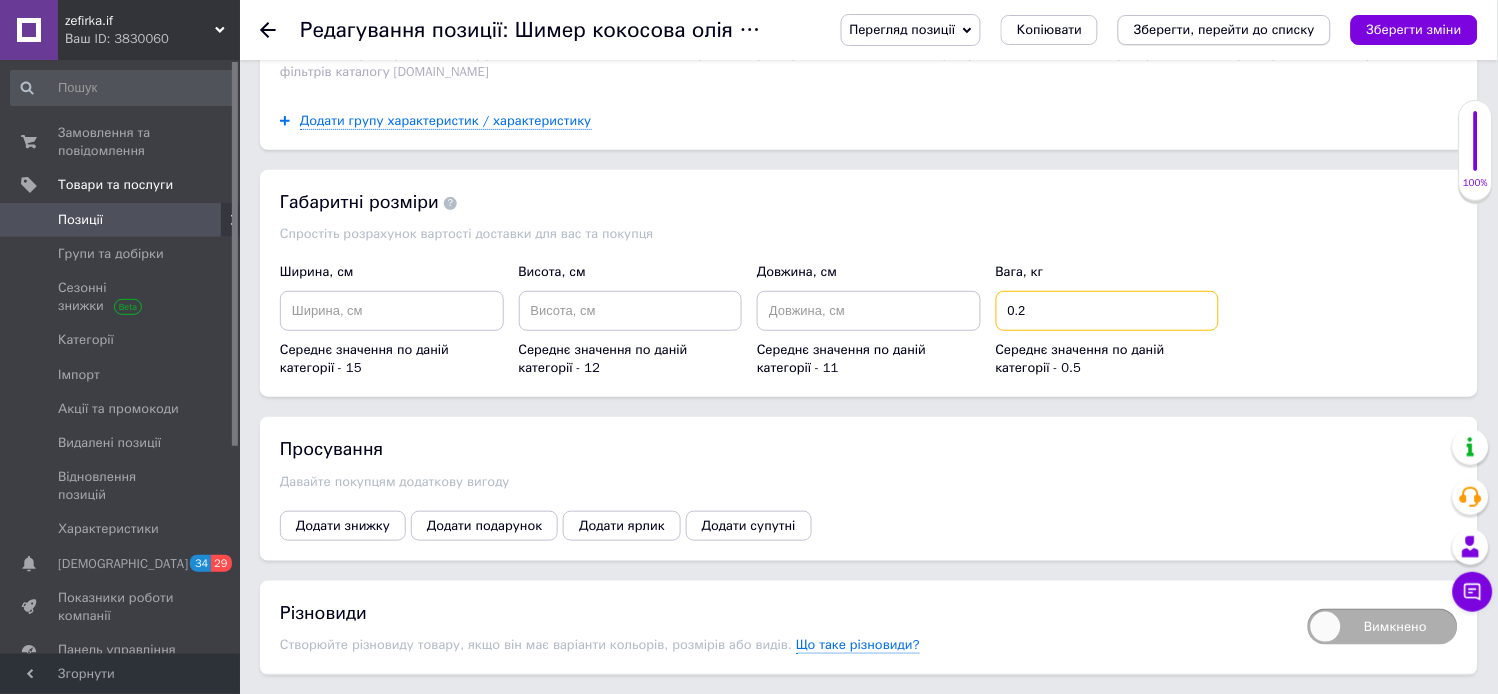 type on "0.2" 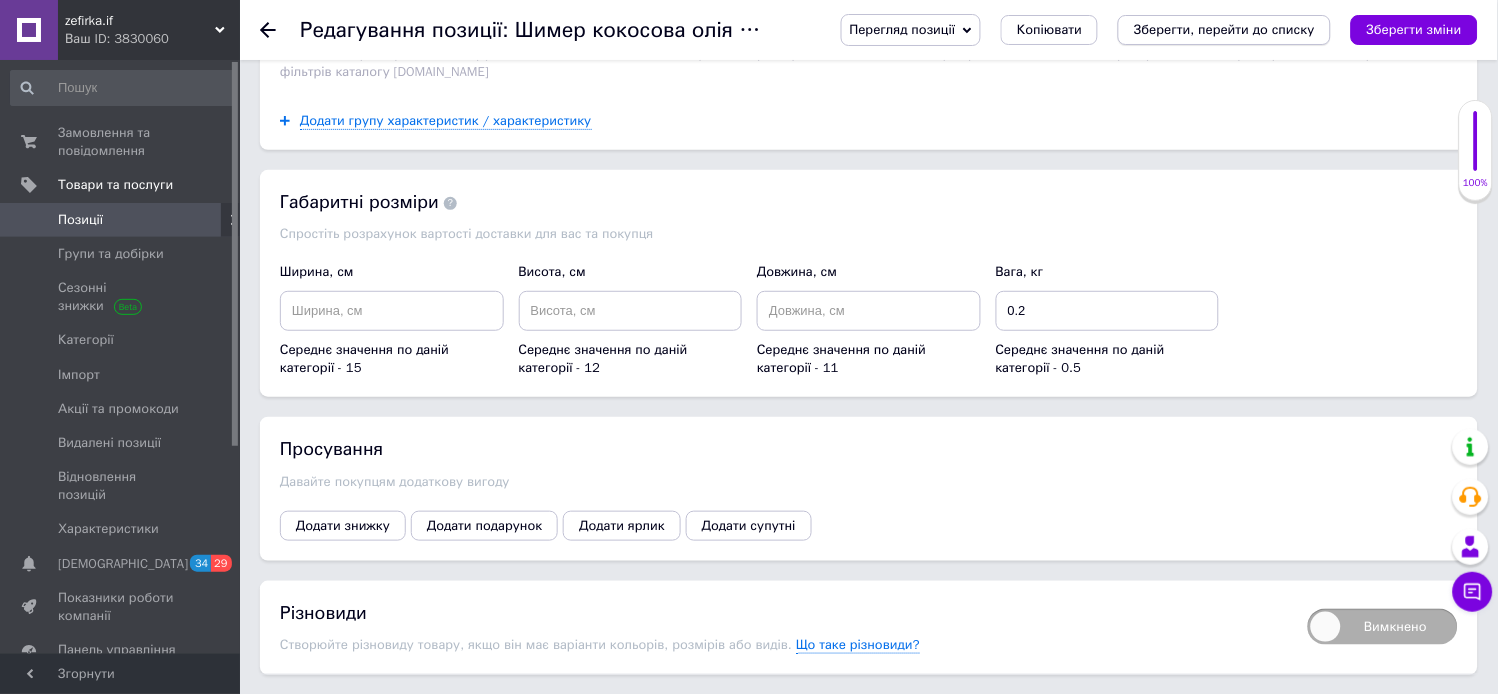 click on "Зберегти, перейти до списку" at bounding box center [1224, 29] 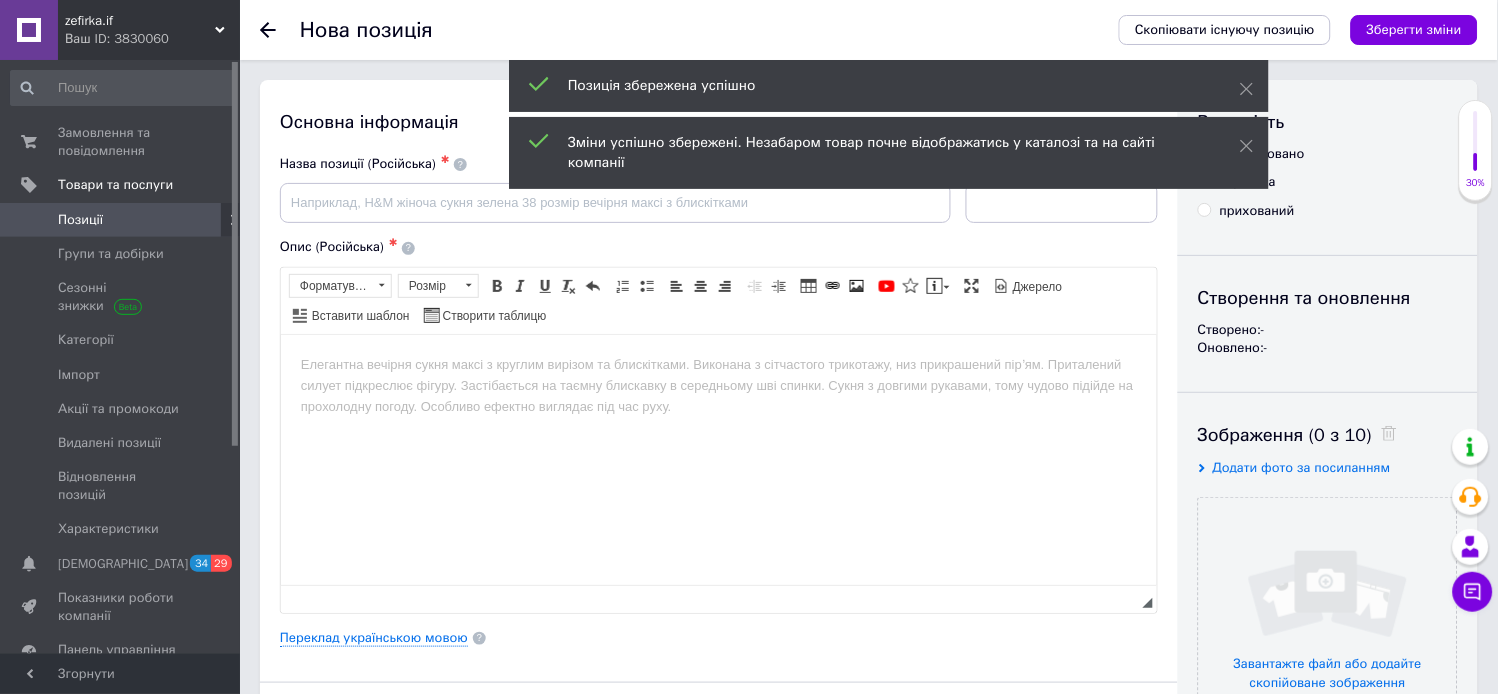 scroll, scrollTop: 0, scrollLeft: 0, axis: both 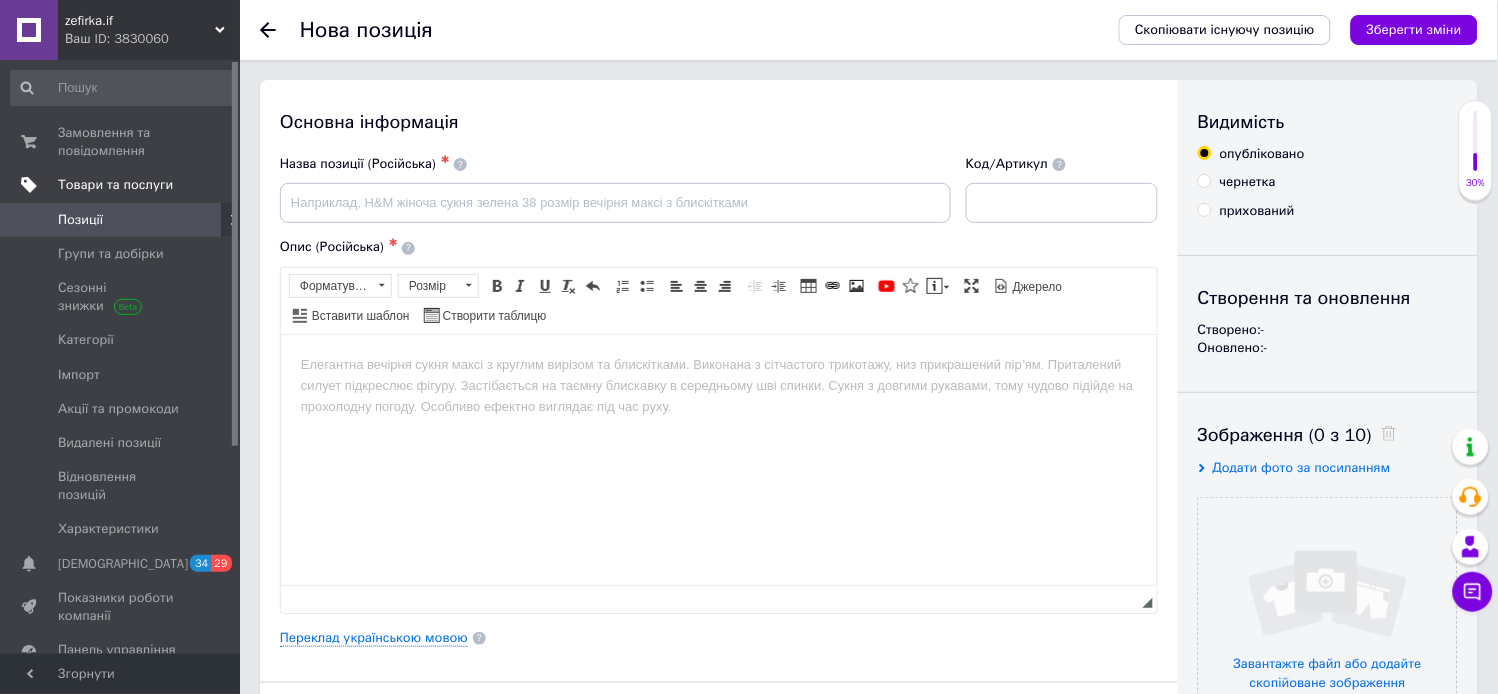 click on "Товари та послуги" at bounding box center [123, 185] 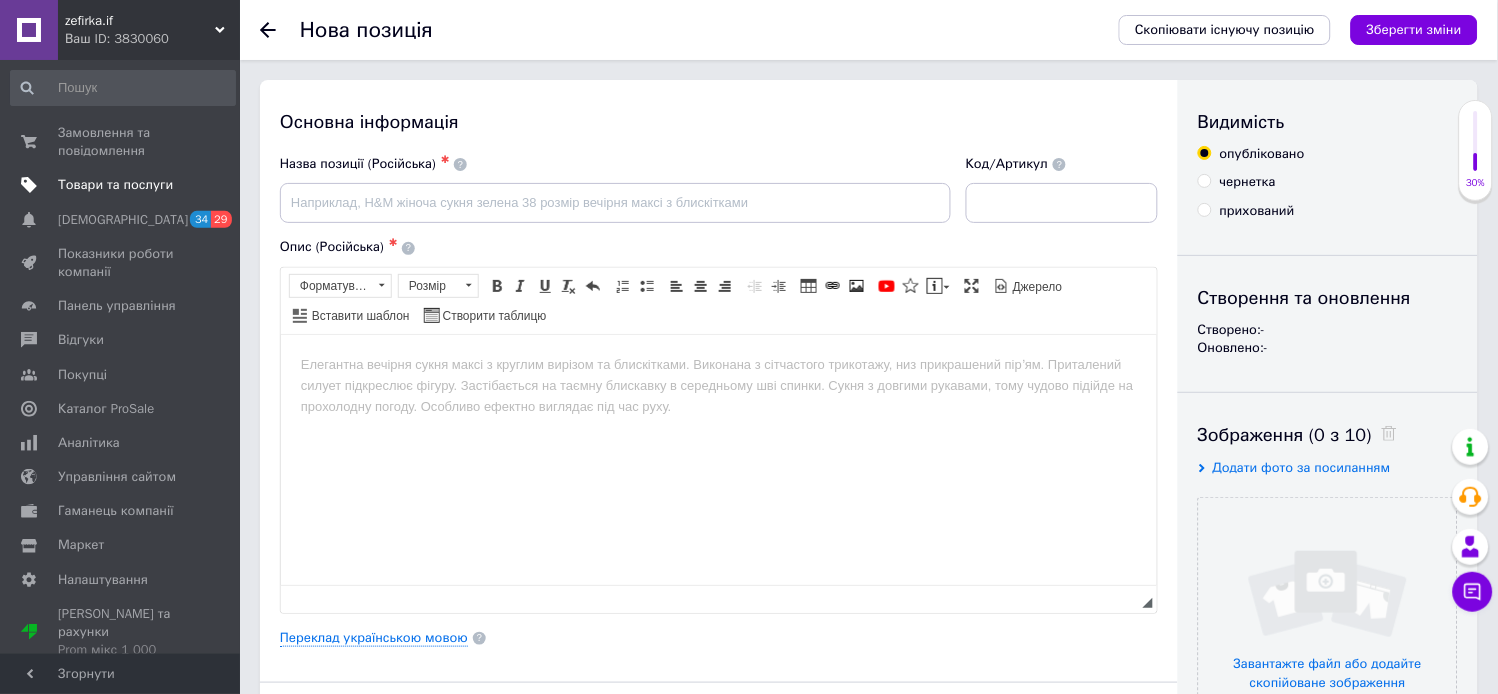 click on "Товари та послуги" at bounding box center [115, 185] 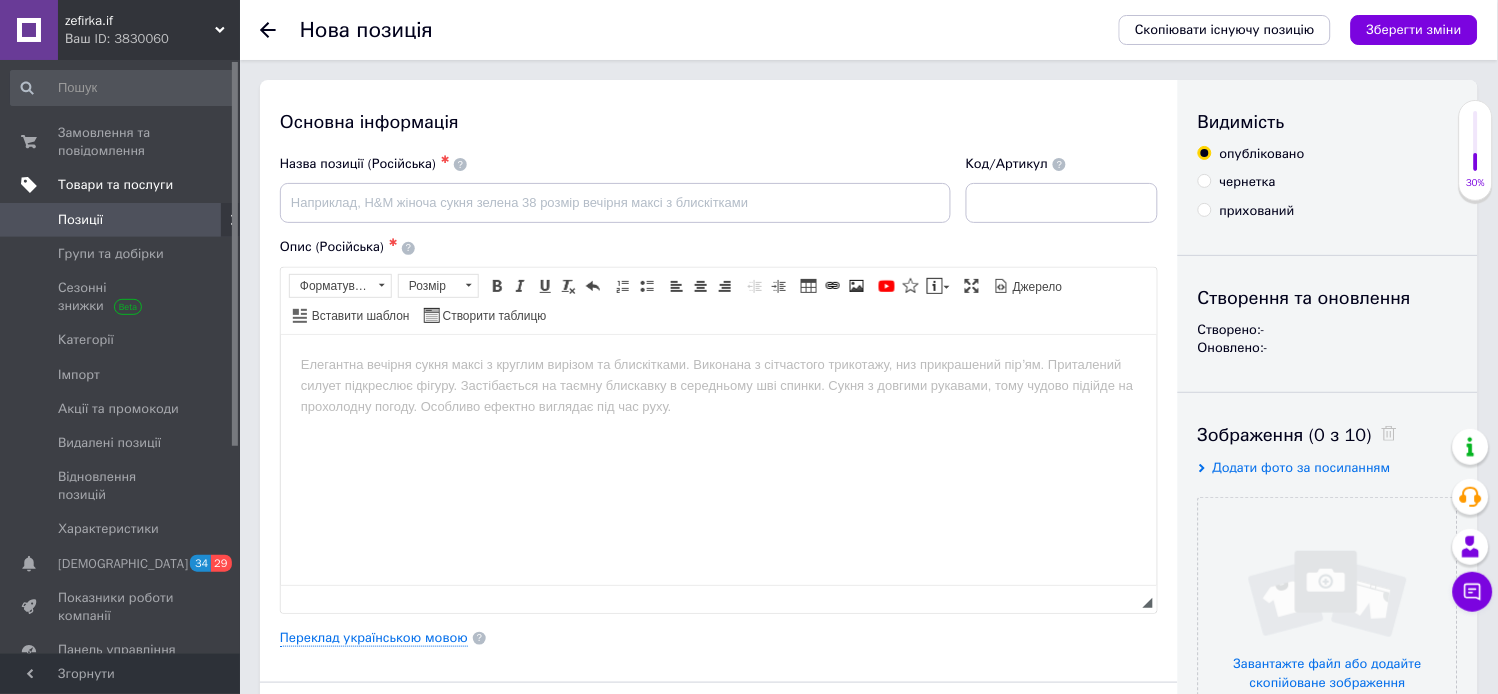 click on "Товари та послуги" at bounding box center (115, 185) 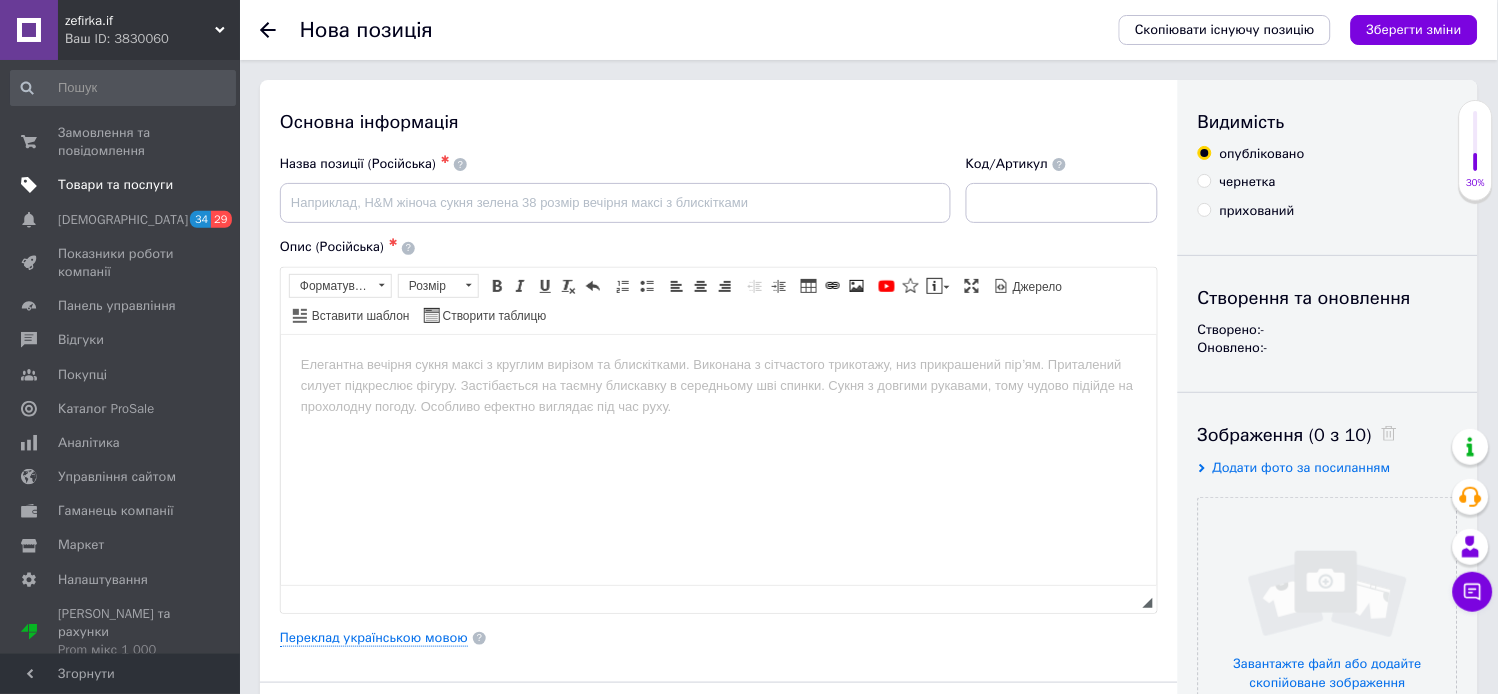 click on "Товари та послуги" at bounding box center (115, 185) 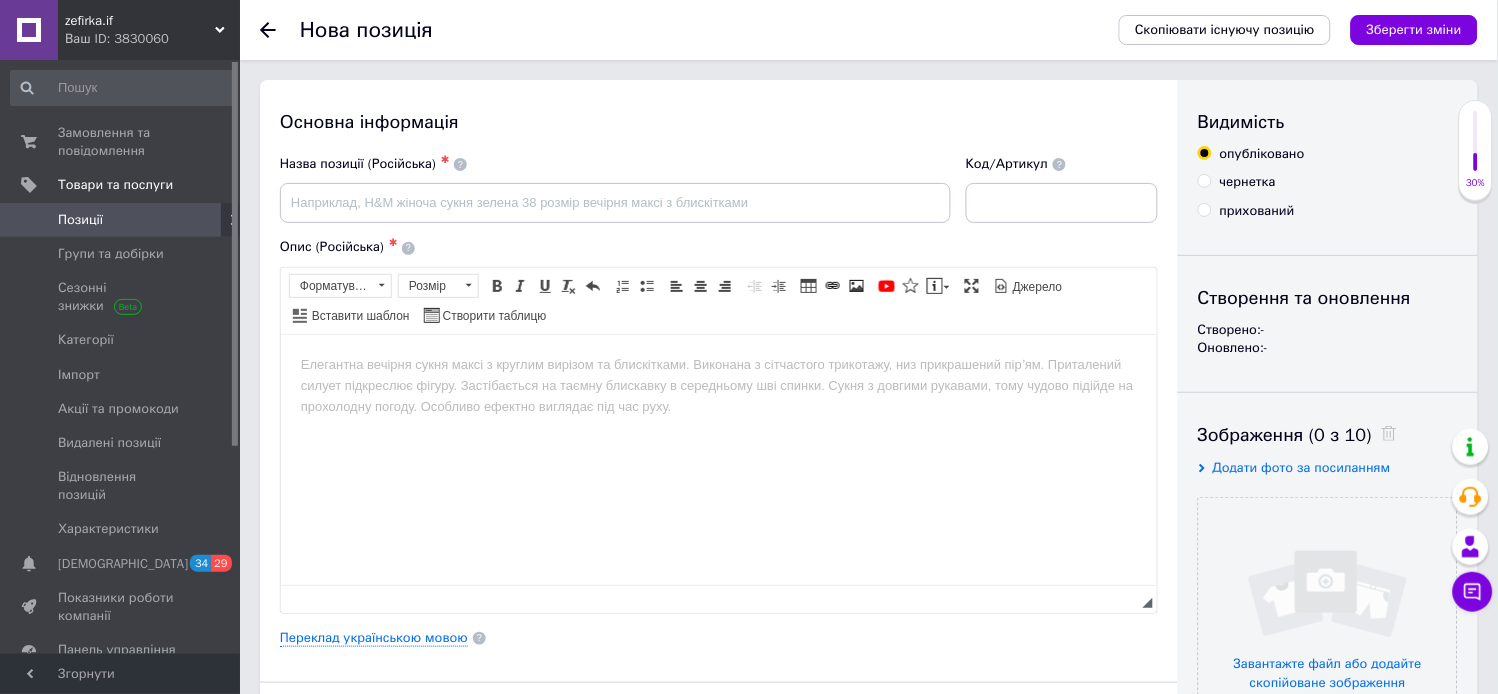 click on "Позиції" at bounding box center (80, 220) 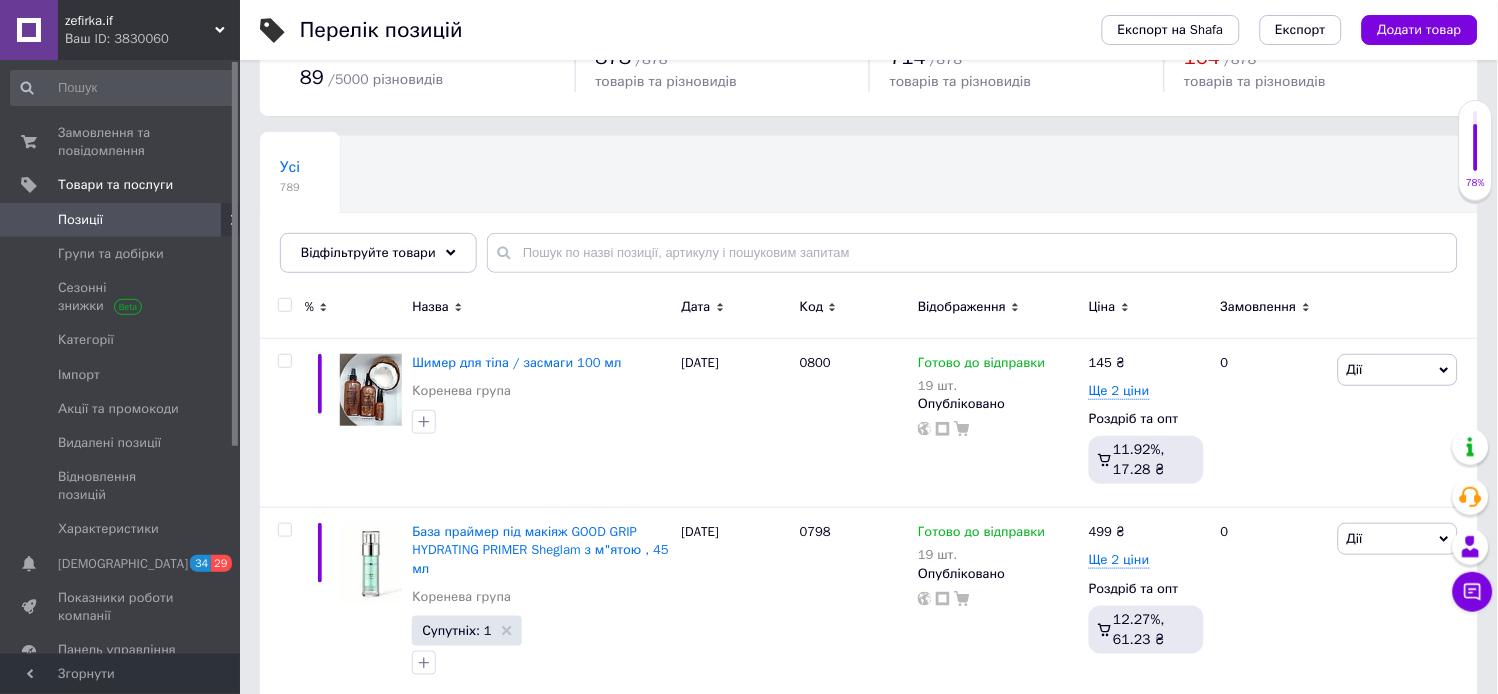 scroll, scrollTop: 100, scrollLeft: 0, axis: vertical 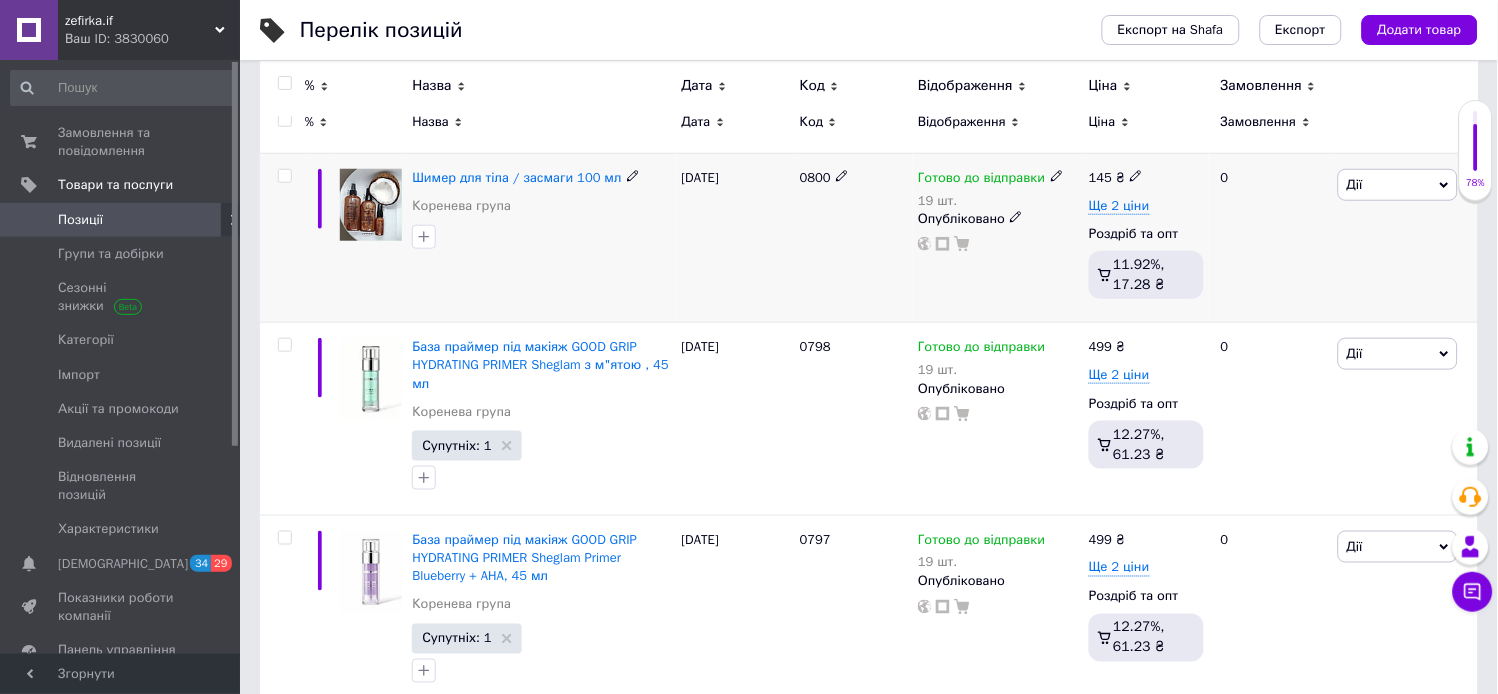 click 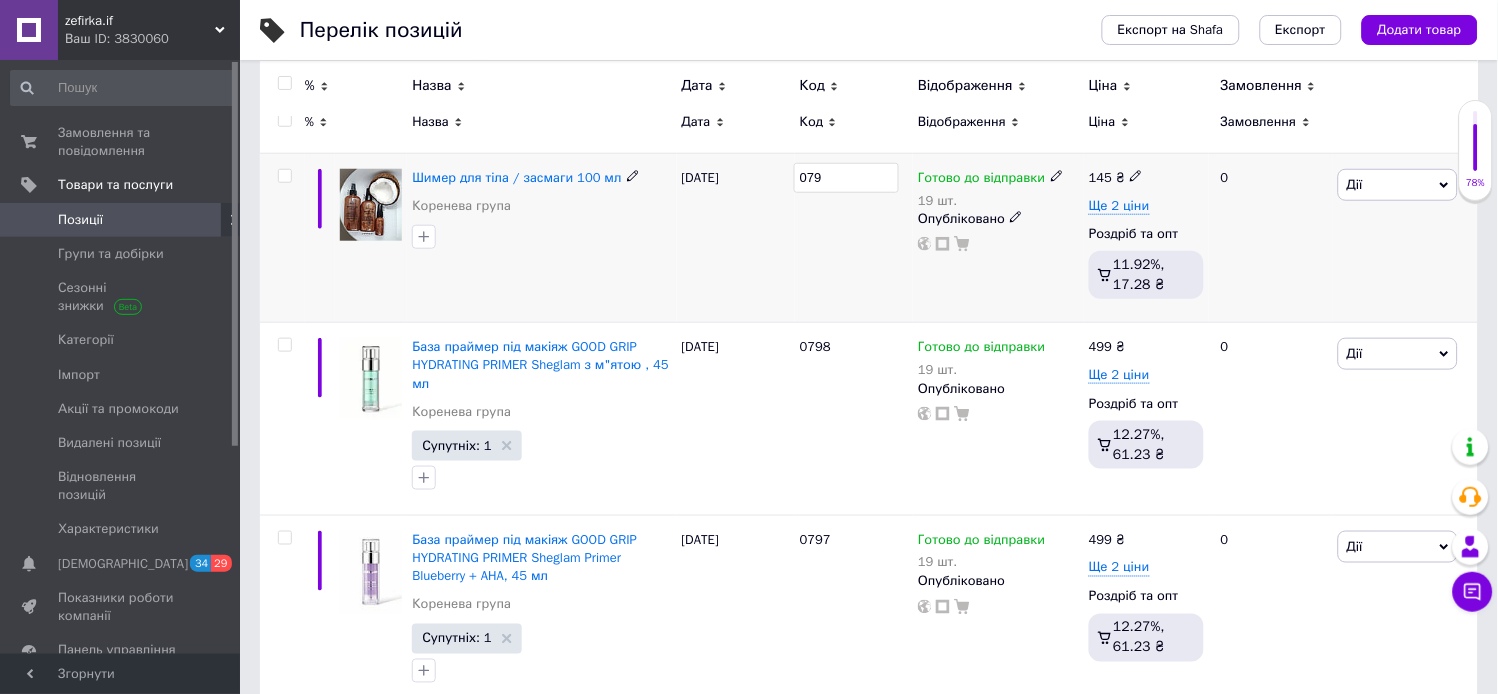 type on "0799" 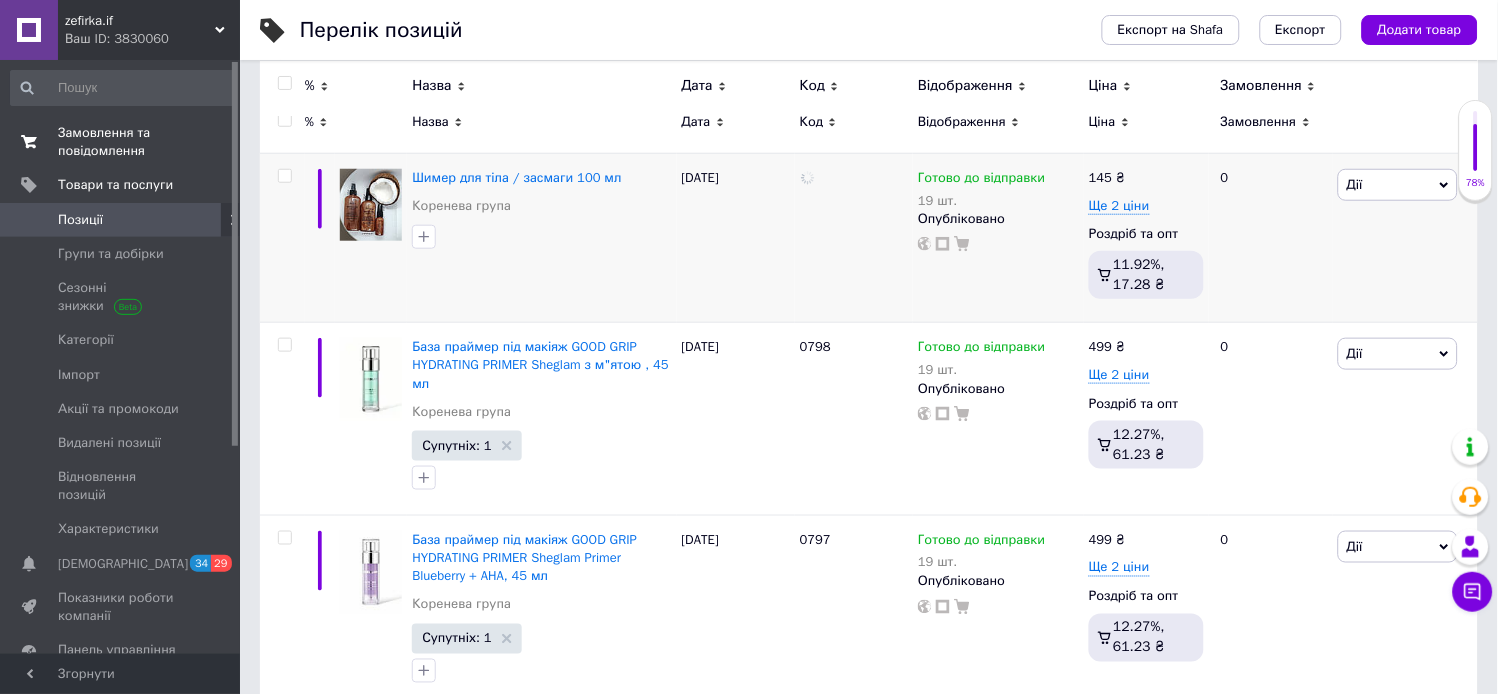 click on "Замовлення та повідомлення" at bounding box center (121, 142) 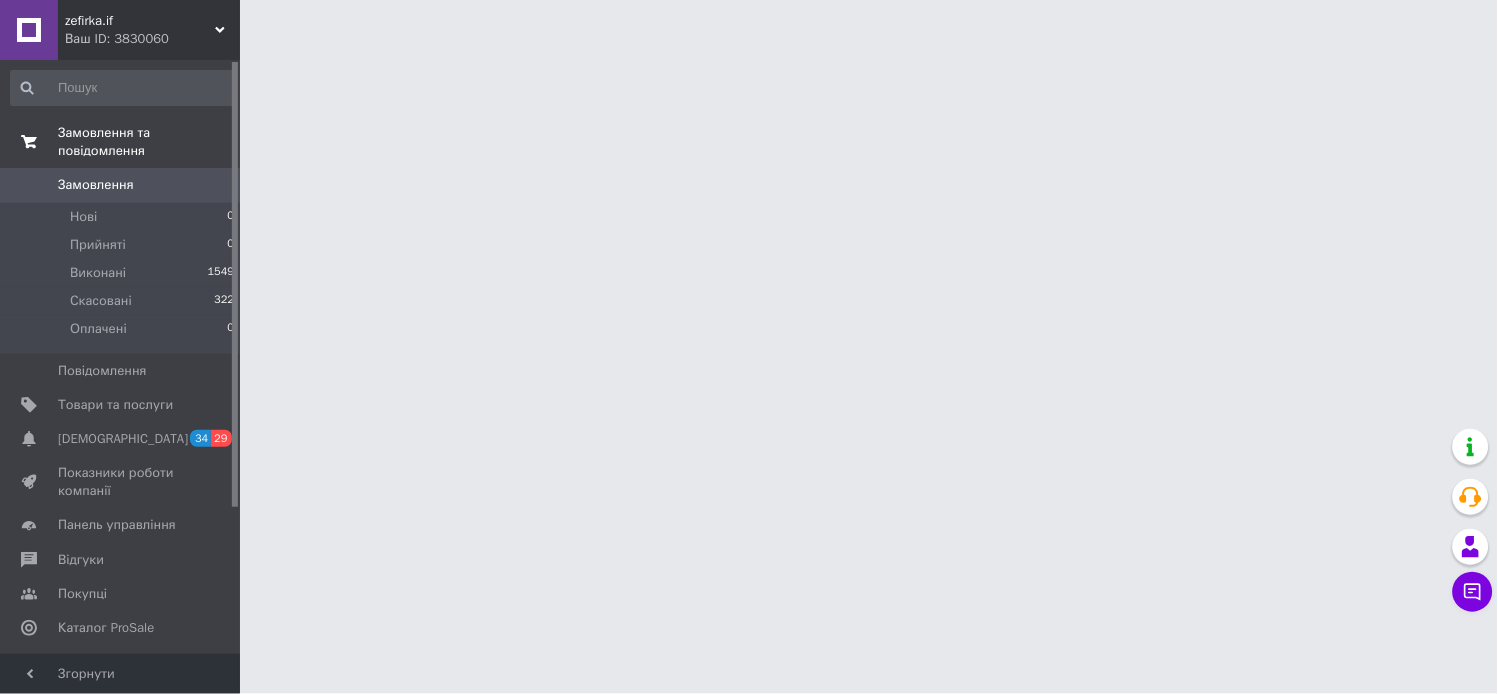 scroll, scrollTop: 0, scrollLeft: 0, axis: both 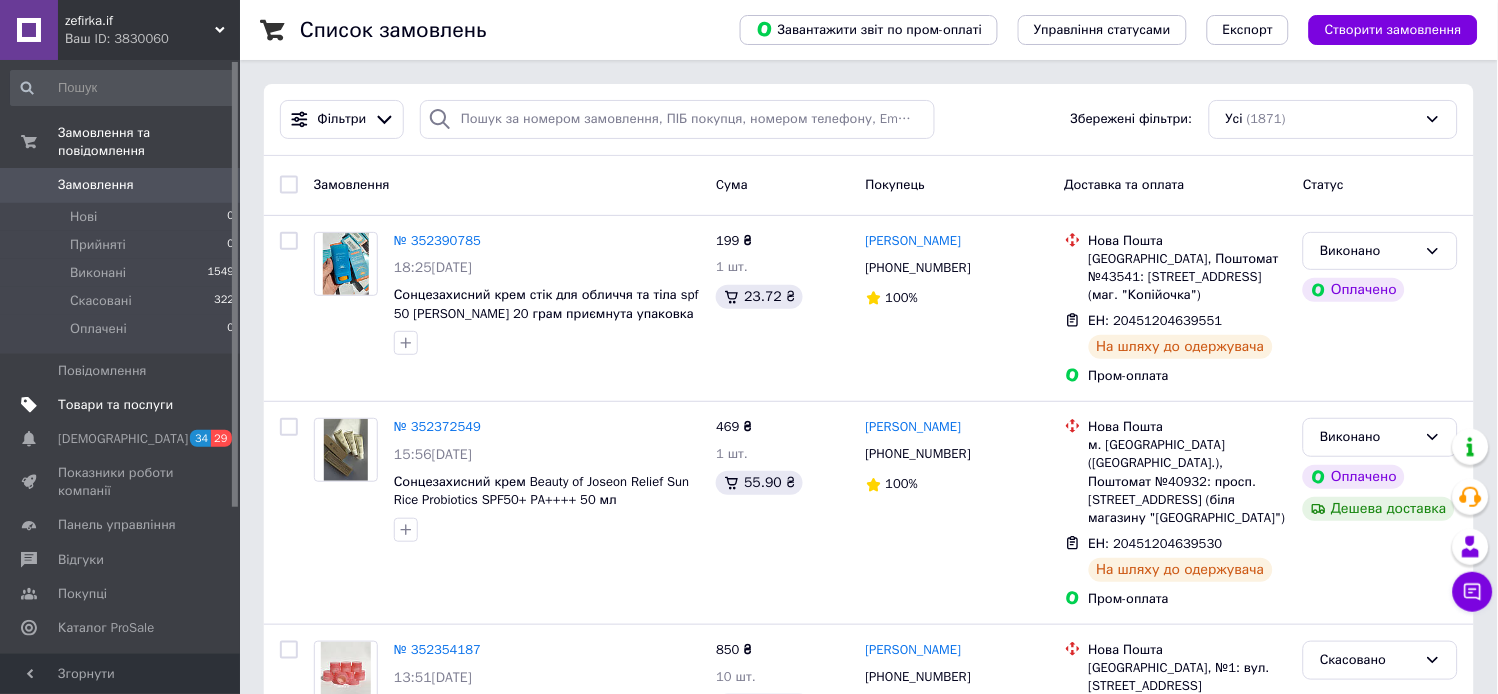 click on "Товари та послуги" at bounding box center (115, 405) 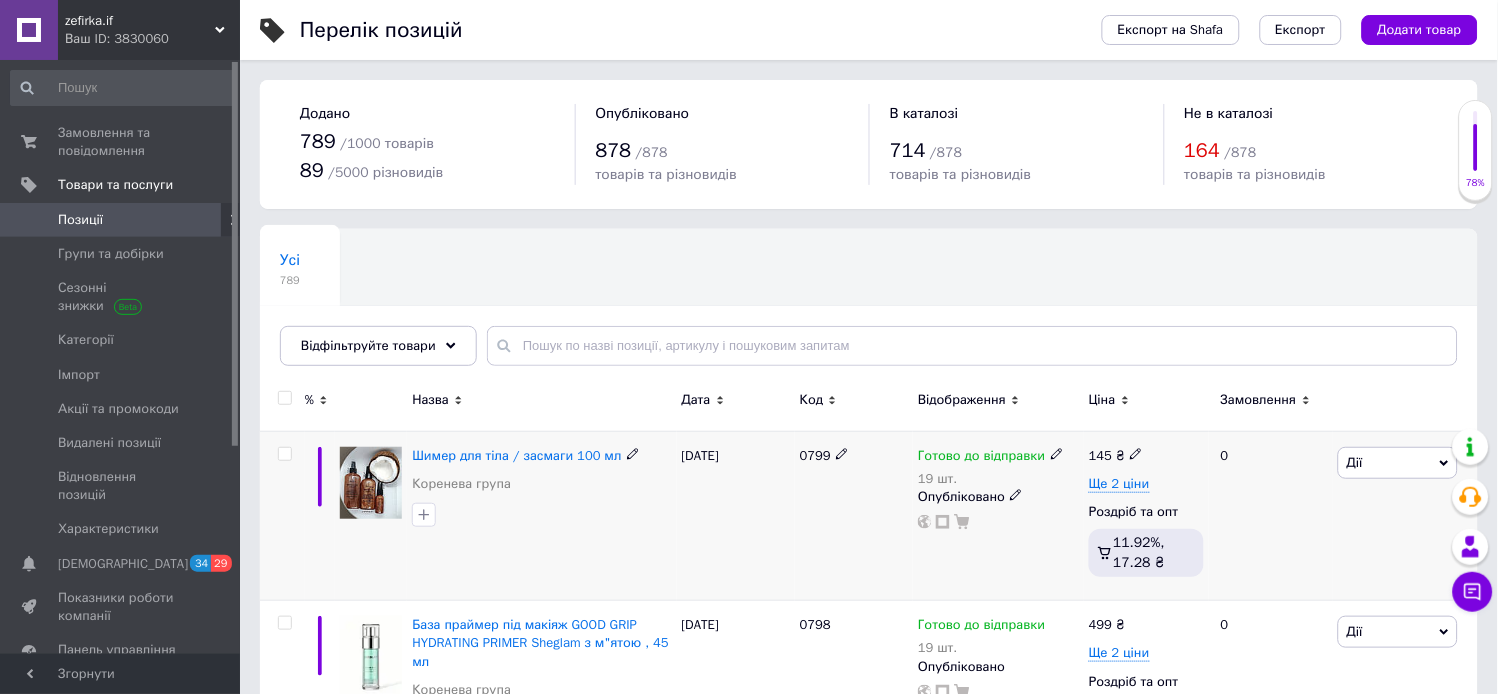 click on "Дії" at bounding box center (1398, 463) 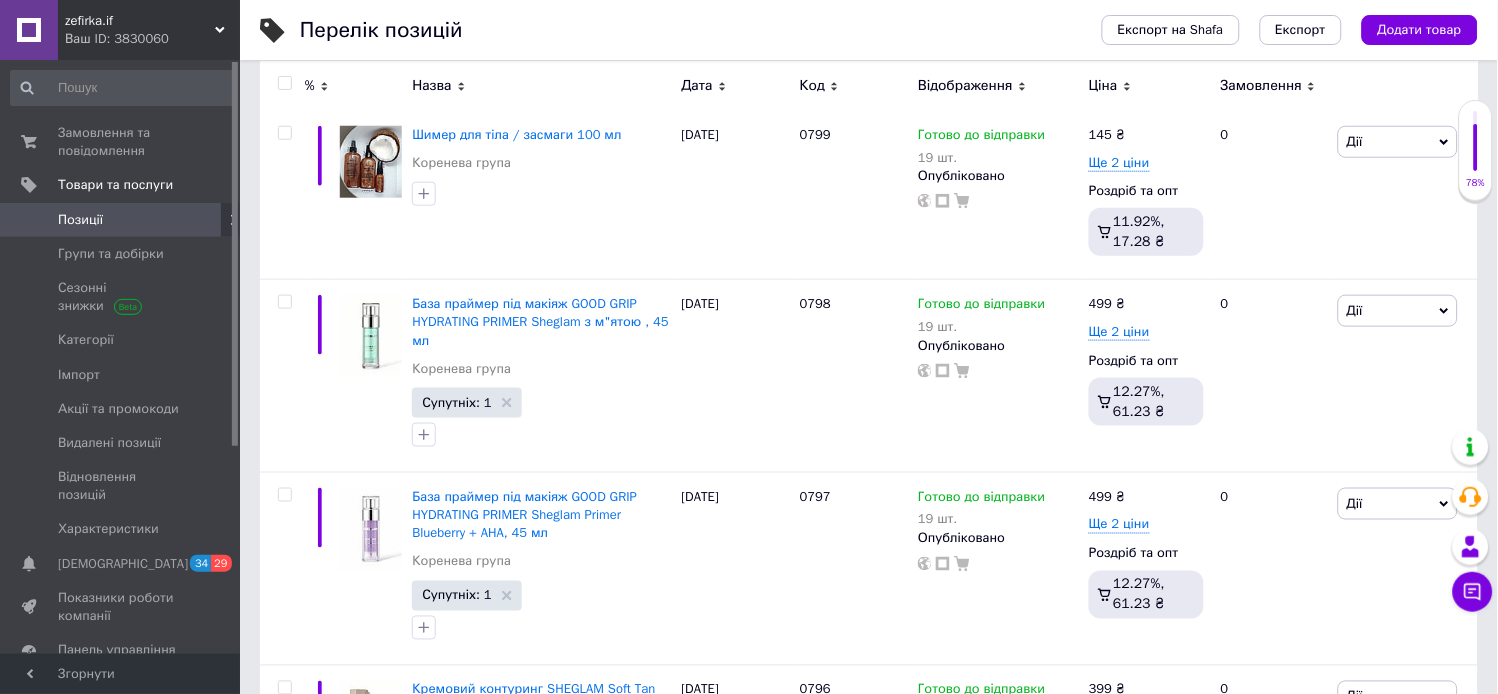 scroll, scrollTop: 327, scrollLeft: 0, axis: vertical 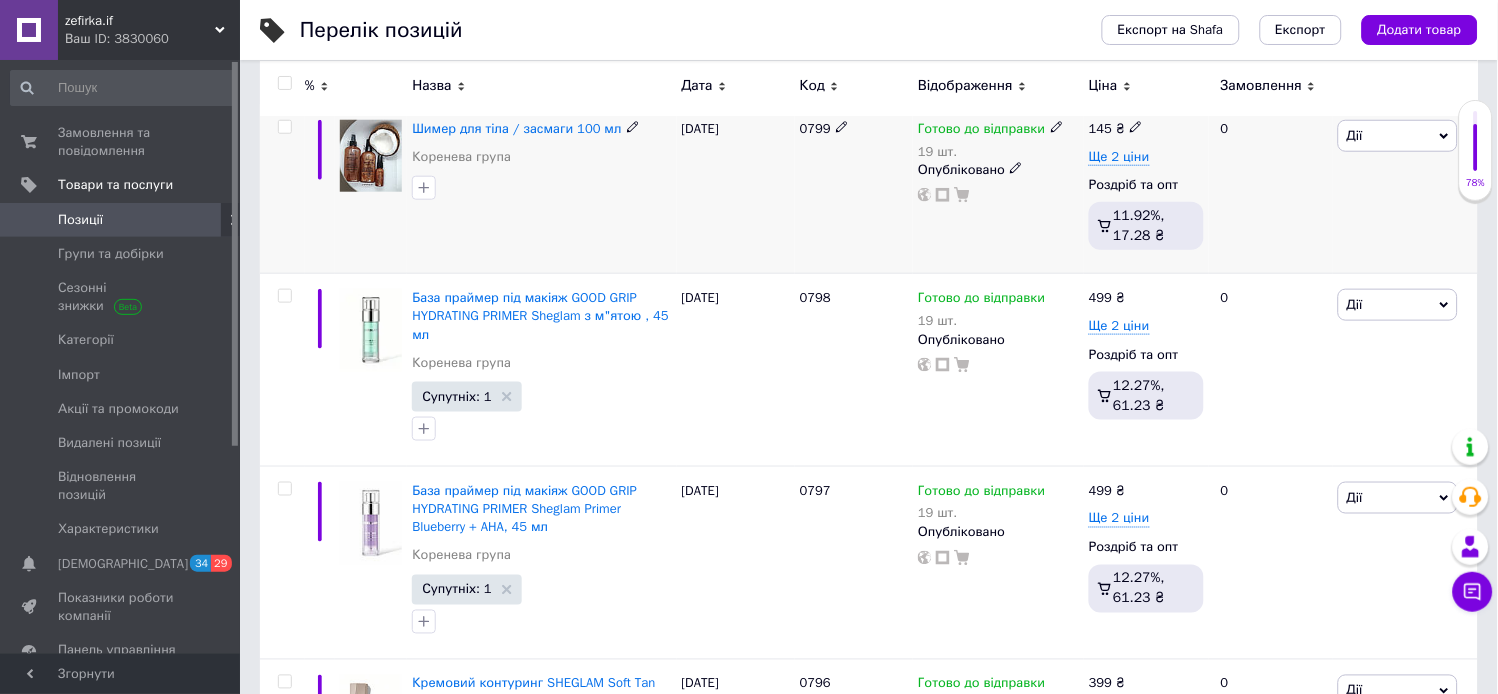 click on "Дії" at bounding box center (1398, 136) 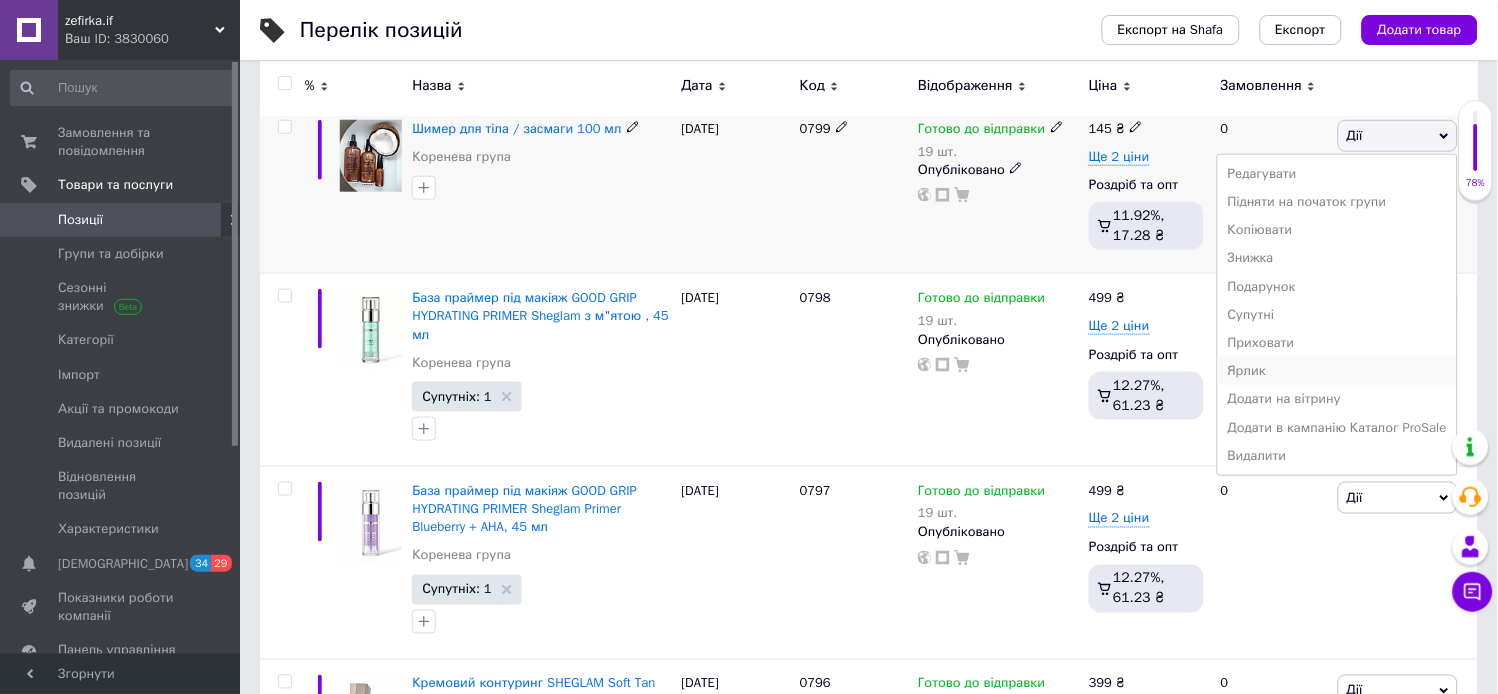 click on "Ярлик" at bounding box center [1337, 371] 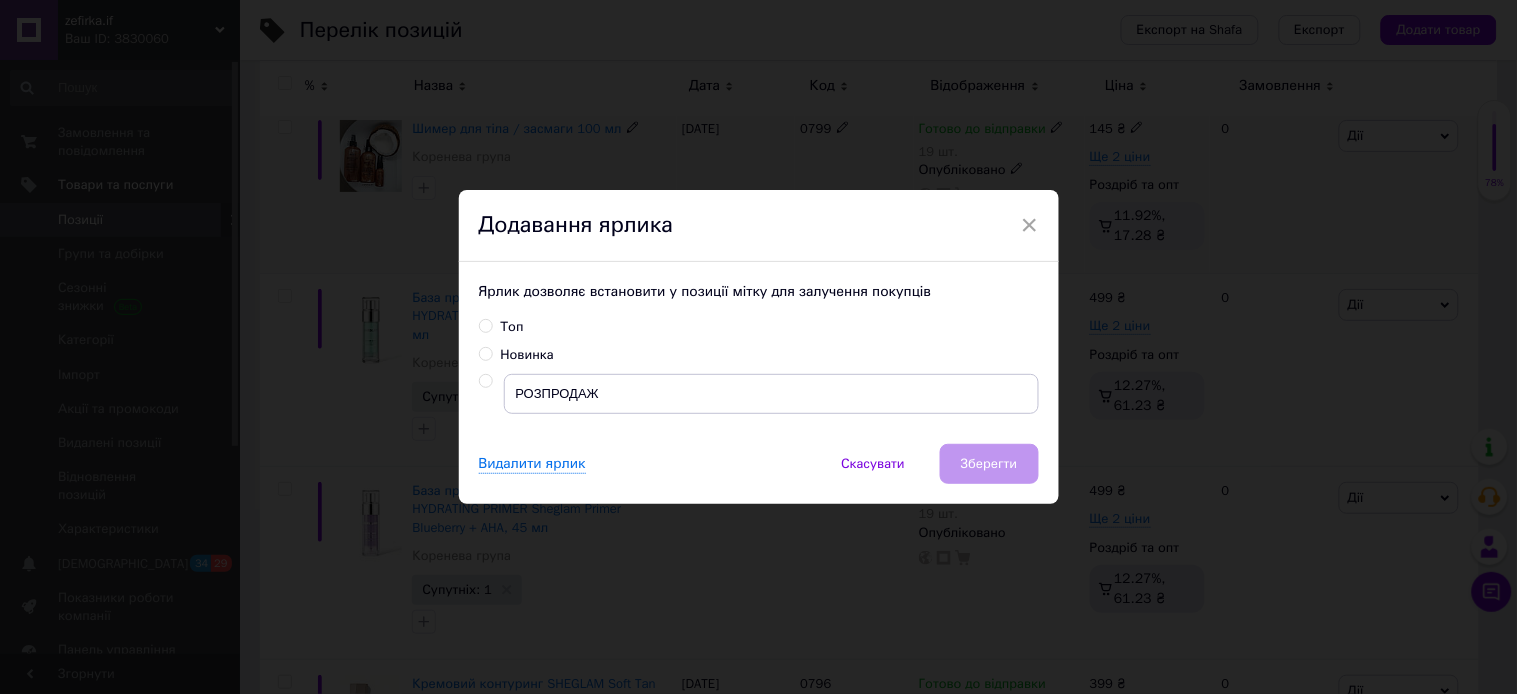 click at bounding box center [485, 381] 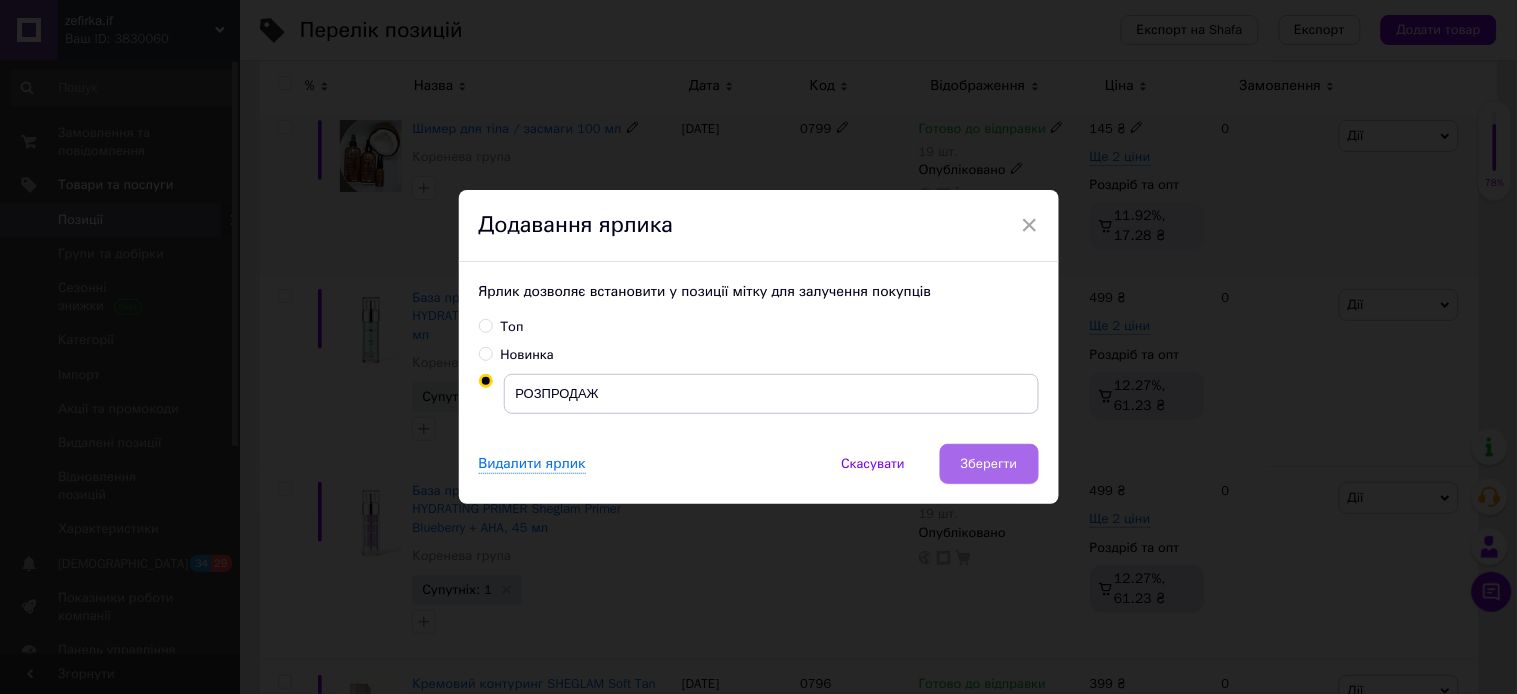 click on "Зберегти" at bounding box center (989, 464) 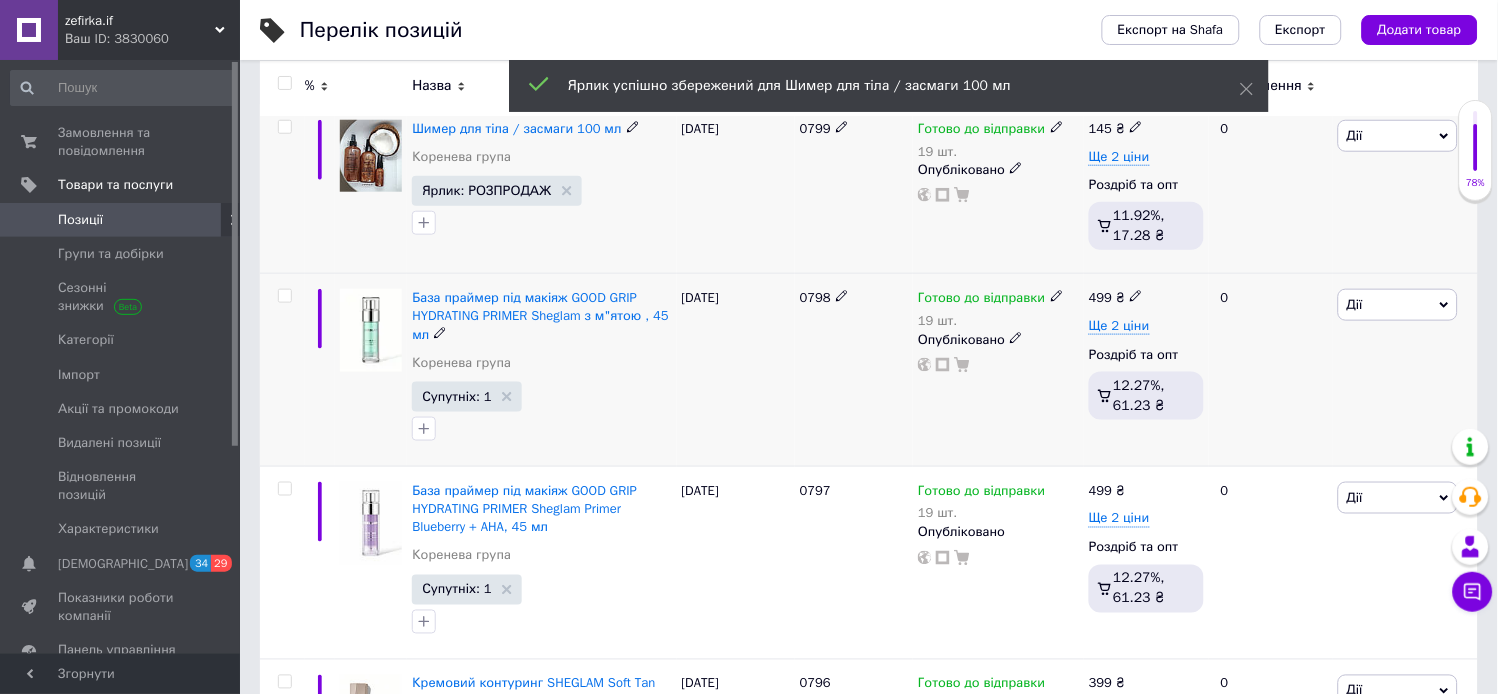 click on "Дії" at bounding box center (1398, 305) 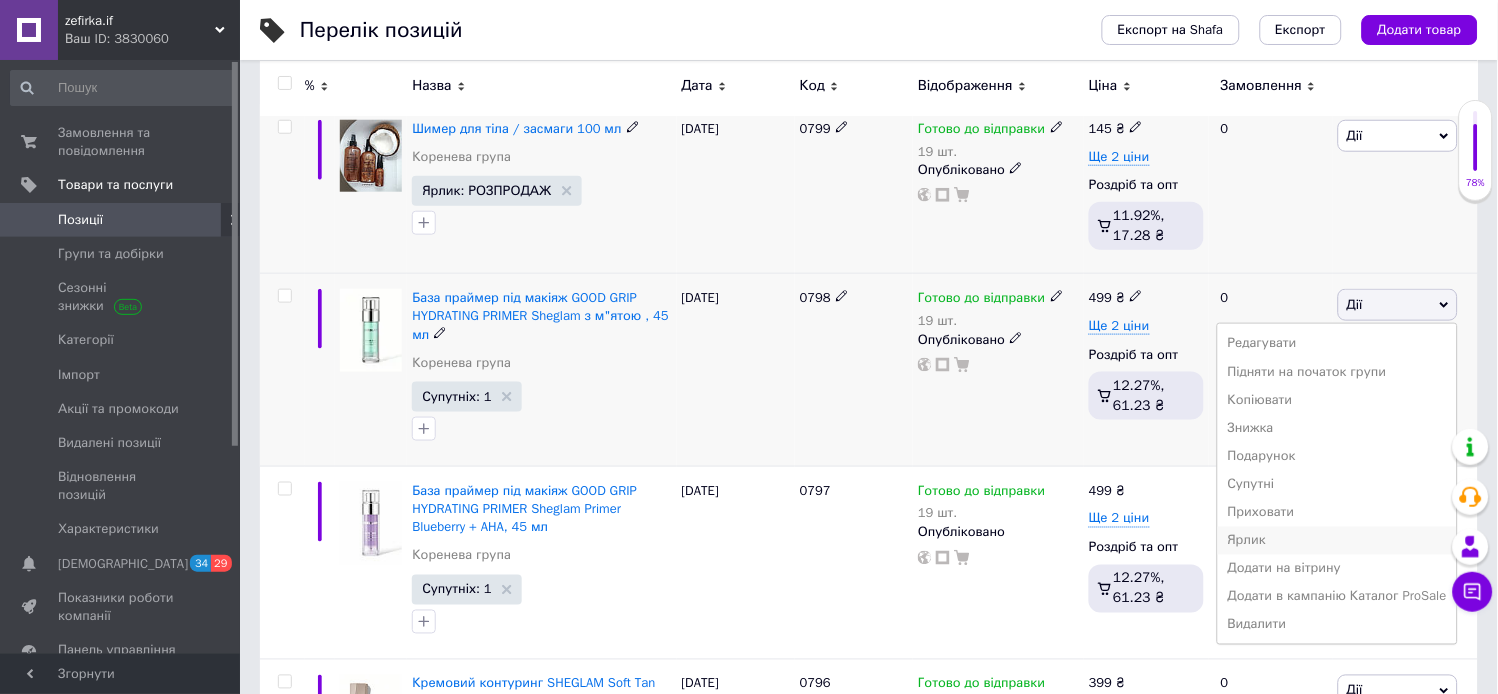 click on "Ярлик" at bounding box center [1337, 541] 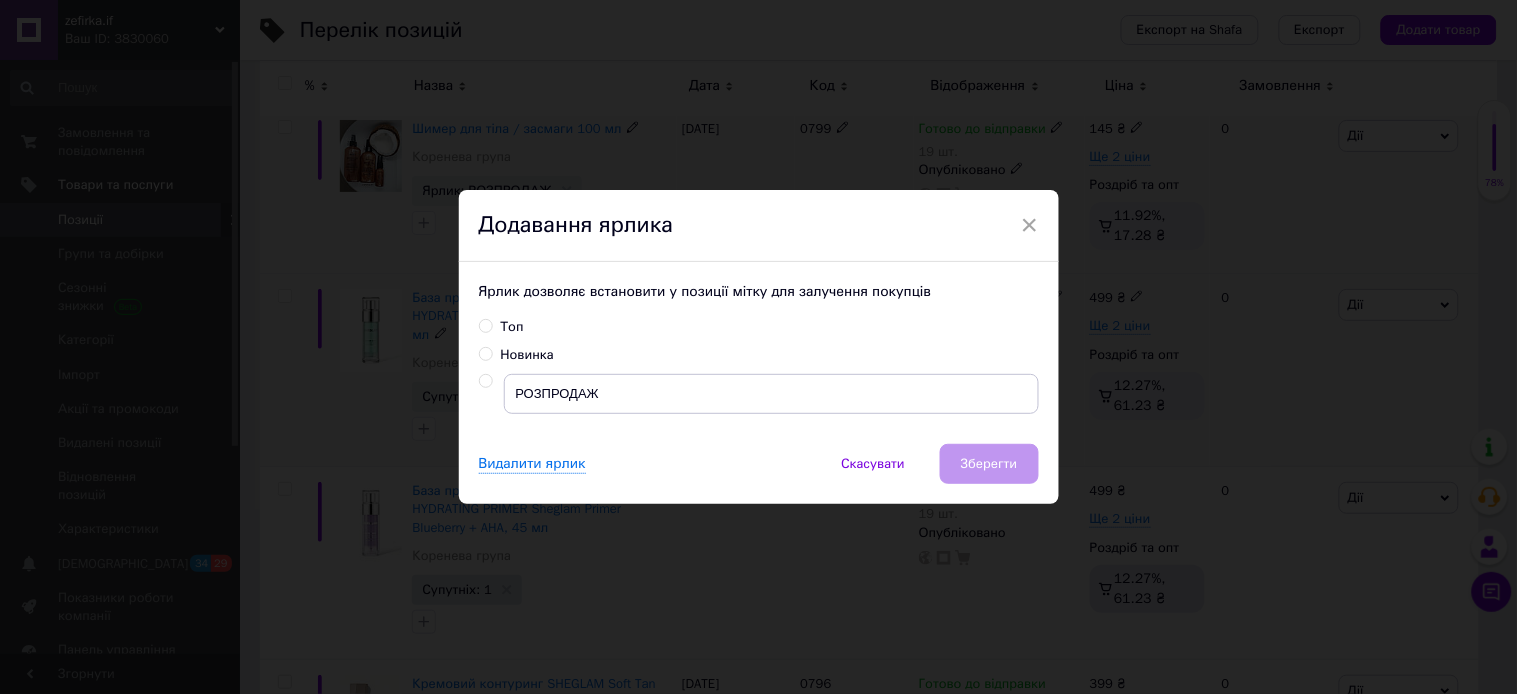 click at bounding box center (485, 381) 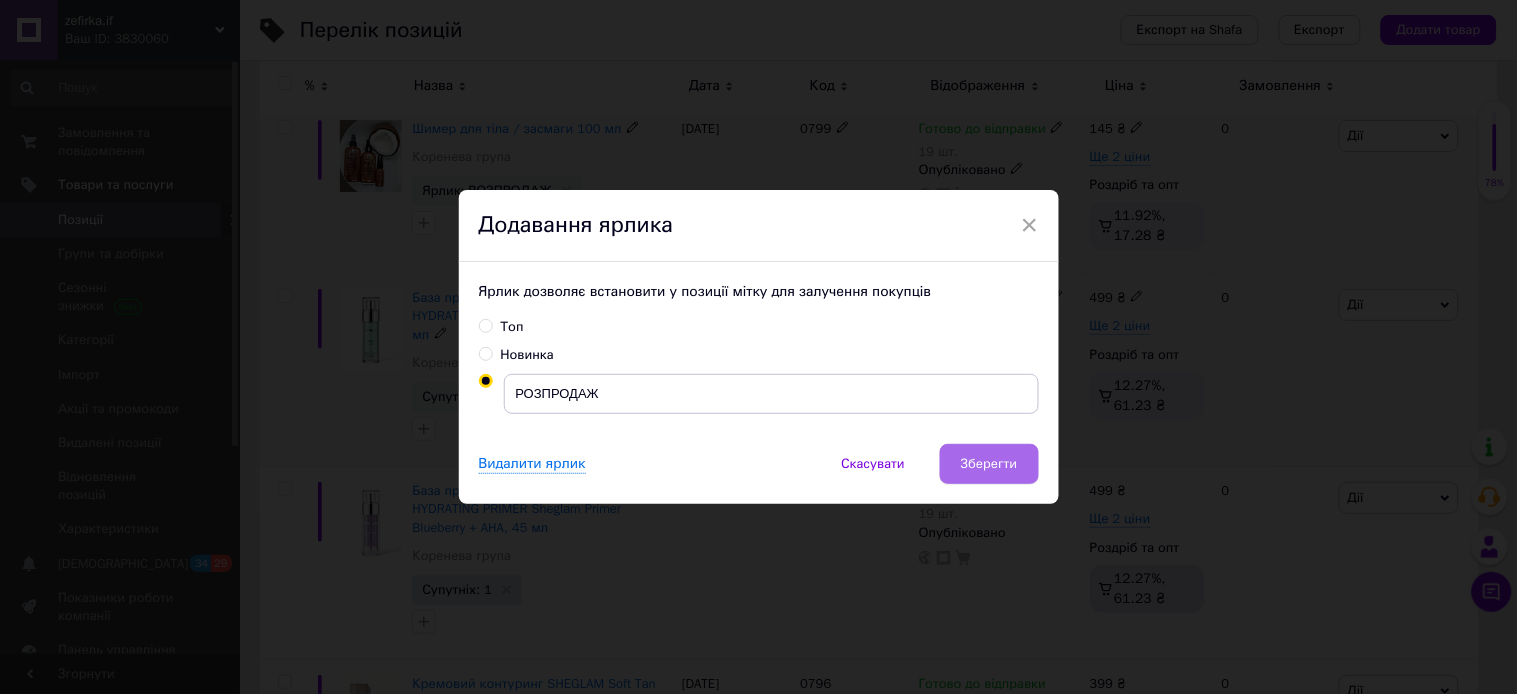click on "Зберегти" at bounding box center (989, 464) 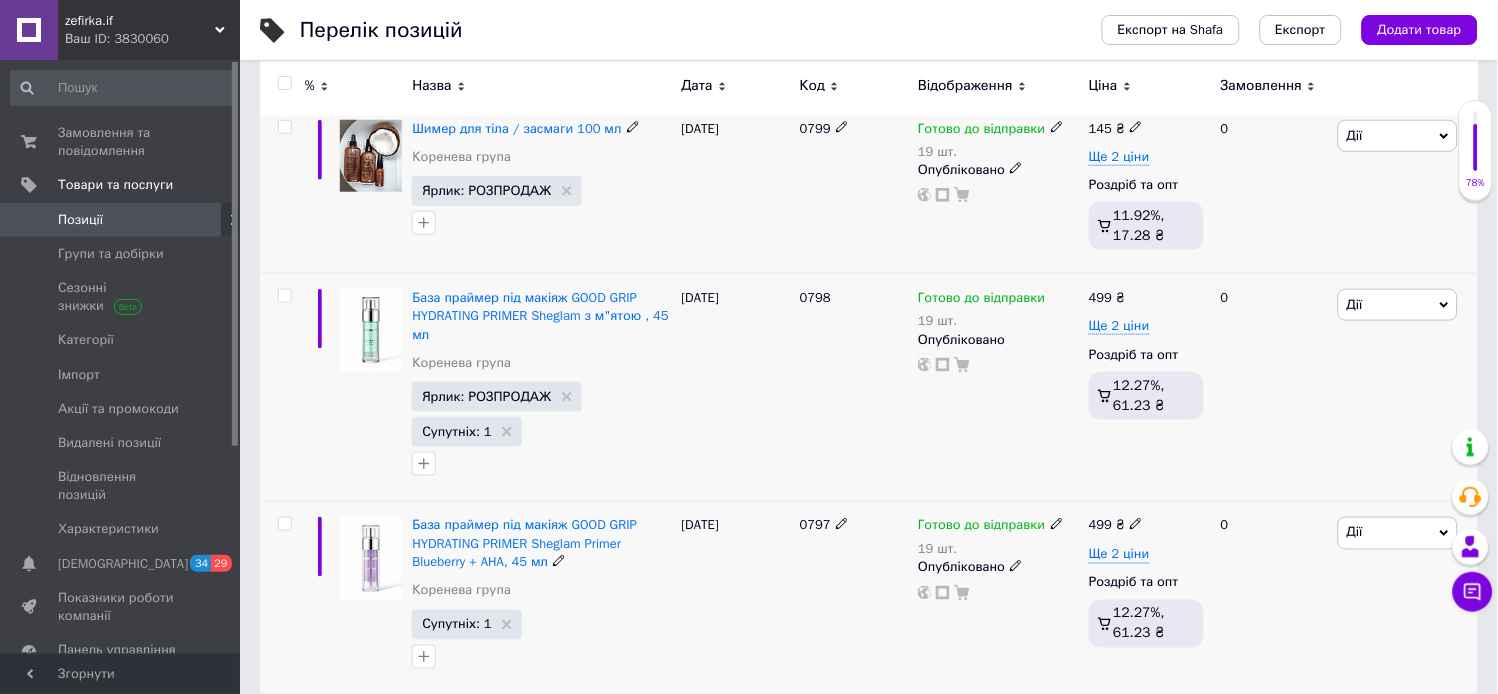 click on "Дії" at bounding box center [1355, 532] 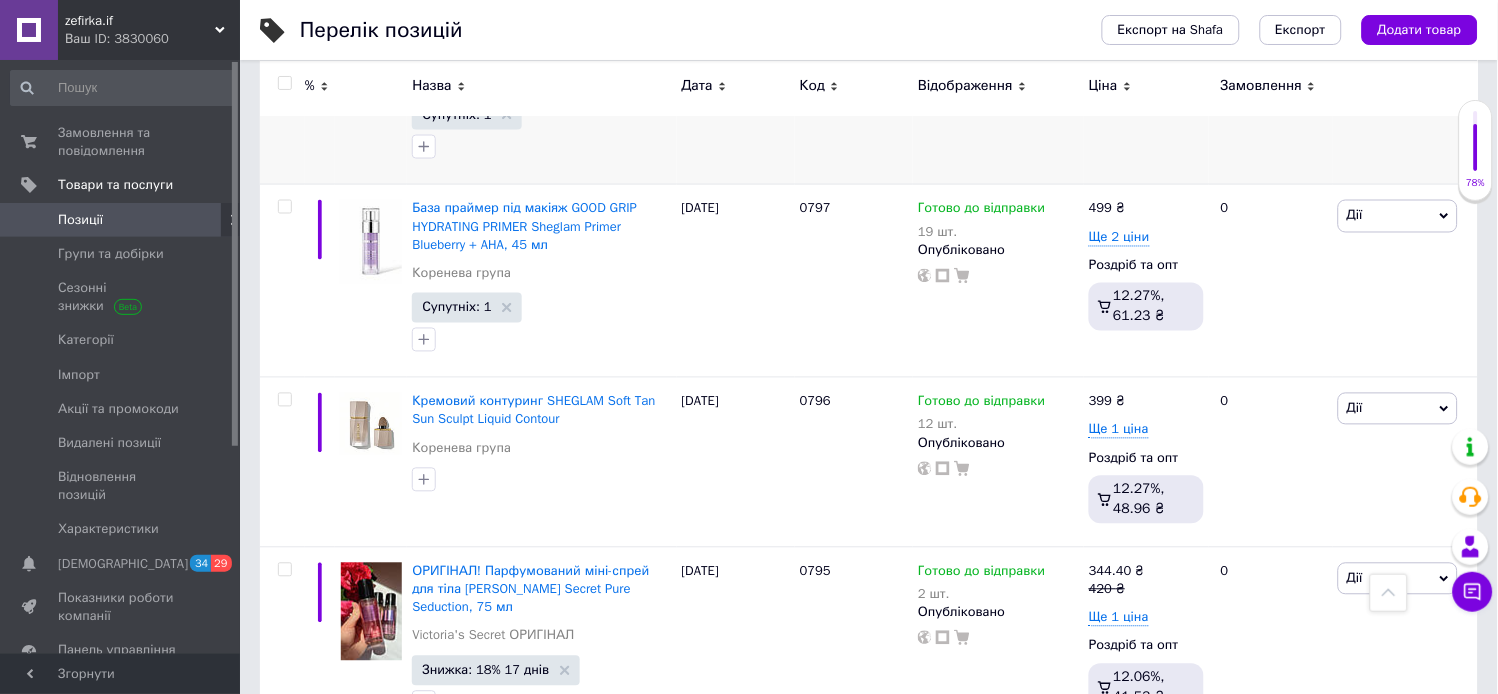 scroll, scrollTop: 652, scrollLeft: 0, axis: vertical 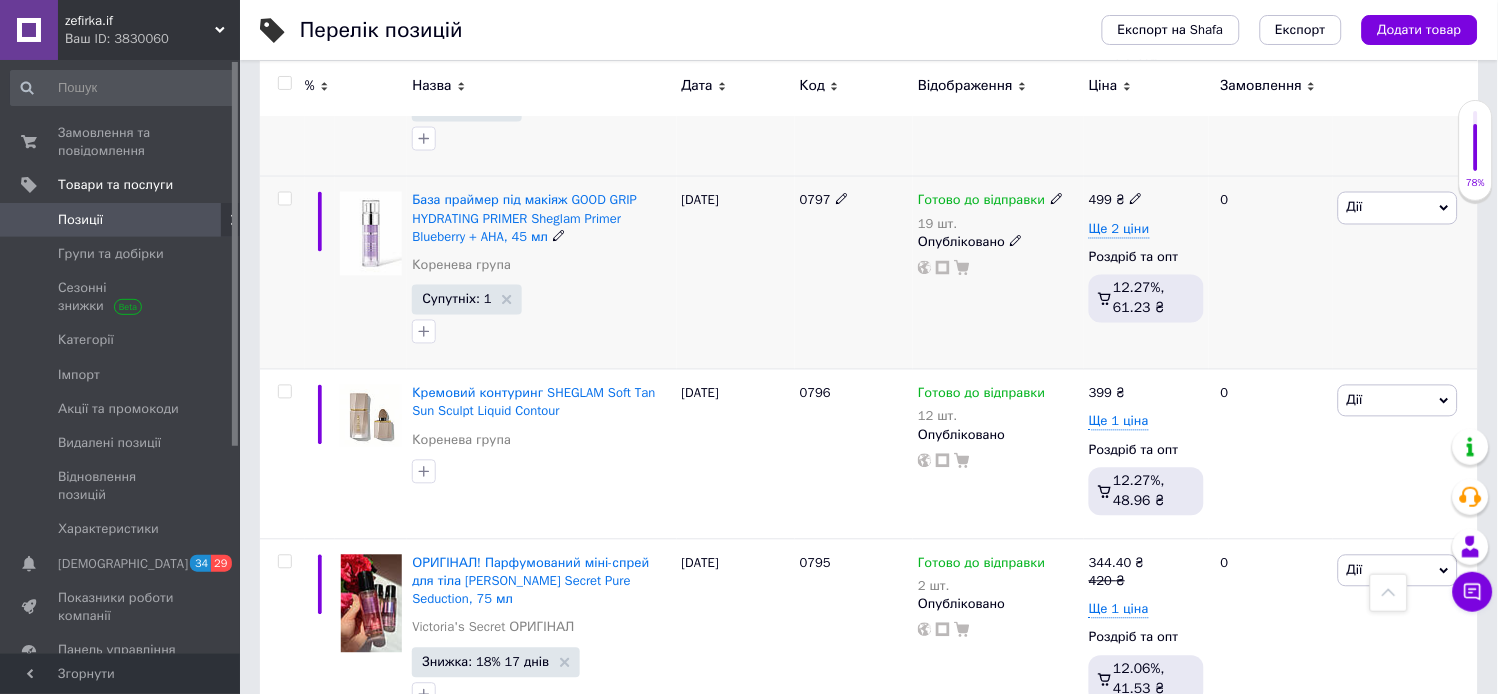 click on "Дії" at bounding box center (1398, 208) 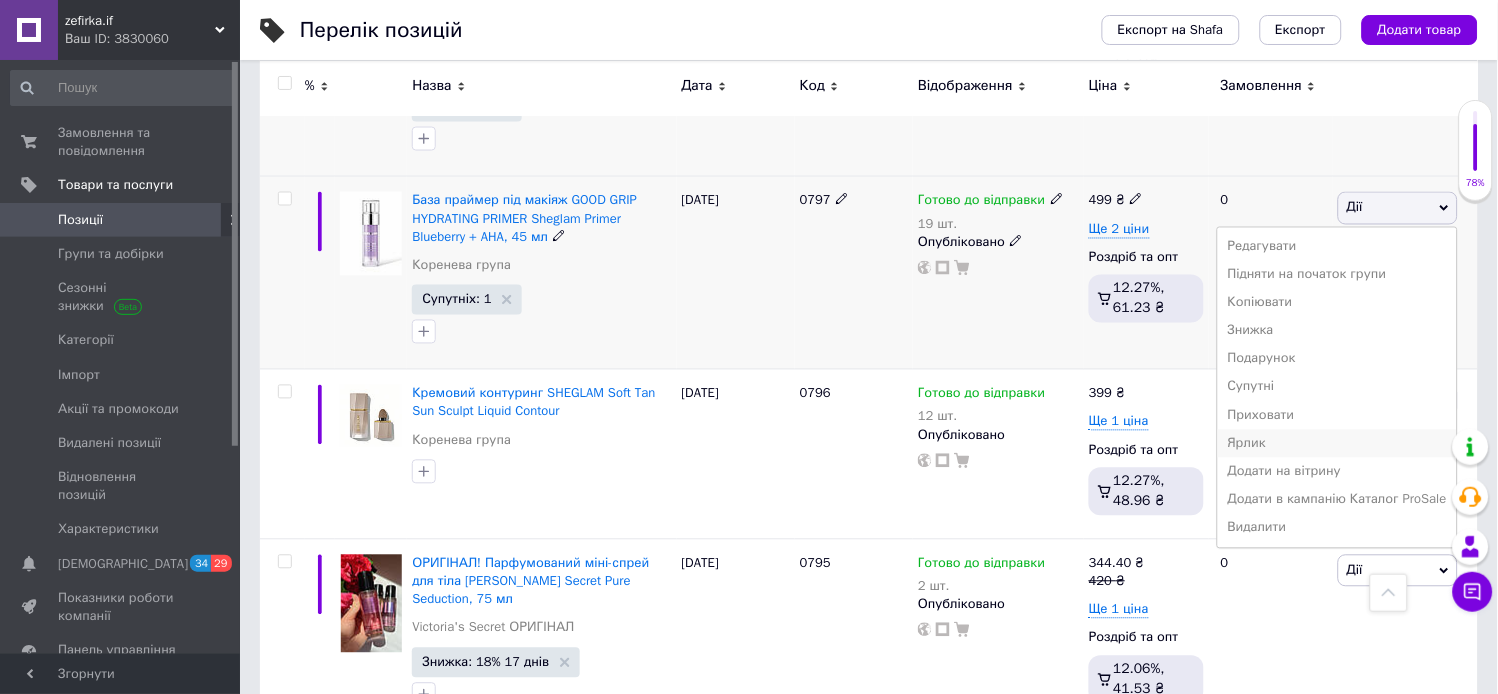 click on "Ярлик" at bounding box center [1337, 444] 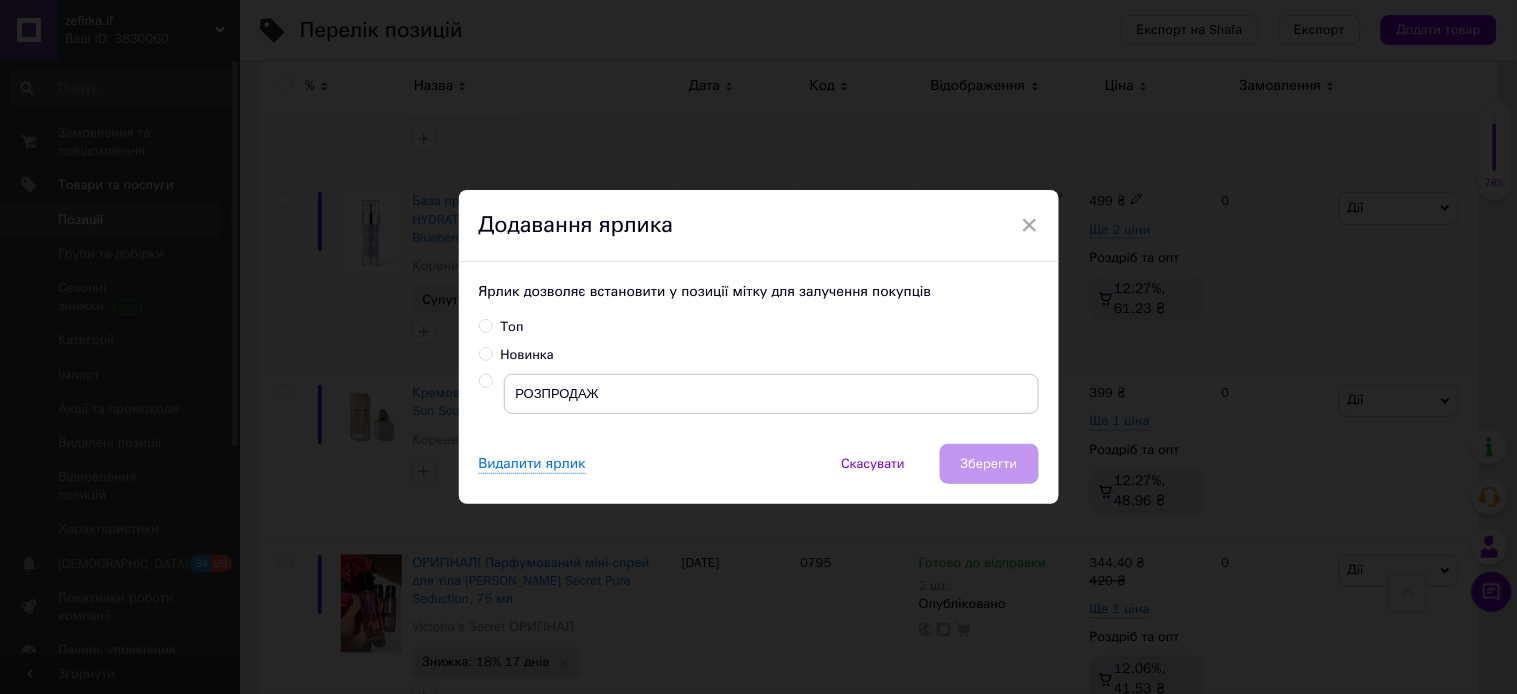 click at bounding box center (485, 381) 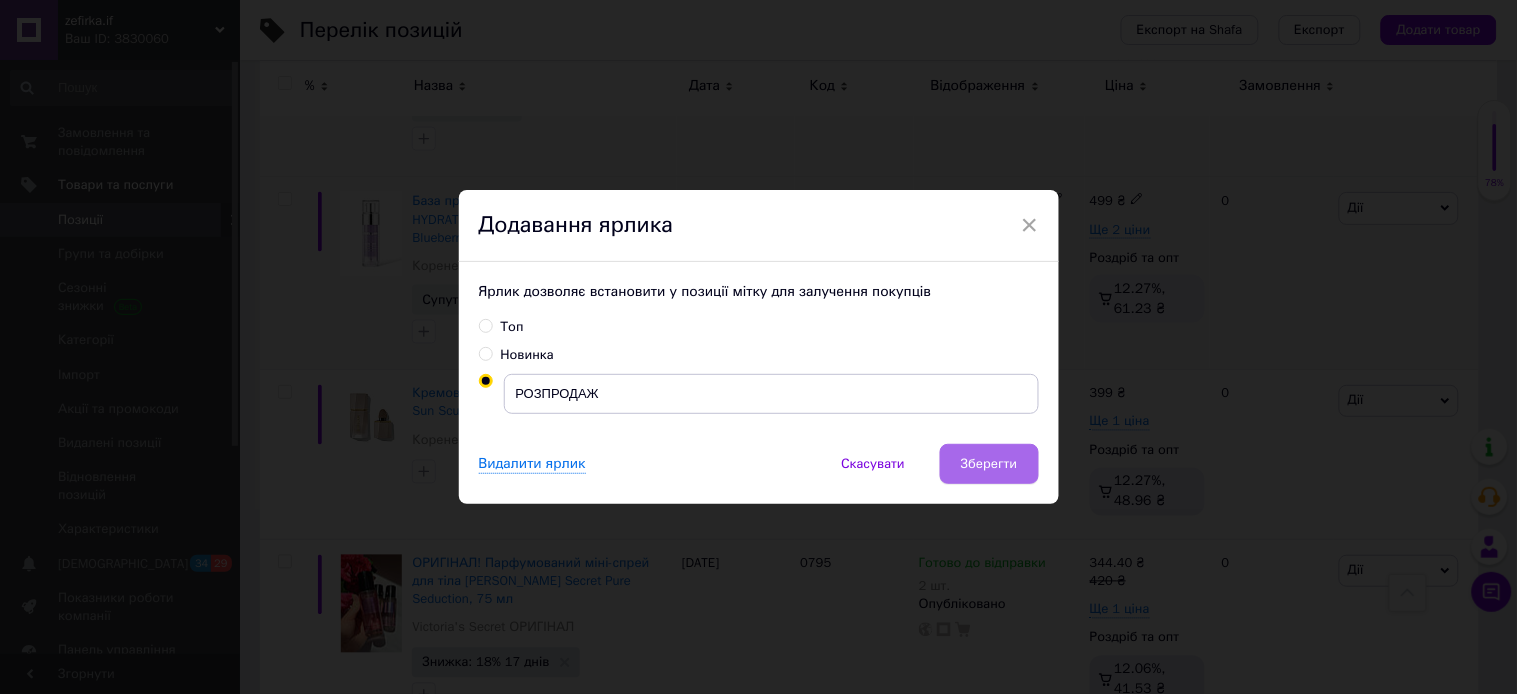 click on "Зберегти" at bounding box center [989, 464] 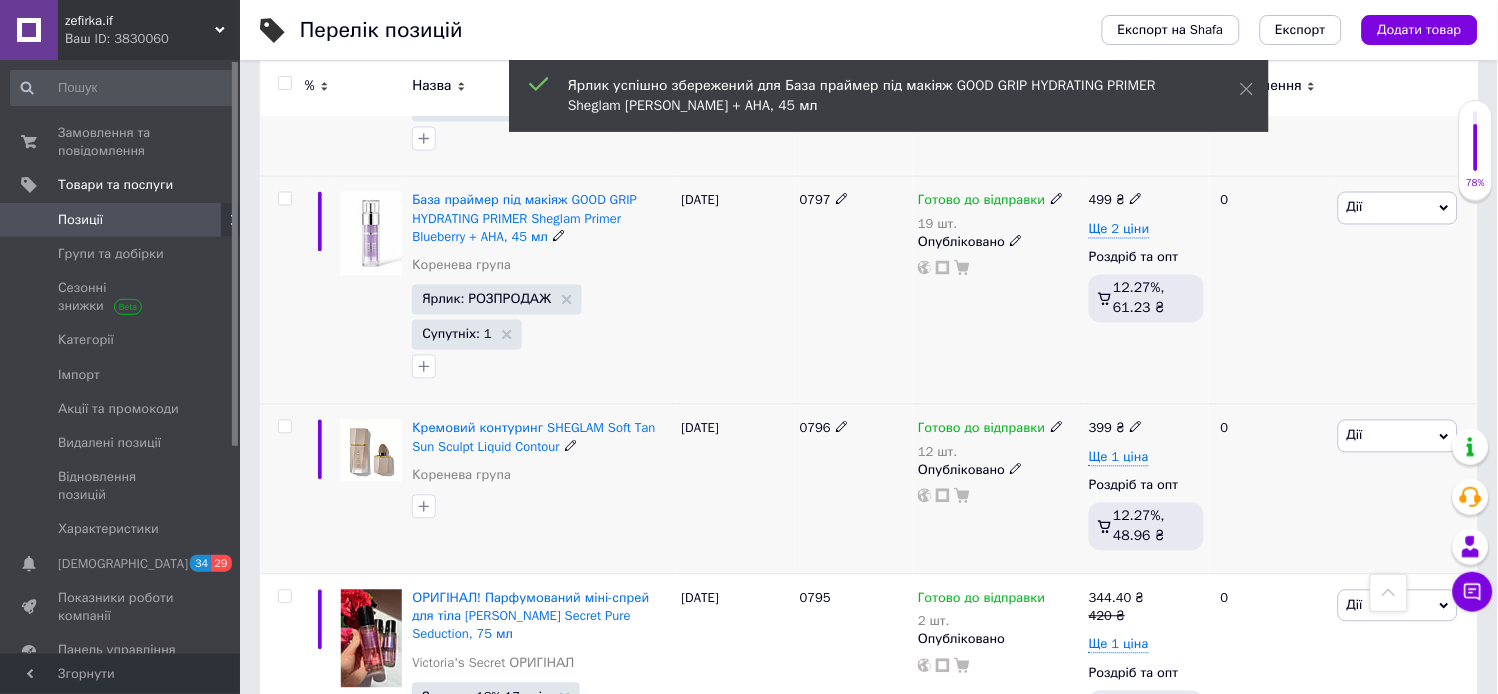click on "Дії" at bounding box center (1398, 436) 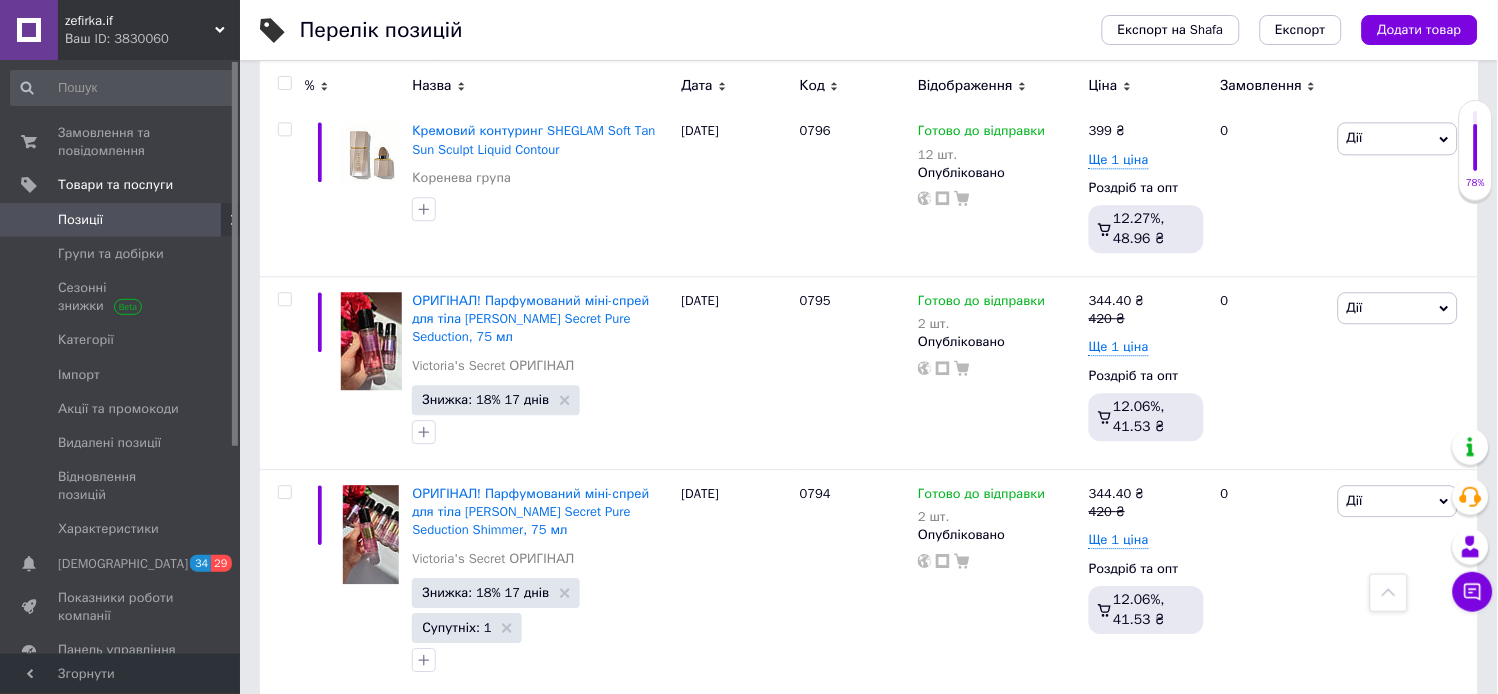 scroll, scrollTop: 877, scrollLeft: 0, axis: vertical 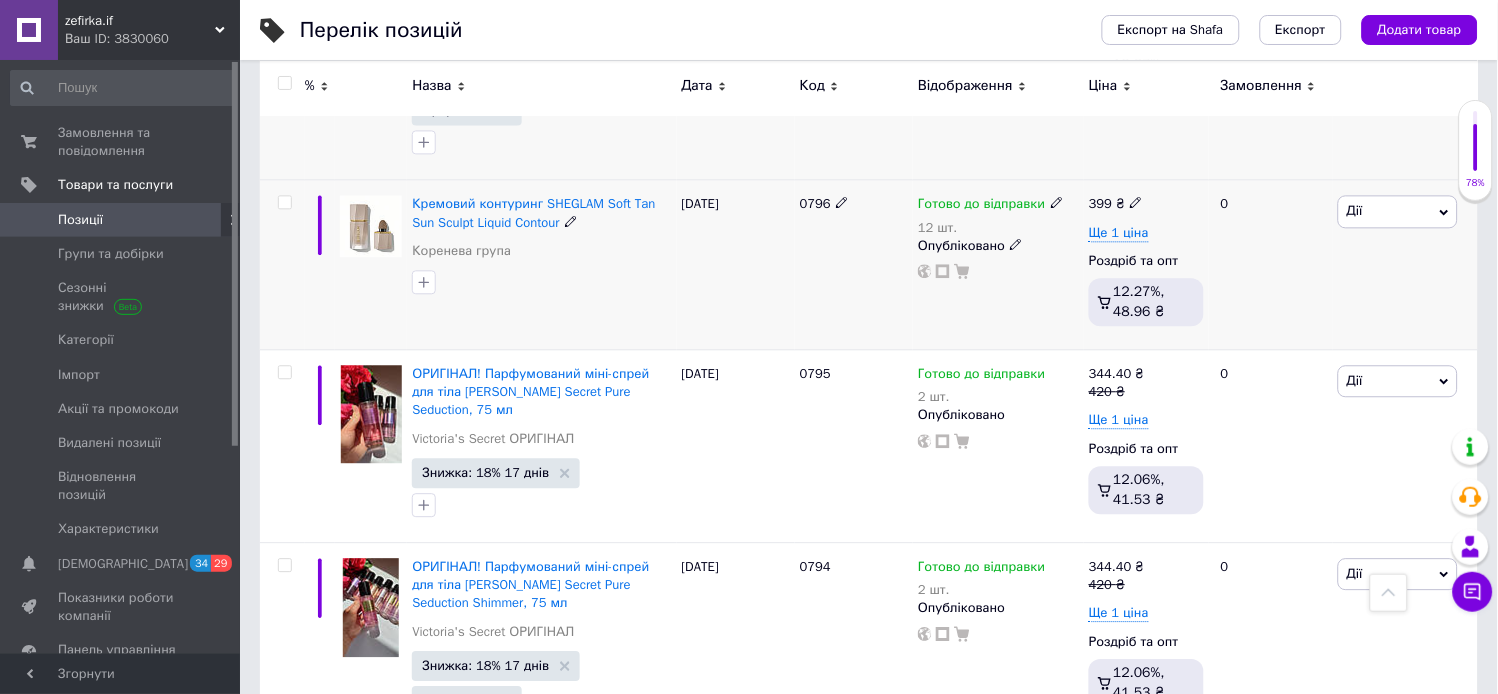 click on "Дії" at bounding box center (1398, 211) 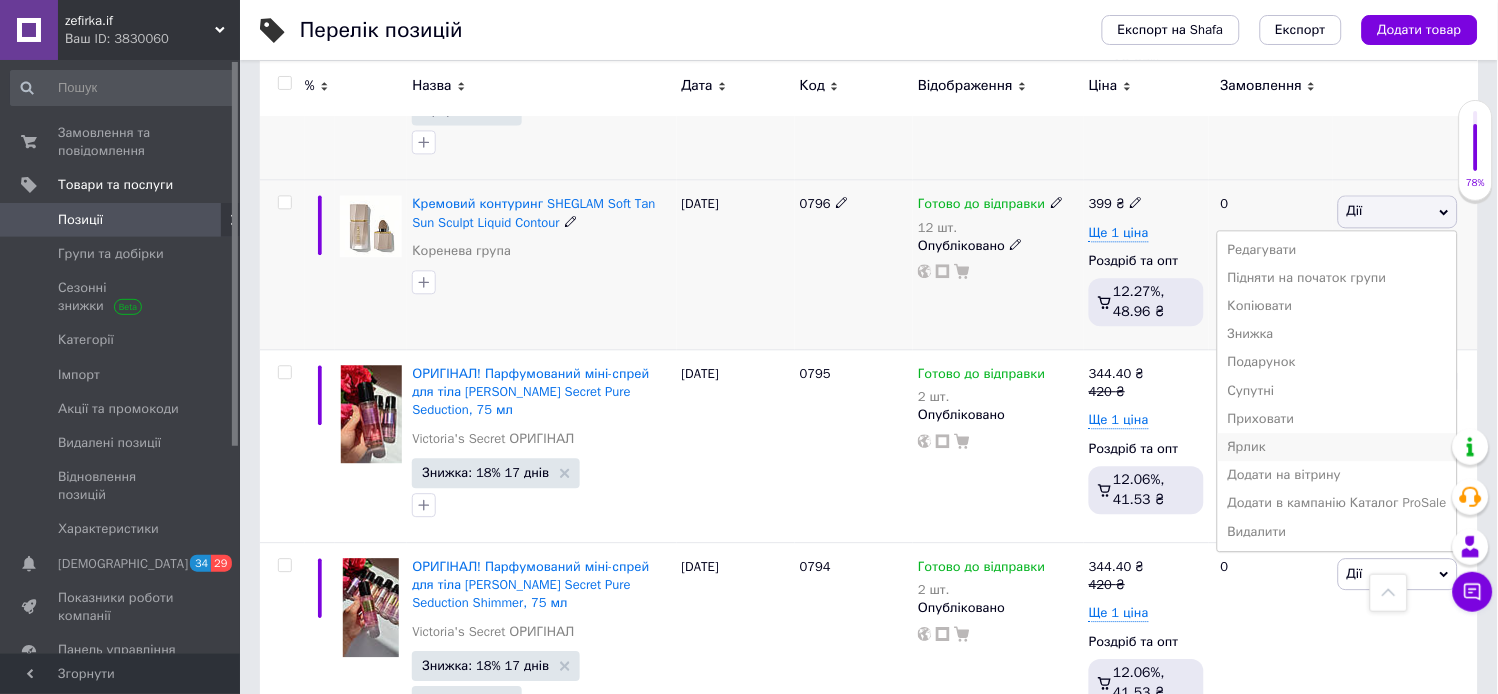 click on "Ярлик" at bounding box center (1337, 447) 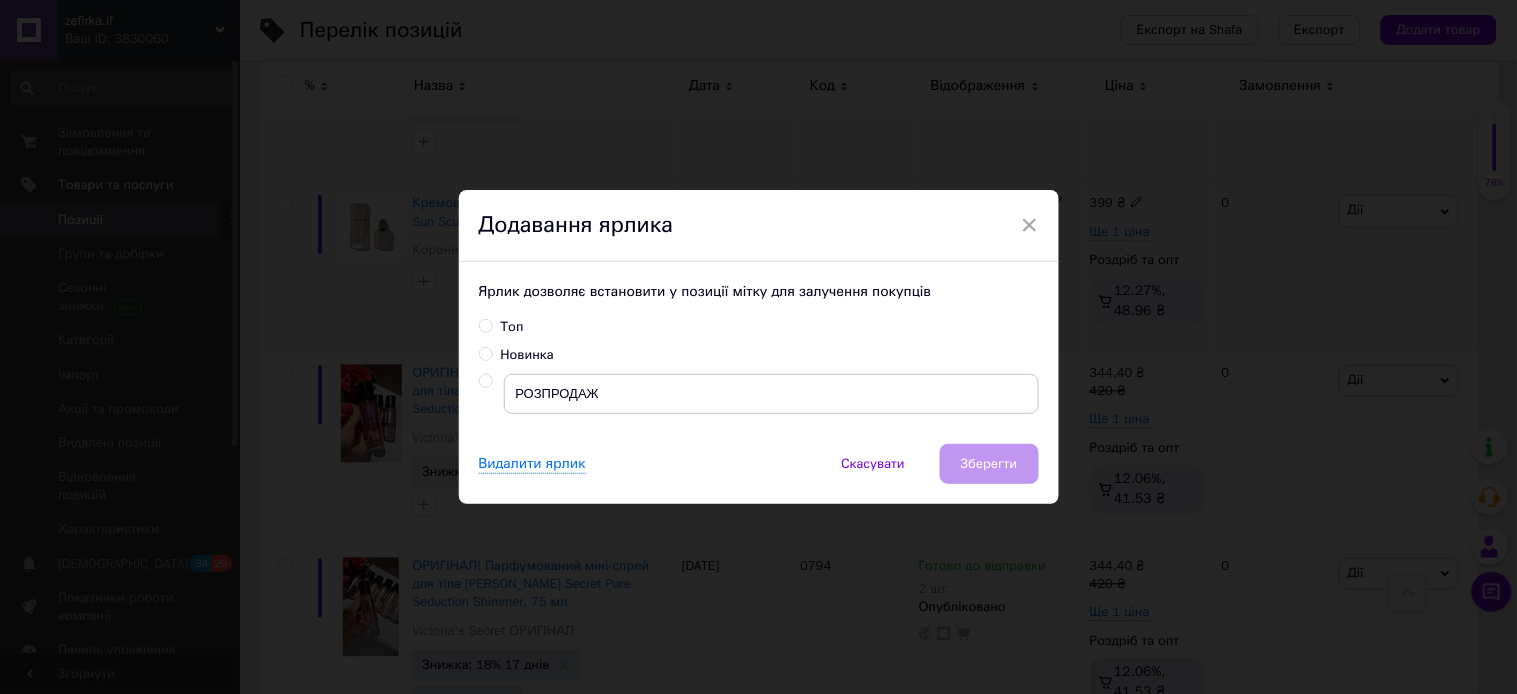 click at bounding box center [485, 381] 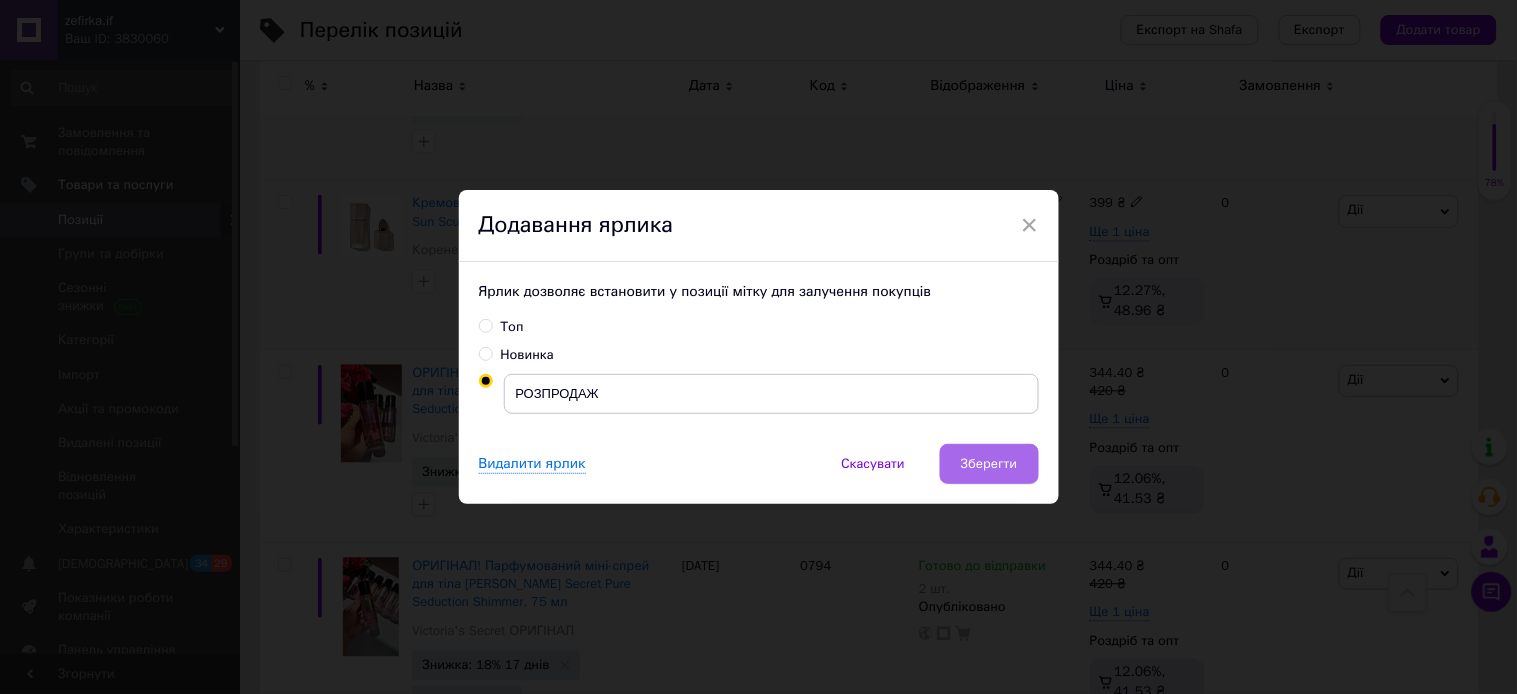 click on "Зберегти" at bounding box center [989, 464] 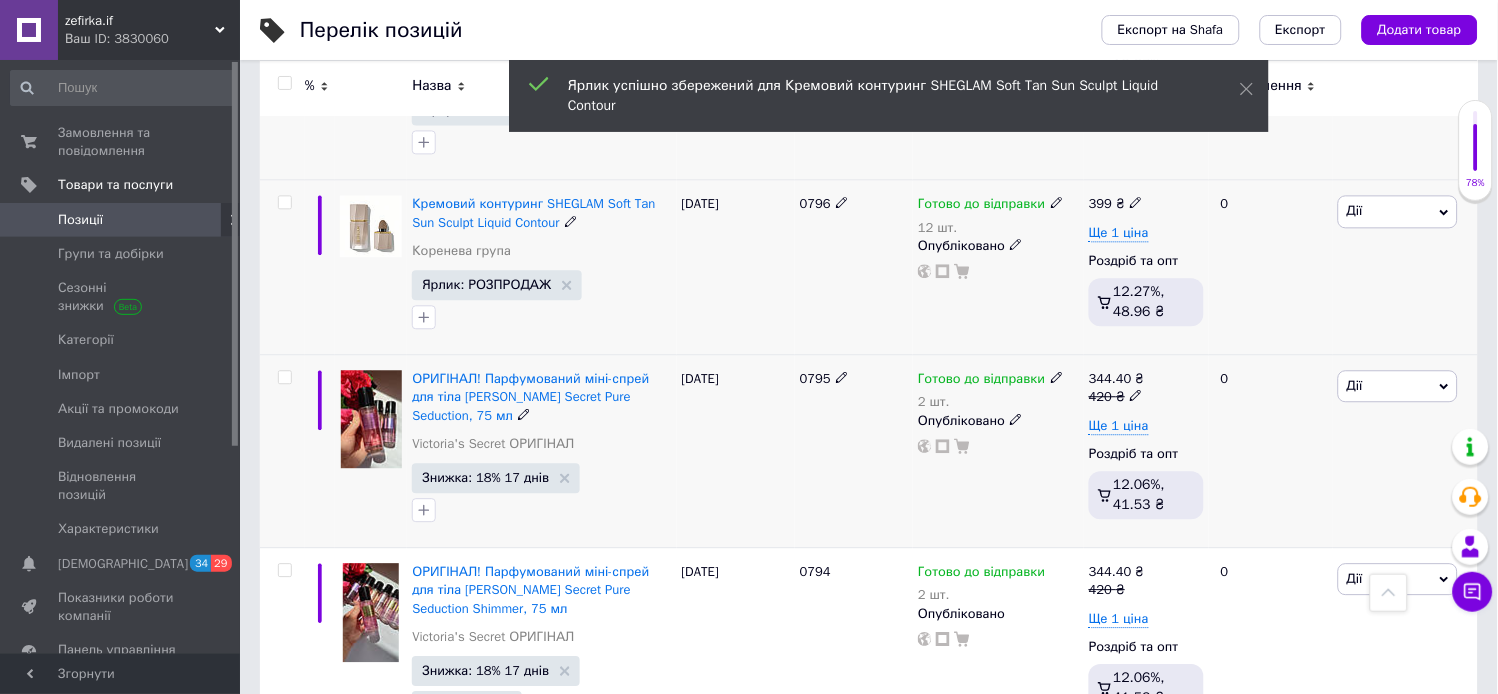 click on "Дії" at bounding box center [1398, 386] 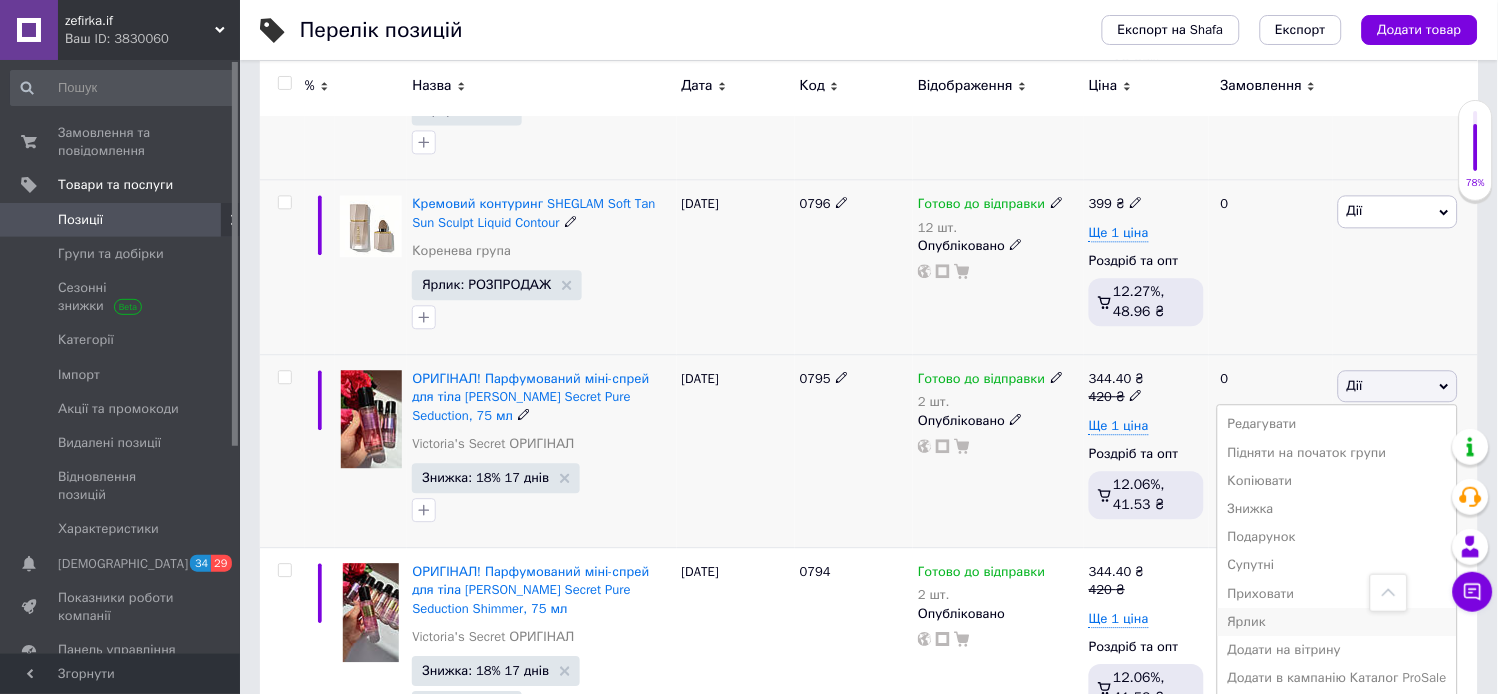 click on "Ярлик" at bounding box center (1337, 622) 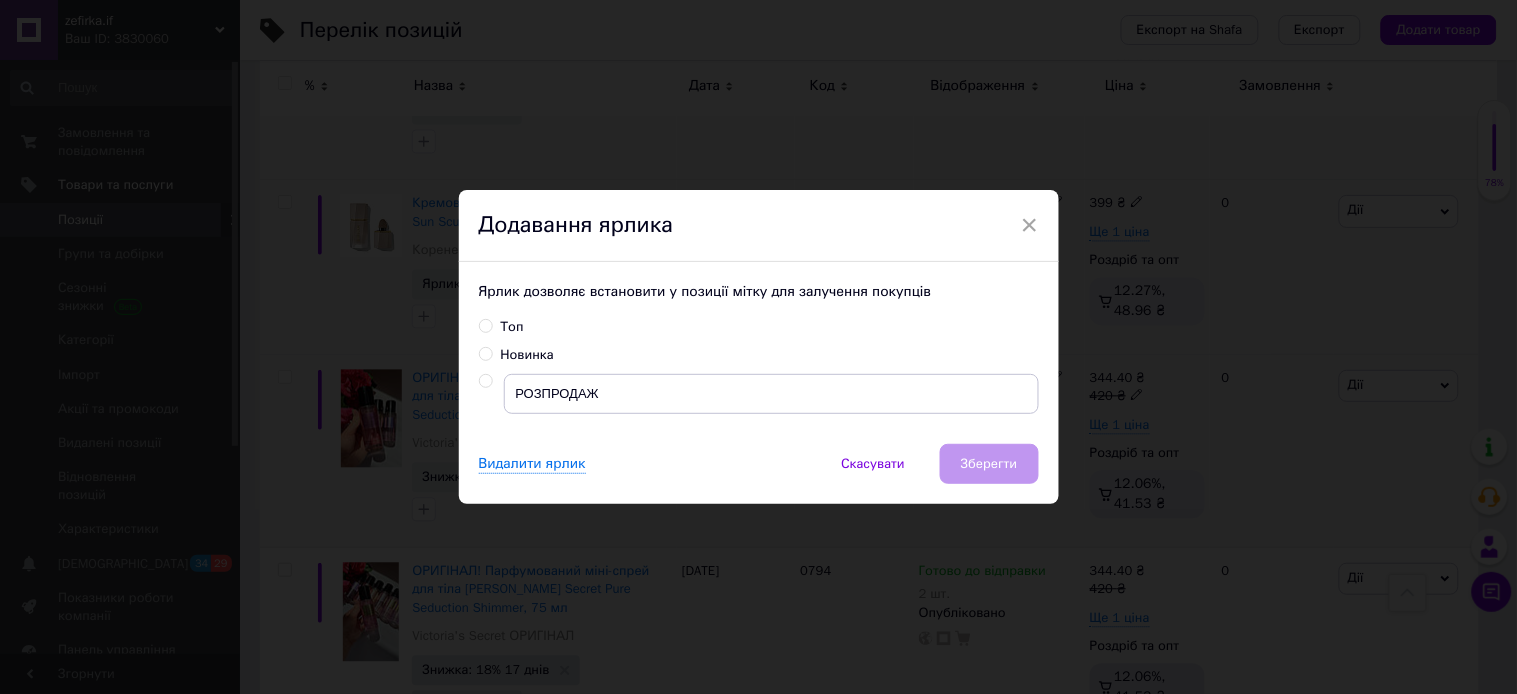click at bounding box center (485, 381) 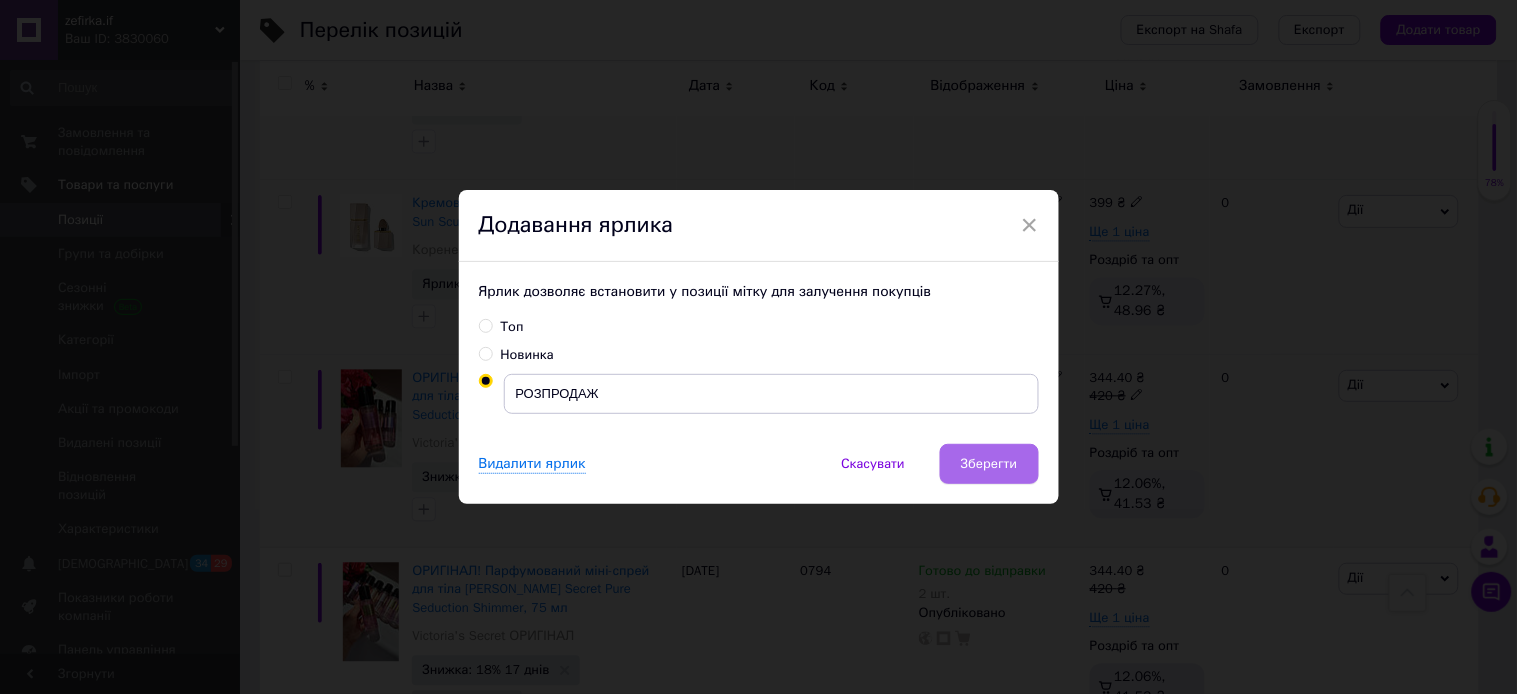 click on "Зберегти" at bounding box center [989, 464] 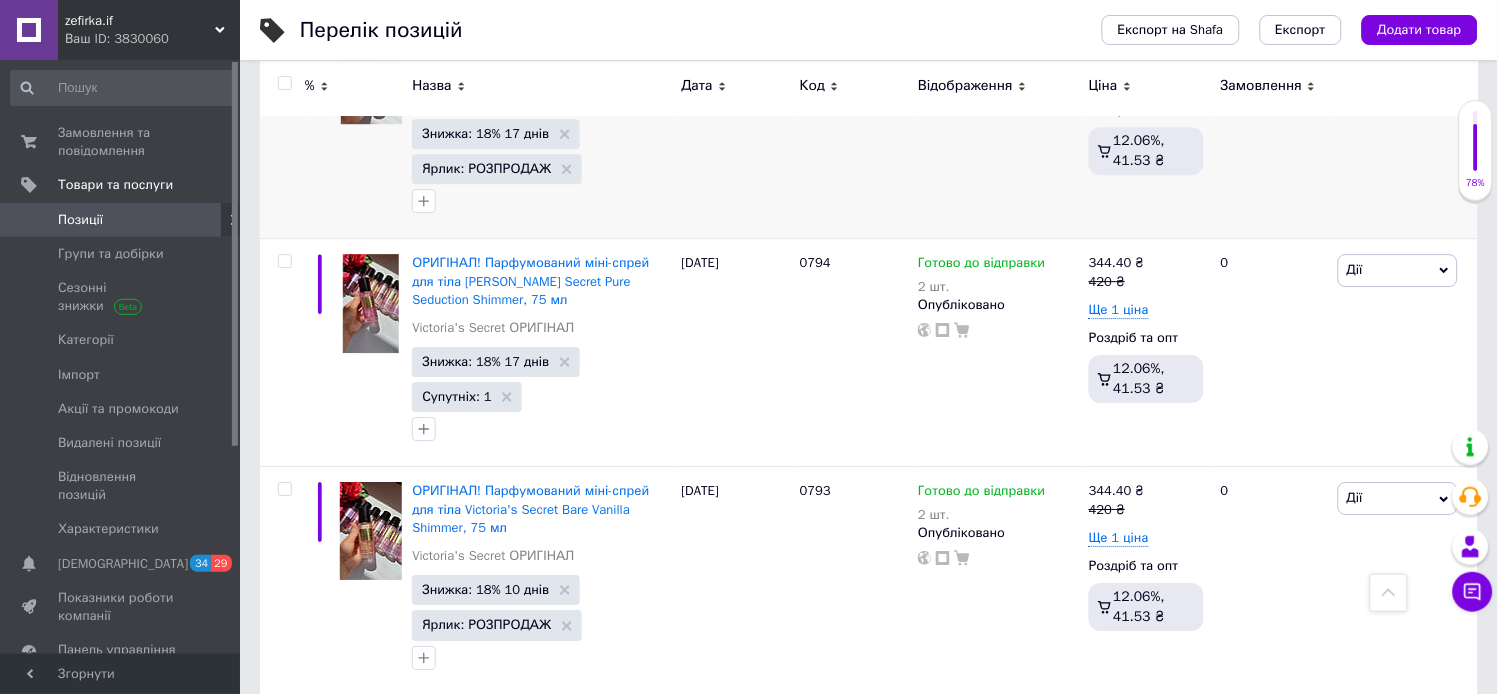 scroll, scrollTop: 1242, scrollLeft: 0, axis: vertical 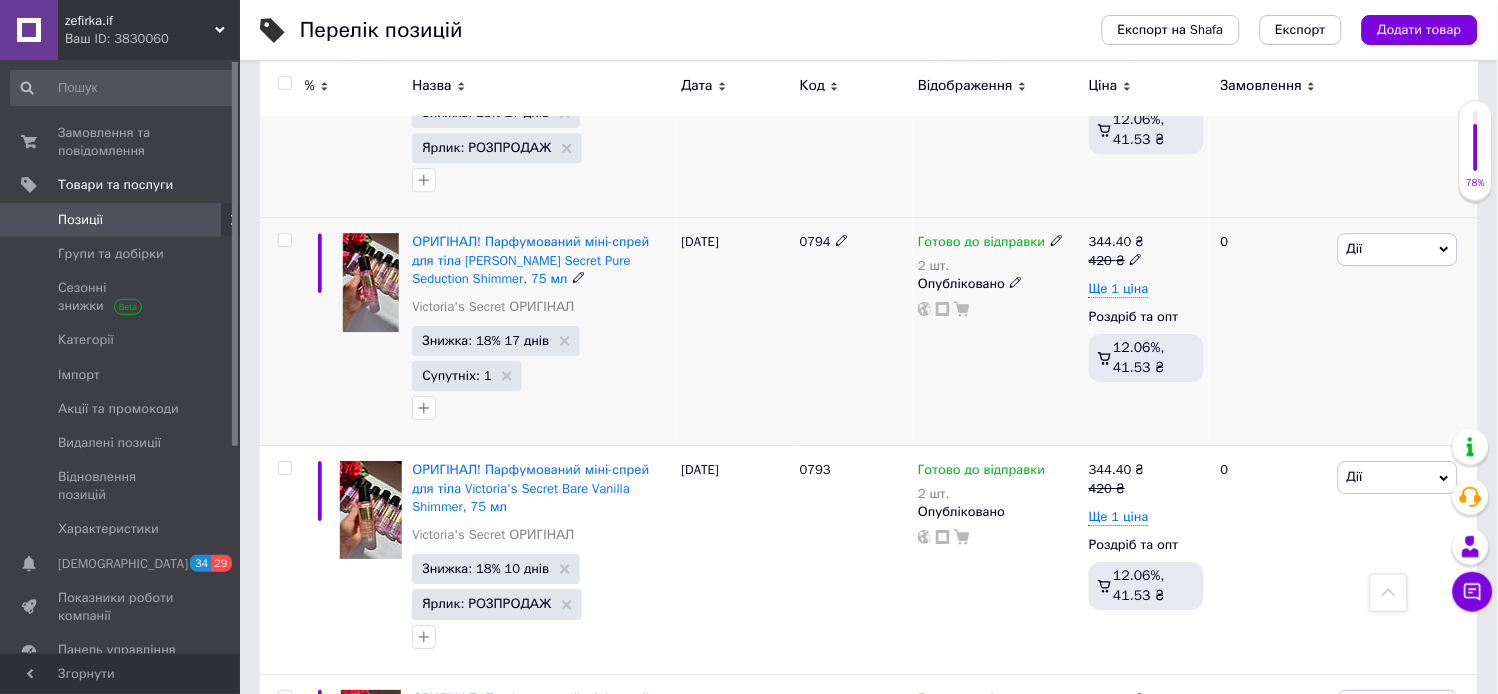 click on "Дії" at bounding box center (1398, 249) 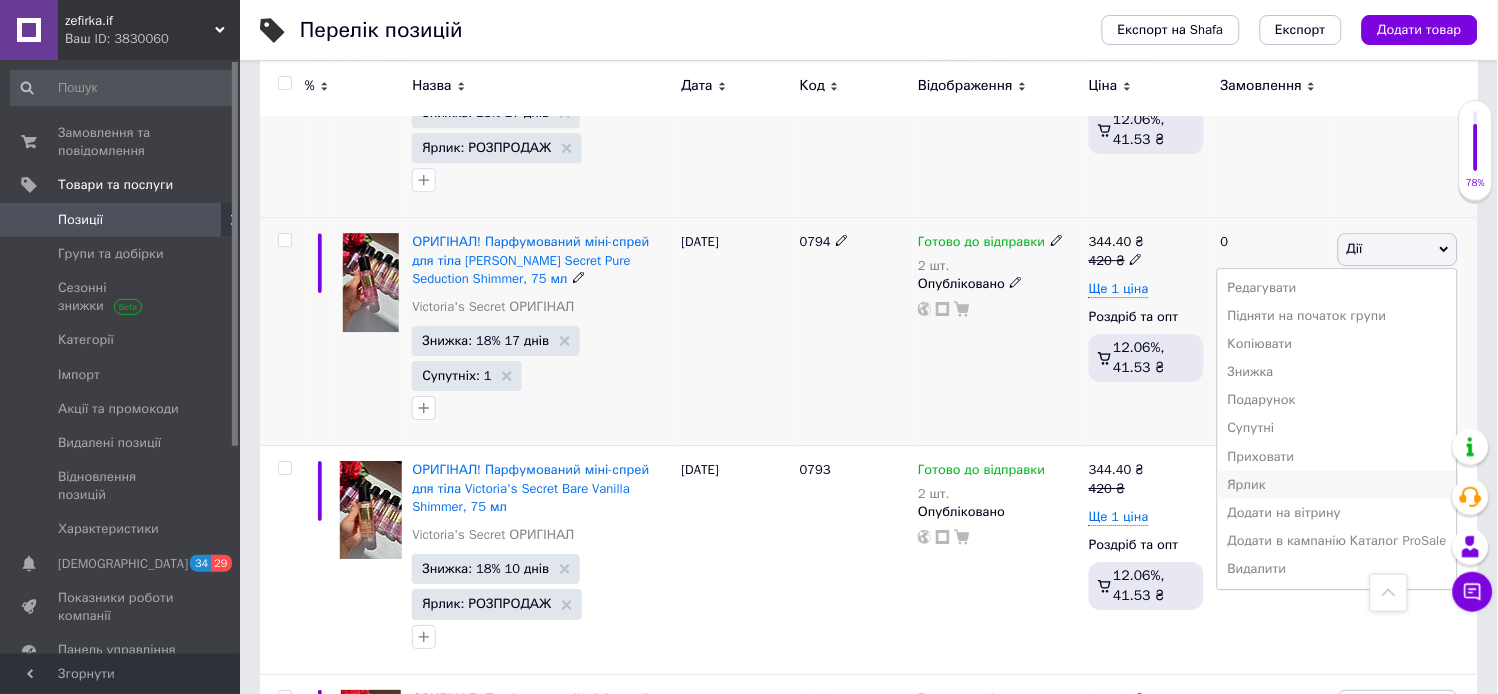 click on "Ярлик" at bounding box center (1337, 485) 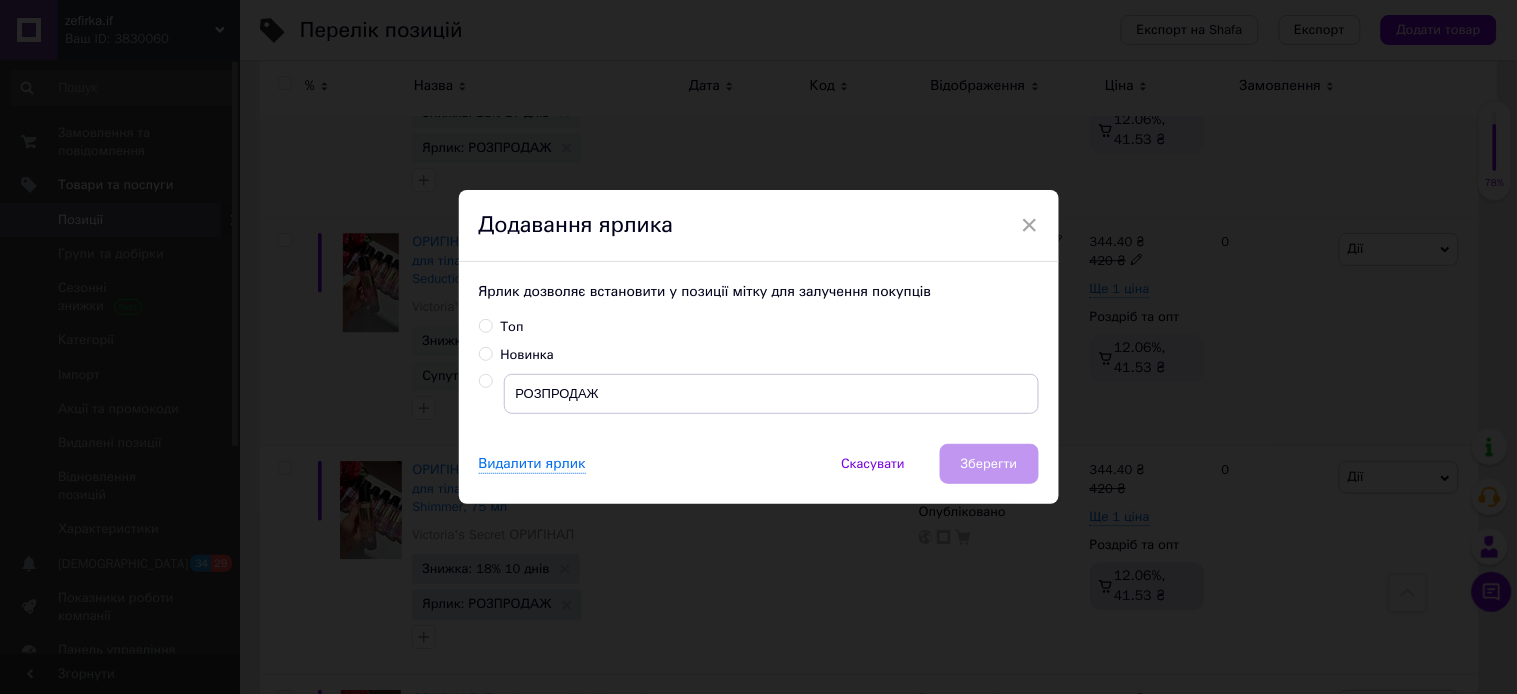 click at bounding box center [485, 381] 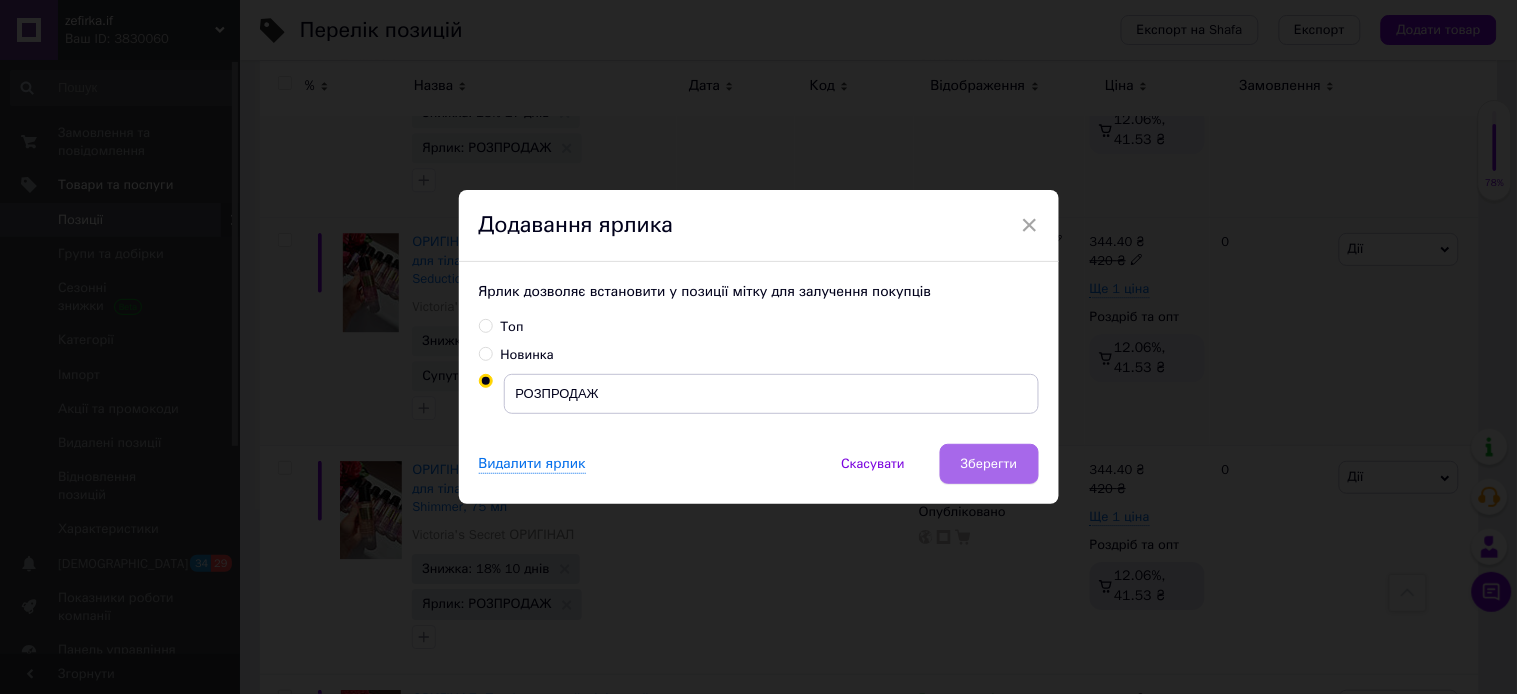 click on "Зберегти" at bounding box center [989, 464] 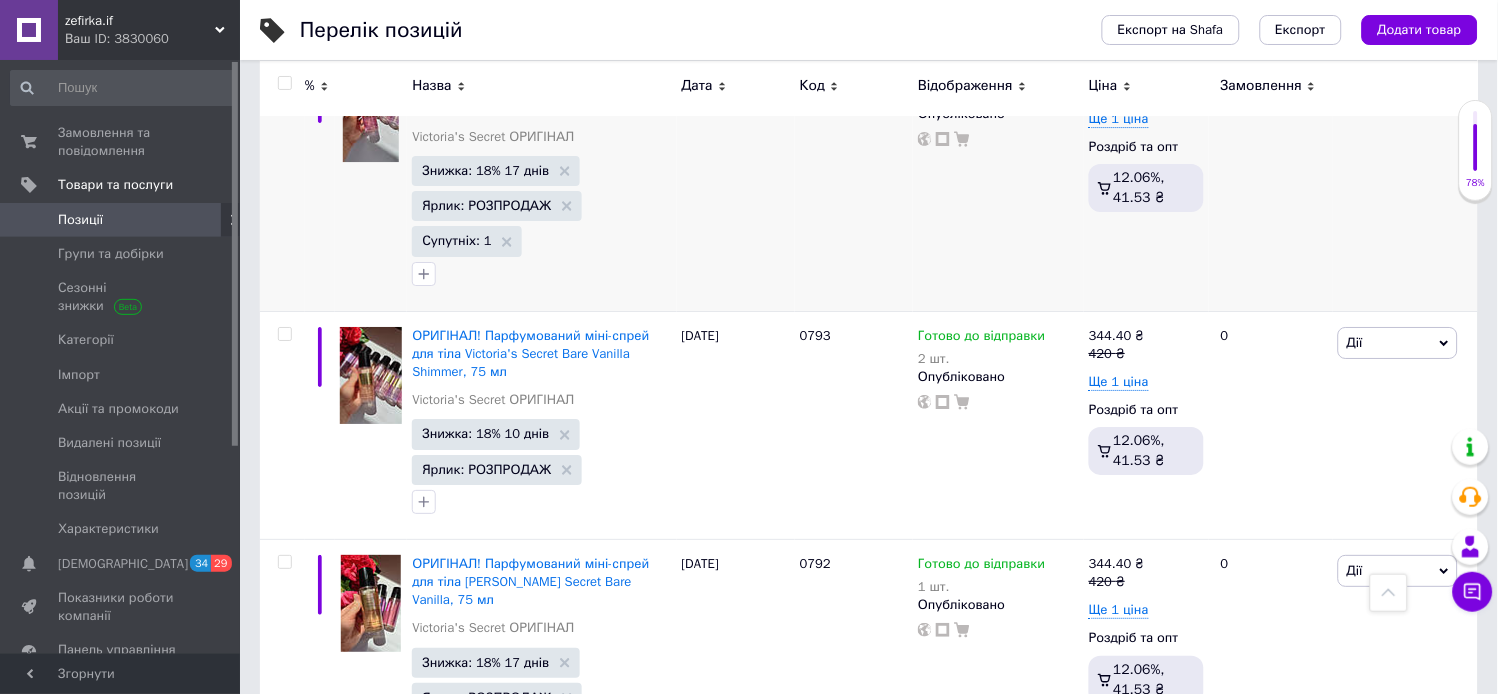 scroll, scrollTop: 1471, scrollLeft: 0, axis: vertical 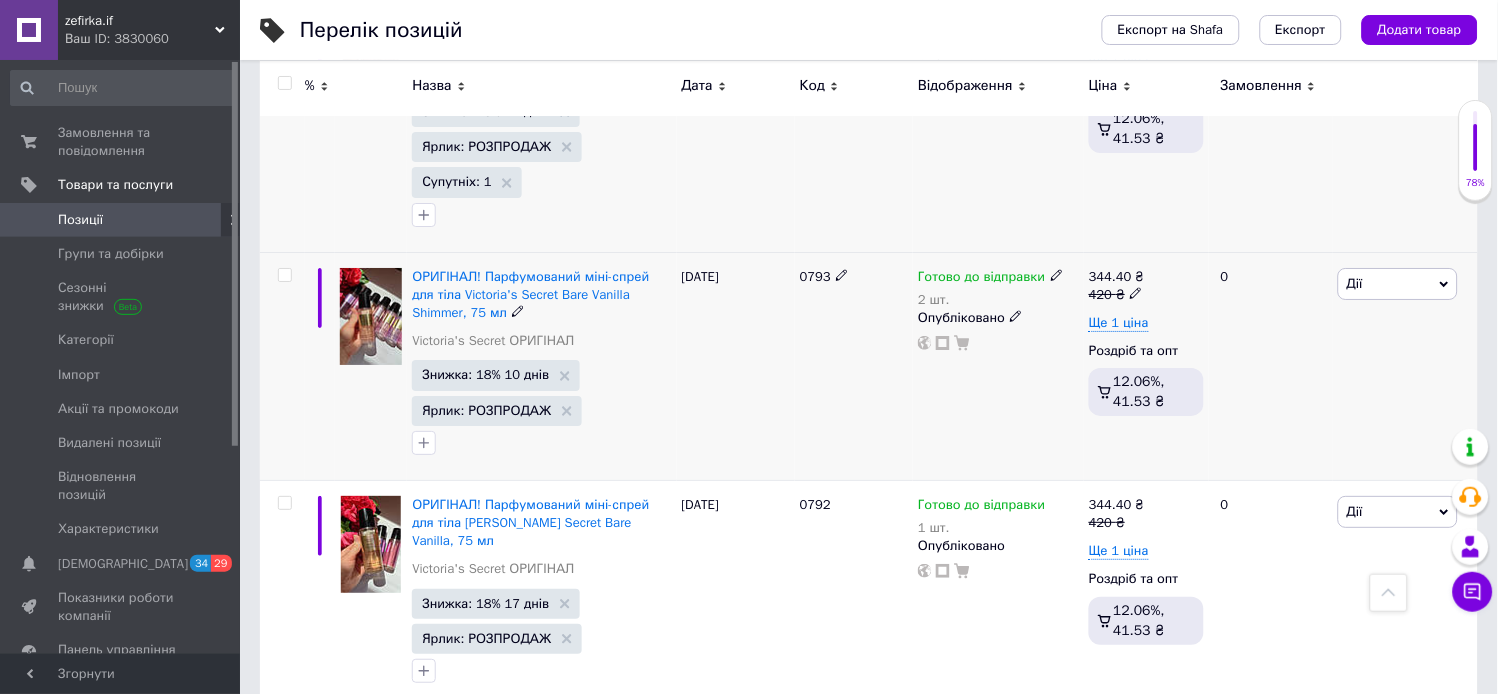 click on "Дії" at bounding box center (1355, 283) 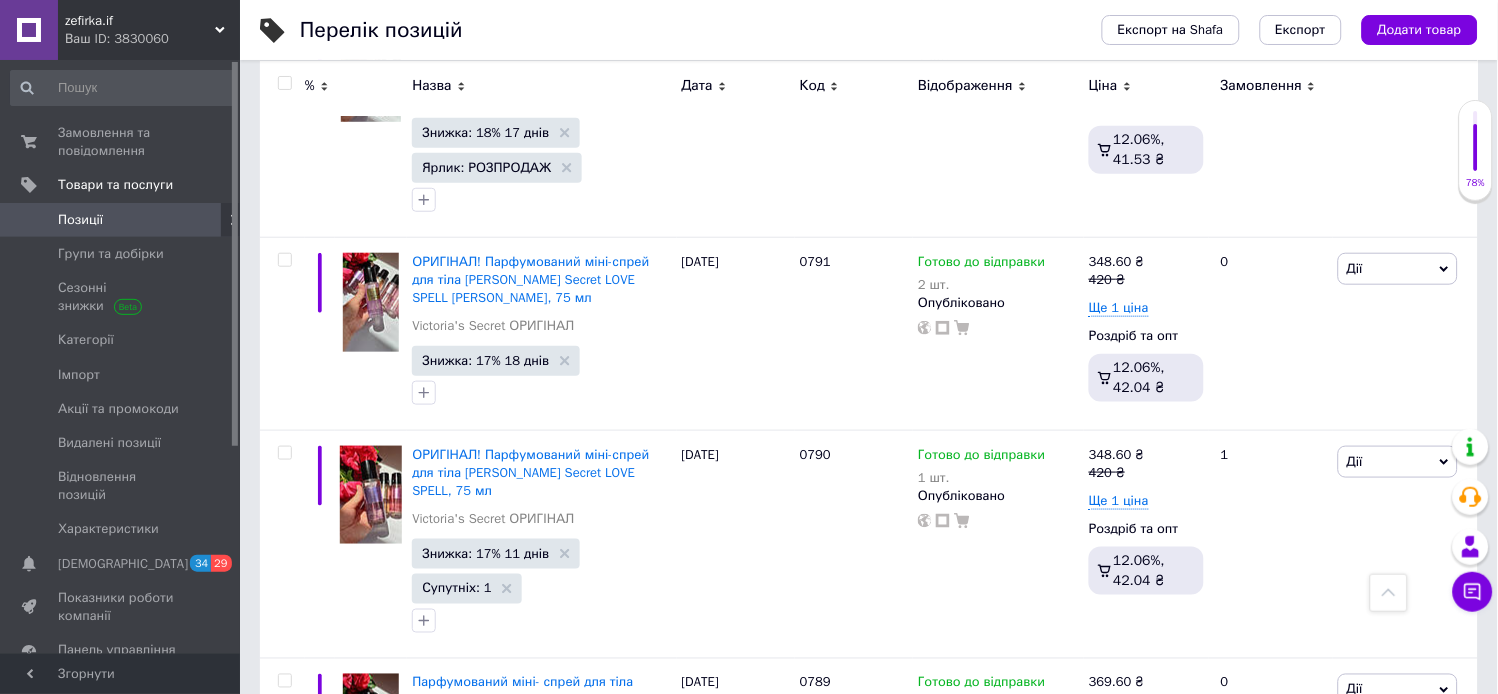 scroll, scrollTop: 1978, scrollLeft: 0, axis: vertical 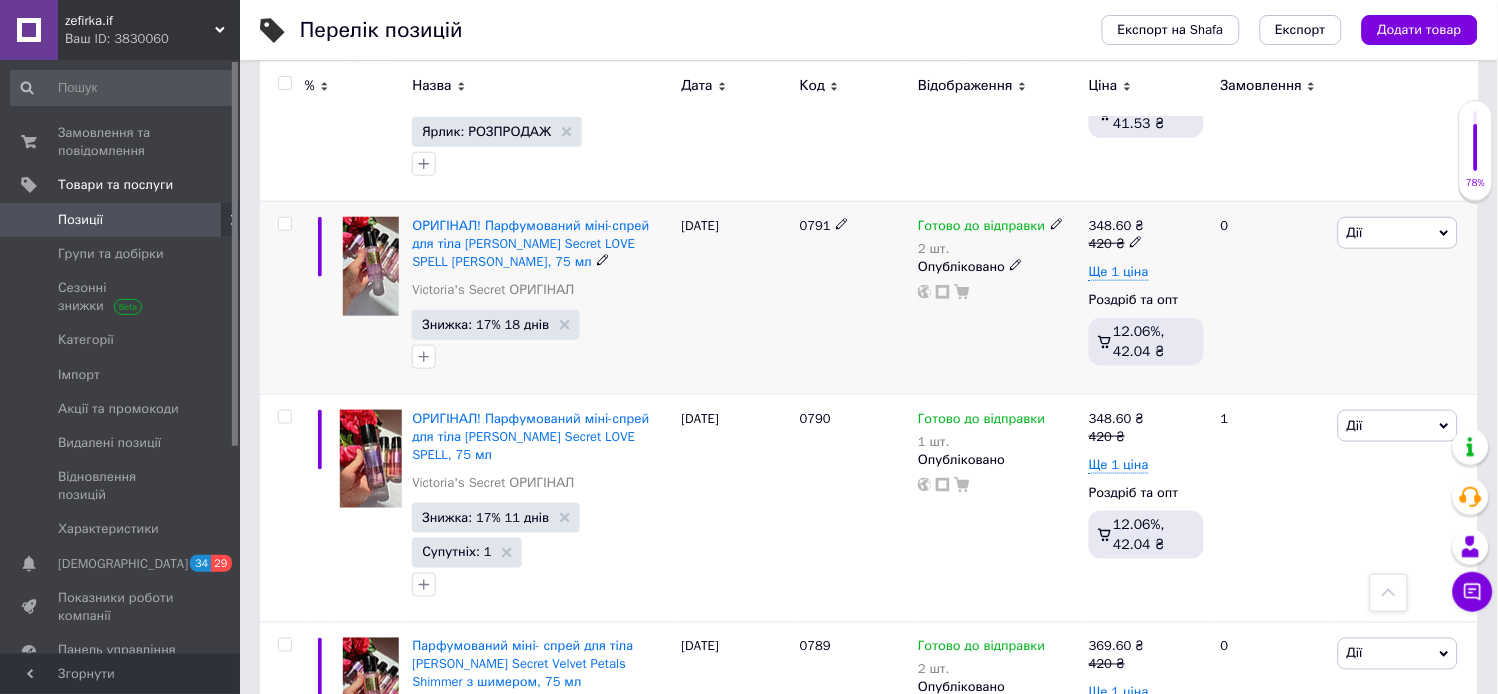 click on "Дії" at bounding box center (1398, 233) 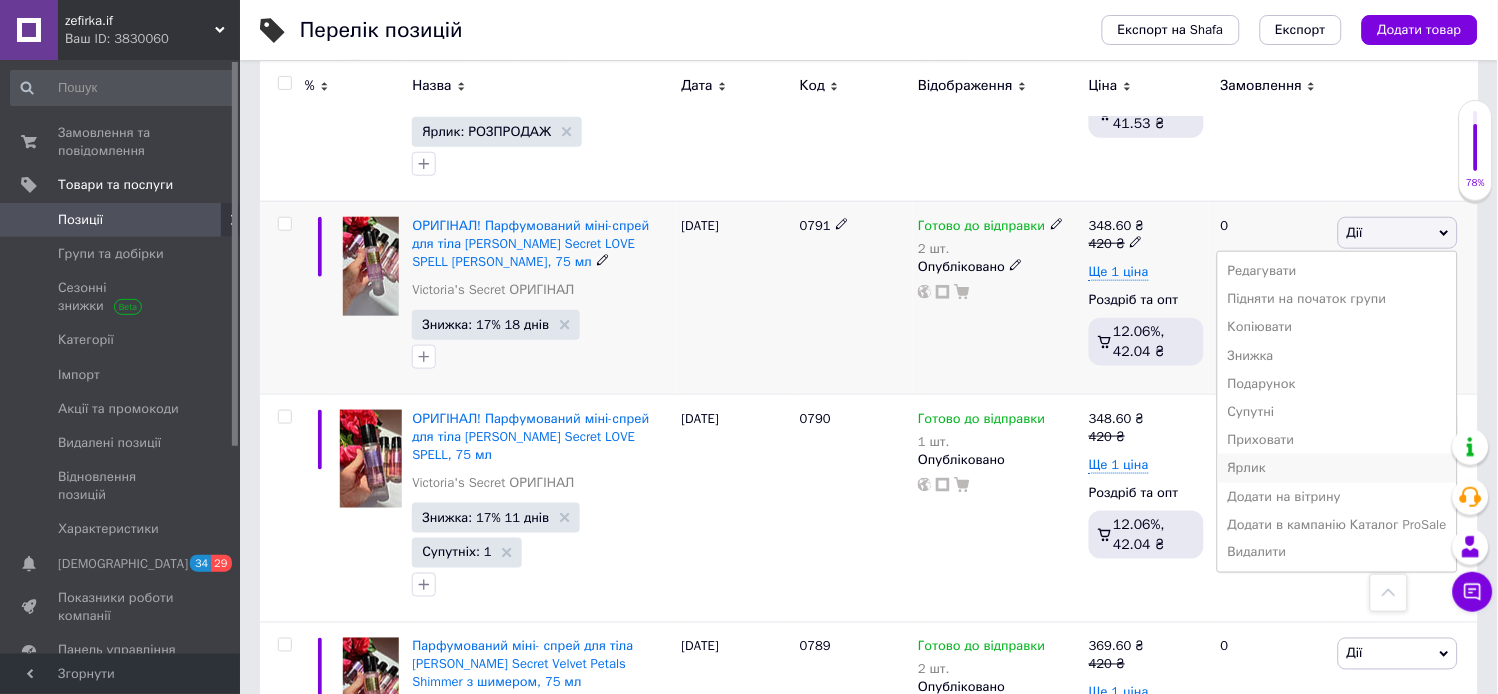 click on "Ярлик" at bounding box center (1337, 468) 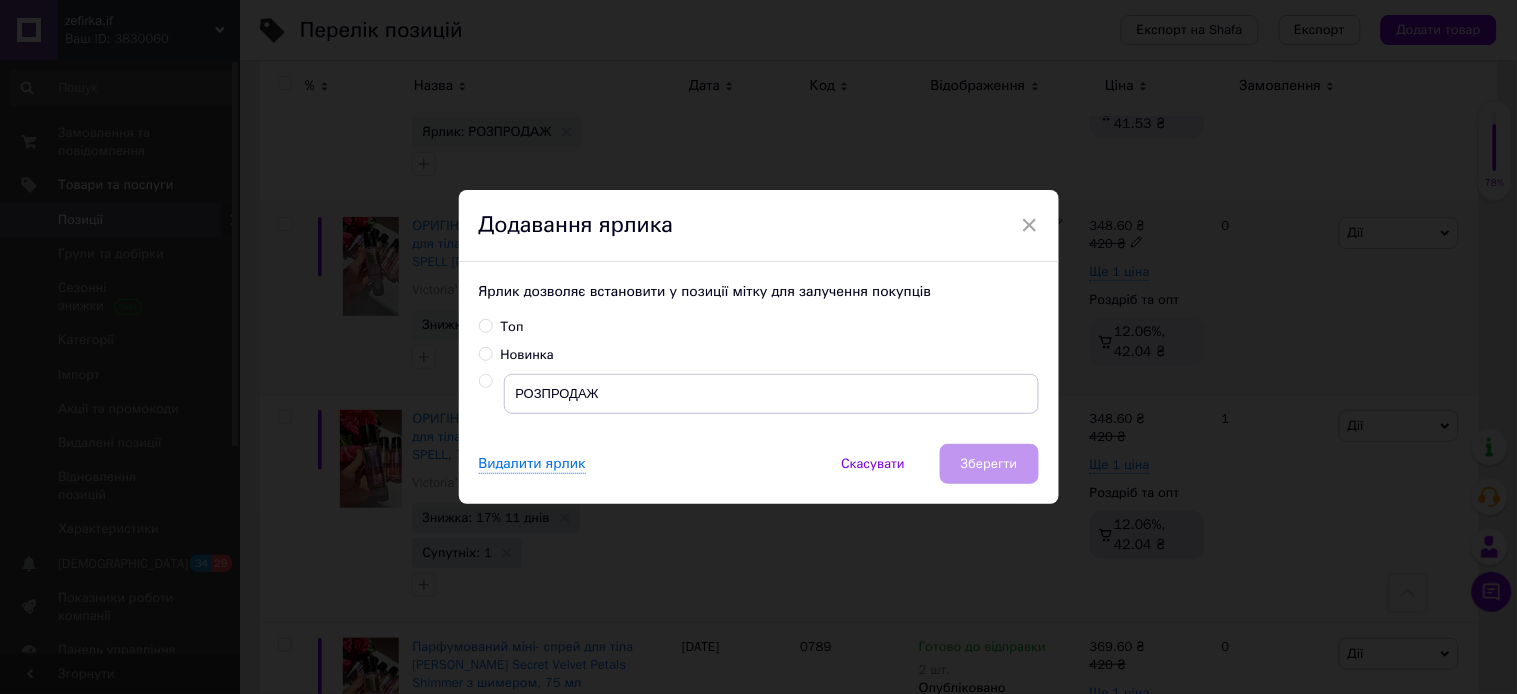 click at bounding box center (485, 381) 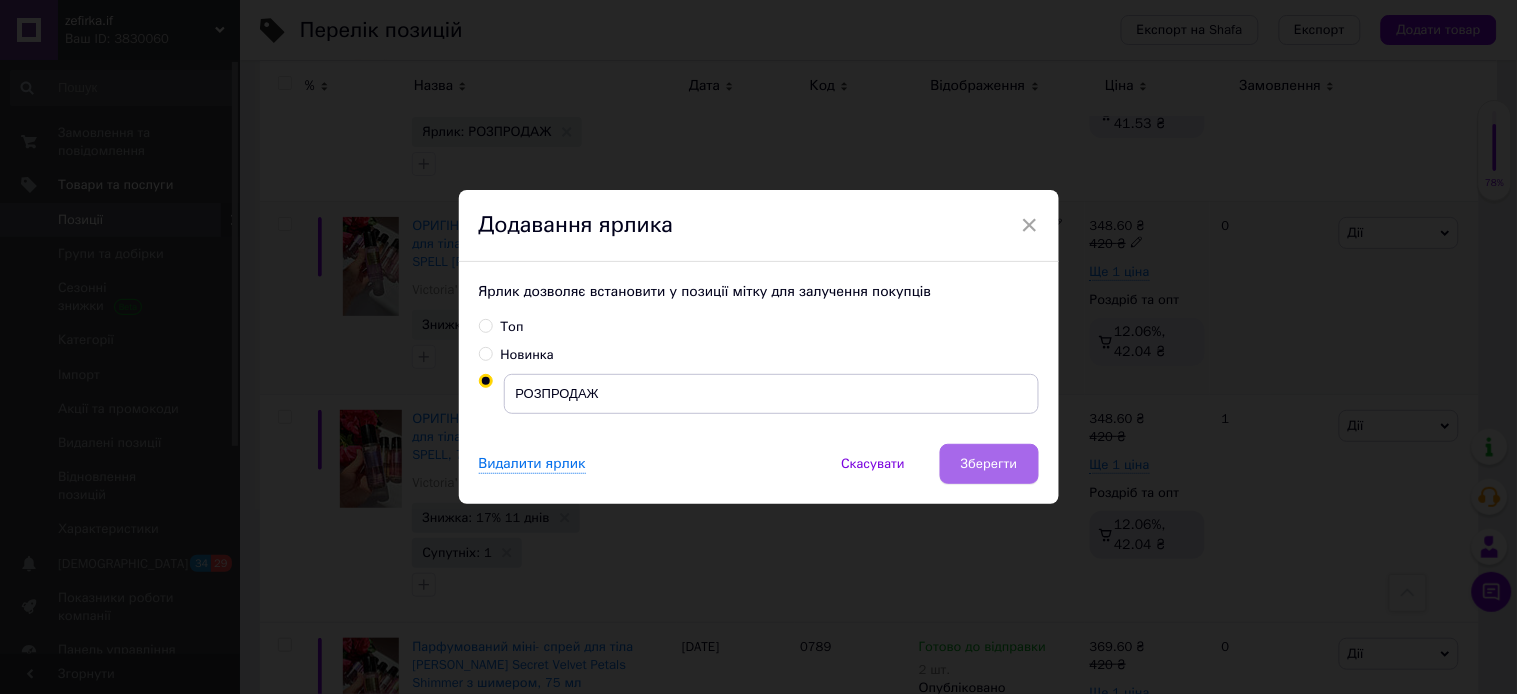 click on "Зберегти" at bounding box center [989, 464] 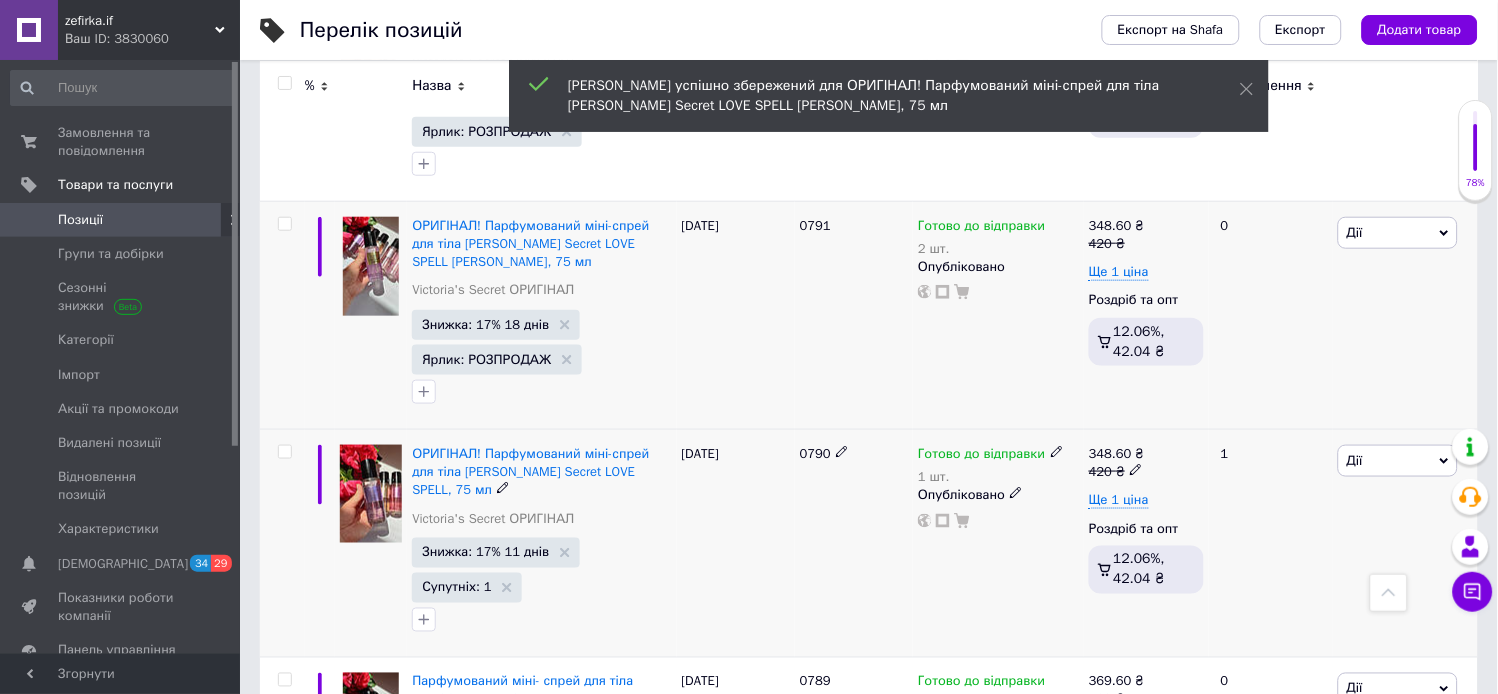 click on "Дії" at bounding box center [1398, 461] 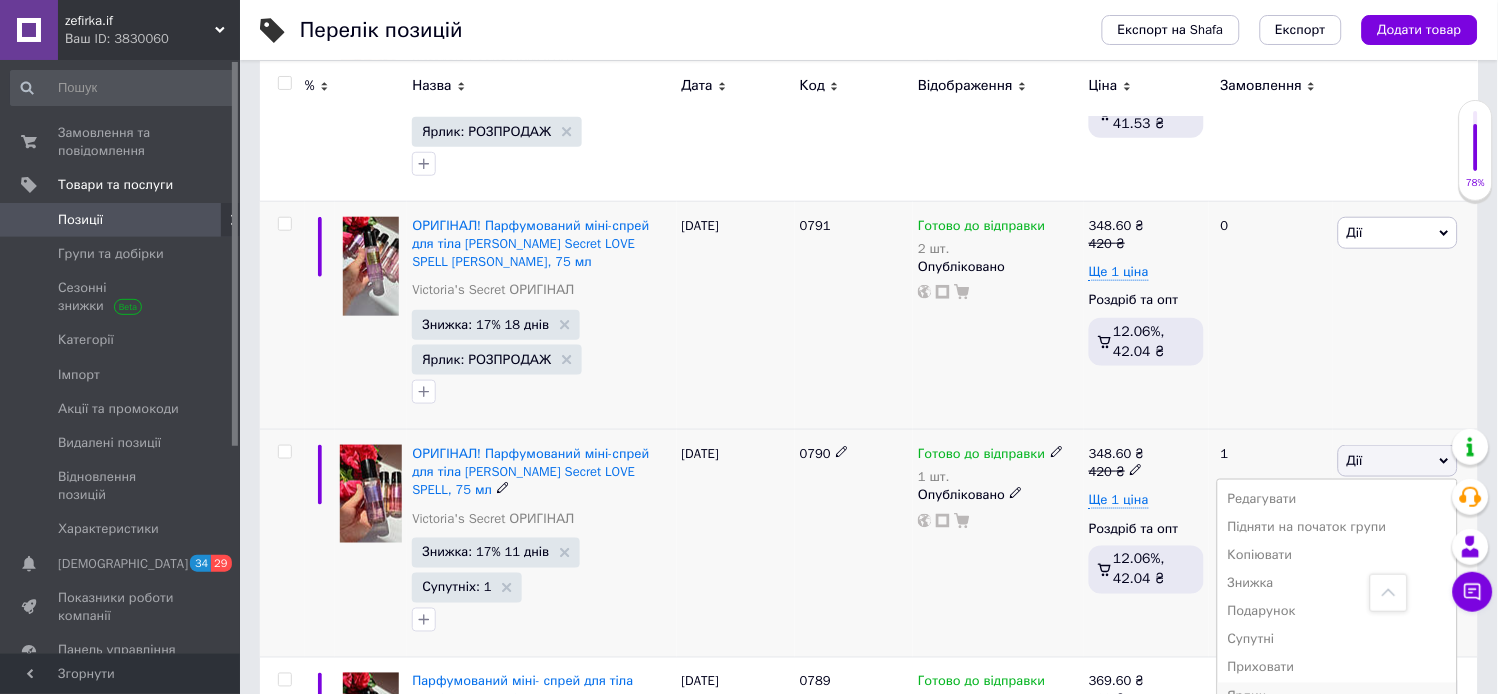 click on "Ярлик" at bounding box center [1337, 697] 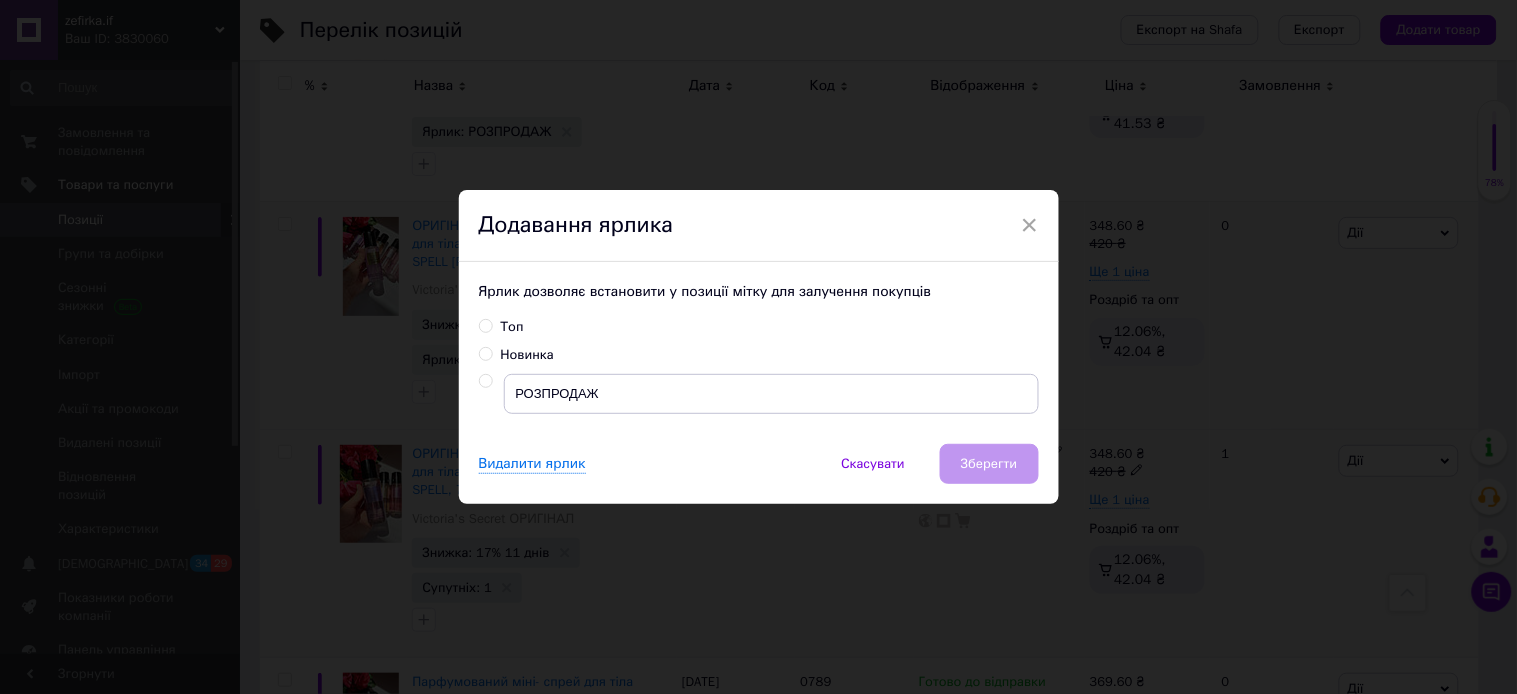 click at bounding box center (485, 381) 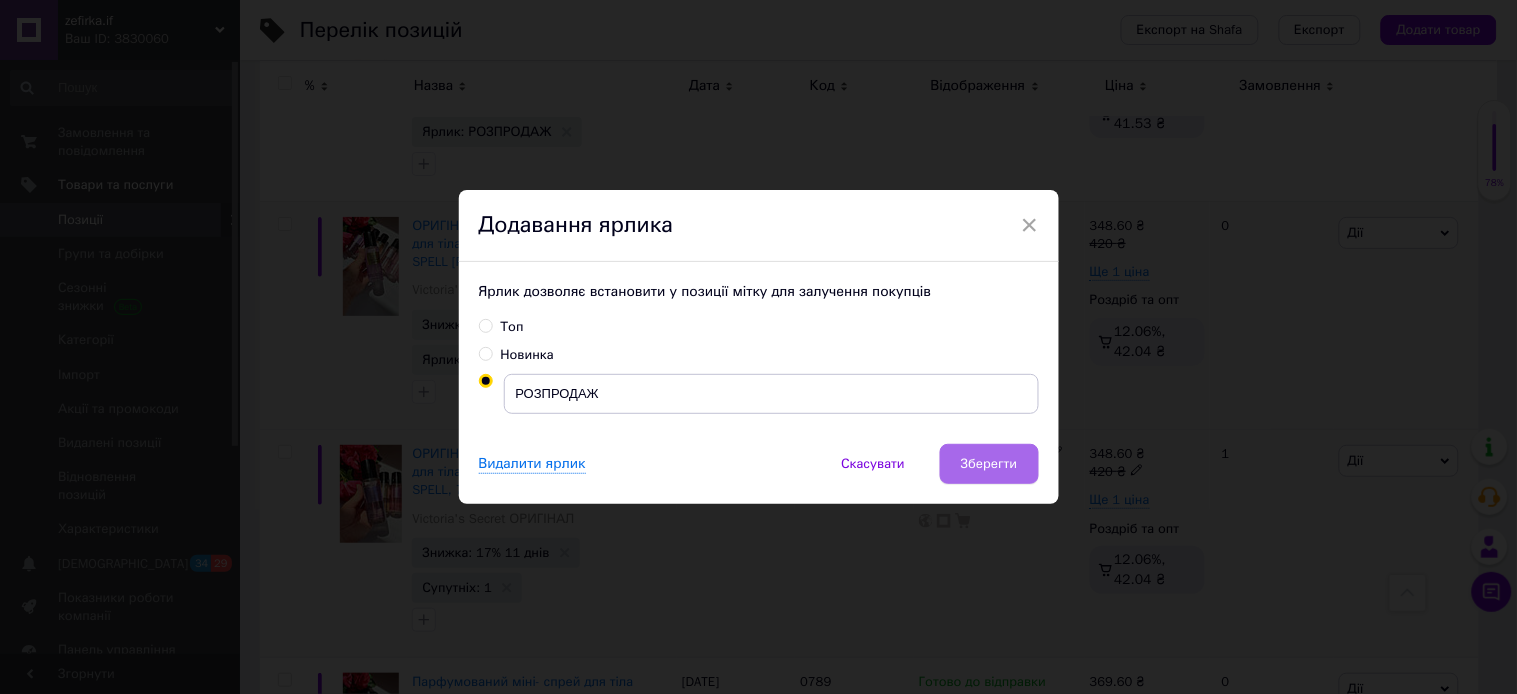 click on "Зберегти" at bounding box center [989, 464] 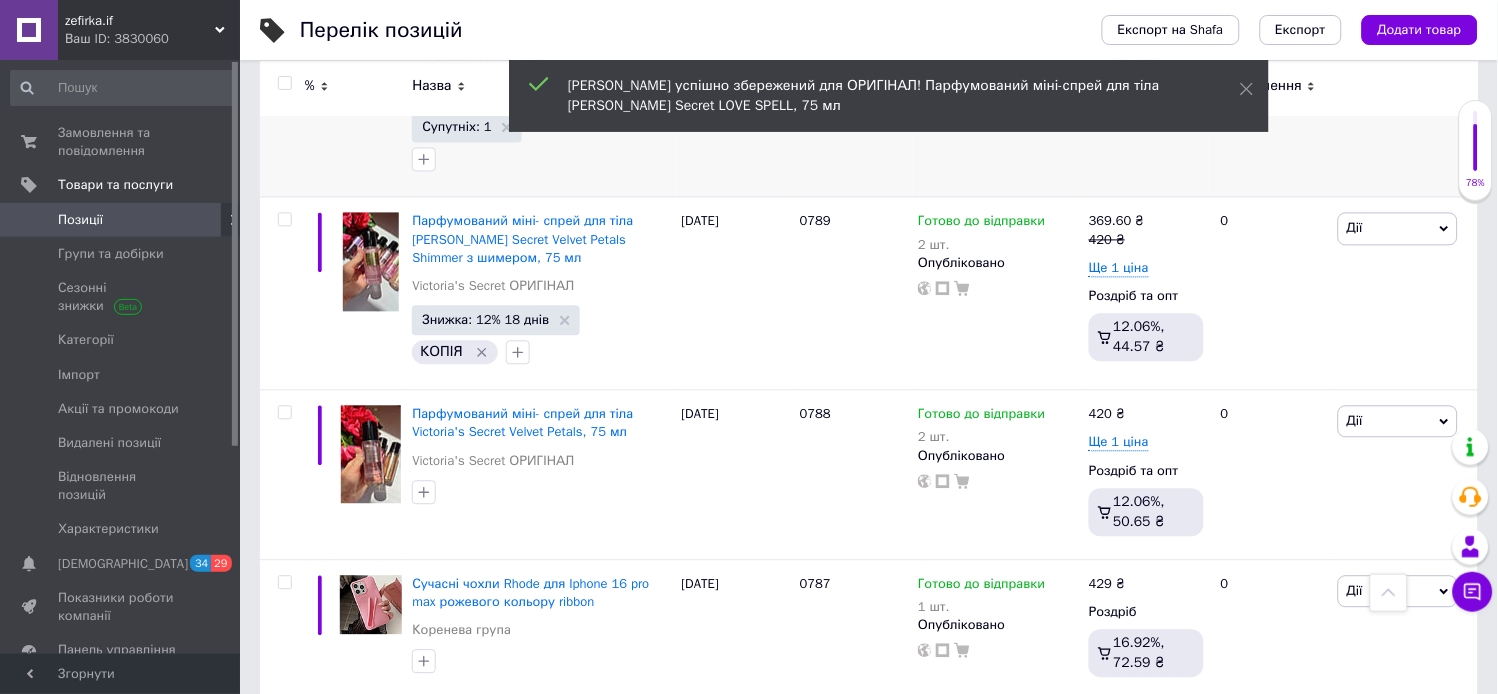 scroll, scrollTop: 2465, scrollLeft: 0, axis: vertical 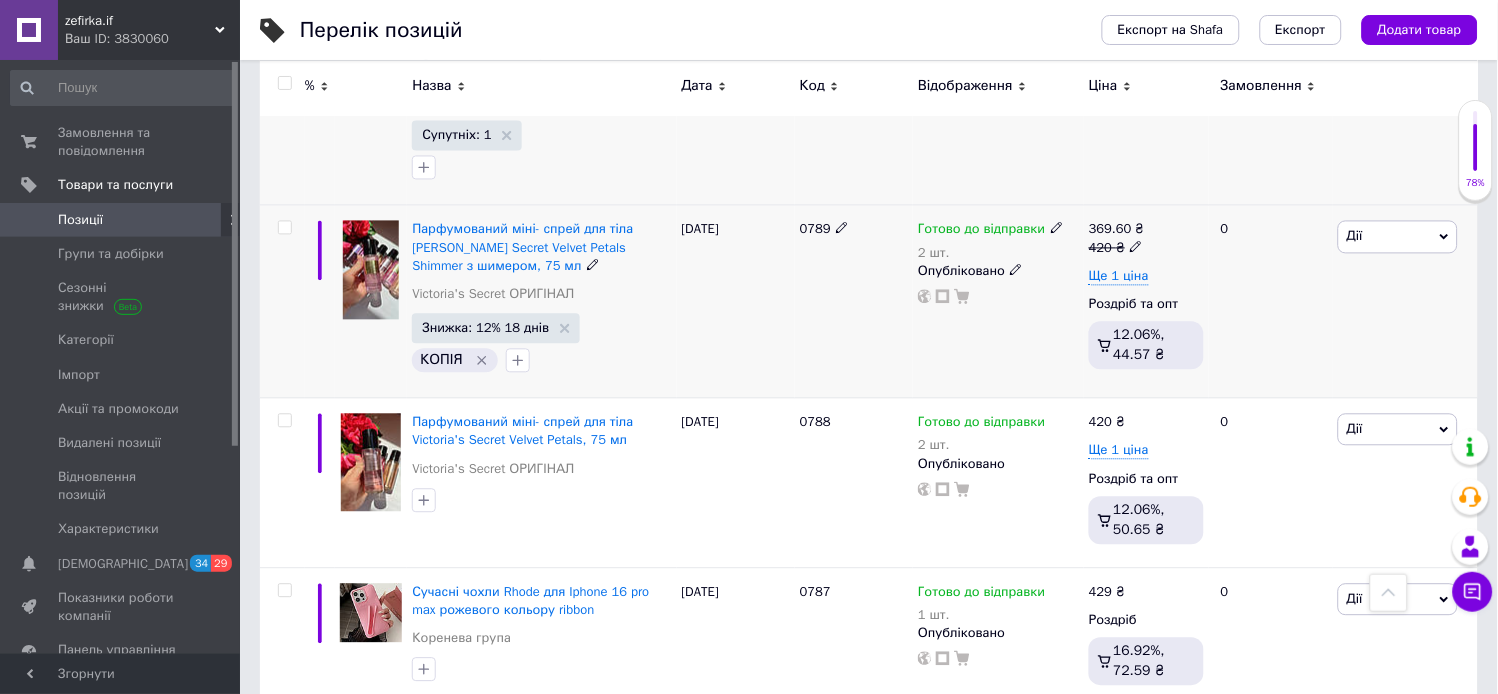click 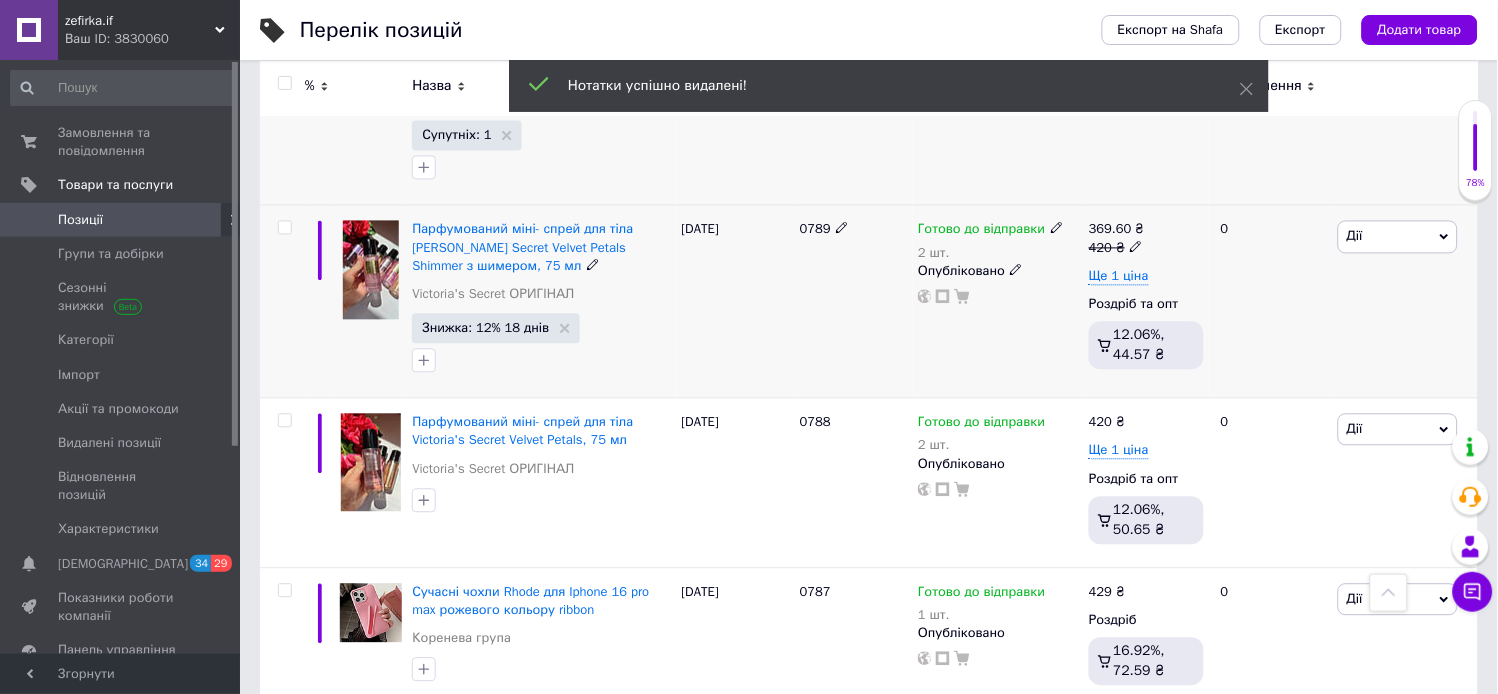 click on "Дії" at bounding box center (1398, 237) 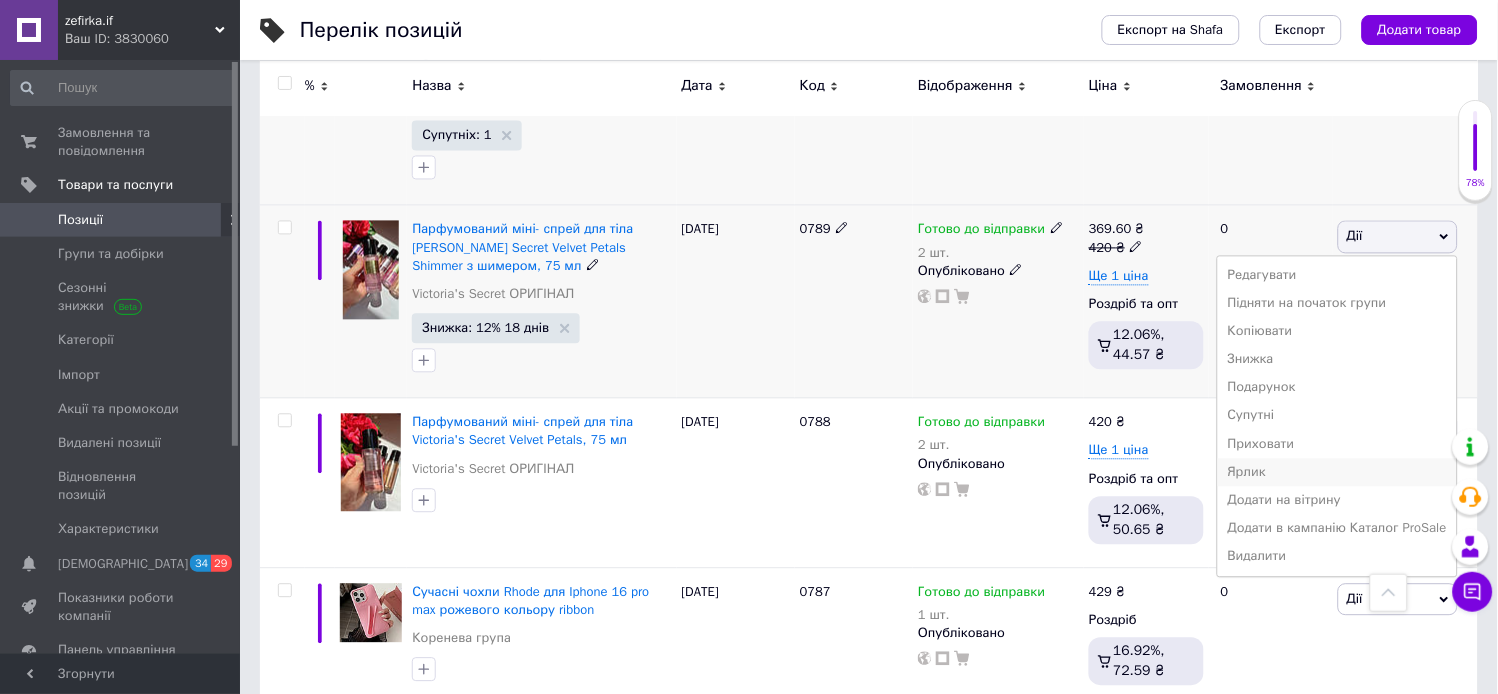 click on "Ярлик" at bounding box center [1337, 473] 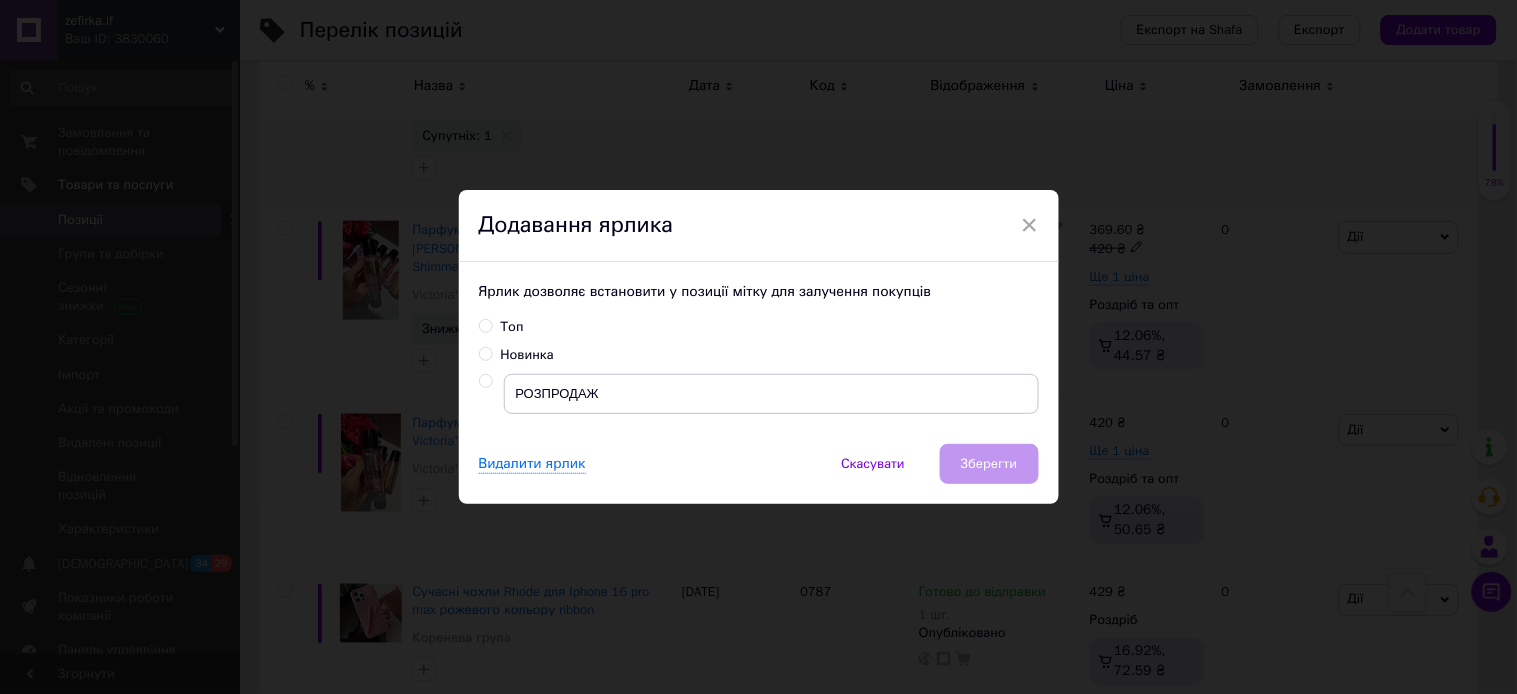 click at bounding box center [485, 381] 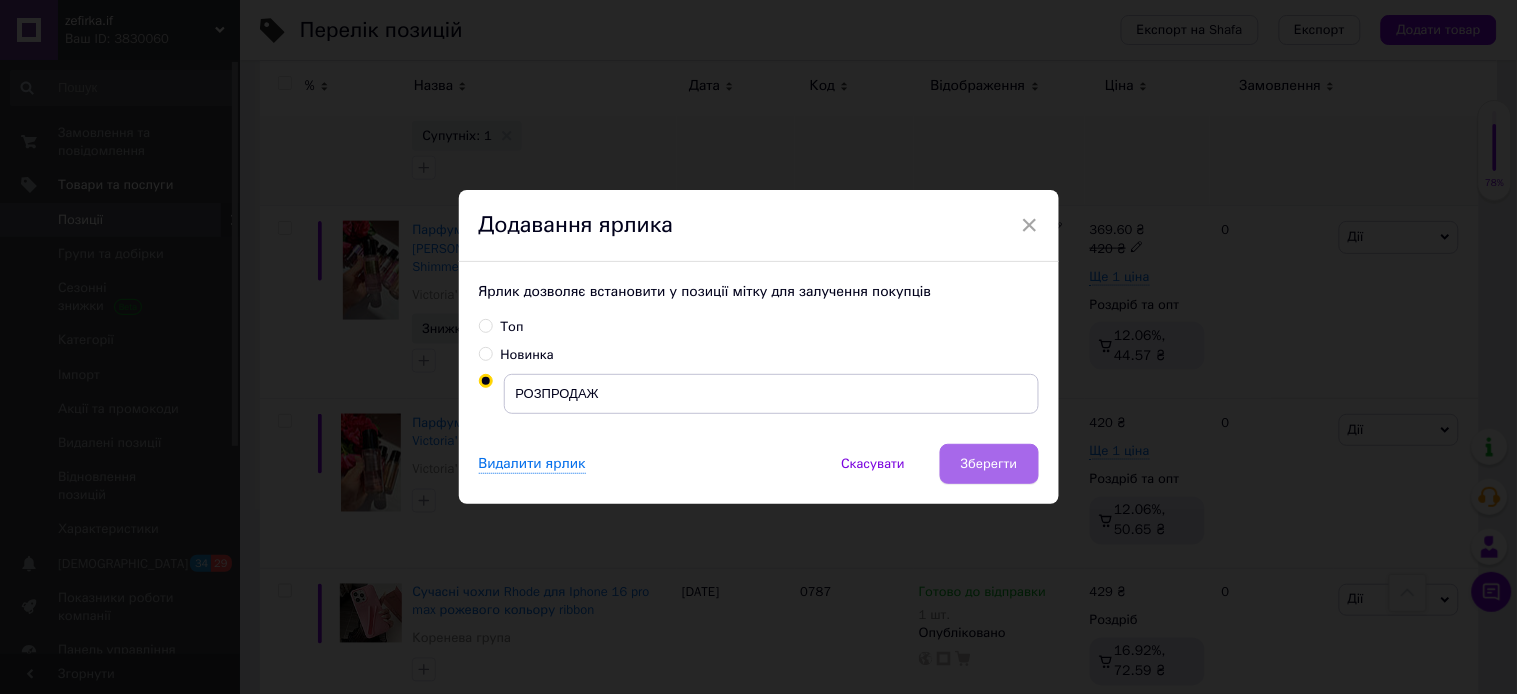 click on "Зберегти" at bounding box center [989, 464] 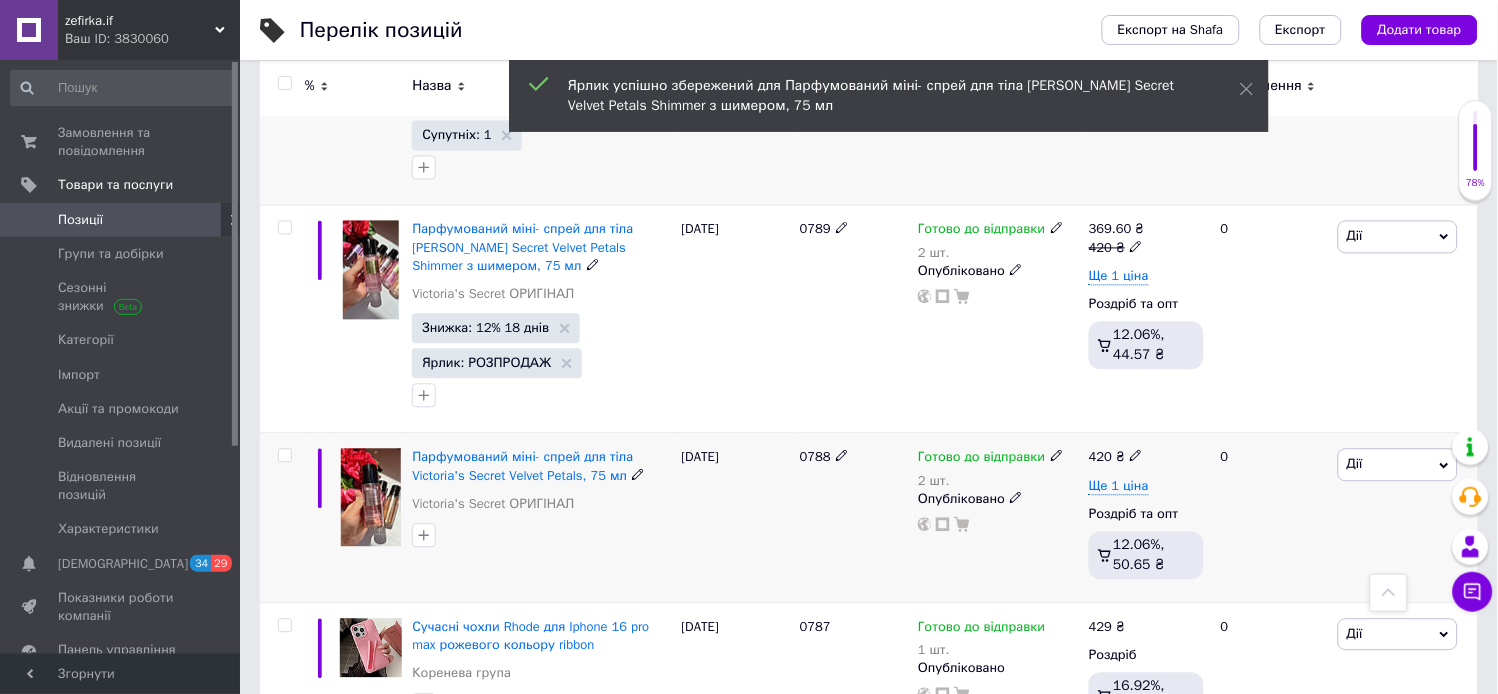 click on "Дії" at bounding box center (1355, 464) 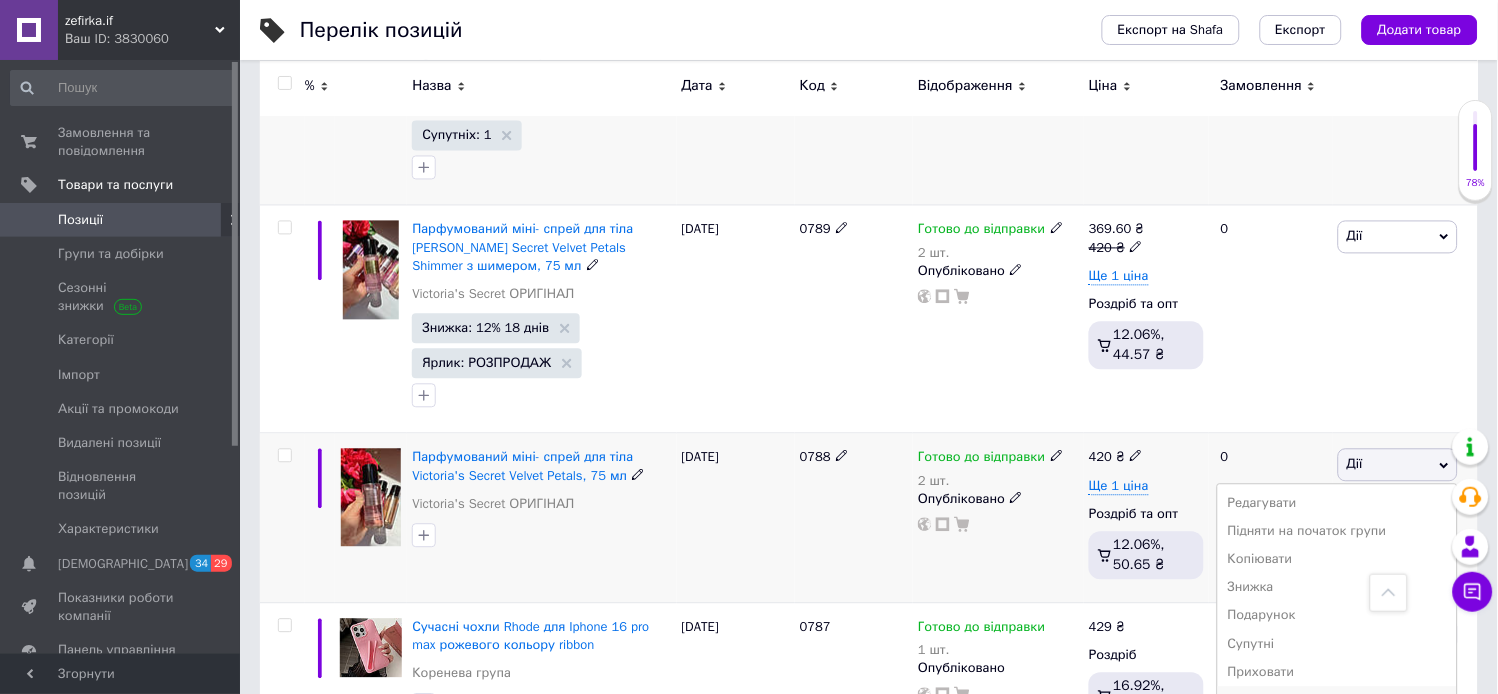 click on "Ярлик" at bounding box center (1337, 701) 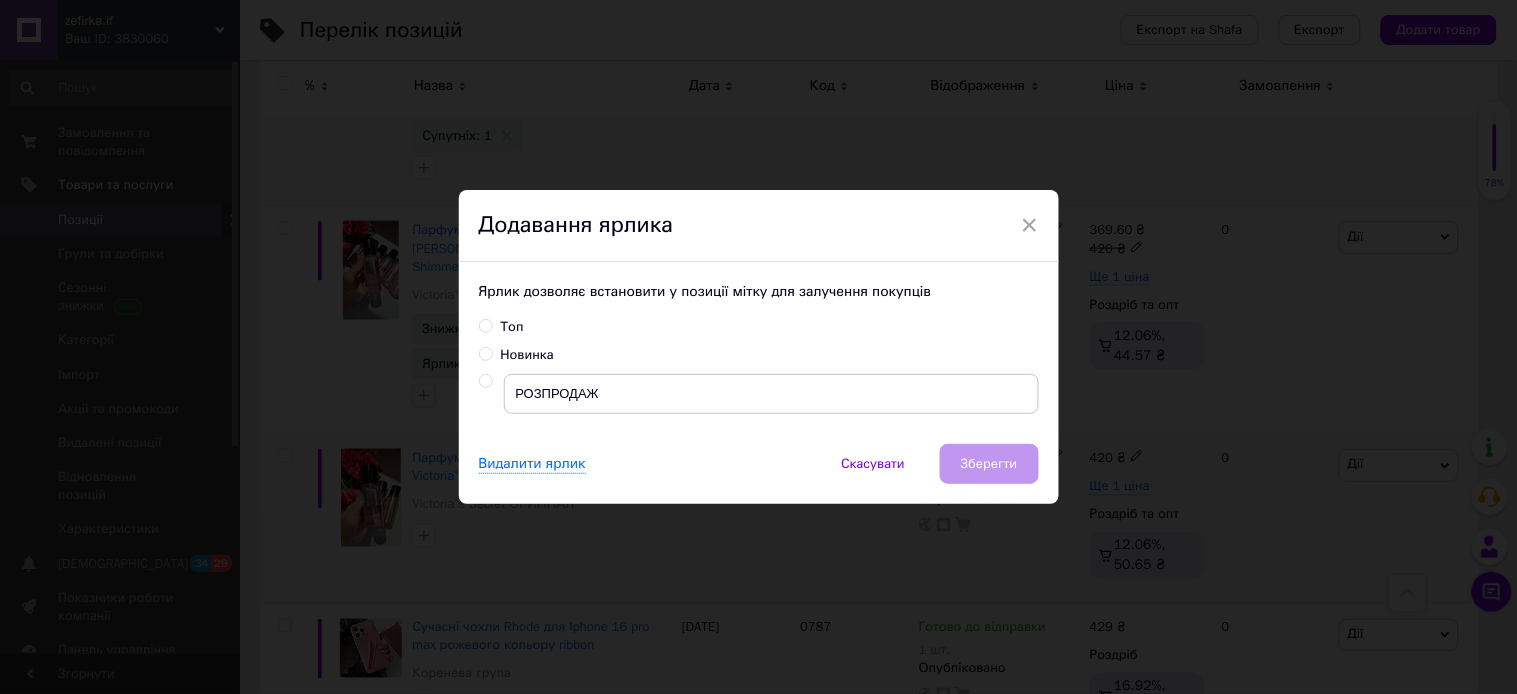 click at bounding box center (485, 381) 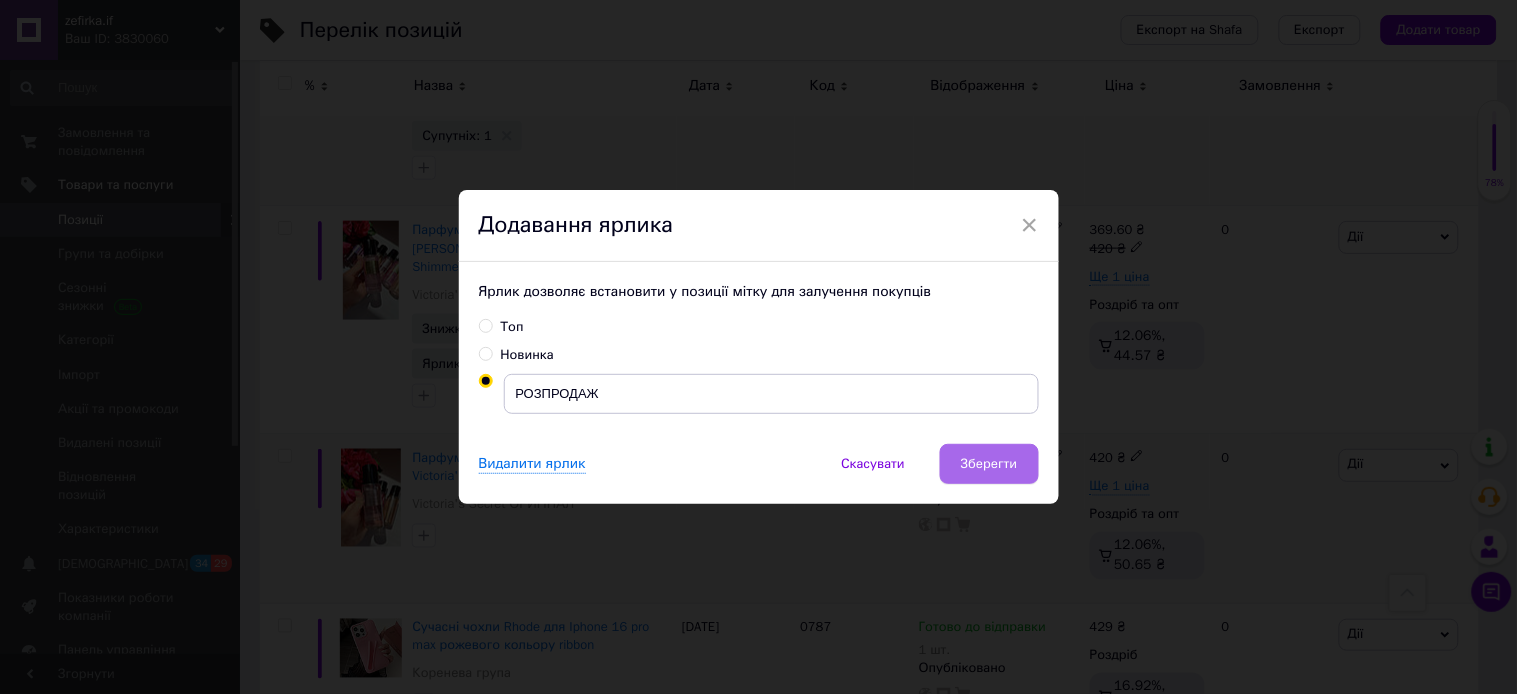 click on "Зберегти" at bounding box center [989, 464] 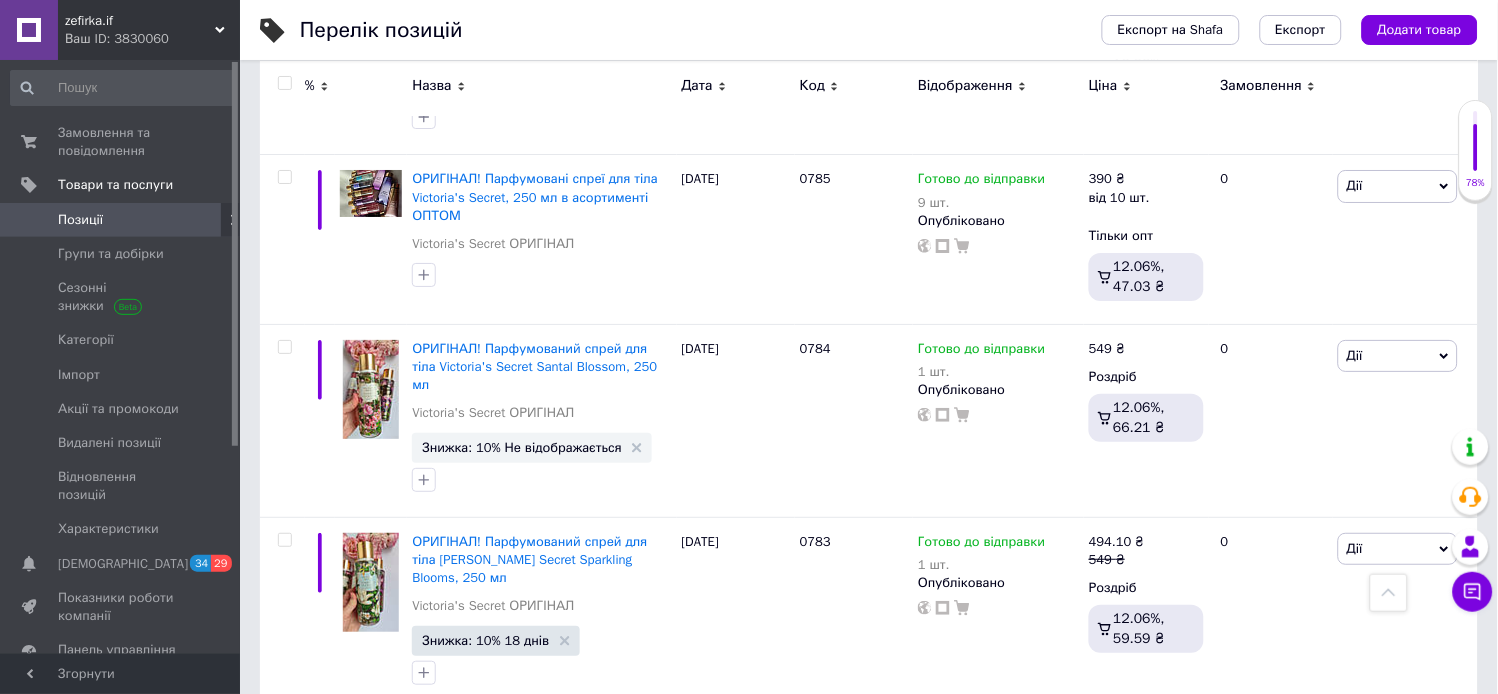 scroll, scrollTop: 3265, scrollLeft: 0, axis: vertical 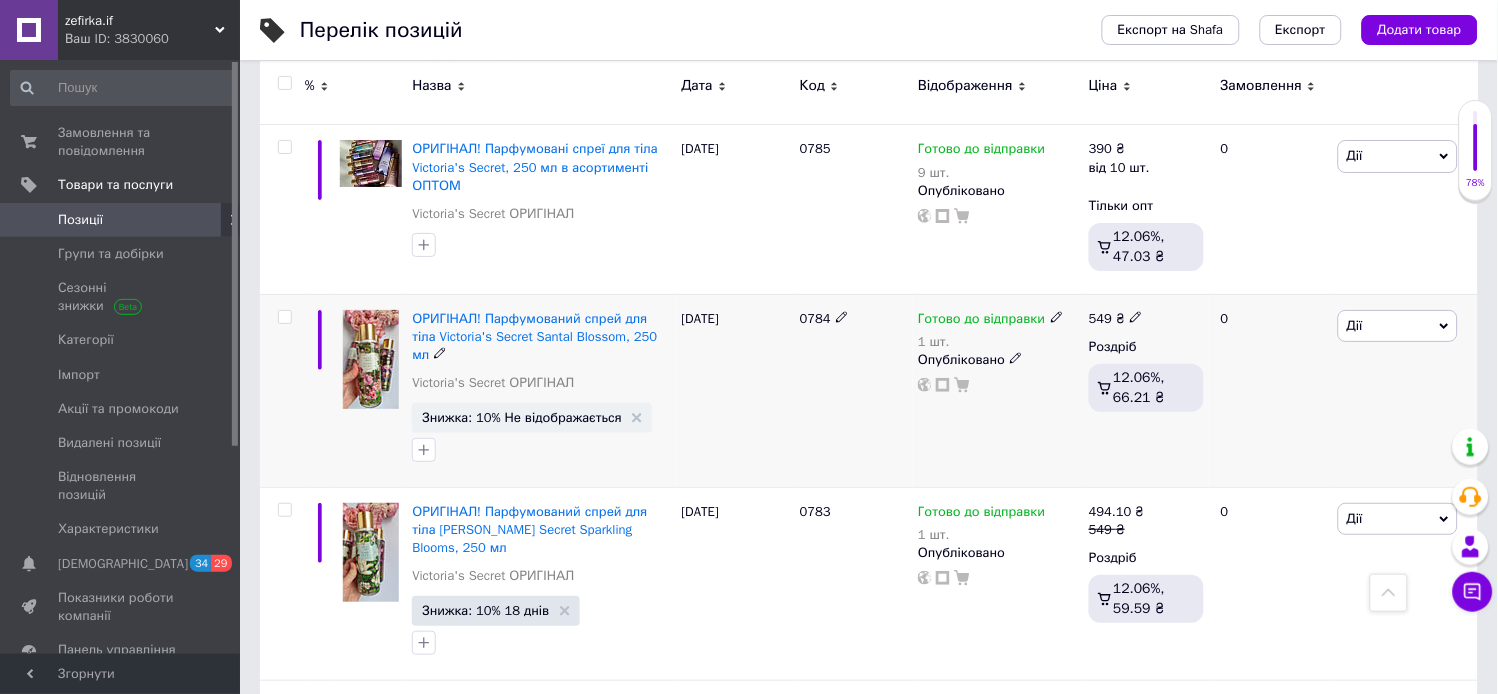 click on "Дії" at bounding box center (1398, 326) 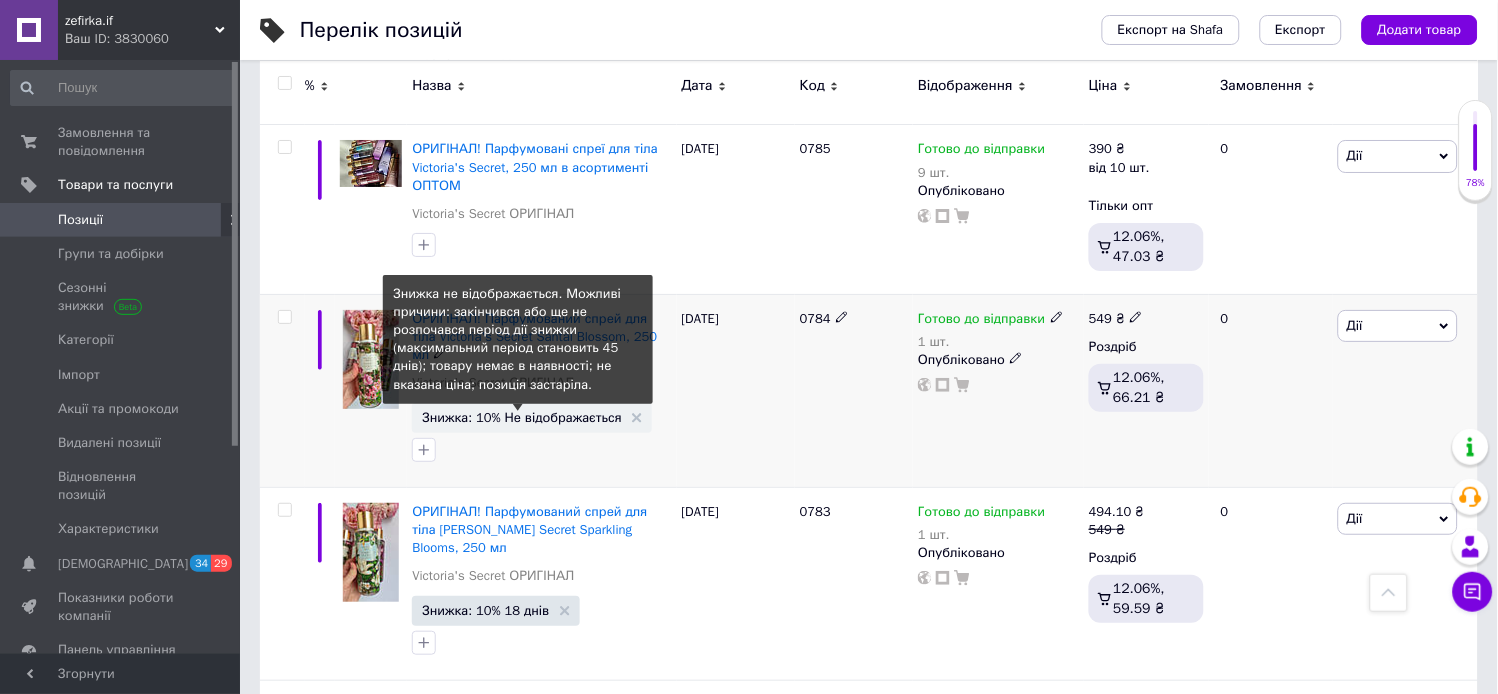click on "Знижка: 10% Не відображається" at bounding box center (522, 417) 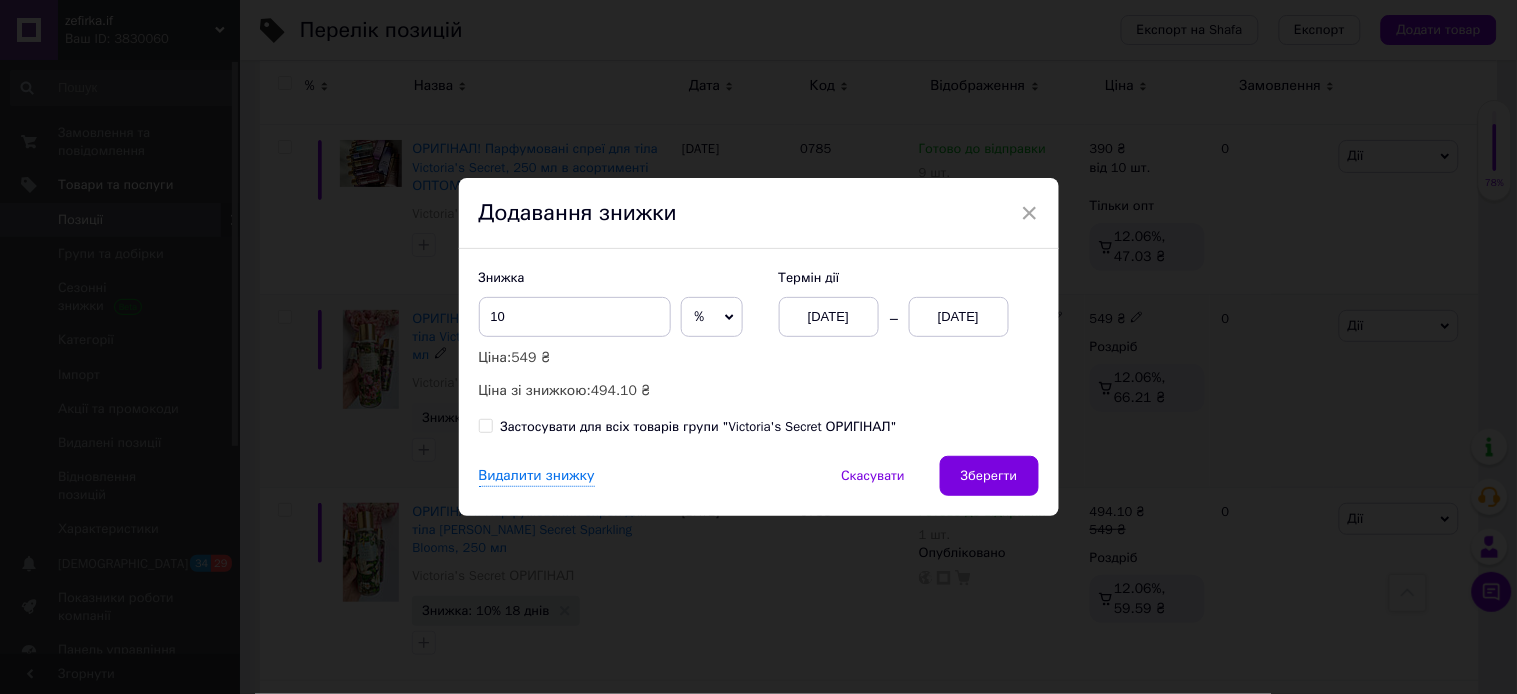 click on "[DATE]" at bounding box center (959, 317) 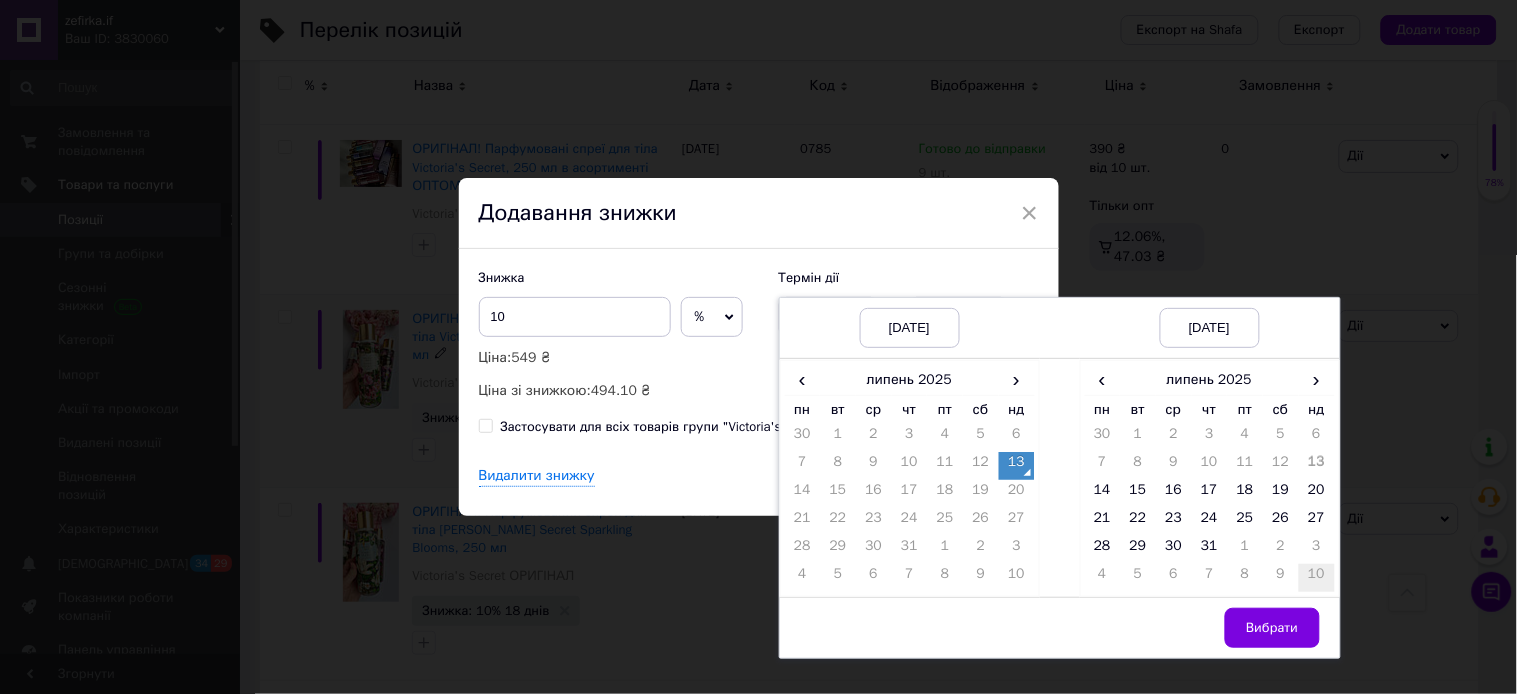 click on "10" at bounding box center [1317, 578] 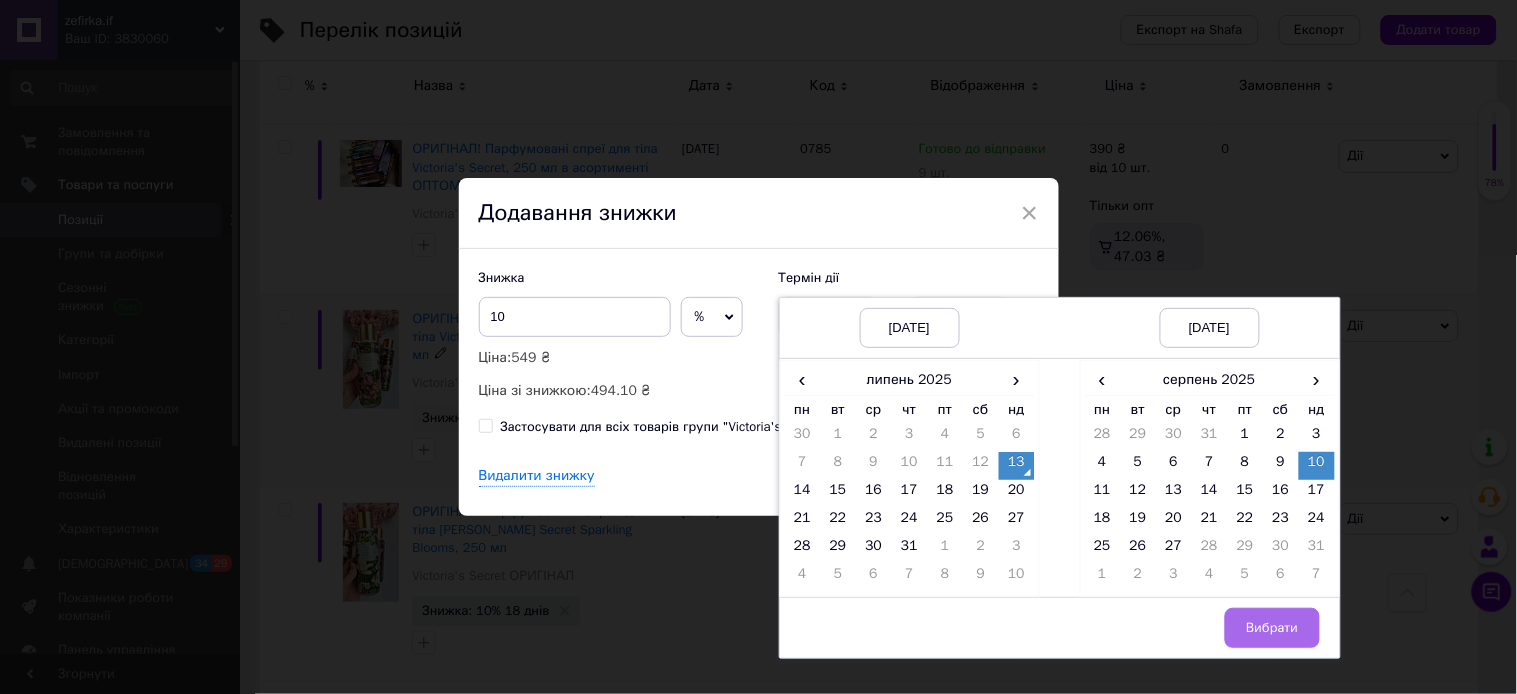 click on "Вибрати" at bounding box center [1272, 628] 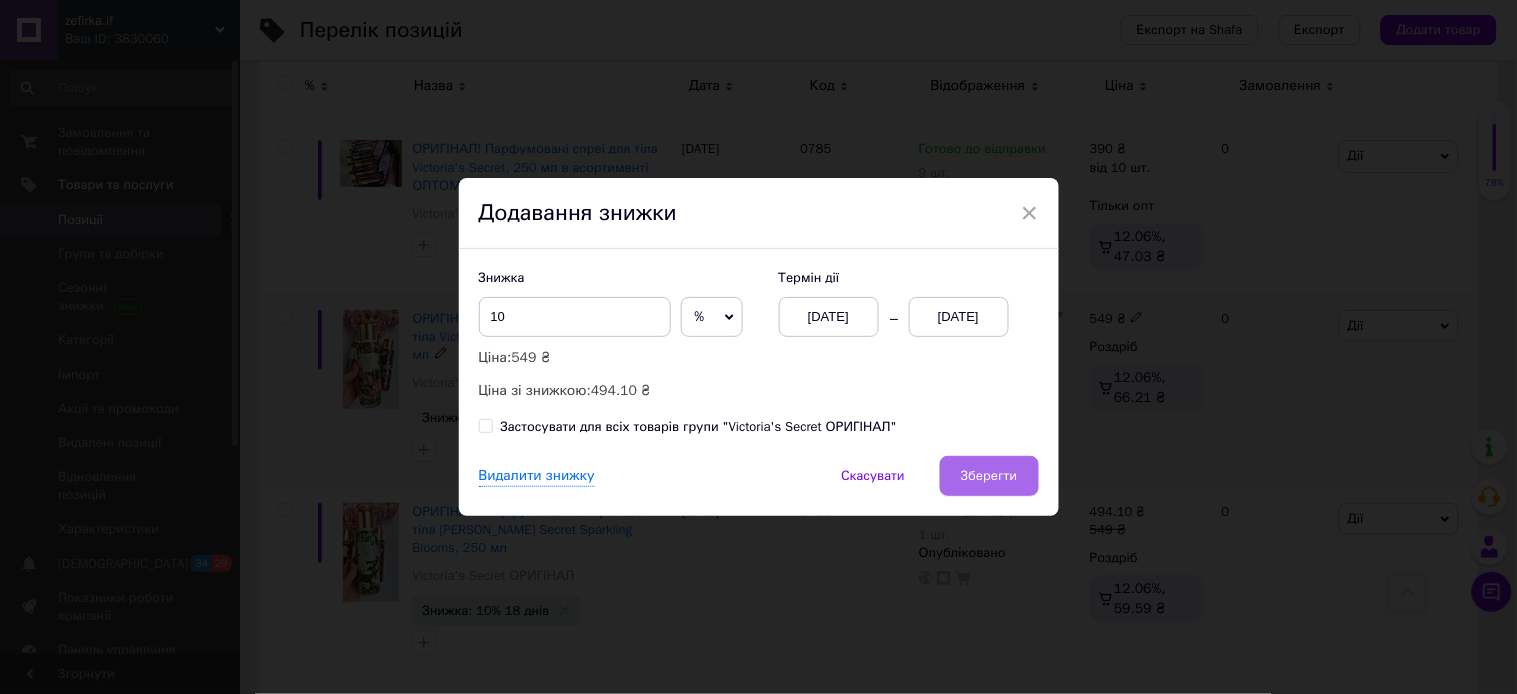 click on "Зберегти" at bounding box center (989, 476) 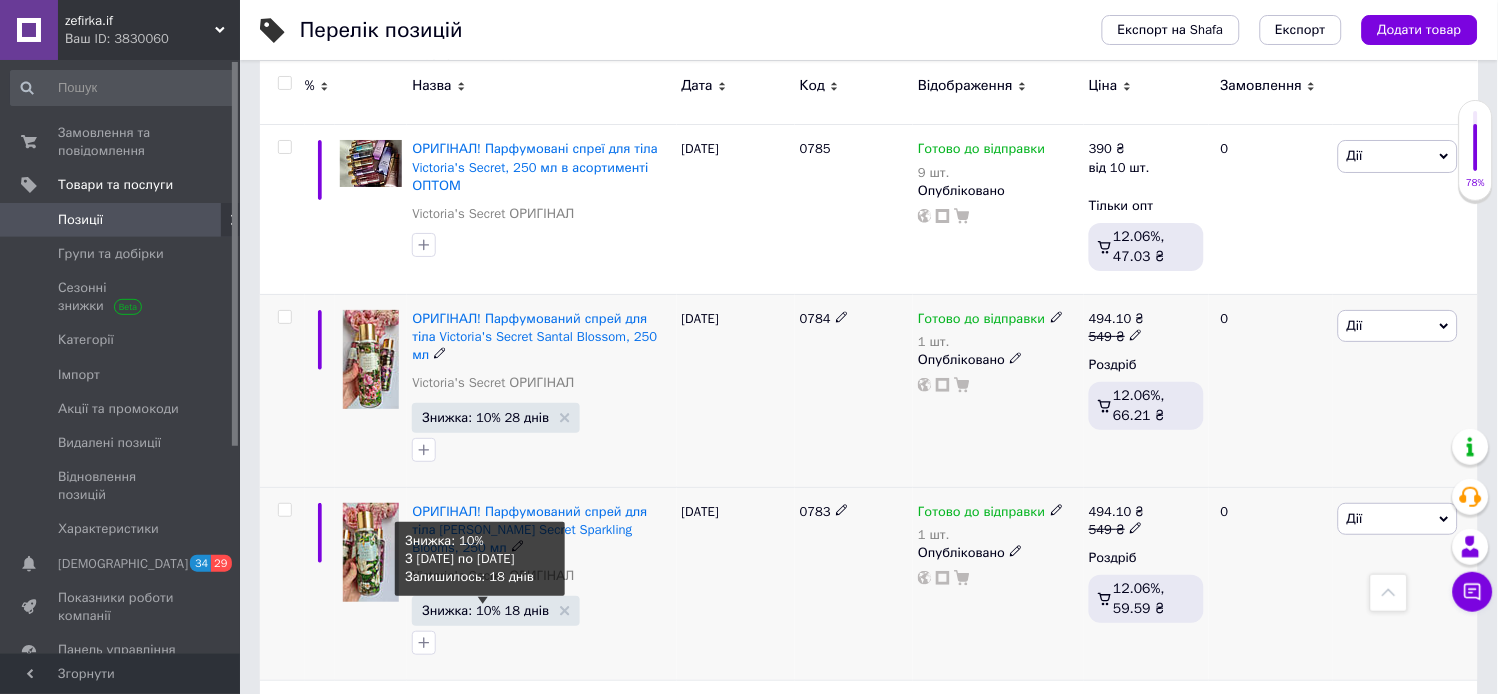 click on "Знижка: 10% 18 днів" at bounding box center [485, 610] 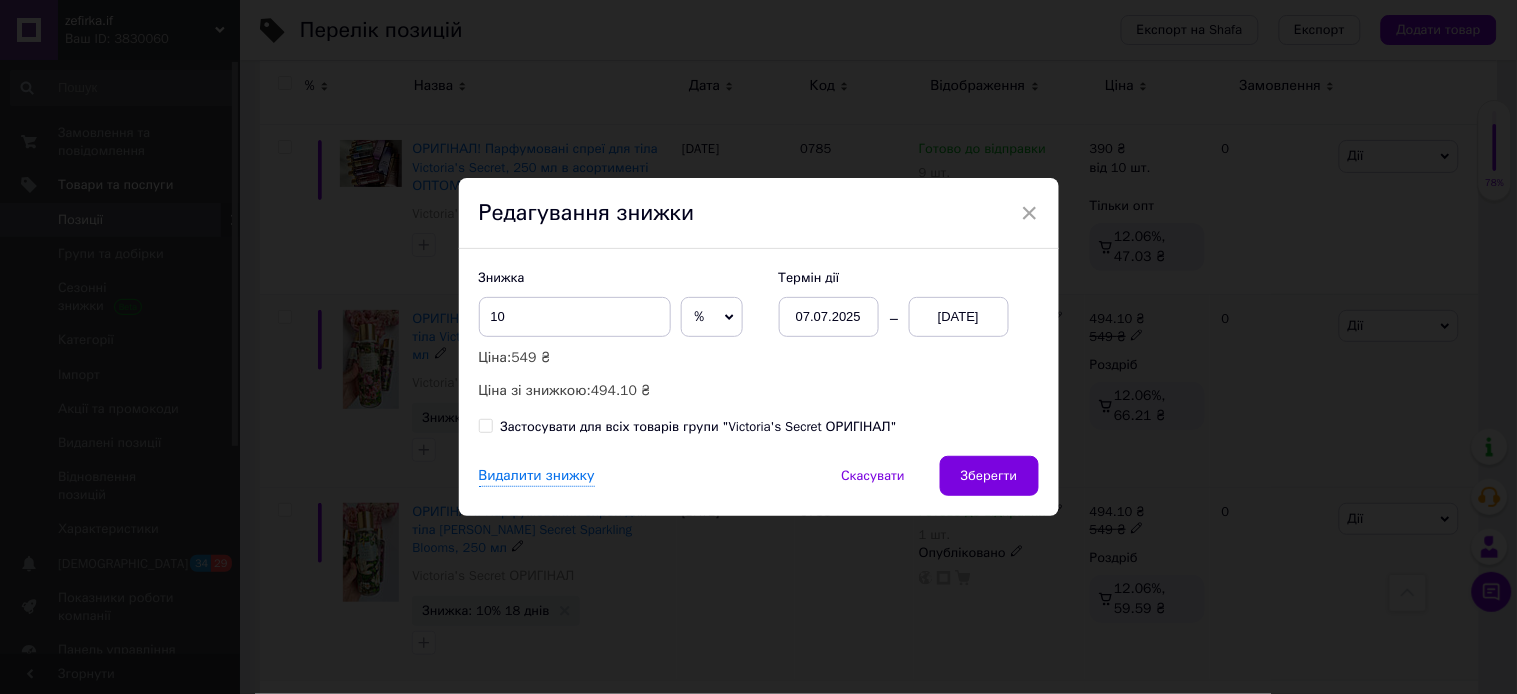 click on "[DATE]" at bounding box center [959, 317] 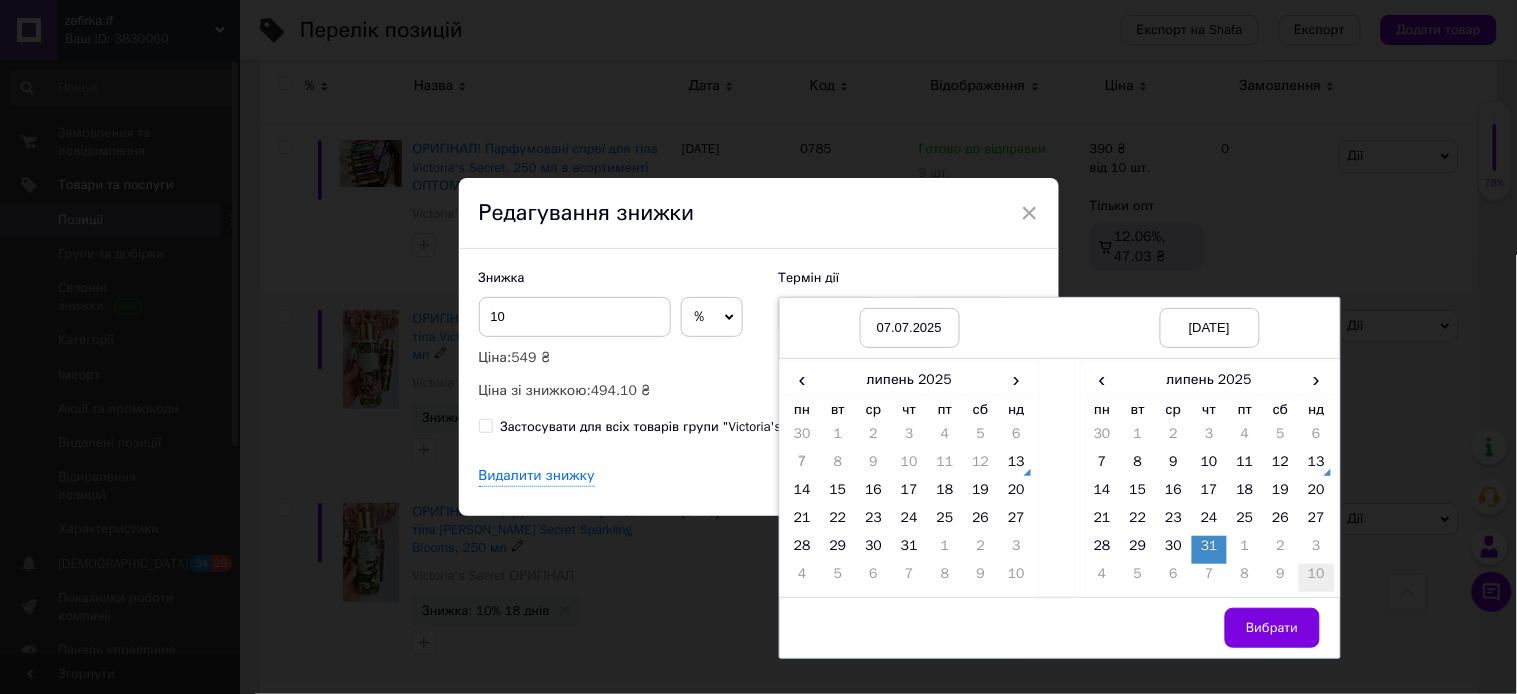 click on "10" at bounding box center (1317, 578) 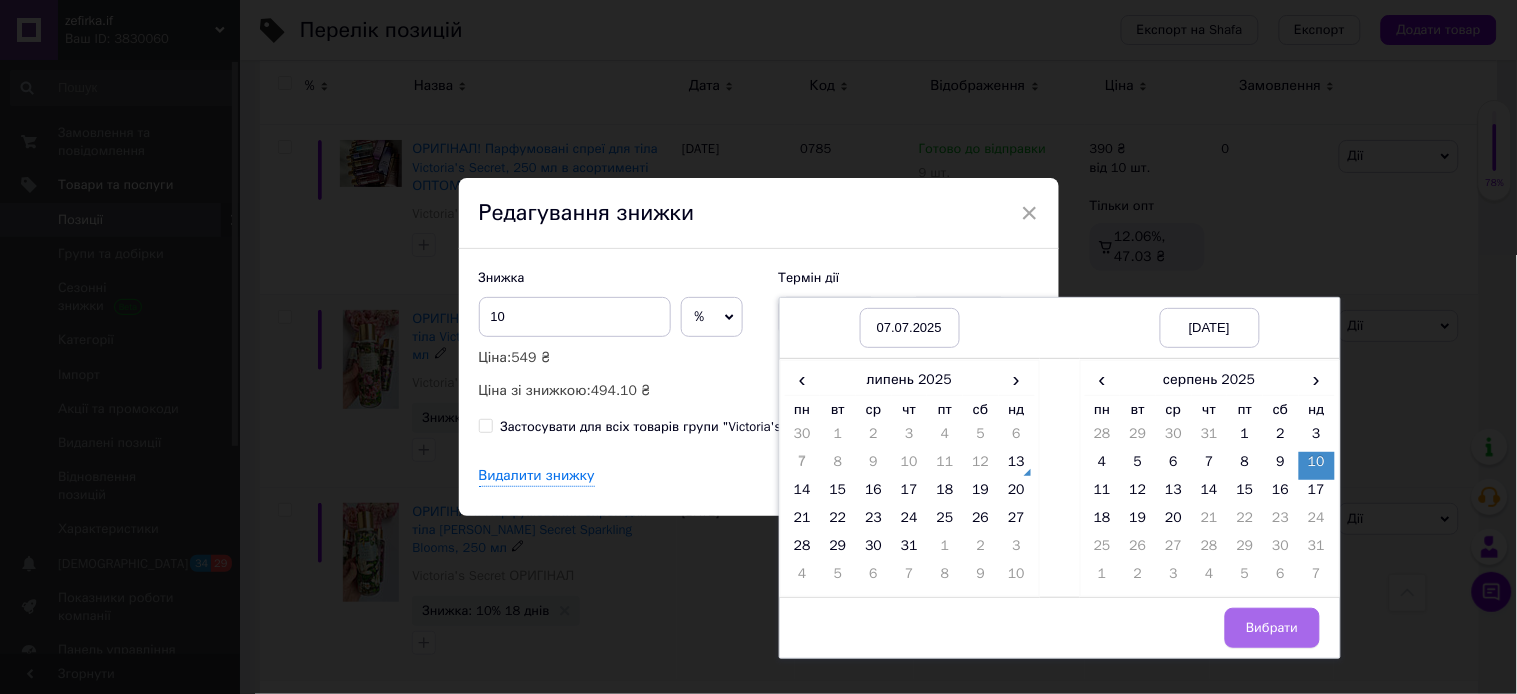 click on "Вибрати" at bounding box center [1272, 628] 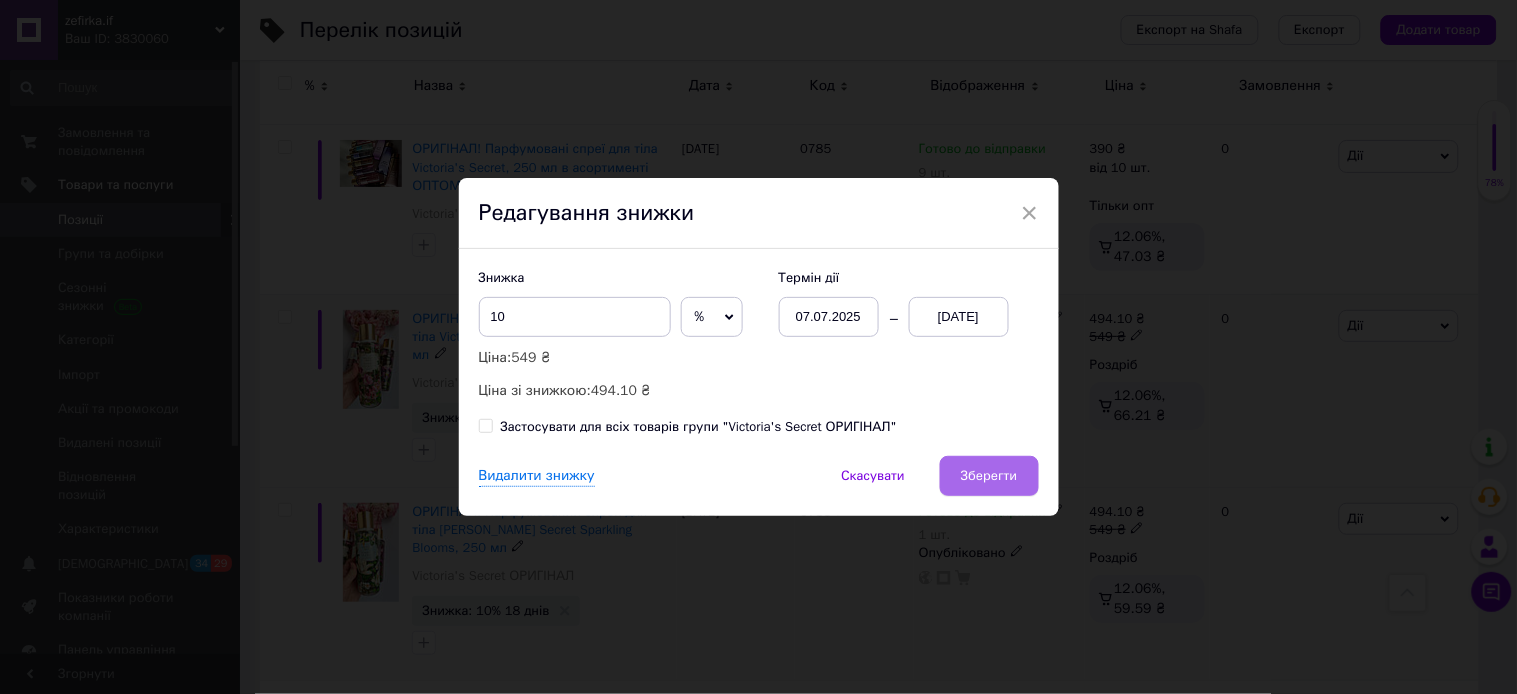 click on "Зберегти" at bounding box center (989, 476) 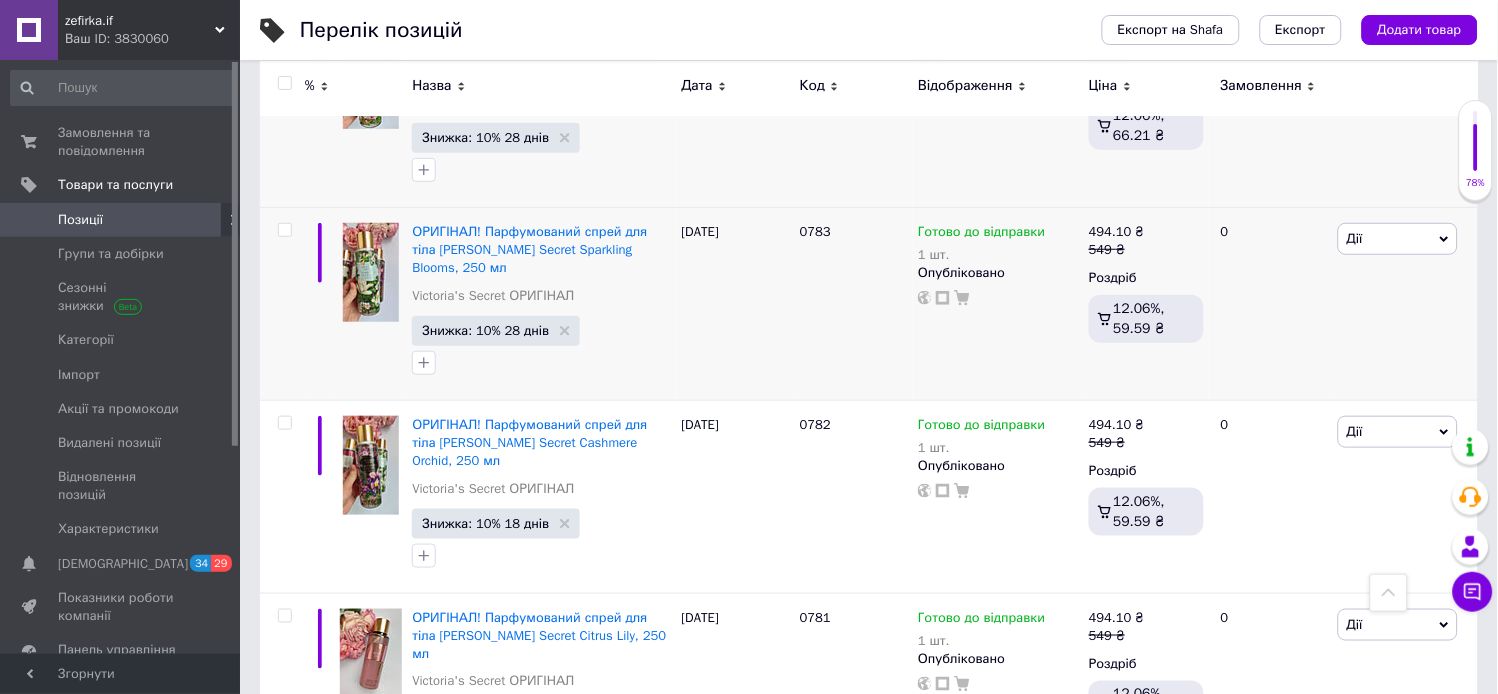 scroll, scrollTop: 3768, scrollLeft: 0, axis: vertical 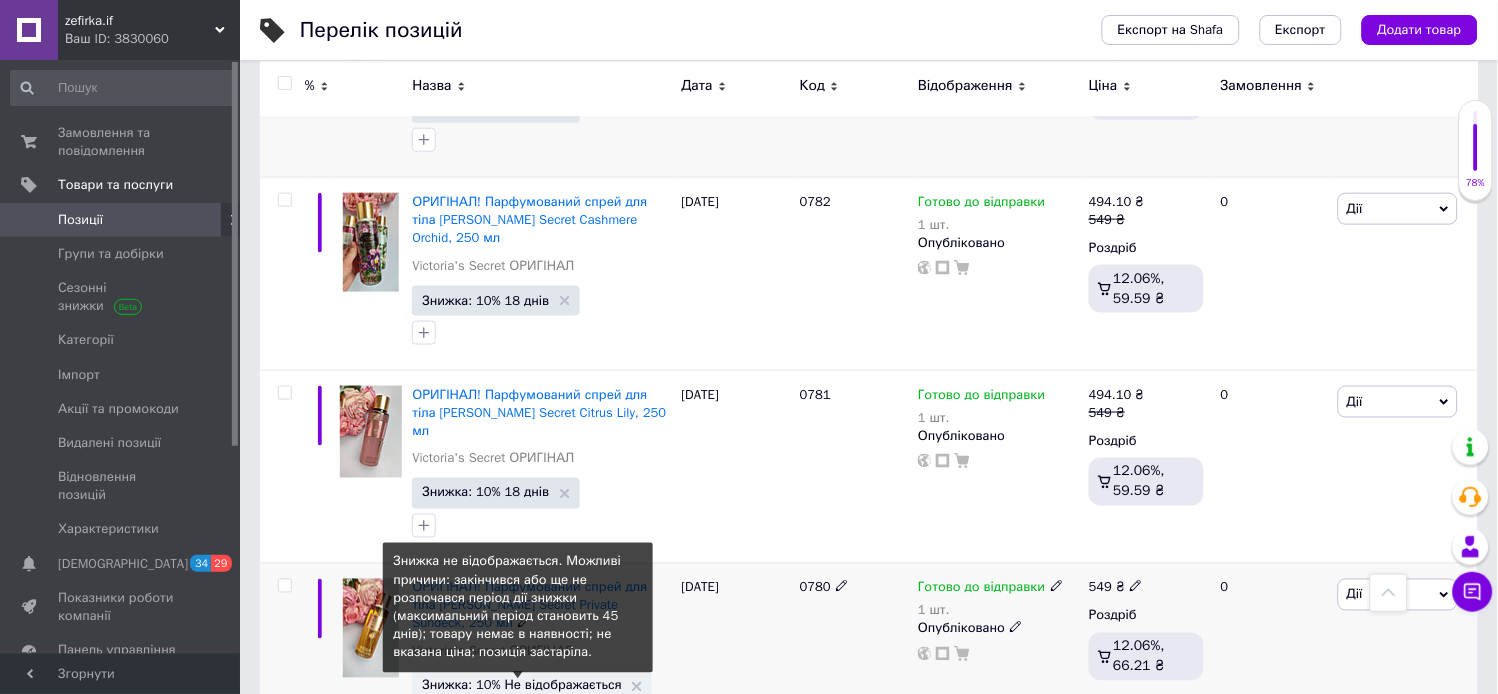click on "Знижка: 10% Не відображається" at bounding box center [522, 685] 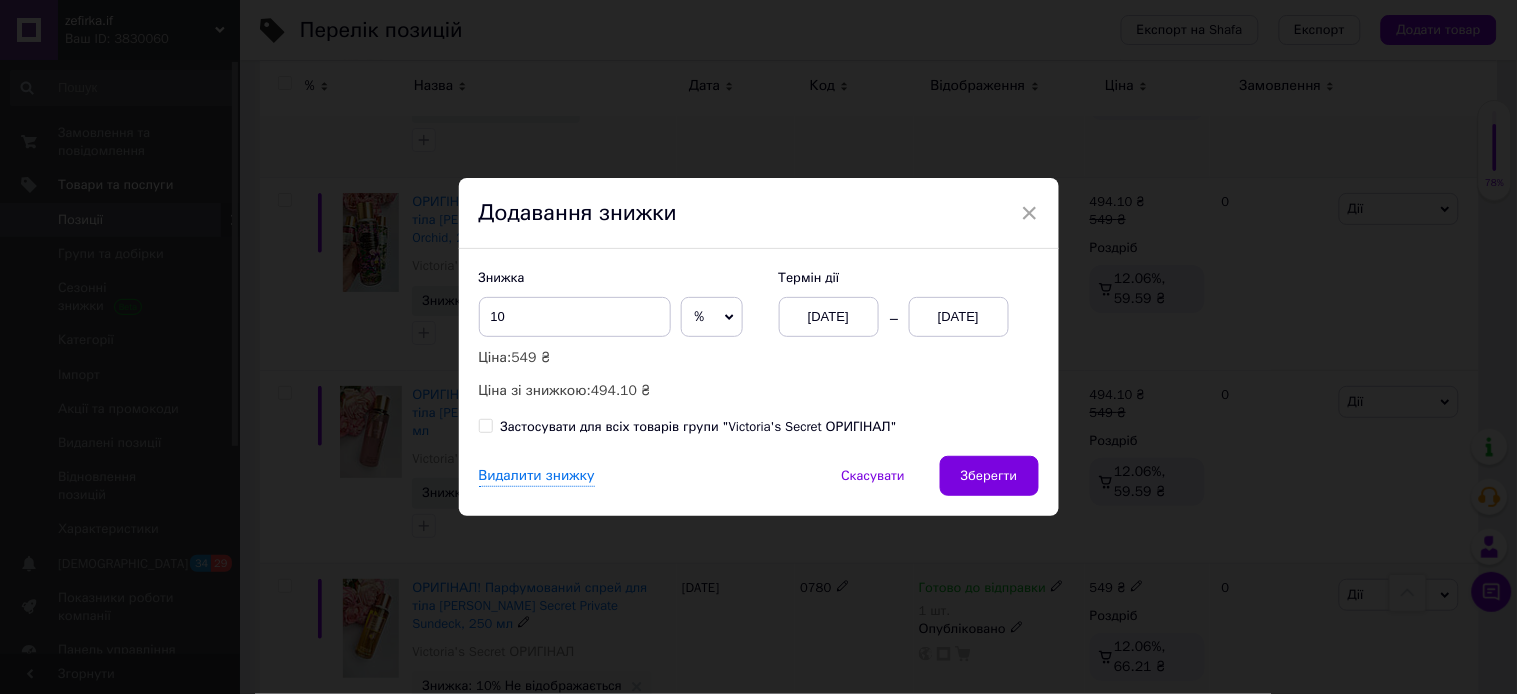 click on "[DATE]" at bounding box center [959, 317] 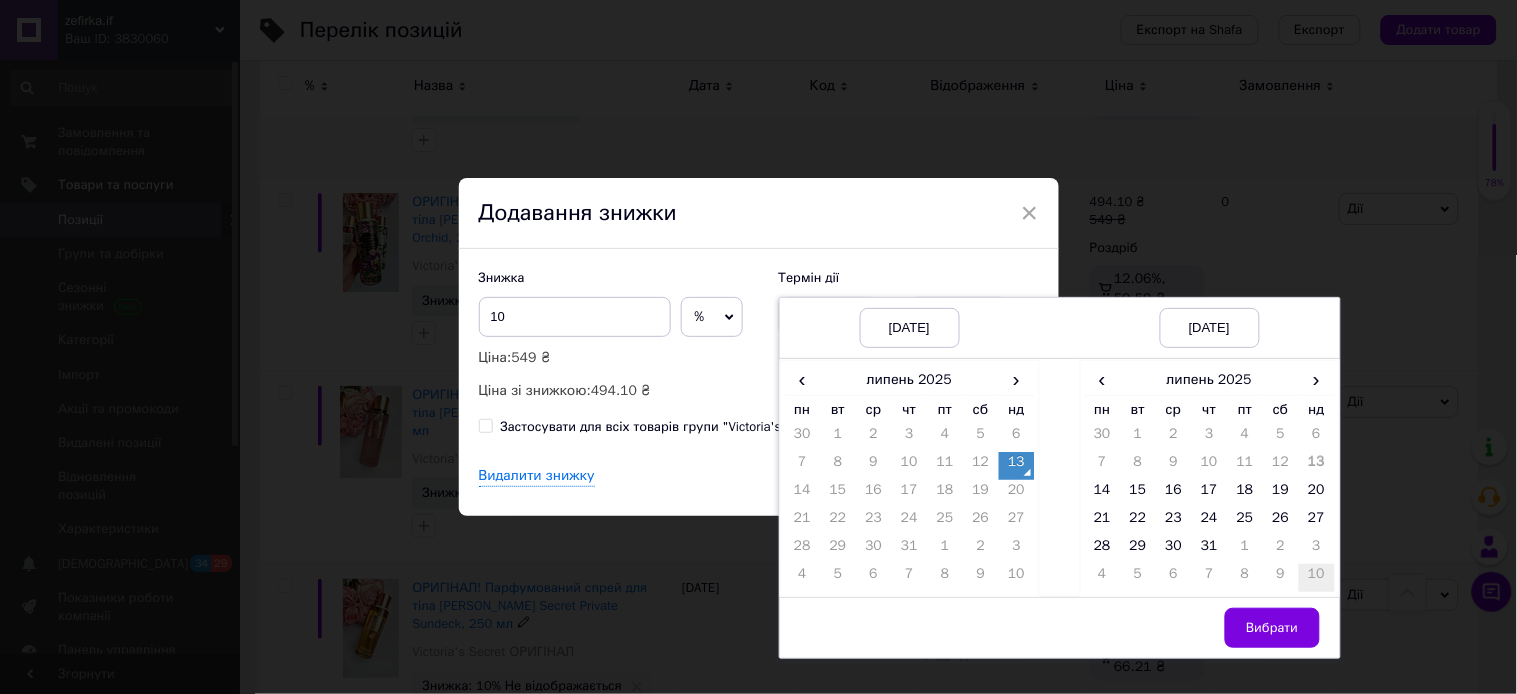 click on "10" at bounding box center [1317, 578] 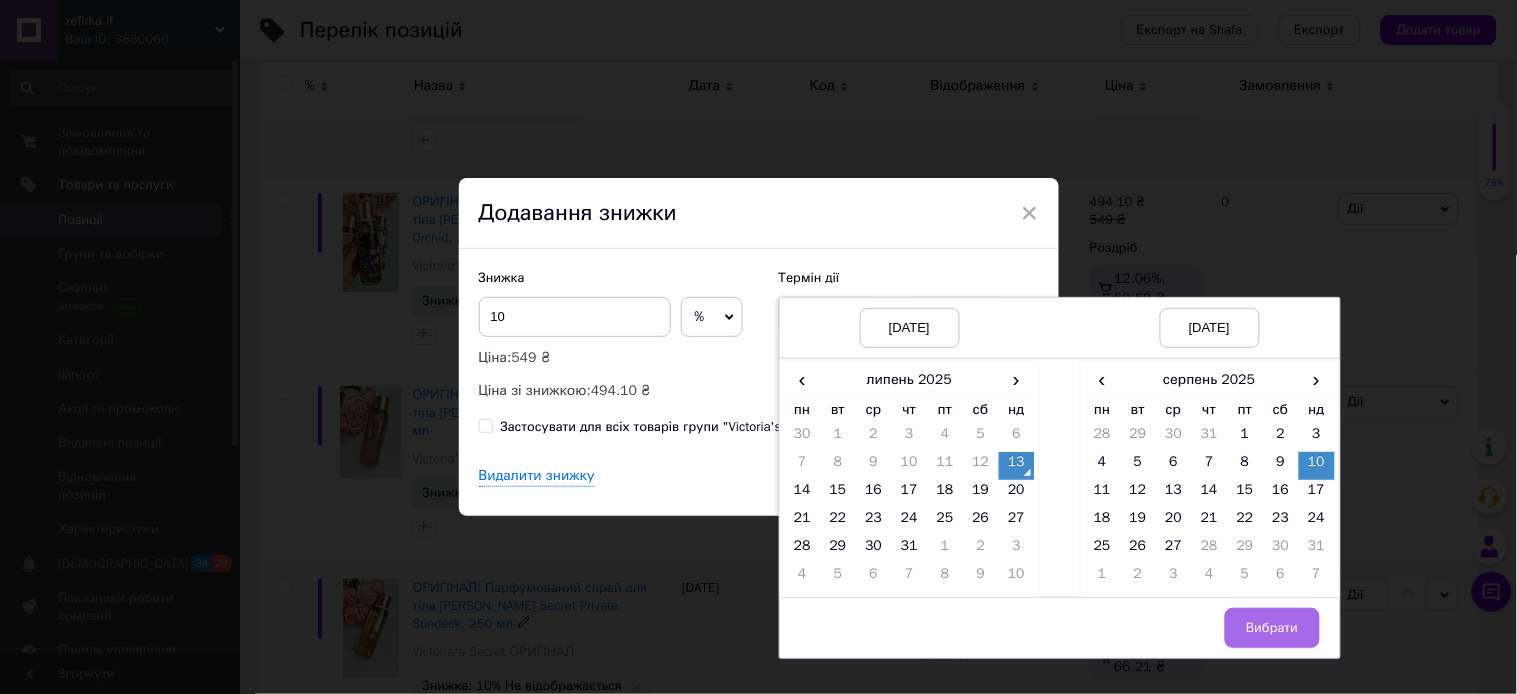click on "Вибрати" at bounding box center (1272, 628) 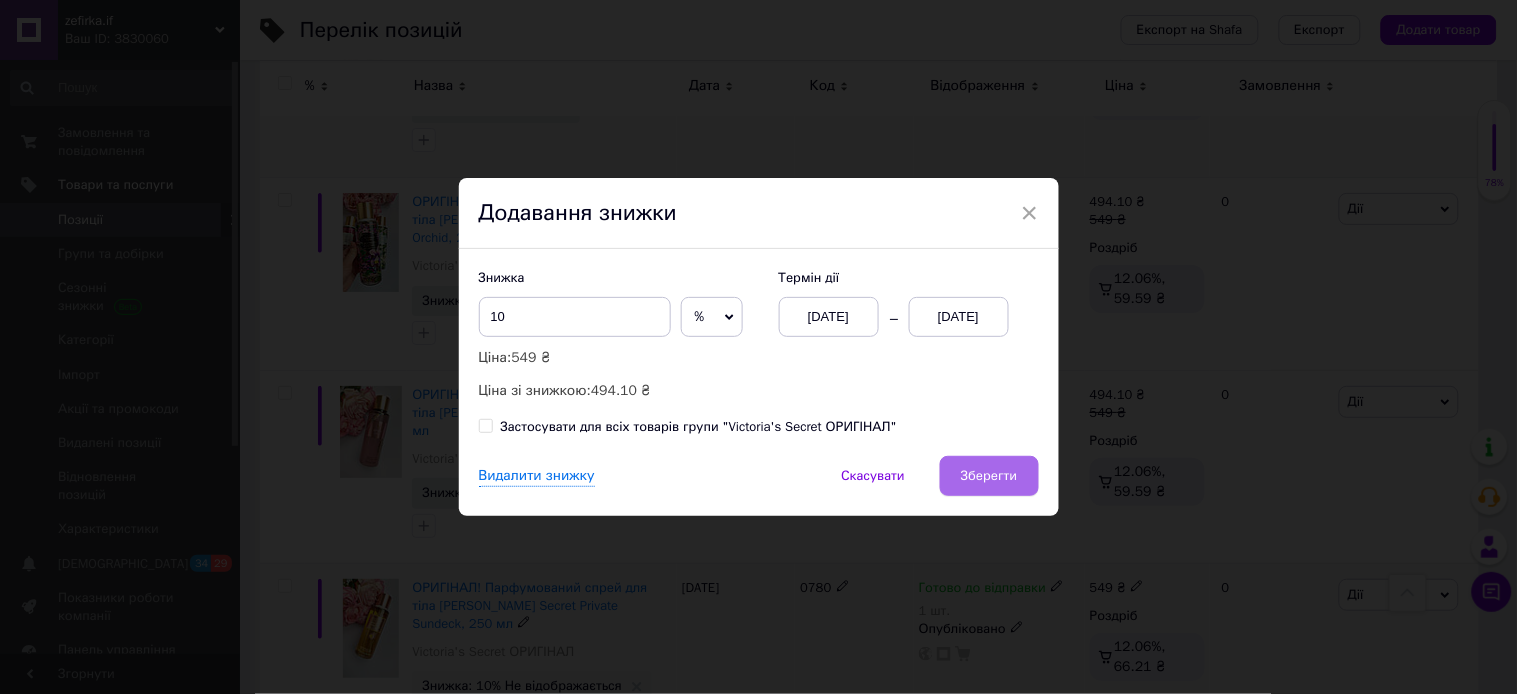 click on "Зберегти" at bounding box center [989, 476] 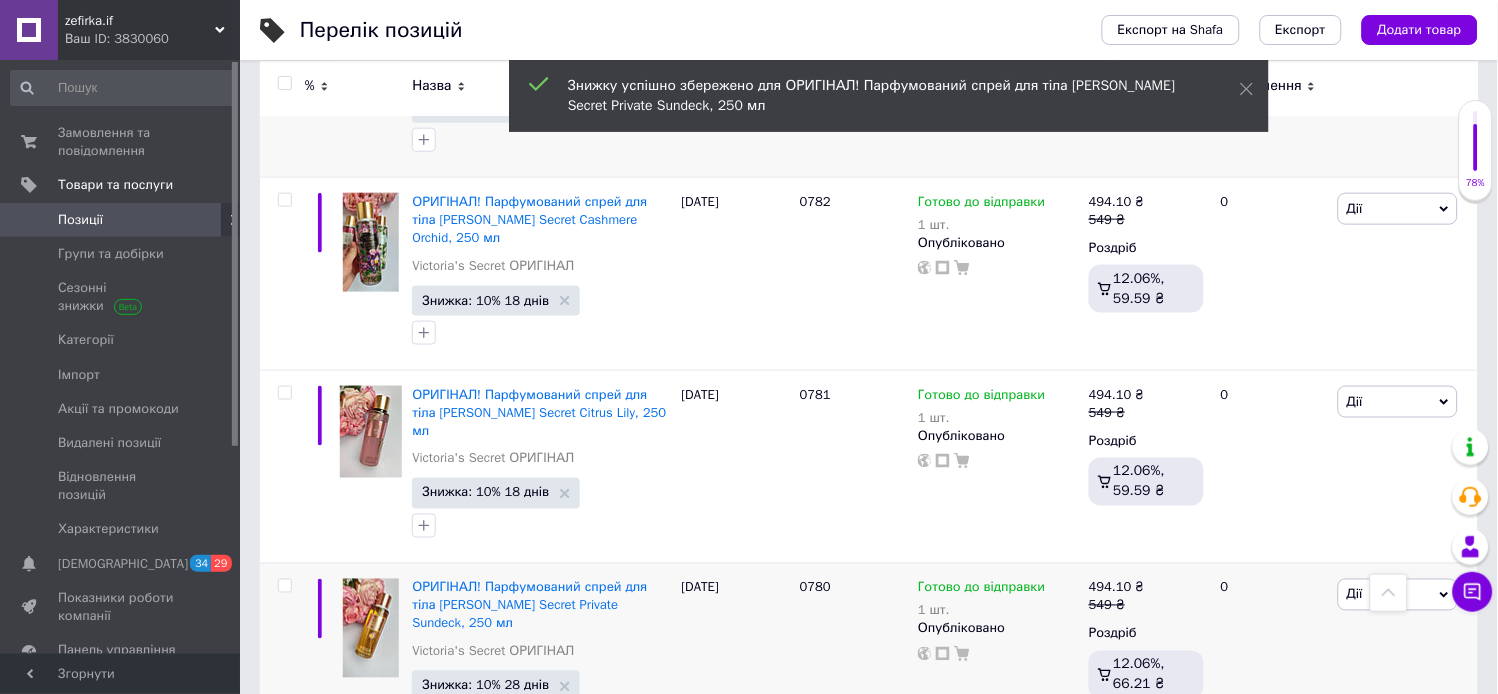 click on "2" at bounding box center (327, 797) 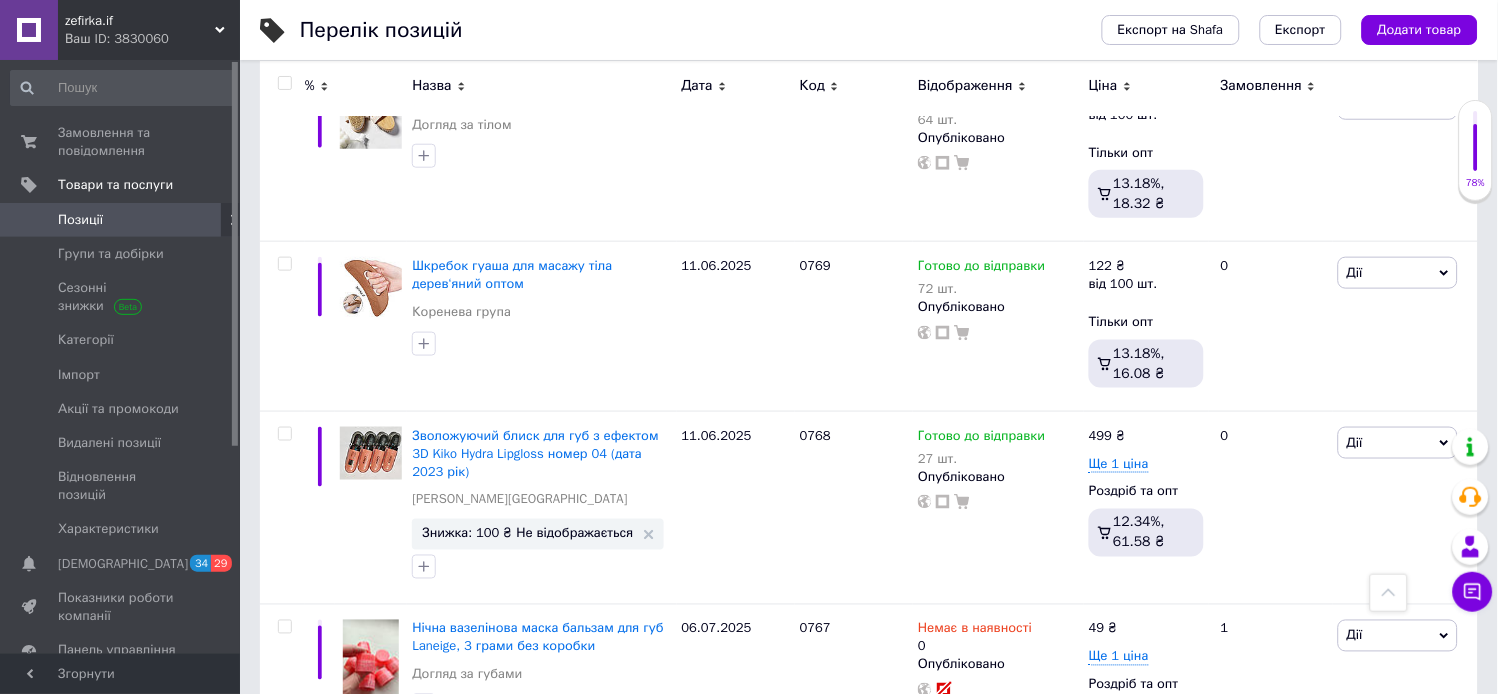 scroll, scrollTop: 2044, scrollLeft: 0, axis: vertical 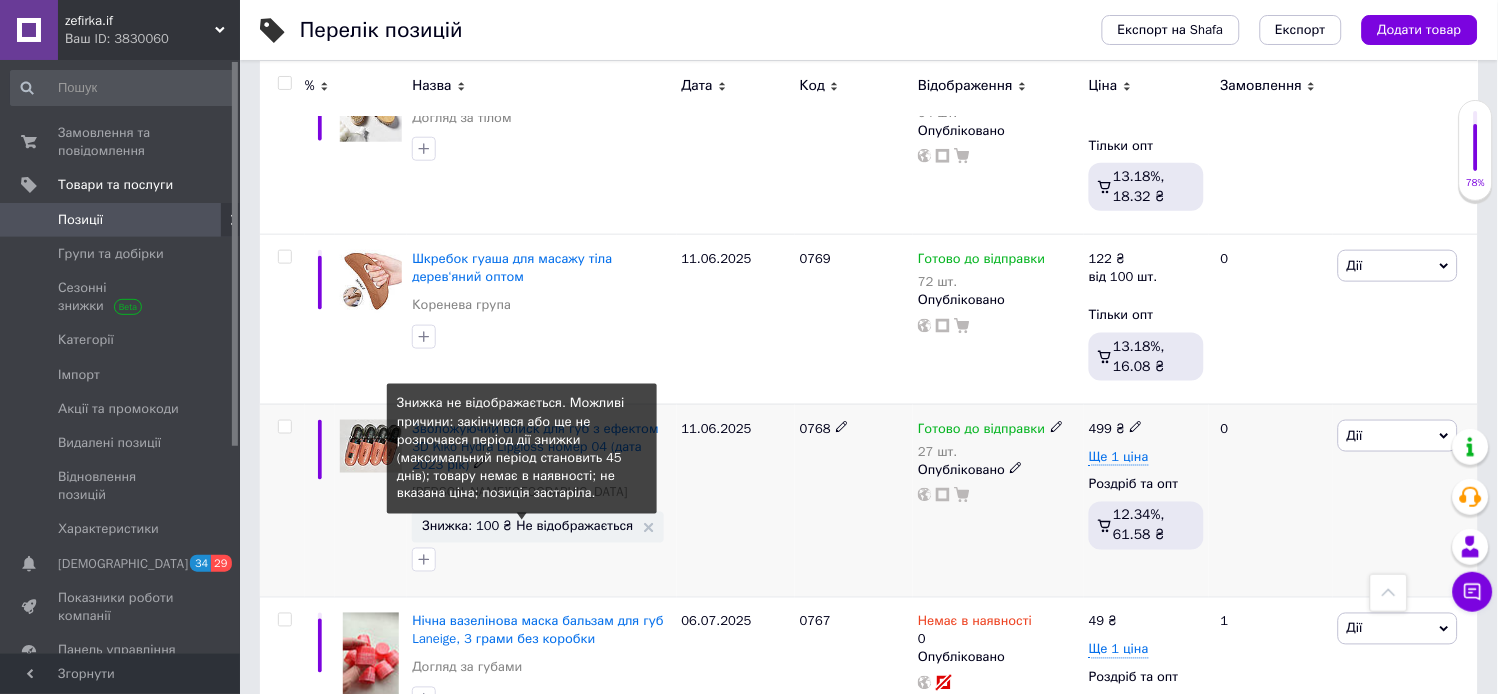 click on "Знижка: 100 ₴ Не відображається" at bounding box center [527, 526] 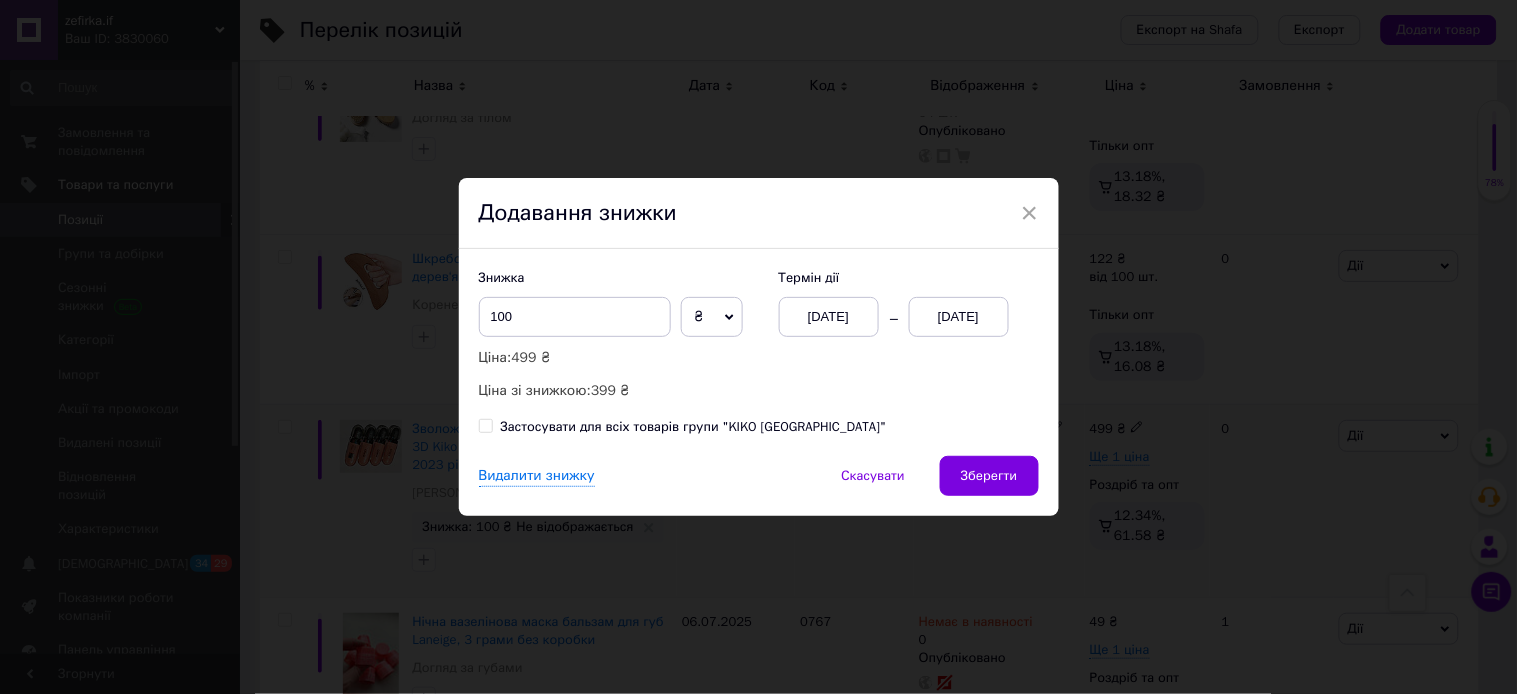click on "[DATE]" at bounding box center [959, 317] 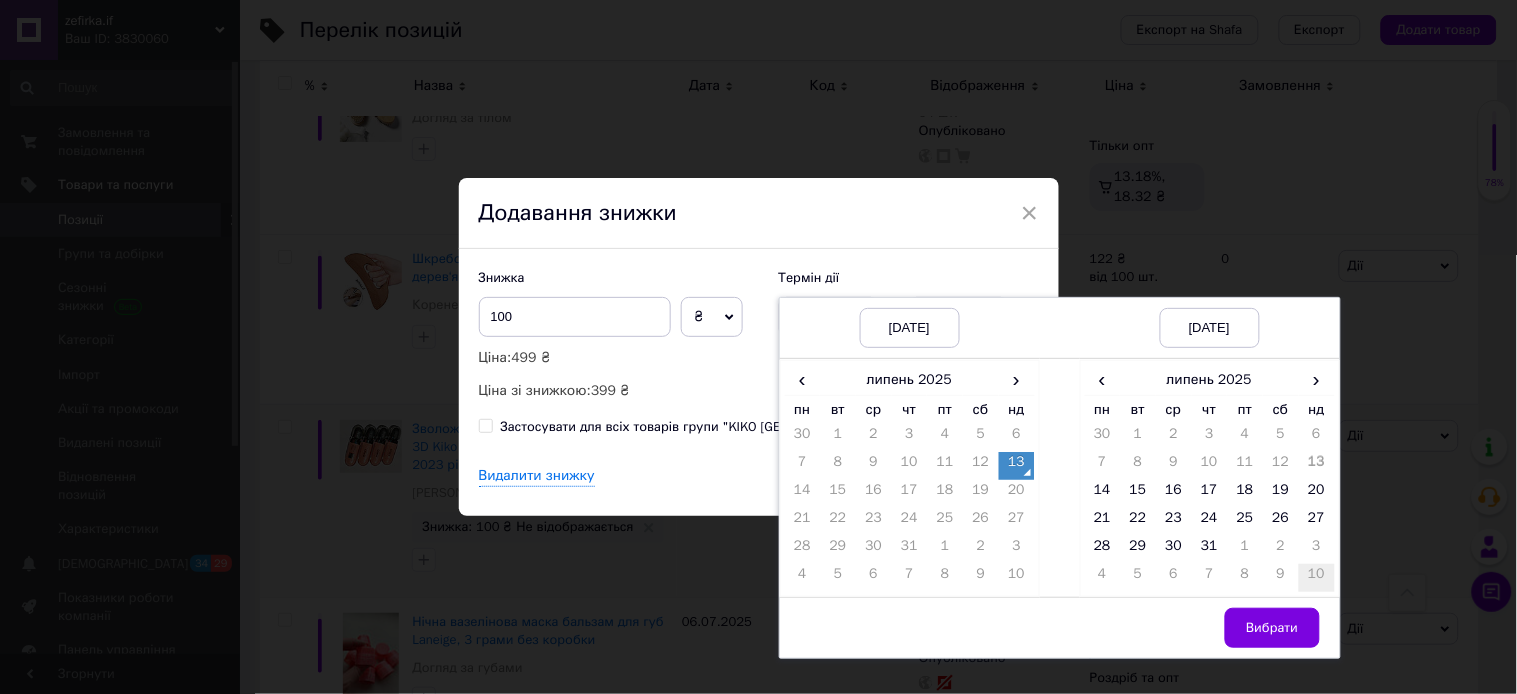 click on "10" at bounding box center (1317, 578) 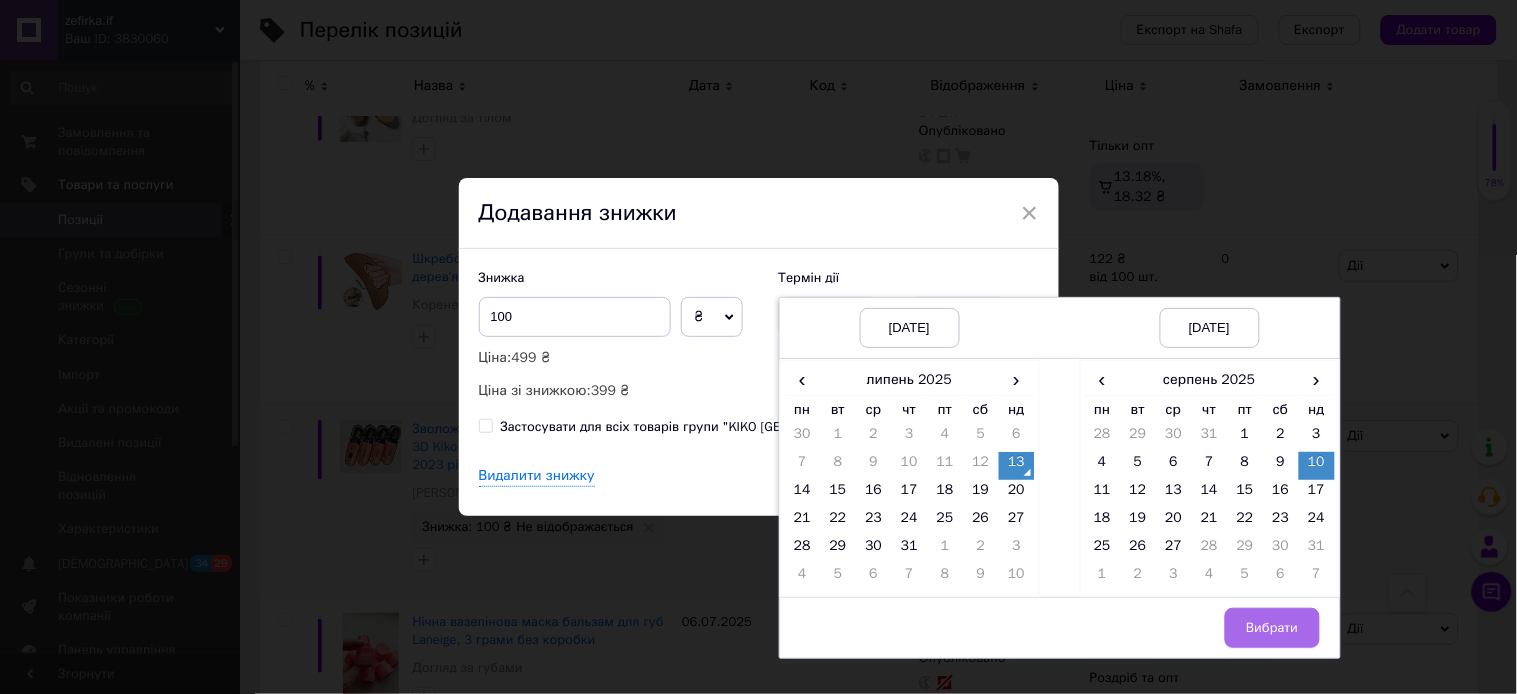 click on "Вибрати" at bounding box center [1272, 628] 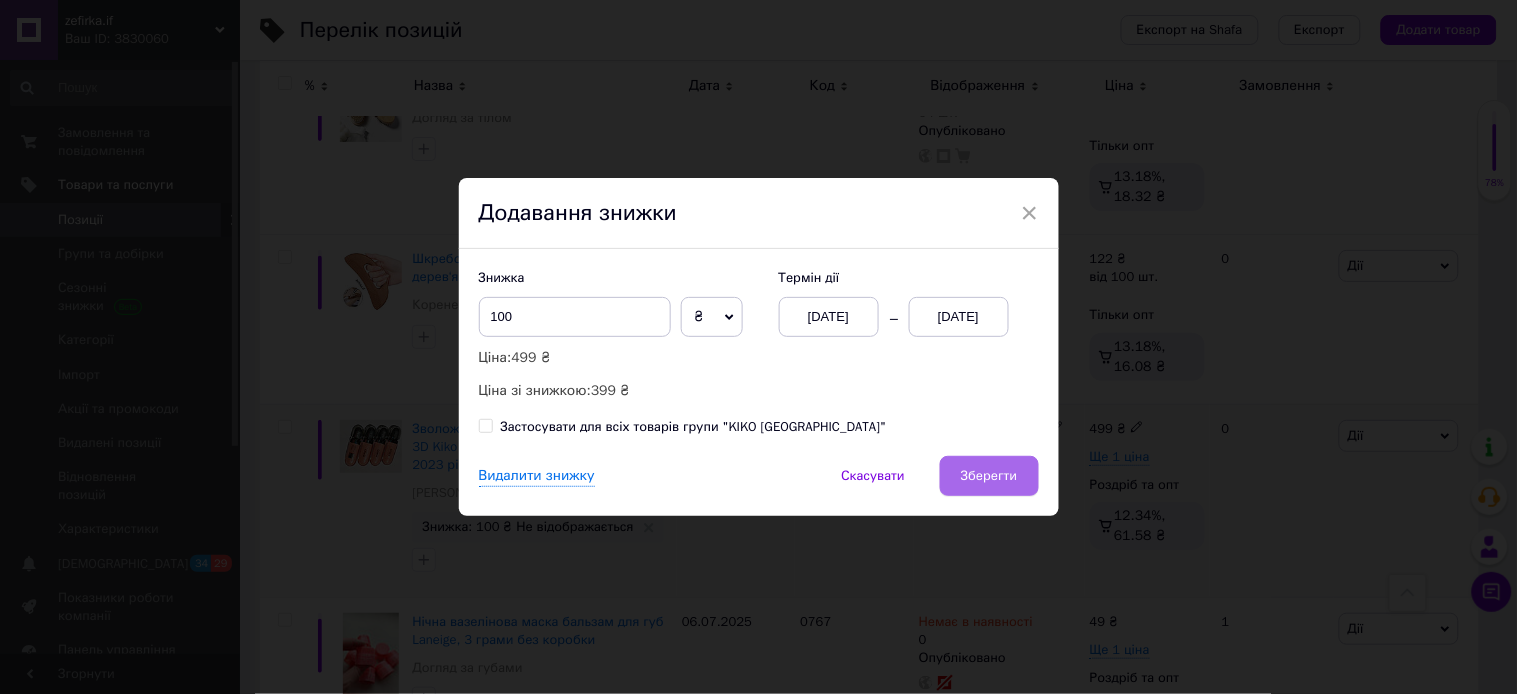 click on "Зберегти" at bounding box center (989, 476) 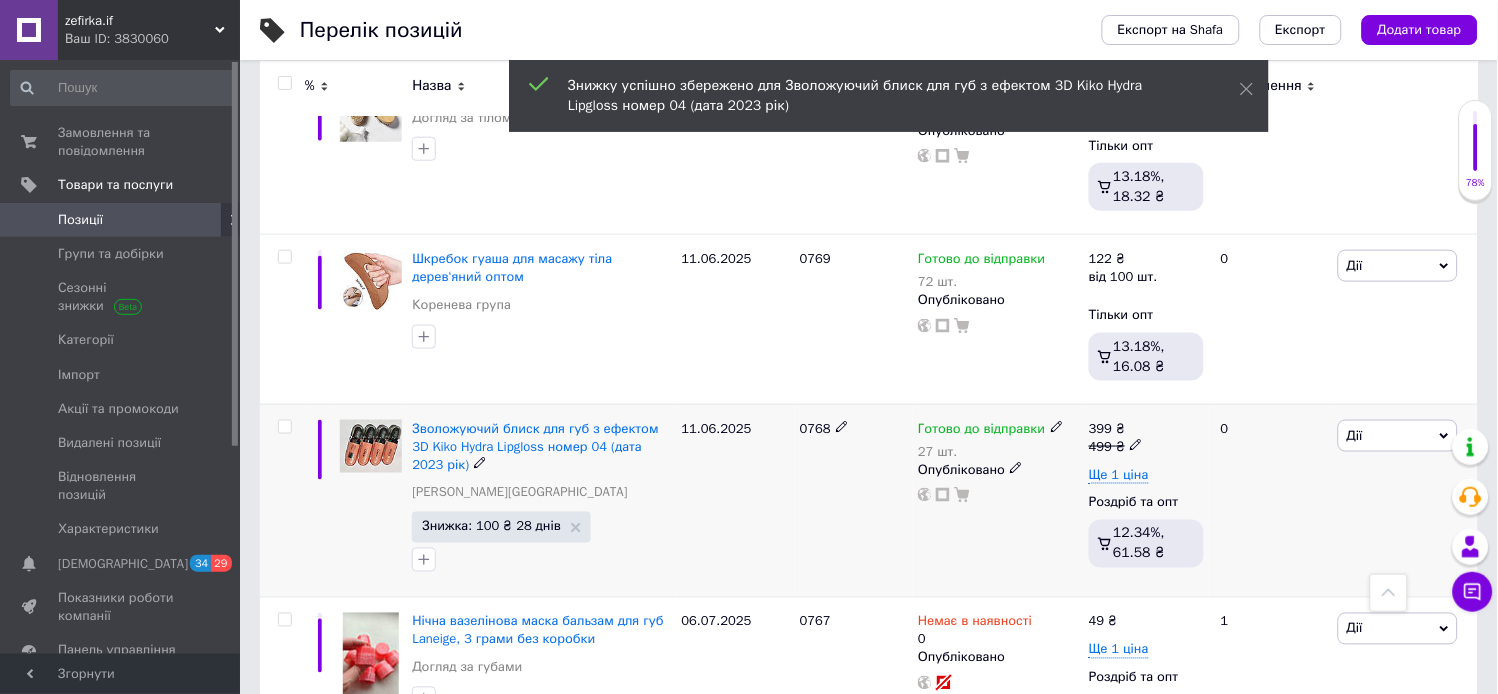 click on "Дії" at bounding box center (1398, 436) 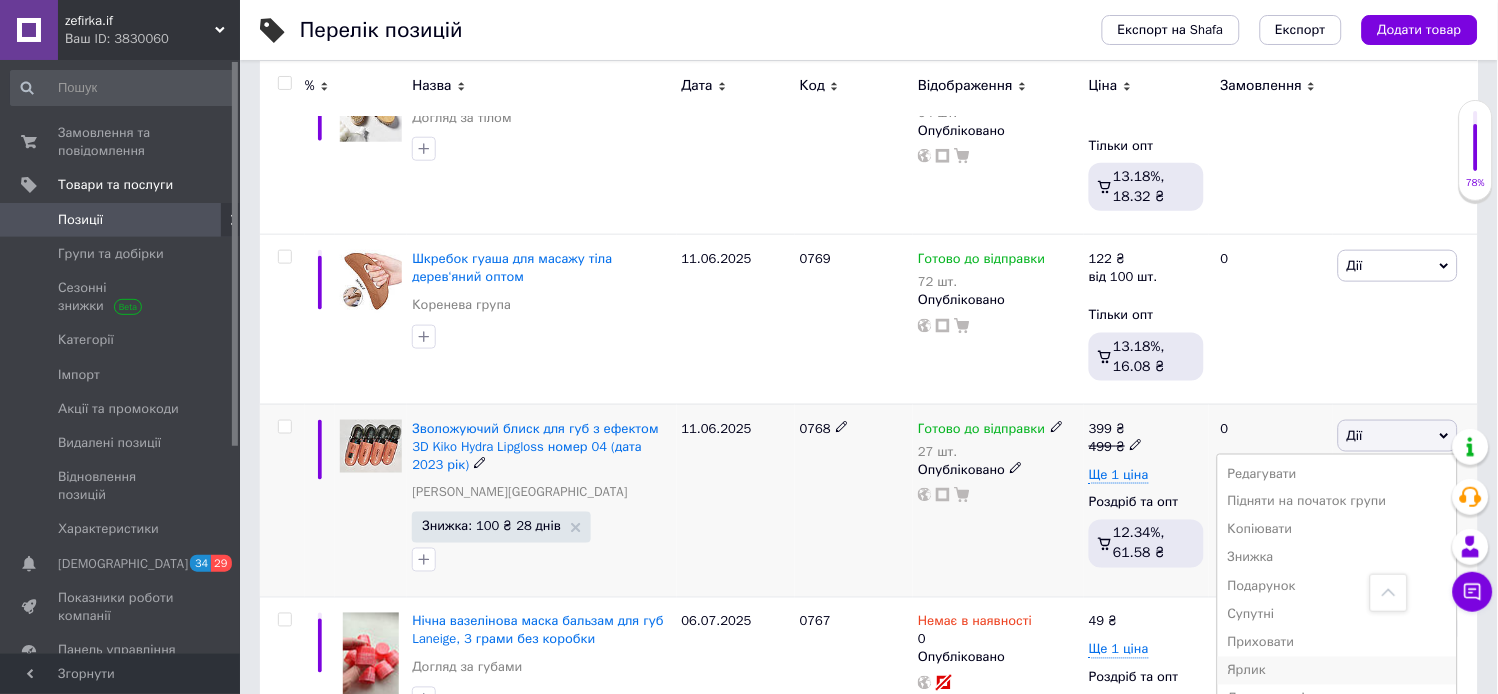 click on "Ярлик" at bounding box center [1337, 671] 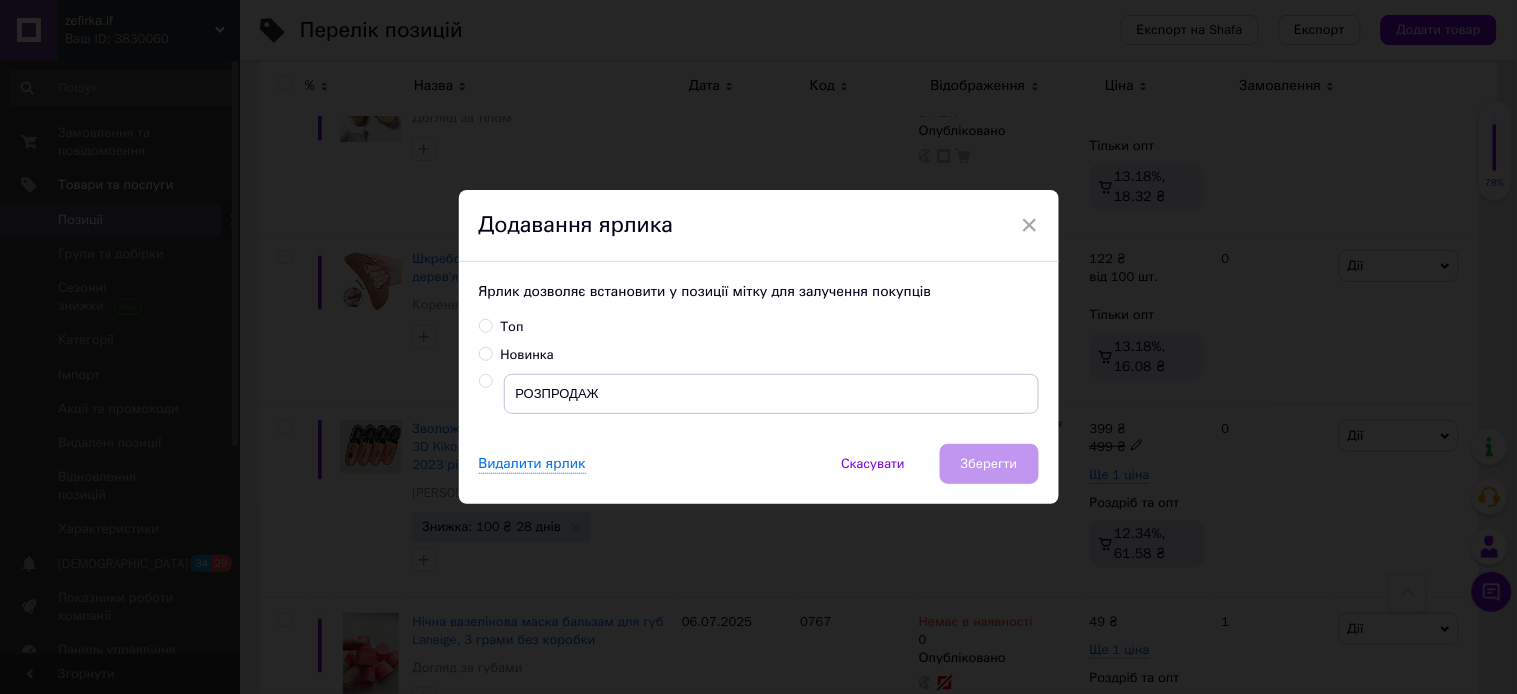 click at bounding box center (485, 381) 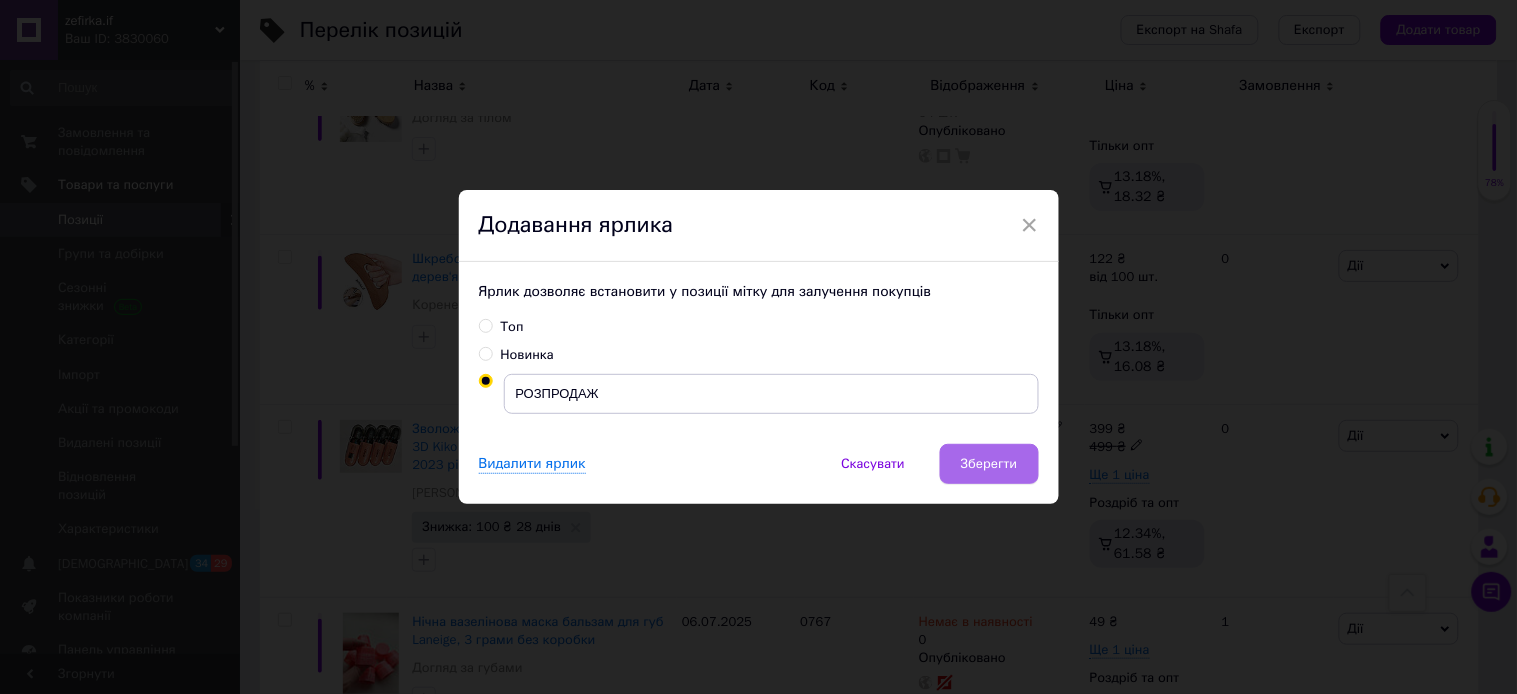 click on "Зберегти" at bounding box center (989, 464) 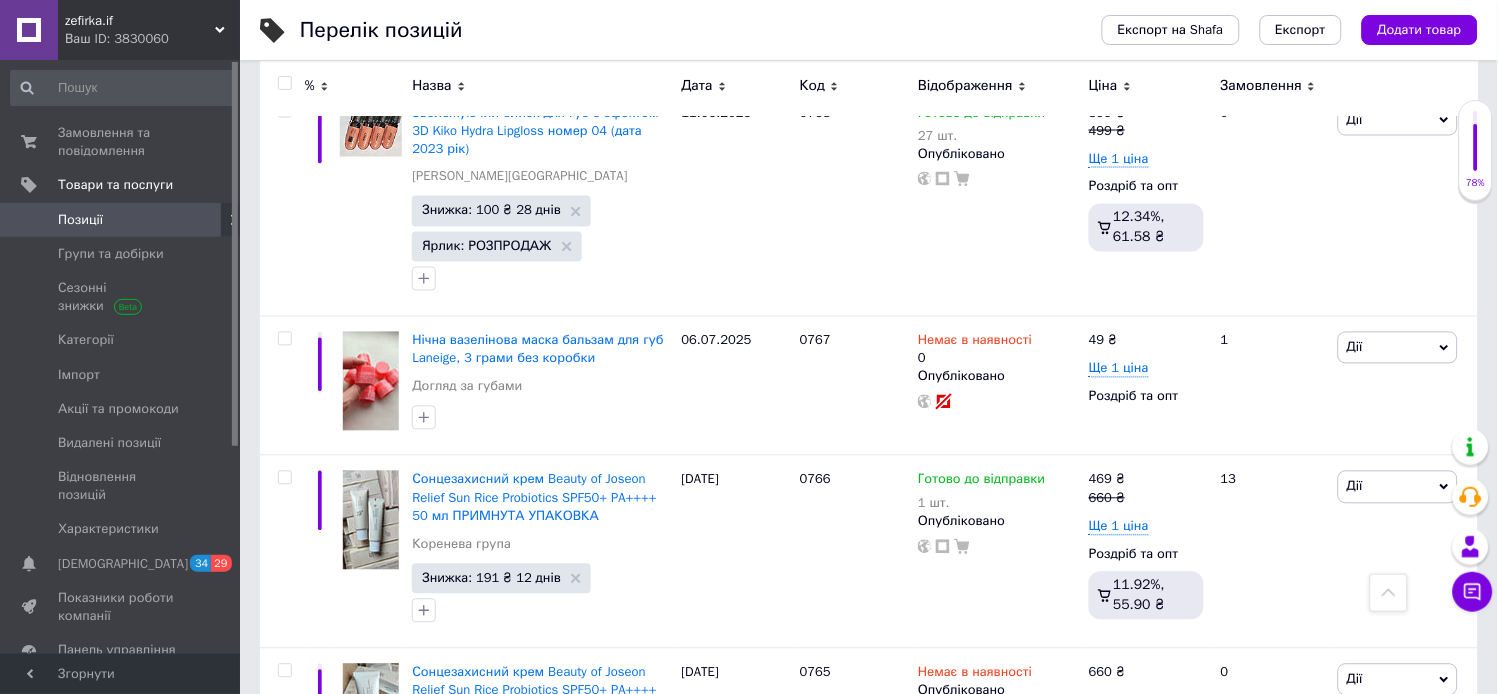 scroll, scrollTop: 2380, scrollLeft: 0, axis: vertical 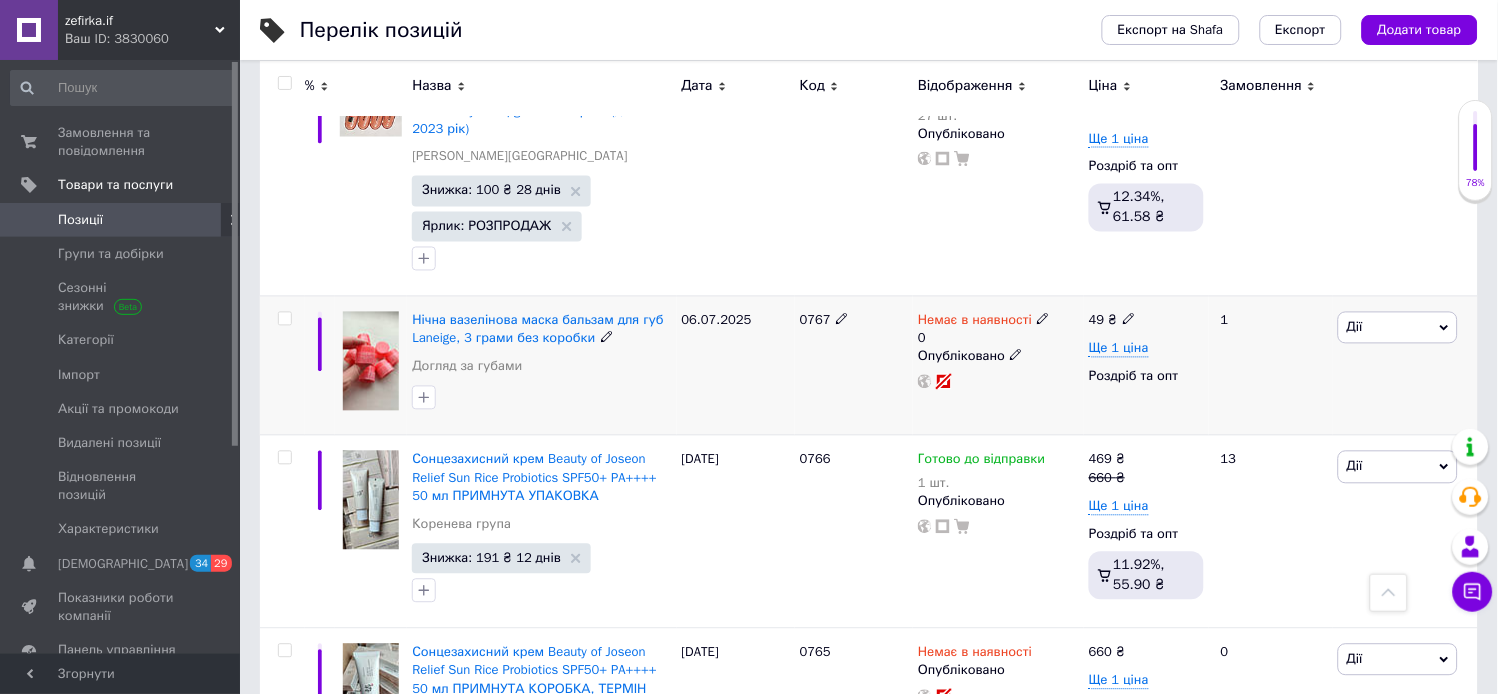 click on "1" at bounding box center (1271, 366) 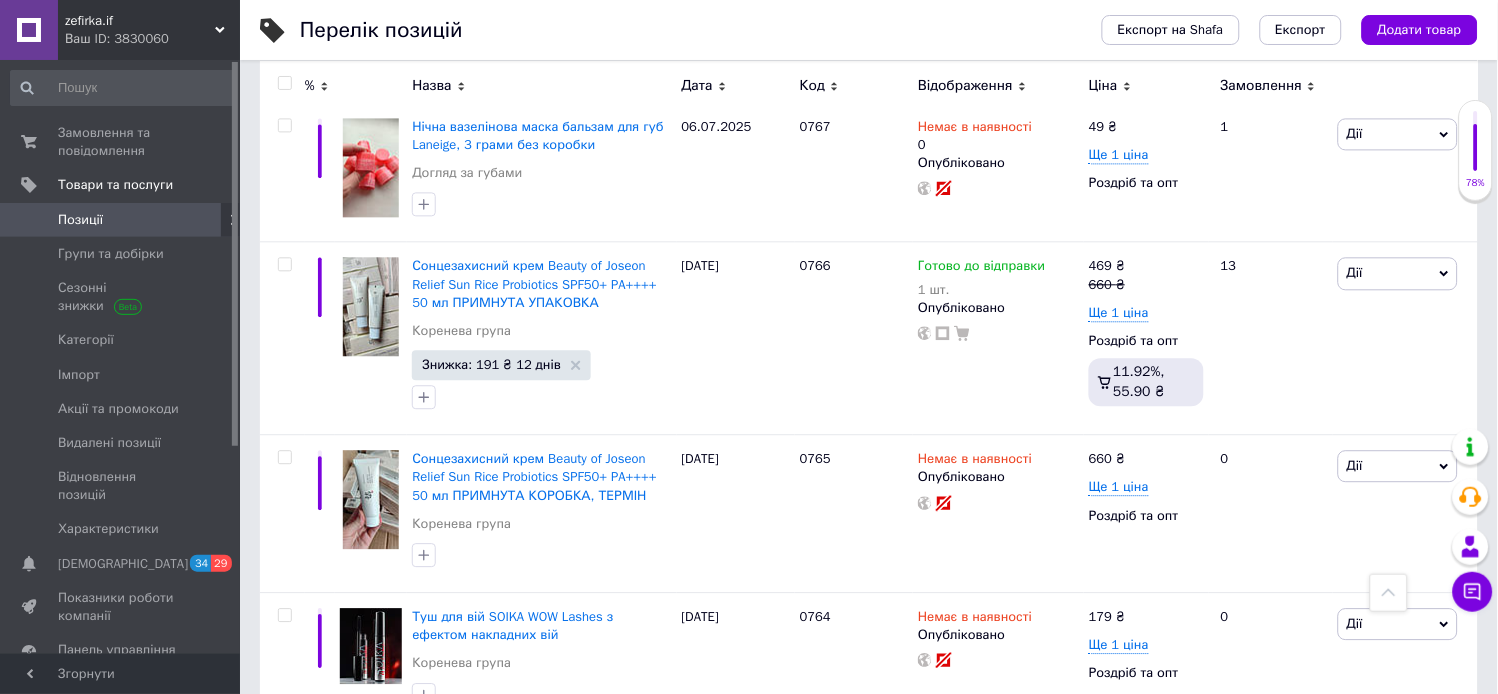 scroll, scrollTop: 2601, scrollLeft: 0, axis: vertical 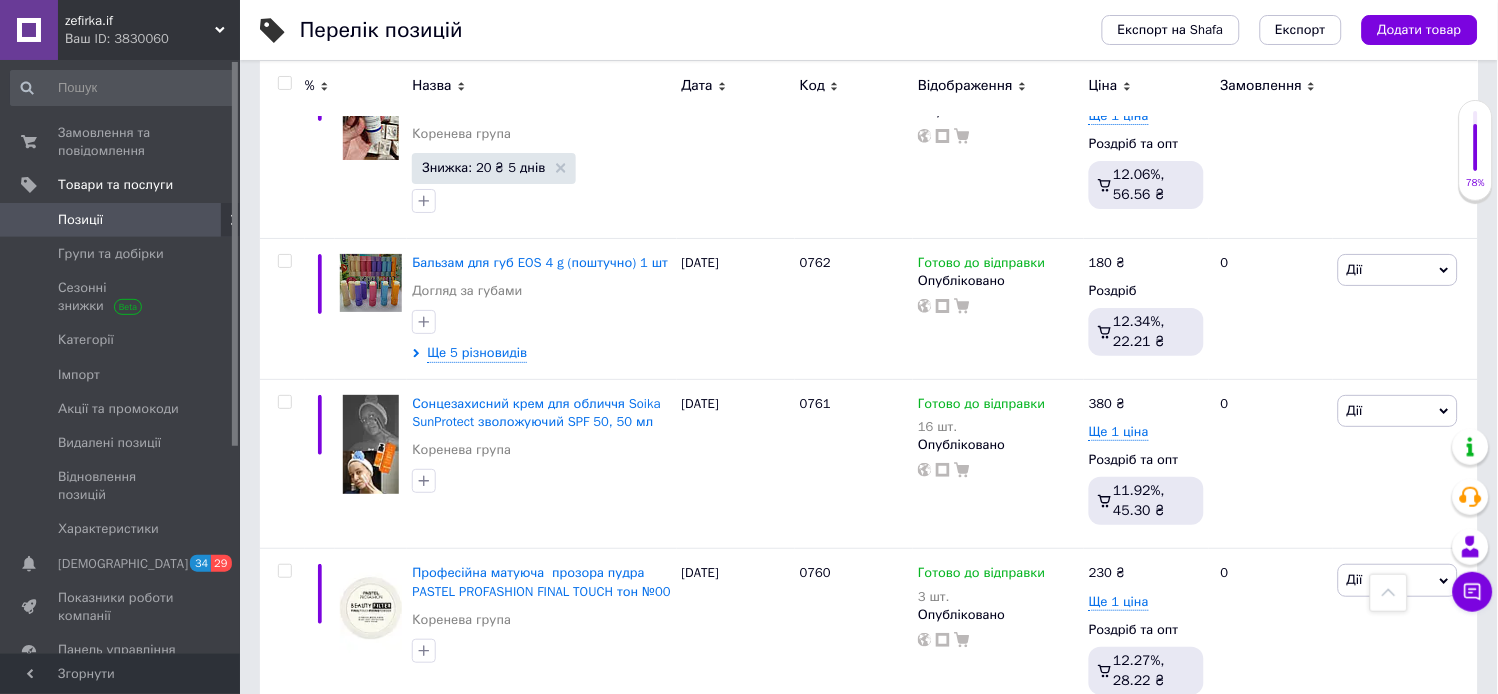 click on "3" at bounding box center (494, 759) 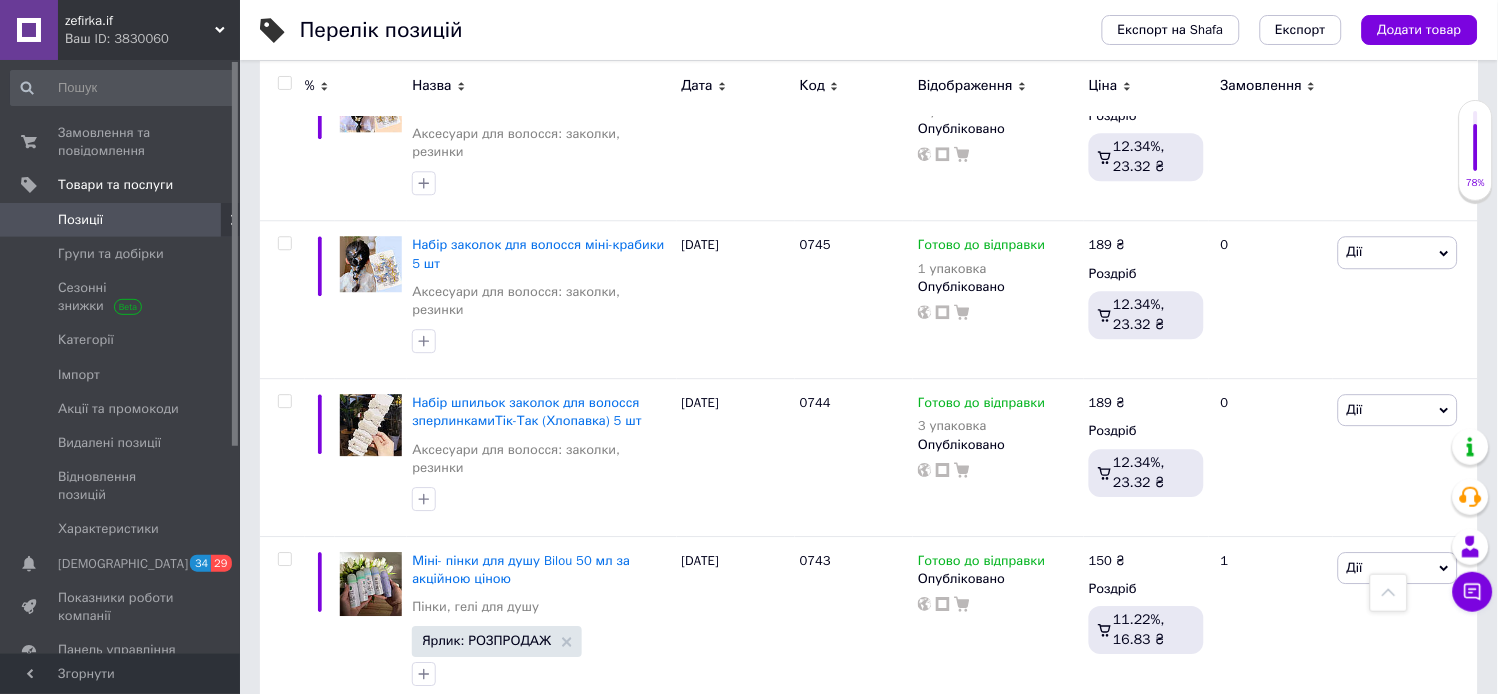 scroll, scrollTop: 2715, scrollLeft: 0, axis: vertical 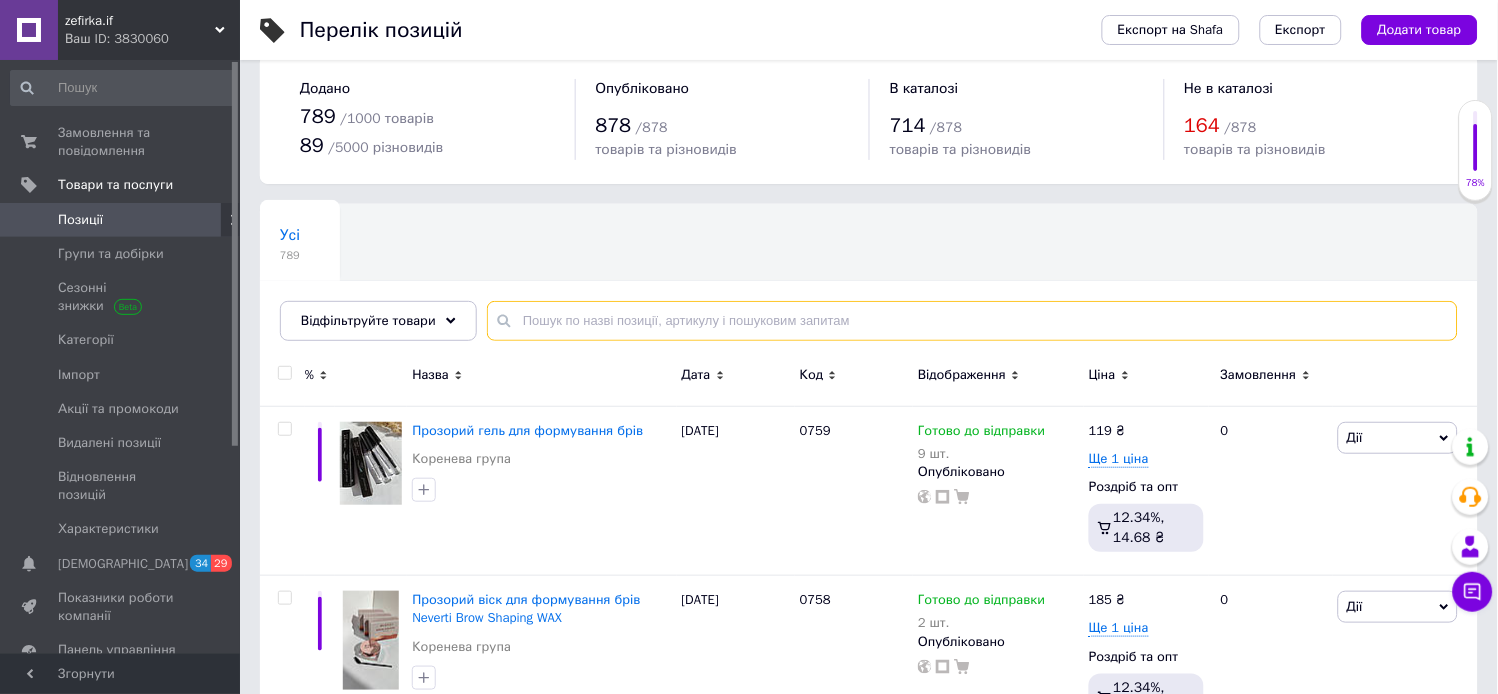click at bounding box center (972, 321) 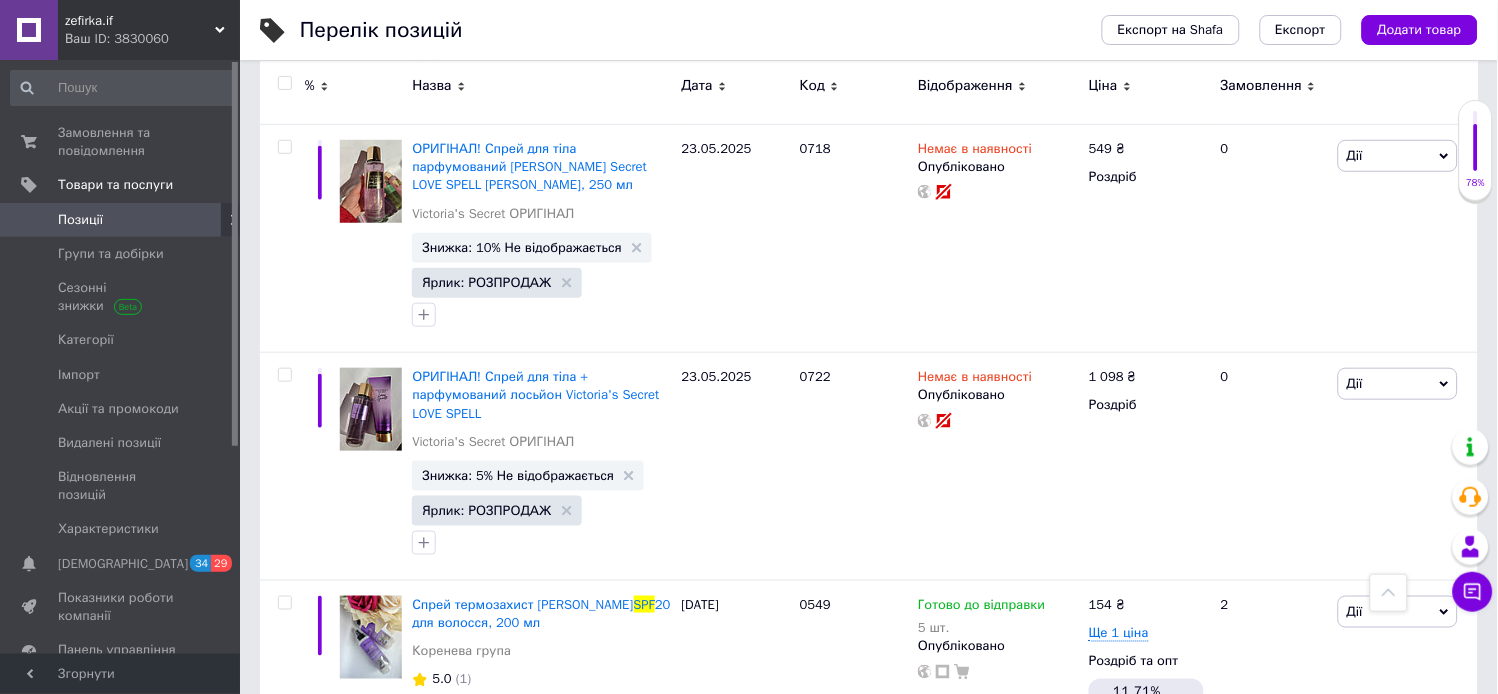 scroll, scrollTop: 3675, scrollLeft: 0, axis: vertical 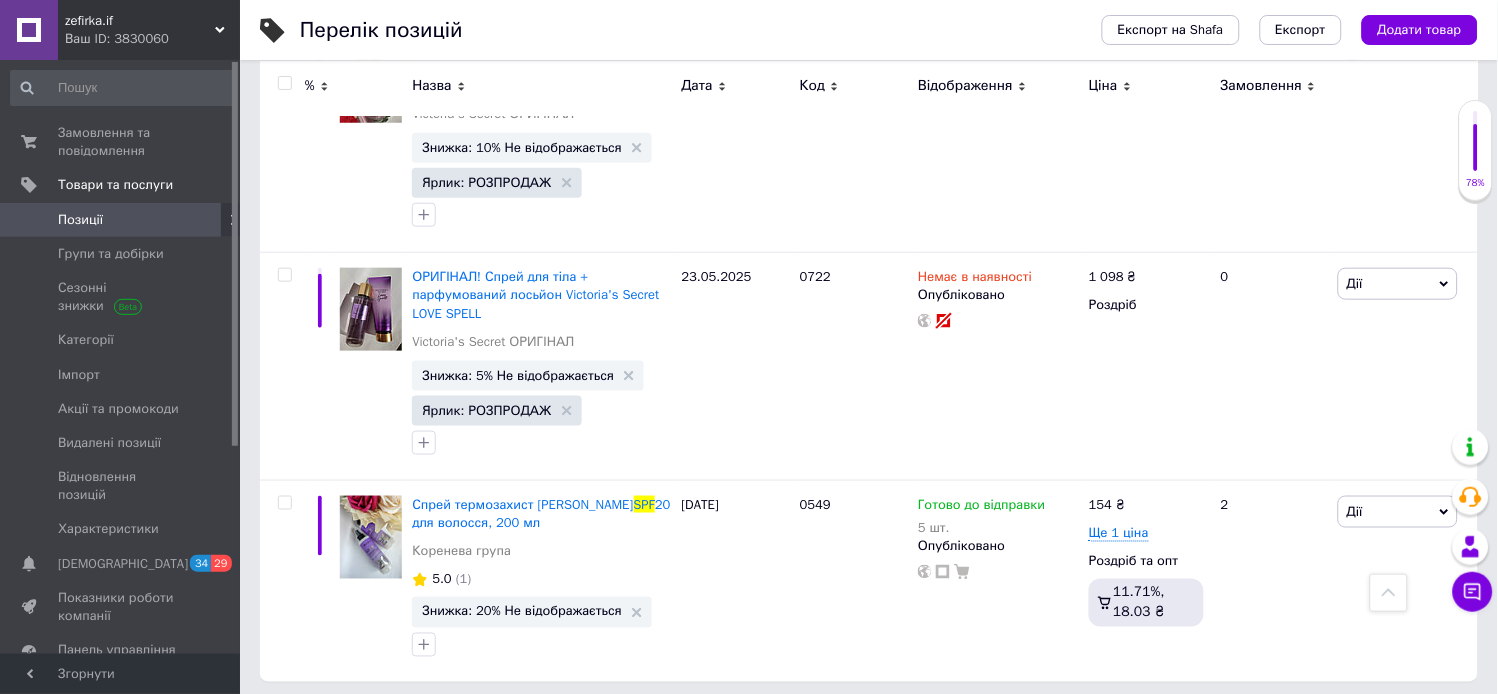 click on "2" at bounding box center [327, 723] 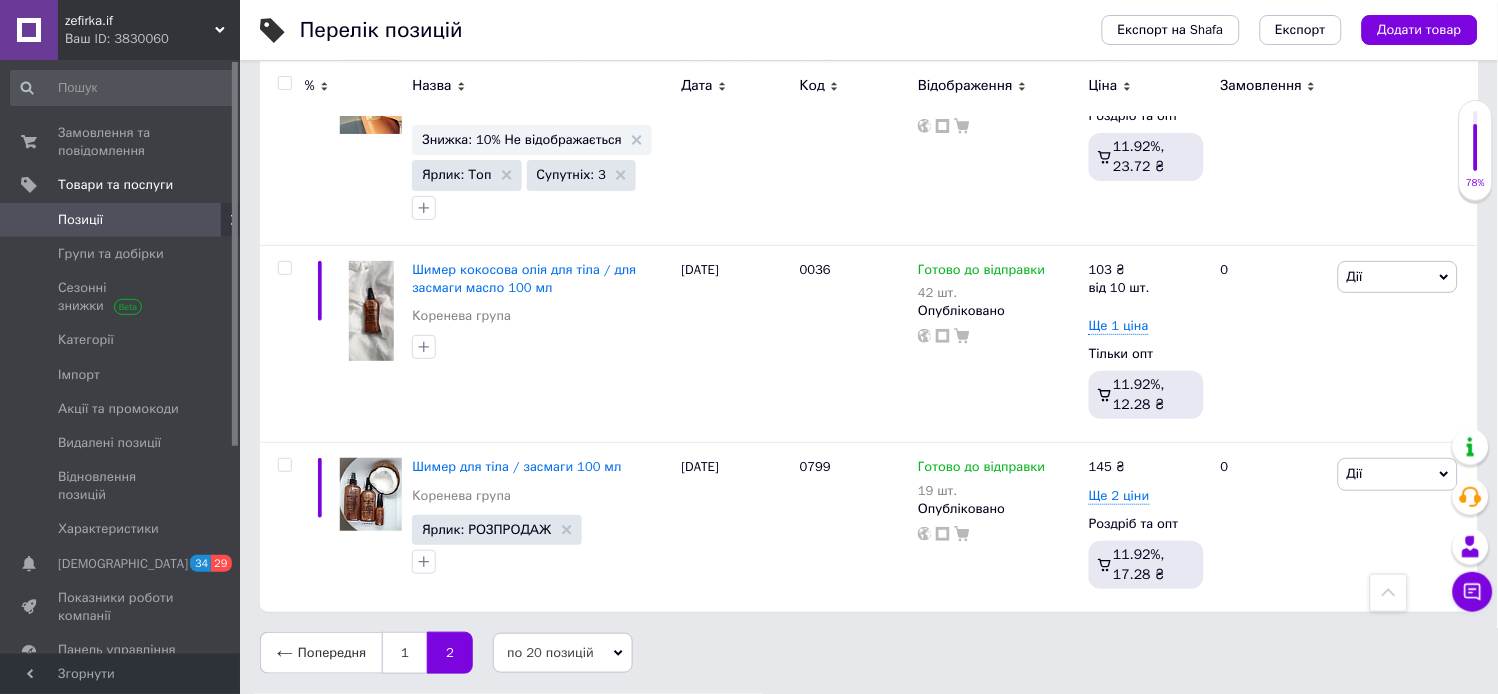 scroll, scrollTop: 1662, scrollLeft: 0, axis: vertical 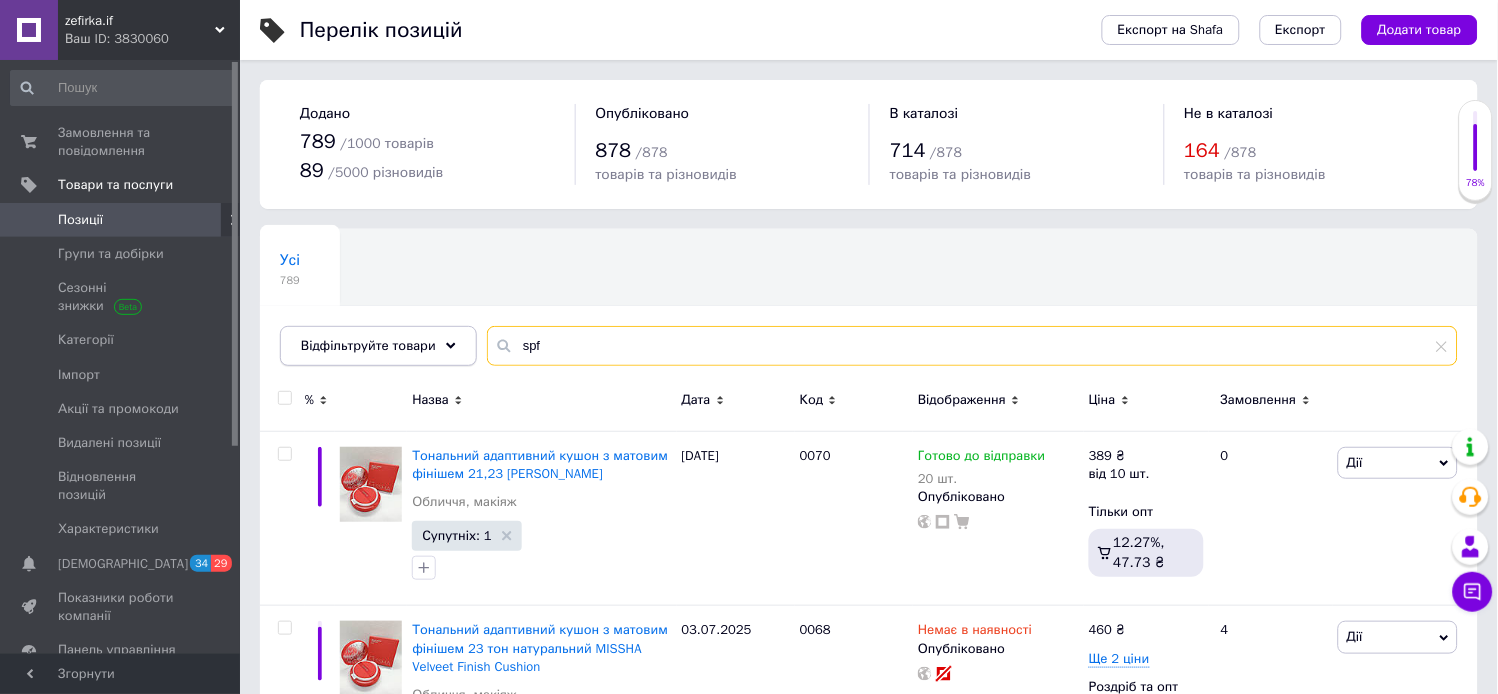 drag, startPoint x: 577, startPoint y: 348, endPoint x: 361, endPoint y: 347, distance: 216.00232 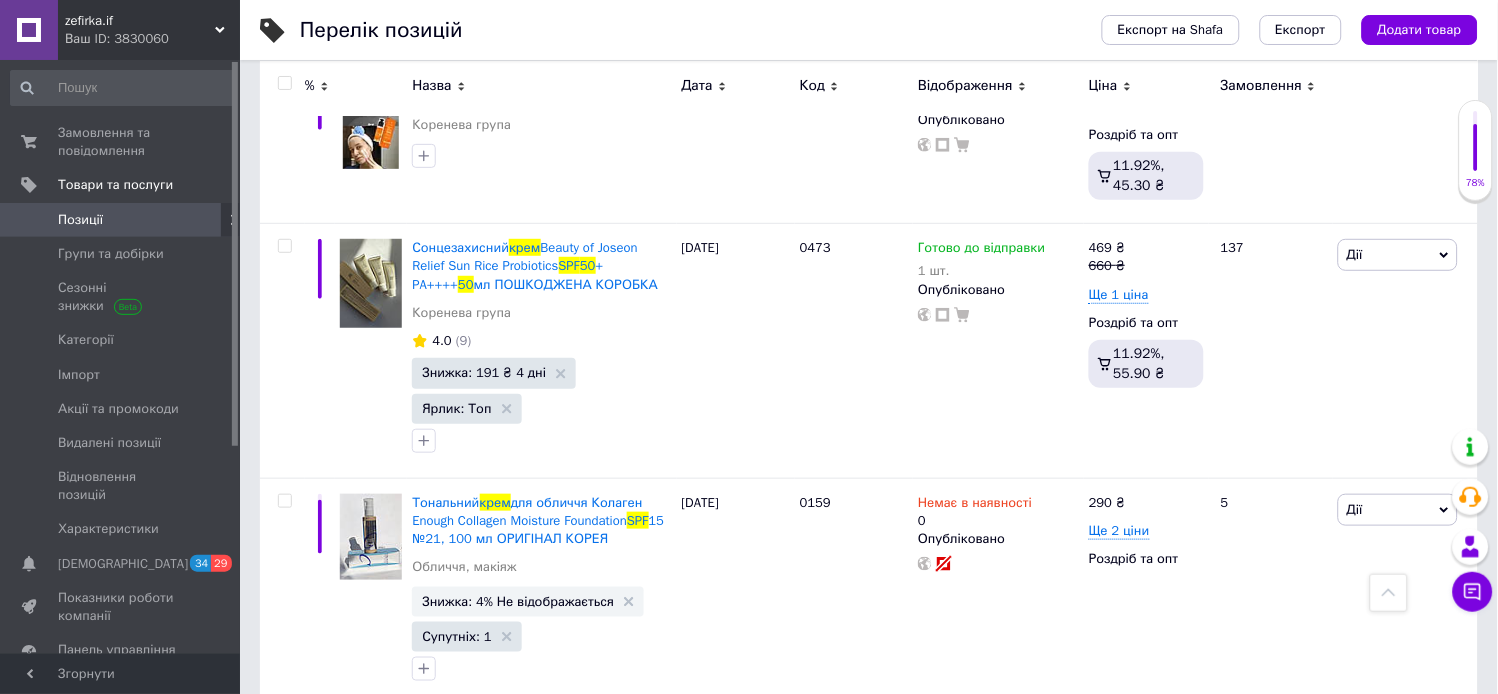 scroll, scrollTop: 1813, scrollLeft: 0, axis: vertical 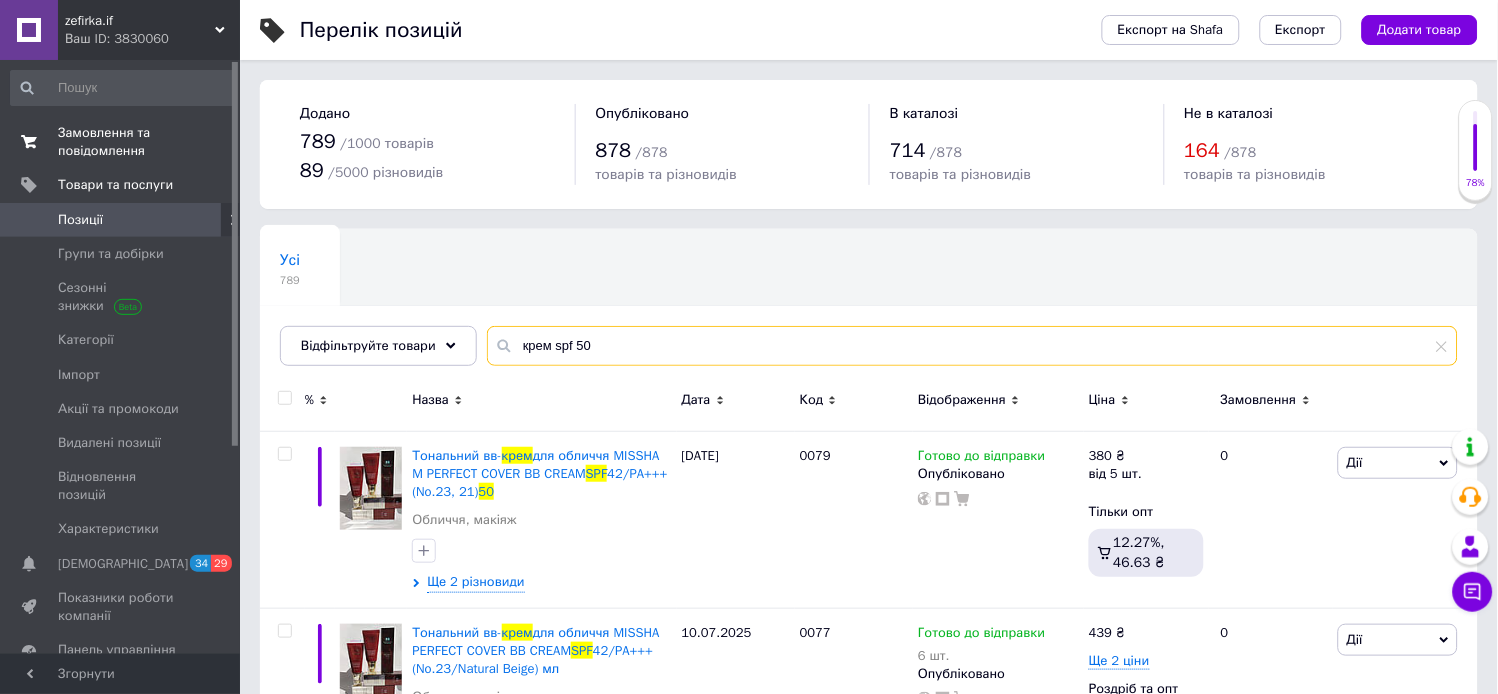 type on "крем spf 50" 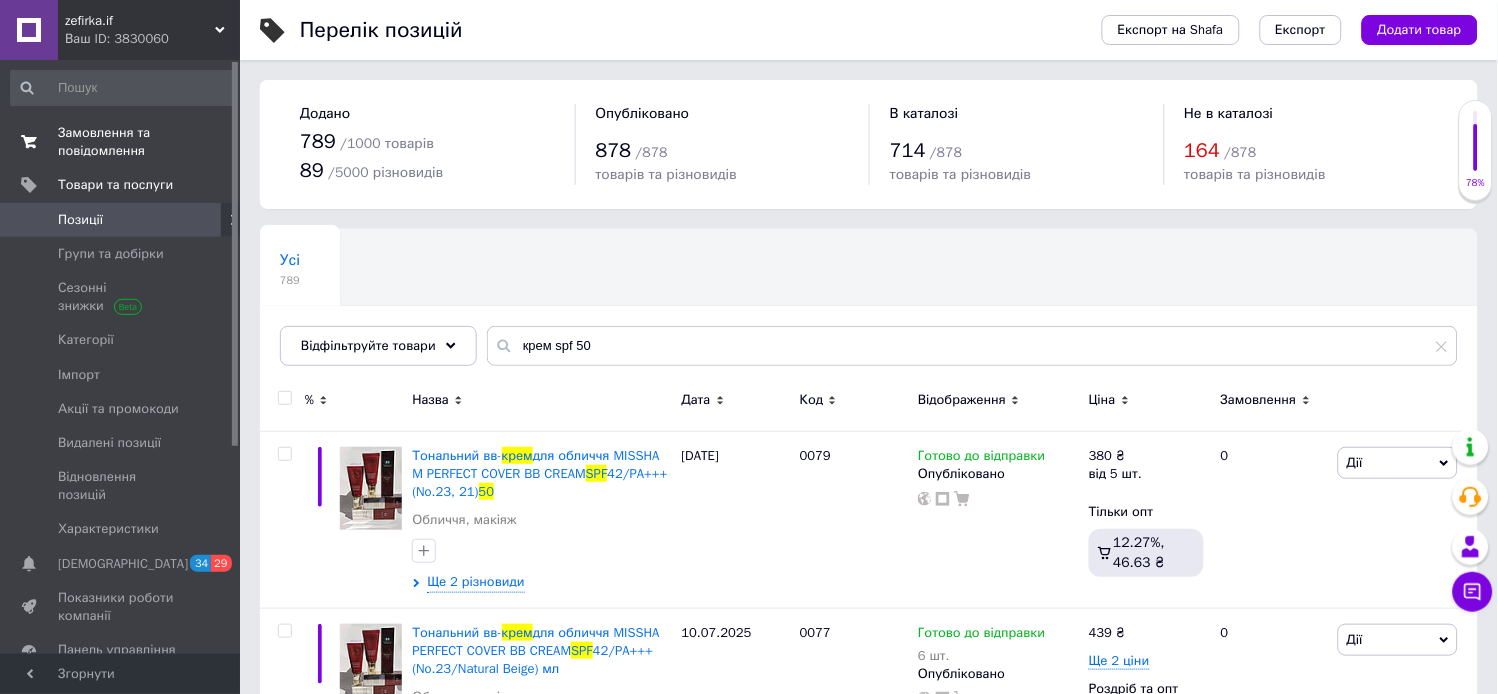 click on "Замовлення та повідомлення" at bounding box center (121, 142) 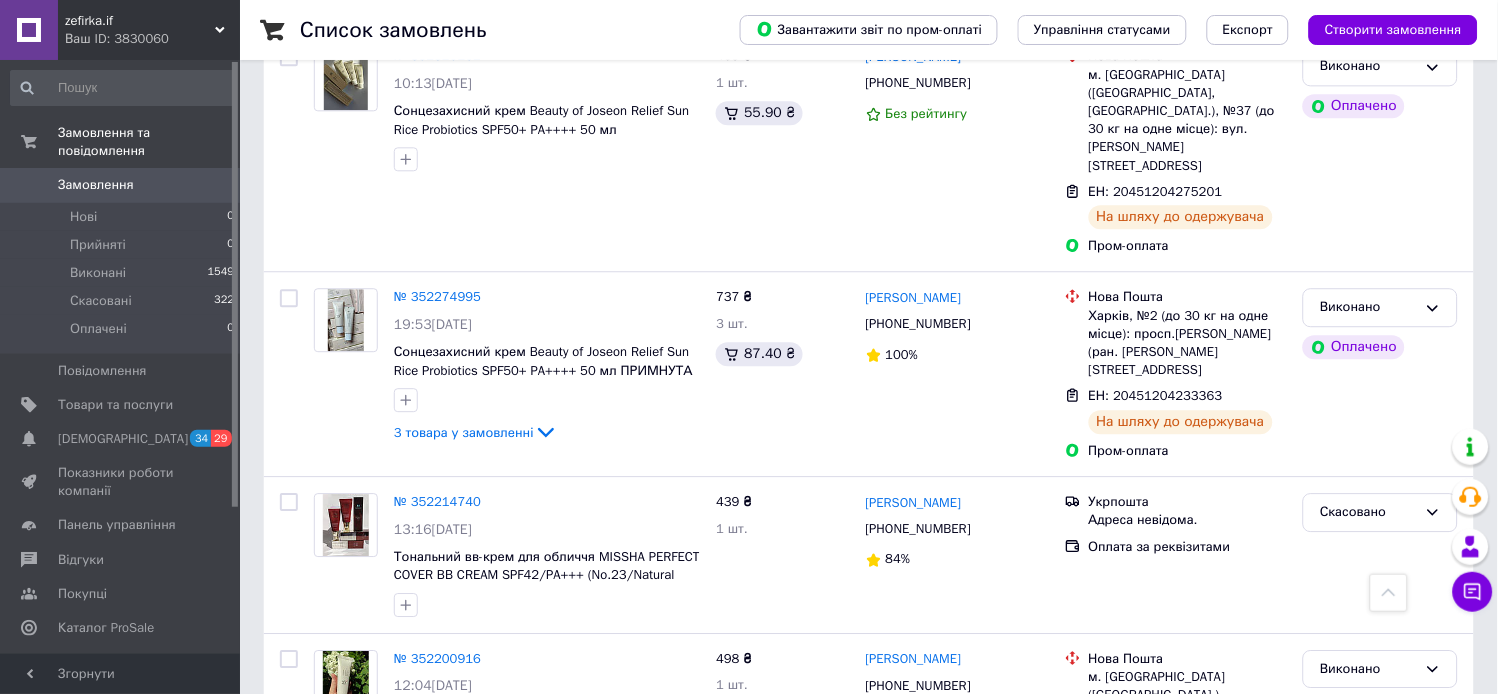 scroll, scrollTop: 1036, scrollLeft: 0, axis: vertical 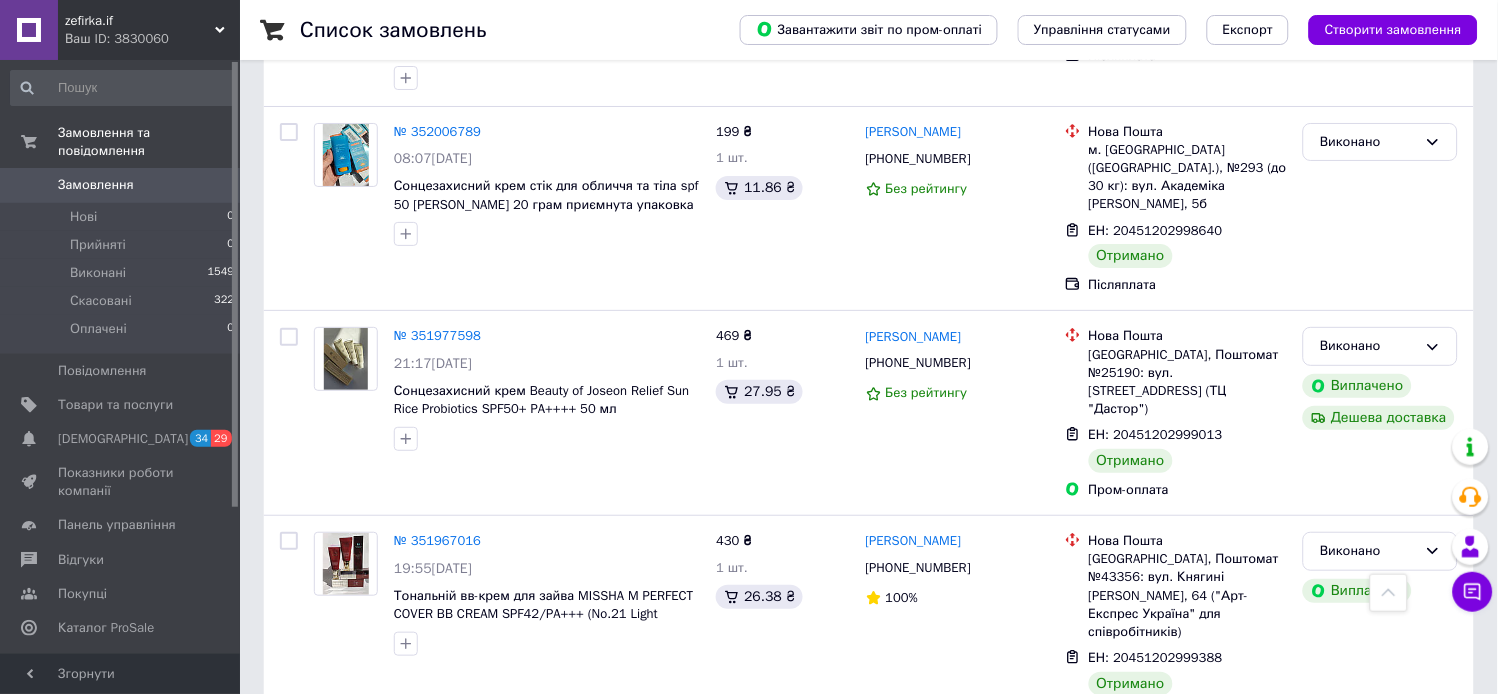 click on "2" at bounding box center (327, 951) 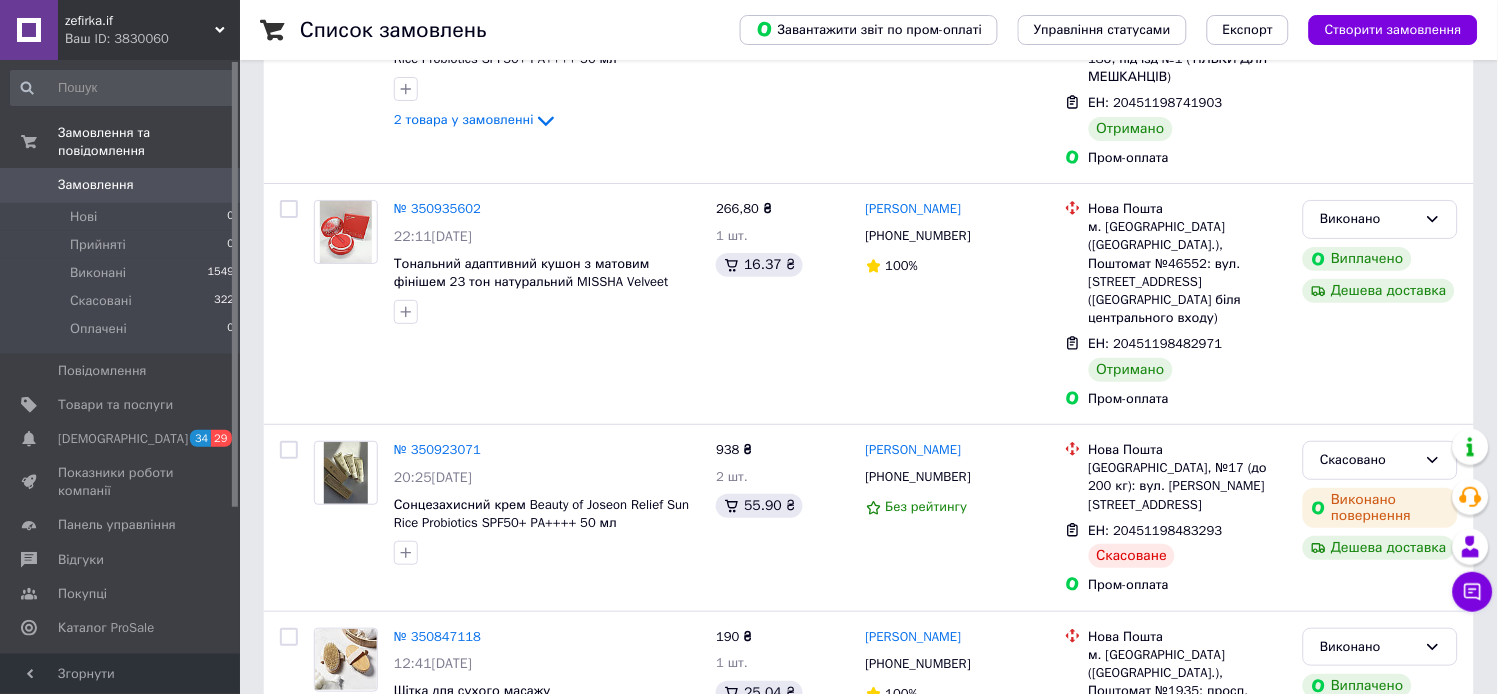 scroll, scrollTop: 0, scrollLeft: 0, axis: both 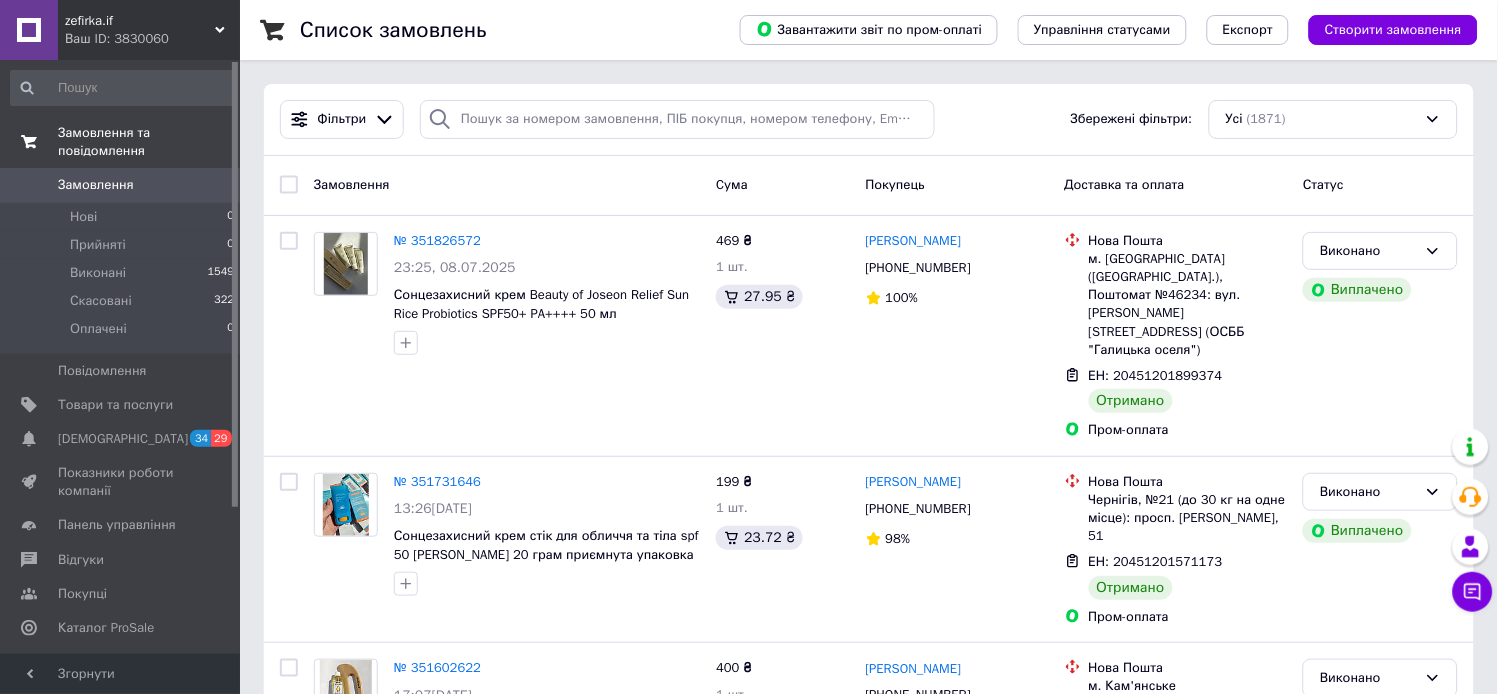 click on "Замовлення та повідомлення" at bounding box center [149, 142] 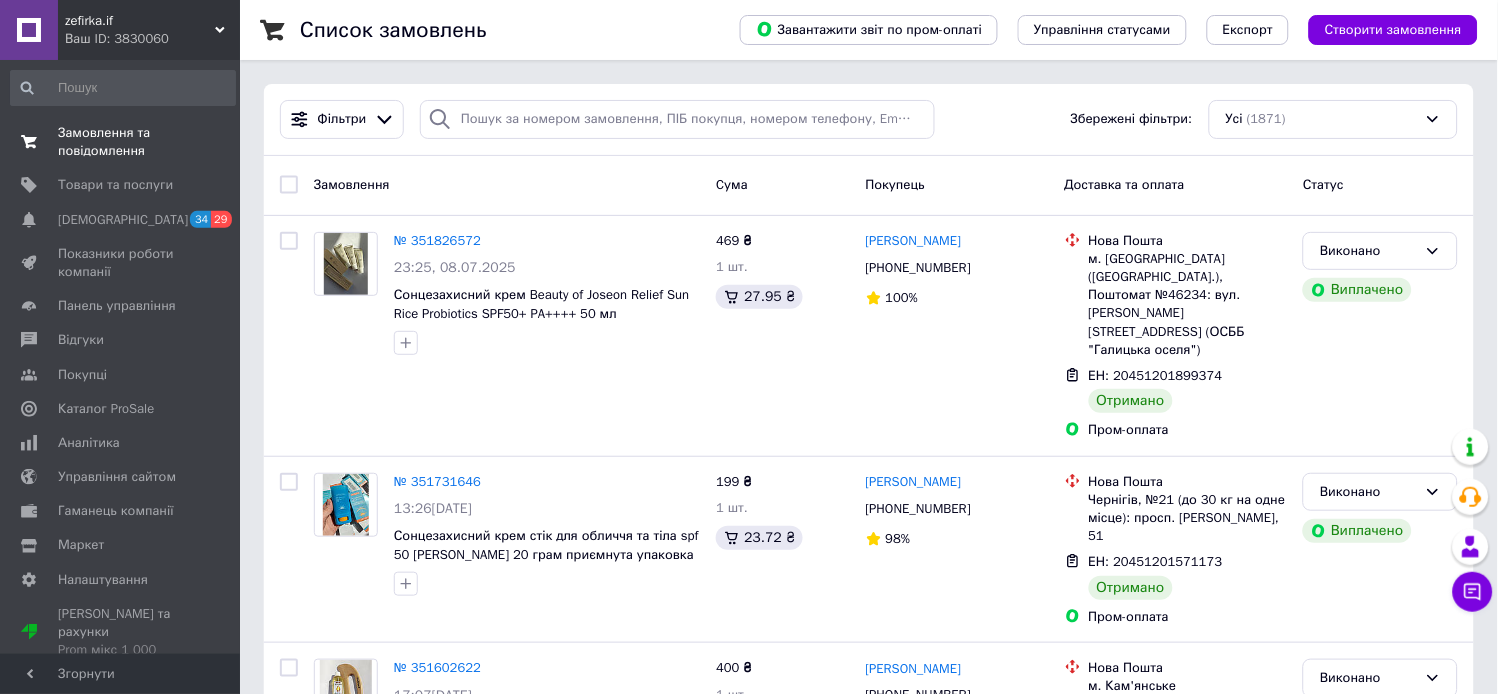 click on "Замовлення та повідомлення" at bounding box center [121, 142] 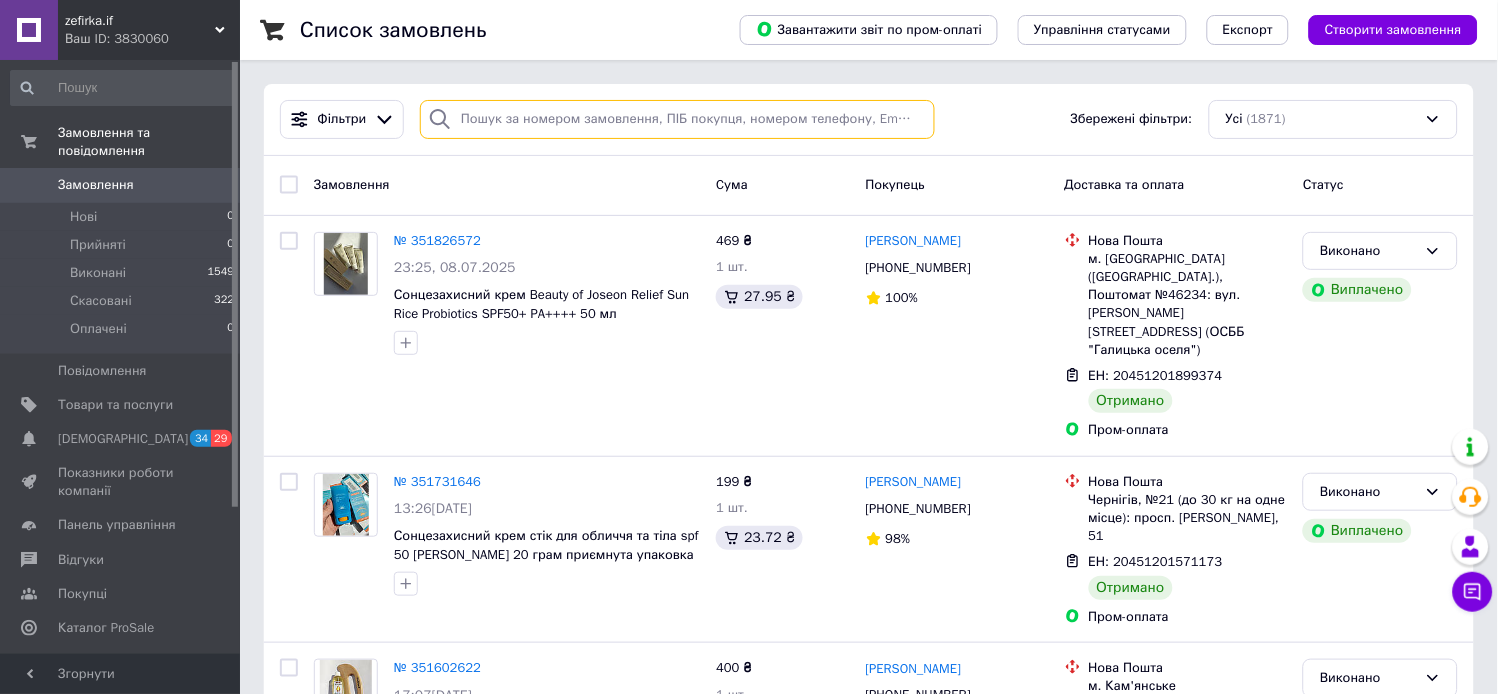 click at bounding box center [677, 119] 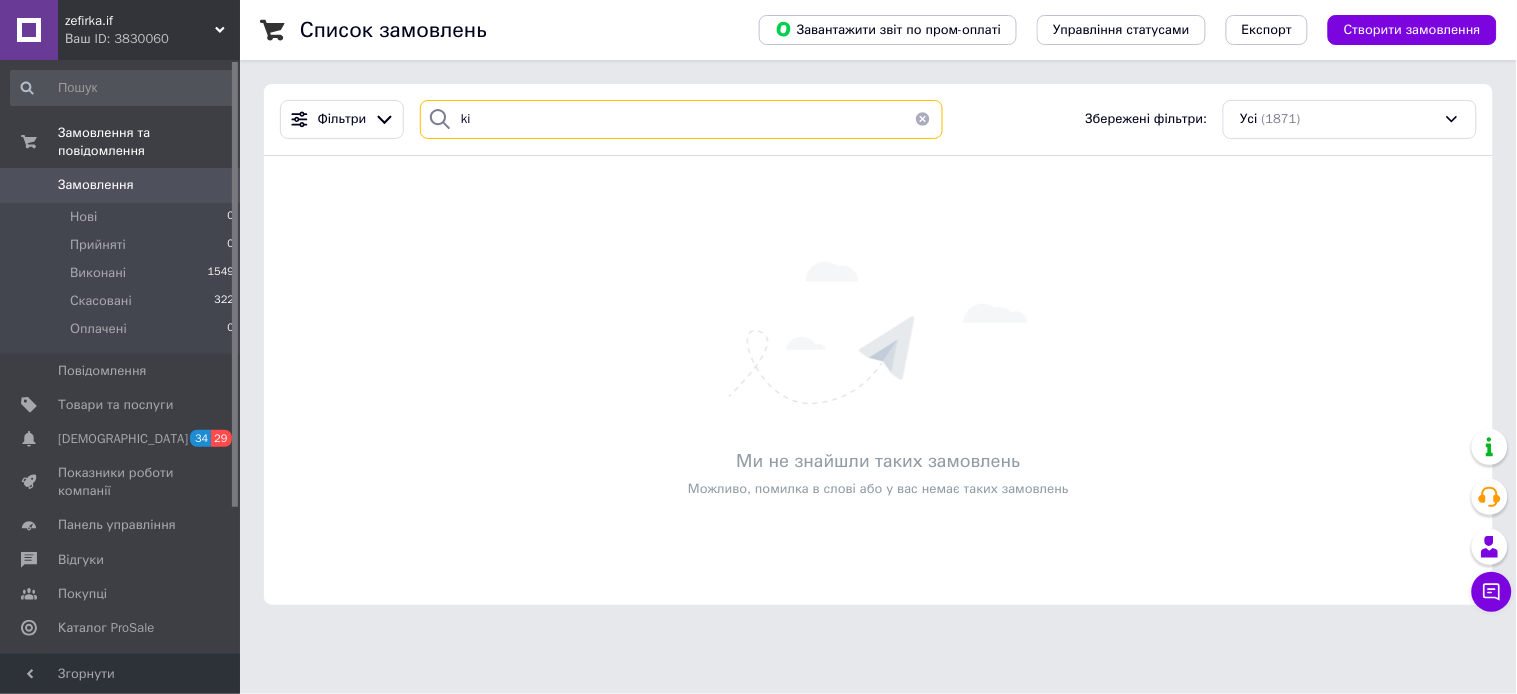 type on "k" 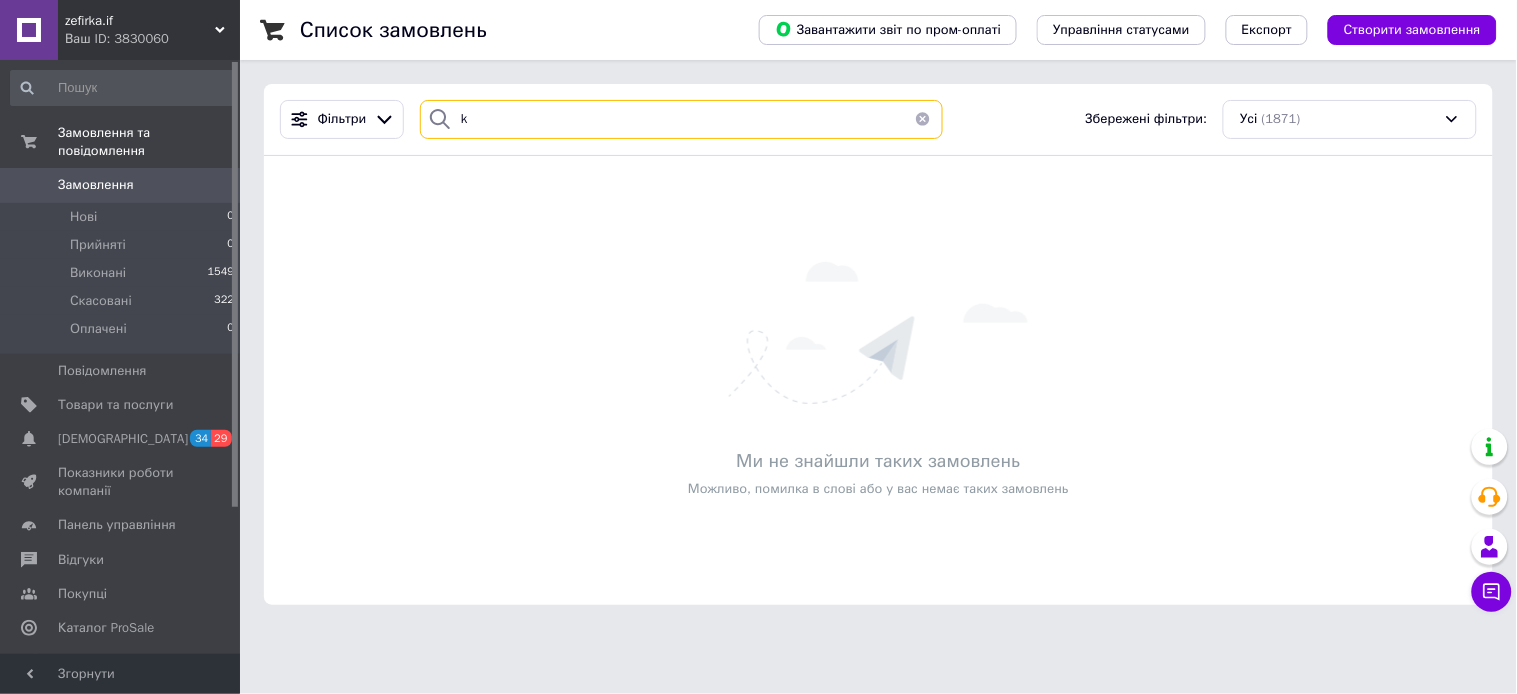 type 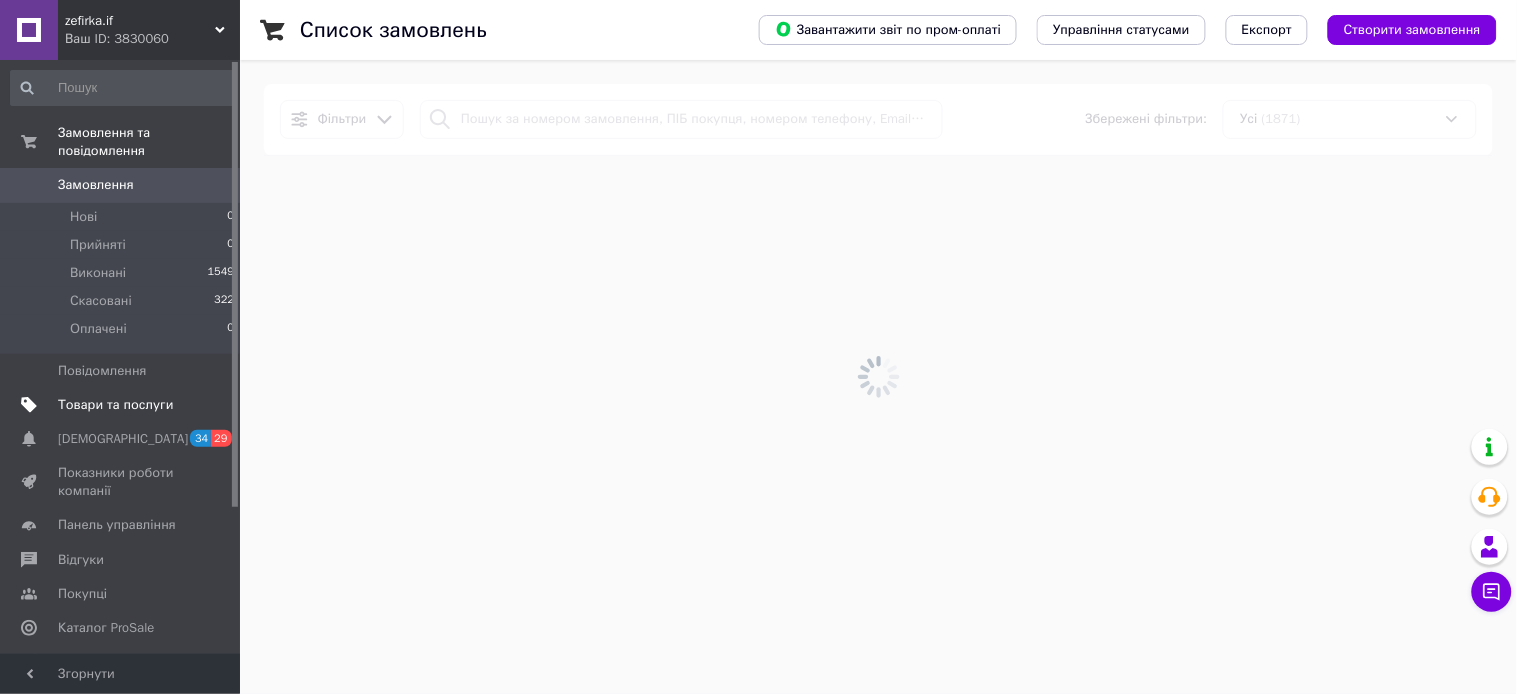 click on "Товари та послуги" at bounding box center (115, 405) 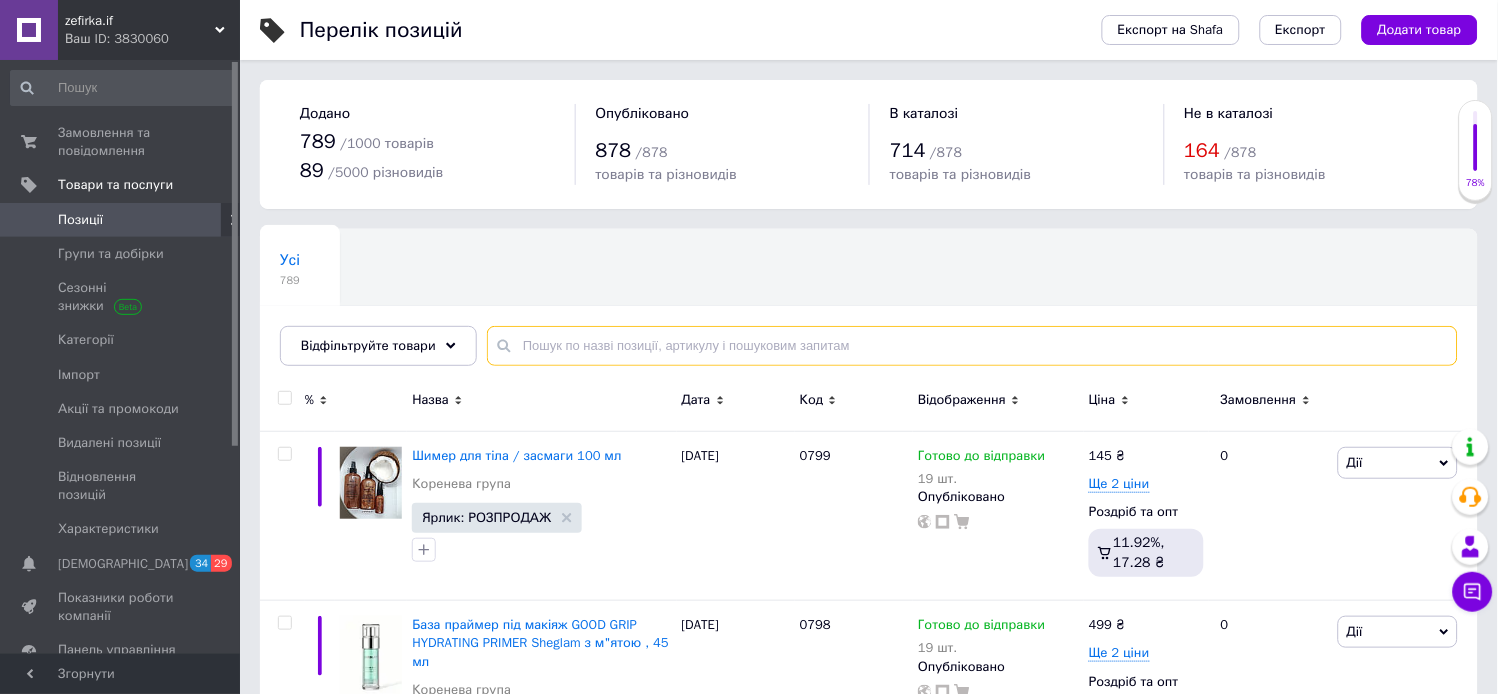 click at bounding box center (972, 346) 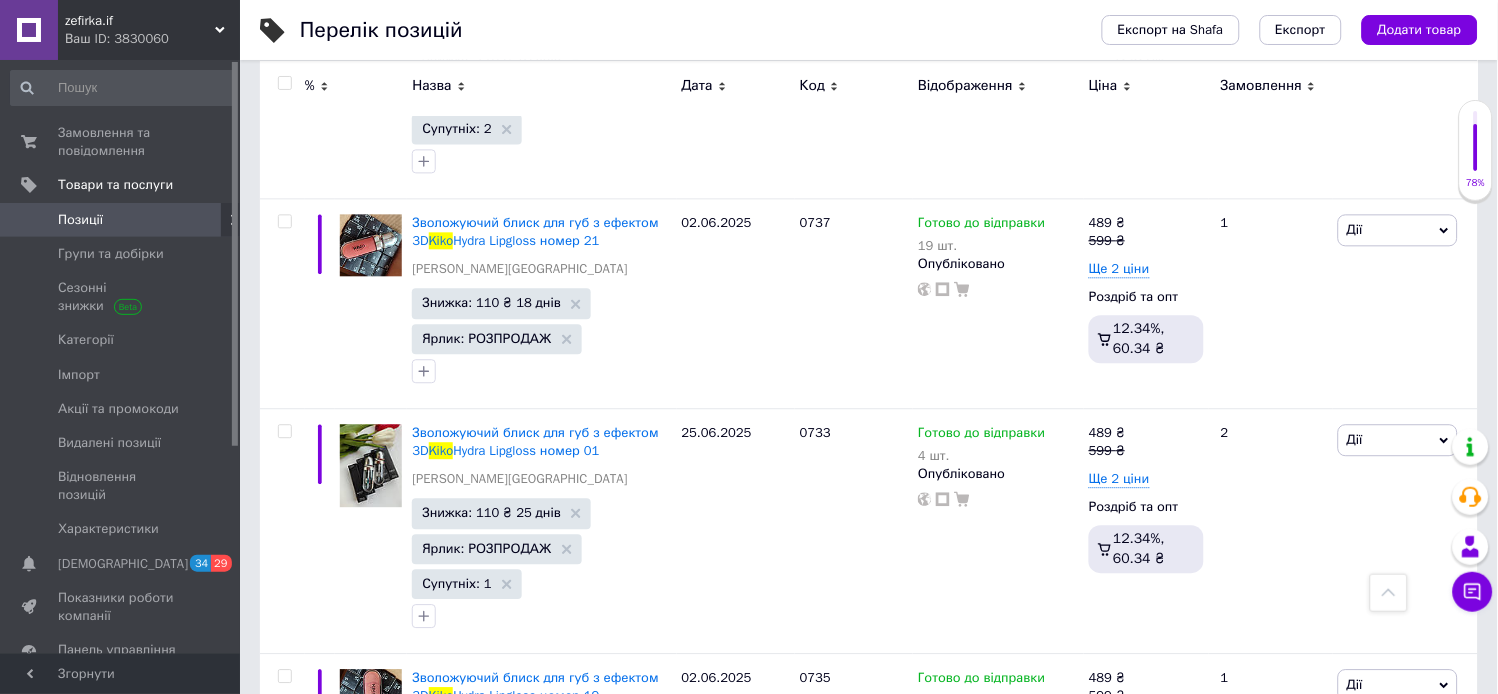 scroll, scrollTop: 890, scrollLeft: 0, axis: vertical 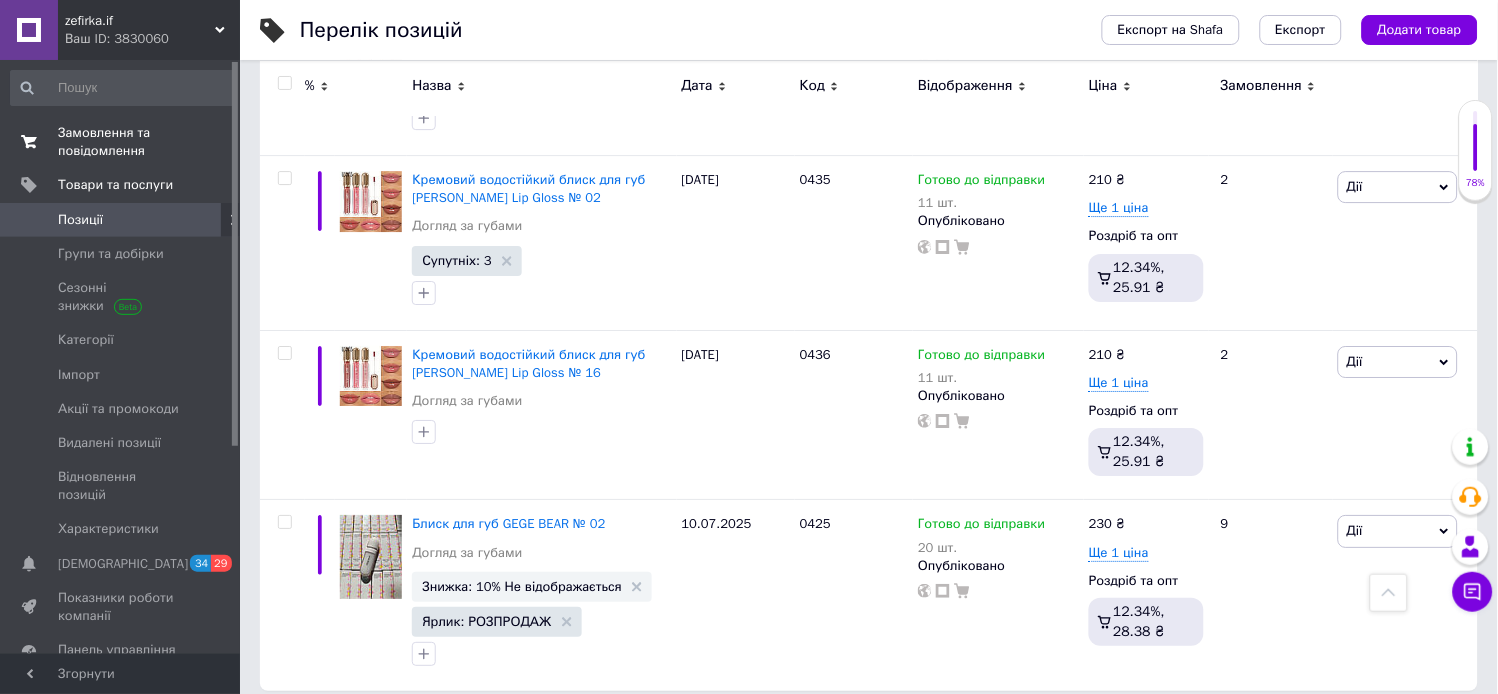 type on "kiko" 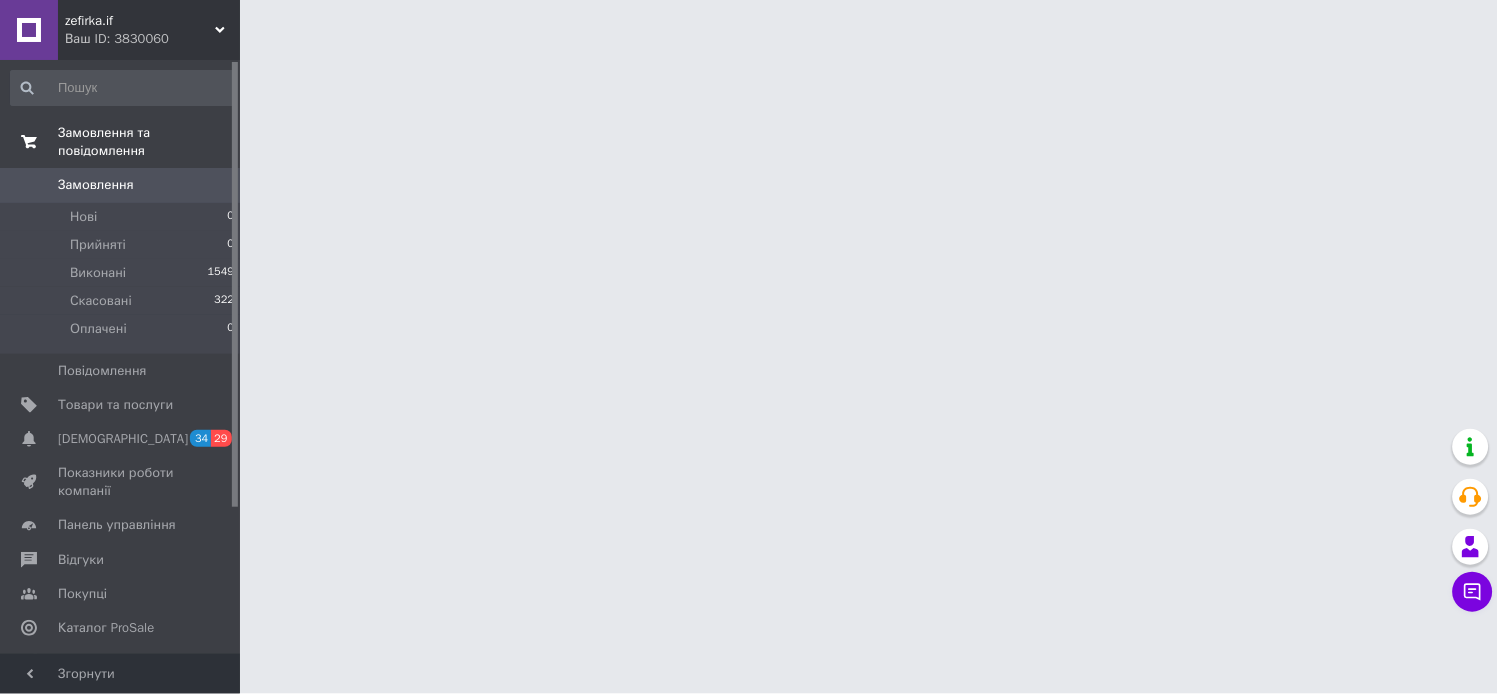 scroll, scrollTop: 0, scrollLeft: 0, axis: both 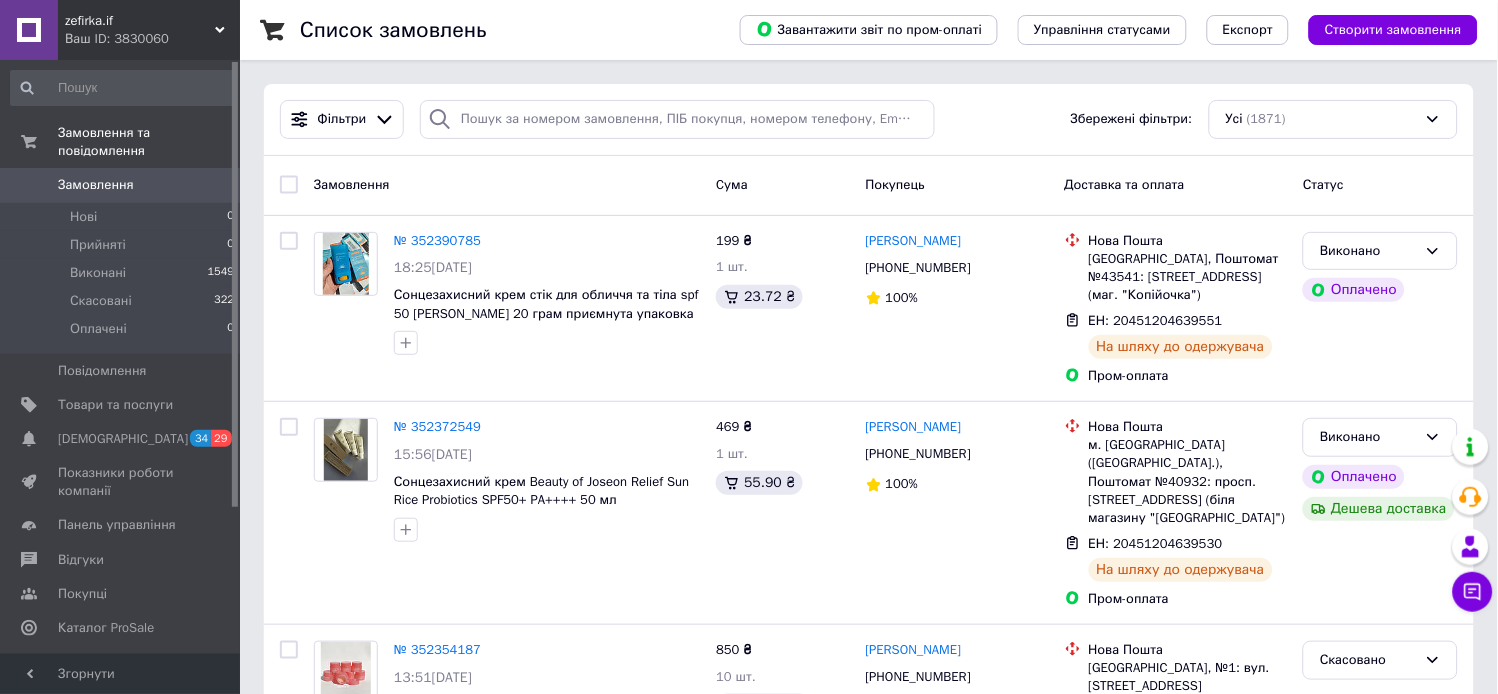 click on "Замовлення 0" at bounding box center (123, 185) 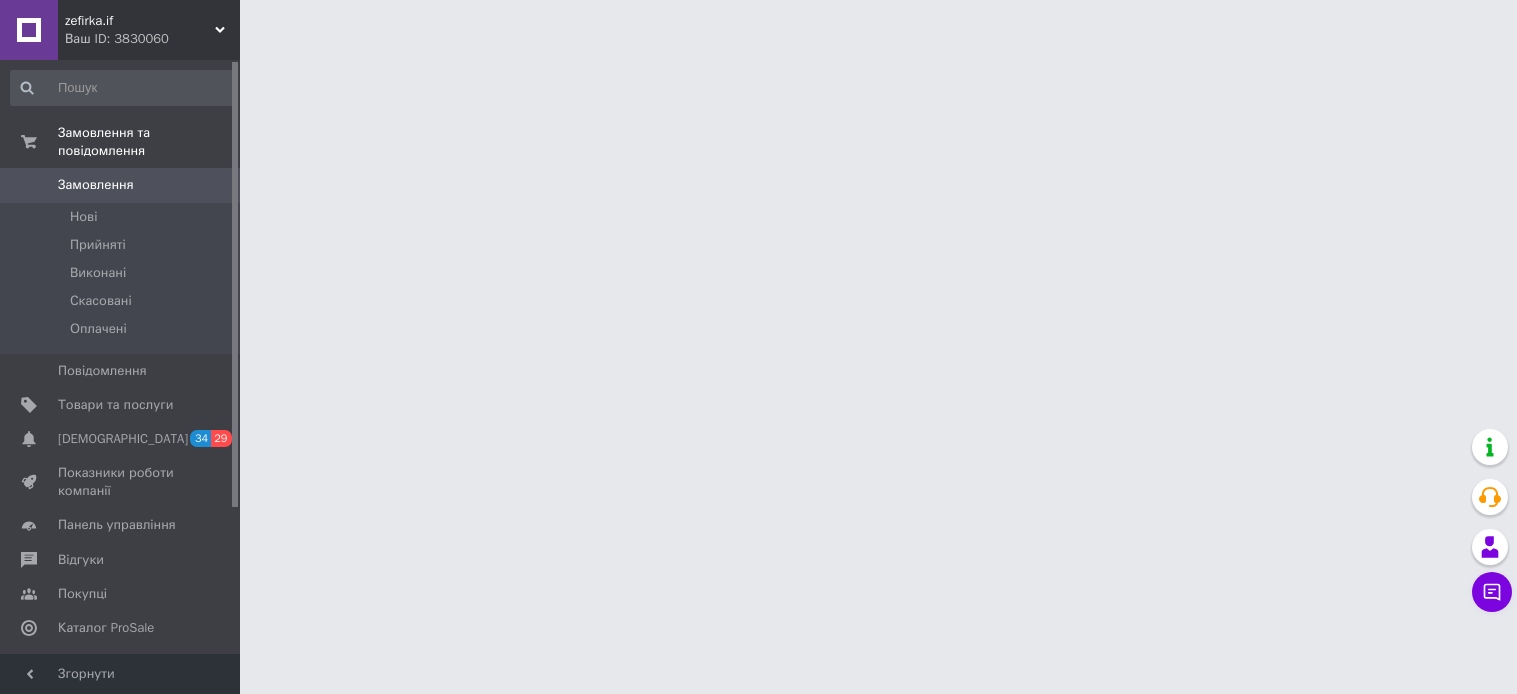 scroll, scrollTop: 0, scrollLeft: 0, axis: both 